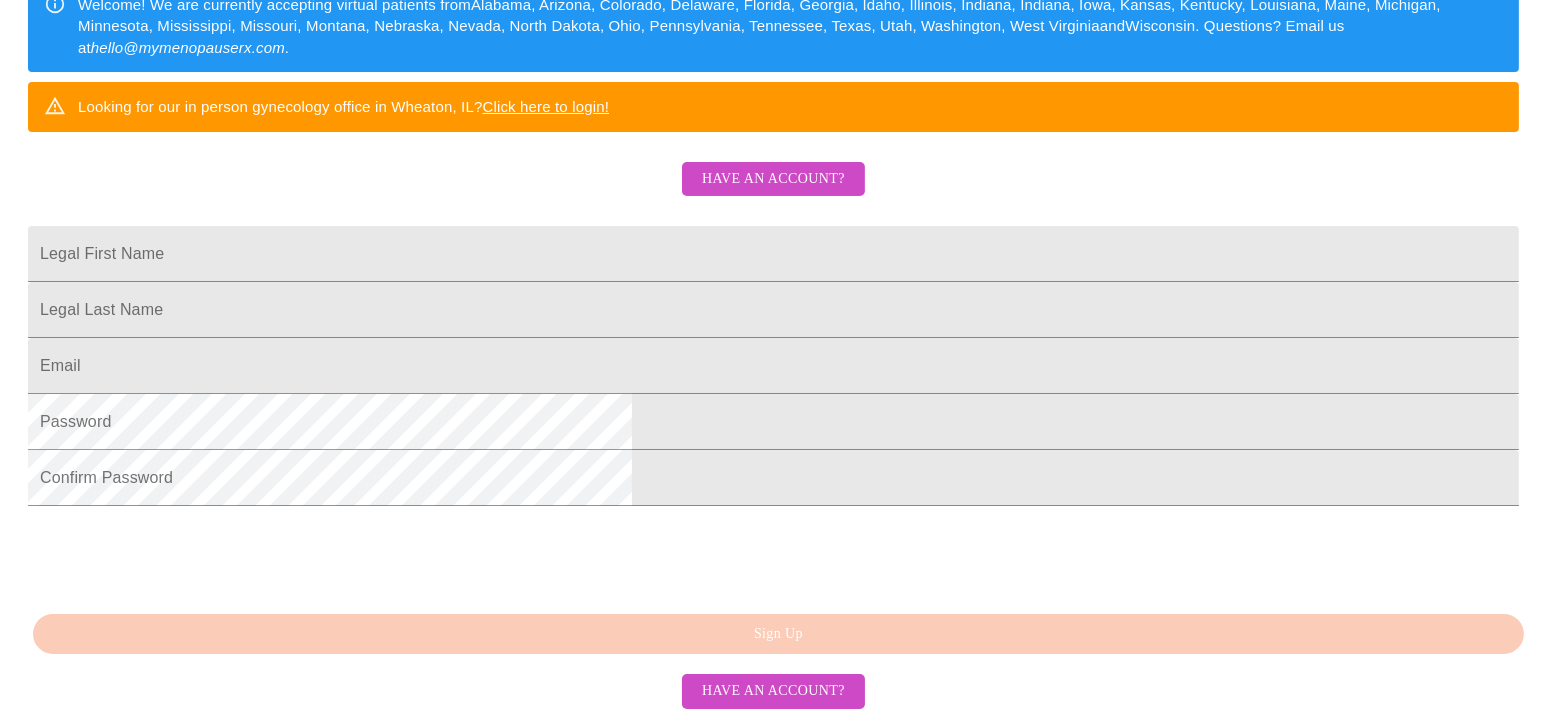 scroll, scrollTop: 503, scrollLeft: 0, axis: vertical 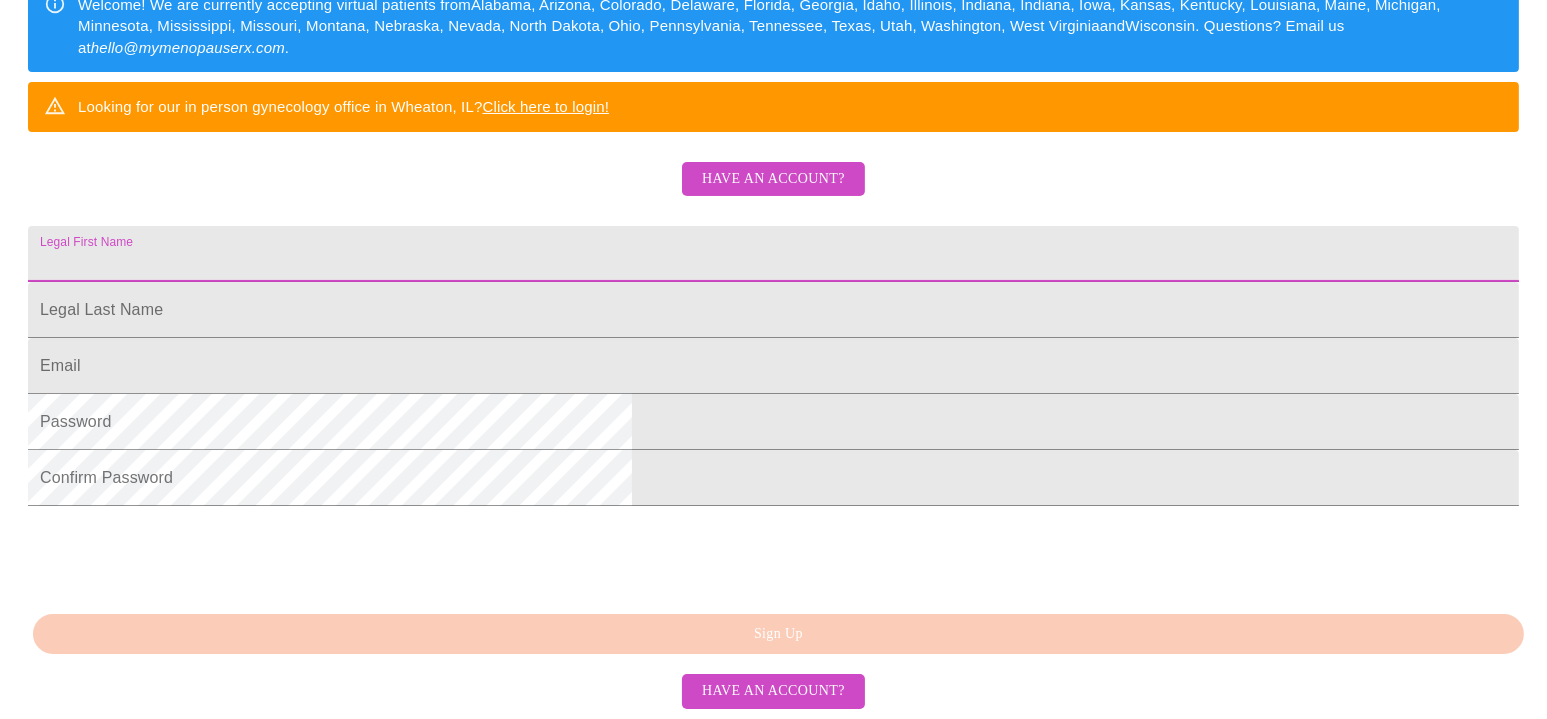 click on "Legal First Name" at bounding box center [773, 254] 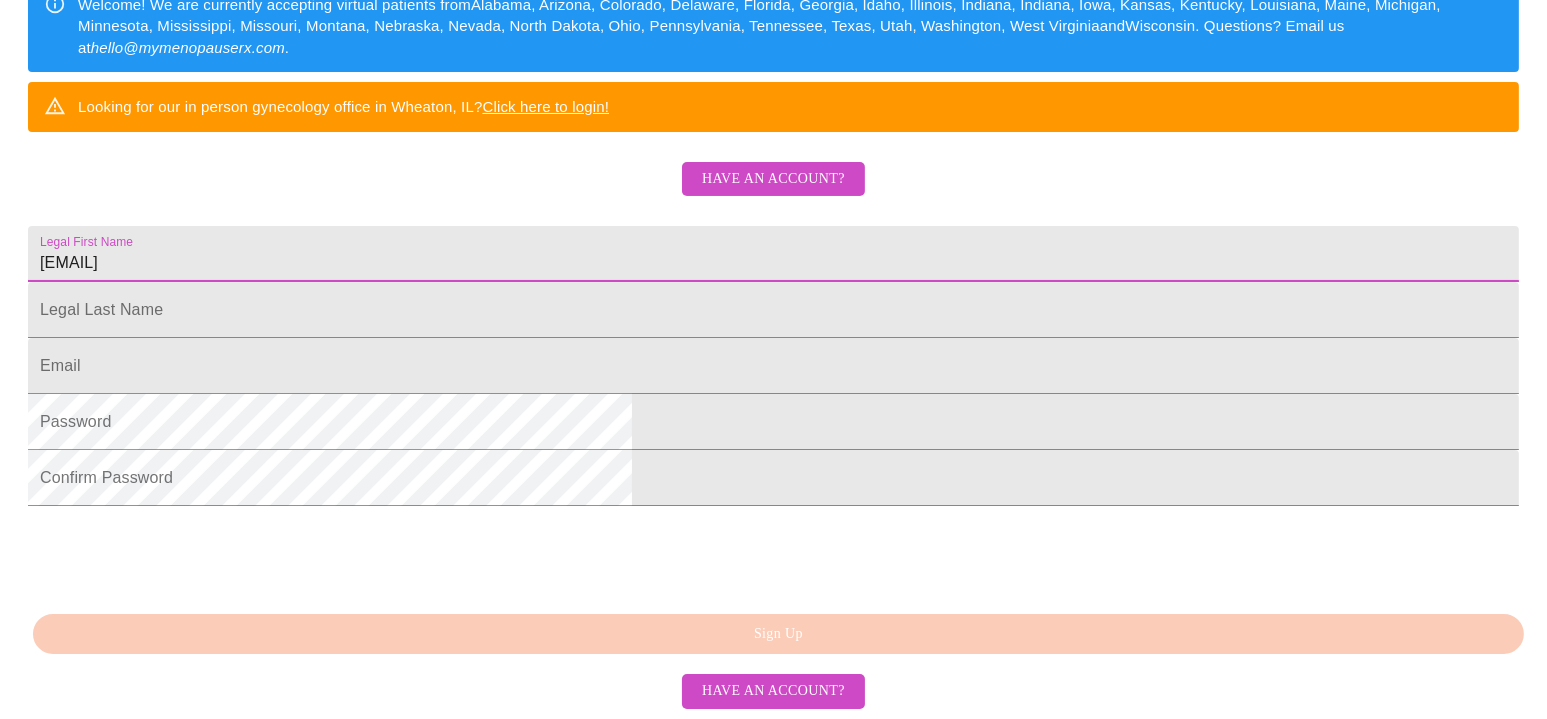 drag, startPoint x: 708, startPoint y: 165, endPoint x: 389, endPoint y: 177, distance: 319.22562 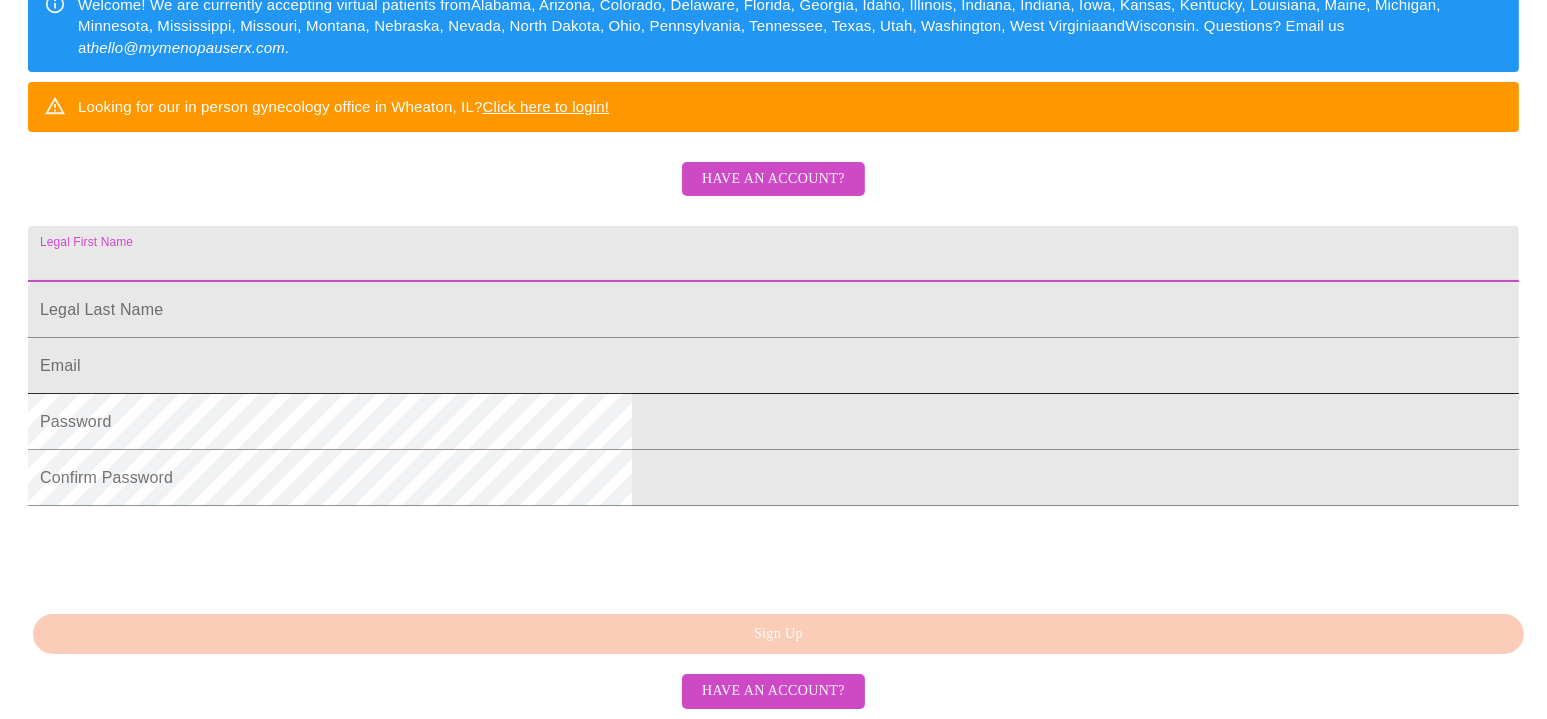 type 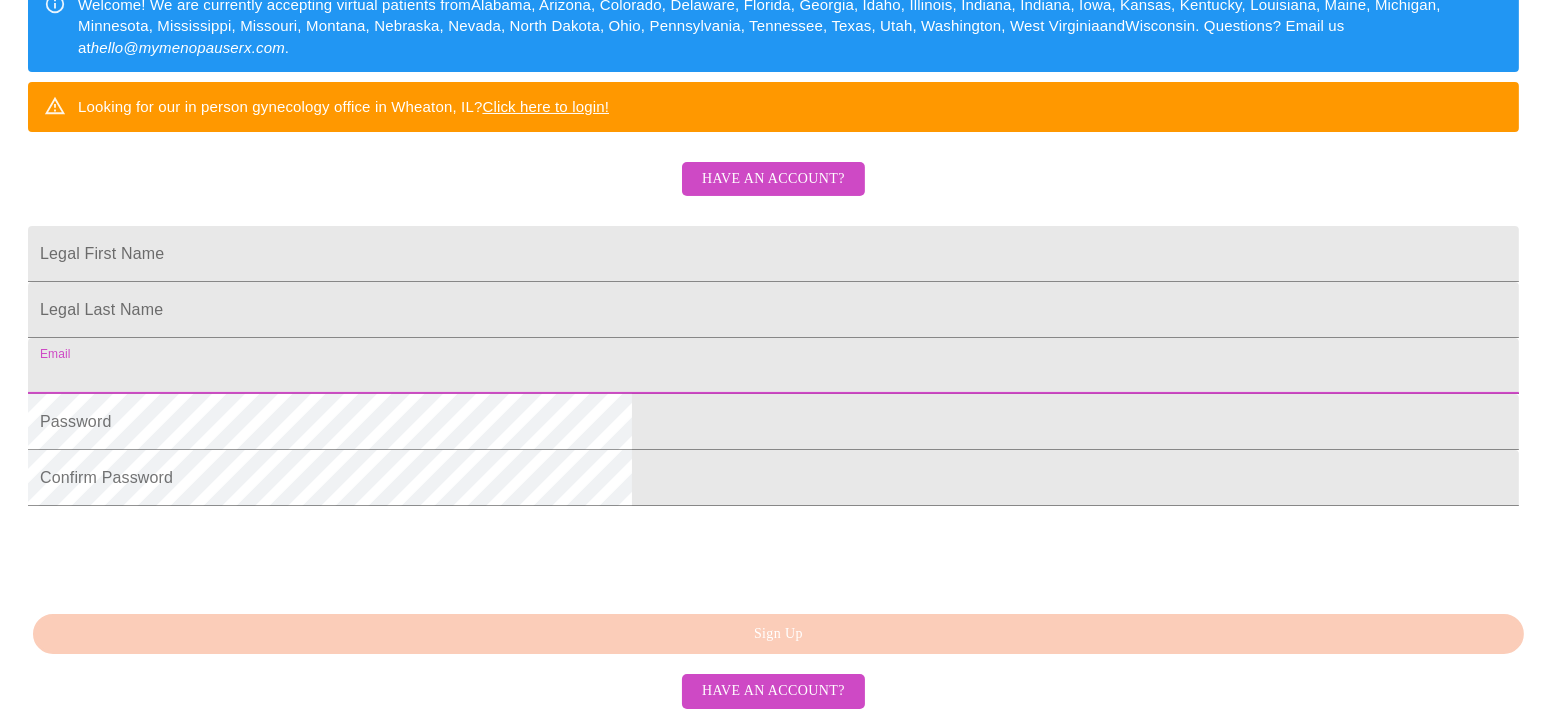 paste on "cgoddard76@gmail.com" 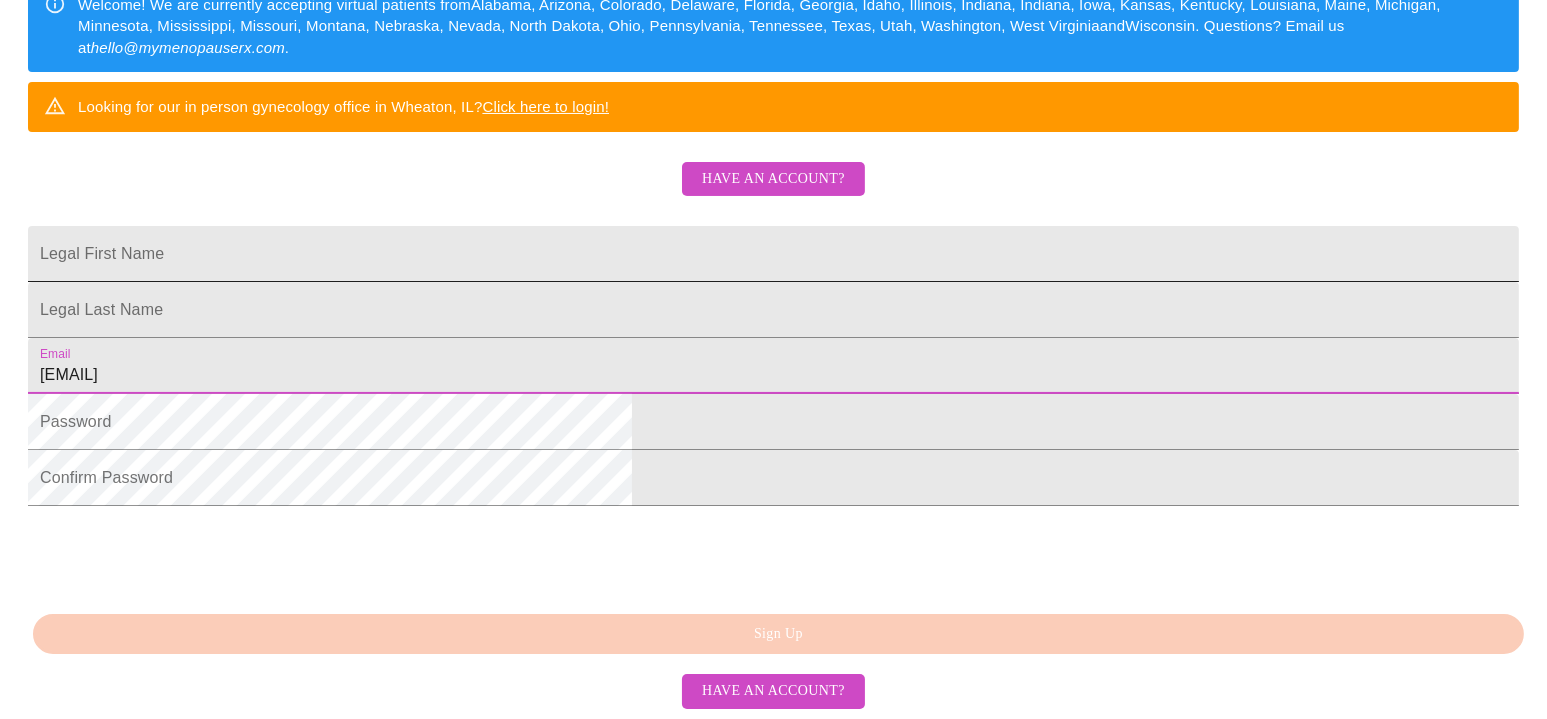 type on "cgoddard76@gmail.com" 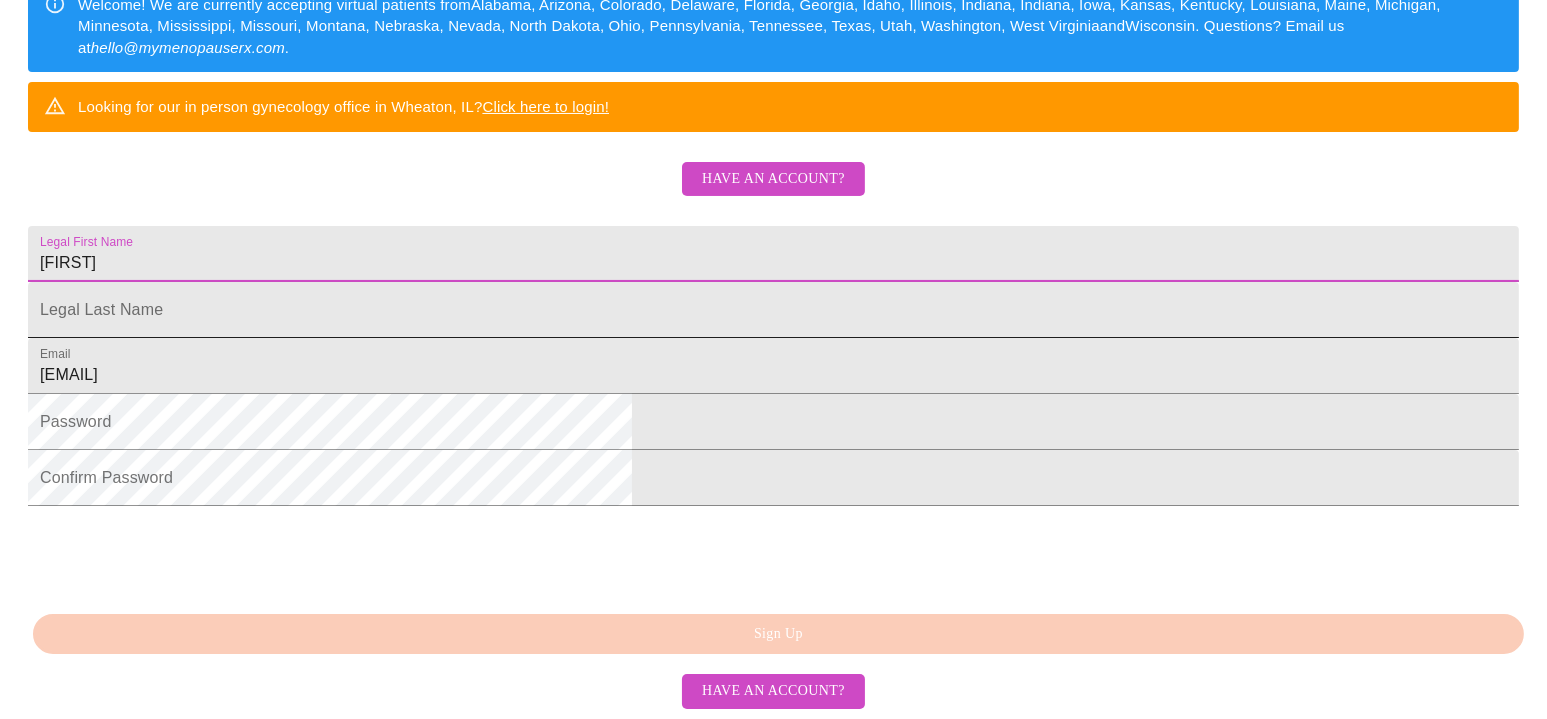 type on "Charlotte" 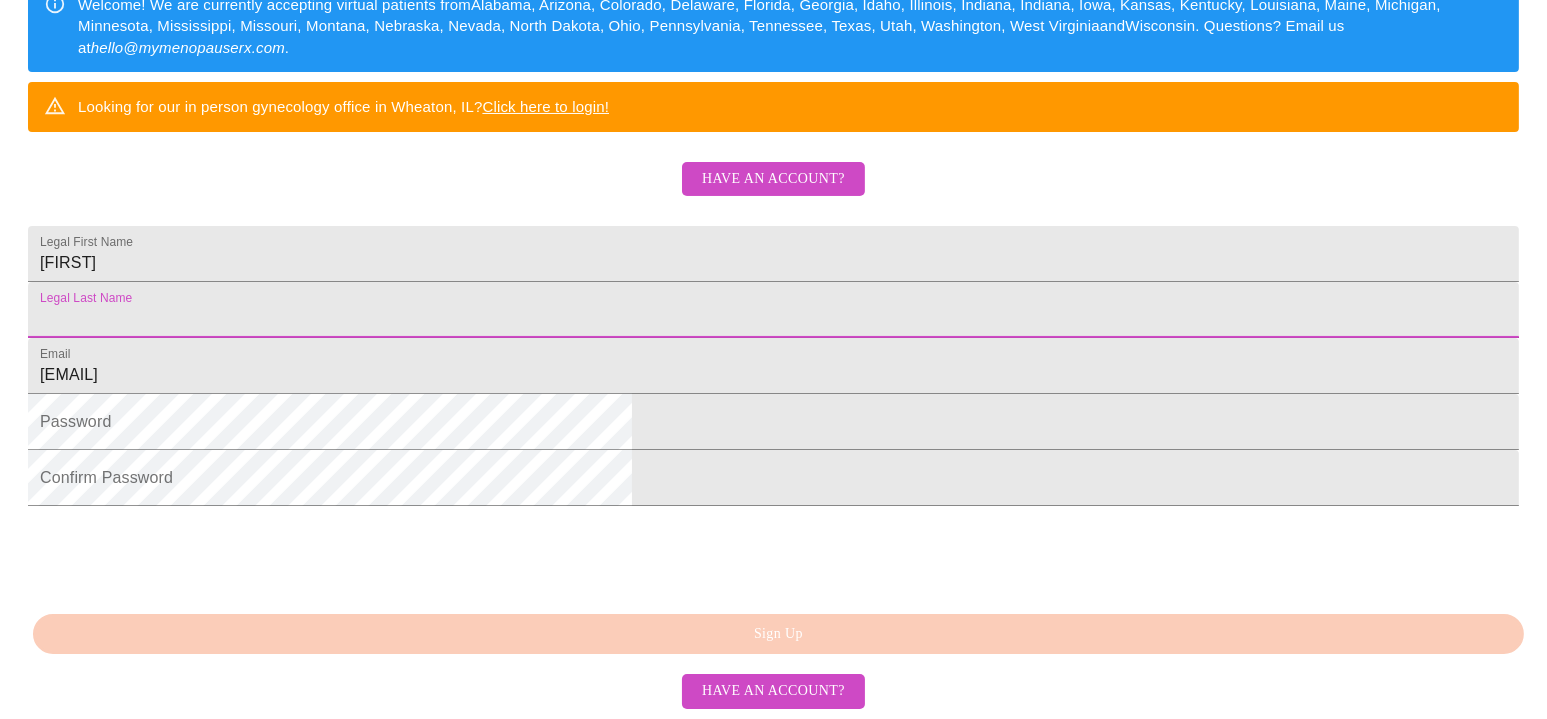 click on "Legal First Name" at bounding box center [773, 310] 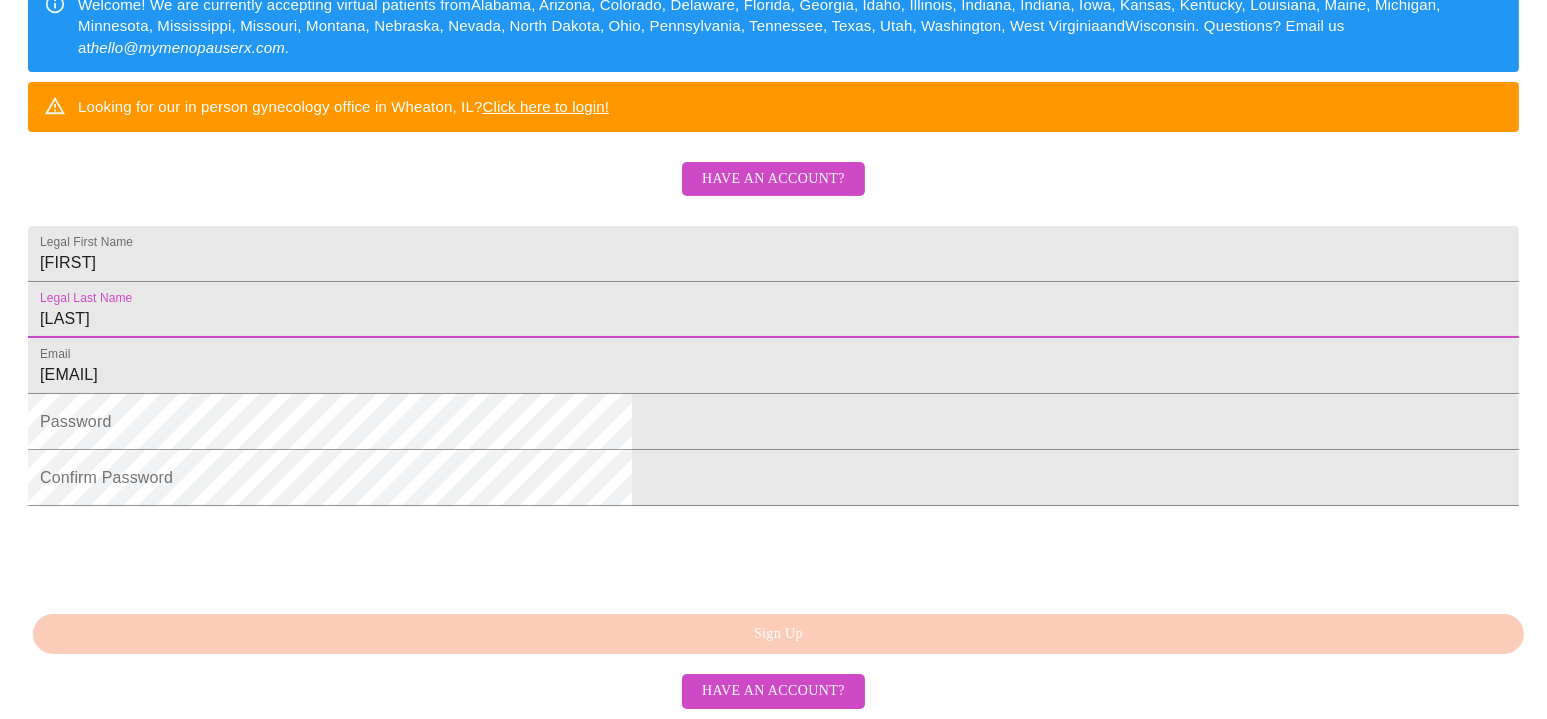 type on "Goddard" 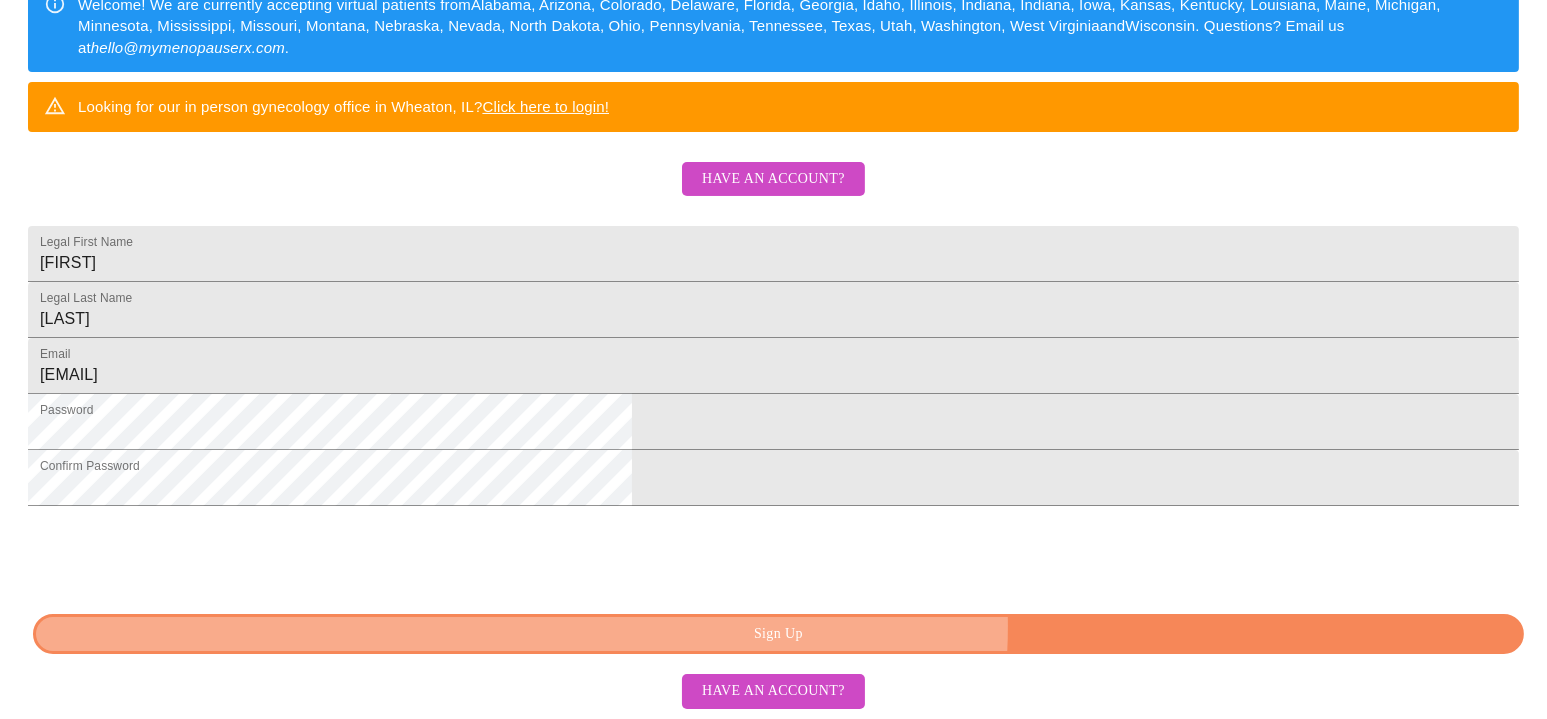 click on "Sign Up" at bounding box center [778, 634] 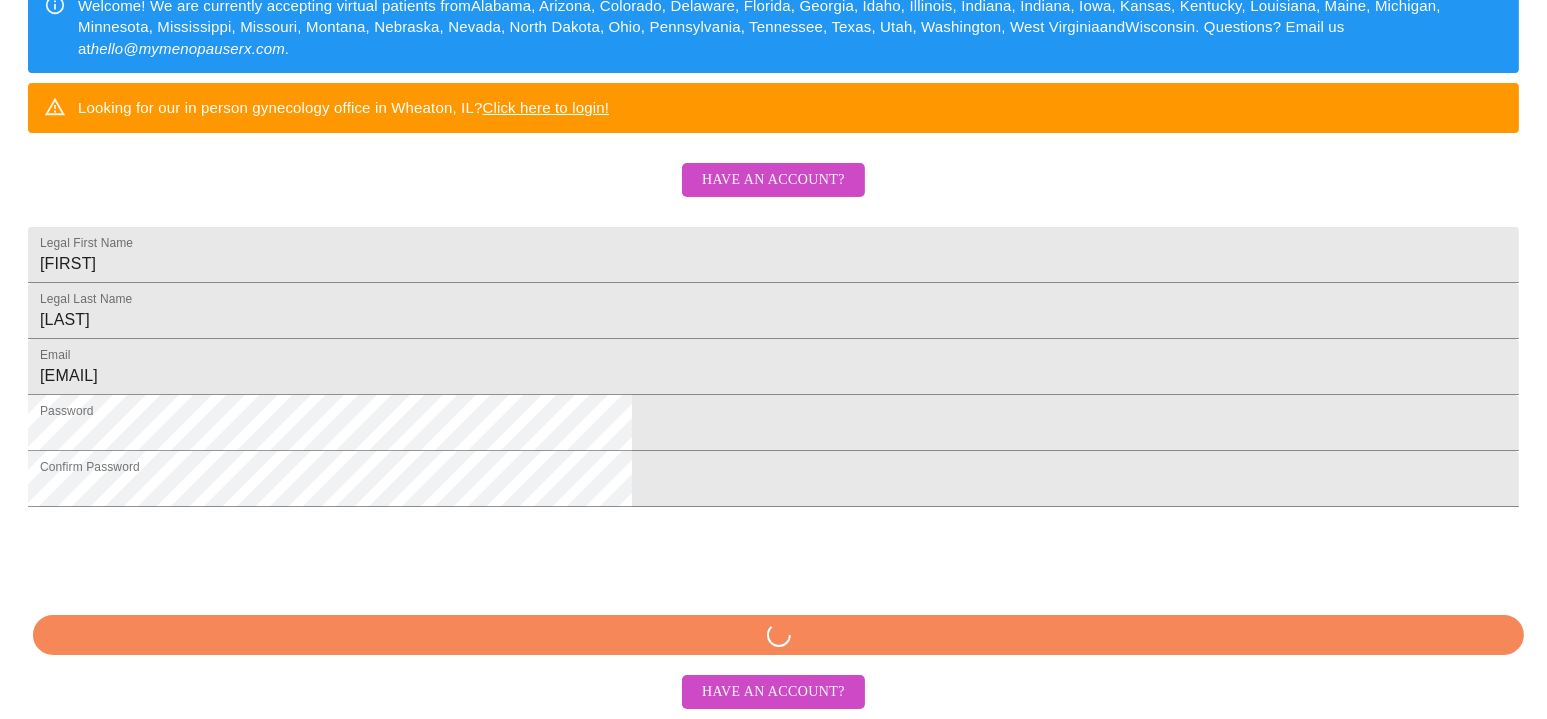 scroll, scrollTop: 424, scrollLeft: 0, axis: vertical 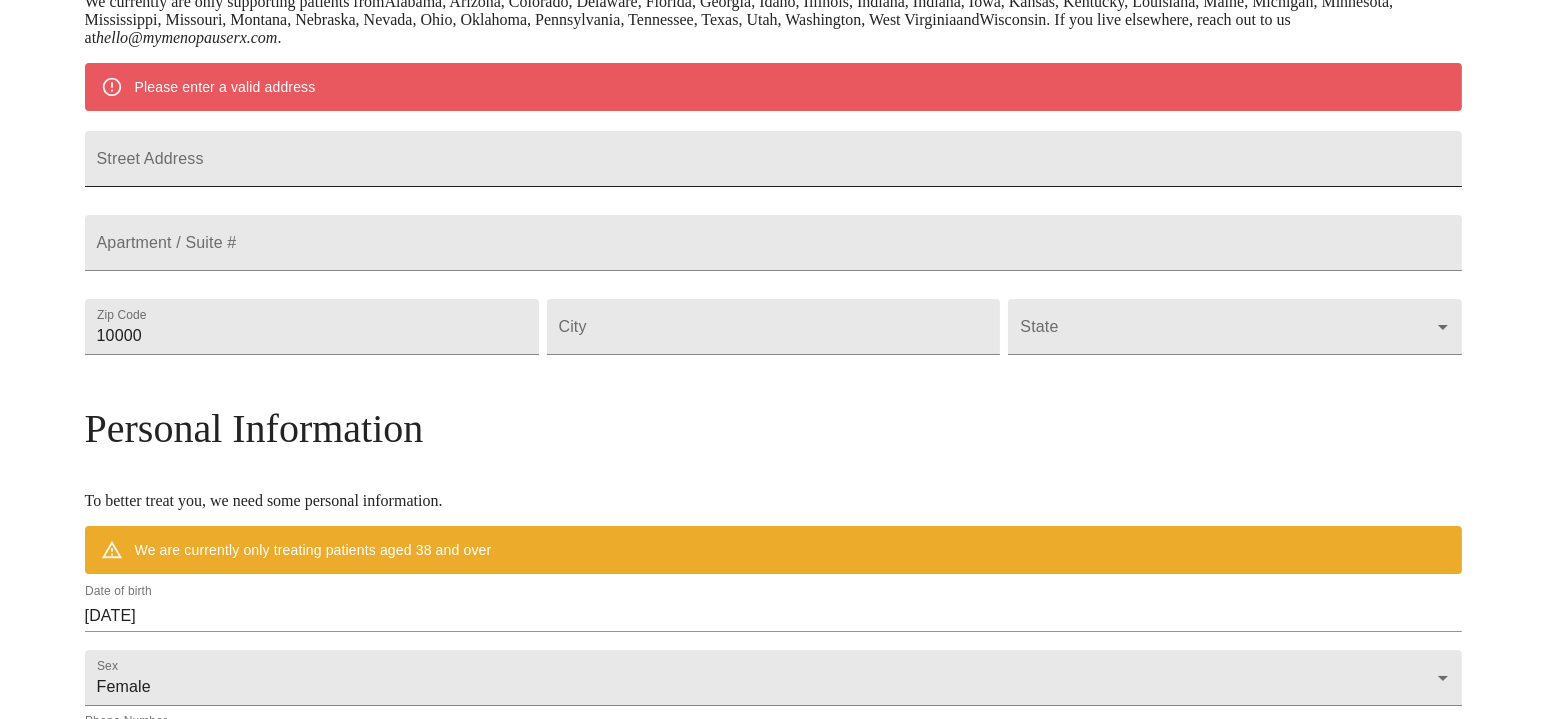 click on "Street Address" at bounding box center [774, 159] 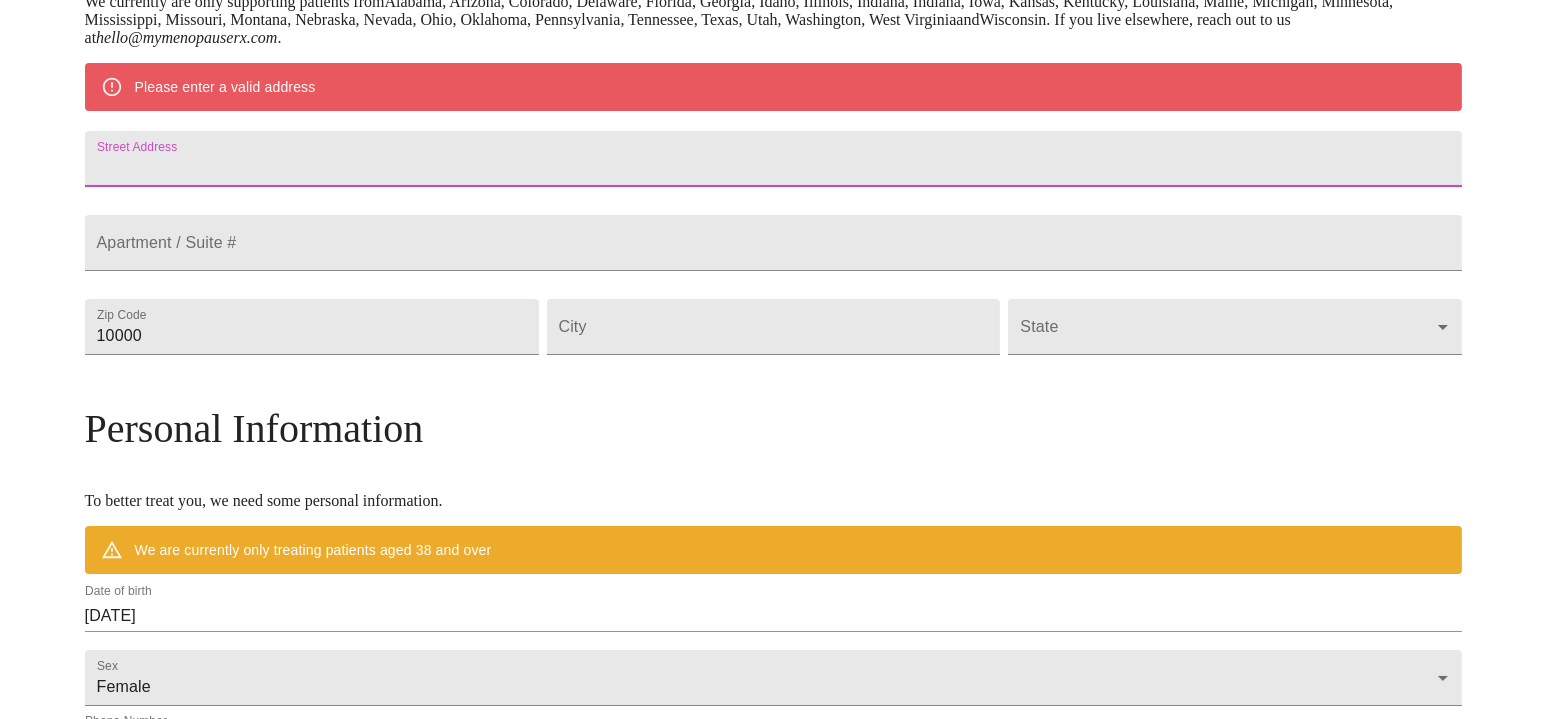 click on "Street Address" at bounding box center (774, 159) 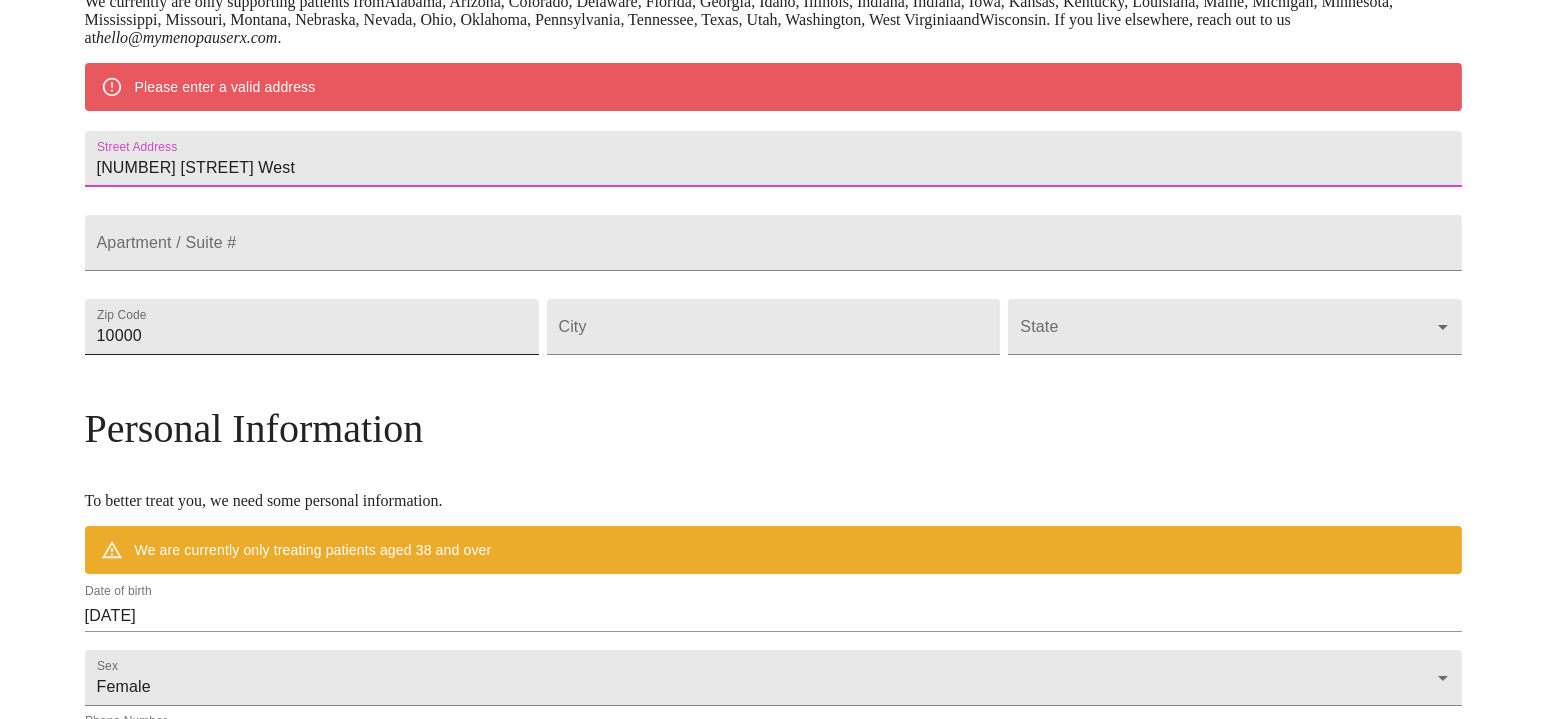 type on "1810 State Route 408 West" 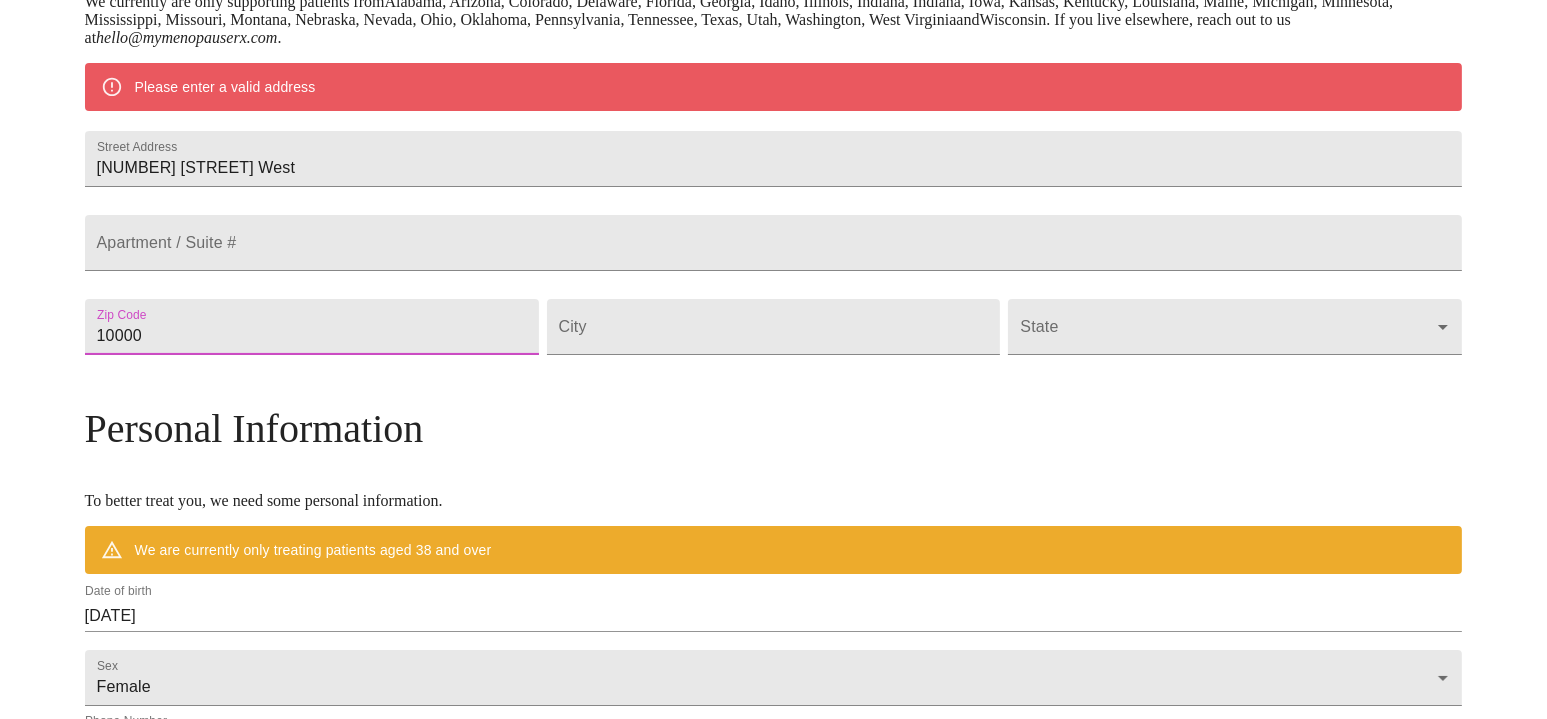 click on "MyMenopauseRx Welcome to MyMenopauseRx Since it's your first time here, you'll need to enter some medical and social information.  We'll guide you through it! Mailing Address We currently are only supporting patients from  Alabama, Arizona, Colorado, Delaware, Florida, Georgia, Idaho, Illinois, Indiana, Indiana, Iowa, Kansas, Kentucky, Louisiana, Maine, Michigan, Minnesota, Mississippi, Missouri, Montana, Nebraska, Nevada, Ohio, Oklahoma, Pennsylvania, Tennessee, Texas, Utah, Washington, West Virginia  and  Wisconsin . If you live elsewhere, reach out to us at  hello@mymenopauserx.com . Please enter a valid address Street Address 1810 State Route 408 West Apartment / Suite # Zip Code 10000 City State ​ Personal Information To better treat you, we need some personal information. We are currently only treating patients aged 38 and over Date of birth 08/02/2025 Sex Female Female Phone Number (   )    - Receive Text Message Notifications Terms of Service & Privacy Policy By  Continuing  and our  ." at bounding box center (774, 363) 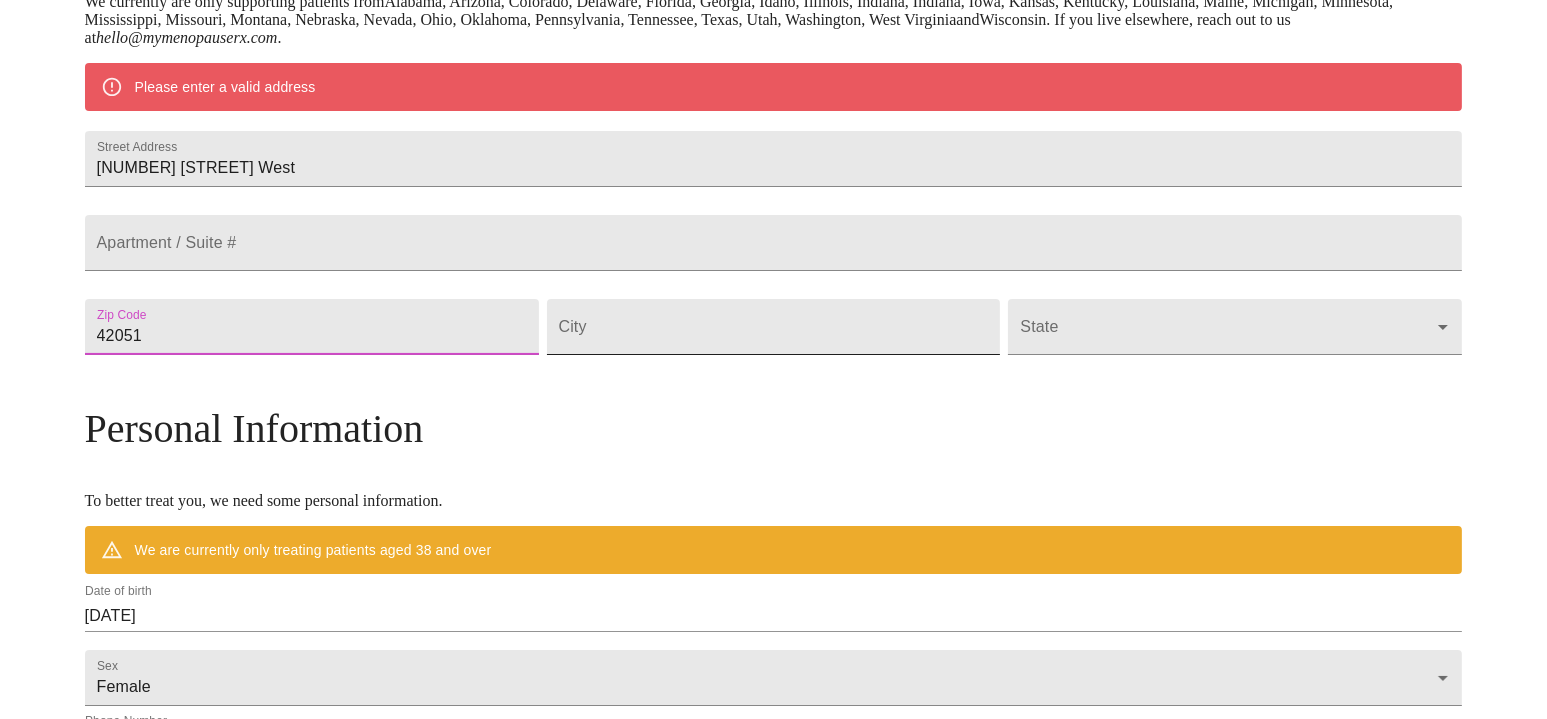 type on "42051" 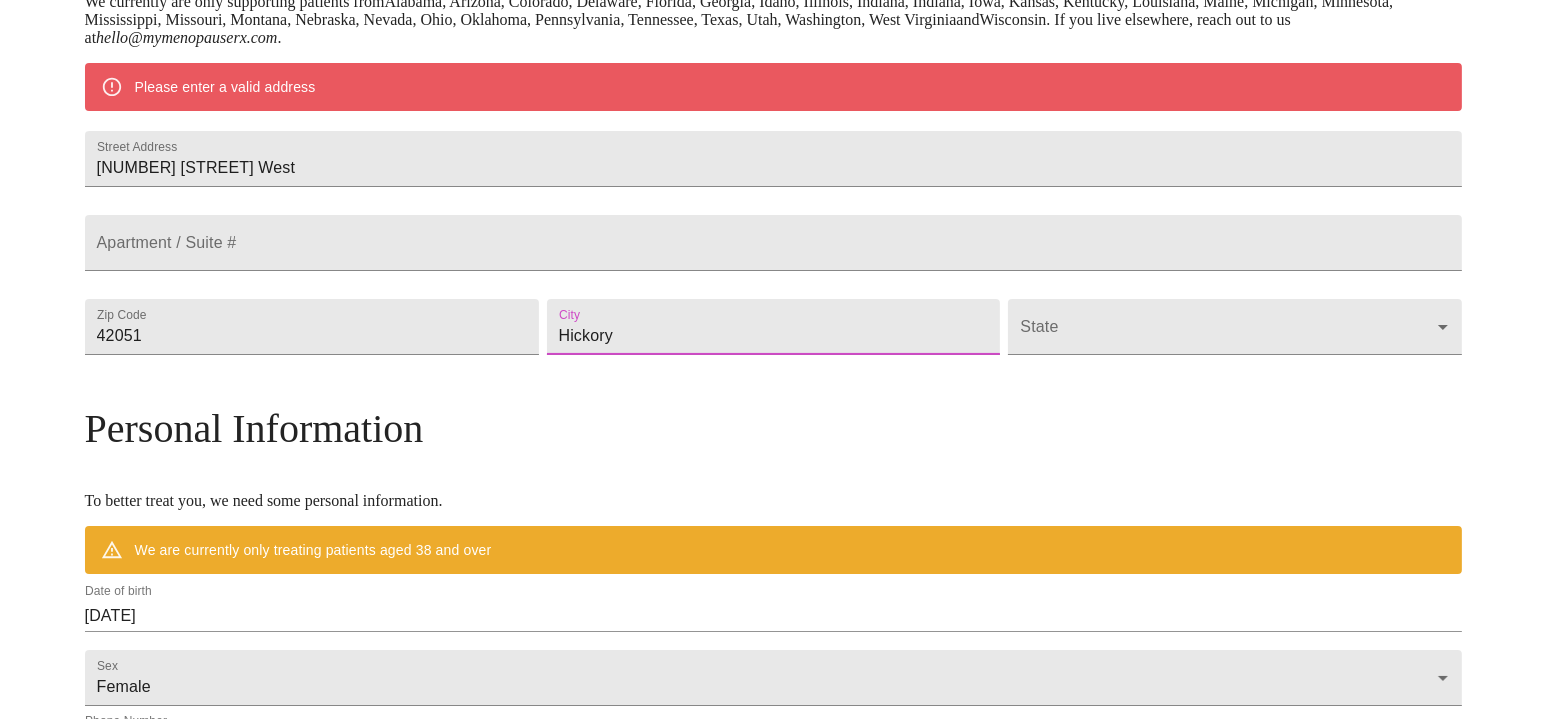 type on "Hickory" 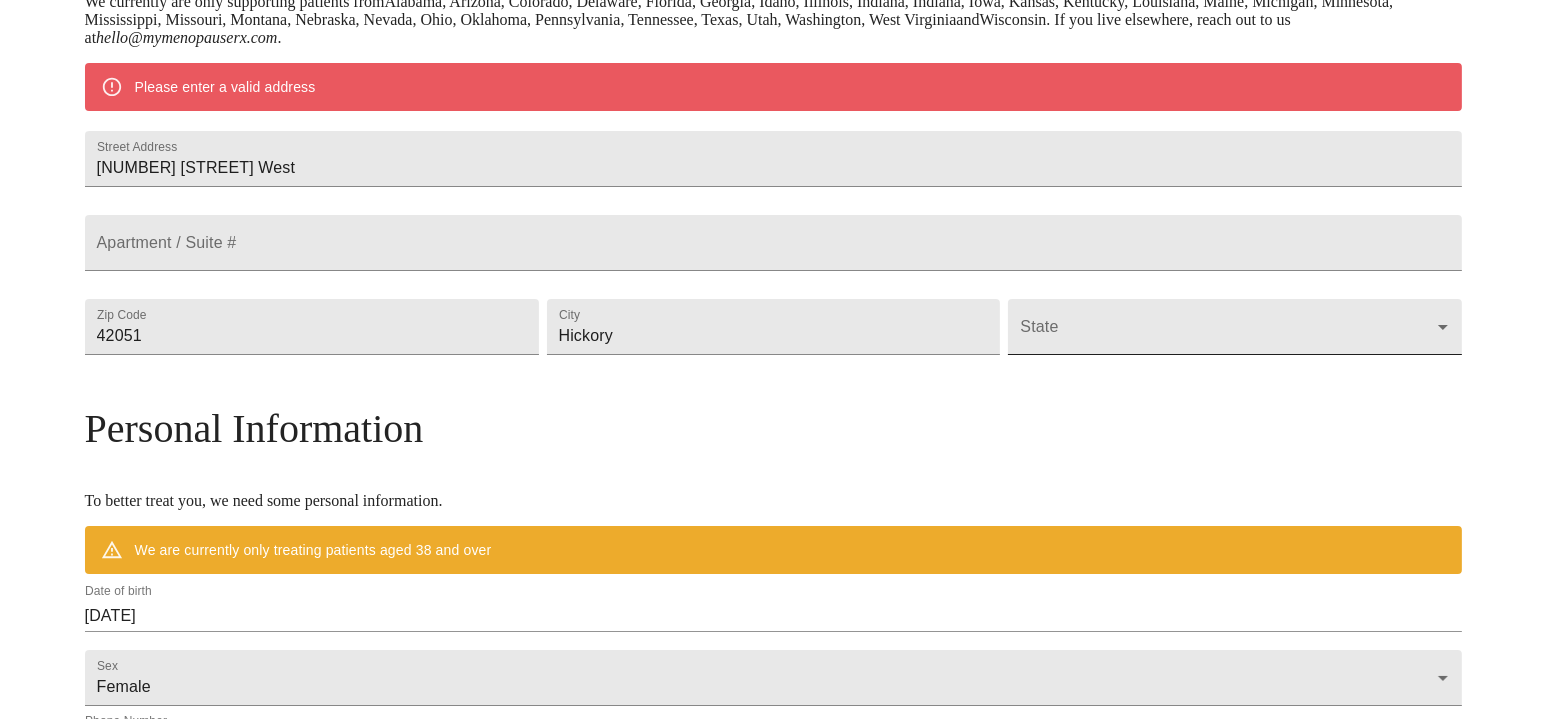 click on "MyMenopauseRx Welcome to MyMenopauseRx Since it's your first time here, you'll need to enter some medical and social information.  We'll guide you through it! Mailing Address We currently are only supporting patients from  Alabama, Arizona, Colorado, Delaware, Florida, Georgia, Idaho, Illinois, Indiana, Indiana, Iowa, Kansas, Kentucky, Louisiana, Maine, Michigan, Minnesota, Mississippi, Missouri, Montana, Nebraska, Nevada, Ohio, Oklahoma, Pennsylvania, Tennessee, Texas, Utah, Washington, West Virginia  and  Wisconsin . If you live elsewhere, reach out to us at  hello@mymenopauserx.com . Please enter a valid address Street Address 1810 State Route 408 West Apartment / Suite # Zip Code 42051 City Hickory State ​ Personal Information To better treat you, we need some personal information. We are currently only treating patients aged 38 and over Date of birth 08/02/2025 Sex Female Female Phone Number (   )    - Receive Text Message Notifications Terms of Service & Privacy Policy By  Continuing ." at bounding box center [773, 363] 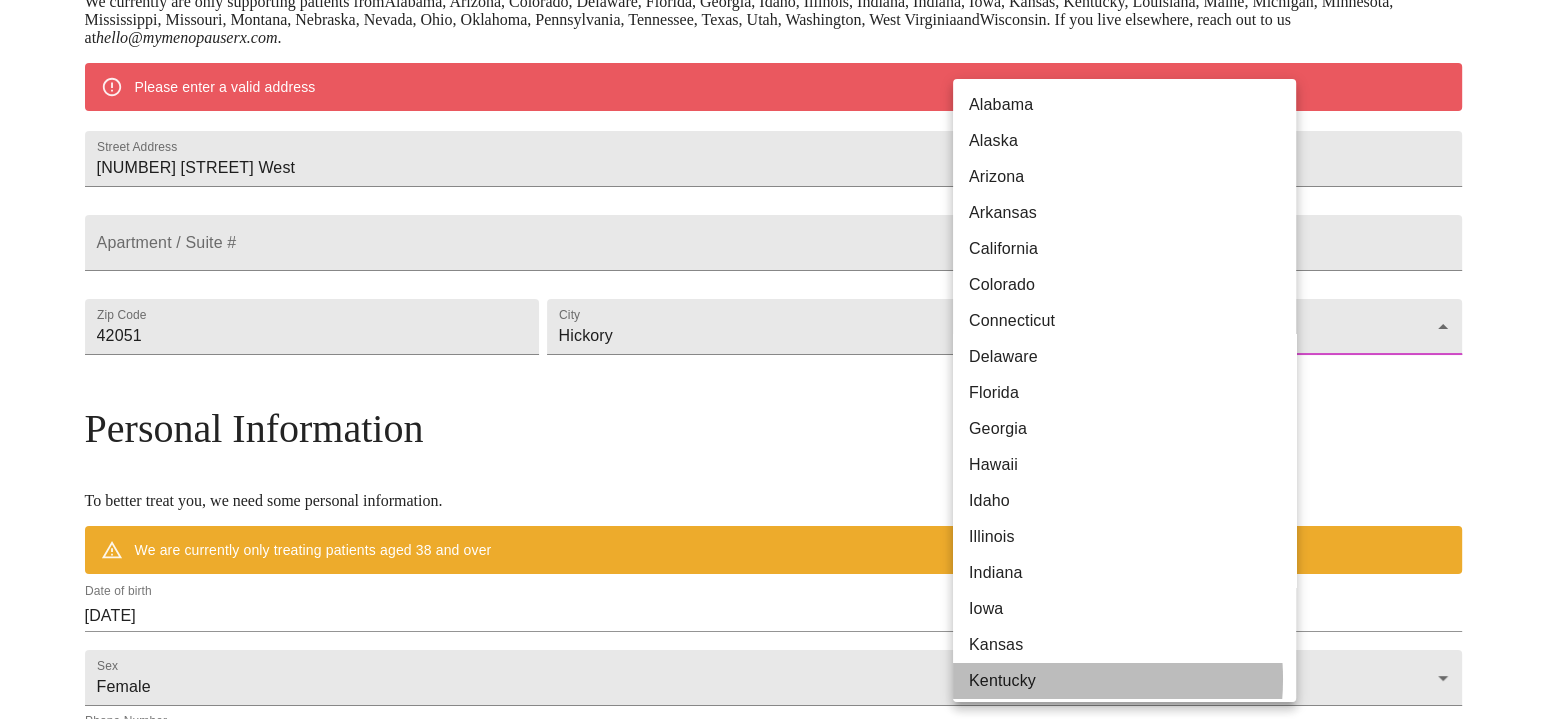 click on "Kentucky" at bounding box center (1132, 681) 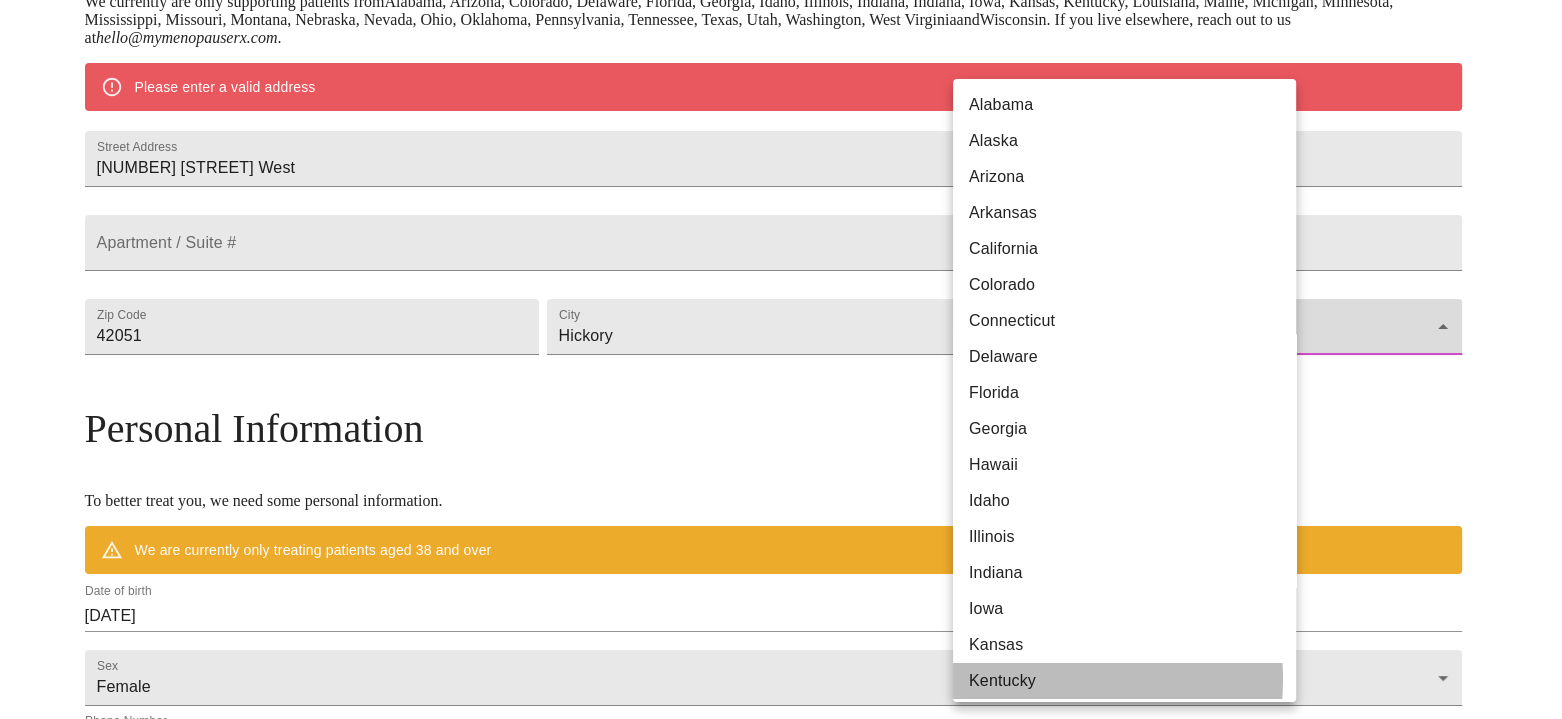 type on "Kentucky" 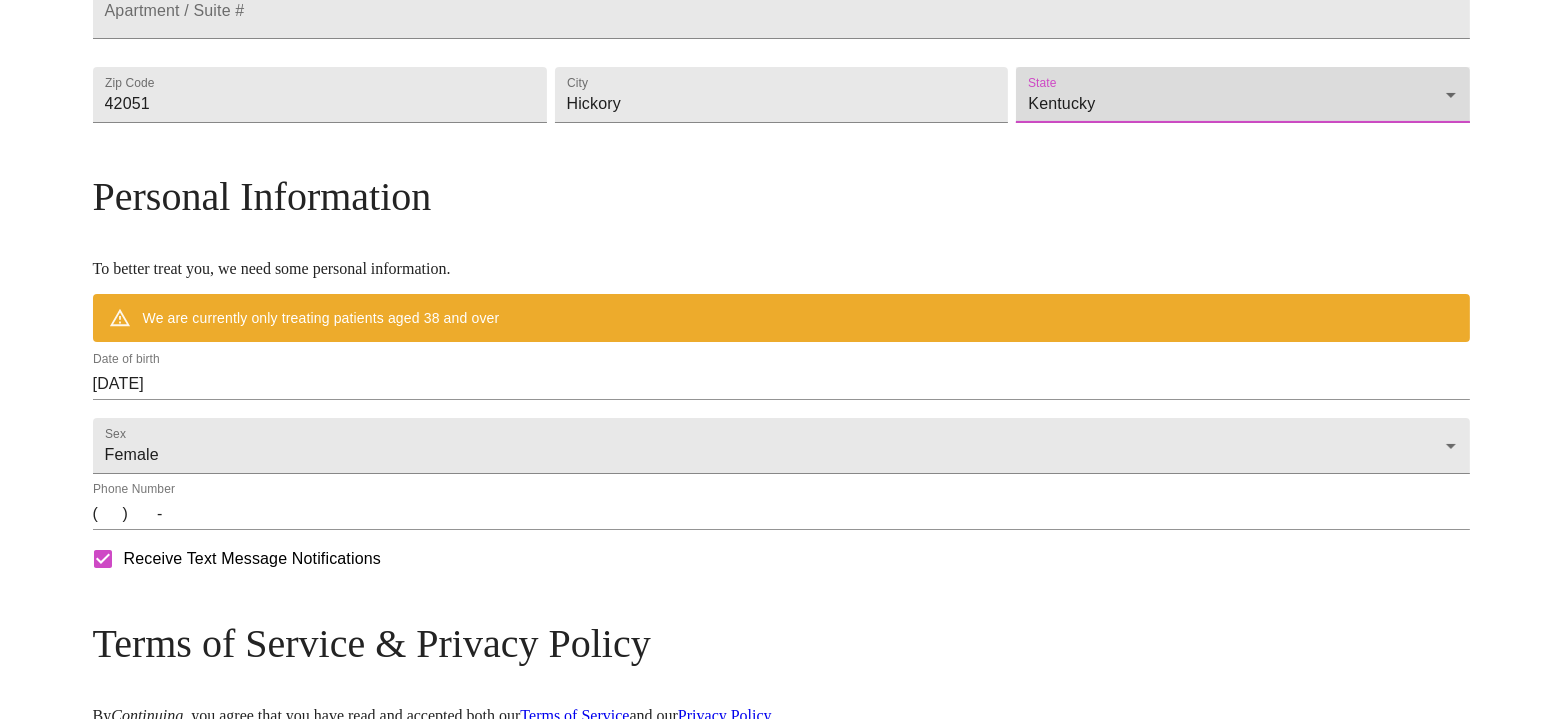scroll, scrollTop: 624, scrollLeft: 0, axis: vertical 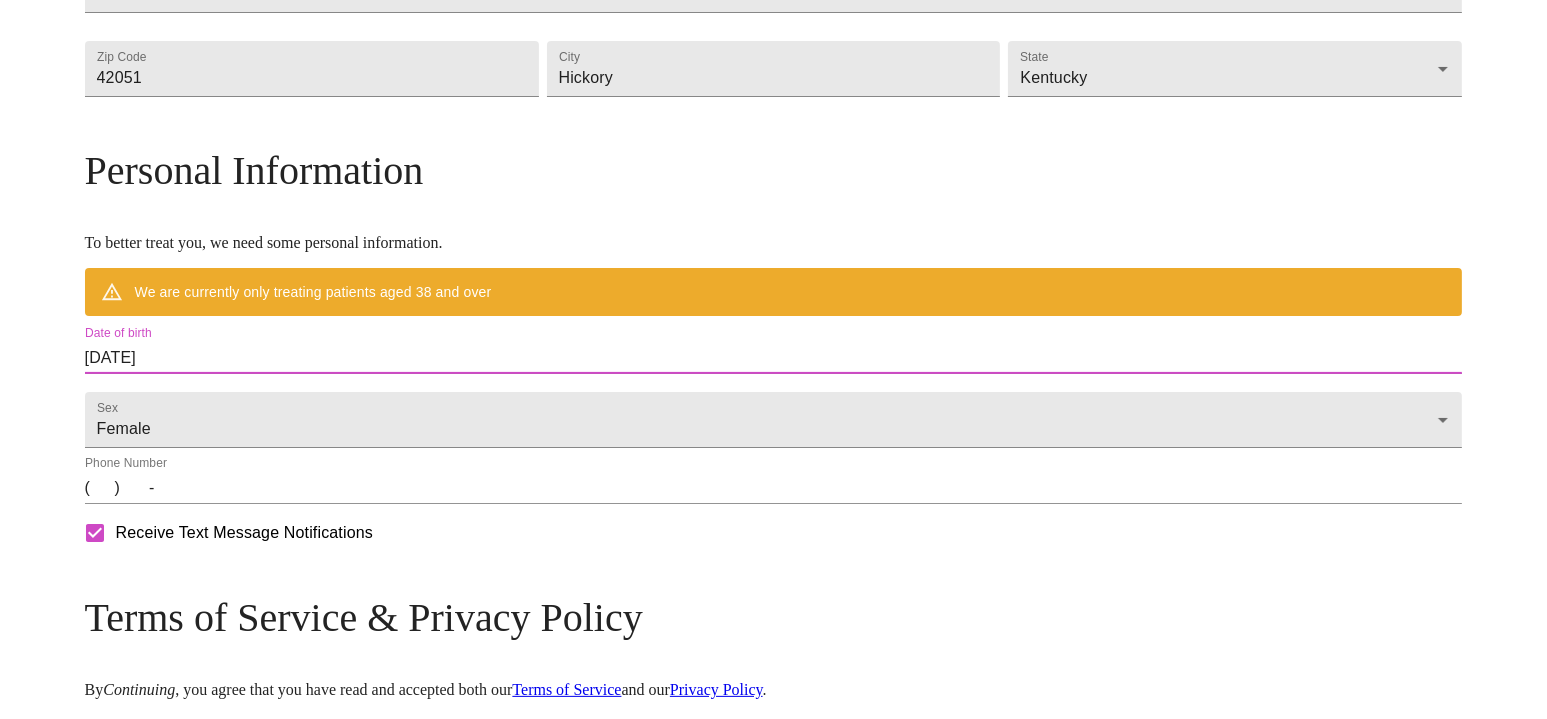 drag, startPoint x: 367, startPoint y: 389, endPoint x: 191, endPoint y: 396, distance: 176.13914 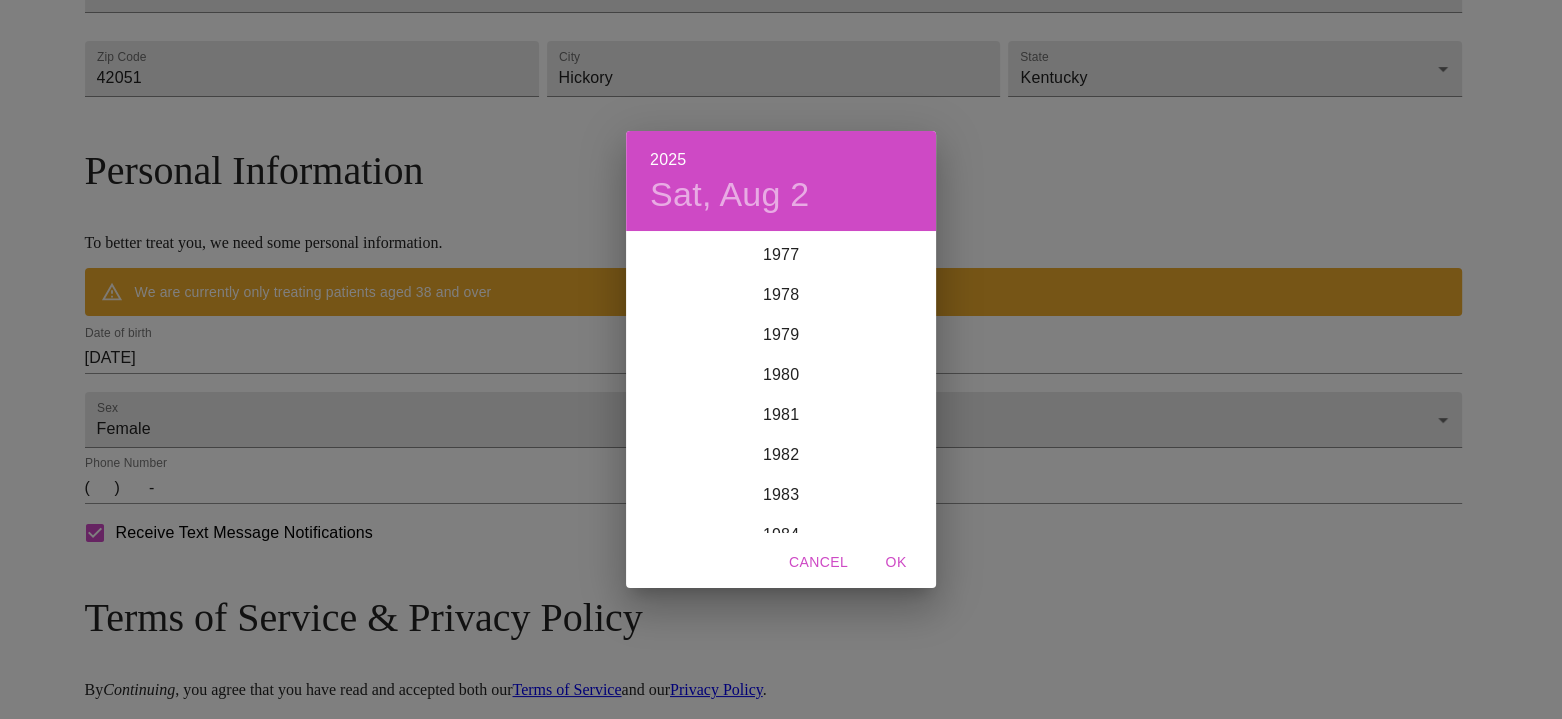 scroll, scrollTop: 3052, scrollLeft: 0, axis: vertical 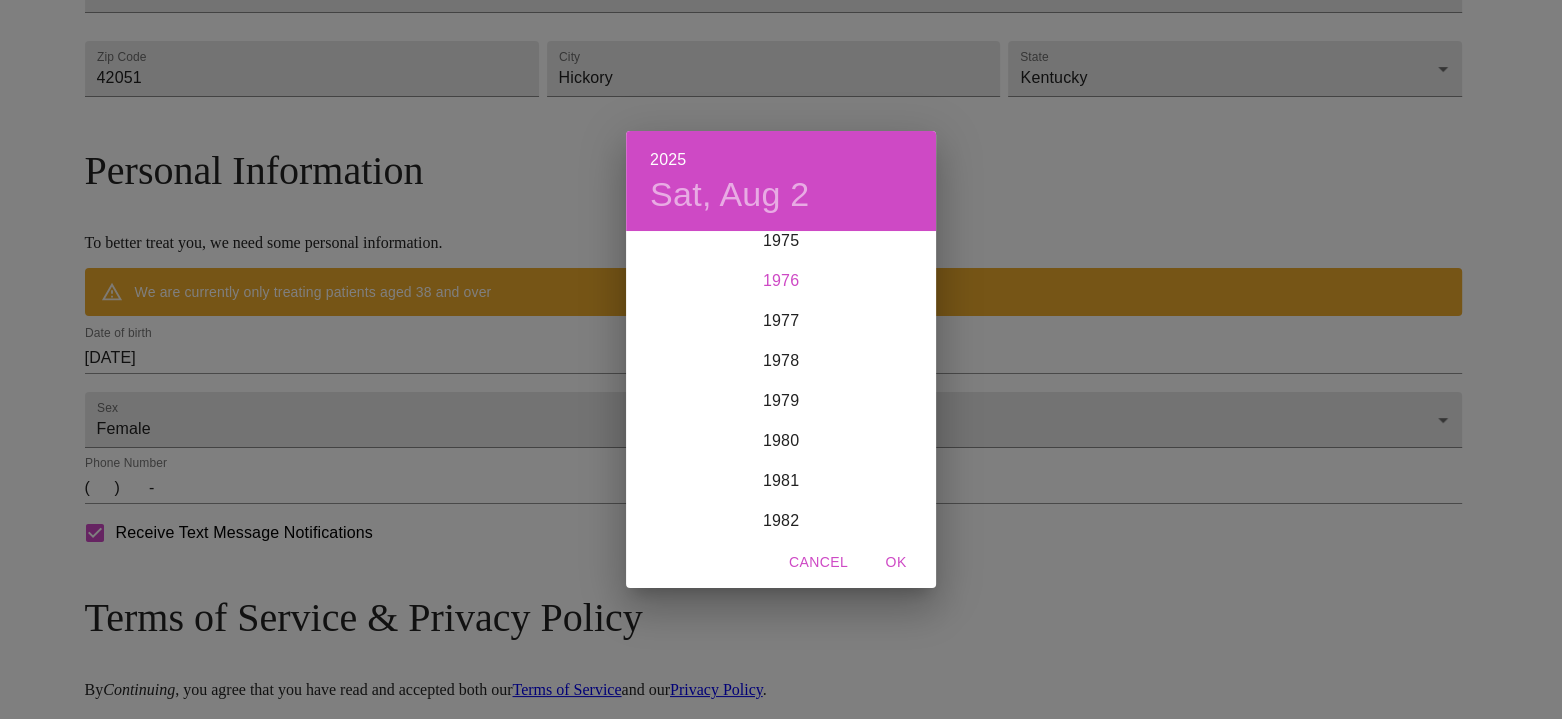 click on "1976" at bounding box center (781, 281) 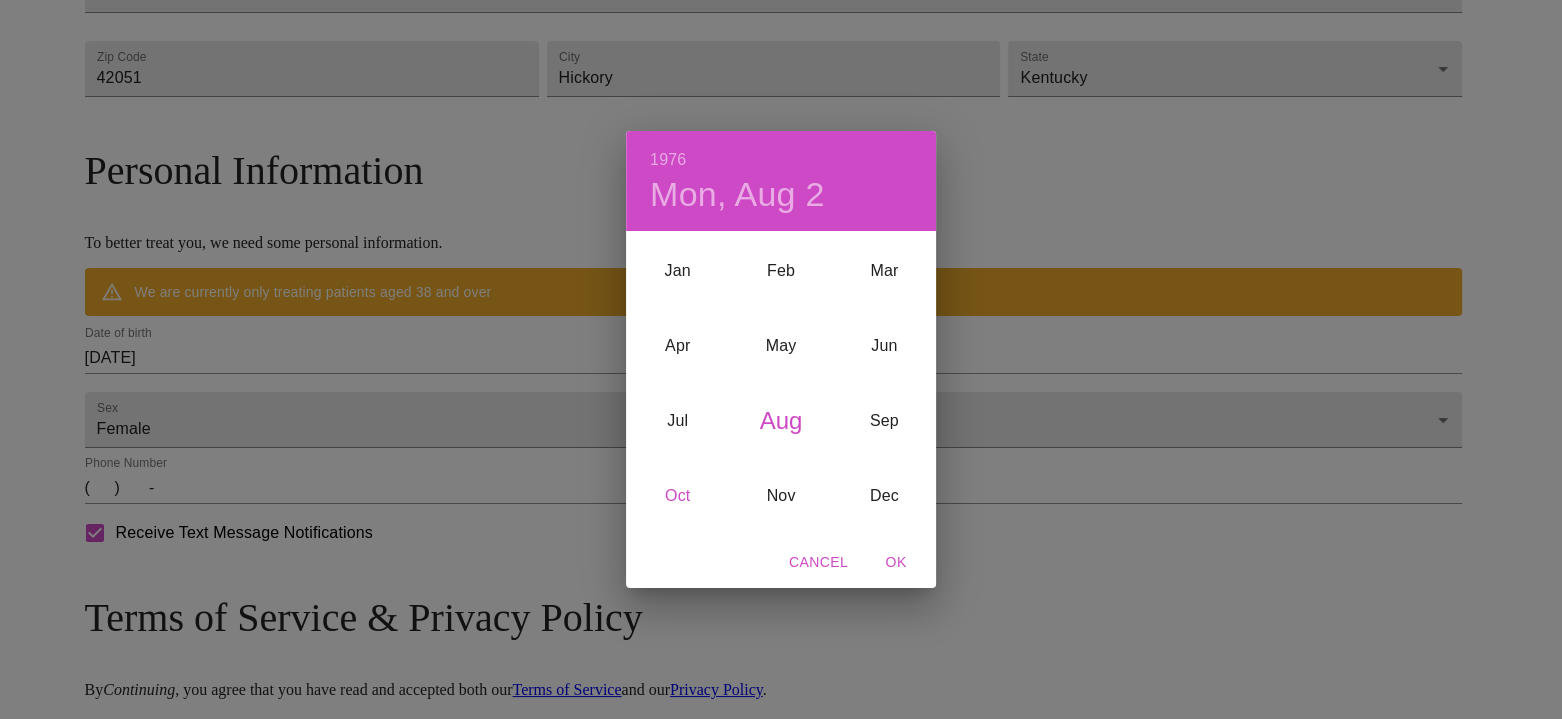 click on "Oct" at bounding box center (677, 495) 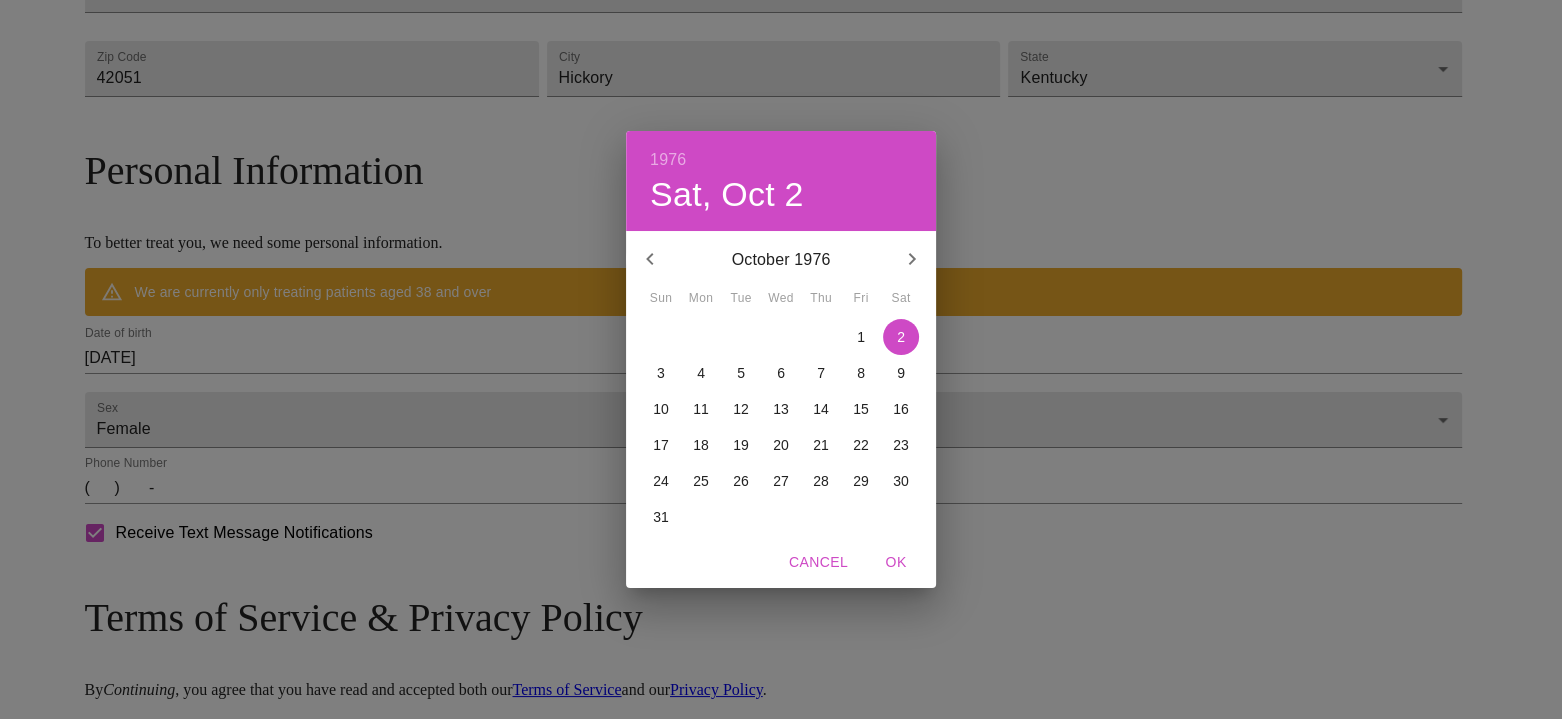 click on "2" at bounding box center (901, 337) 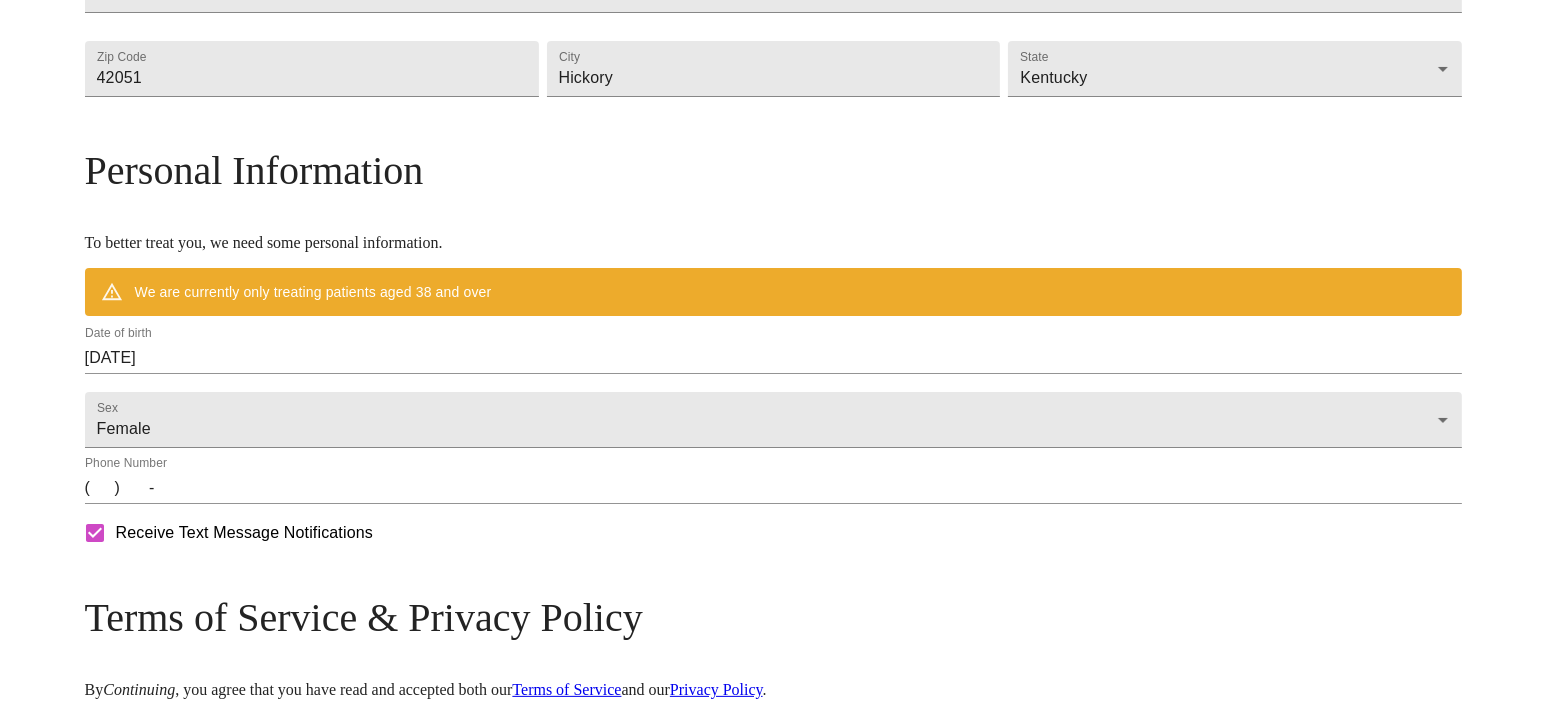 click on "08/02/2025" at bounding box center [774, 358] 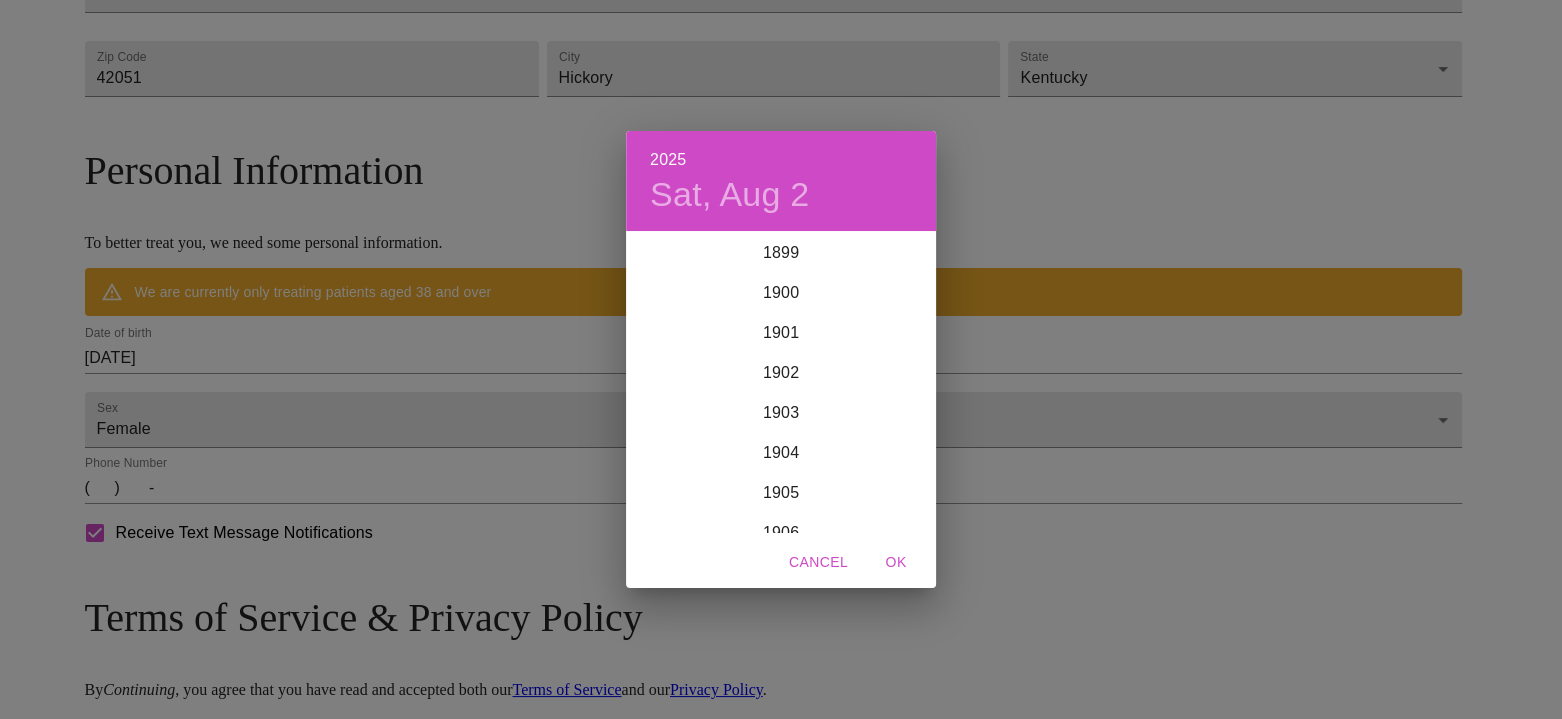 scroll, scrollTop: 4918, scrollLeft: 0, axis: vertical 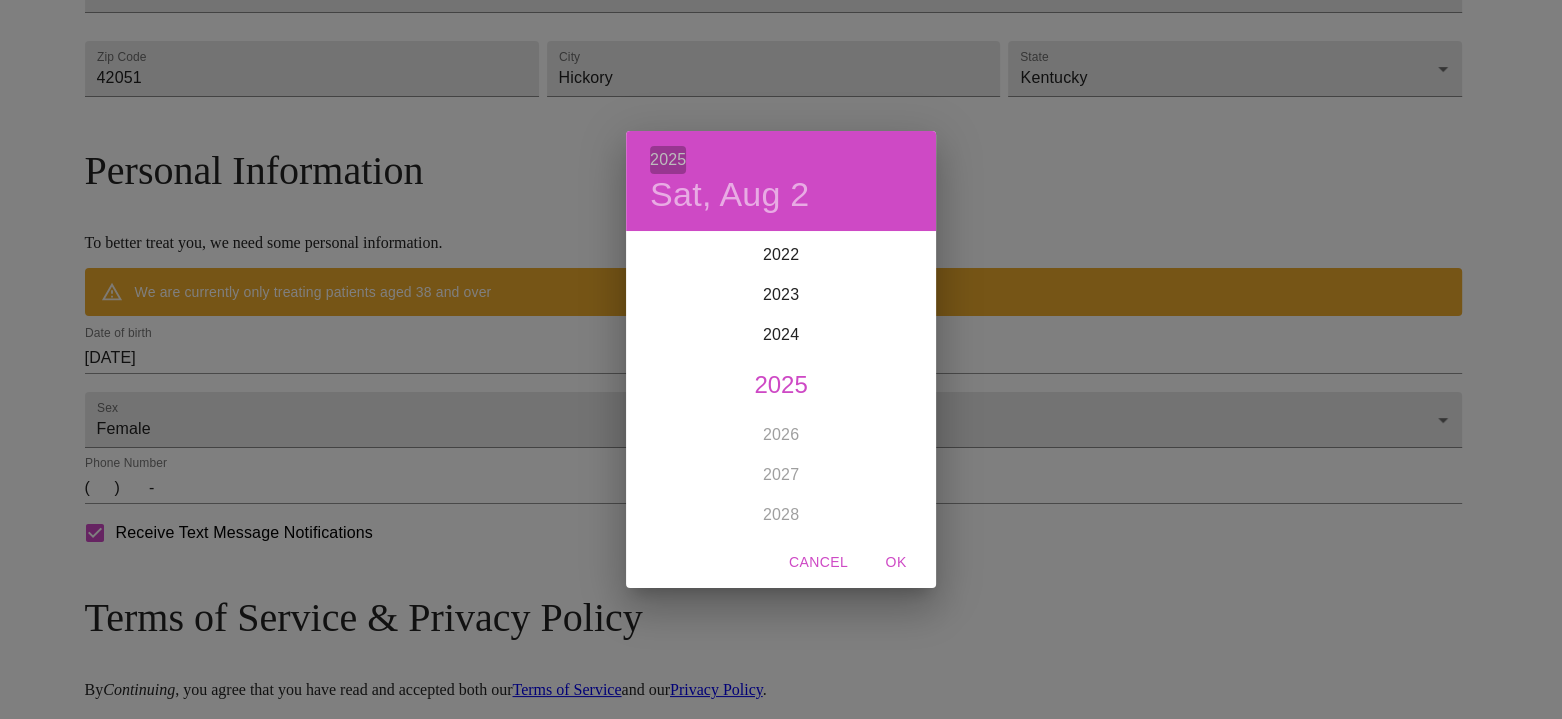 click on "2025" at bounding box center (668, 160) 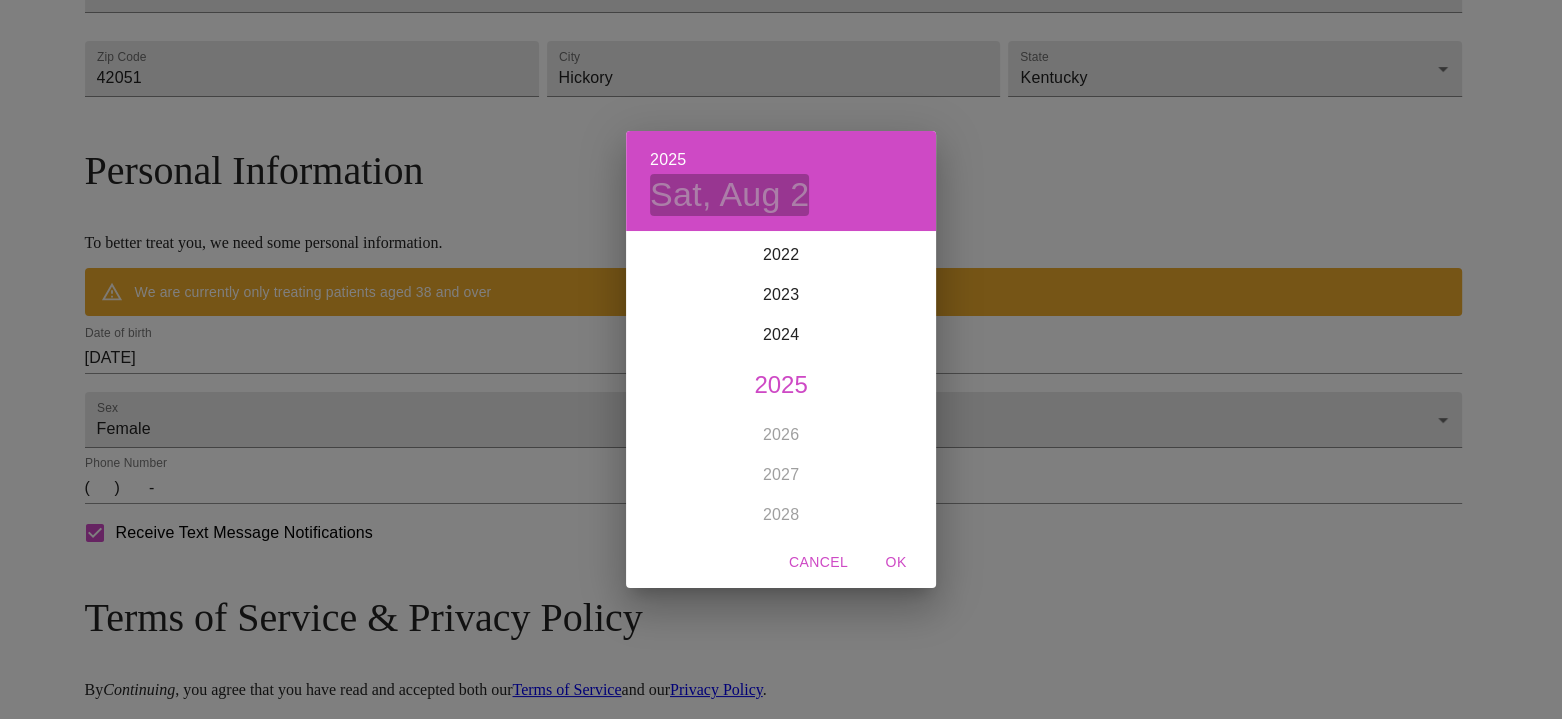 click on "Sat, Aug 2" at bounding box center [729, 195] 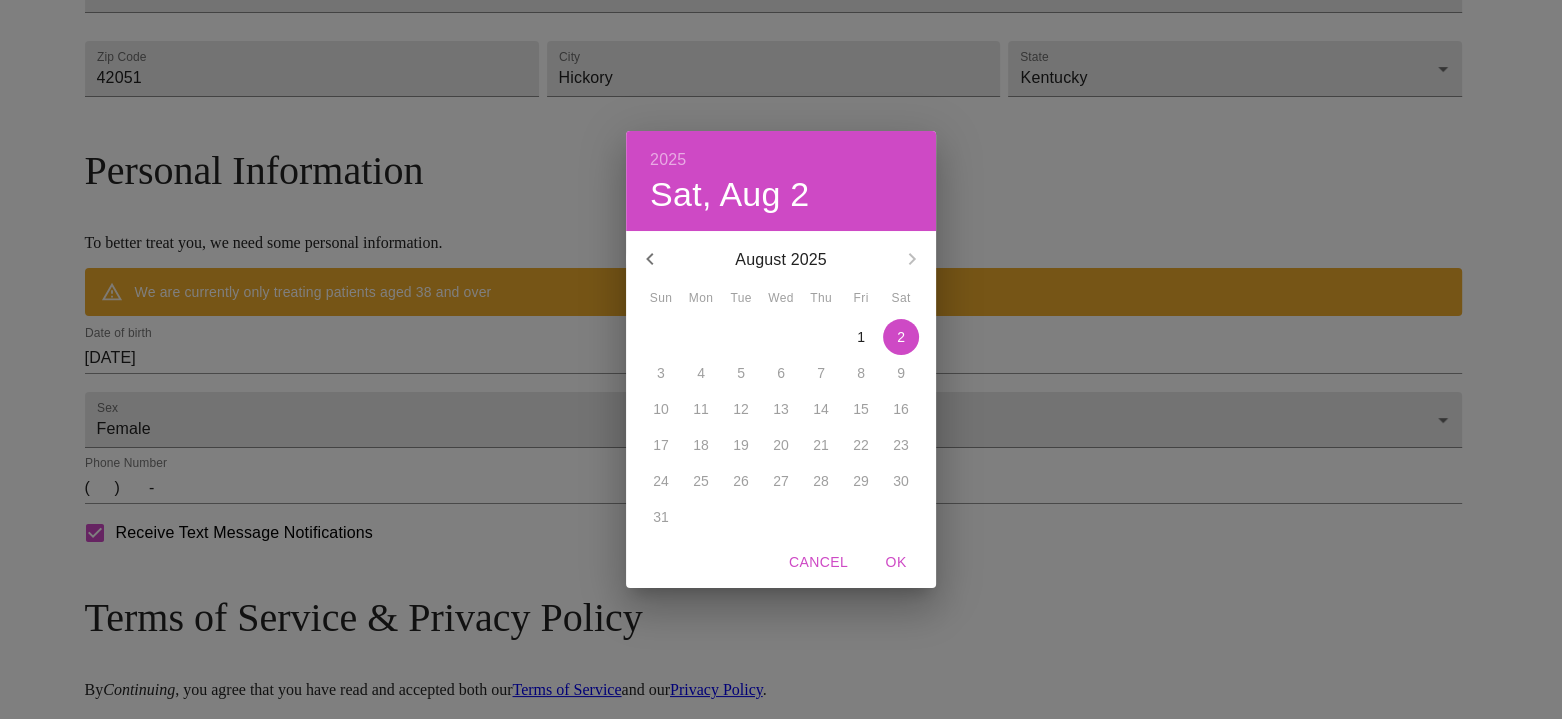 click on "August 2025" at bounding box center [781, 260] 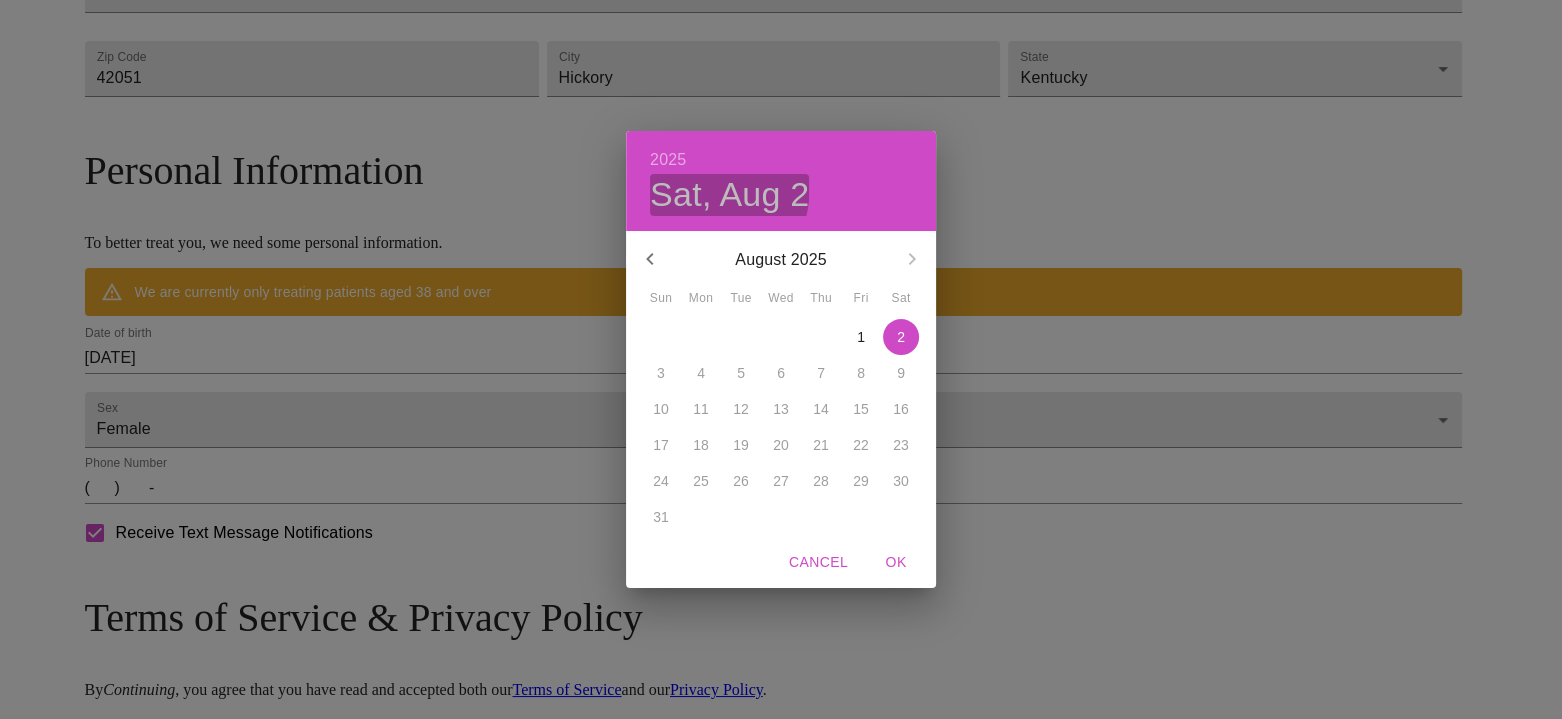 click on "Sat, Aug 2" at bounding box center (729, 195) 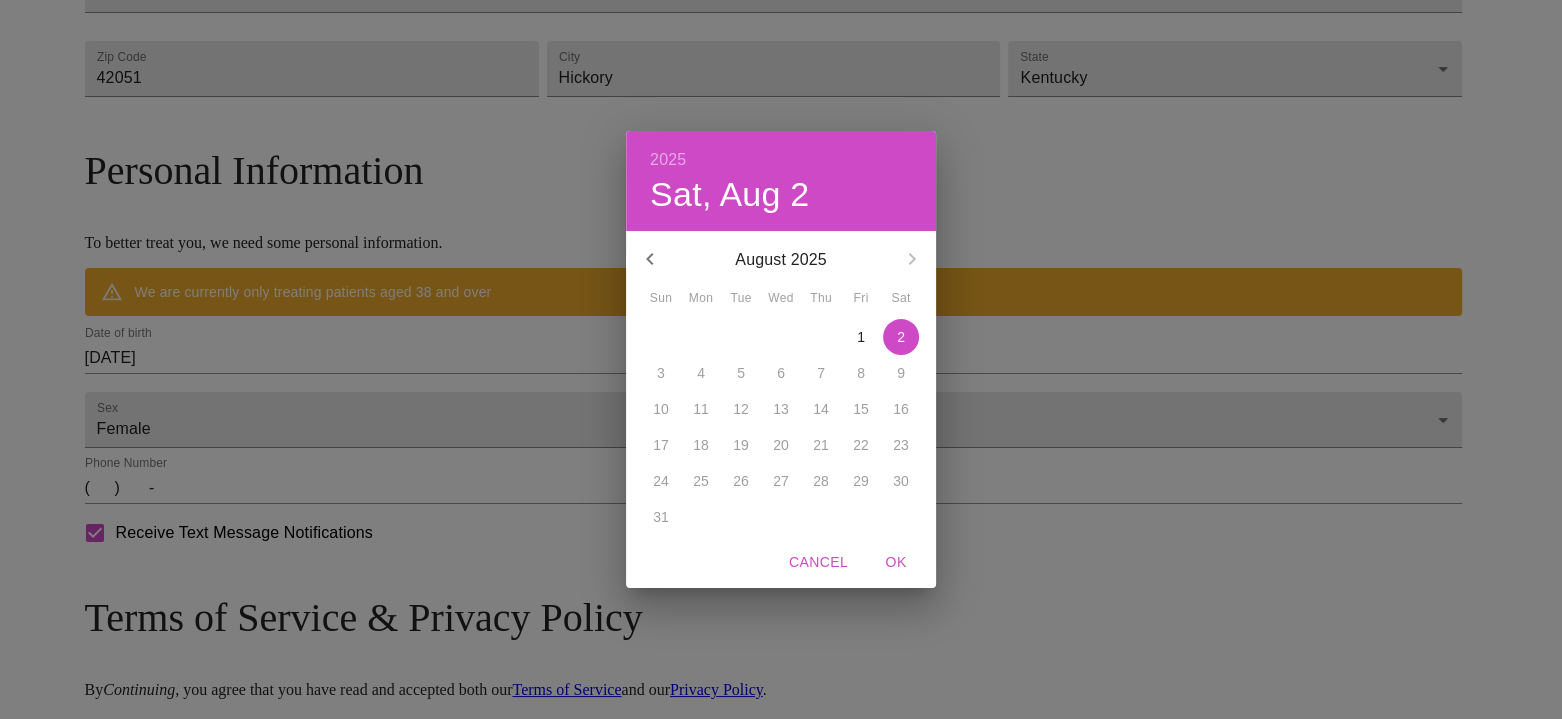 click on "2025" at bounding box center [668, 160] 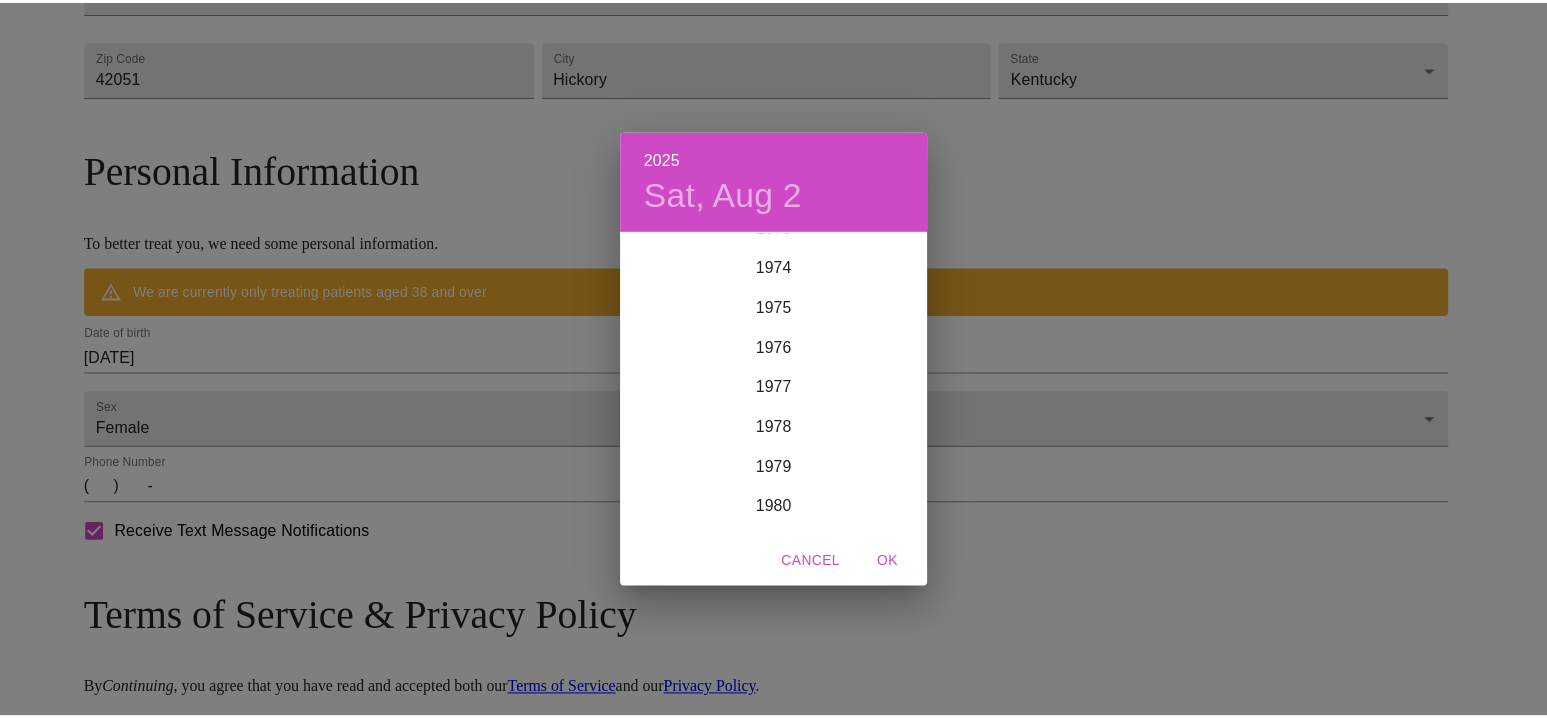 scroll, scrollTop: 3052, scrollLeft: 0, axis: vertical 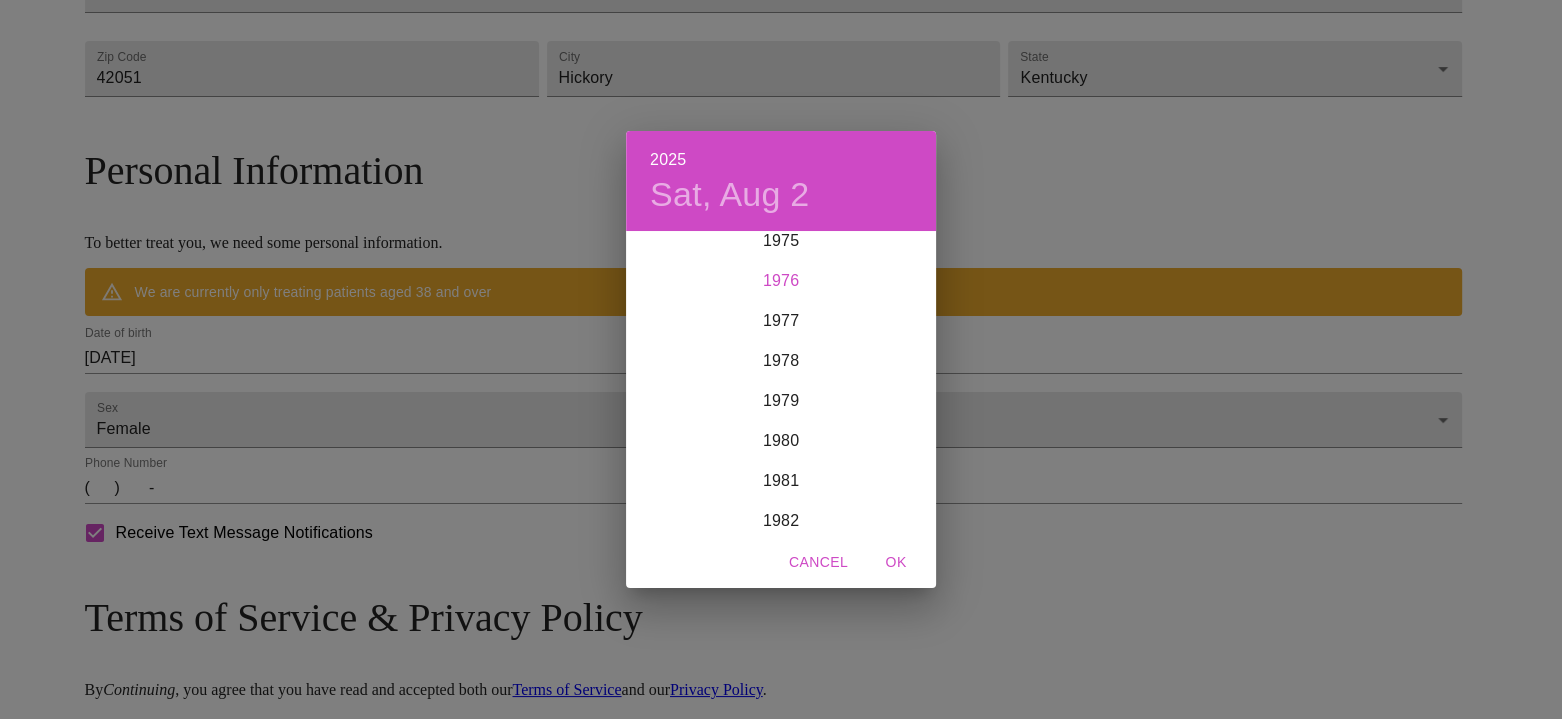 click on "1976" at bounding box center [781, 281] 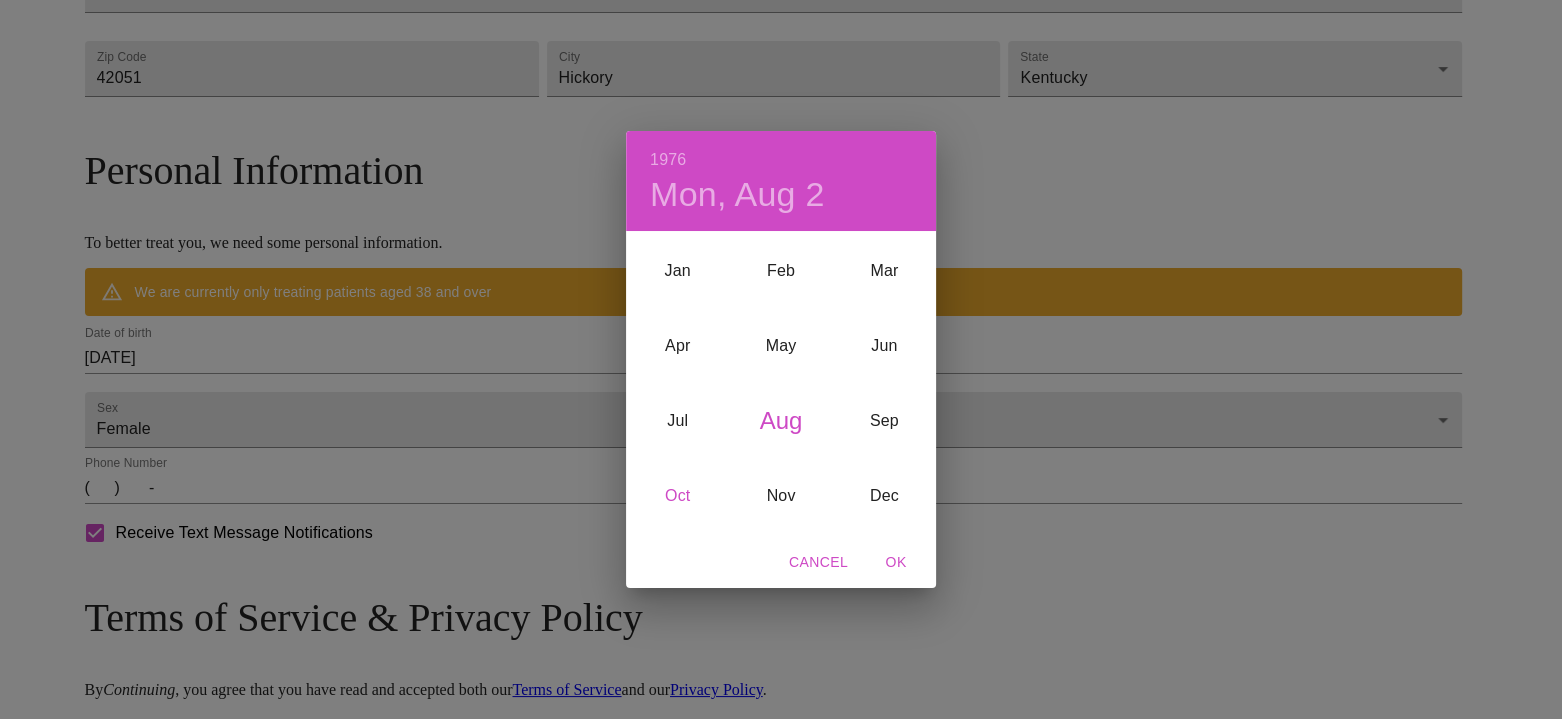 click on "Oct" at bounding box center [677, 495] 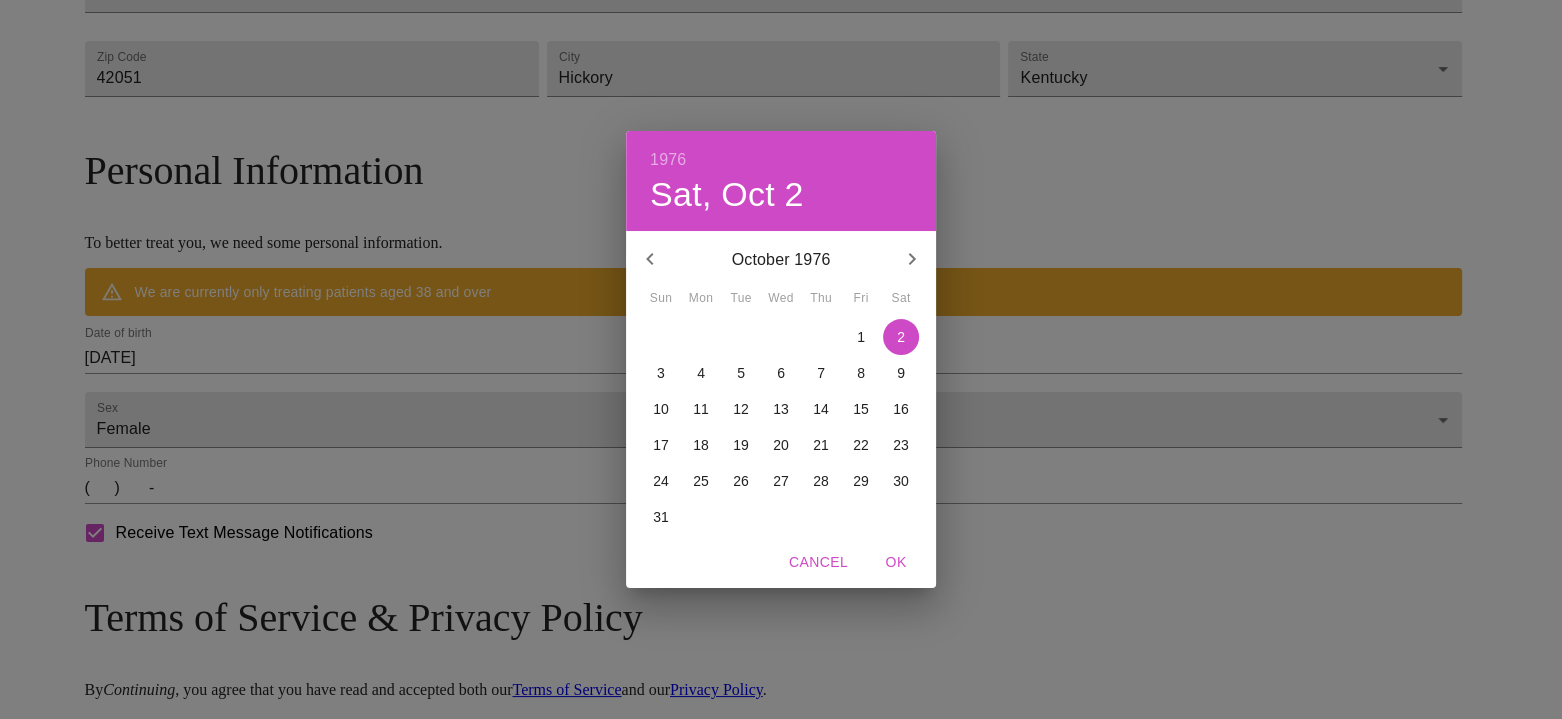 click on "2" at bounding box center [901, 337] 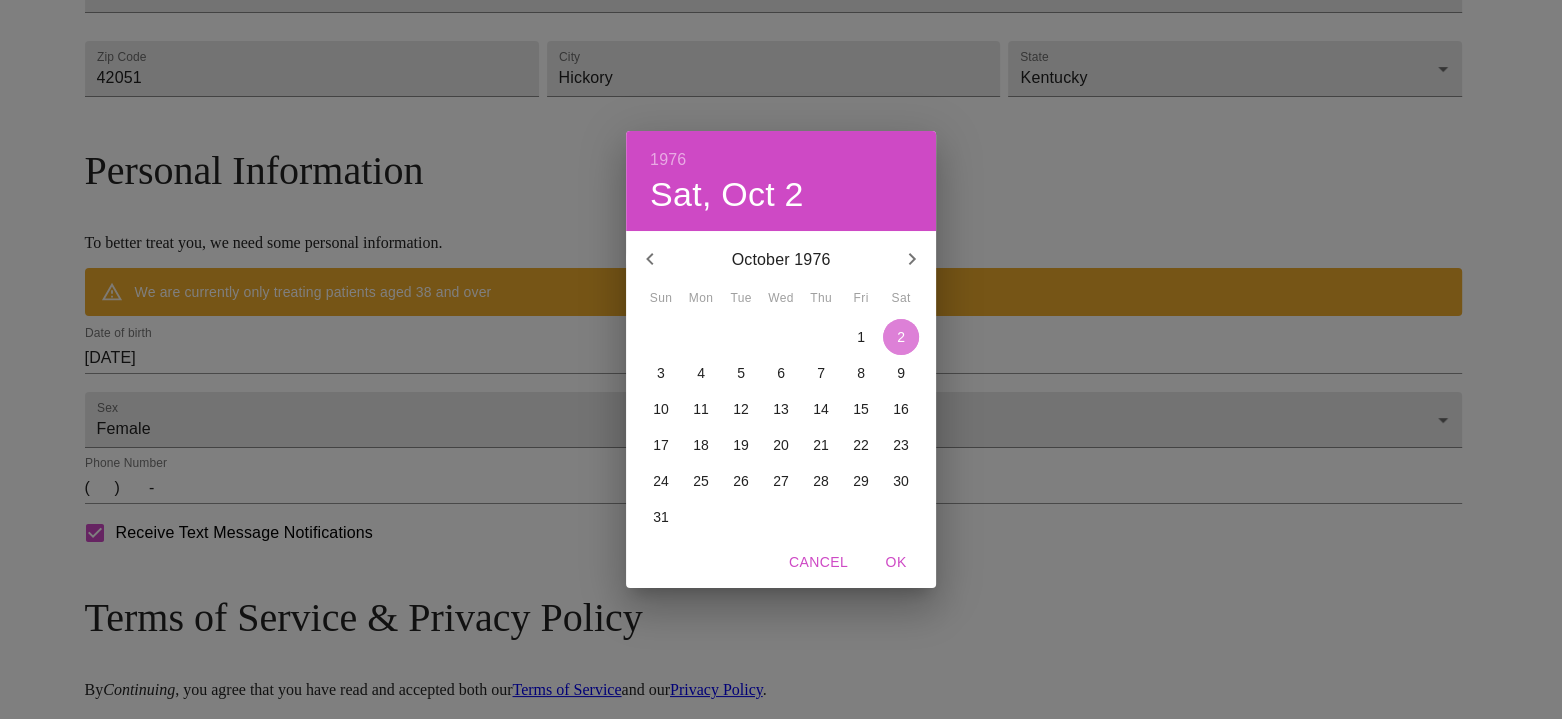 click on "2" at bounding box center [901, 337] 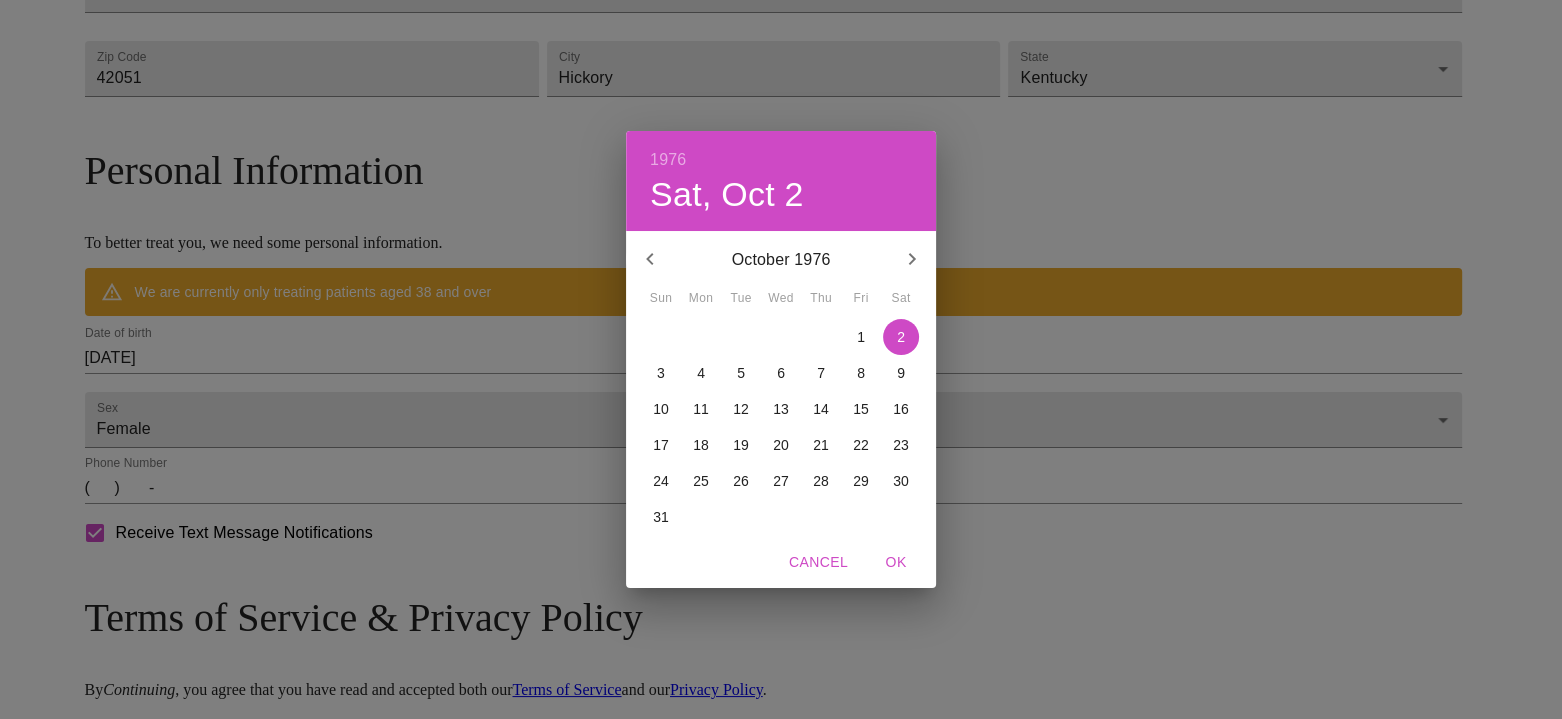 click on "OK" at bounding box center [896, 562] 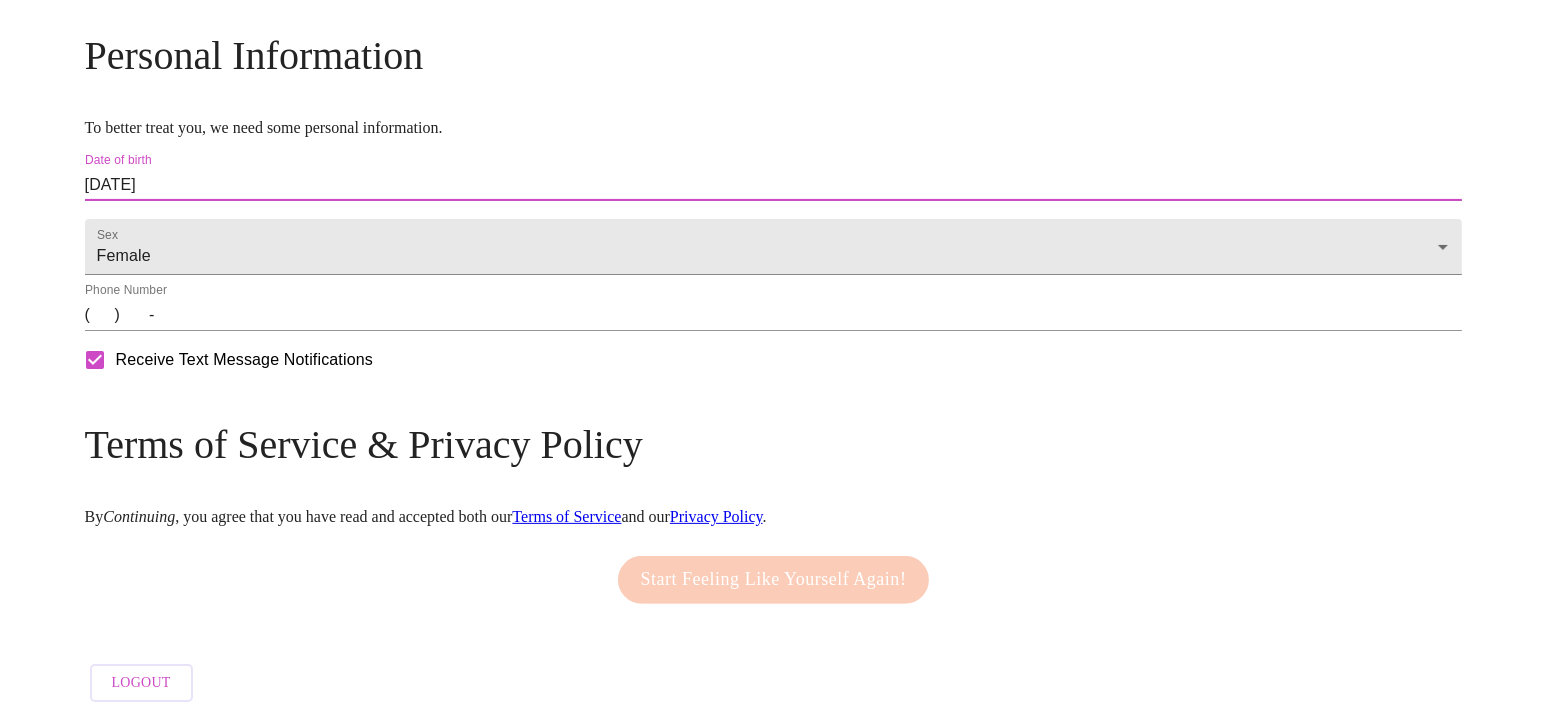 scroll, scrollTop: 757, scrollLeft: 0, axis: vertical 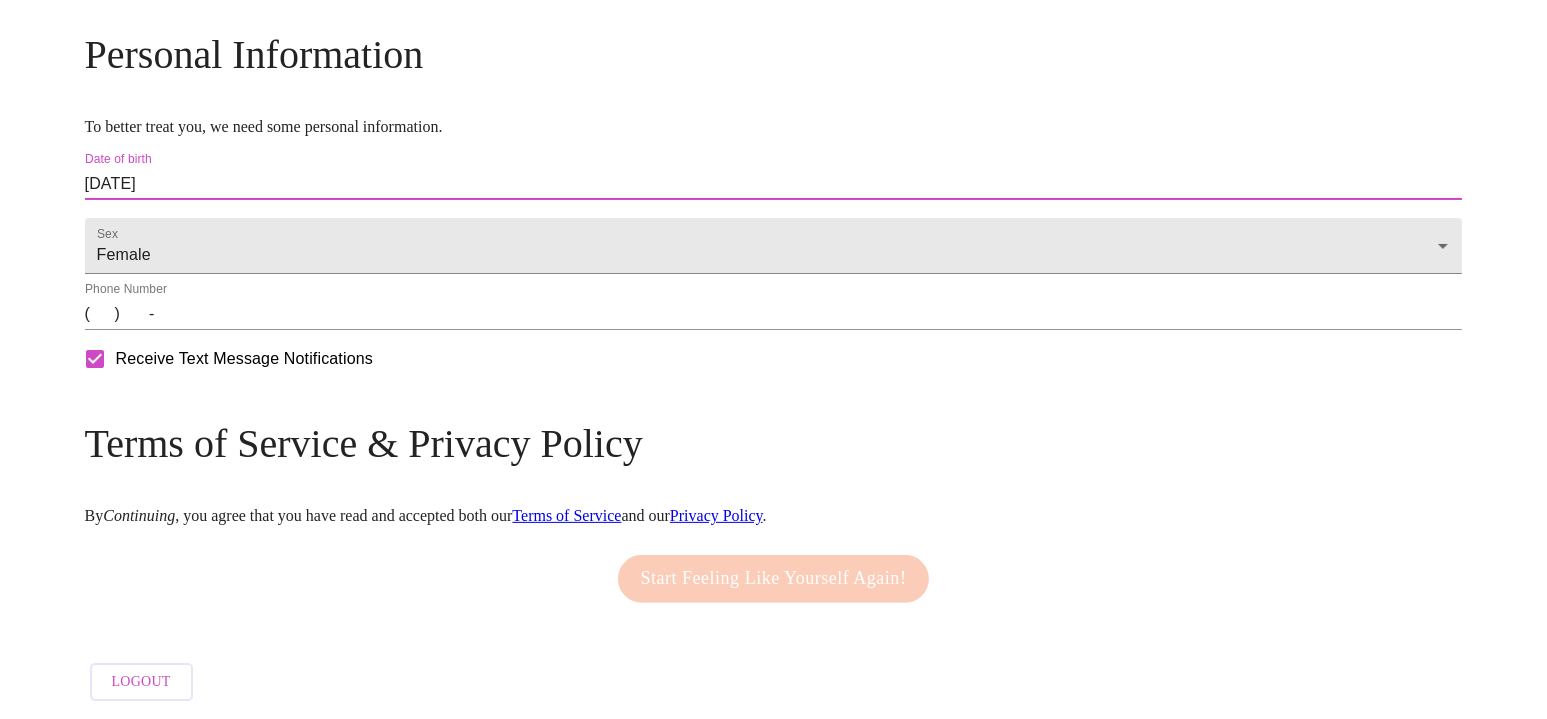 click on "(   )    -" at bounding box center [774, 314] 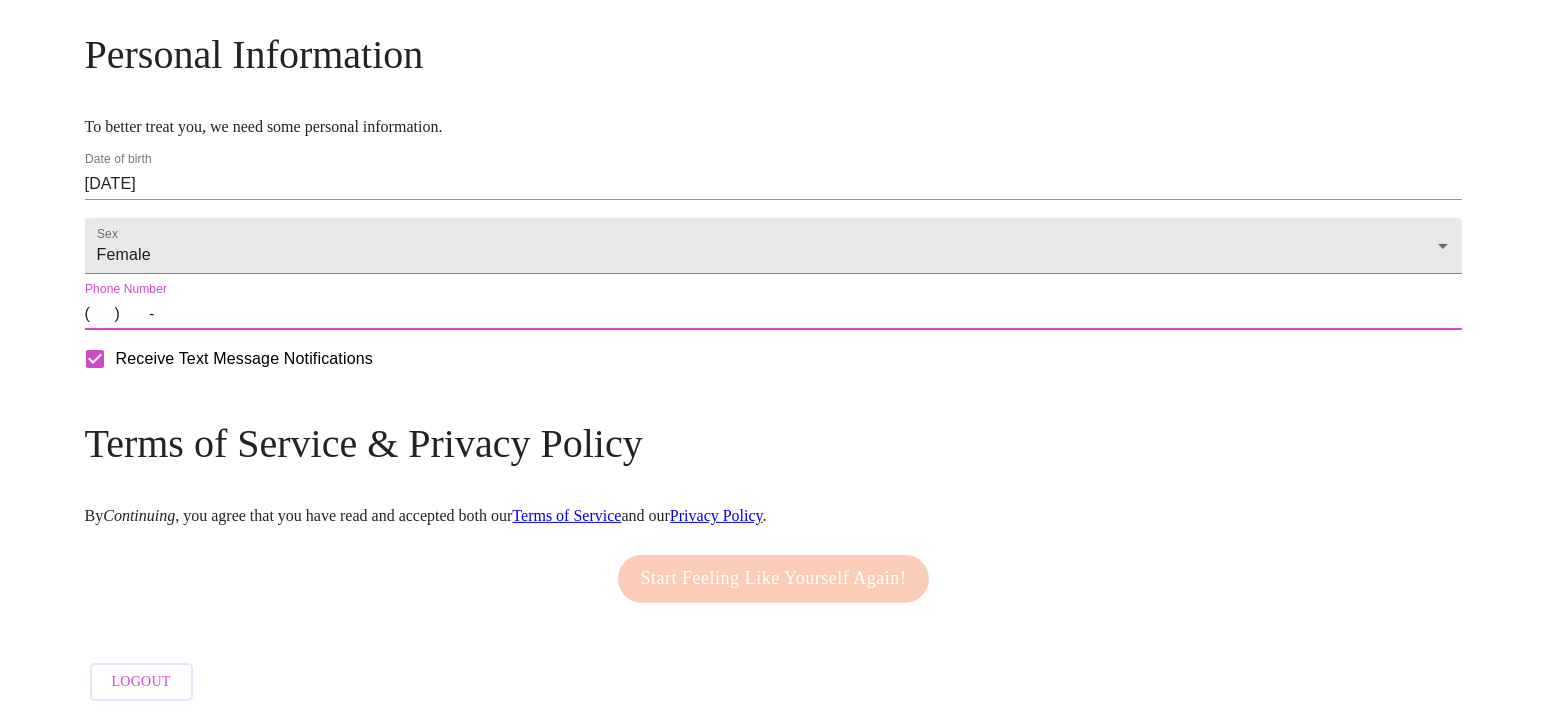 type on "([PHONE])" 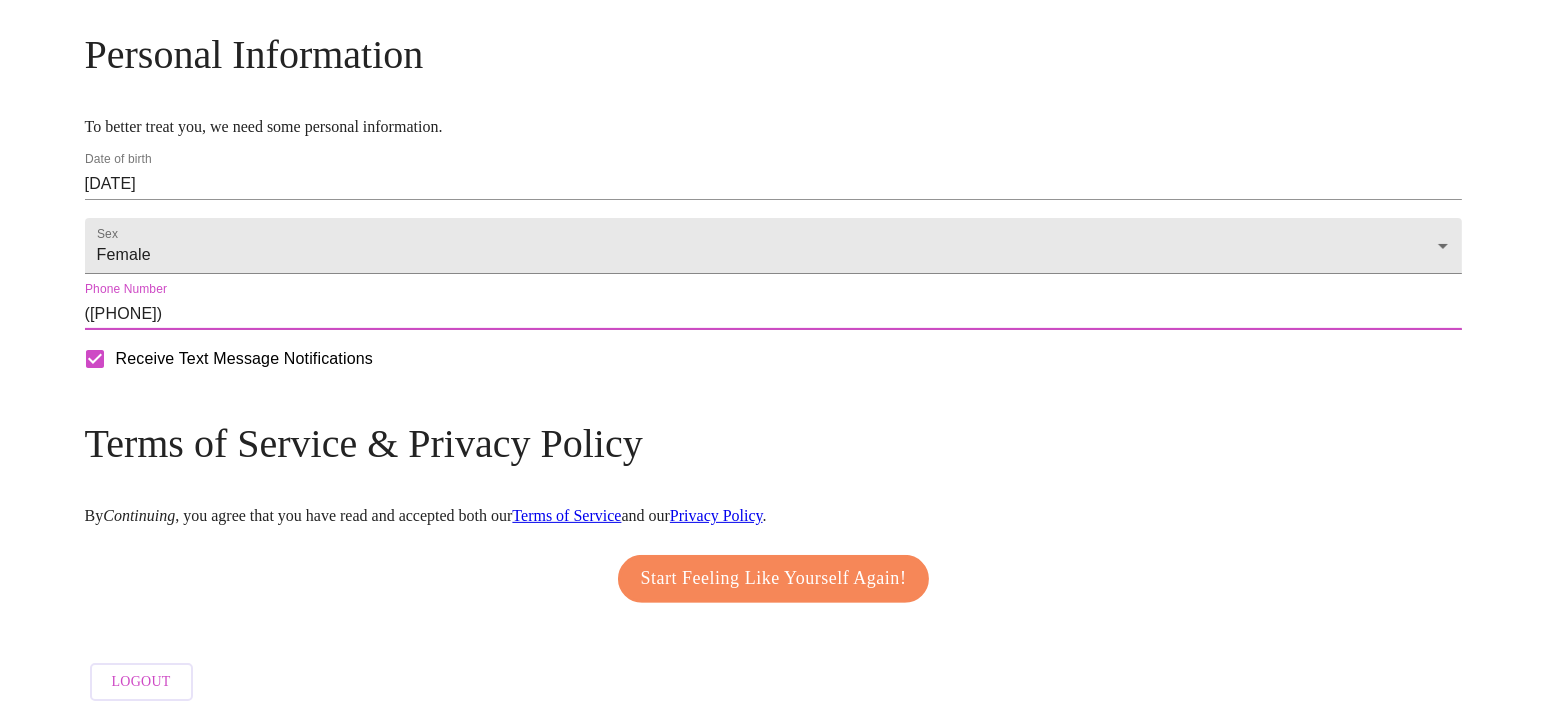 scroll, scrollTop: 794, scrollLeft: 0, axis: vertical 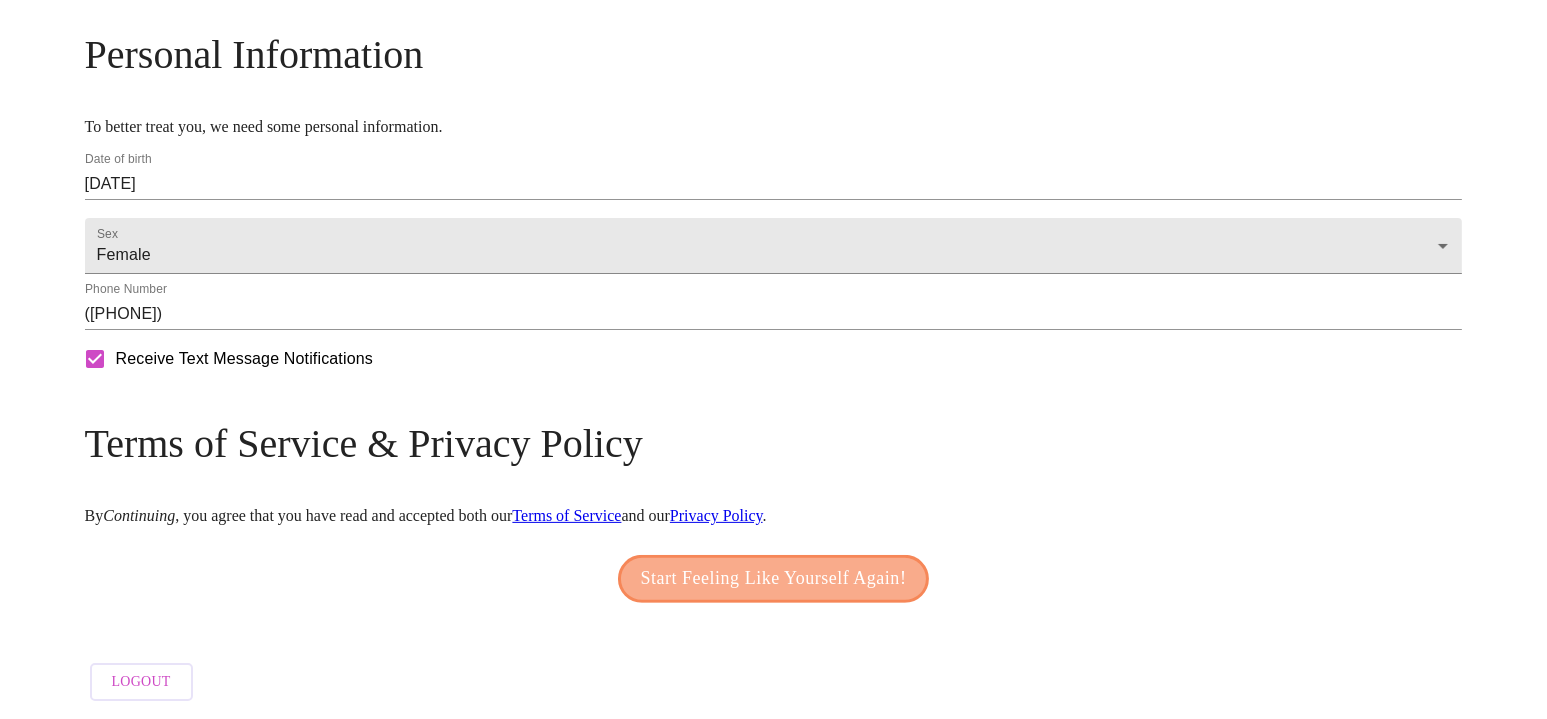click on "Start Feeling Like Yourself Again!" at bounding box center (774, 579) 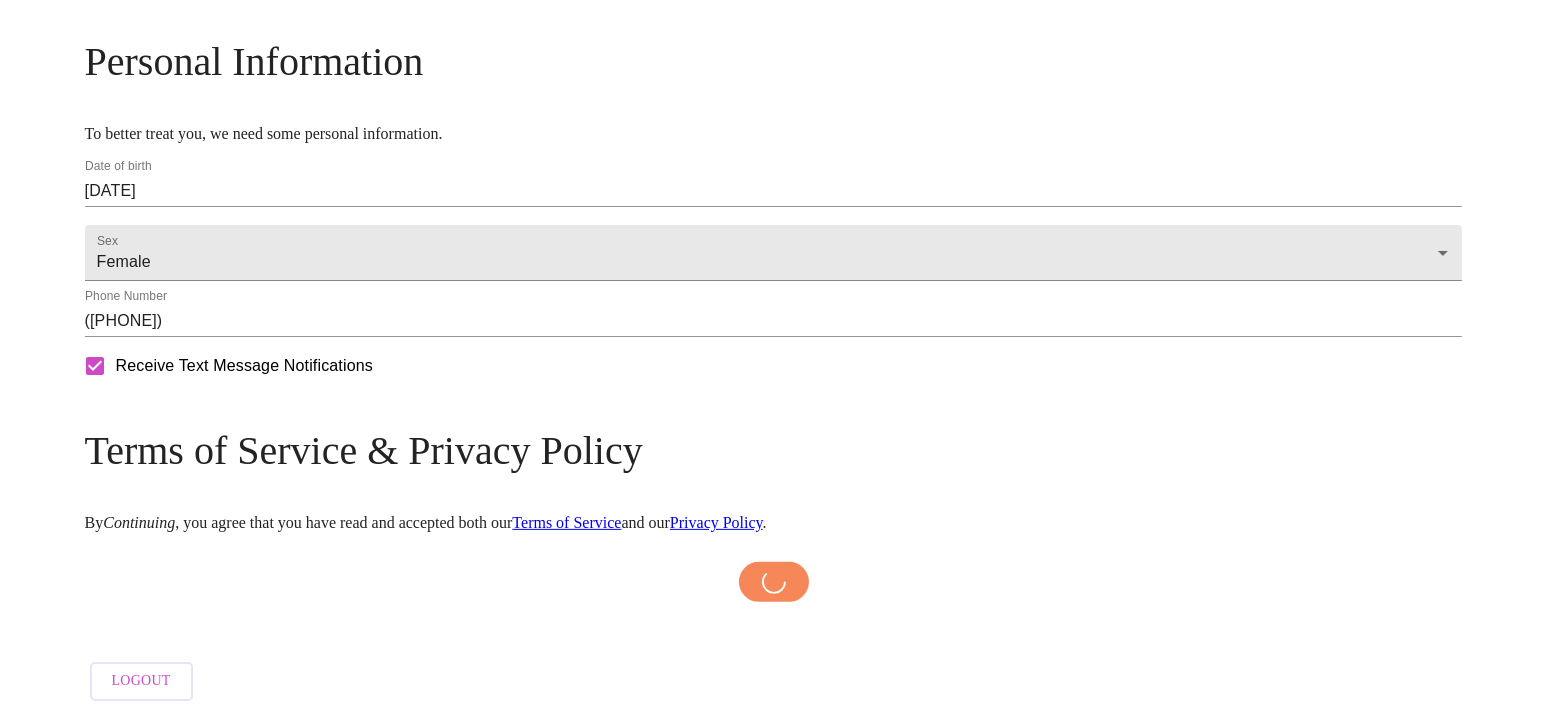scroll, scrollTop: 786, scrollLeft: 0, axis: vertical 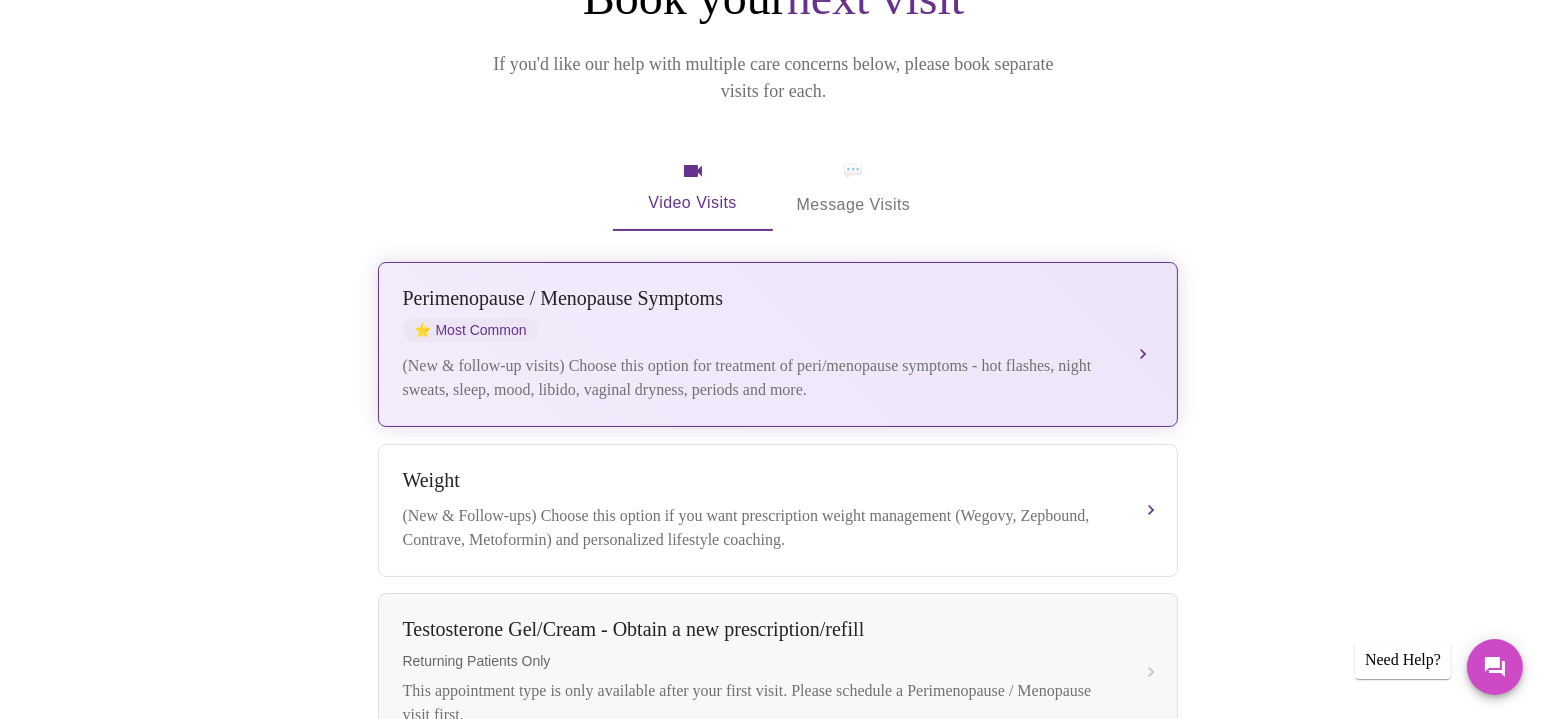 click on "Perimenopause / Menopause Symptoms  ⭐  Most Common (New & follow-up visits) Choose this option for treatment of peri/menopause symptoms - hot flashes, night sweats, sleep, mood, libido, vaginal dryness, periods and more." at bounding box center [778, 344] 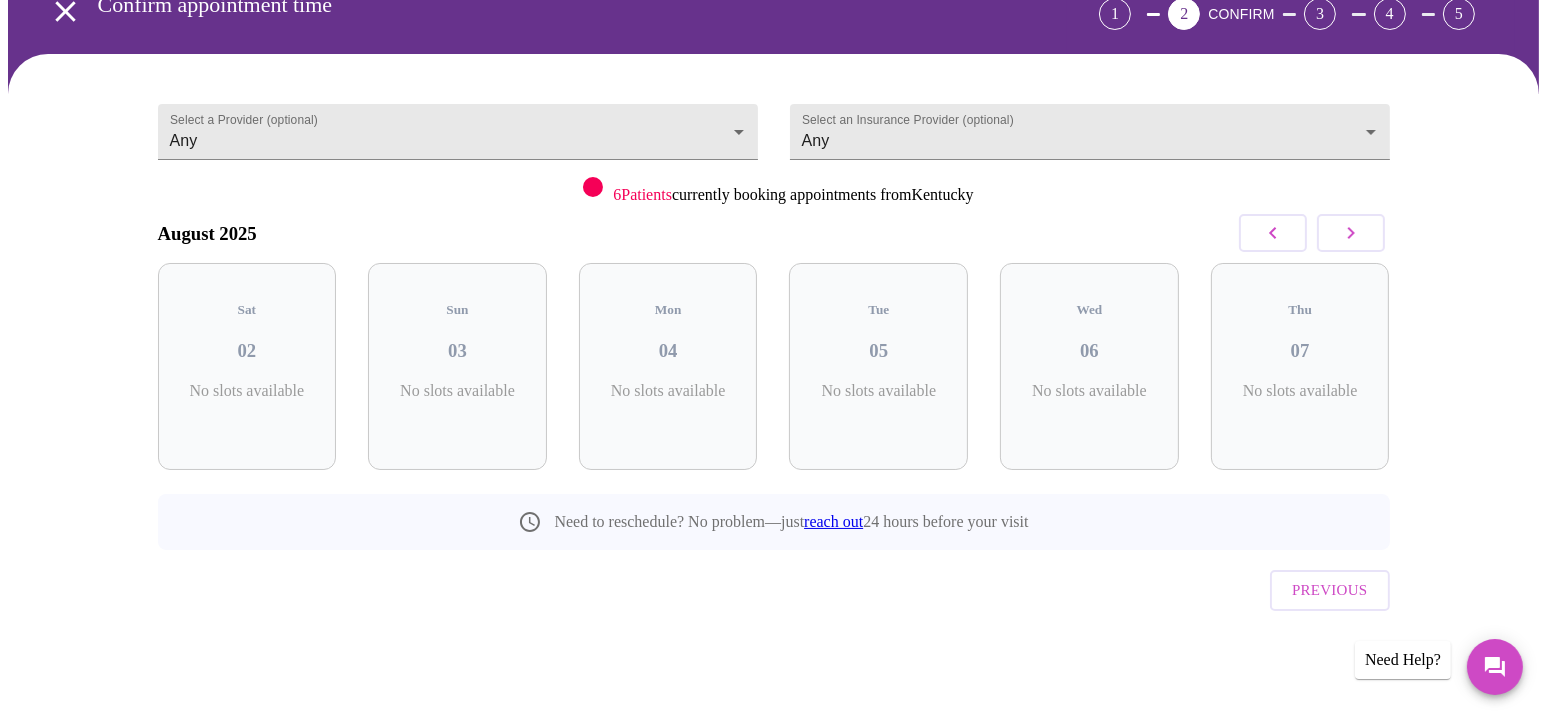 scroll, scrollTop: 65, scrollLeft: 0, axis: vertical 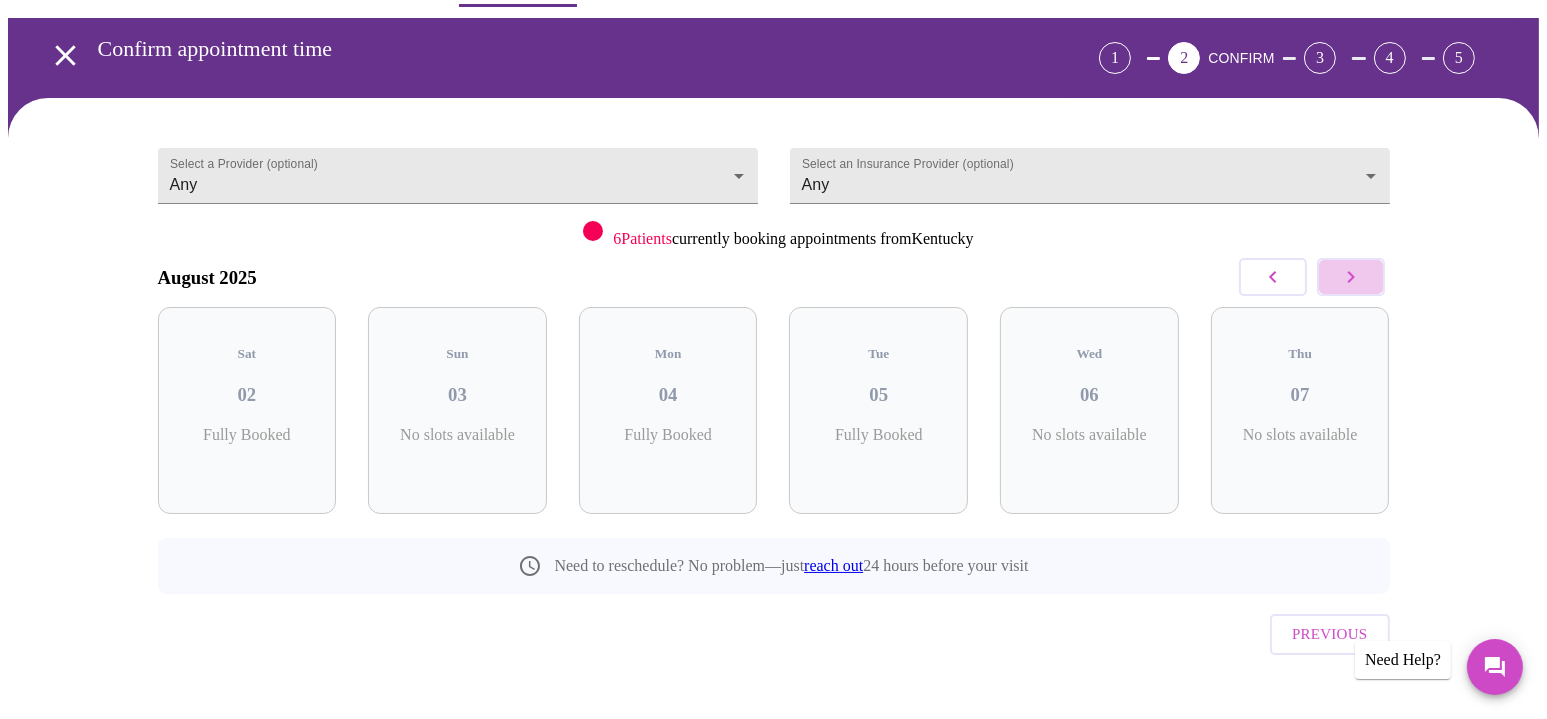 click at bounding box center (1351, 277) 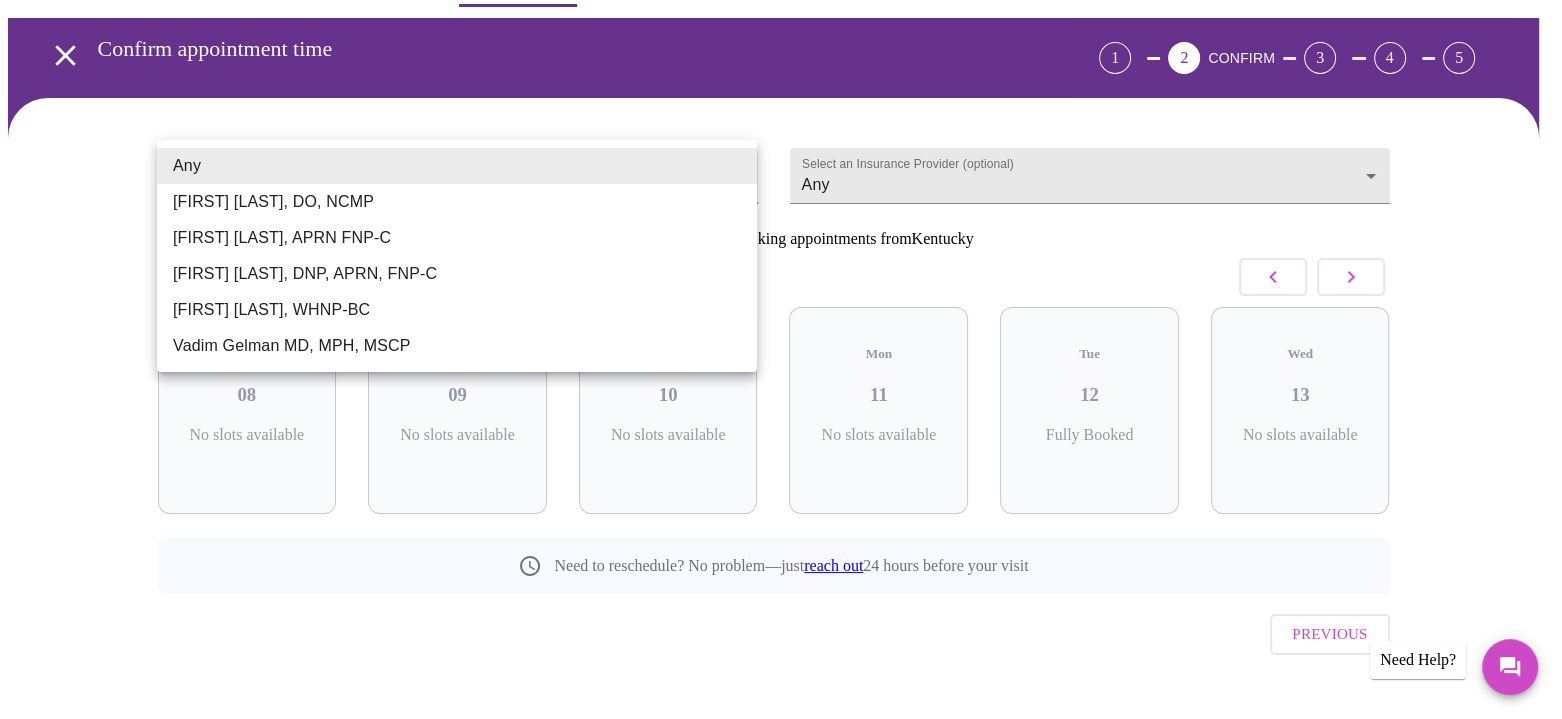 click on "MyMenopauseRx Appointments Messaging Labs Uploads Medications Community Refer a Friend Hi Charlotte    Confirm appointment time 1 2 CONFIRM 3 4 5 Select a Provider (optional) Any Any Select an Insurance Provider (optional) Any Any 6  Patients  currently booking appointments from  Kentucky August 2025 Fri 08 No slots available Sat 09 No slots available Sun 10 No slots available Mon 11 No slots available Tue 12 Fully Booked Wed 13 No slots available Need to reschedule? No problem—just  reach out  24 hours before your visit Previous Need Help? Settings Billing Invoices Log out Any Barbra S Hanna, DO, NCMP Kelly Perisin, APRN FNP-C Jillian Montefusco, DNP, APRN, FNP-C Meghan Matz, WHNP-BC Vadim Gelman MD, MPH, MSCP" at bounding box center [781, 349] 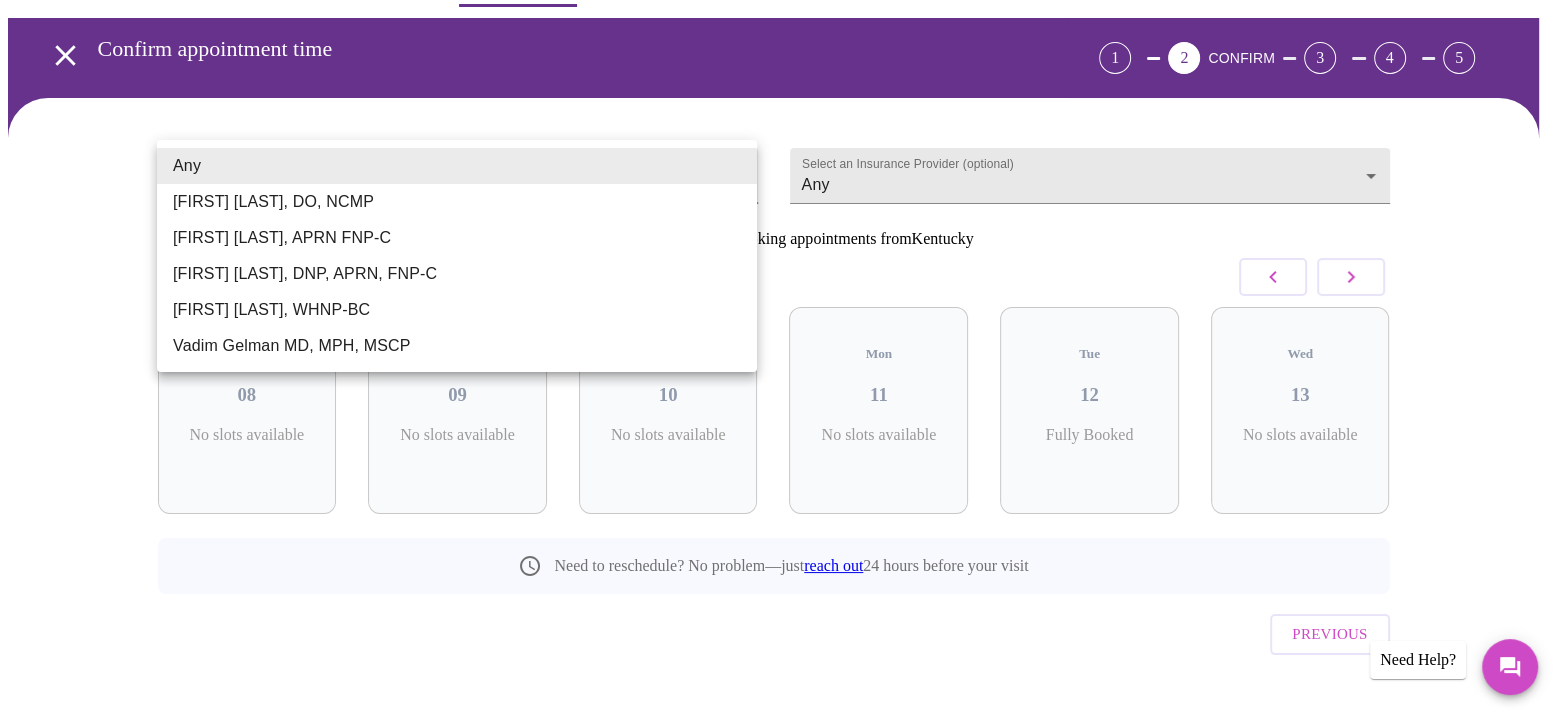 click at bounding box center [781, 359] 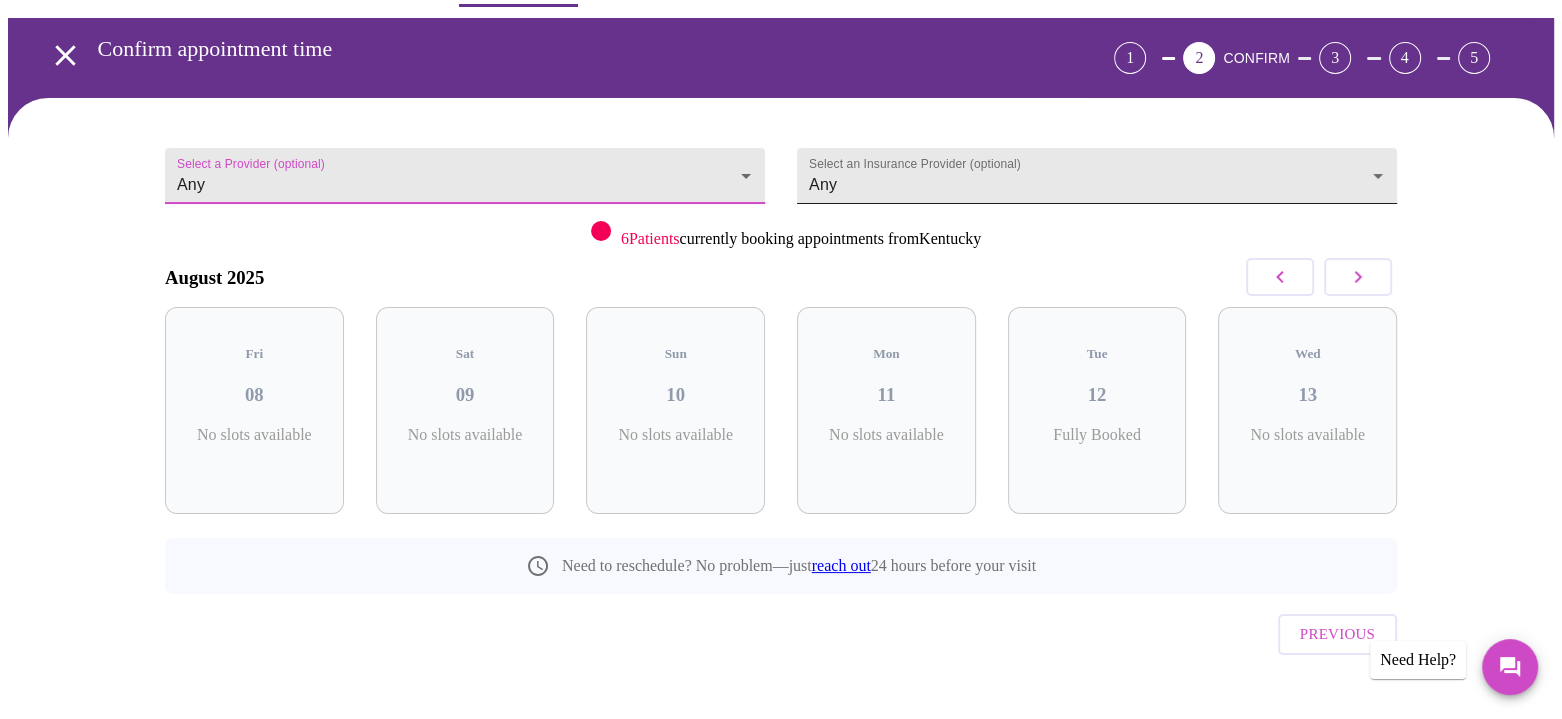 click on "MyMenopauseRx Appointments Messaging Labs Uploads Medications Community Refer a Friend Hi Charlotte    Confirm appointment time 1 2 CONFIRM 3 4 5 Select a Provider (optional) Any Any Select an Insurance Provider (optional) Any Any 6  Patients  currently booking appointments from  Kentucky August 2025 Fri 08 No slots available Sat 09 No slots available Sun 10 No slots available Mon 11 No slots available Tue 12 Fully Booked Wed 13 No slots available Need to reschedule? No problem—just  reach out  24 hours before your visit Previous Need Help? Settings Billing Invoices Log out" at bounding box center (781, 349) 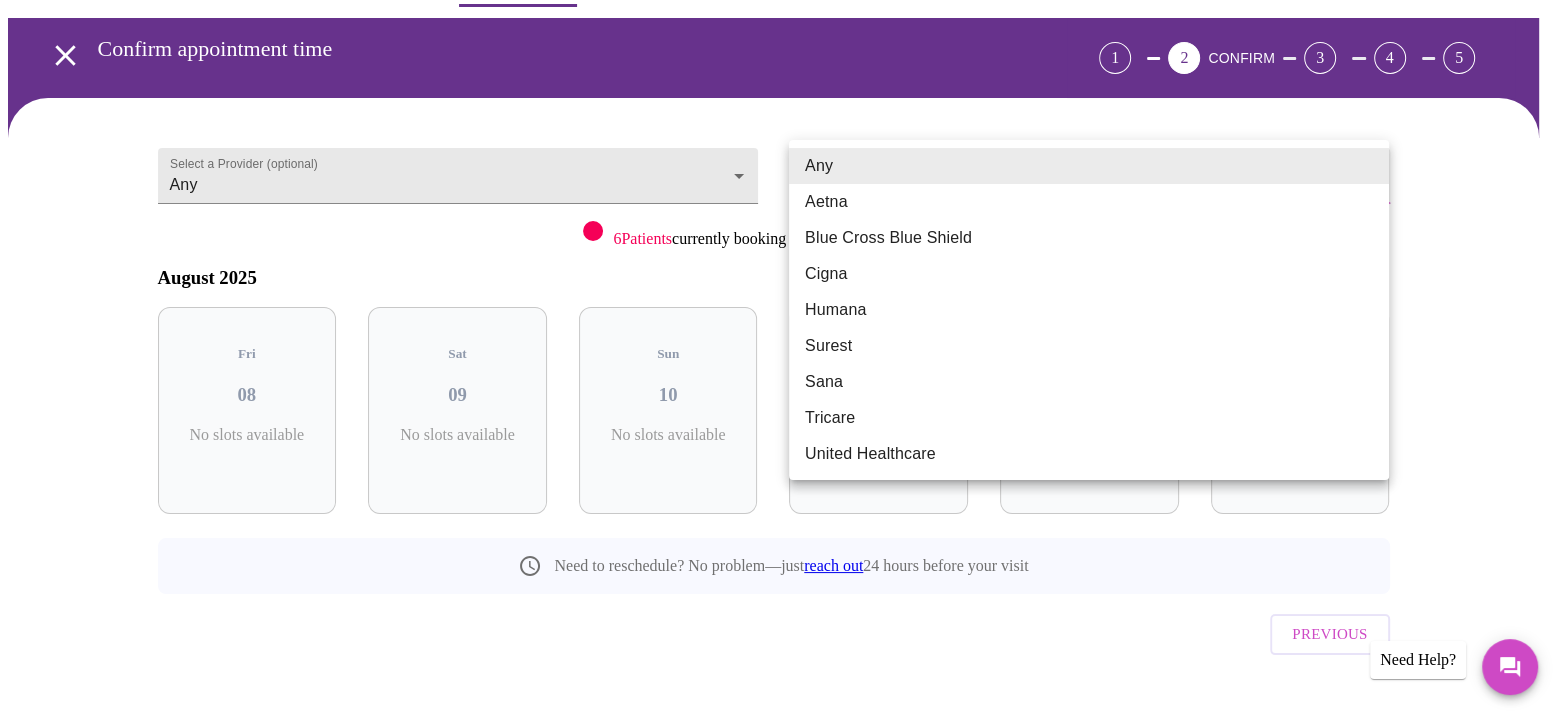 click on "Blue Cross Blue Shield" at bounding box center [1089, 238] 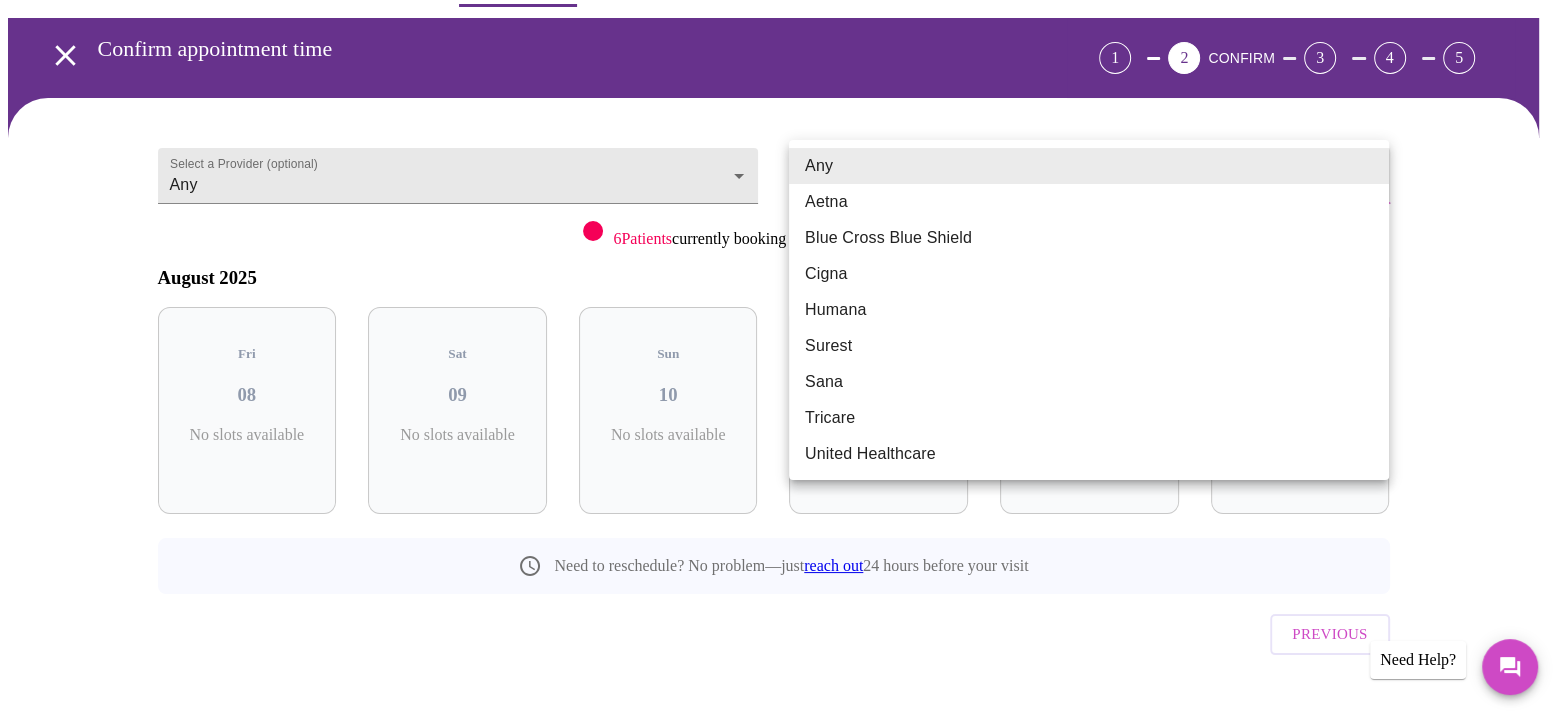 type on "Blue Cross Blue Shield" 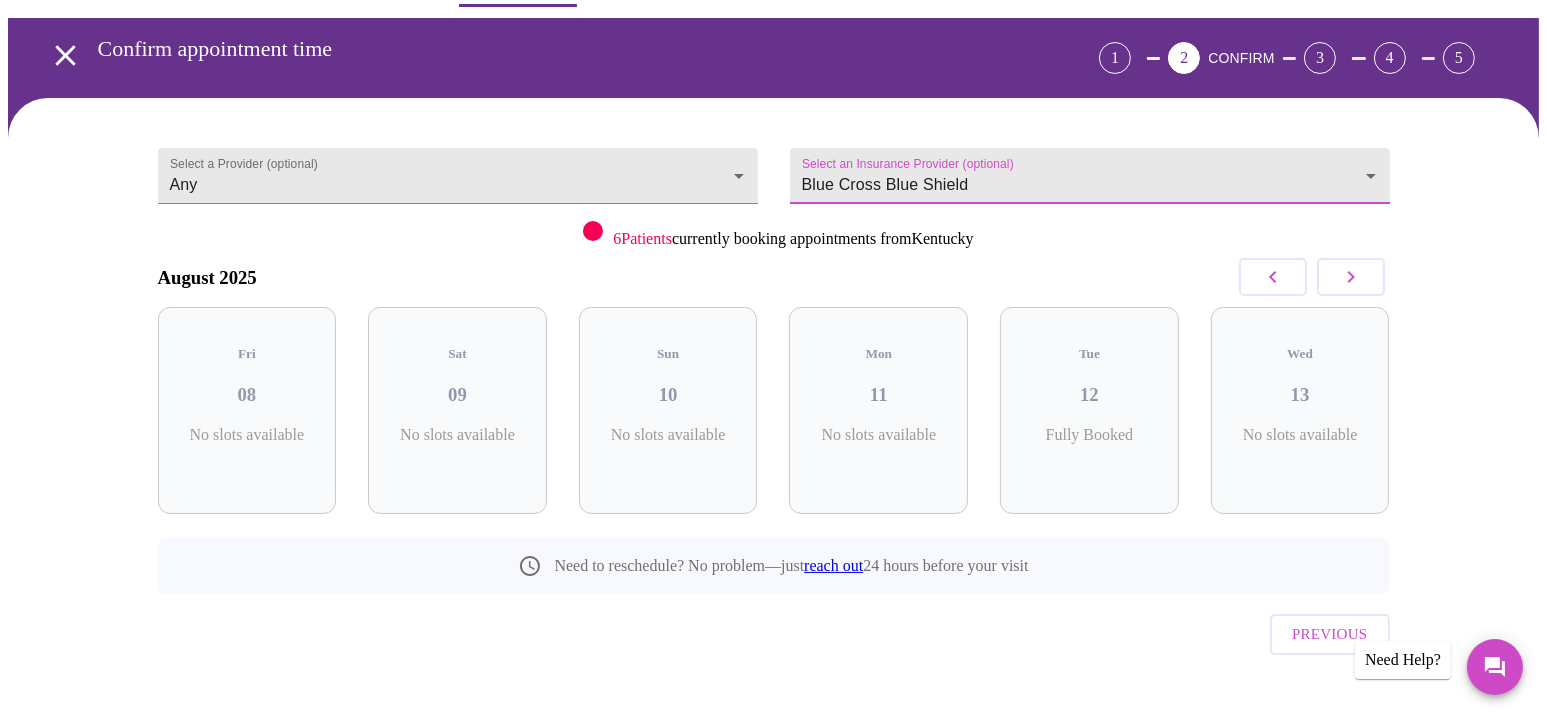 click 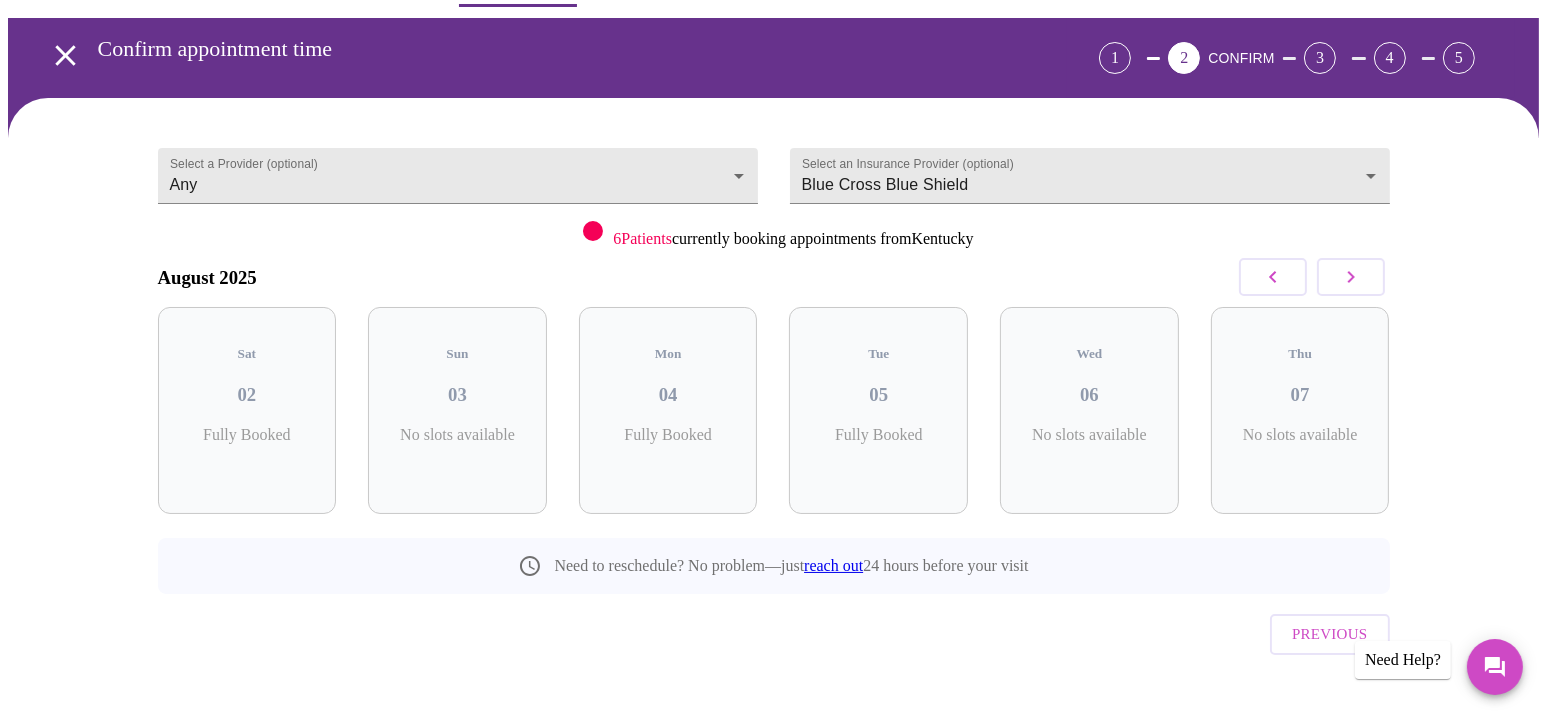 click at bounding box center (1351, 277) 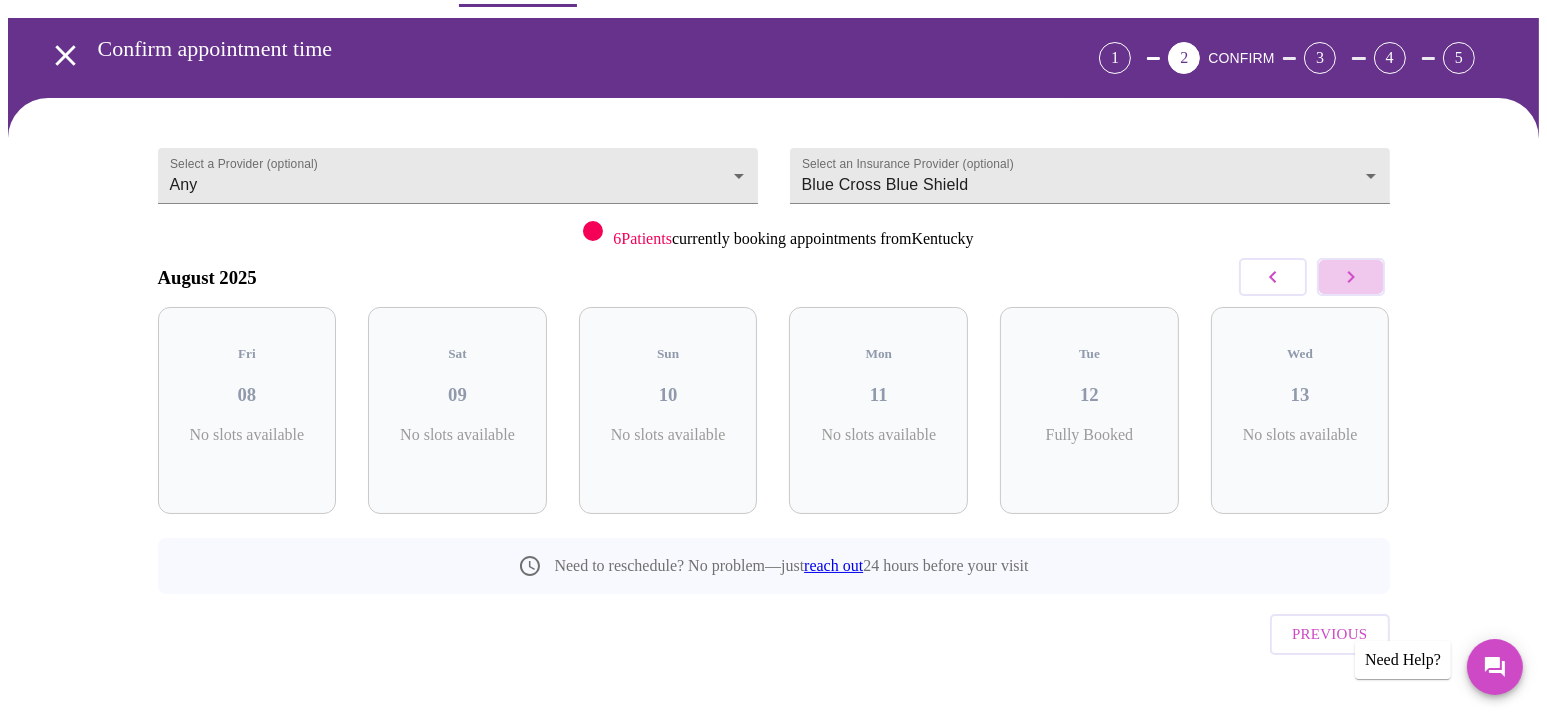click at bounding box center [1351, 277] 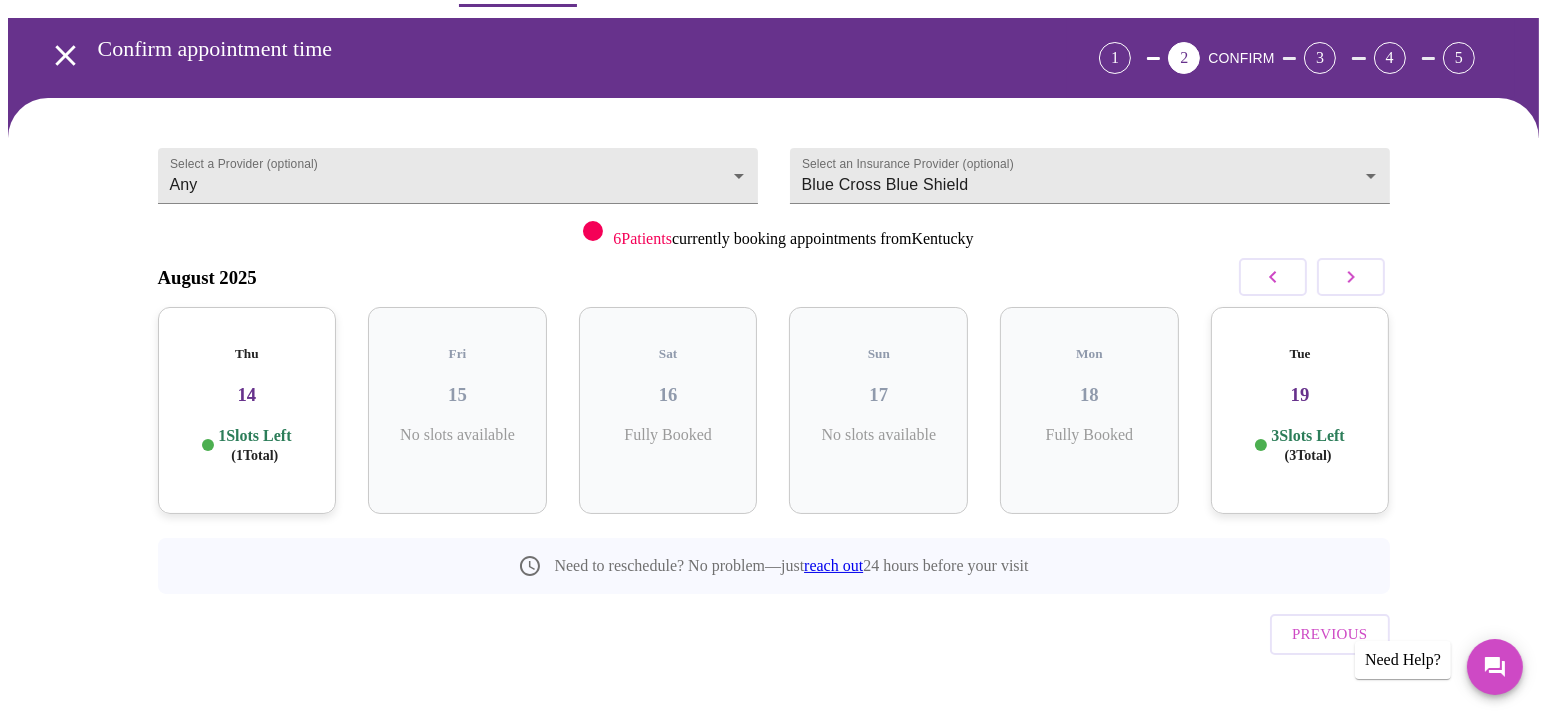 click on "19" at bounding box center (1300, 395) 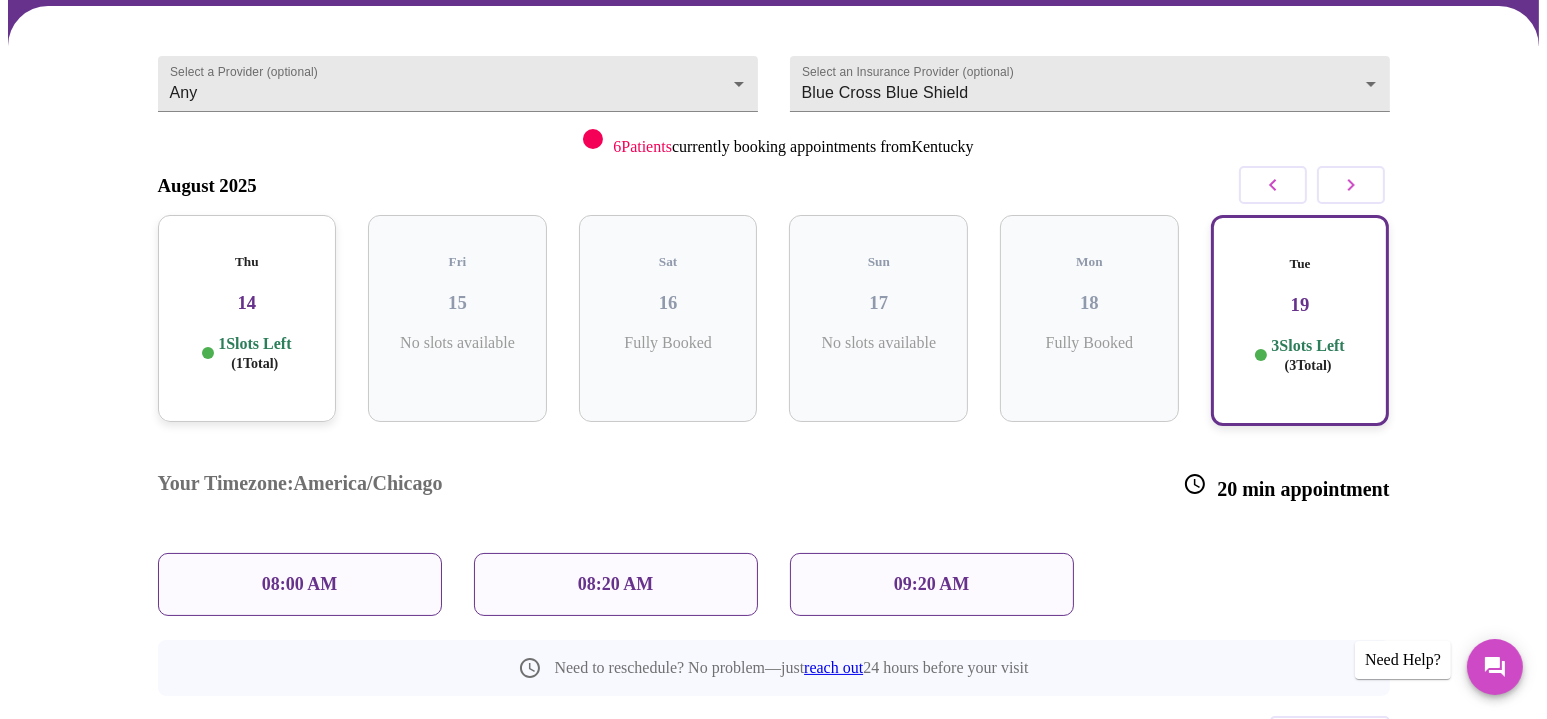 scroll, scrollTop: 198, scrollLeft: 0, axis: vertical 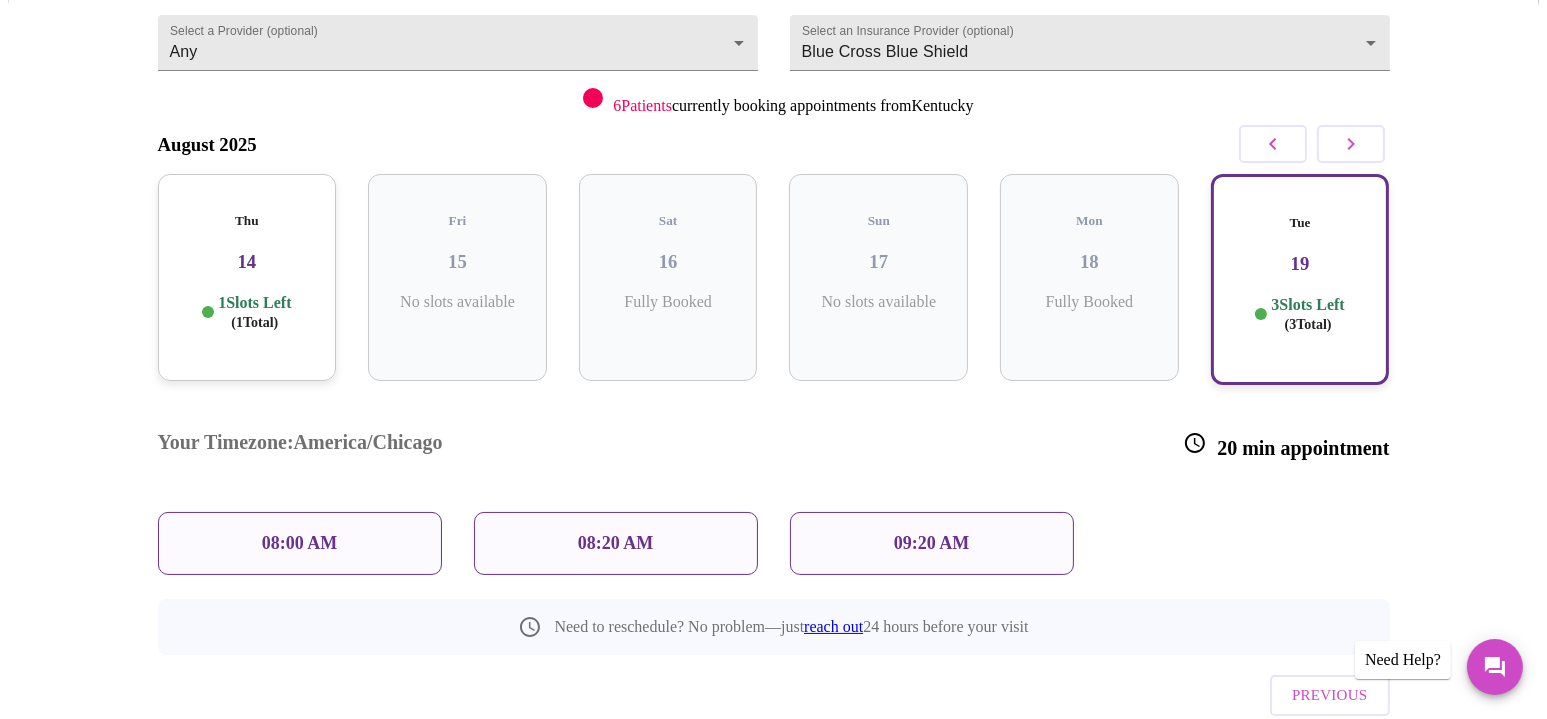 click at bounding box center (1351, 144) 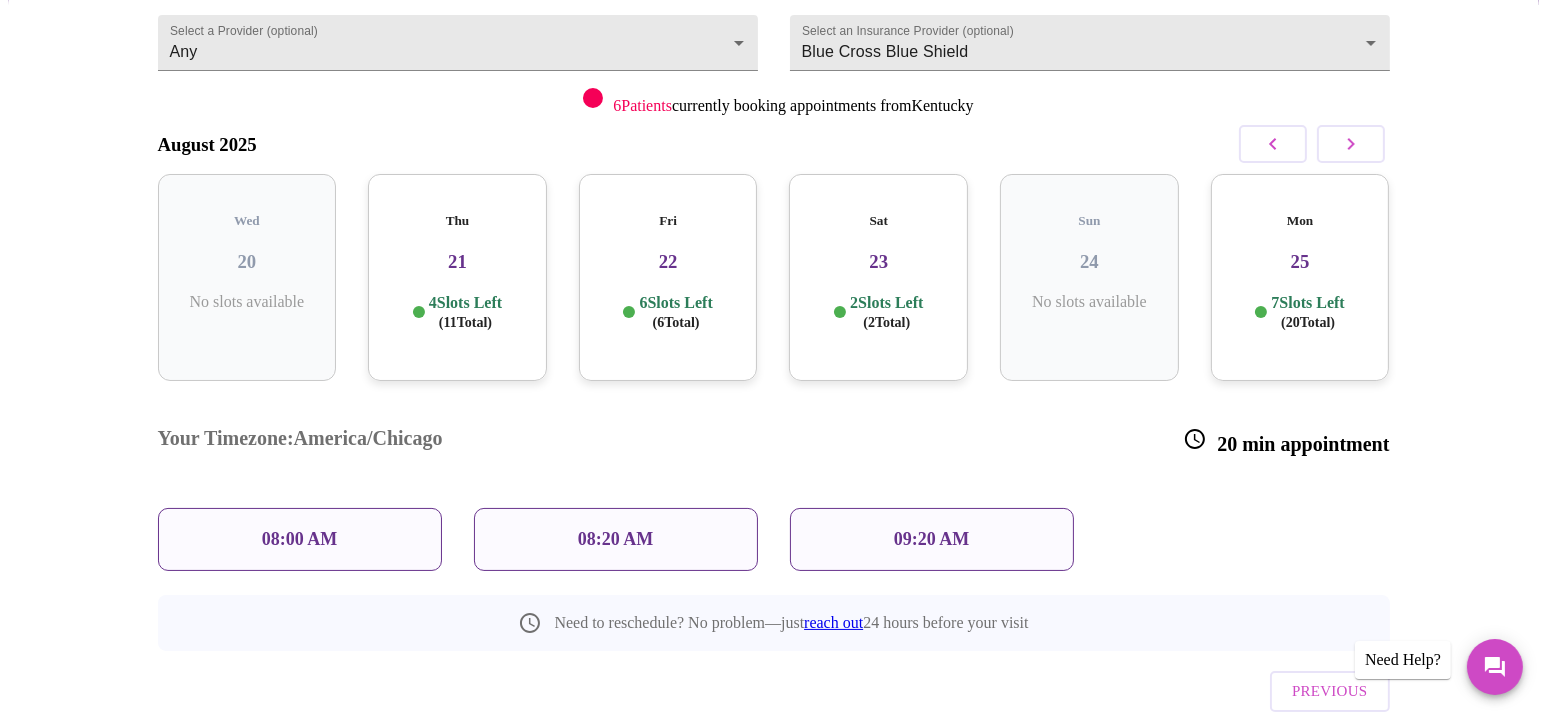 click on "Fri 22 6  Slots Left ( 6  Total)" at bounding box center [668, 277] 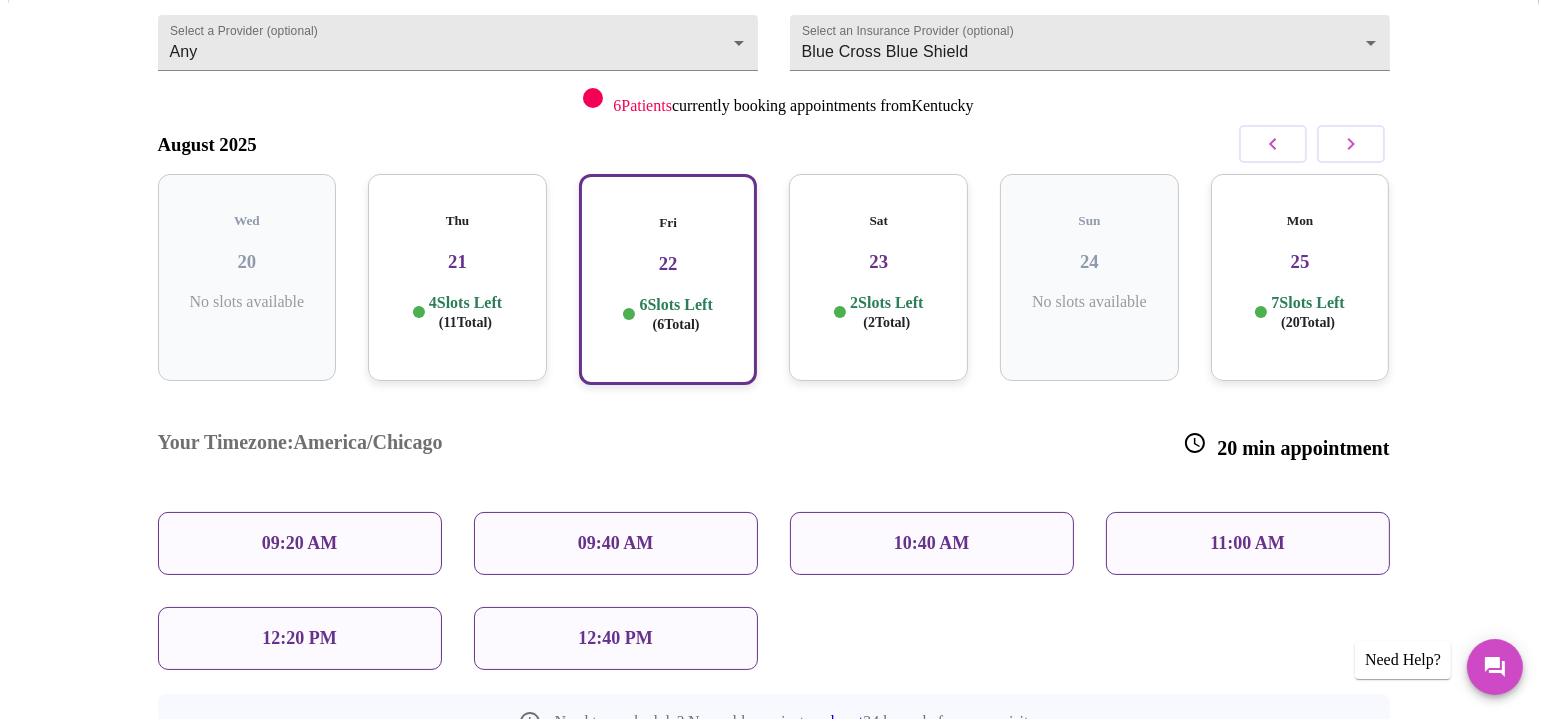 click on "Mon 25 7  Slots Left ( 20  Total)" at bounding box center [1300, 277] 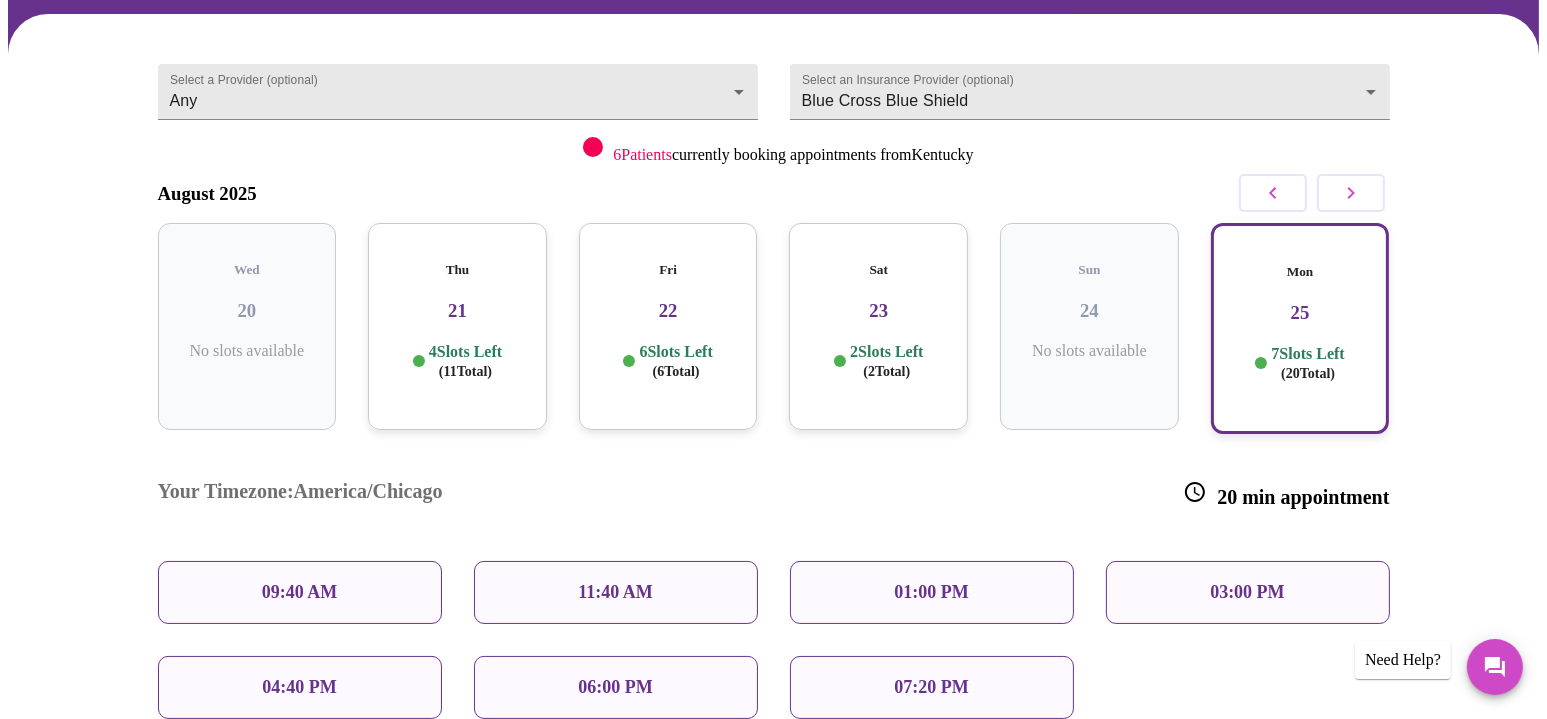 scroll, scrollTop: 131, scrollLeft: 0, axis: vertical 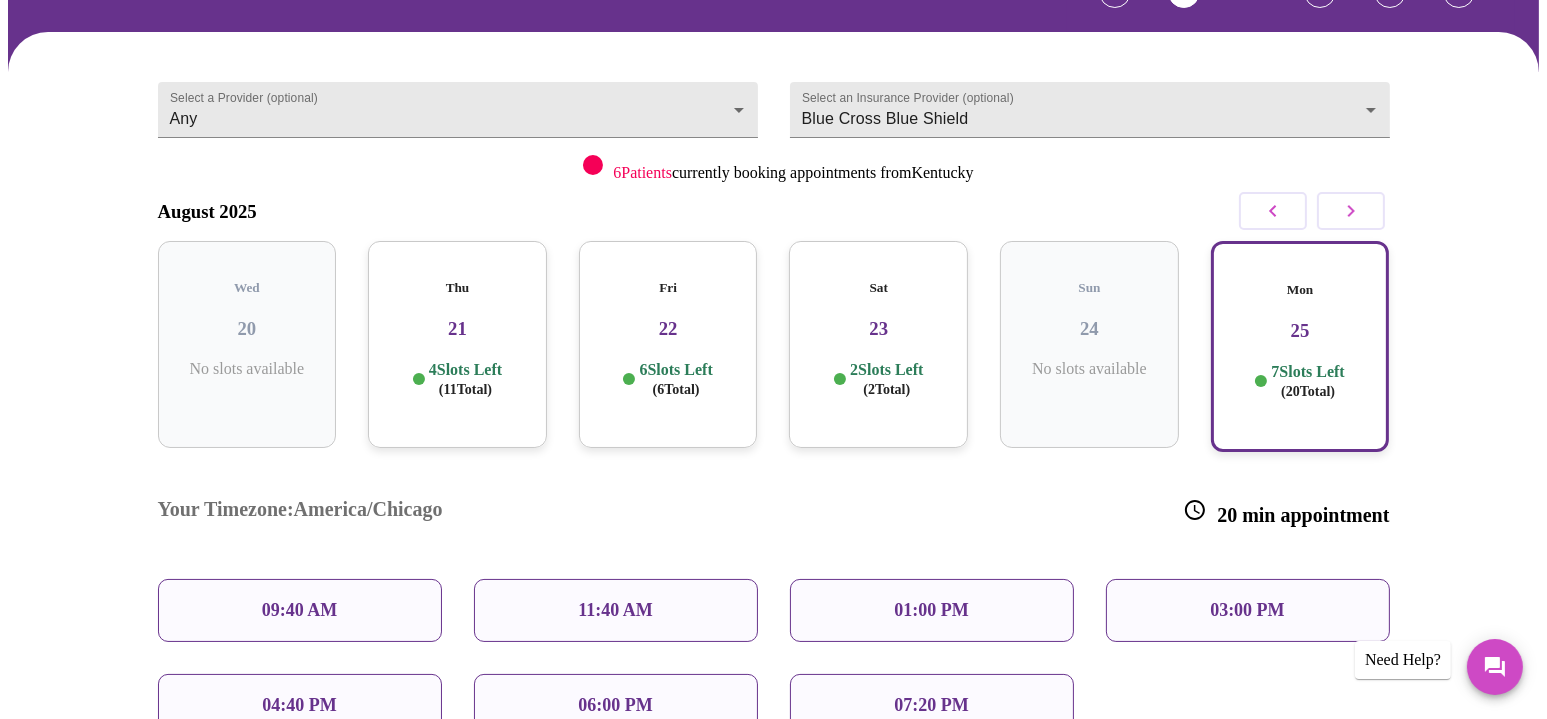 click on "06:00 PM" at bounding box center (615, 705) 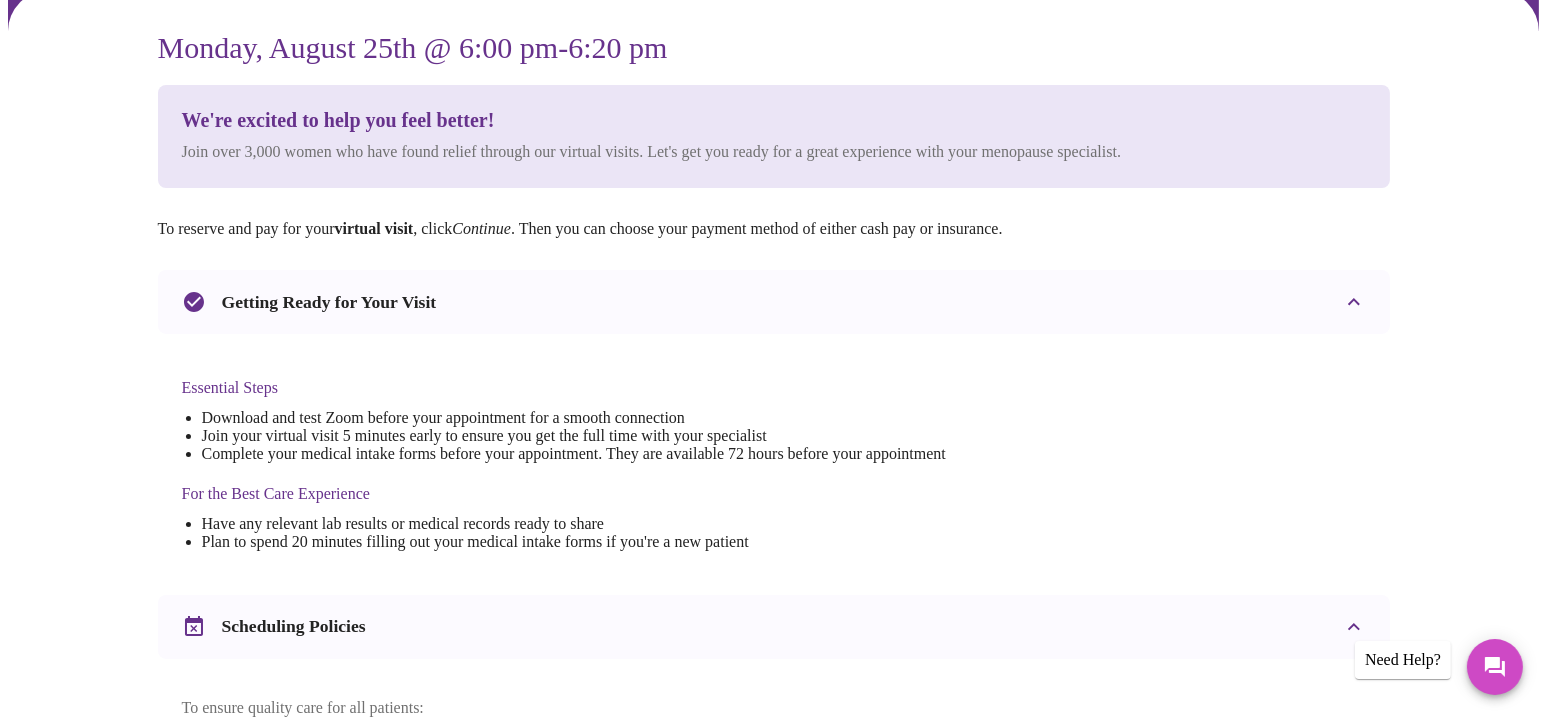 scroll, scrollTop: 0, scrollLeft: 0, axis: both 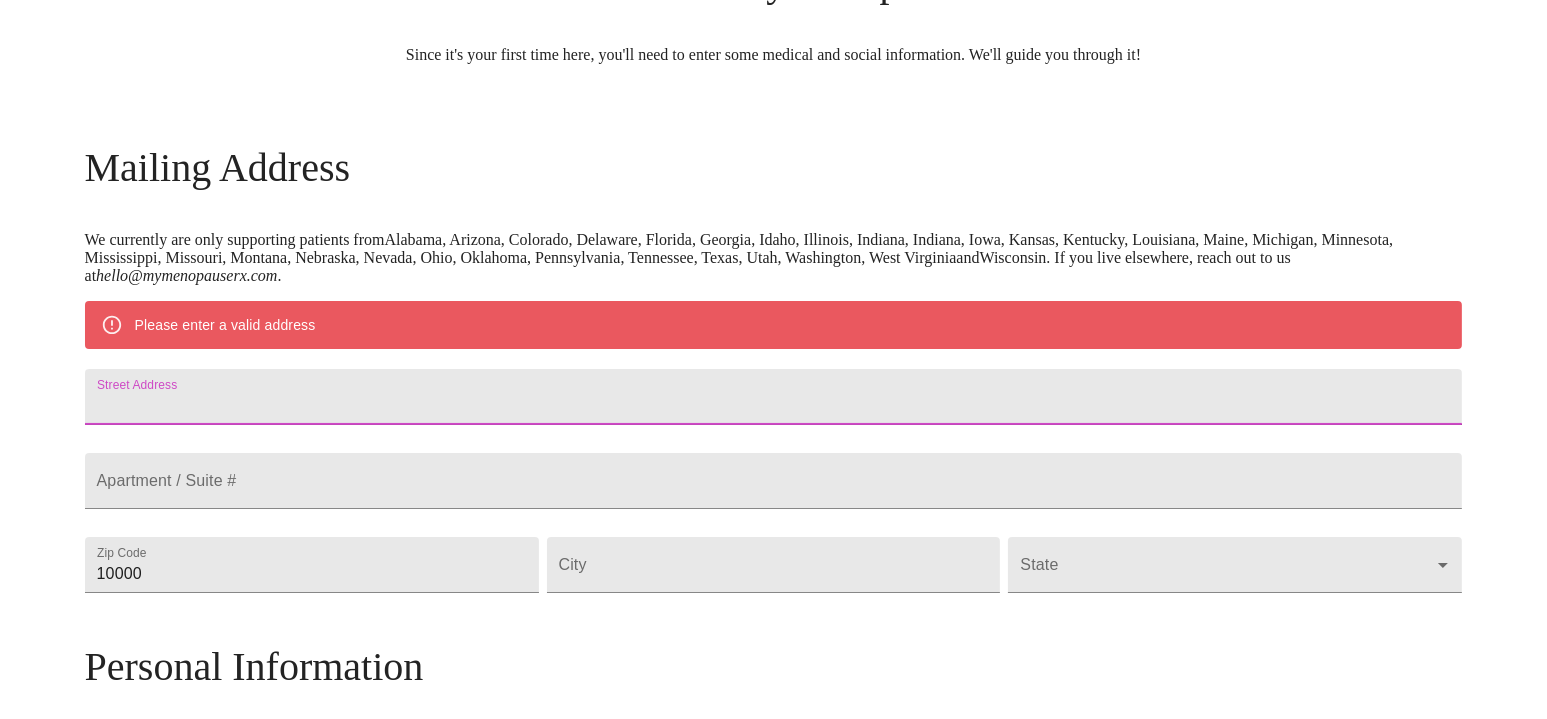 click on "Street Address" at bounding box center (774, 397) 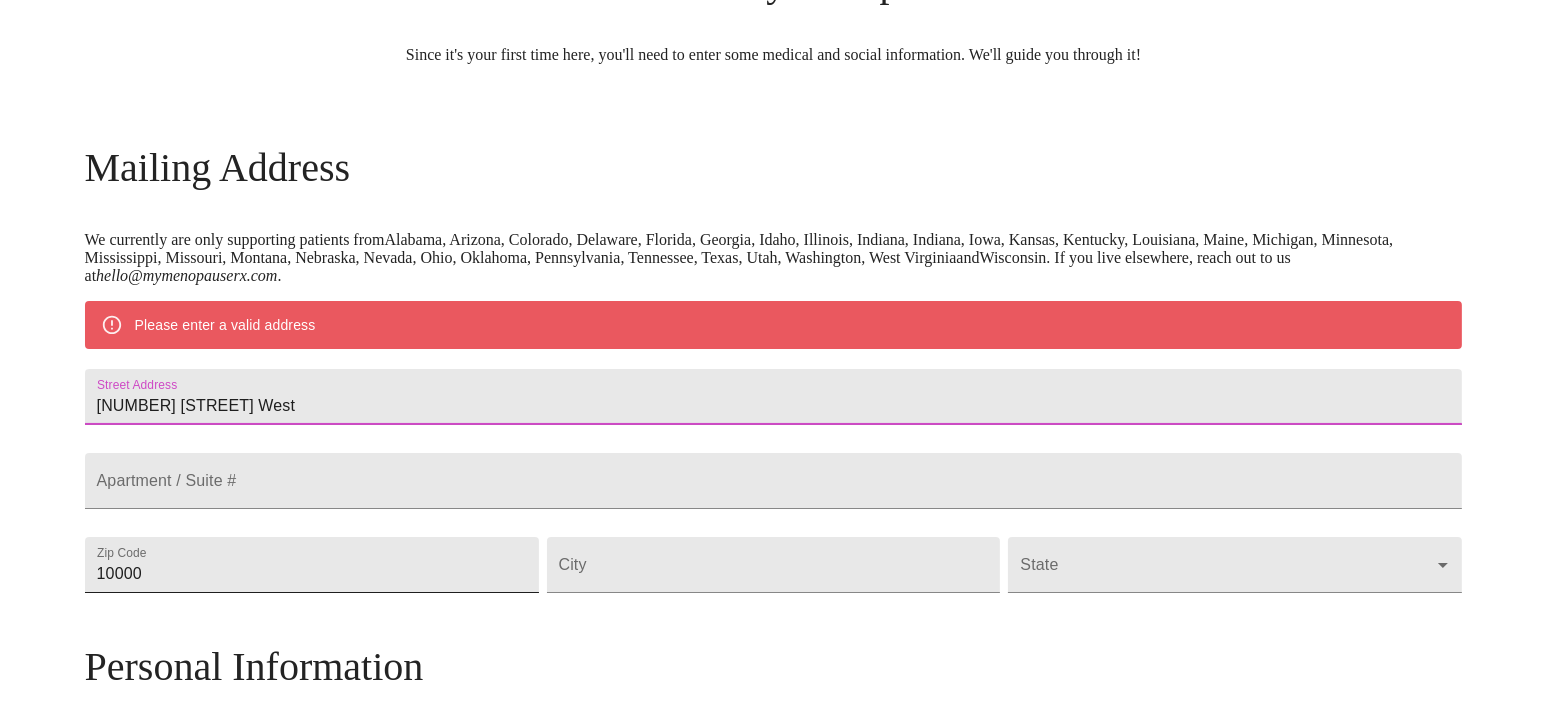 type on "[NUMBER] [STREET] [SUFFIX] [NUMBER]" 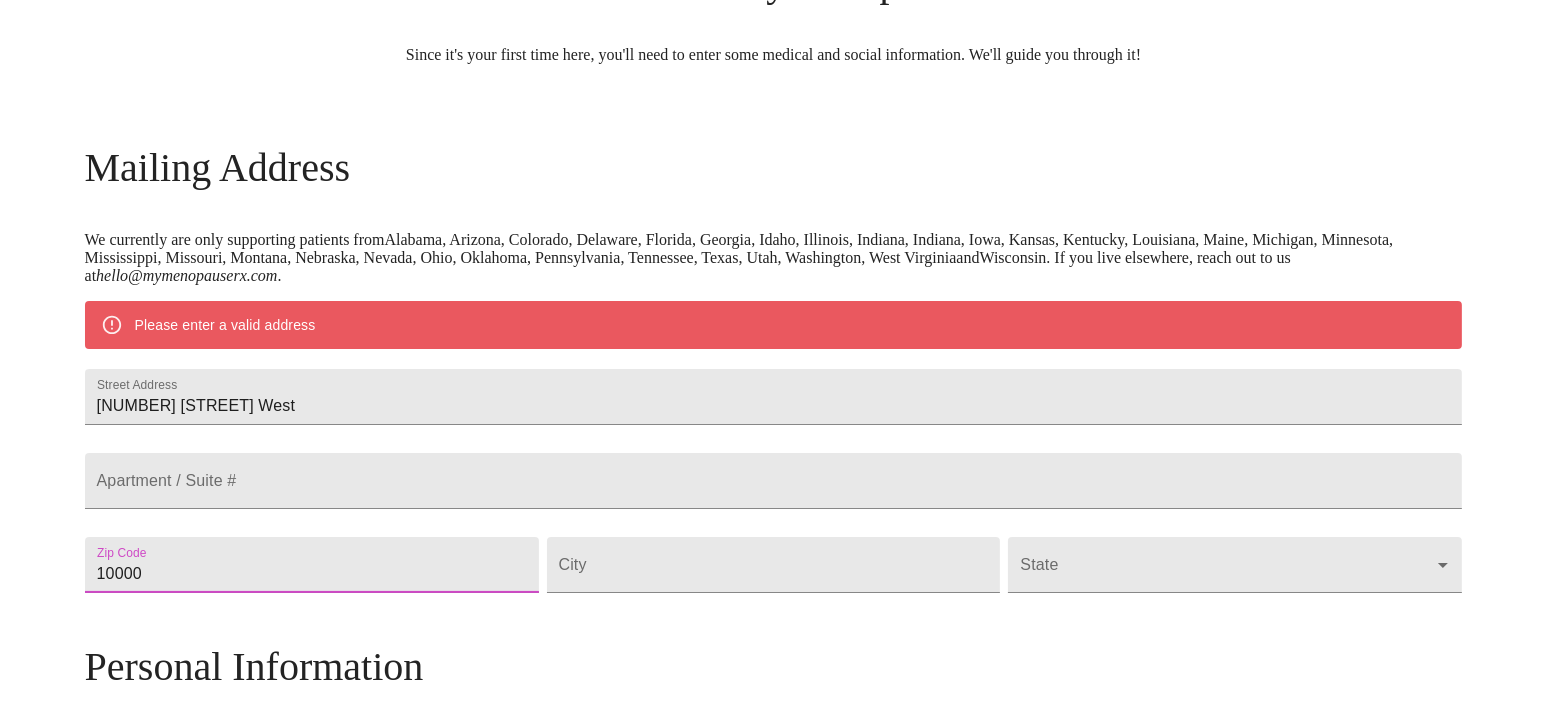 drag, startPoint x: 340, startPoint y: 617, endPoint x: 209, endPoint y: 624, distance: 131.18689 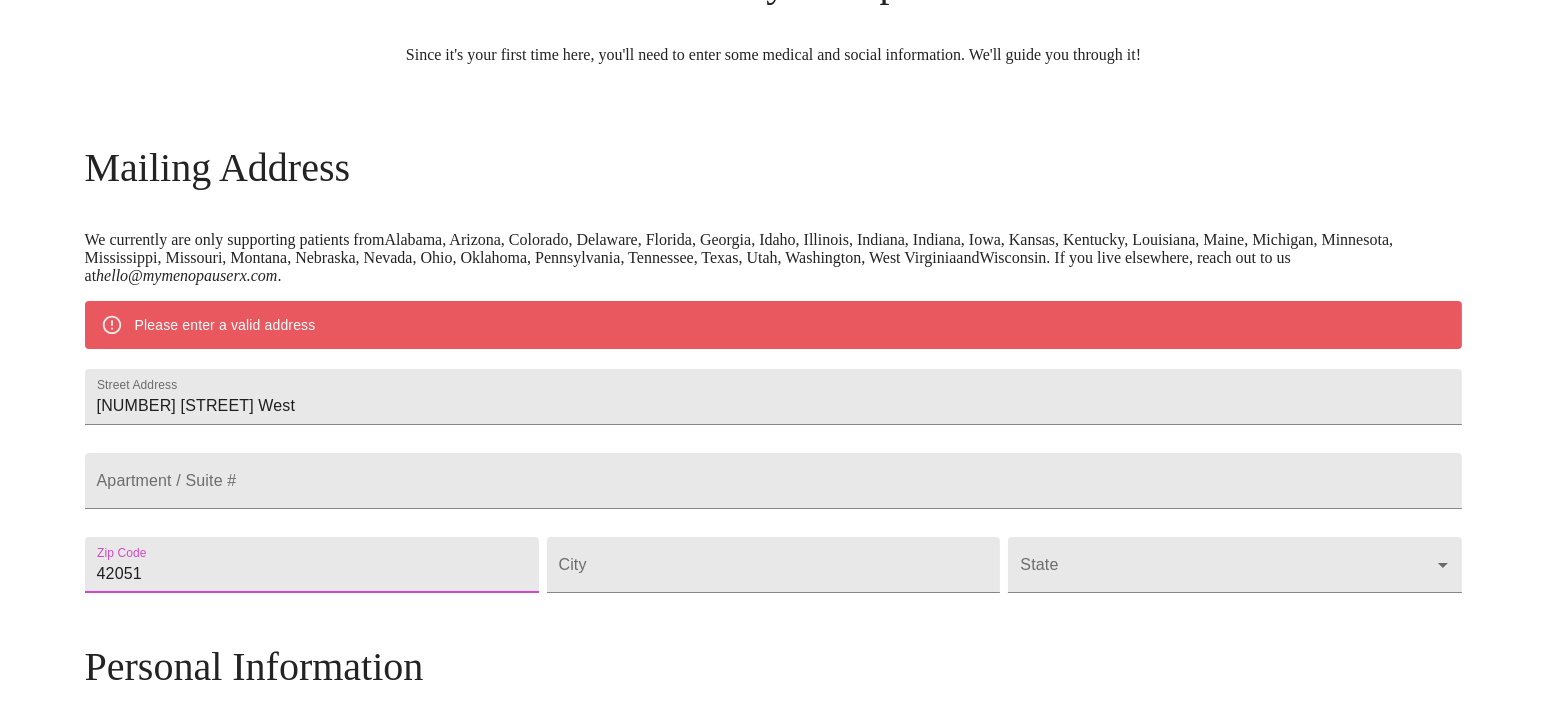 scroll, scrollTop: 120, scrollLeft: 0, axis: vertical 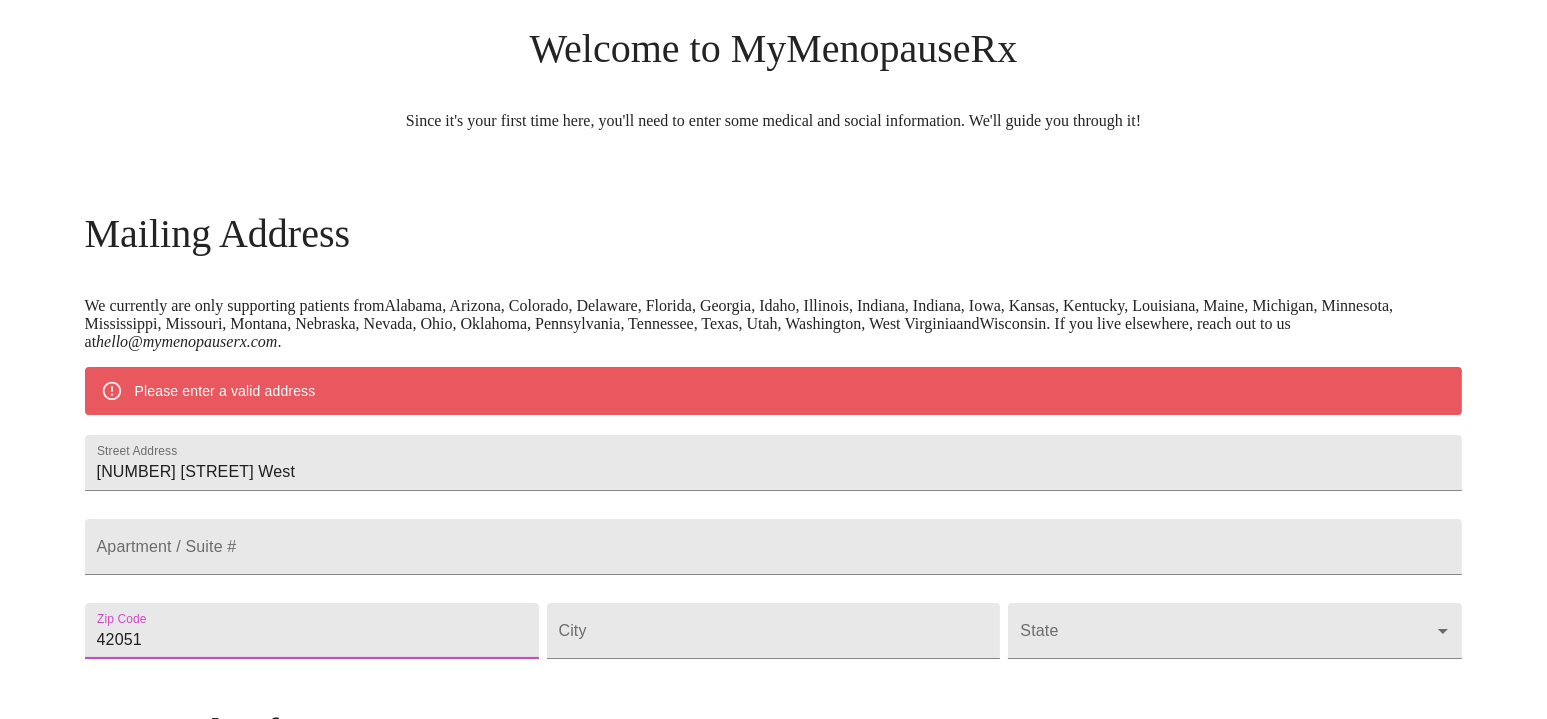 type on "42051" 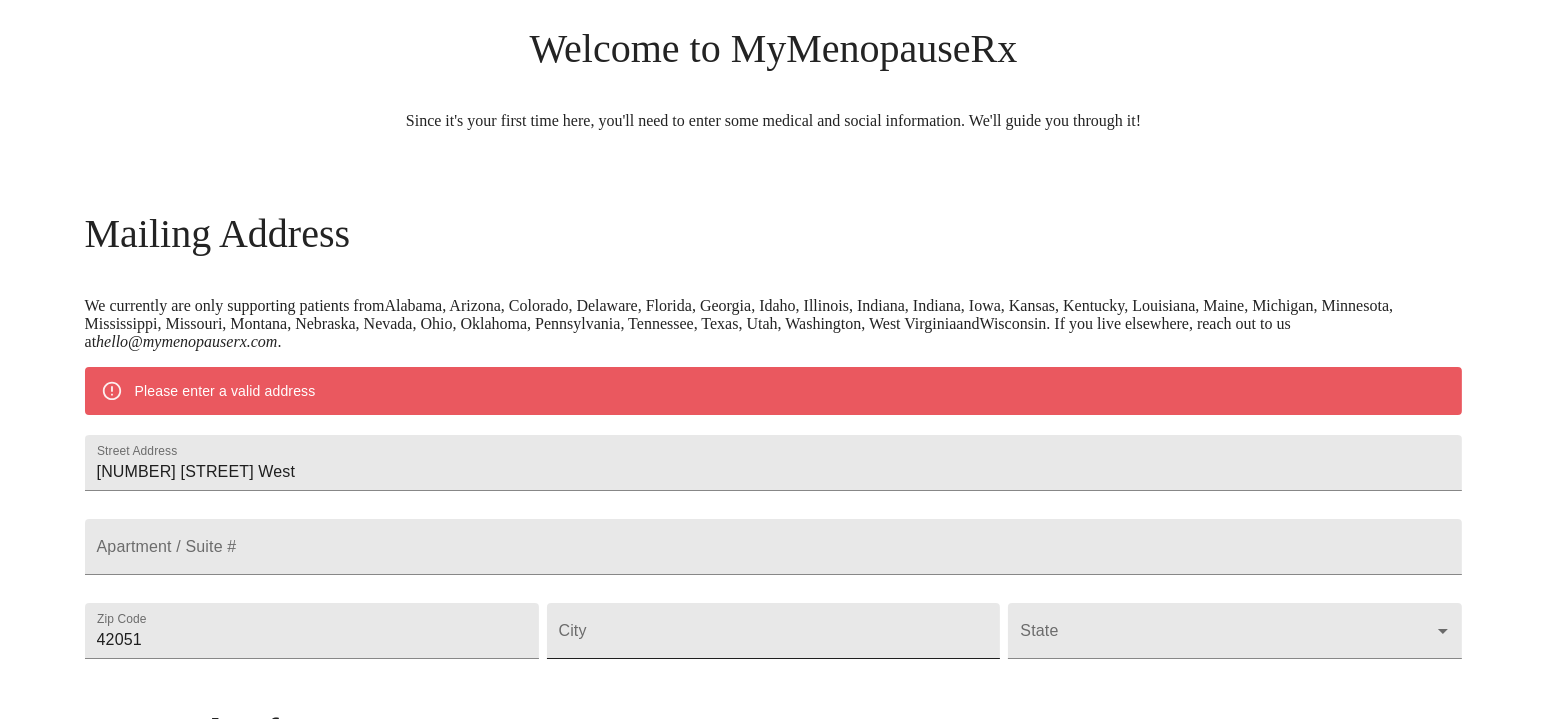 click on "Street Address" at bounding box center (774, 631) 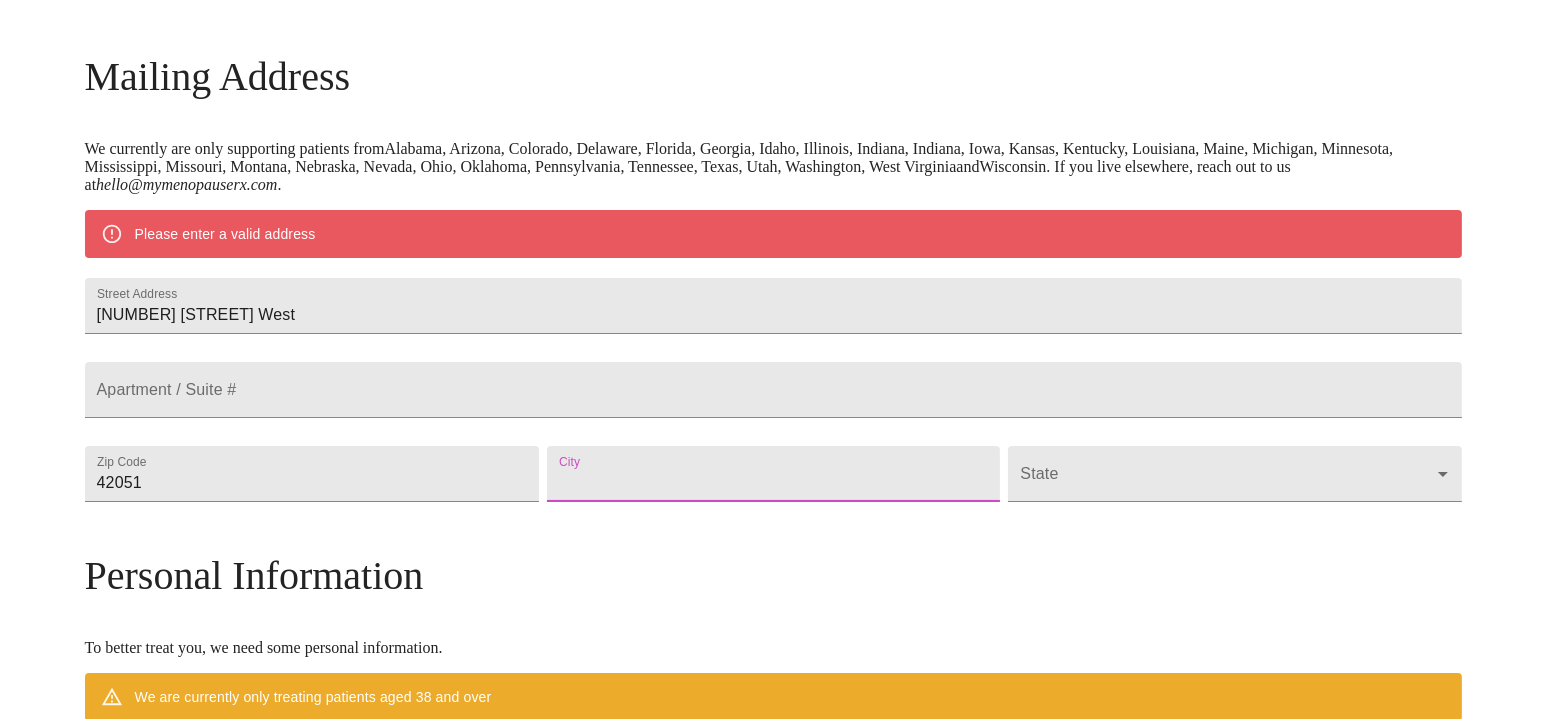 scroll, scrollTop: 320, scrollLeft: 0, axis: vertical 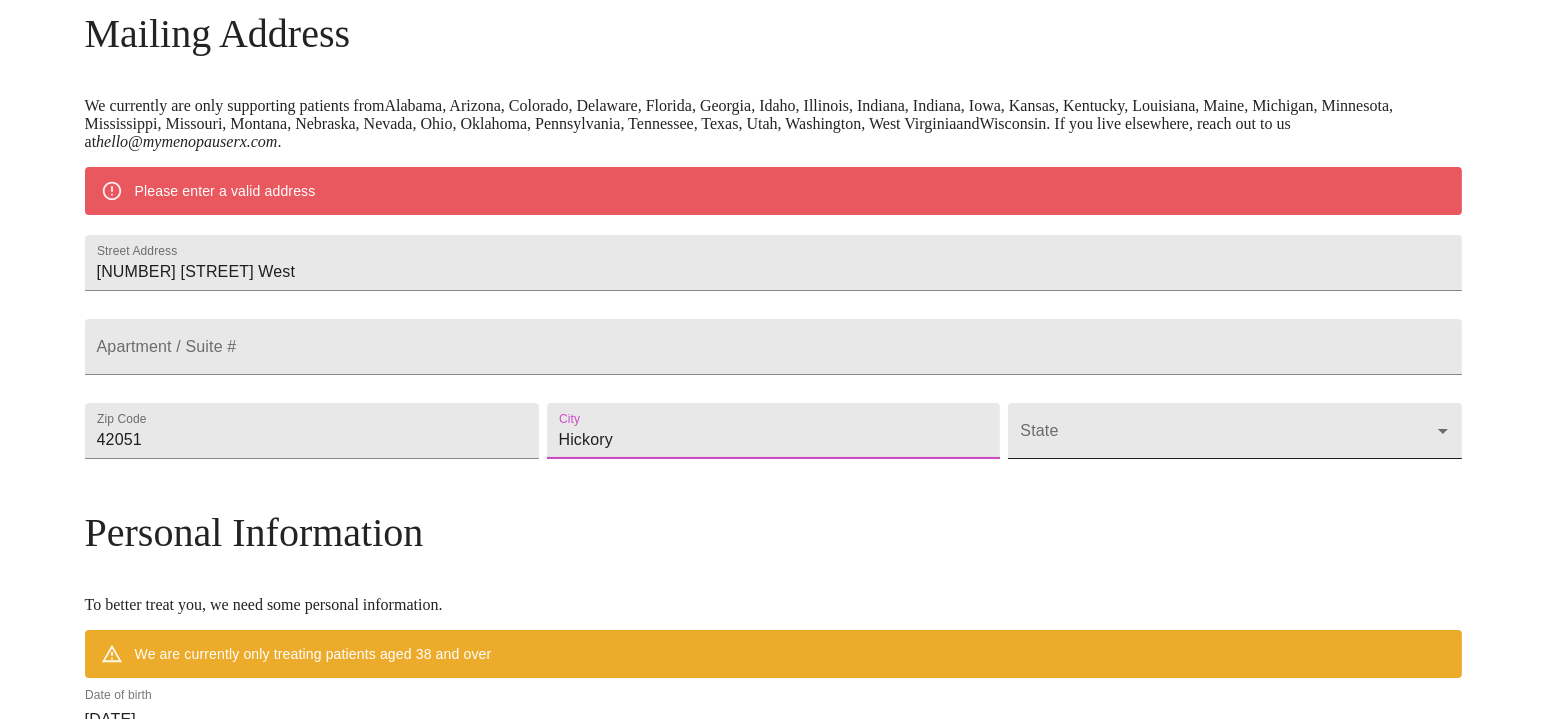 type on "Hickory" 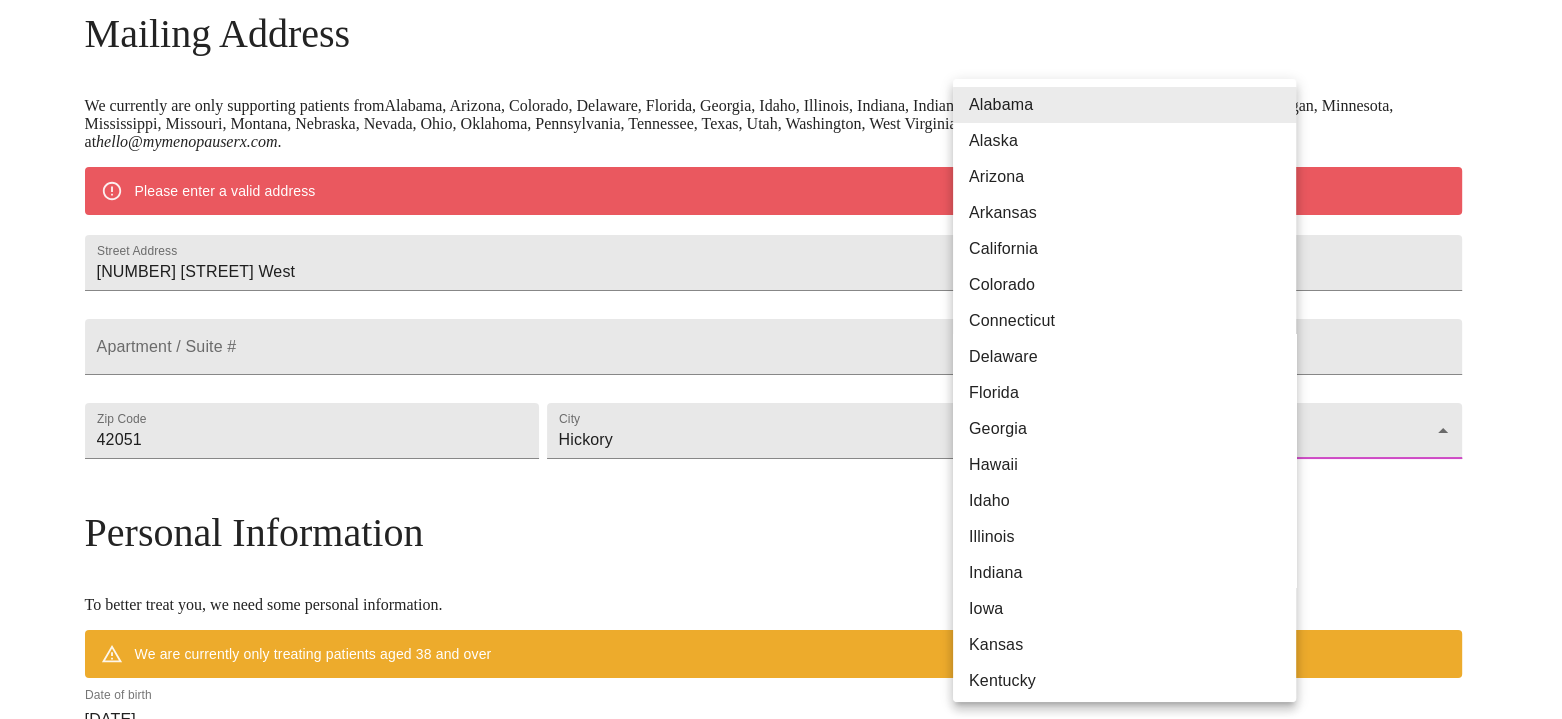 click on "Kentucky" at bounding box center (1132, 681) 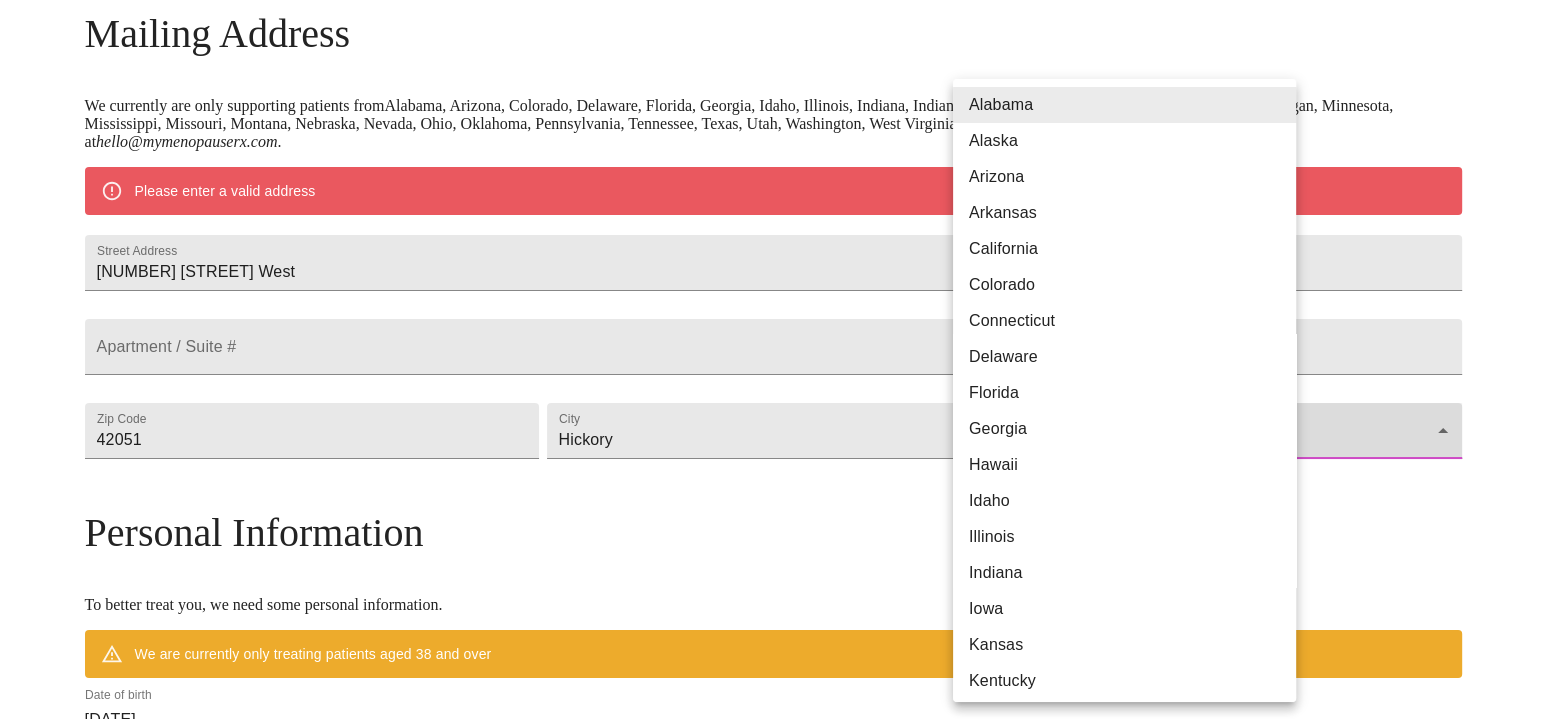type on "Kentucky" 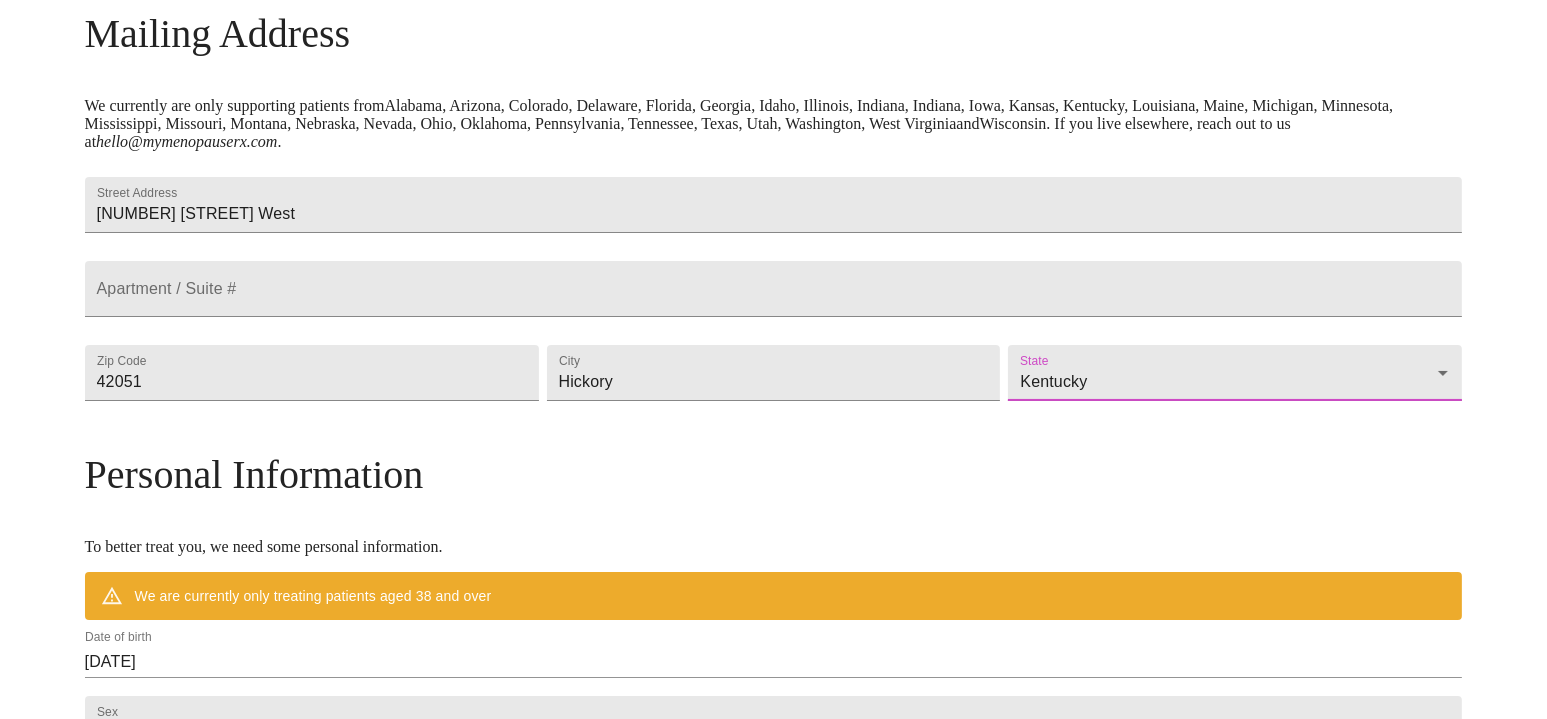 click on "MyMenopauseRx Welcome to MyMenopauseRx Since it's your first time here, you'll need to enter some medical and social information.  We'll guide you through it! Mailing Address We currently are only supporting patients from  Alabama, Arizona, Colorado, Delaware, Florida, Georgia, Idaho, Illinois, Indiana, Indiana, Iowa, Kansas, Kentucky, Louisiana, Maine, Michigan, Minnesota, Mississippi, Missouri, Montana, Nebraska, Nevada, Ohio, Oklahoma, Pennsylvania, Tennessee, Texas, Utah, Washington, West Virginia  and  Wisconsin . If you live elsewhere, reach out to us at  hello@mymenopauserx.com . Street Address 1810 State Route 408 West Apartment / Suite # Zip Code 42051 City Hickory State Kentucky Kentucky Personal Information To better treat you, we need some personal information. We are currently only treating patients aged 38 and over Date of birth 08/02/2025 Sex Female Female Phone Number (   )    - Receive Text Message Notifications Terms of Service & Privacy Policy By  Continuing Terms of Service ." at bounding box center [774, 438] 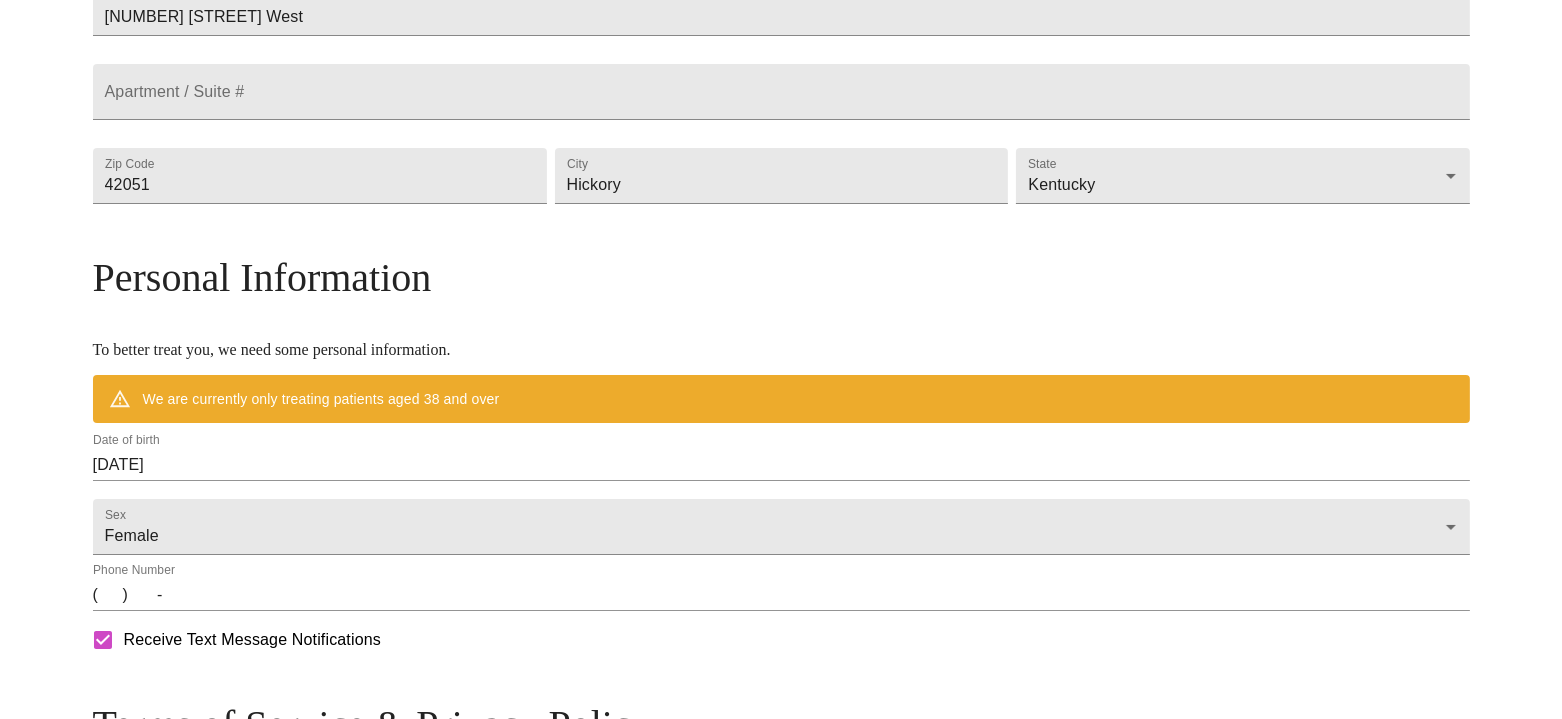 scroll, scrollTop: 586, scrollLeft: 0, axis: vertical 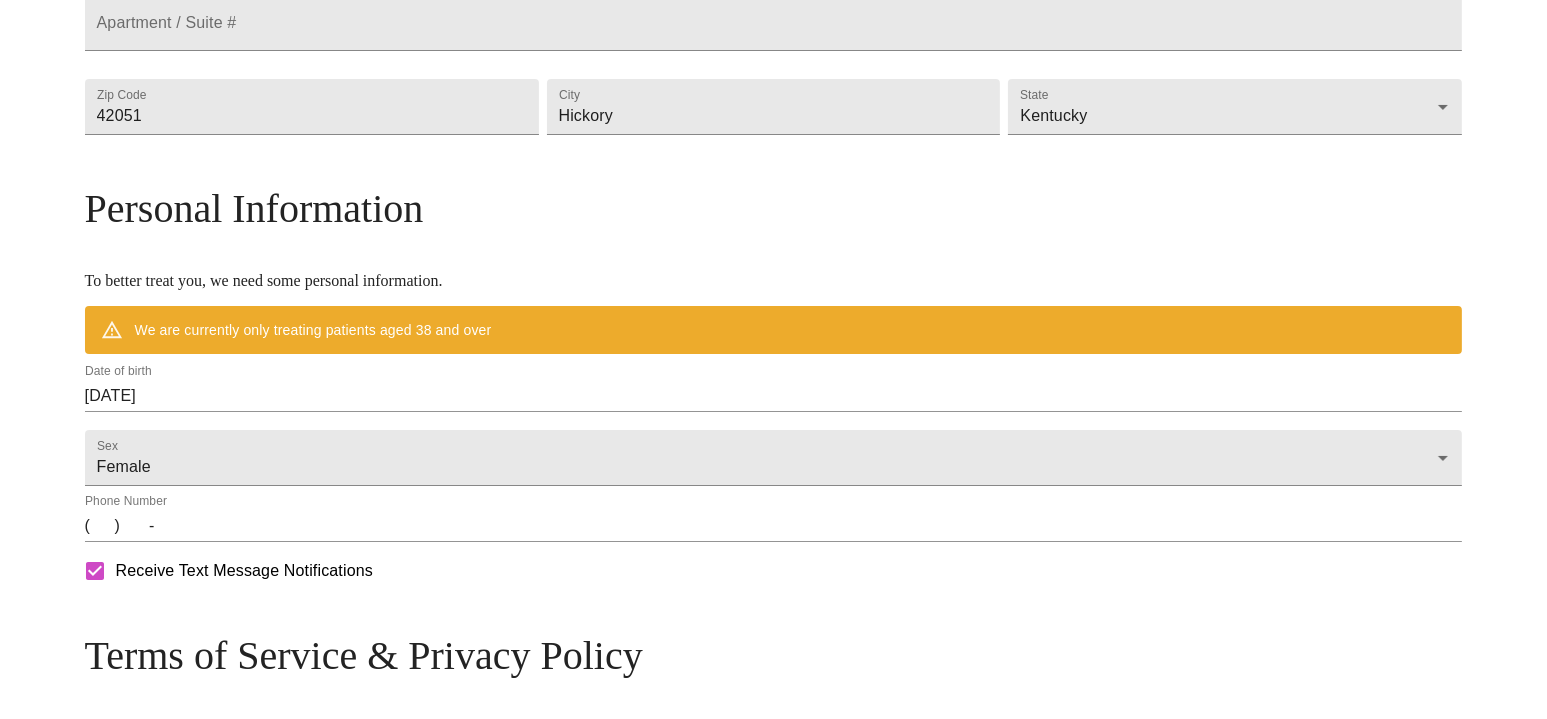 click on "08/02/2025" at bounding box center (774, 396) 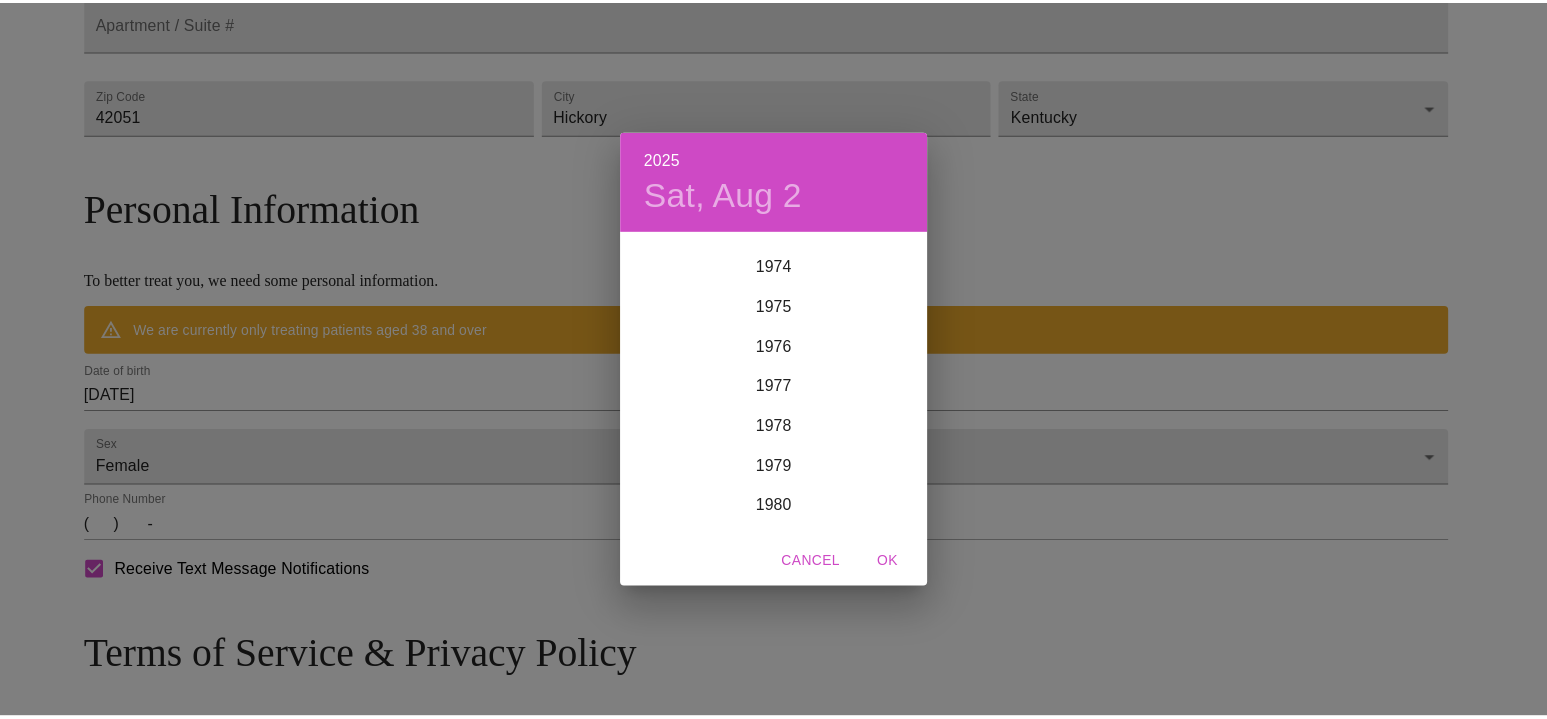 scroll, scrollTop: 2985, scrollLeft: 0, axis: vertical 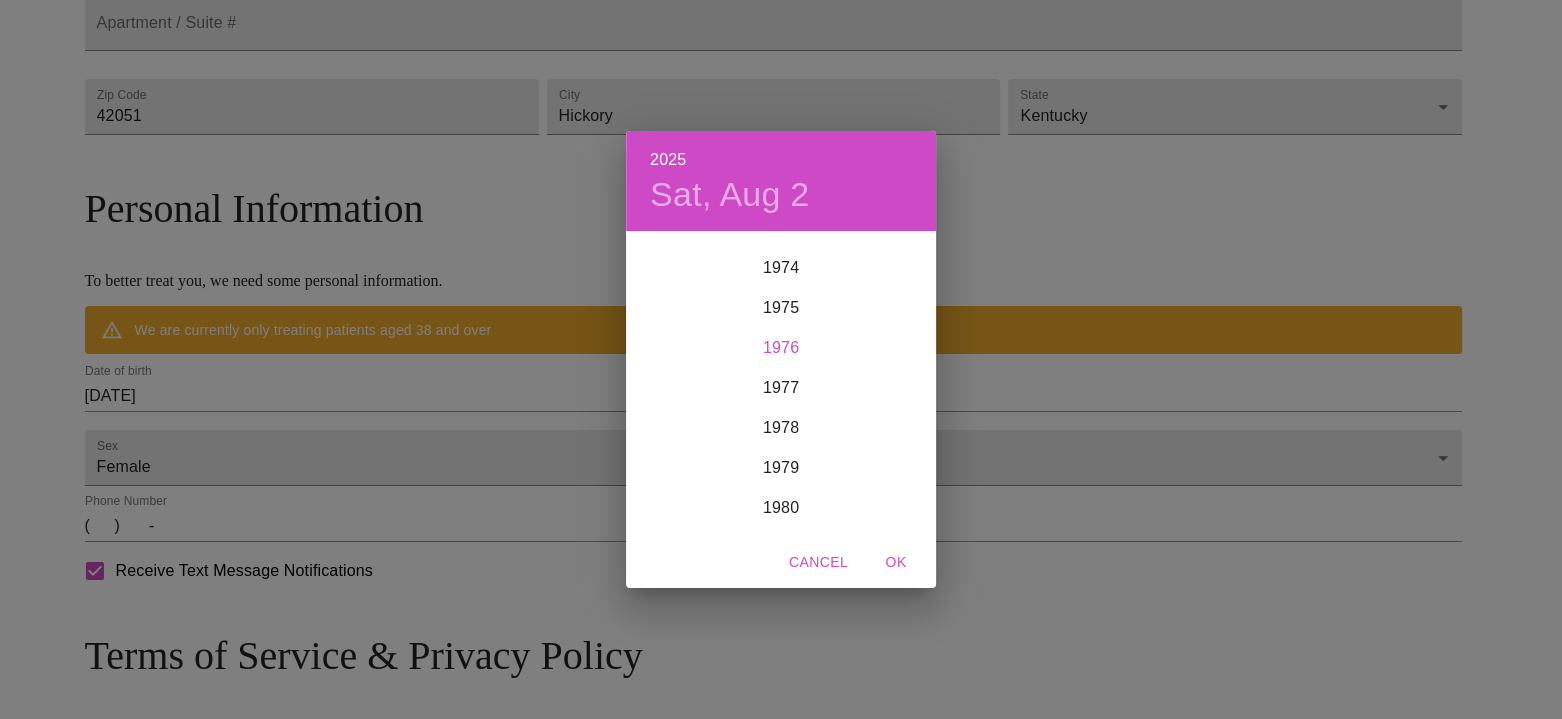click on "1976" at bounding box center [781, 348] 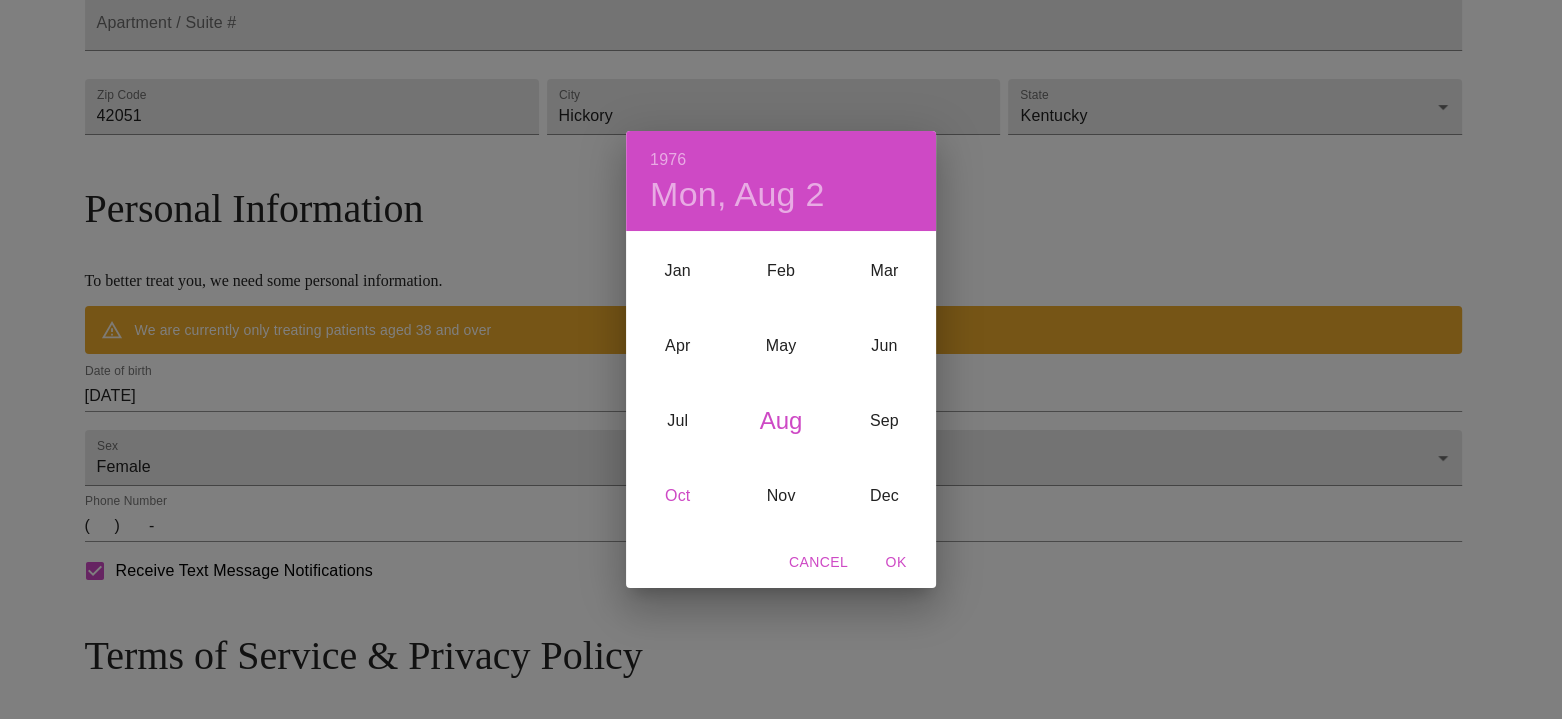 click on "Oct" at bounding box center (677, 495) 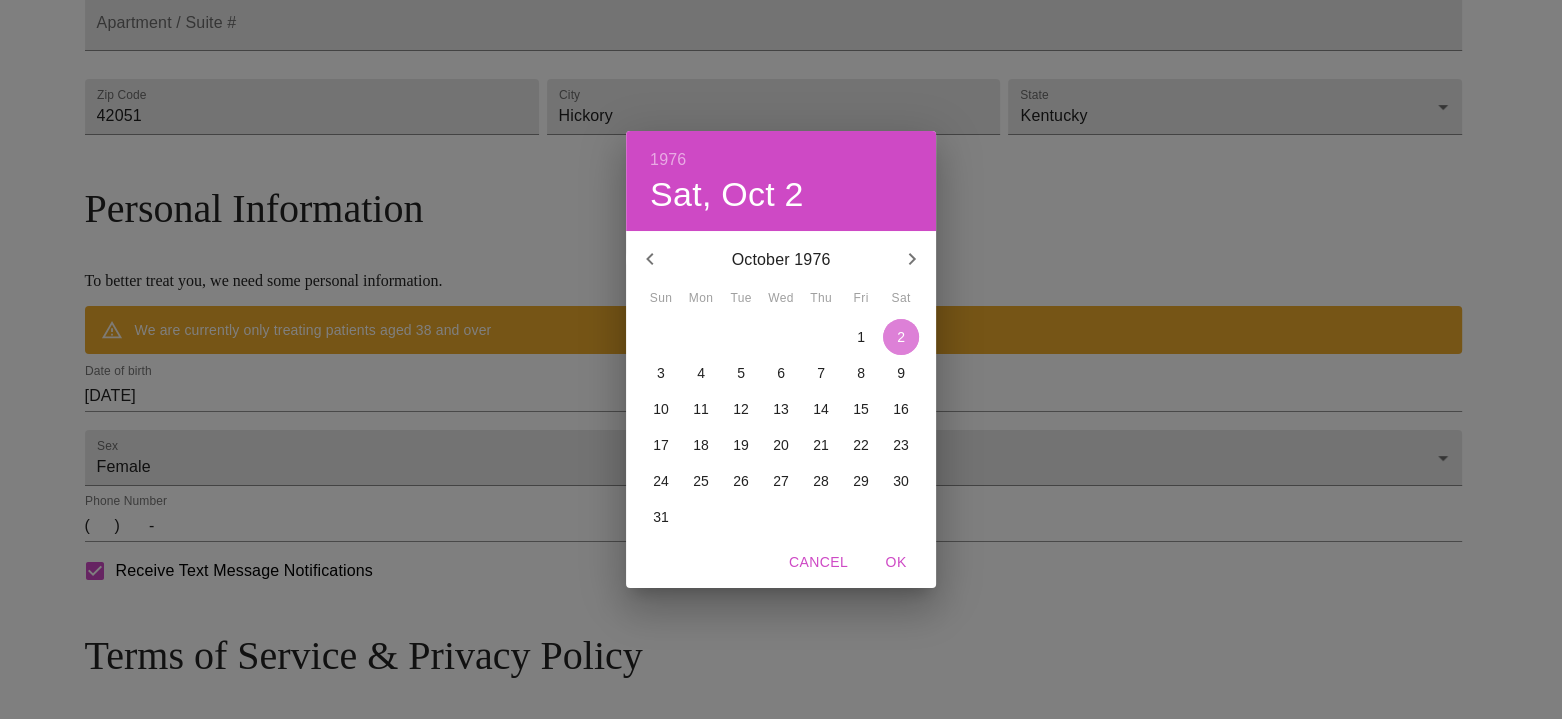 click on "2" at bounding box center (901, 337) 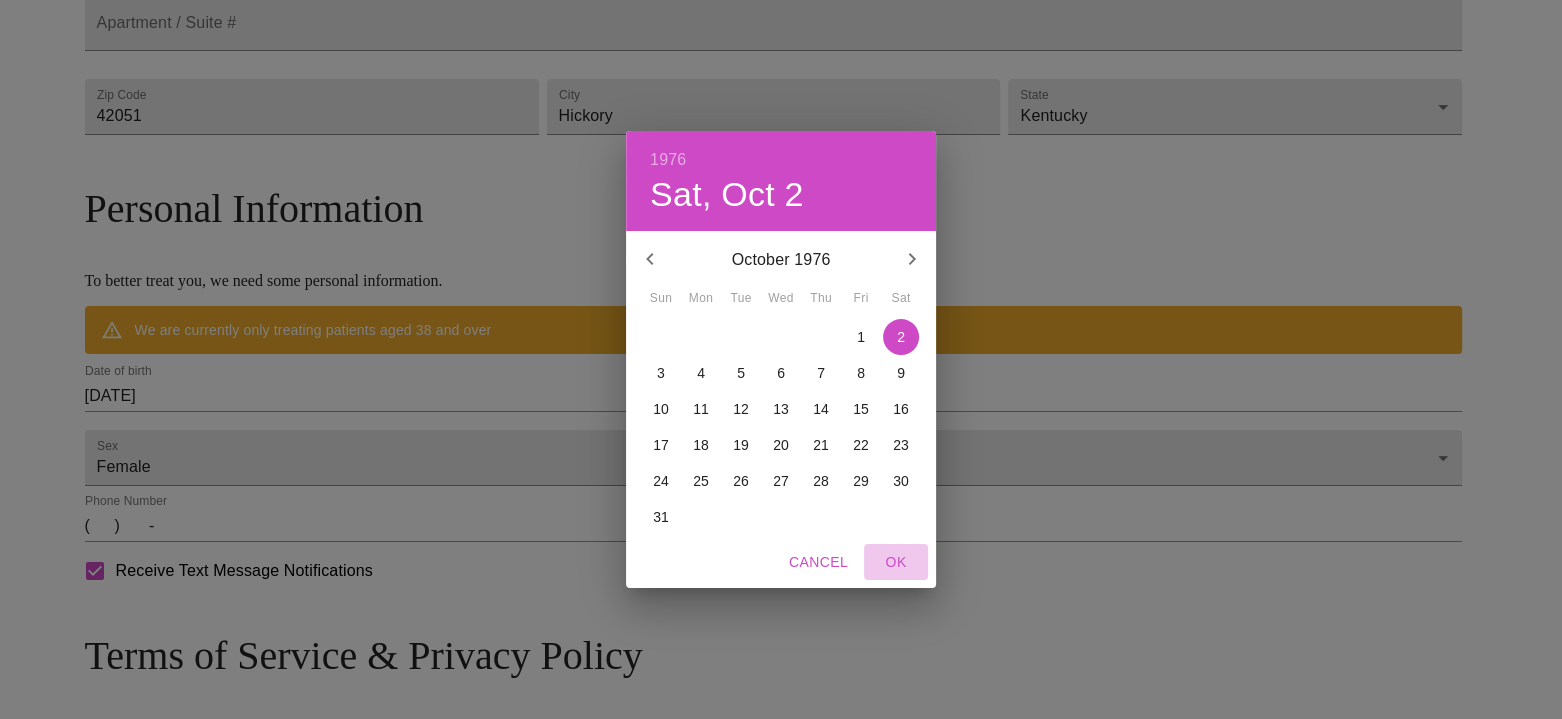 click on "OK" at bounding box center [896, 562] 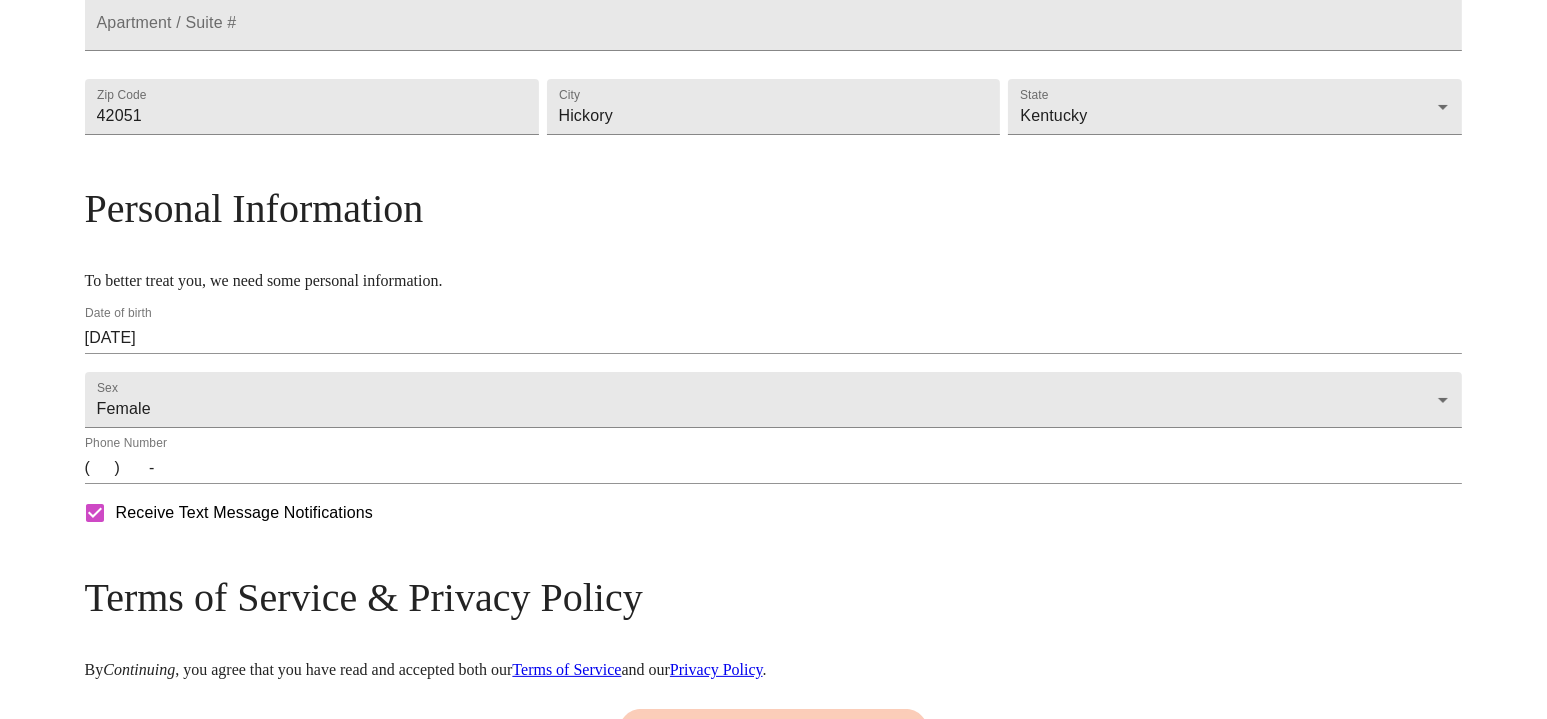 click on "Phone Number (   )    -" at bounding box center [774, 460] 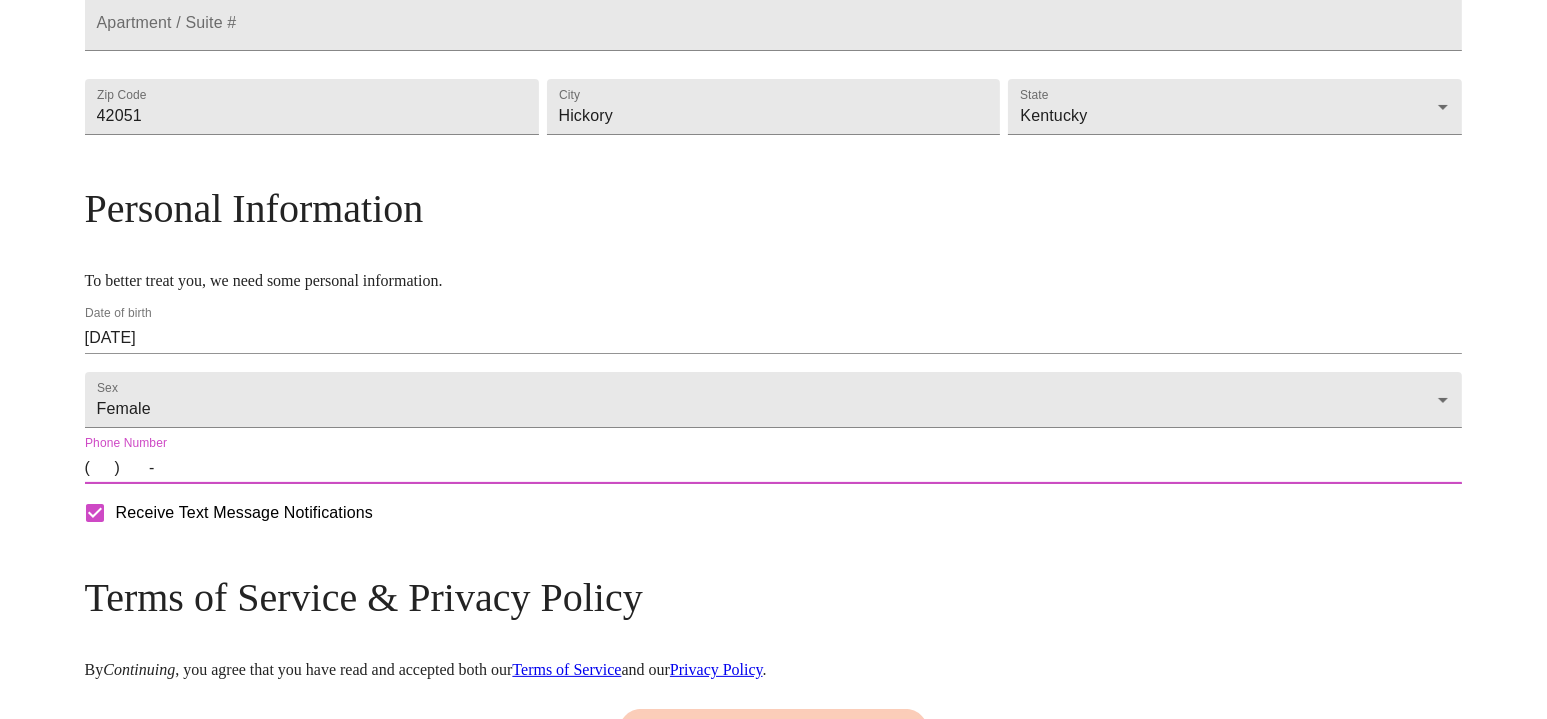 click on "(   )    -" at bounding box center (774, 468) 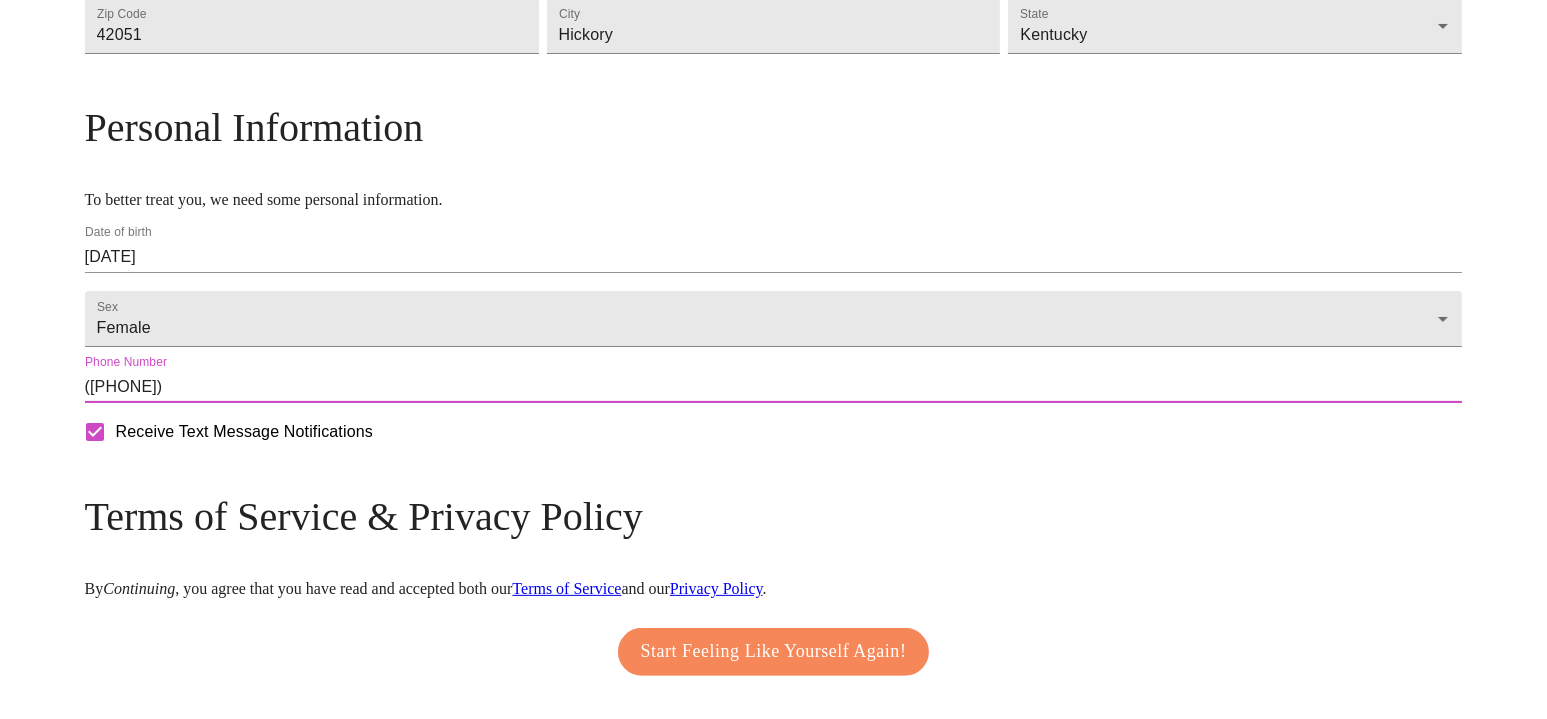 scroll, scrollTop: 794, scrollLeft: 0, axis: vertical 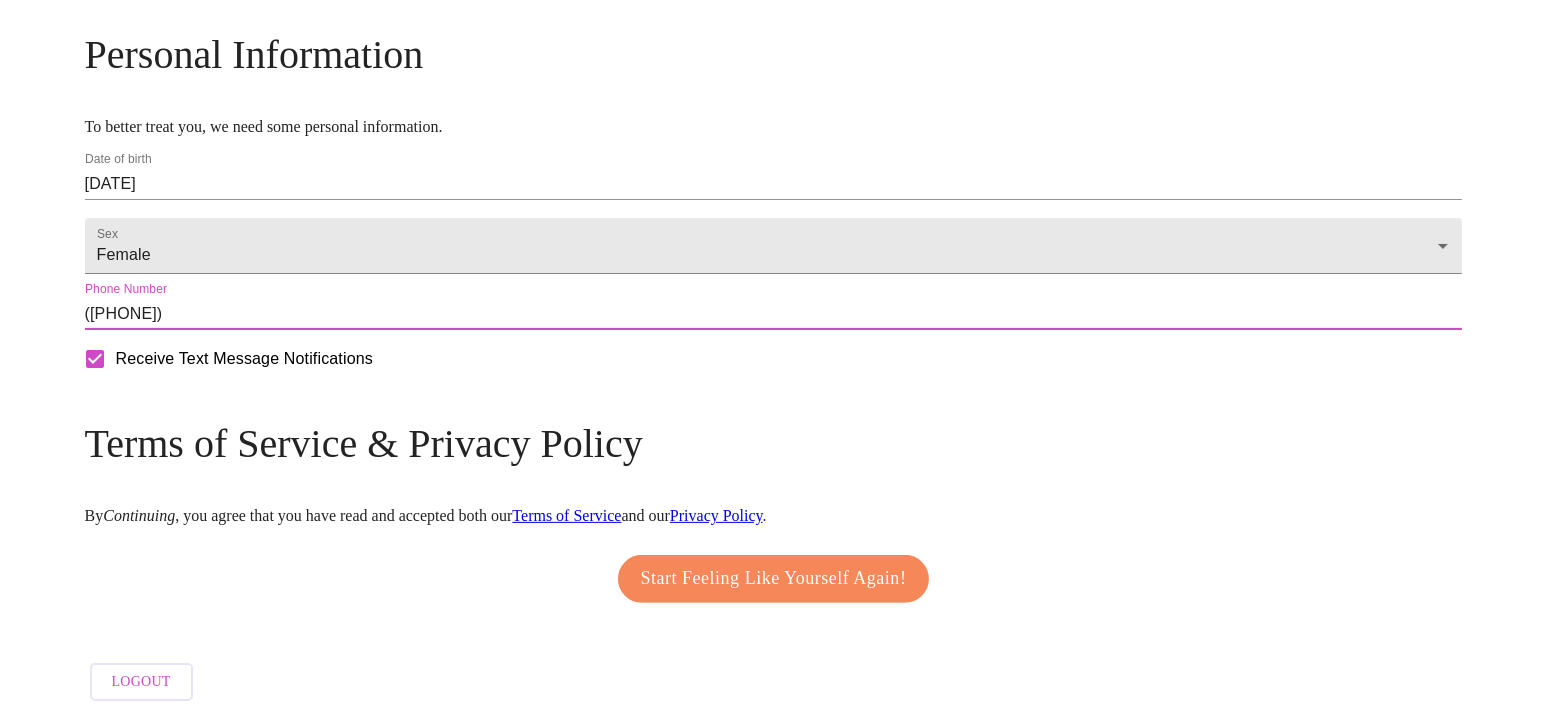 type on "([PHONE])" 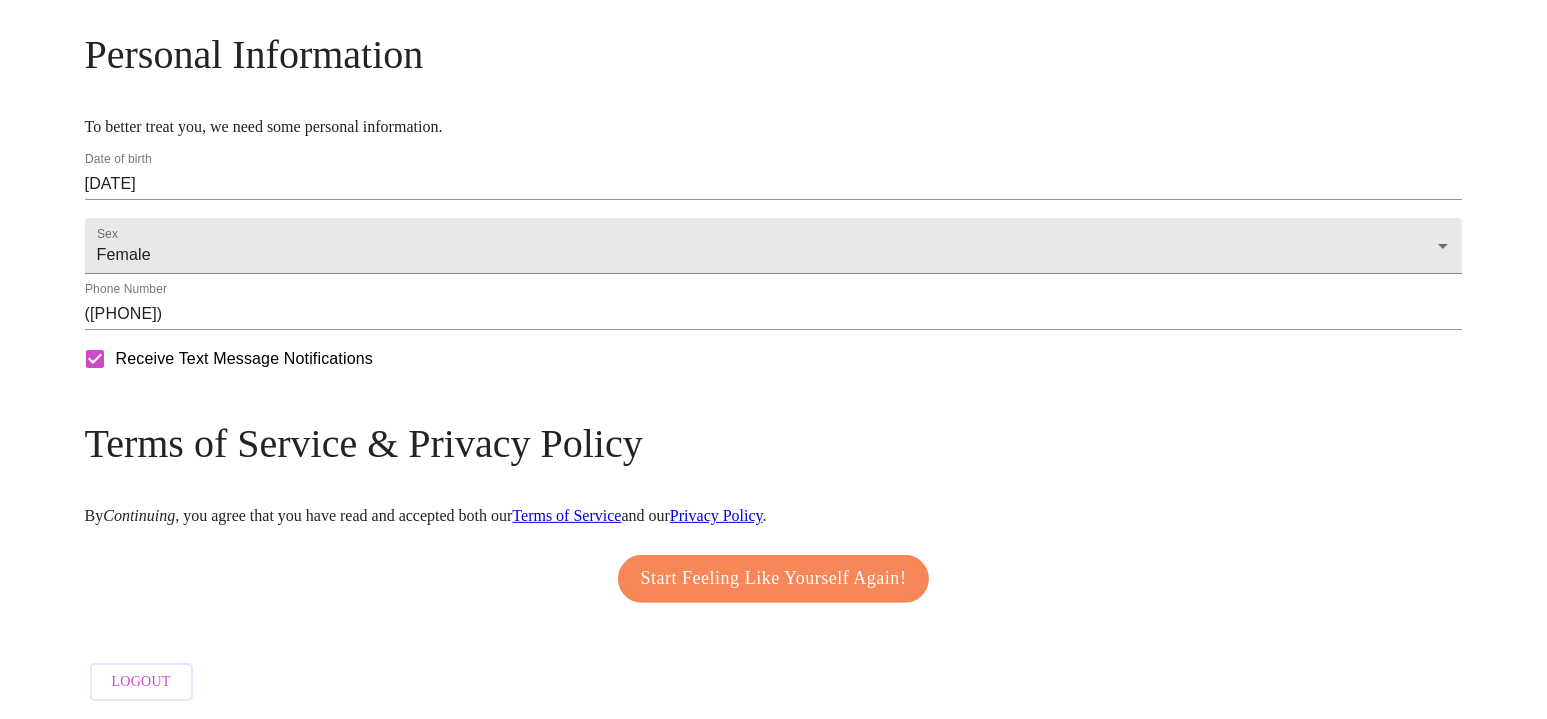 click on "Start Feeling Like Yourself Again!" at bounding box center [774, 579] 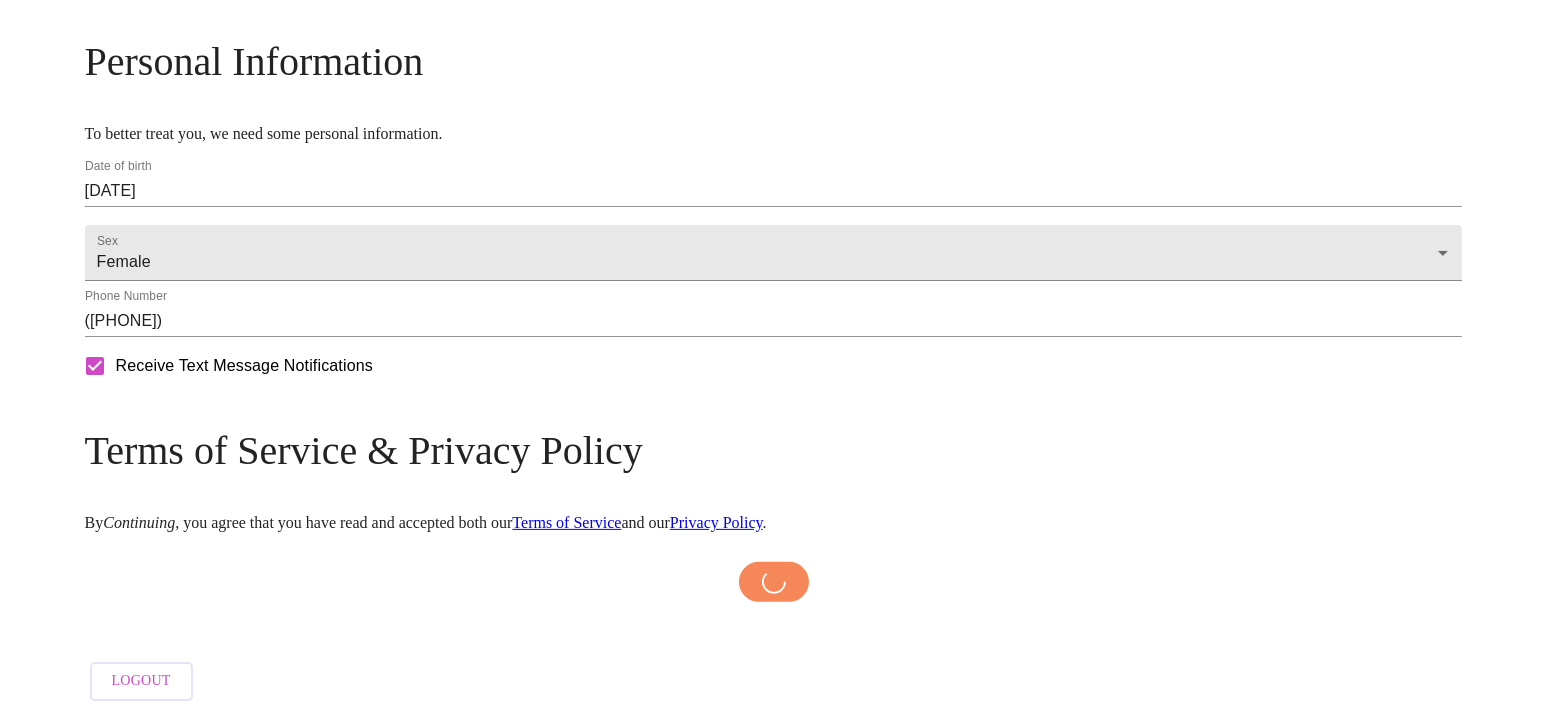 scroll, scrollTop: 786, scrollLeft: 0, axis: vertical 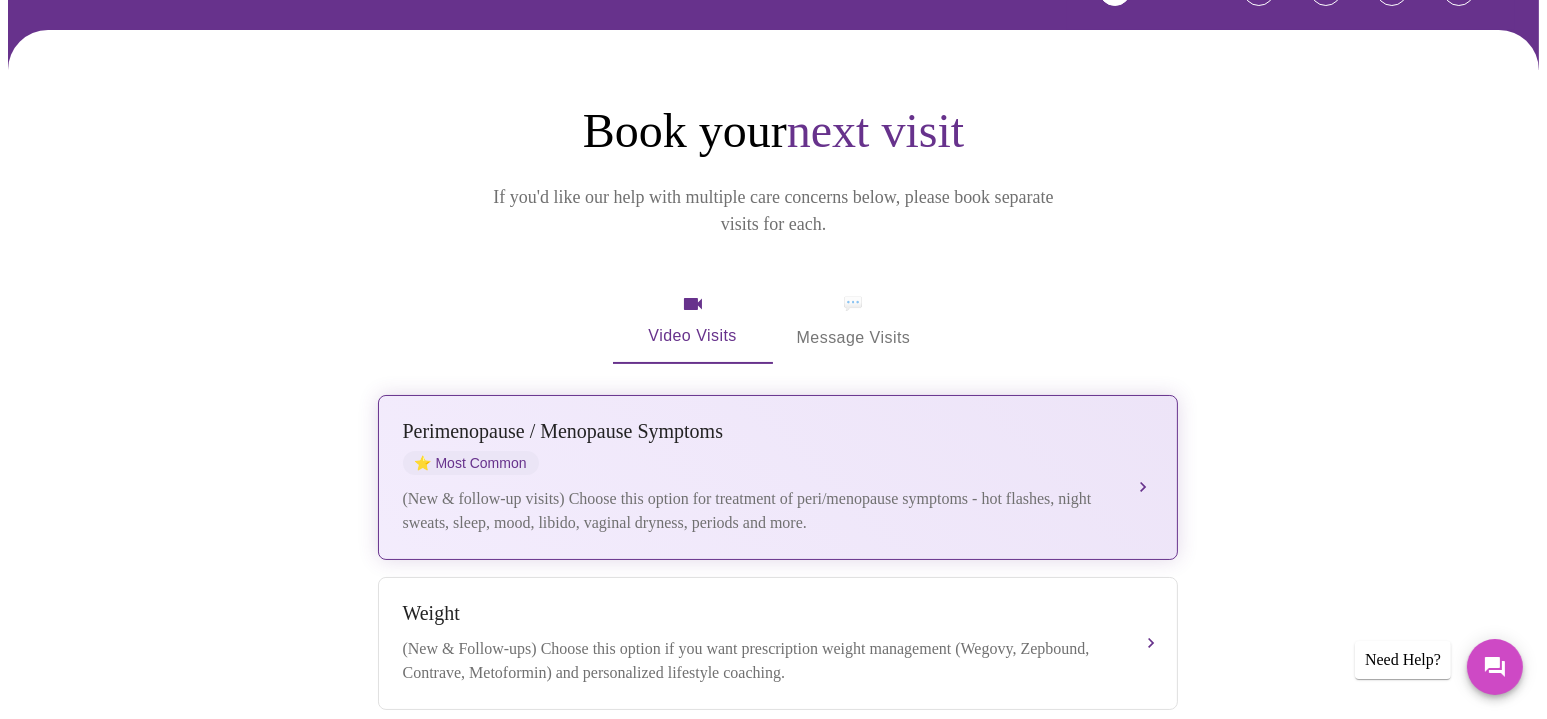 click on "Perimenopause / Menopause Symptoms  ⭐  Most Common" at bounding box center (758, 447) 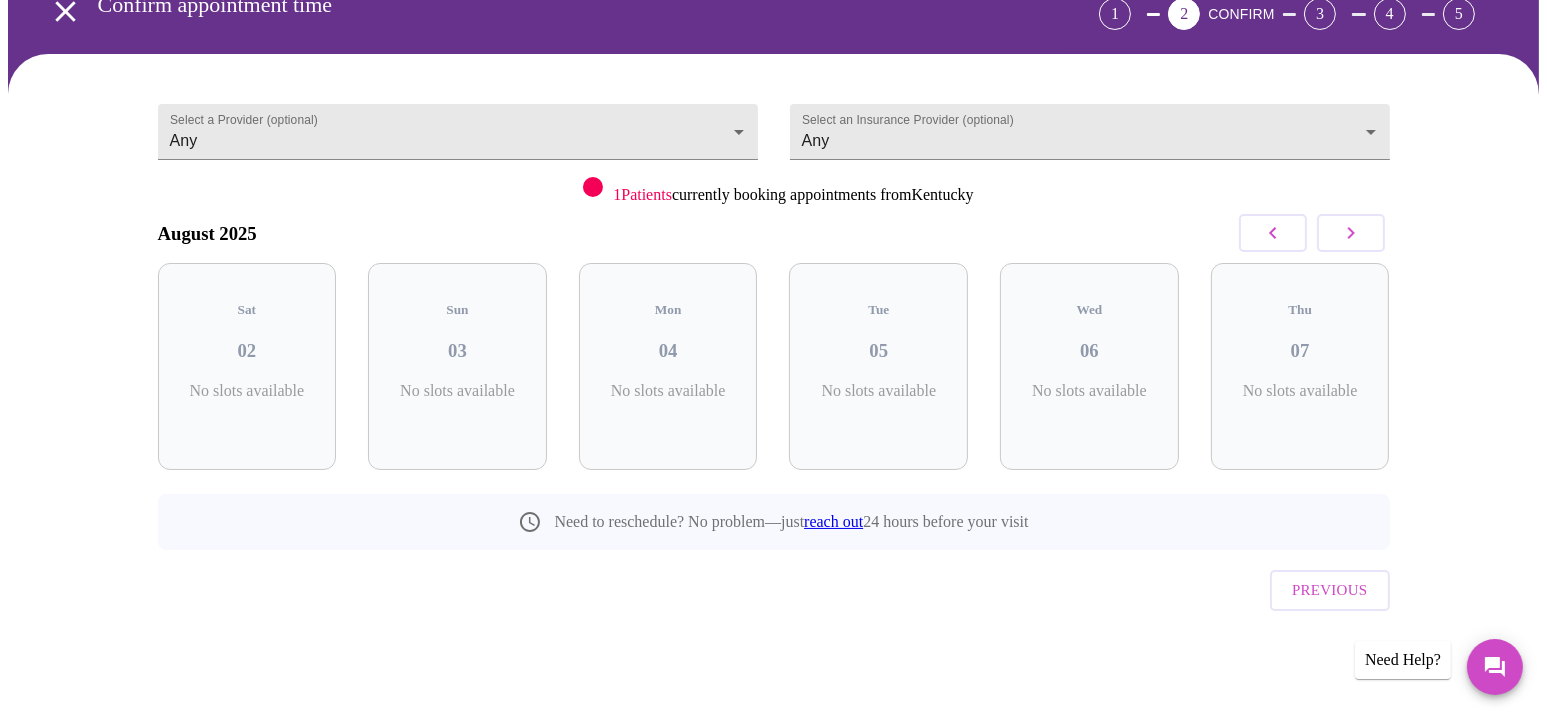 scroll, scrollTop: 65, scrollLeft: 0, axis: vertical 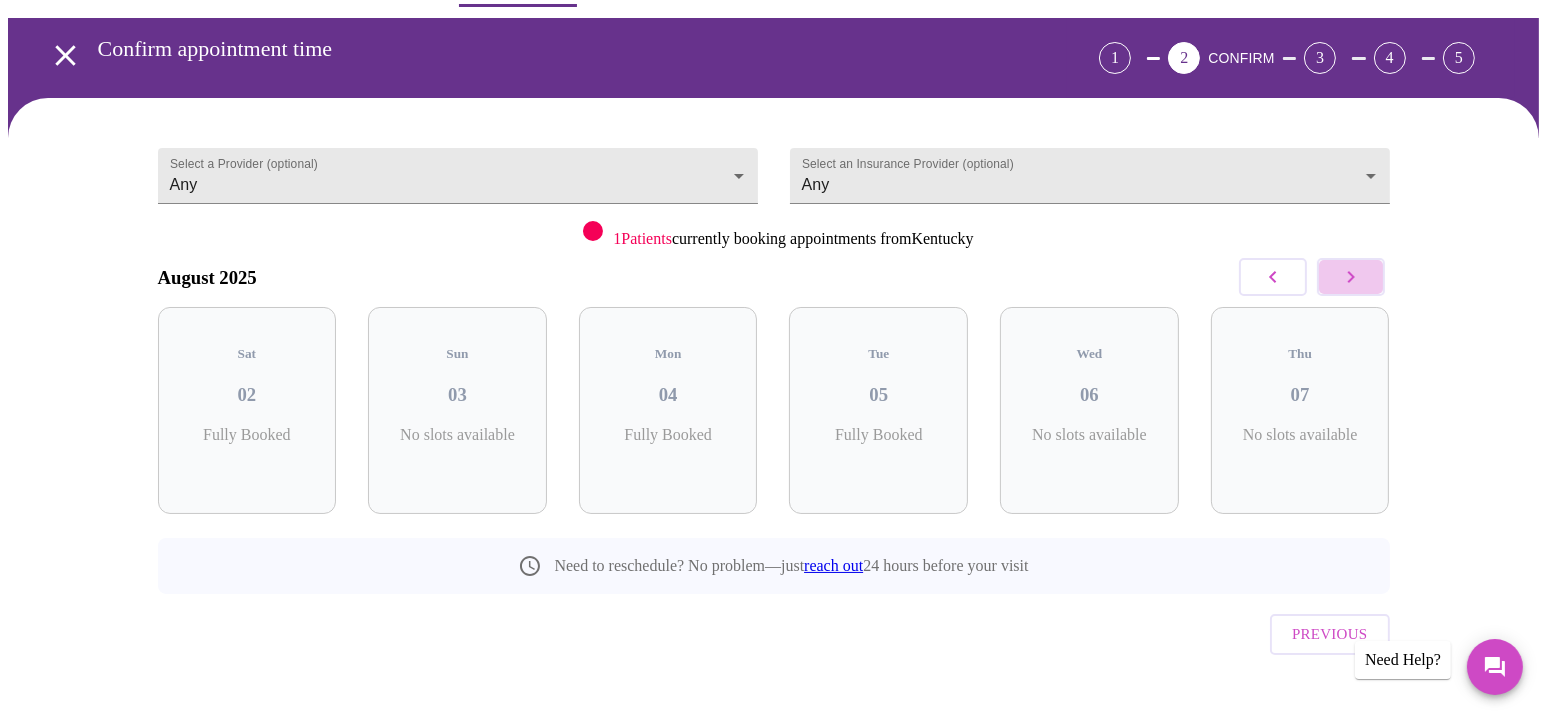 click at bounding box center [1351, 277] 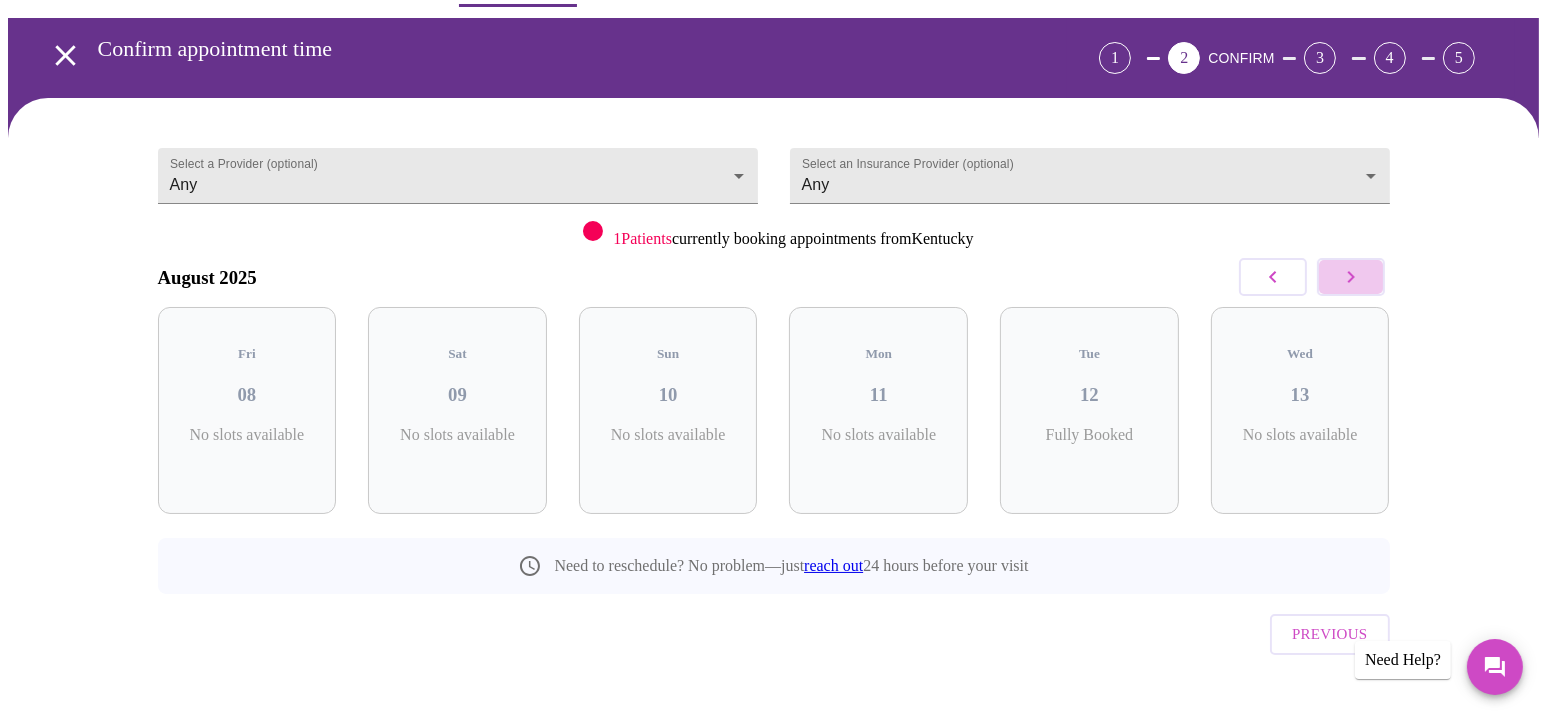 click 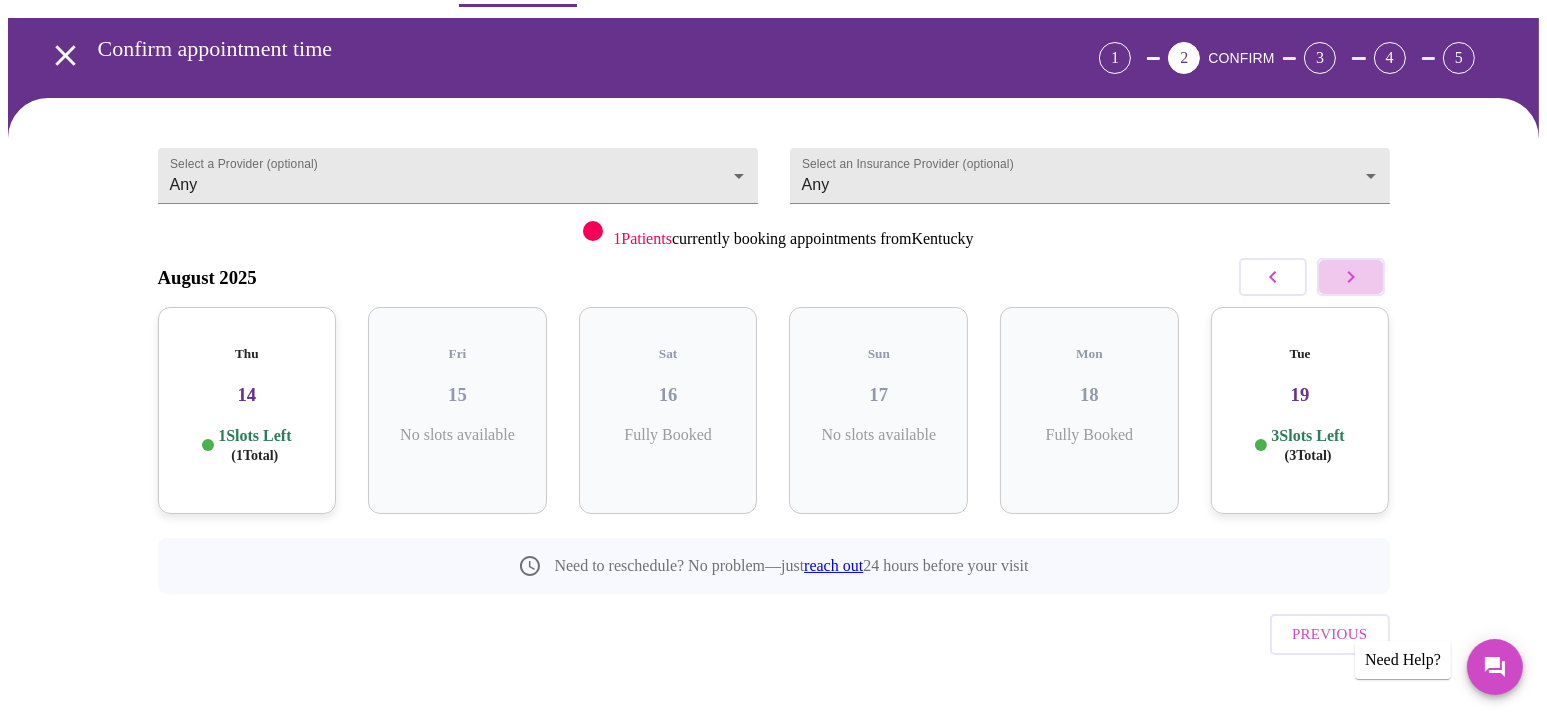 click 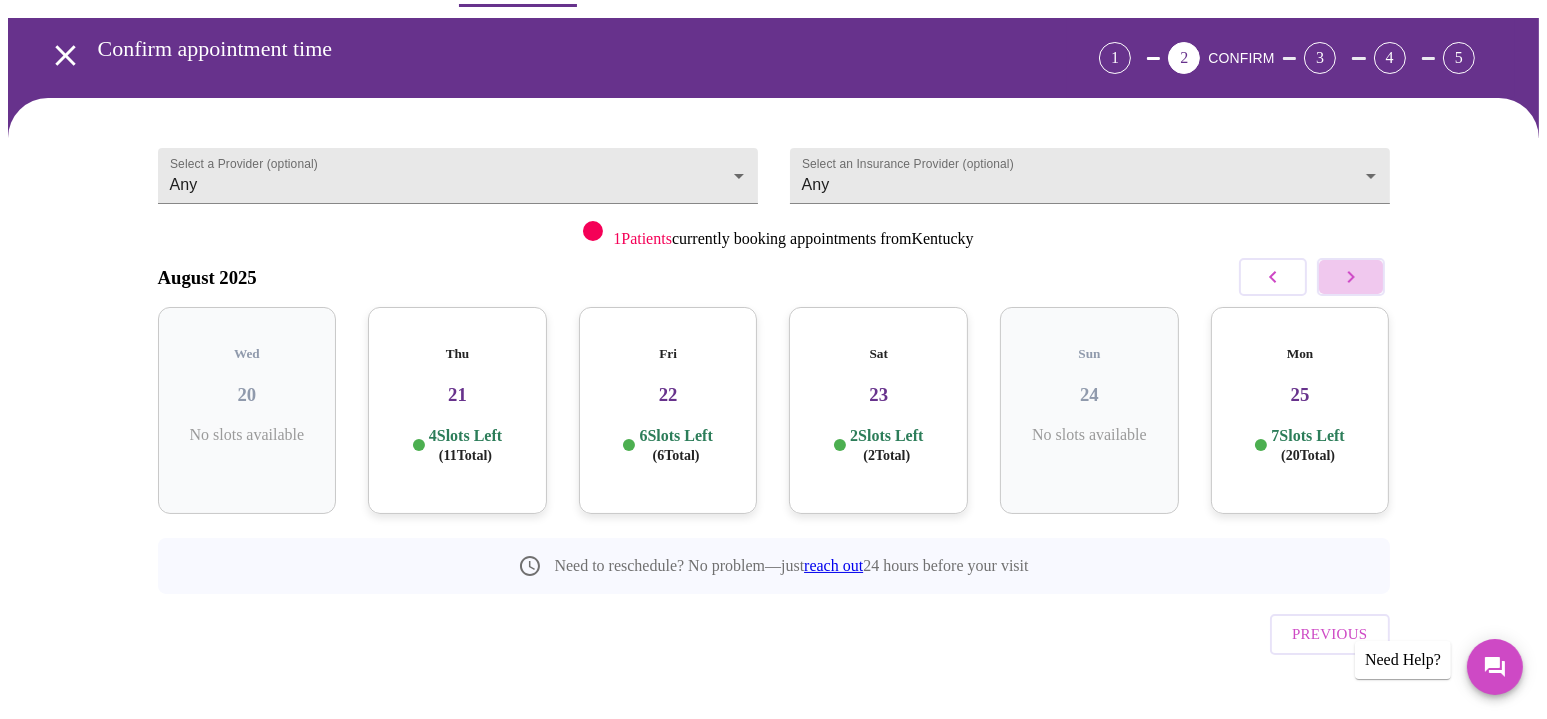 click 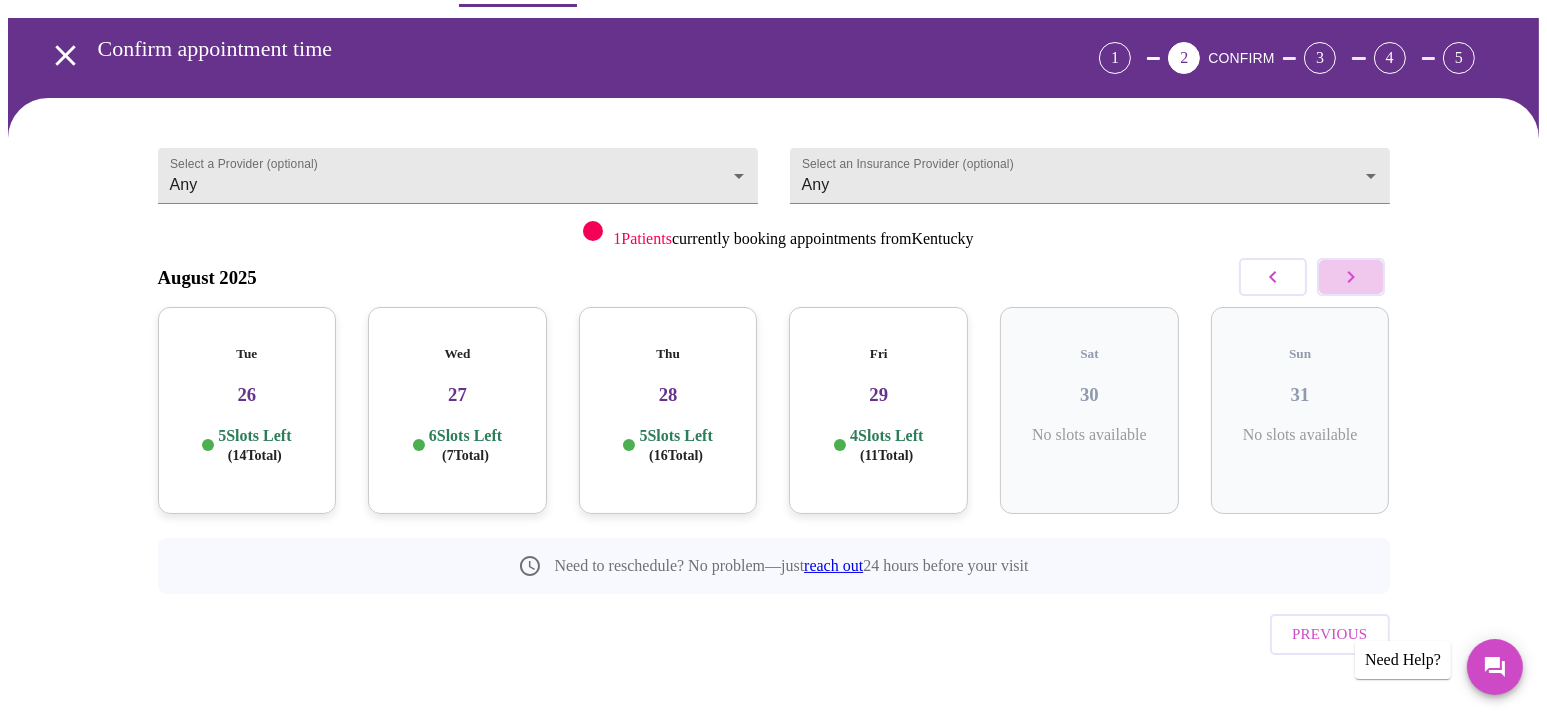 click 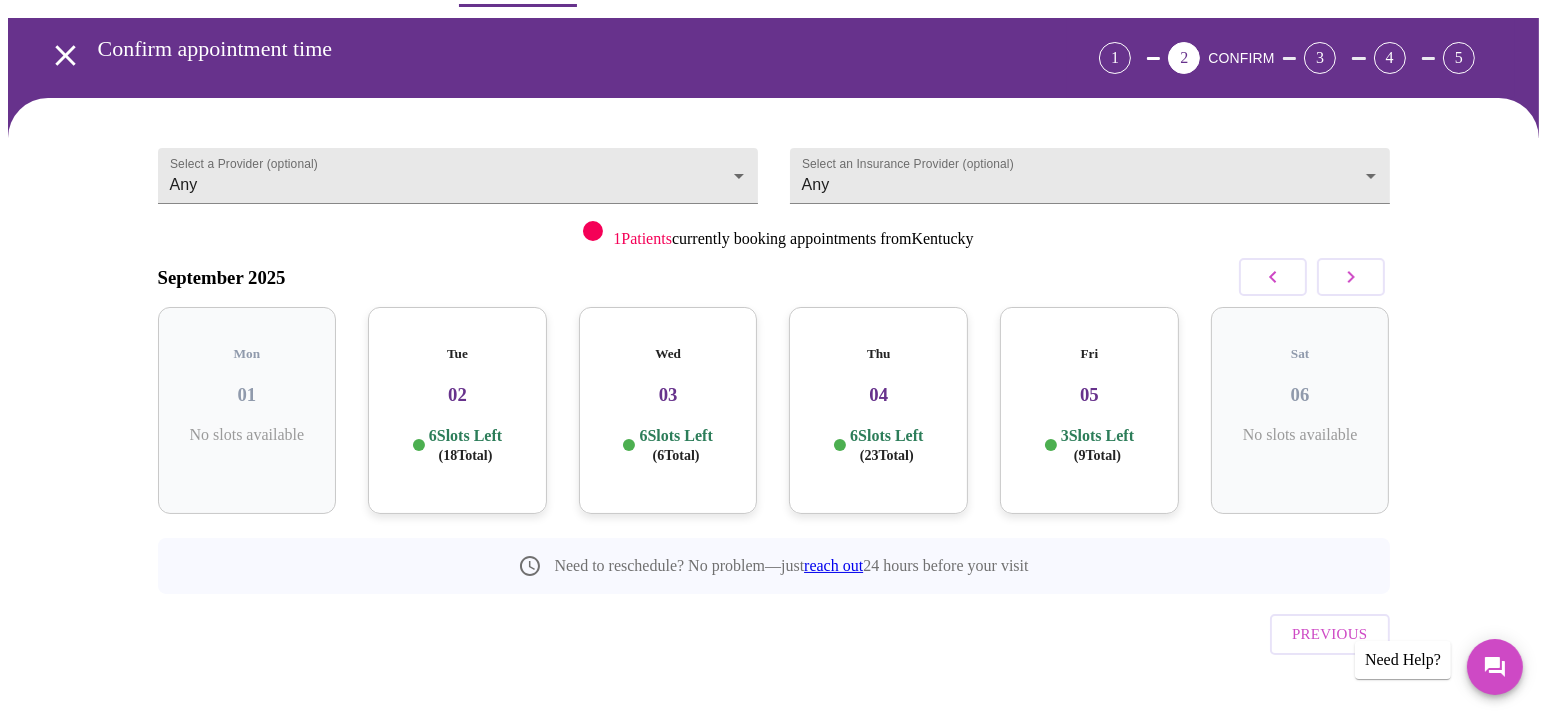click on "03" at bounding box center (668, 395) 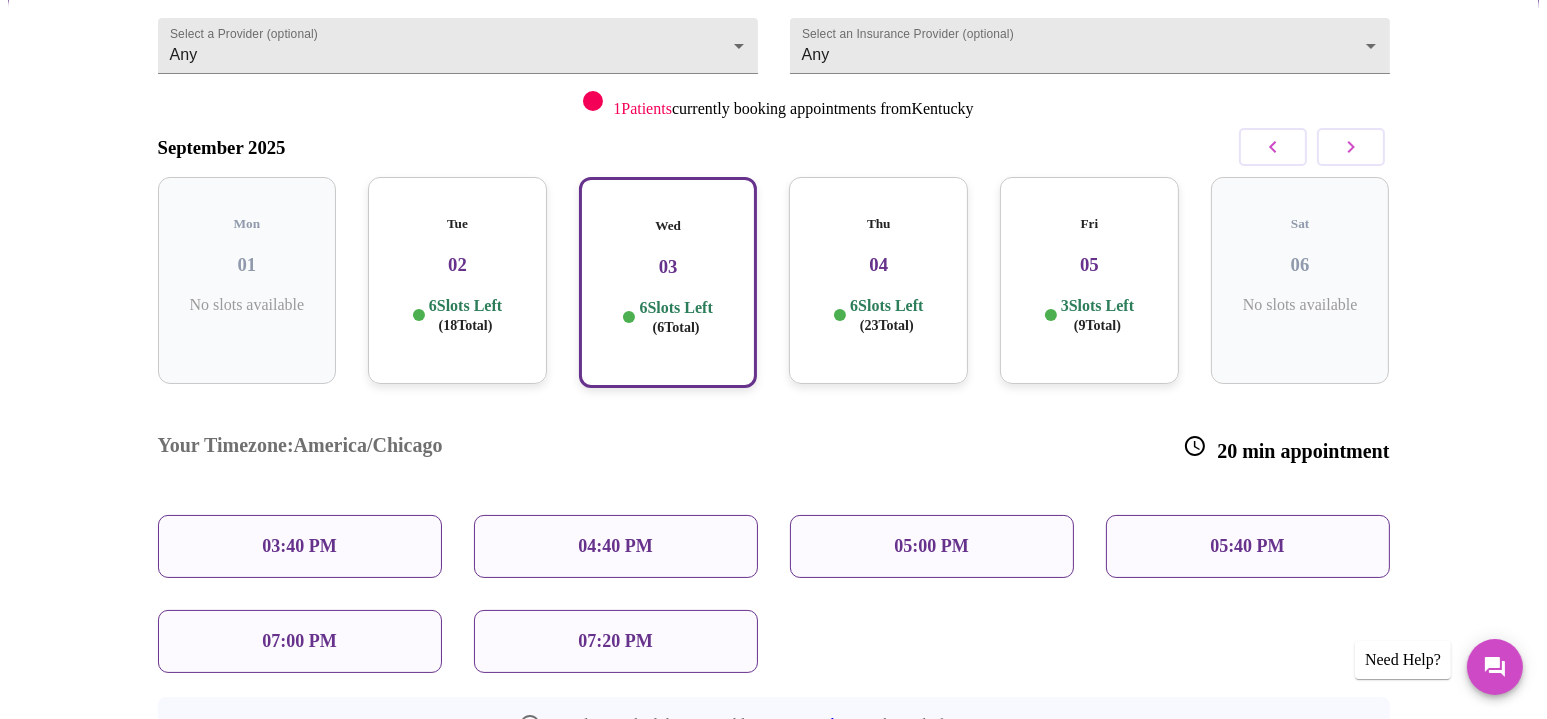 scroll, scrollTop: 265, scrollLeft: 0, axis: vertical 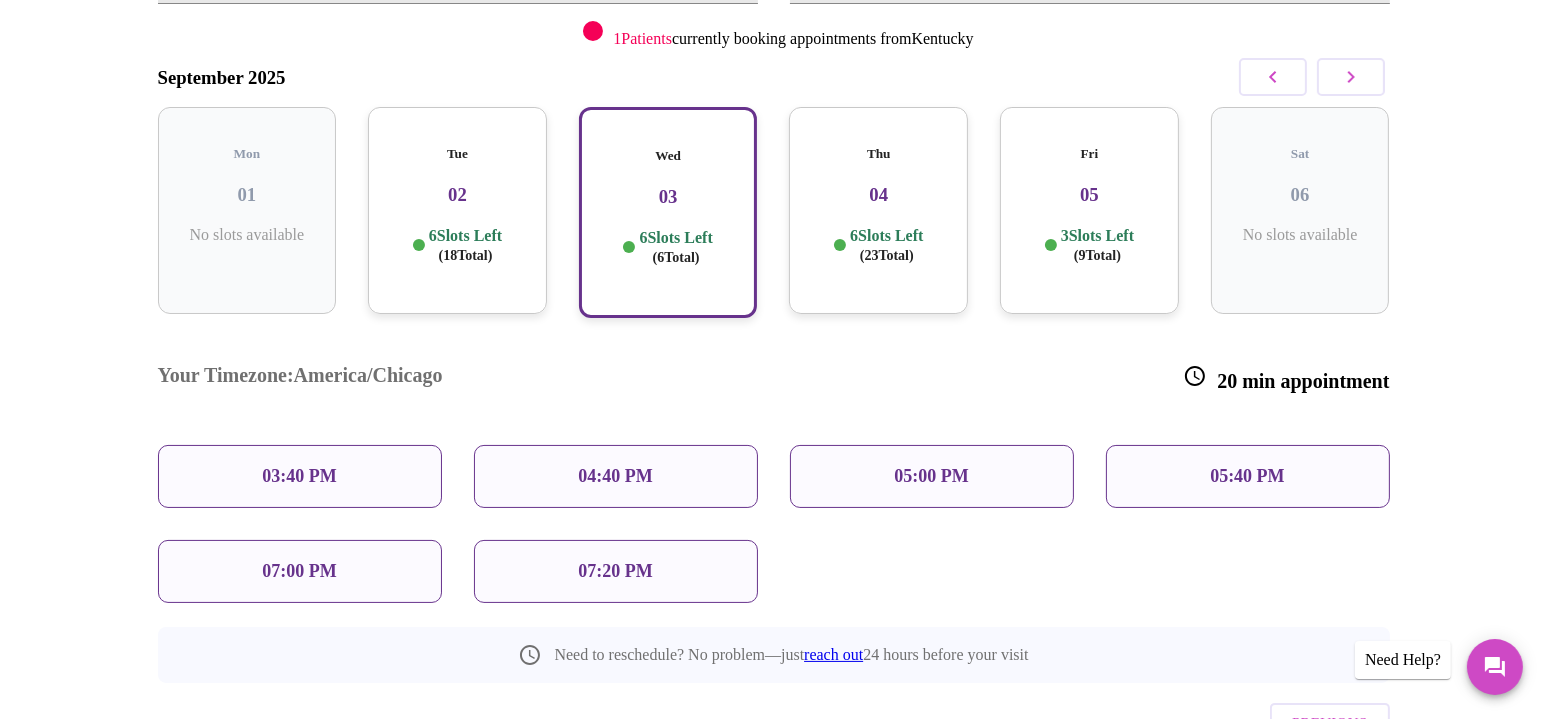 click on "6  Slots Left ( 18  Total)" at bounding box center (465, 245) 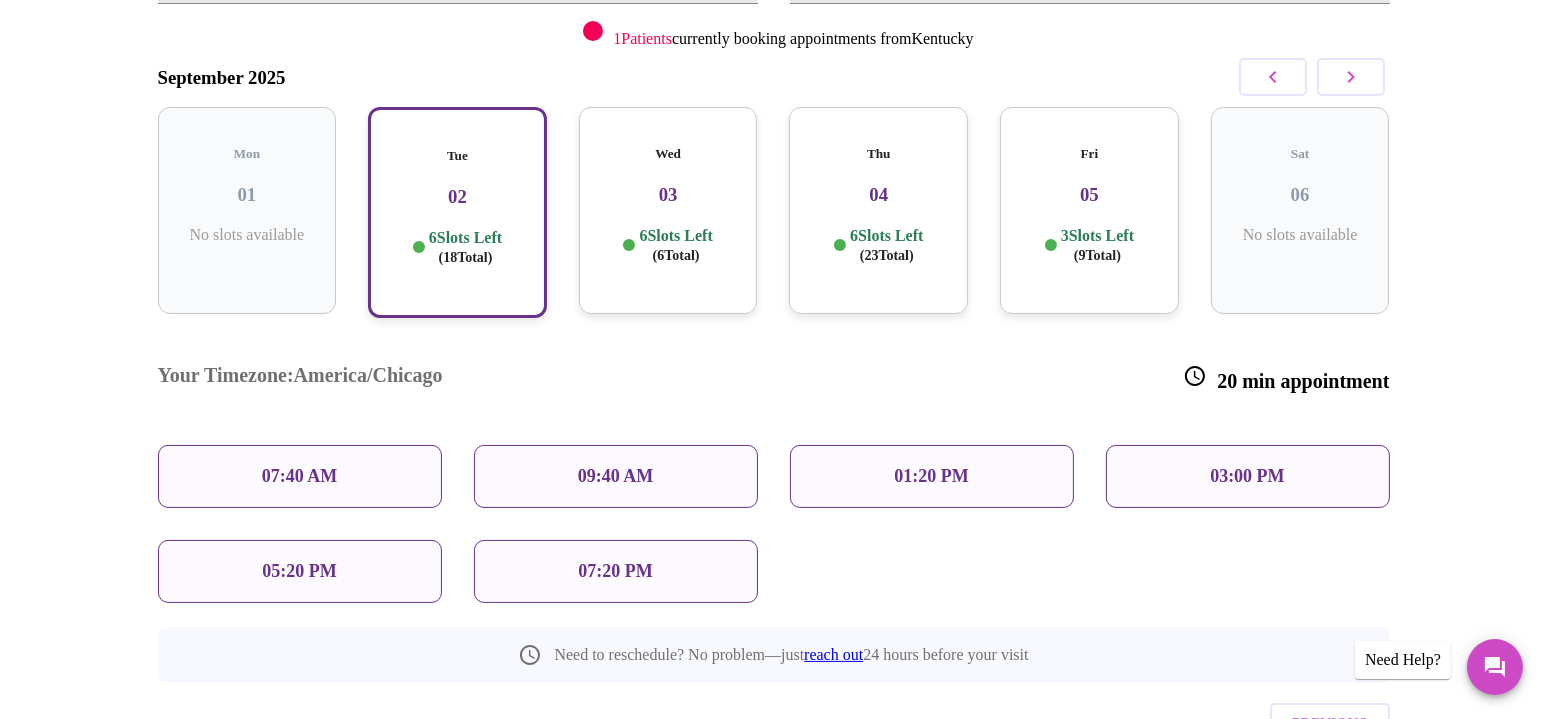 click on "Thu 04 6  Slots Left ( 23  Total)" at bounding box center [878, 210] 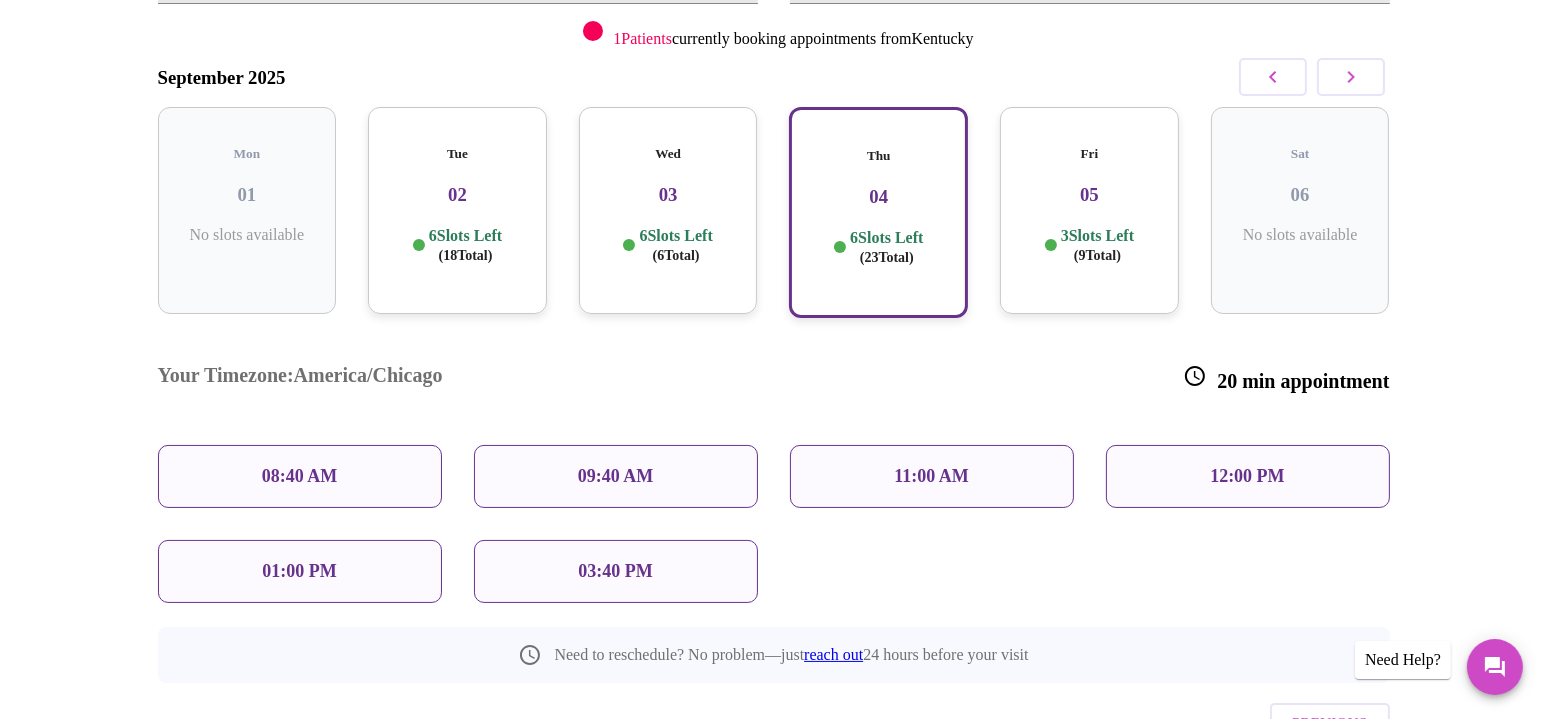click on "( 9  Total)" at bounding box center (1097, 255) 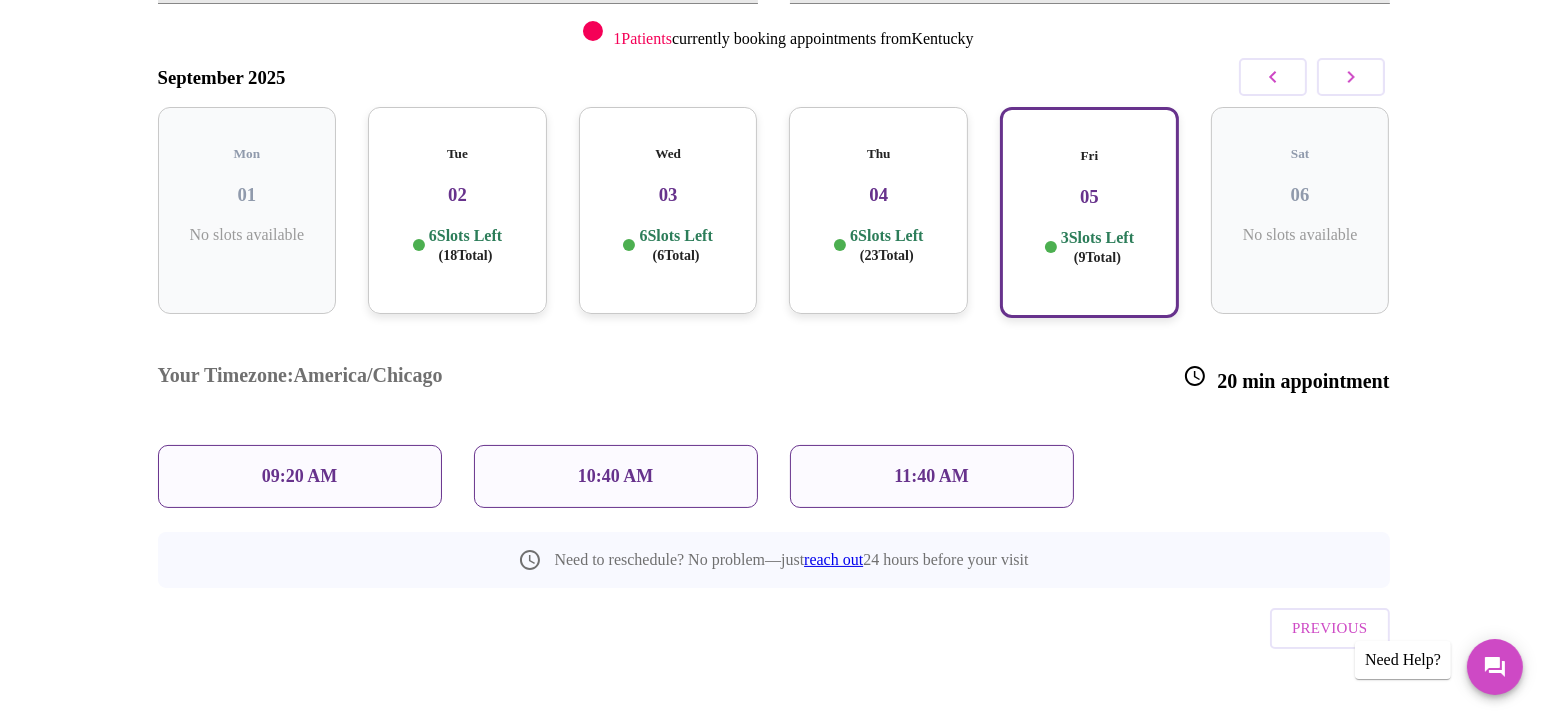 scroll, scrollTop: 226, scrollLeft: 0, axis: vertical 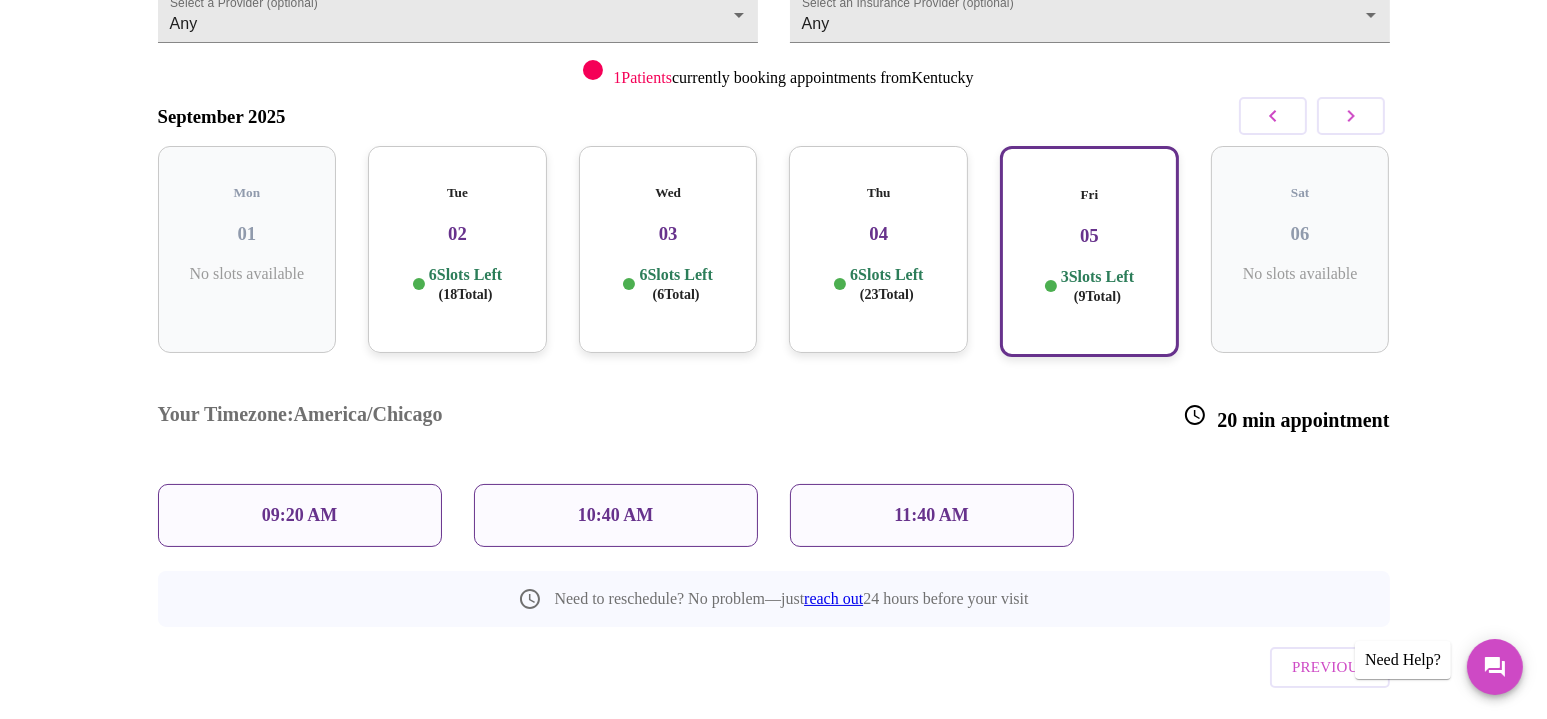click at bounding box center [1351, 116] 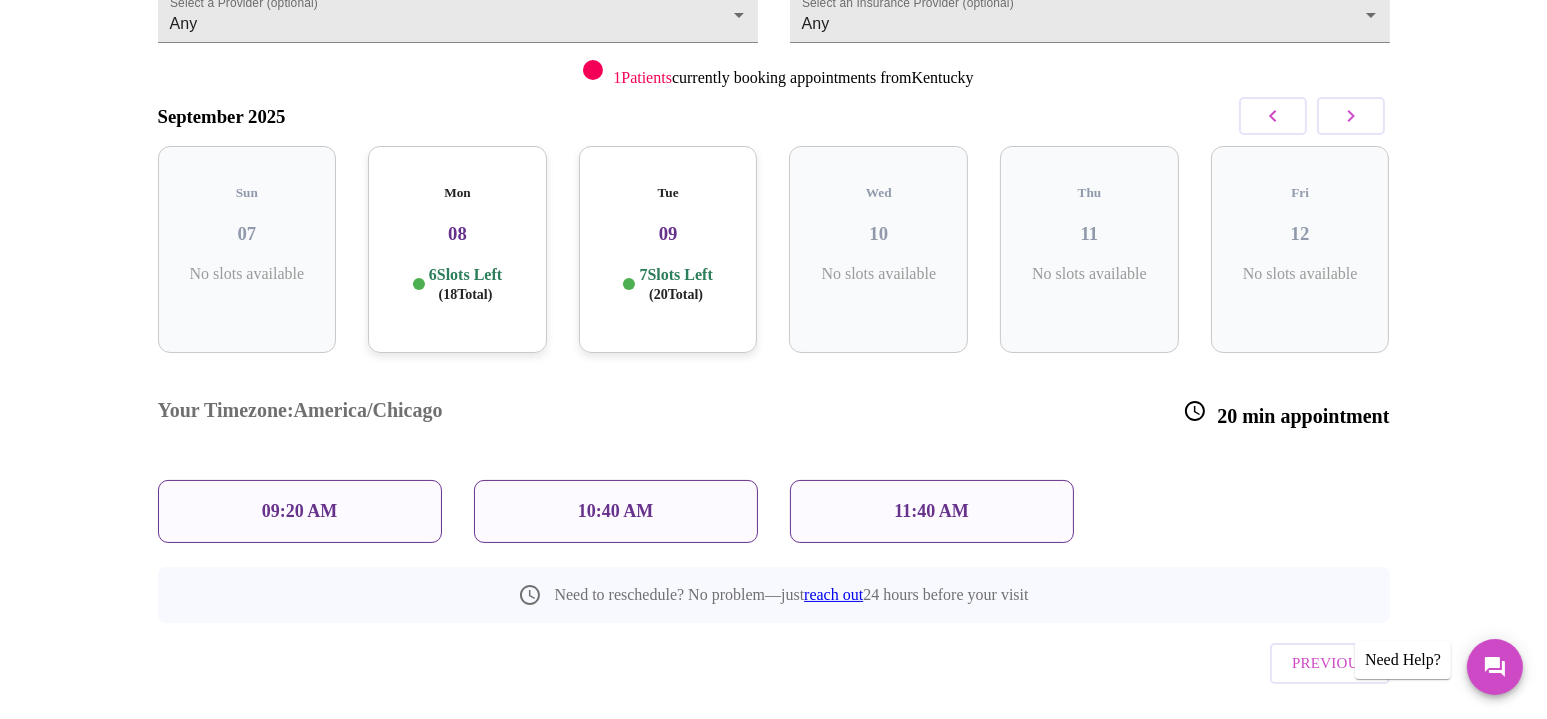 scroll, scrollTop: 65, scrollLeft: 0, axis: vertical 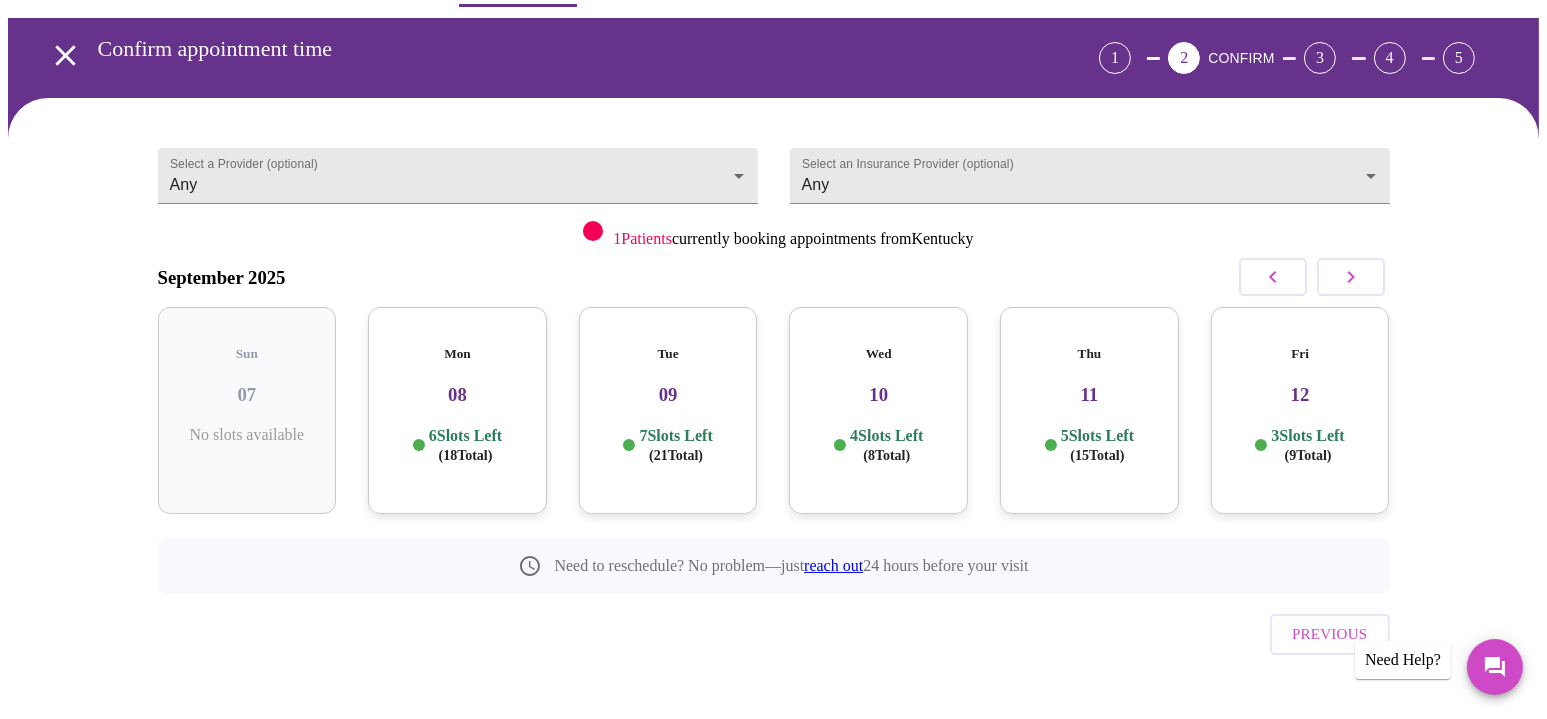 click on "6  Slots Left ( 18  Total)" at bounding box center [465, 445] 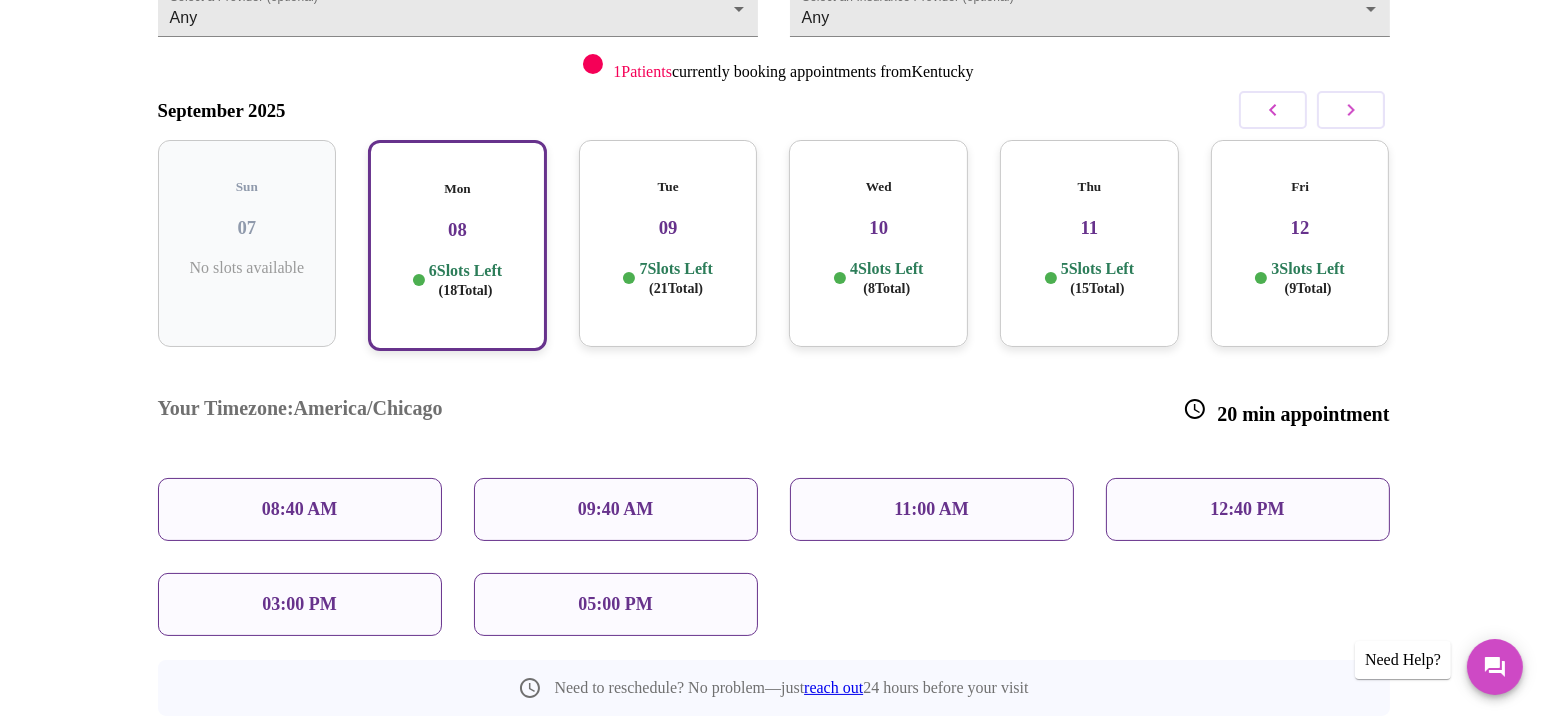 scroll, scrollTop: 265, scrollLeft: 0, axis: vertical 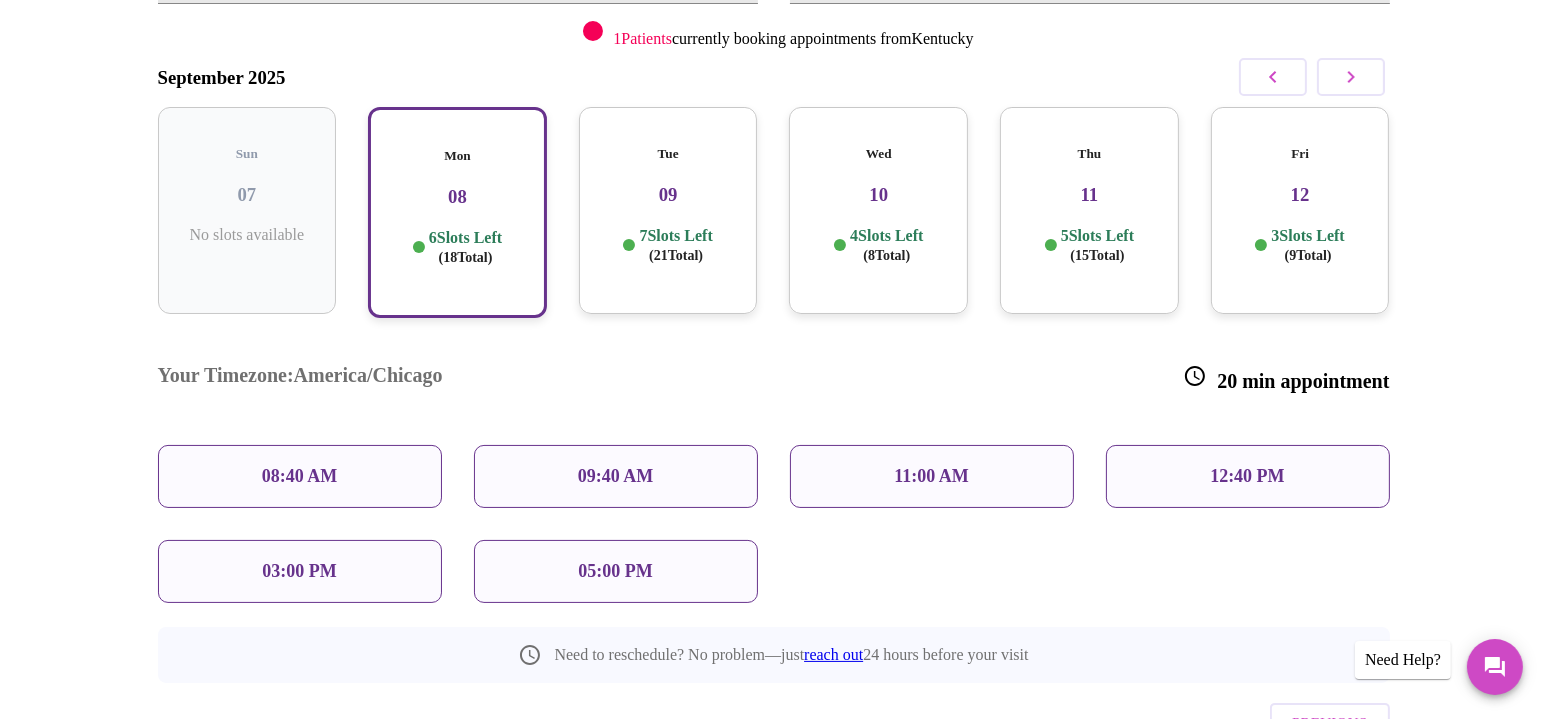 click on "Tue 09 7  Slots Left ( 21  Total)" at bounding box center (668, 210) 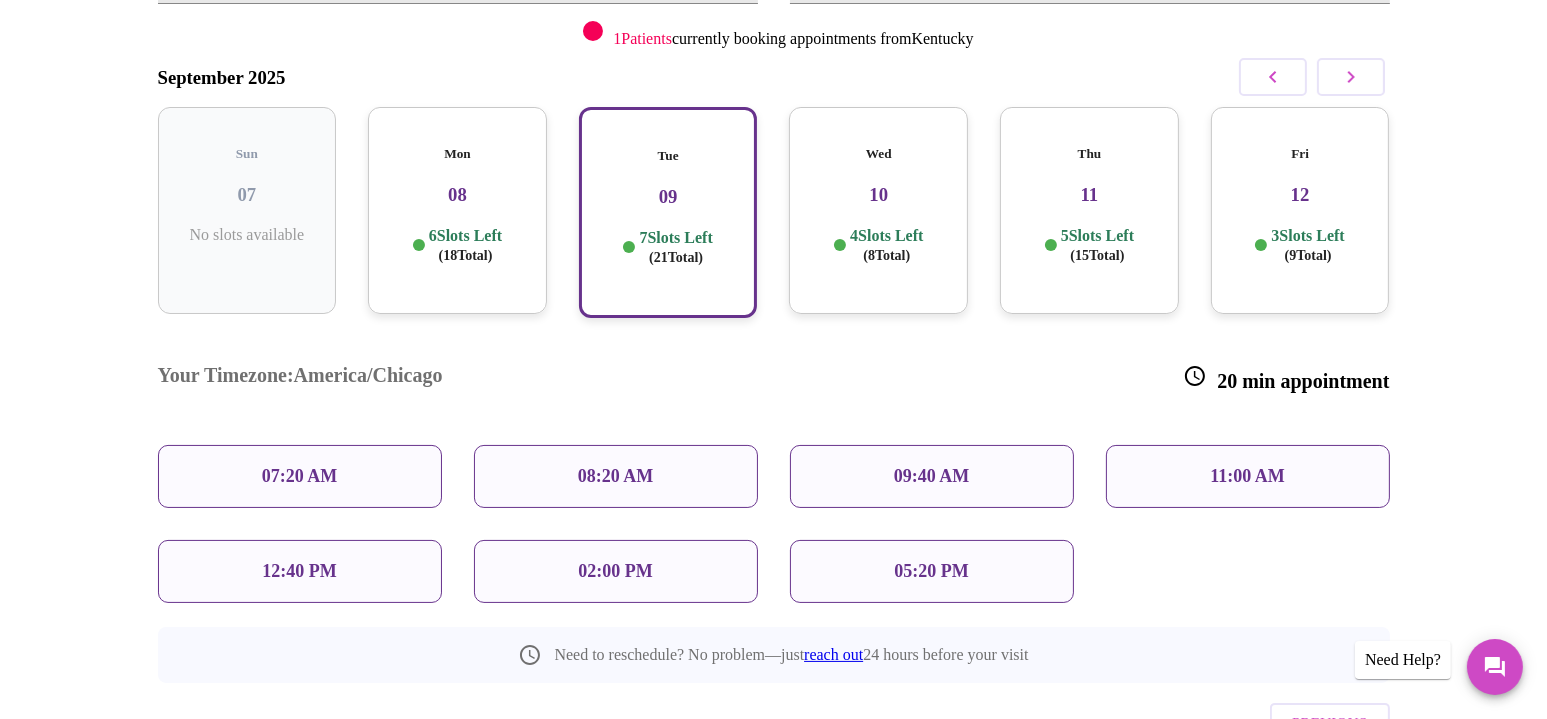 click on "10" at bounding box center (878, 195) 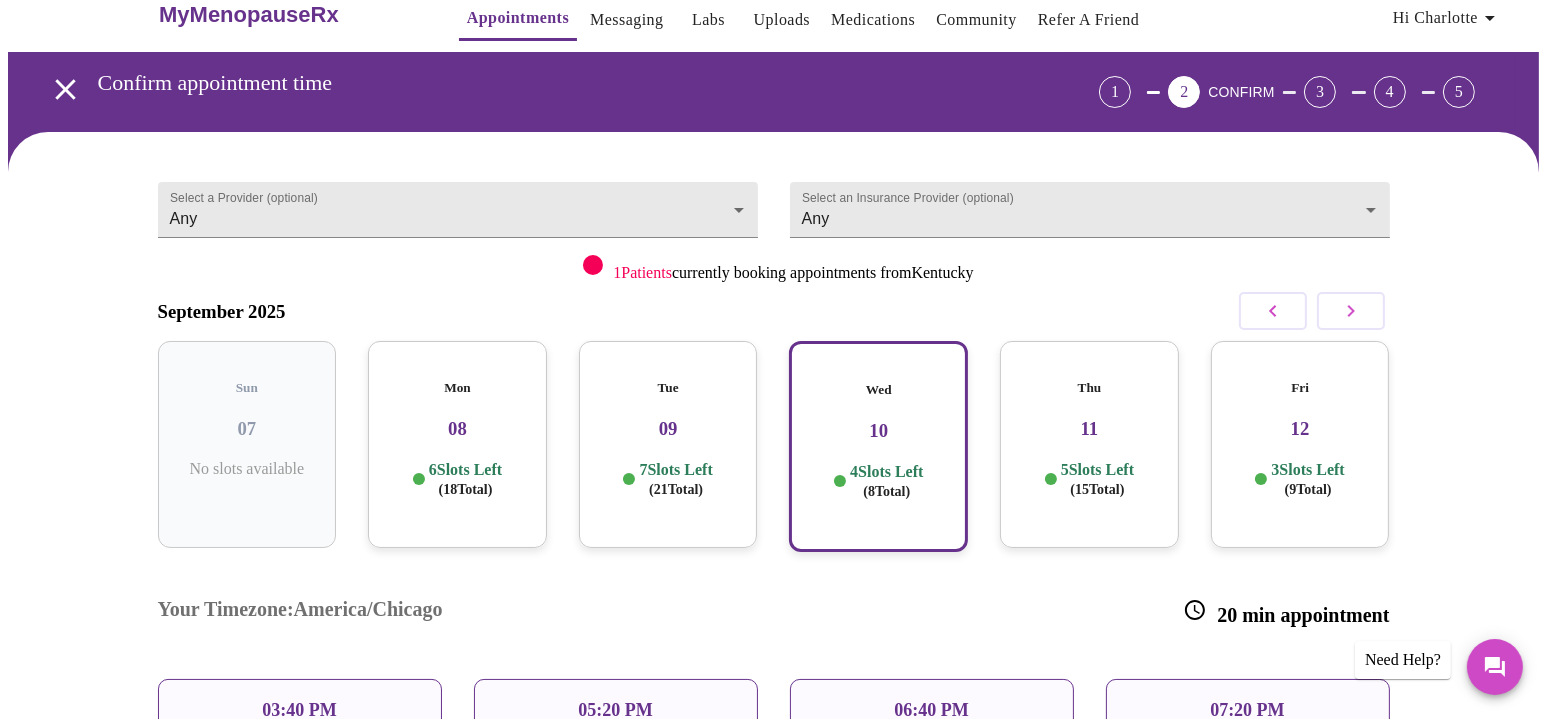scroll, scrollTop: 26, scrollLeft: 0, axis: vertical 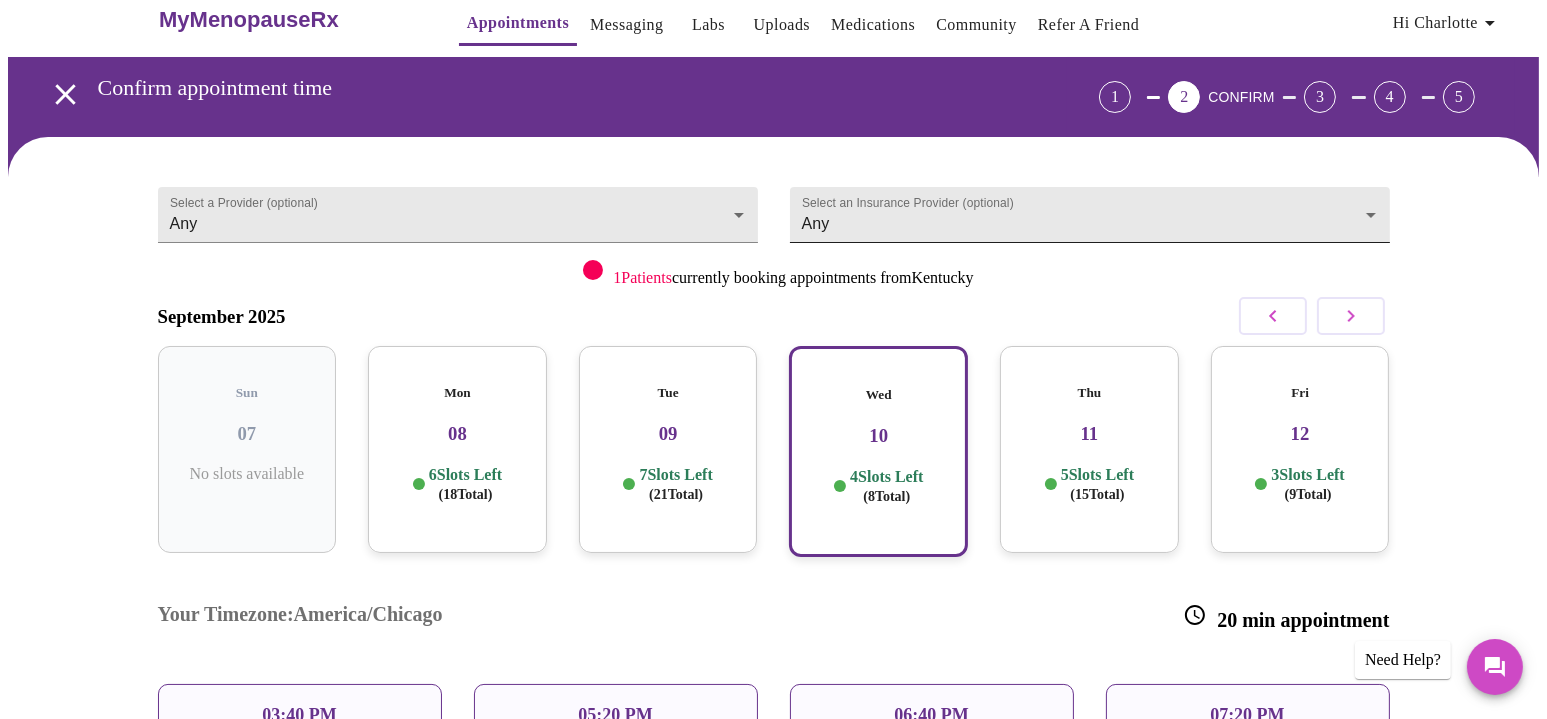 click on "MyMenopauseRx Appointments Messaging Labs Uploads Medications Community Refer a Friend Hi Charlotte    Confirm appointment time 1 2 CONFIRM 3 4 5 Select a Provider (optional) Any Any Select an Insurance Provider (optional) Any Any 1  Patients  currently booking appointments from  Kentucky September 2025 Sun 07 No slots available Mon 08 6  Slots Left ( 18  Total) Tue 09 7  Slots Left ( 21  Total) Wed 10 4  Slots Left ( 8  Total) Thu 11 5  Slots Left ( 15  Total) Fri 12 3  Slots Left ( 9  Total) Your Timezone:  America/Chicago 20 min appointment 03:40 PM 05:20 PM 06:40 PM 07:20 PM Need to reschedule? No problem—just  reach out  24 hours before your visit Previous Need Help? Settings Billing Invoices Log out" at bounding box center [773, 485] 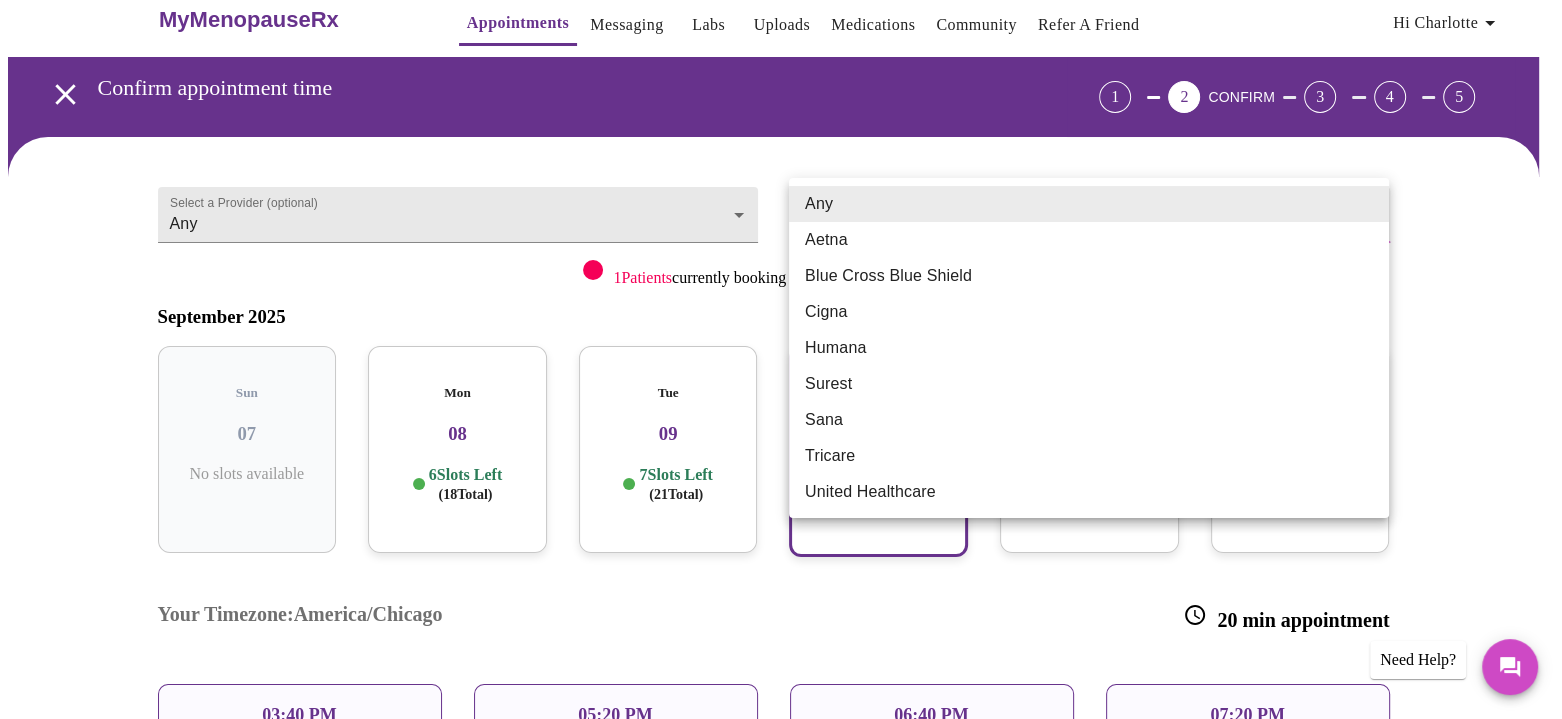 click on "Blue Cross Blue Shield" at bounding box center [1089, 276] 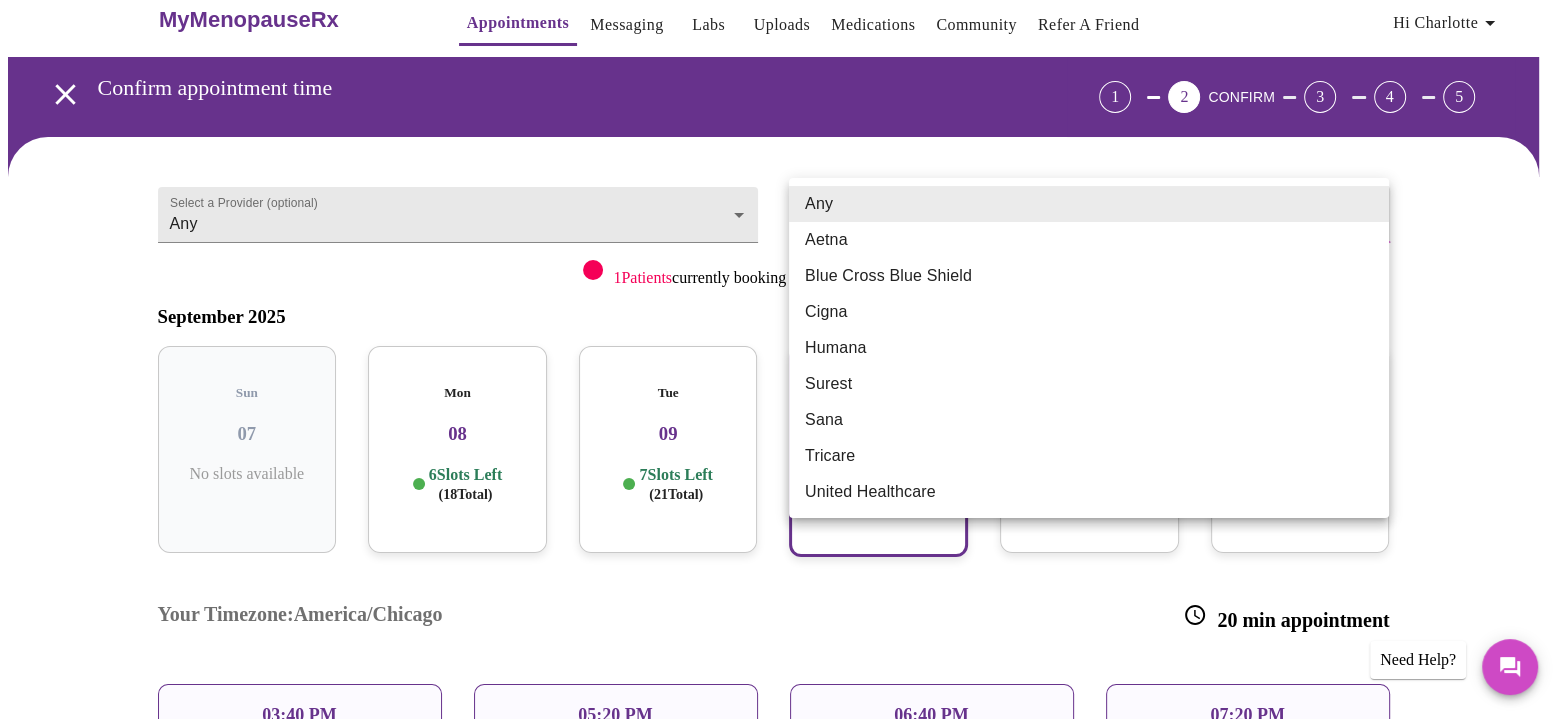 type on "Blue Cross Blue Shield" 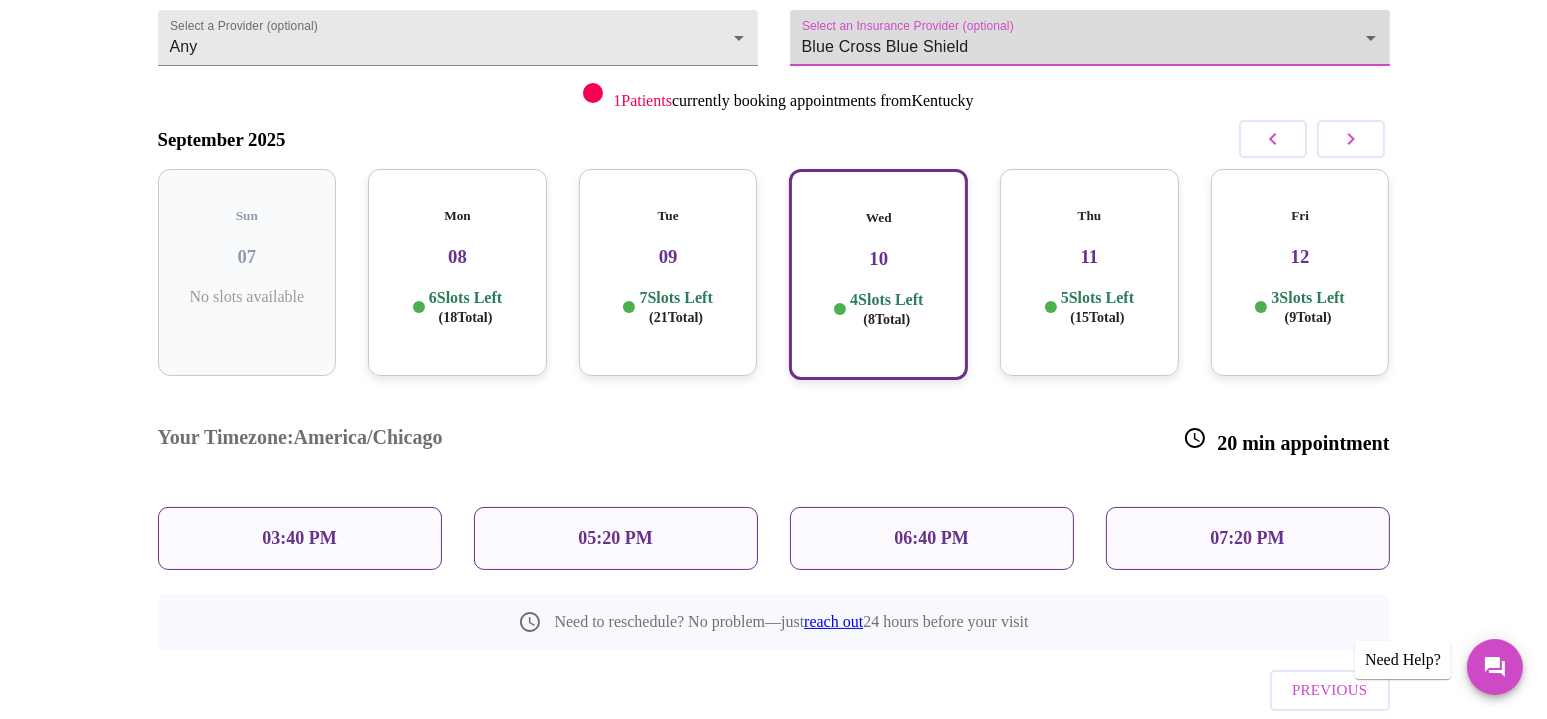 scroll, scrollTop: 226, scrollLeft: 0, axis: vertical 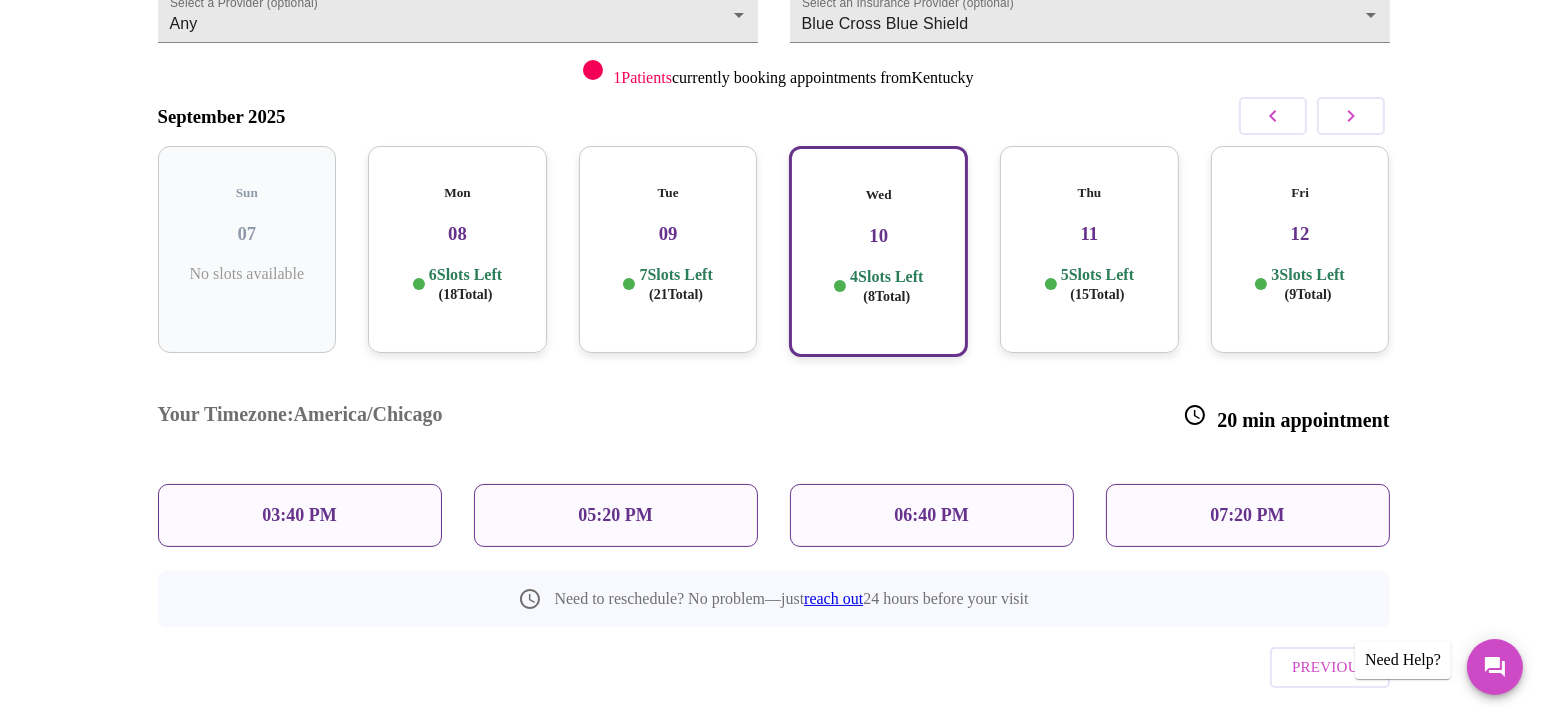 click on "Thu 11 5  Slots Left ( 15  Total)" at bounding box center (1089, 249) 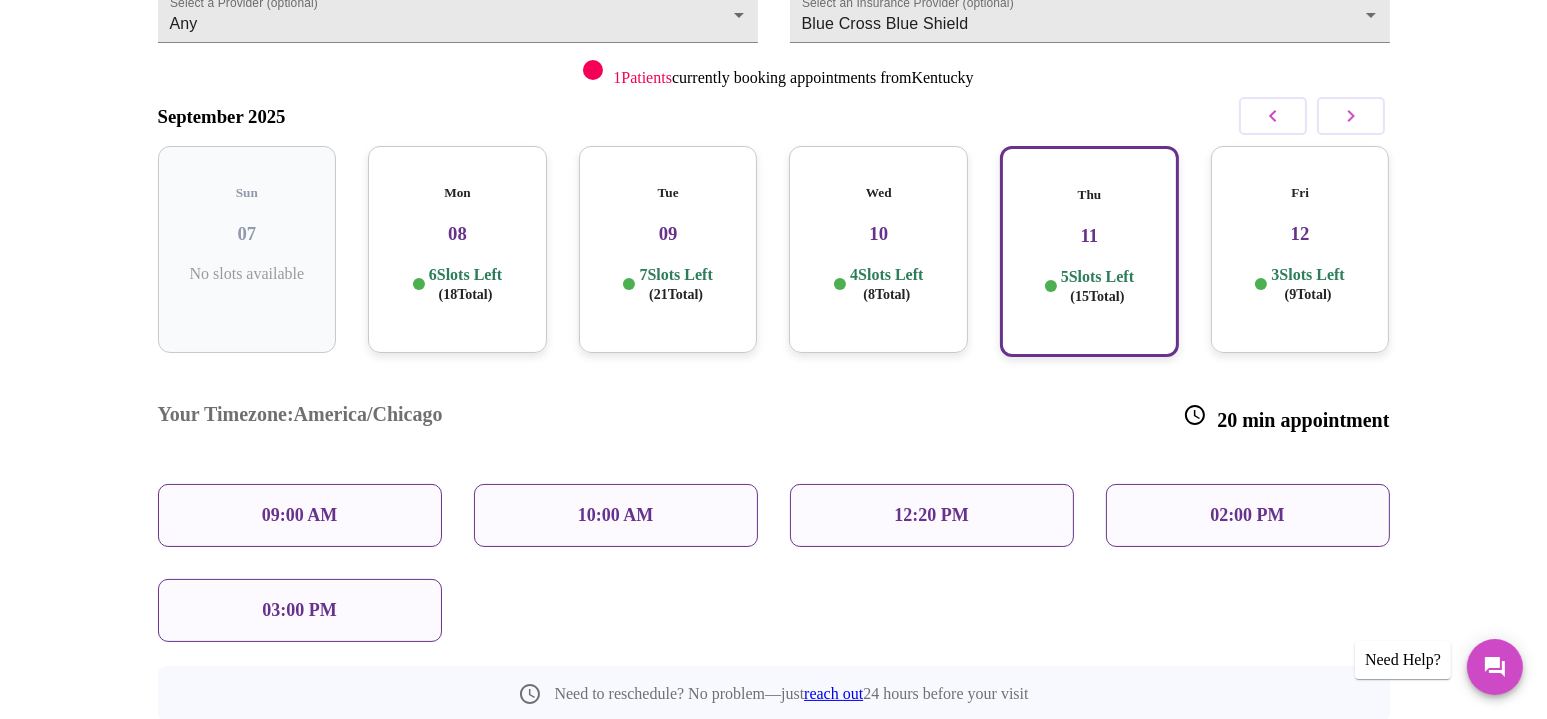 click on "Wed 10 4  Slots Left ( 8  Total)" at bounding box center (878, 249) 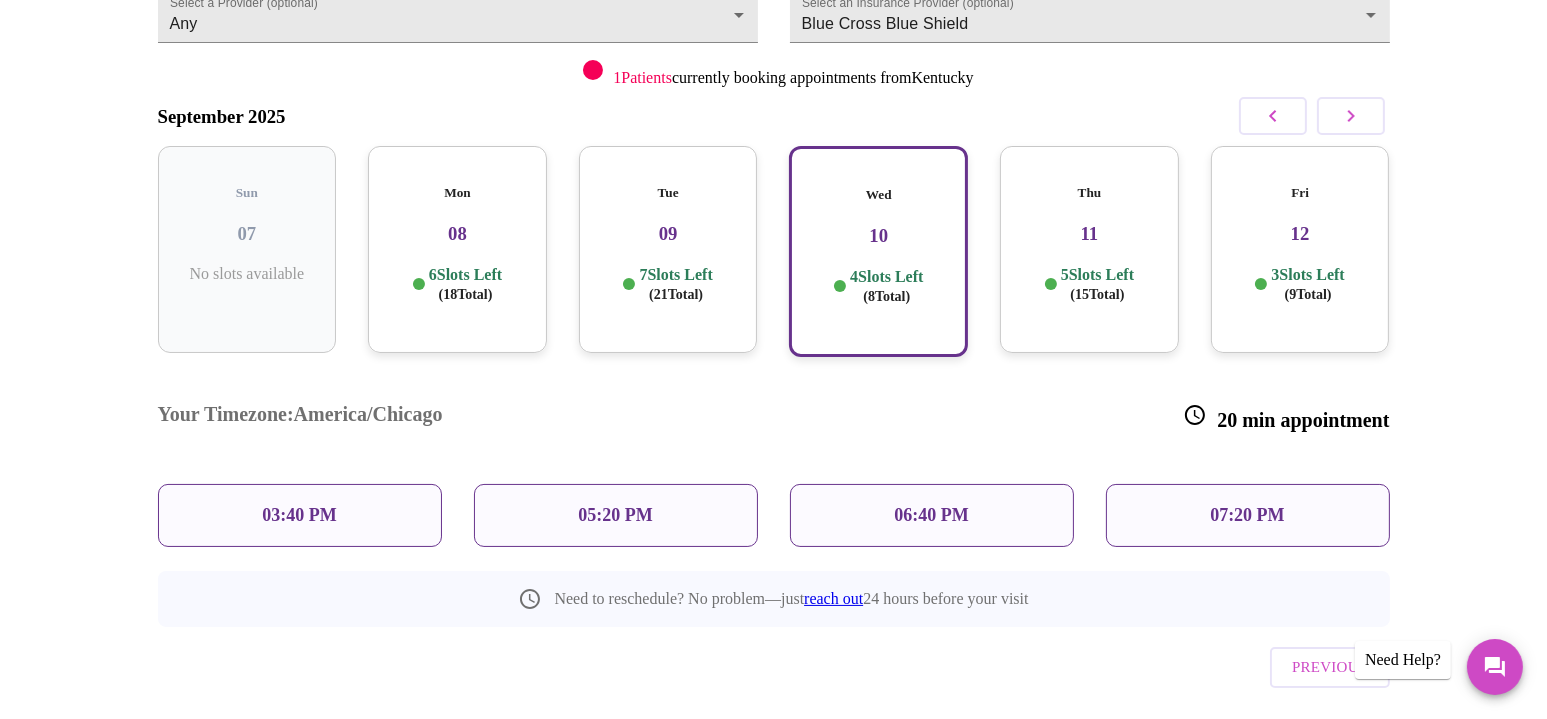 click on "09" at bounding box center (668, 234) 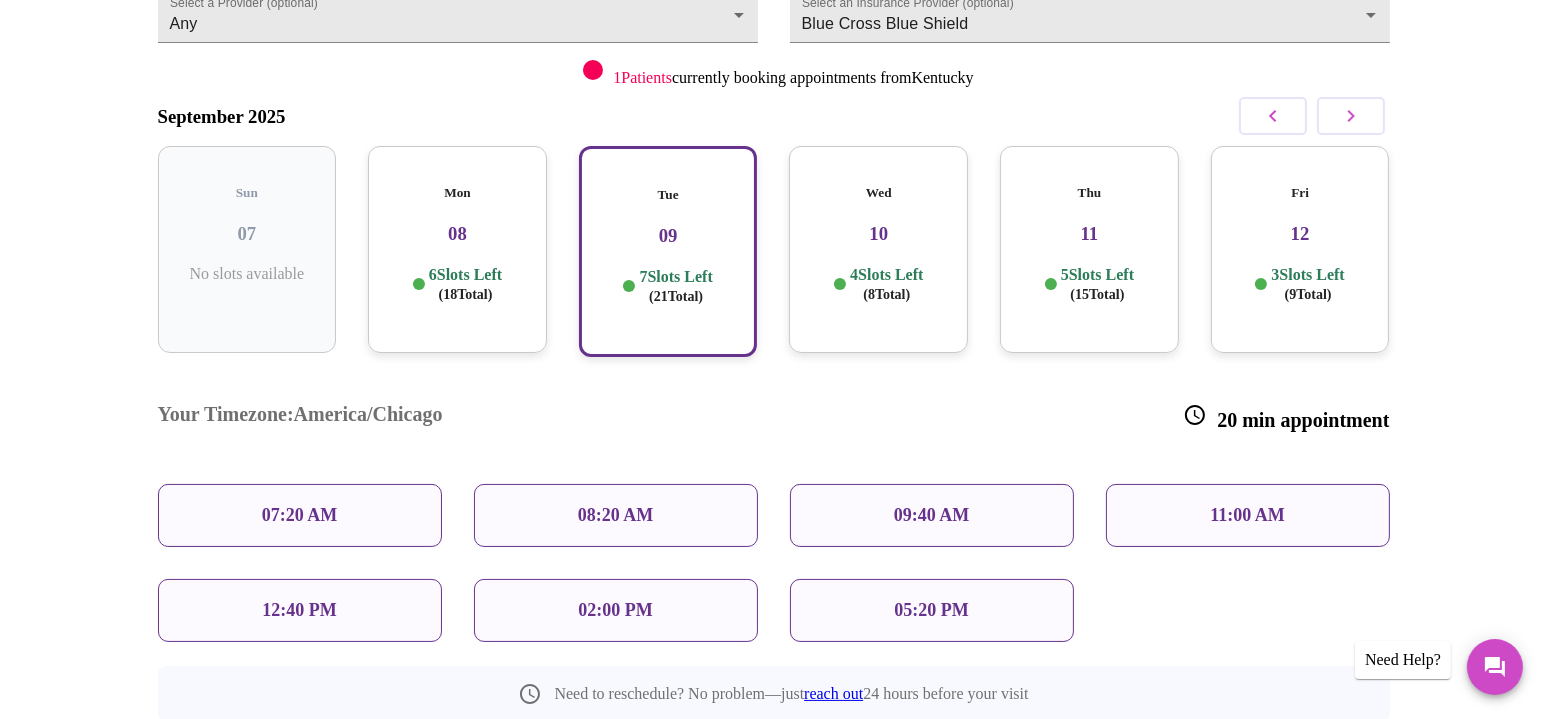 click on "08" at bounding box center [457, 234] 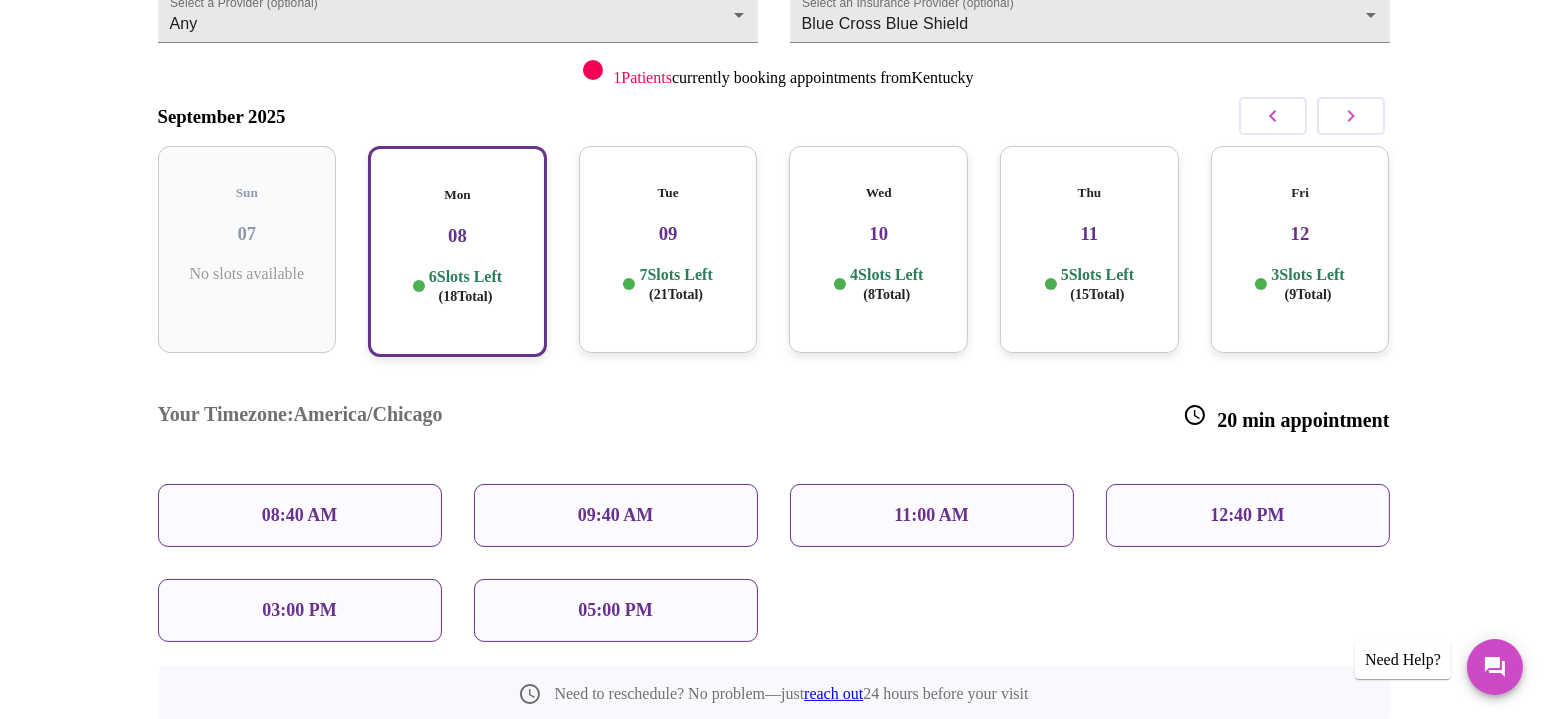 click on "09" at bounding box center [668, 234] 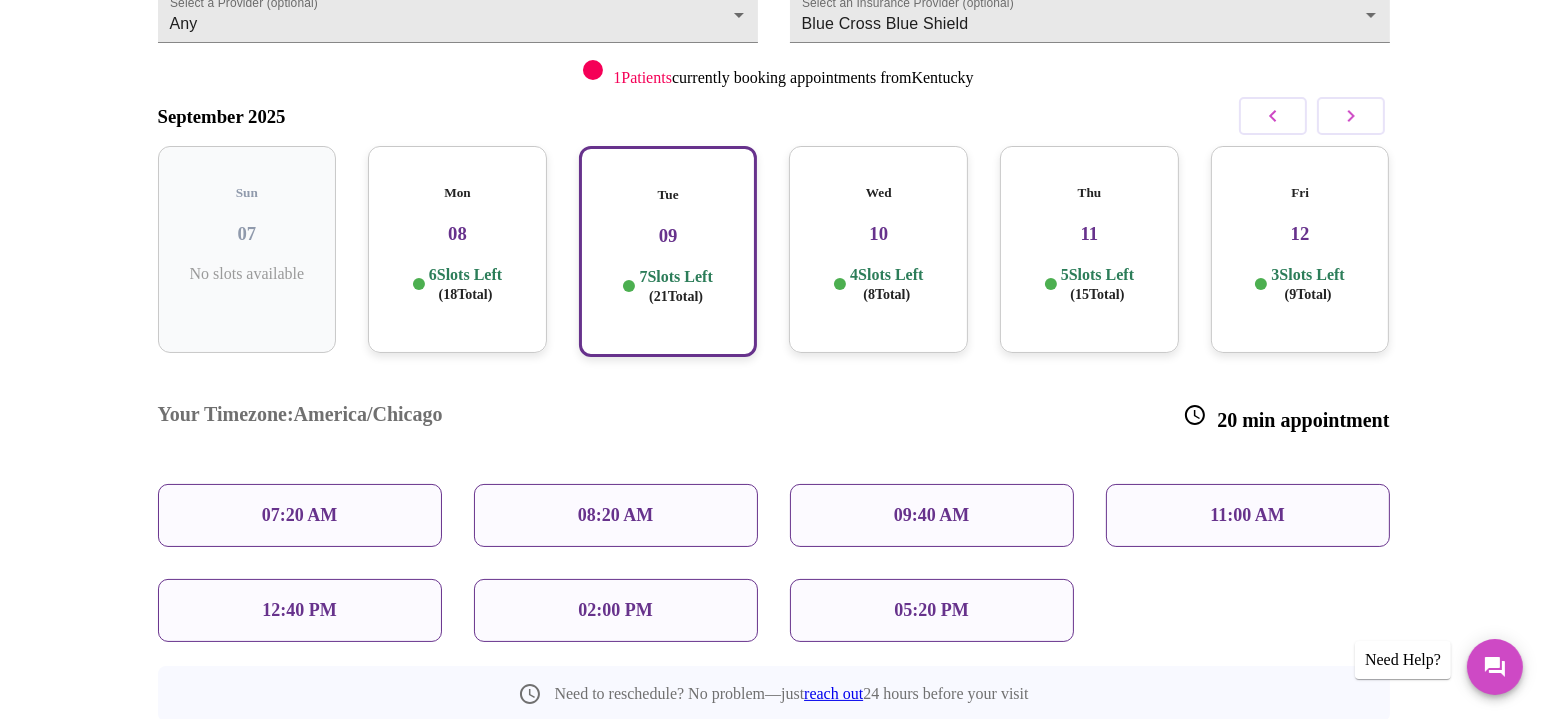click on "4  Slots Left ( 8  Total)" at bounding box center [886, 284] 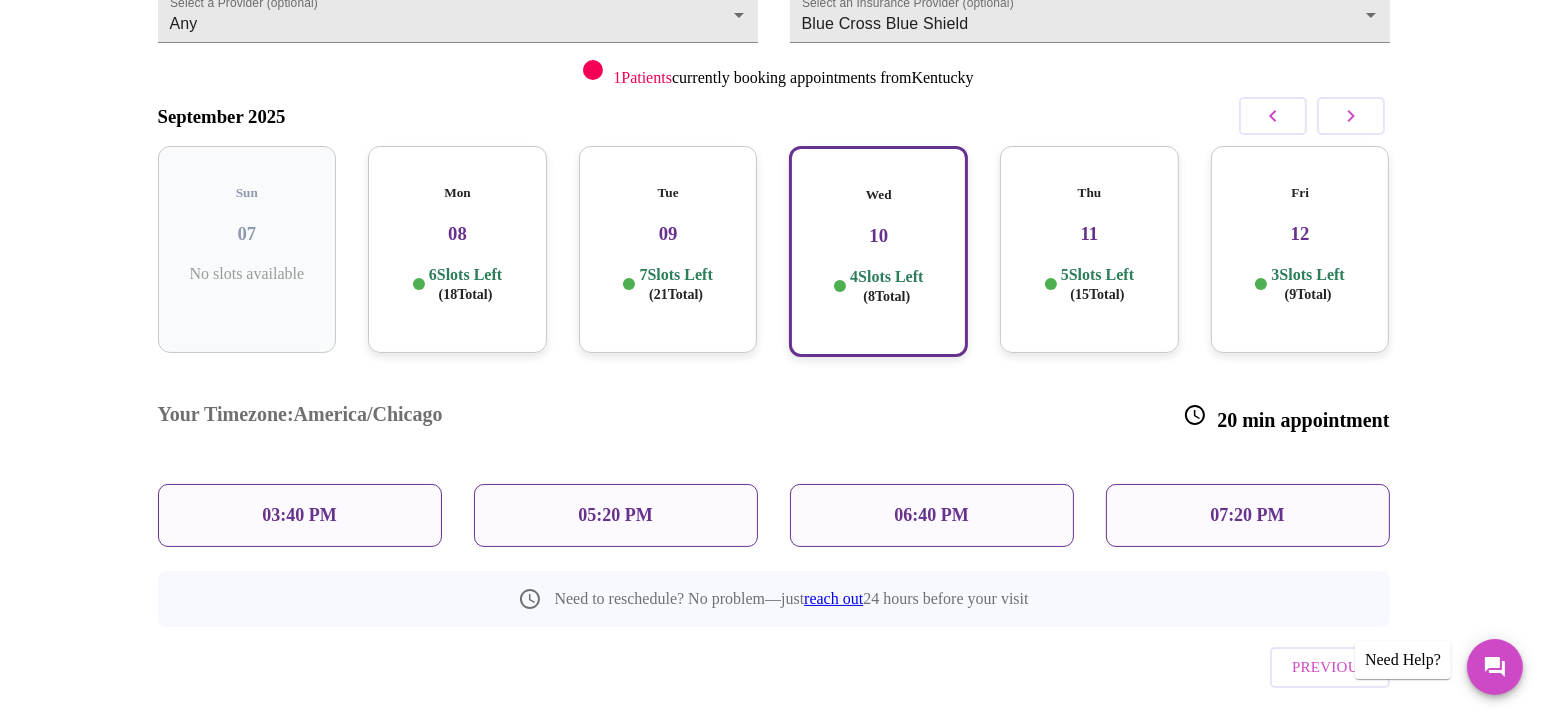 click on "05:20 PM" at bounding box center (616, 515) 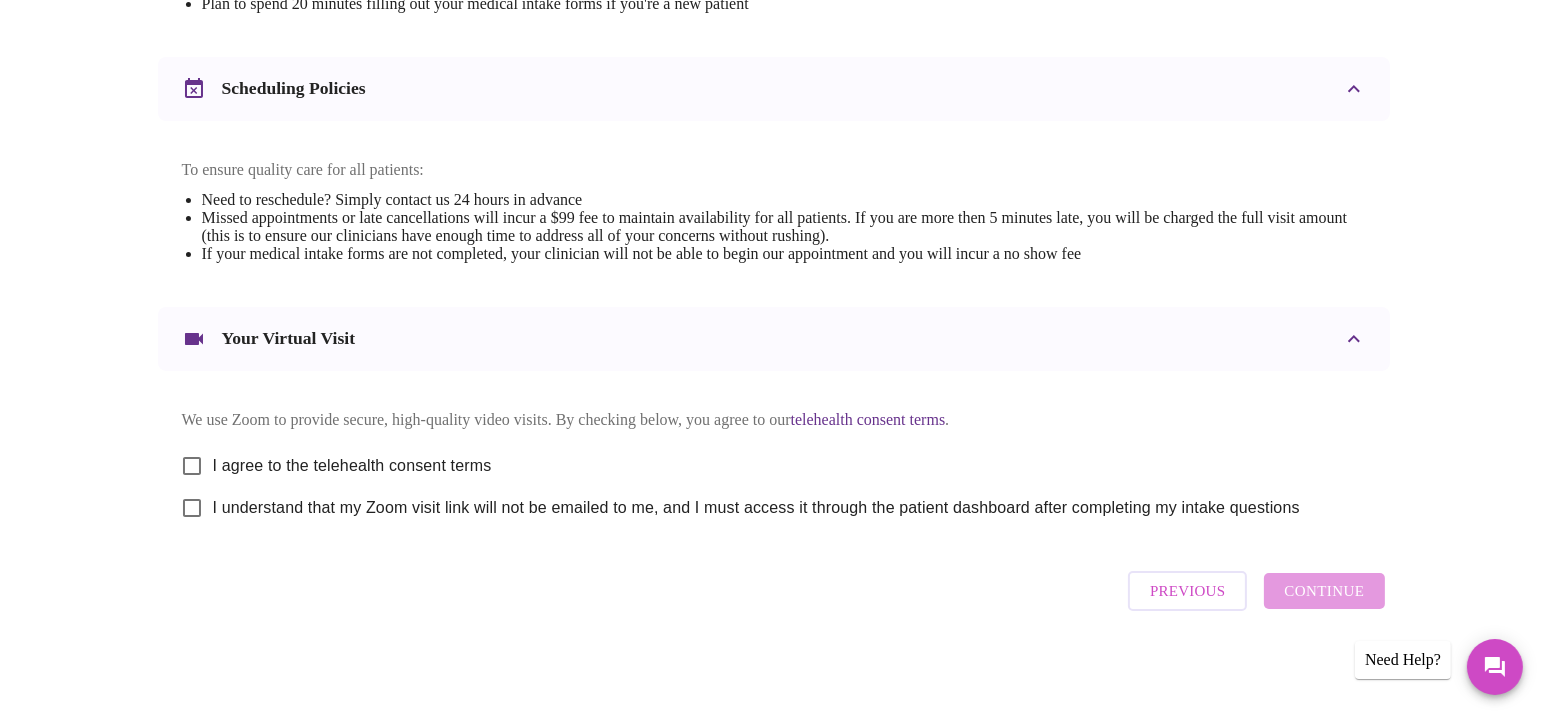 scroll, scrollTop: 729, scrollLeft: 0, axis: vertical 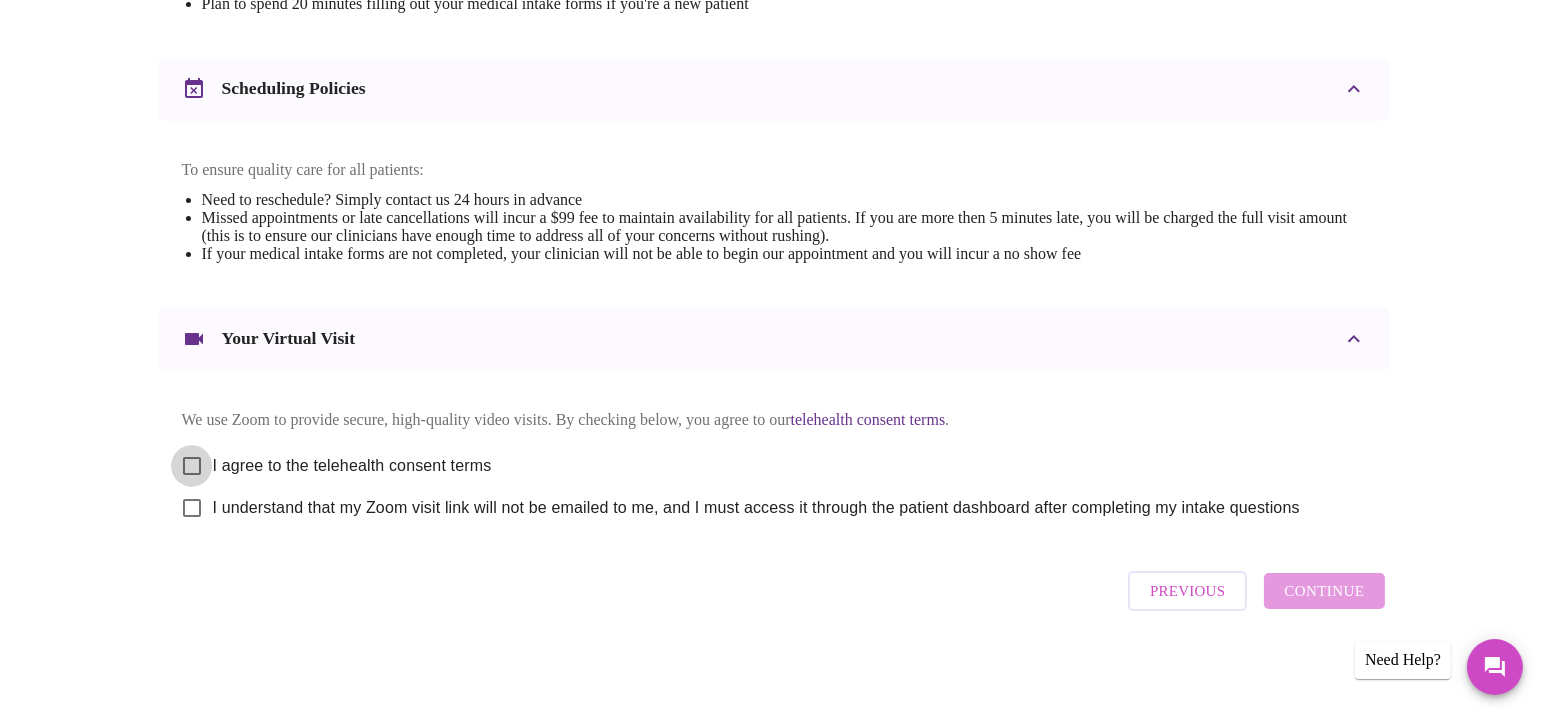click on "I agree to the telehealth consent terms" at bounding box center [192, 466] 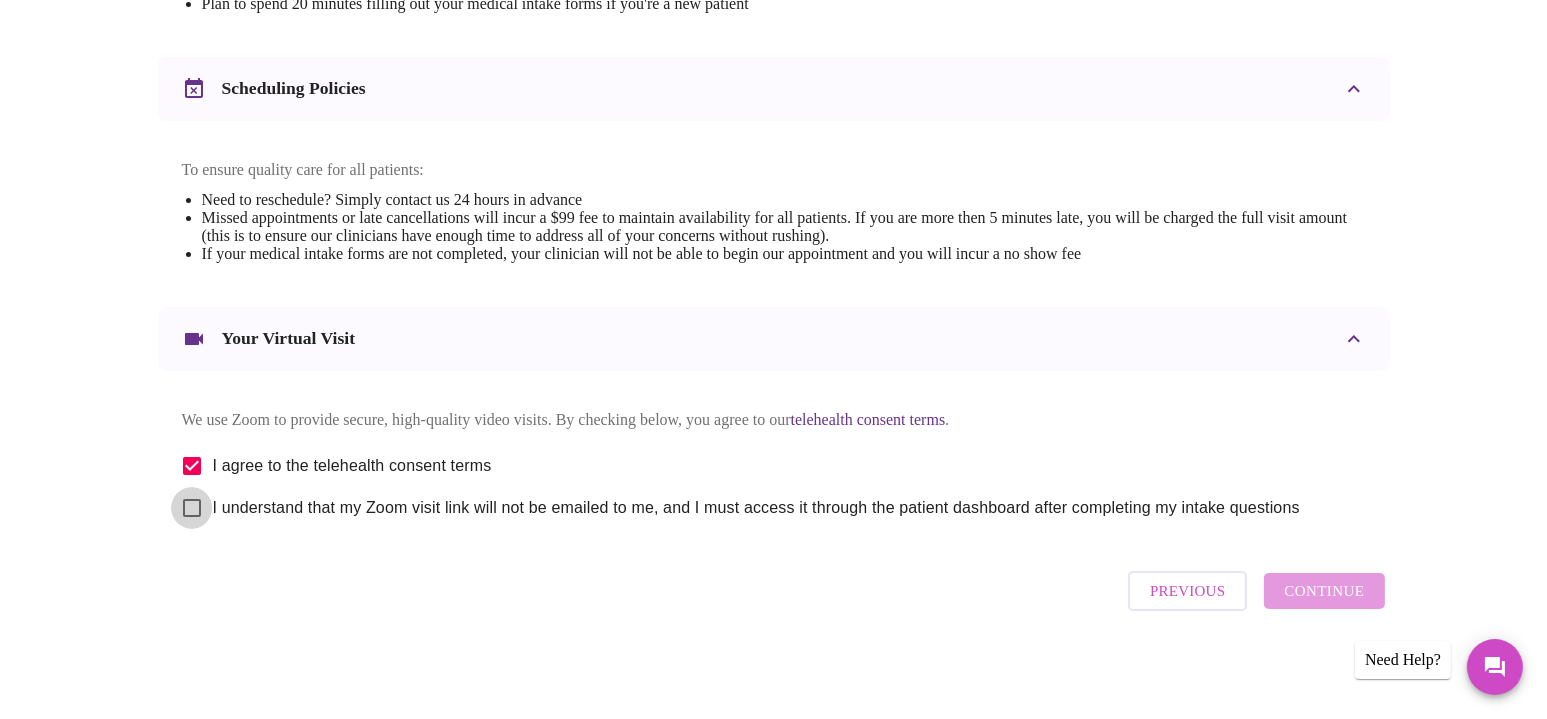 click on "I understand that my Zoom visit link will not be emailed to me, and I must access it through the patient dashboard after completing my intake questions" at bounding box center [192, 508] 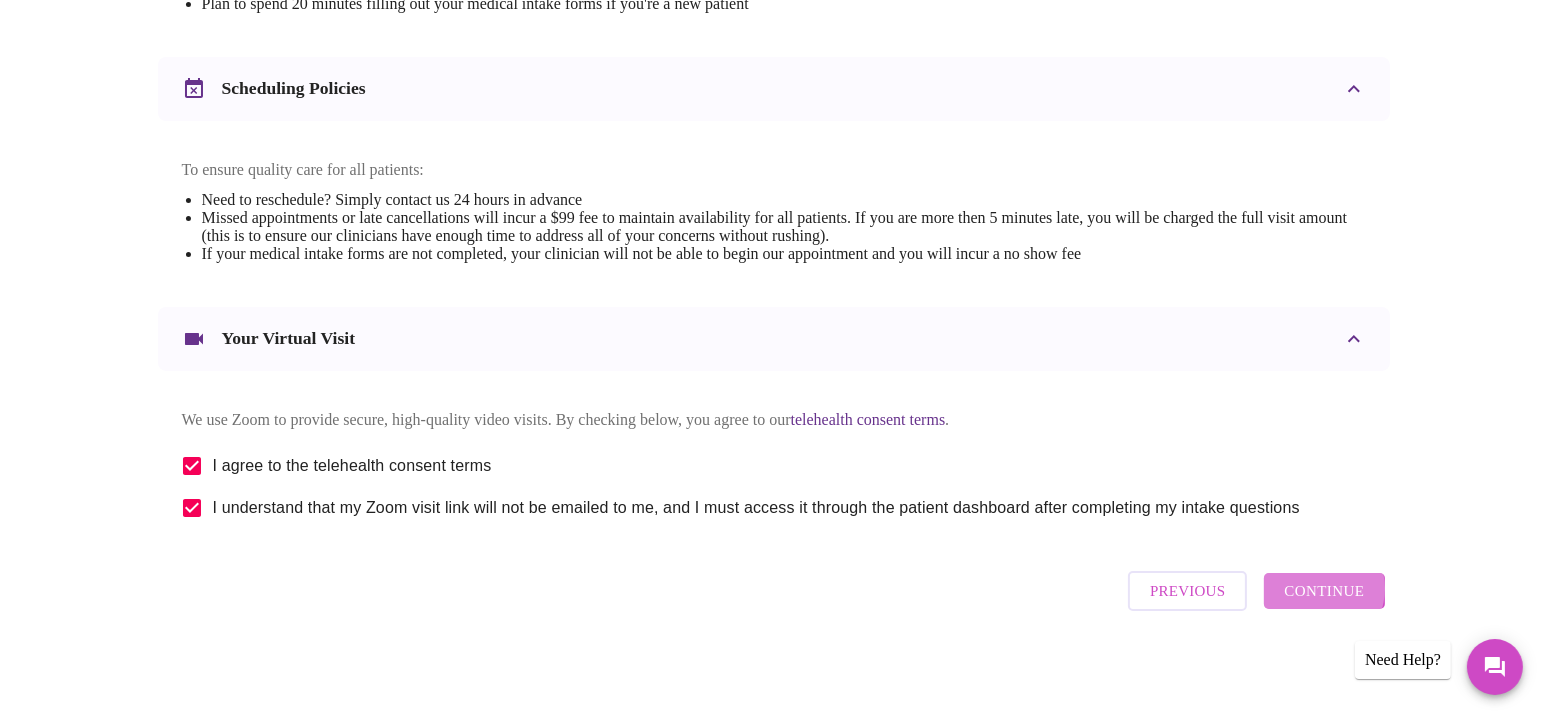 click on "Continue" at bounding box center (1324, 591) 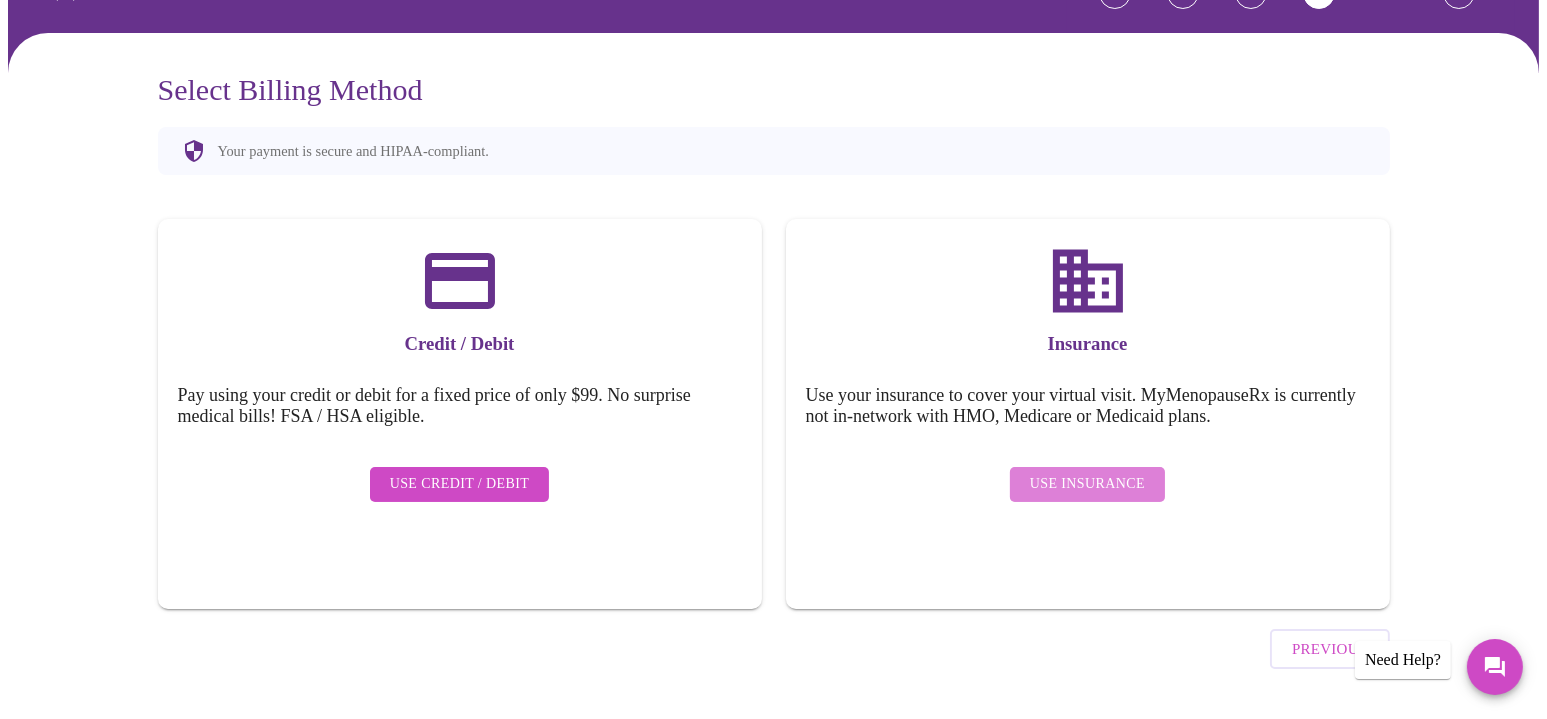 click on "Use Insurance" at bounding box center (1087, 484) 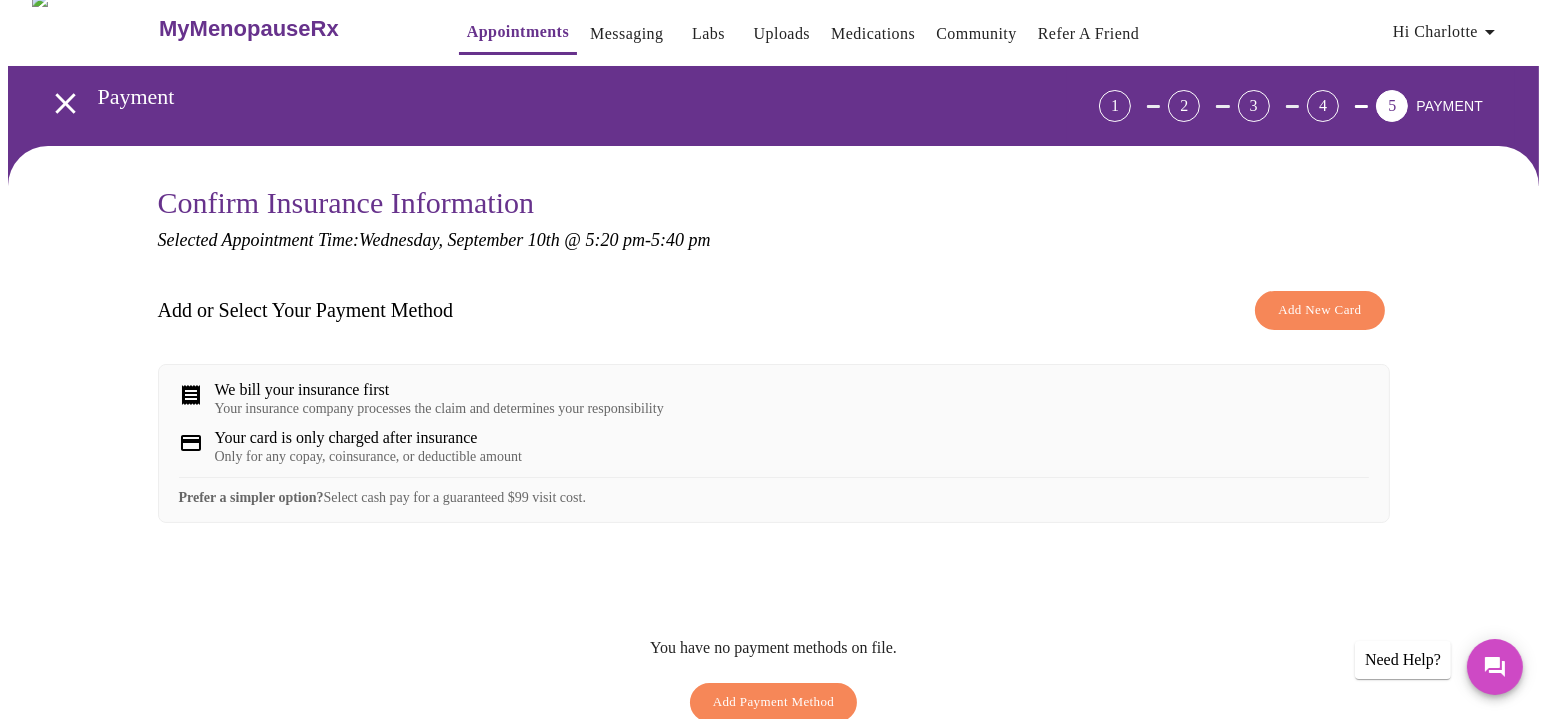 scroll, scrollTop: 0, scrollLeft: 0, axis: both 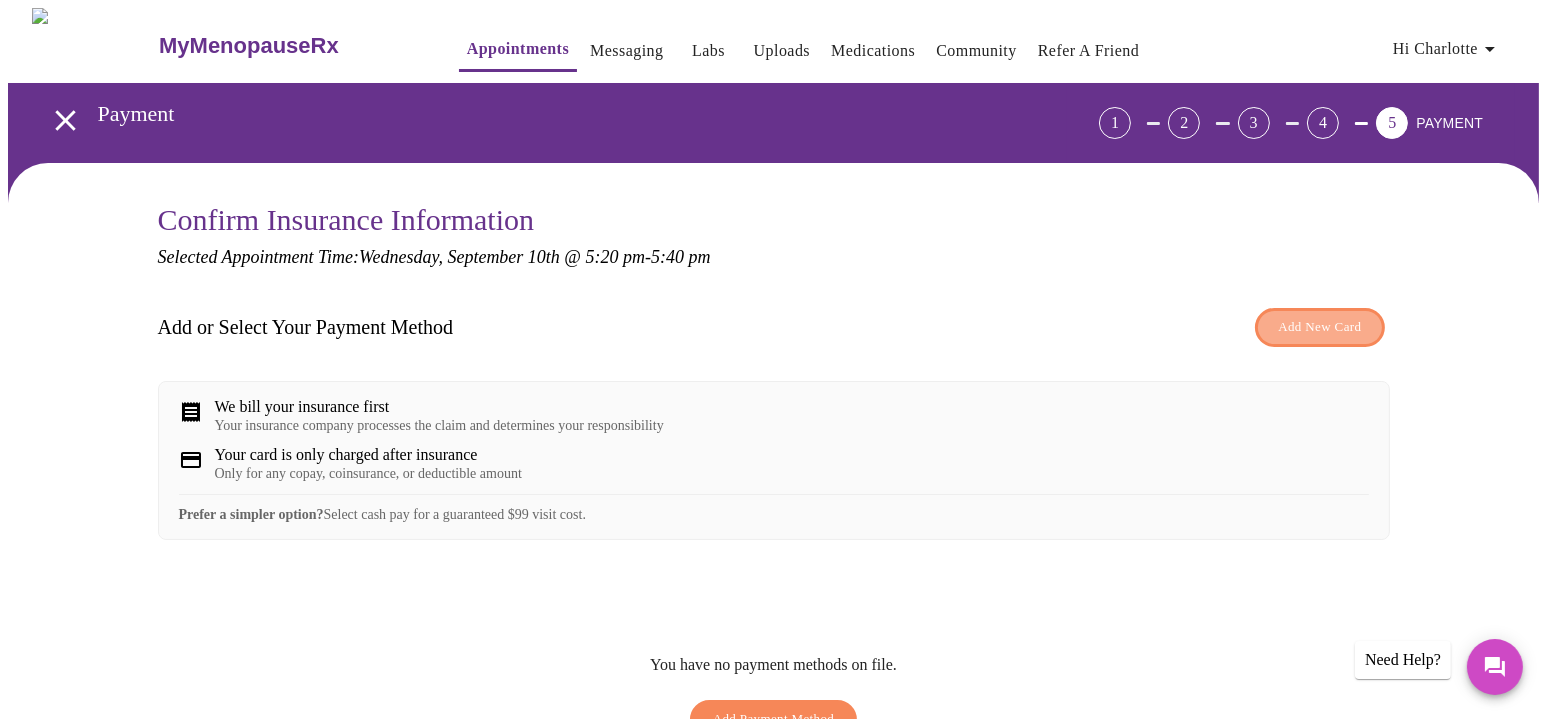 click on "Add New Card" at bounding box center [1319, 327] 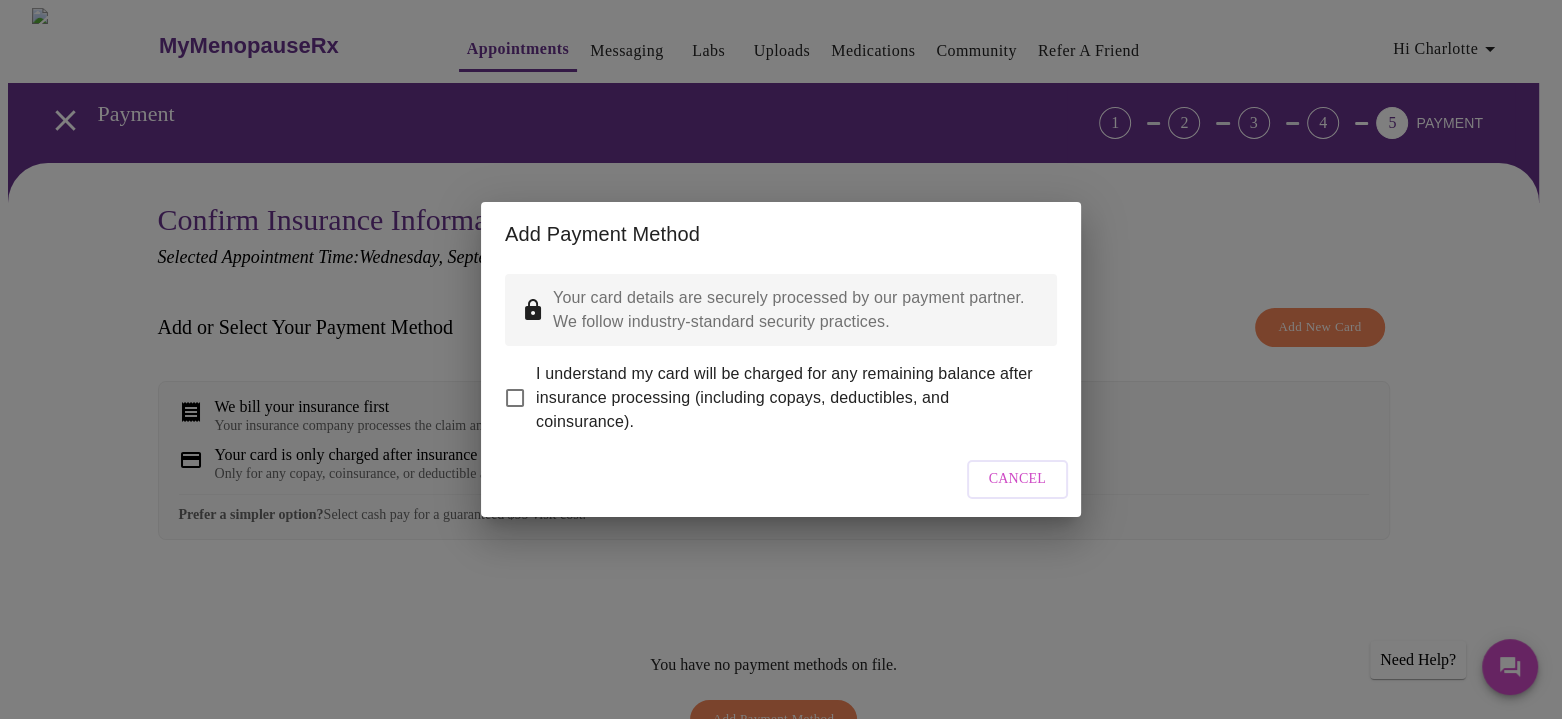 click on "I understand my card will be charged for any remaining balance after insurance processing (including copays, deductibles, and coinsurance)." at bounding box center (515, 398) 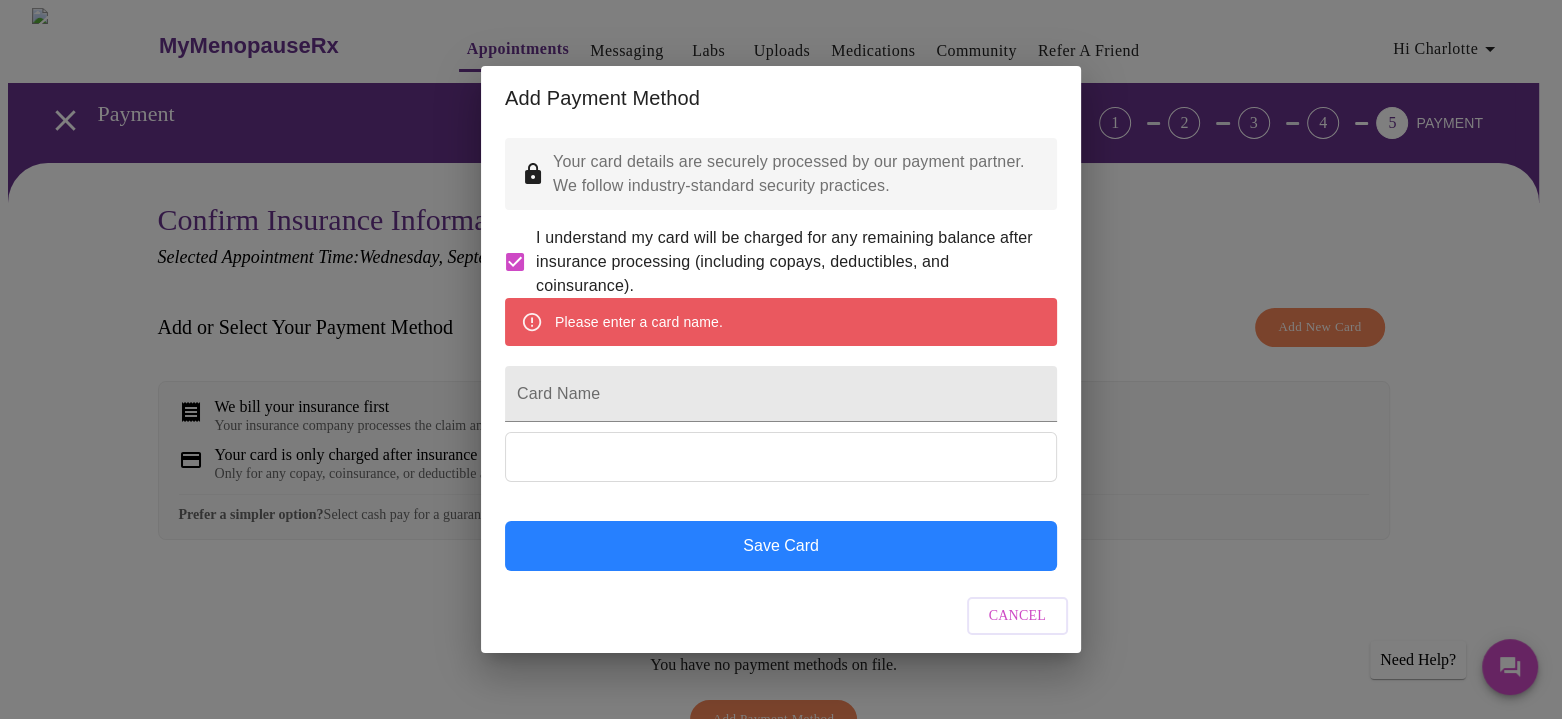 click on "Save Card" at bounding box center [781, 546] 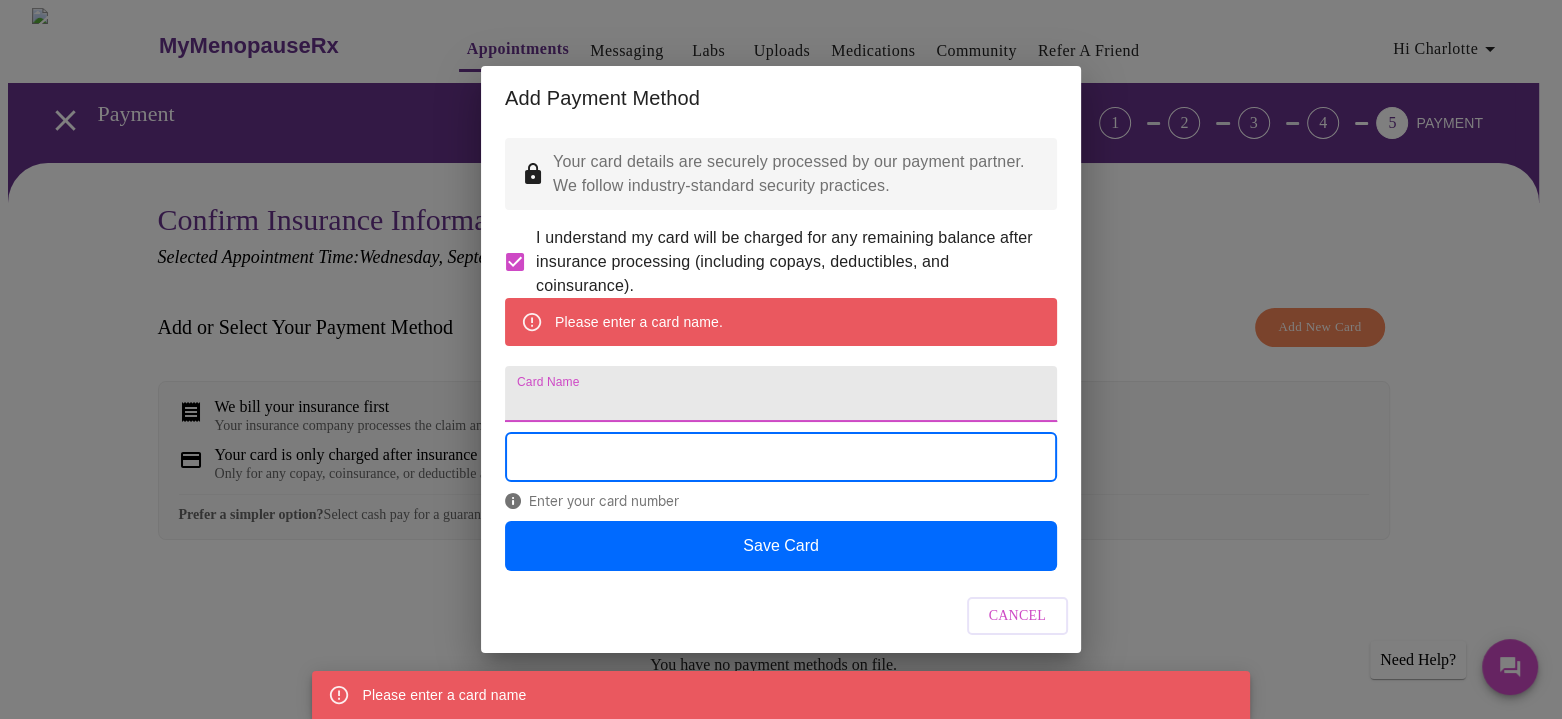 click on "Card Name" at bounding box center (781, 394) 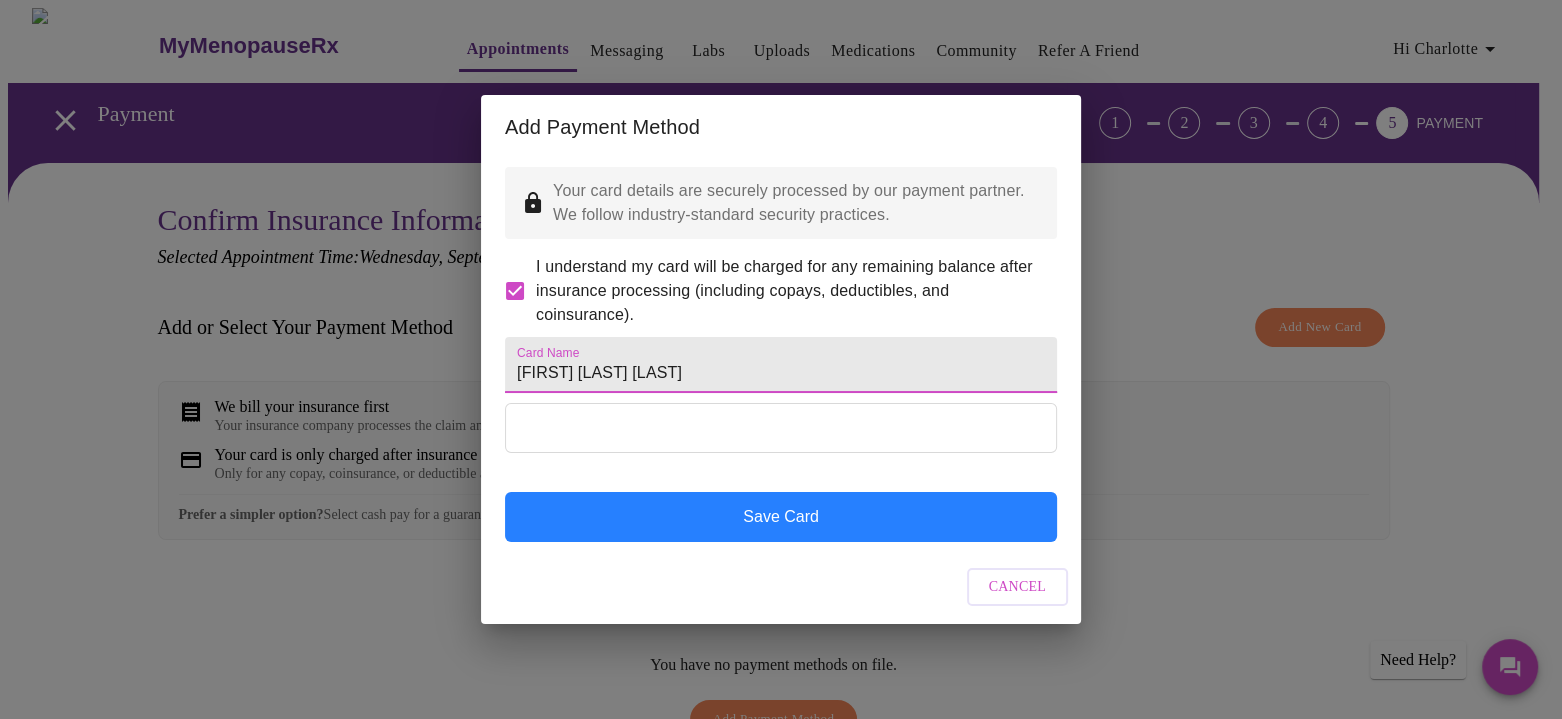 type on "Charlotte R. Goddard" 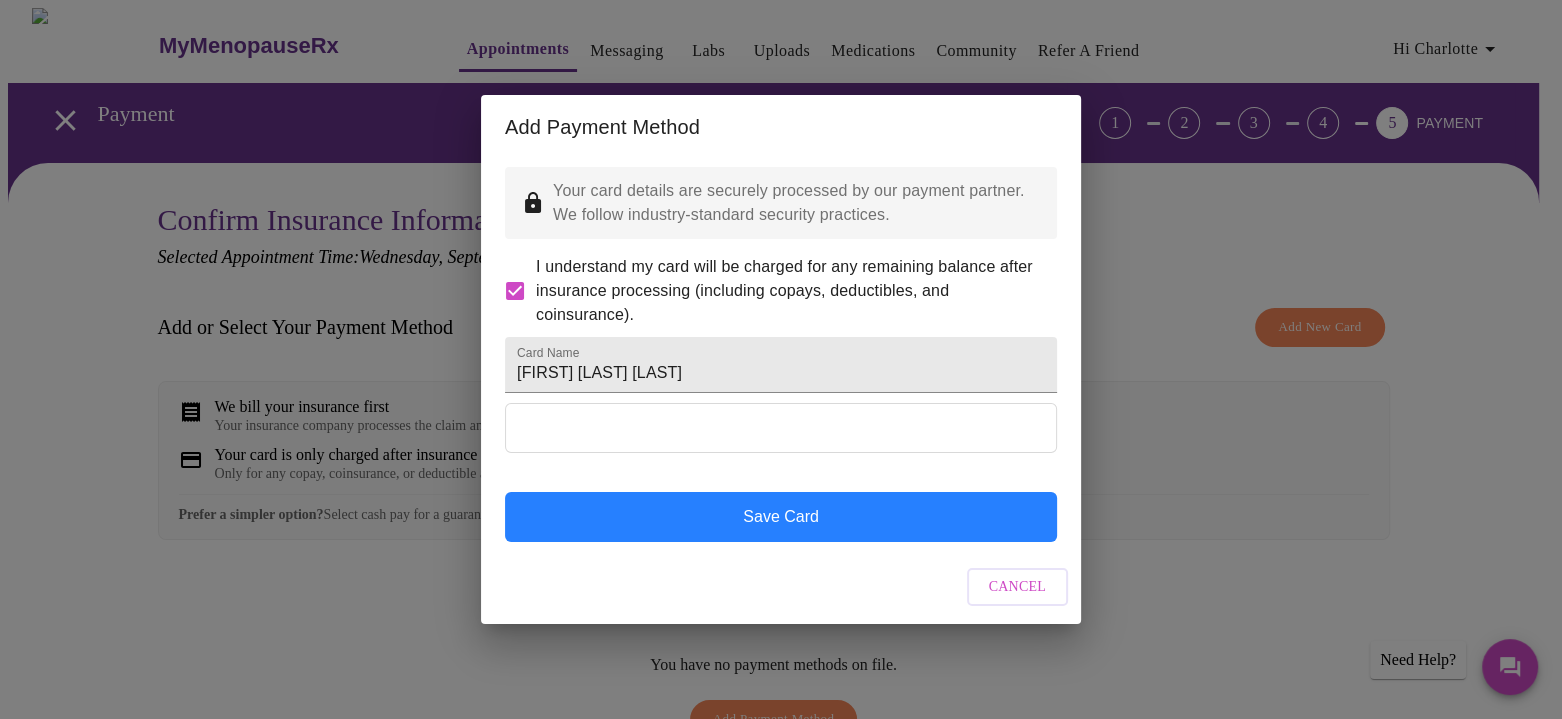click on "Save Card" at bounding box center [781, 517] 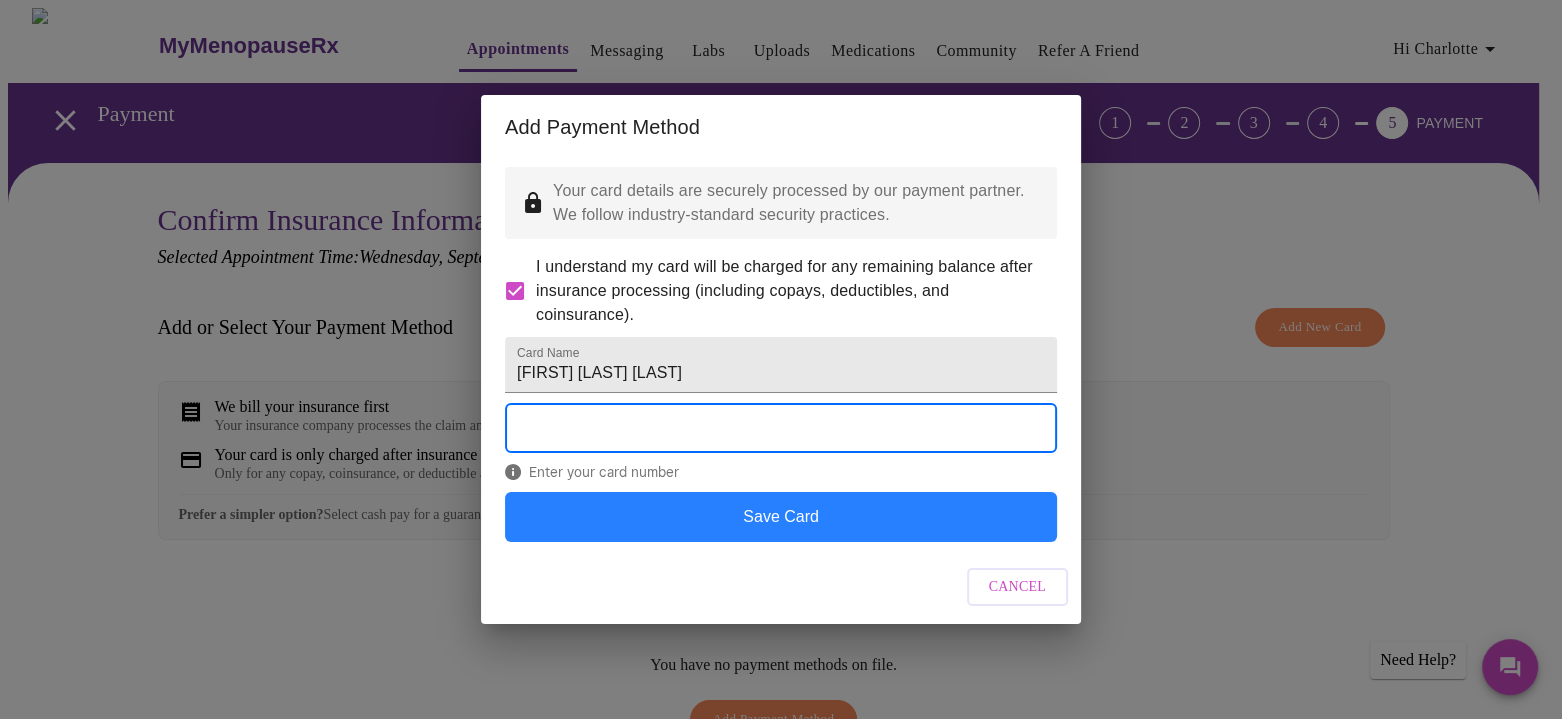 click on "Save Card" at bounding box center [781, 517] 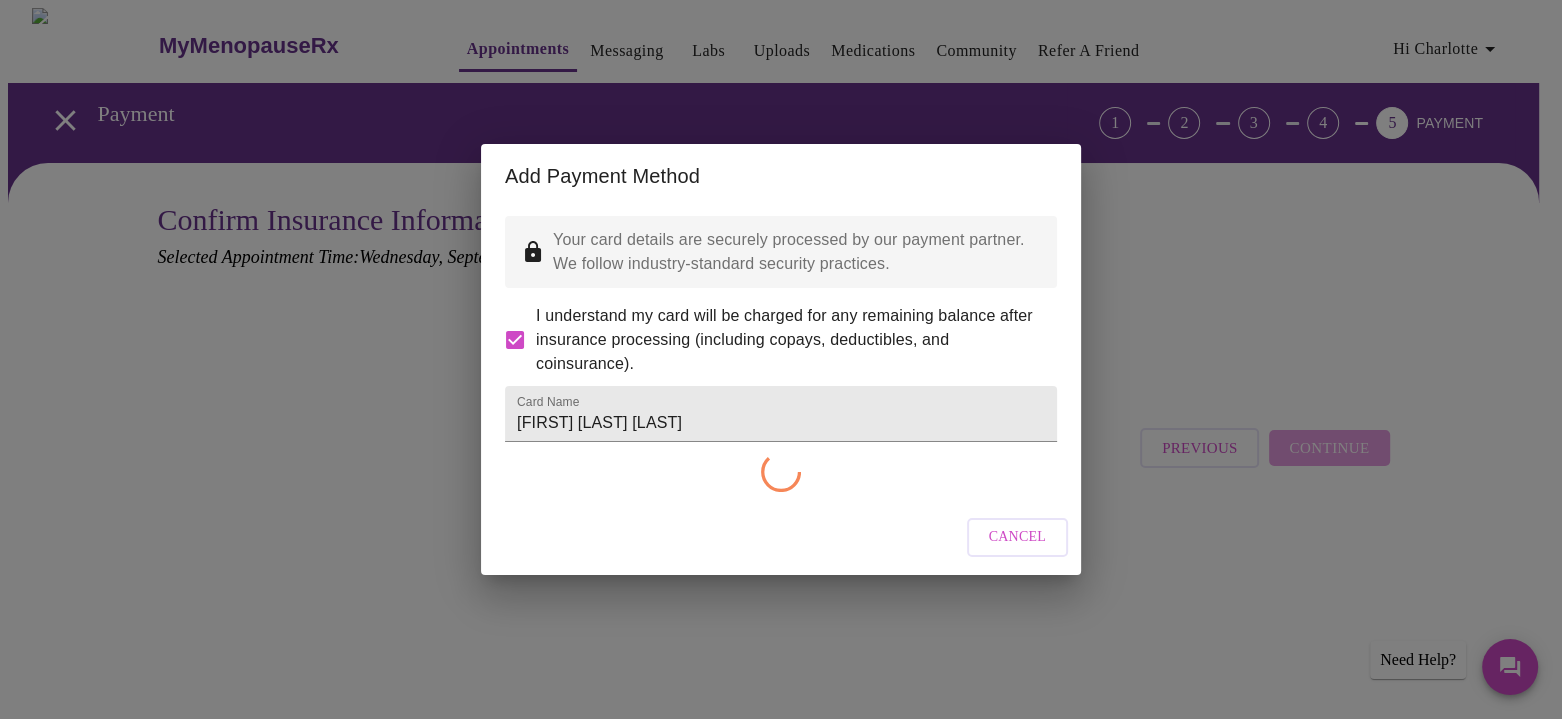 checkbox on "false" 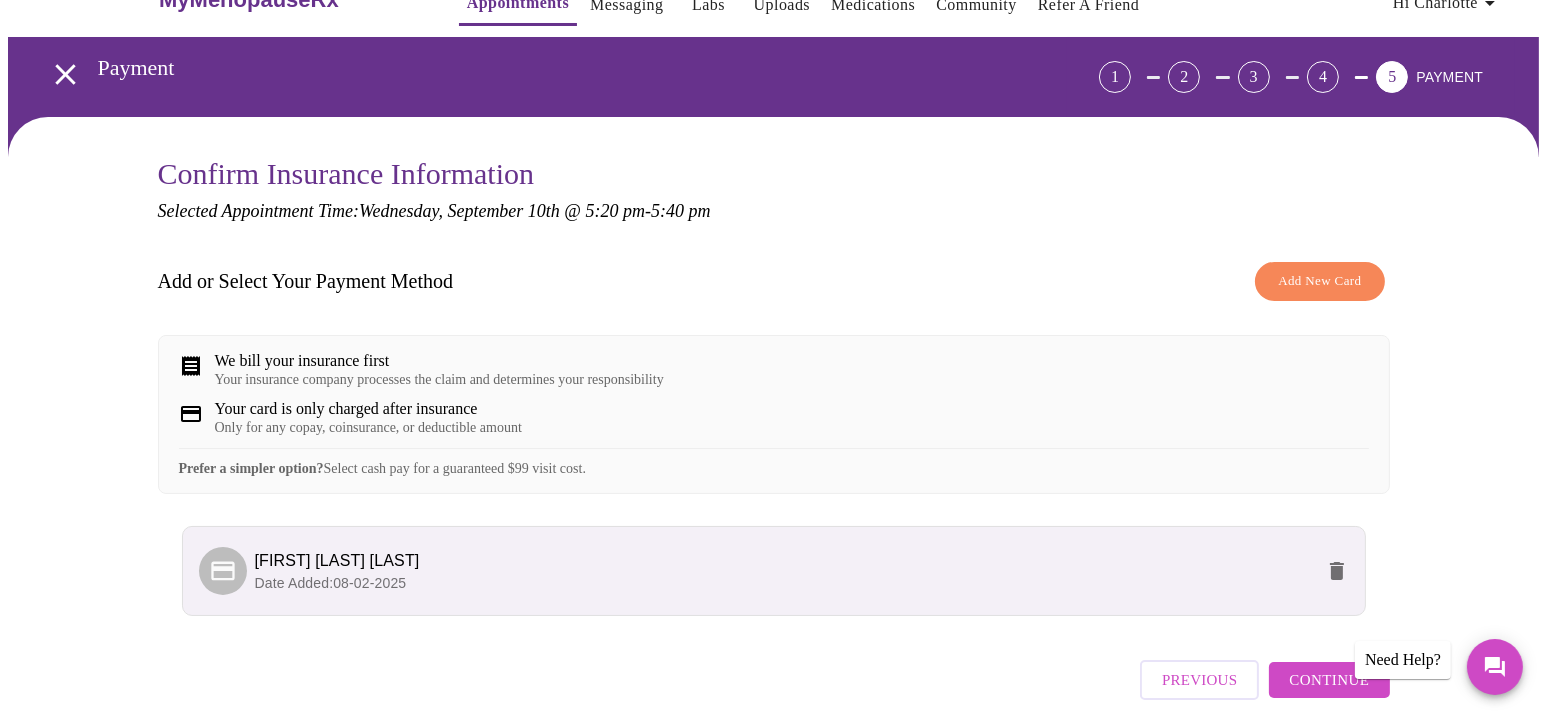 scroll, scrollTop: 133, scrollLeft: 0, axis: vertical 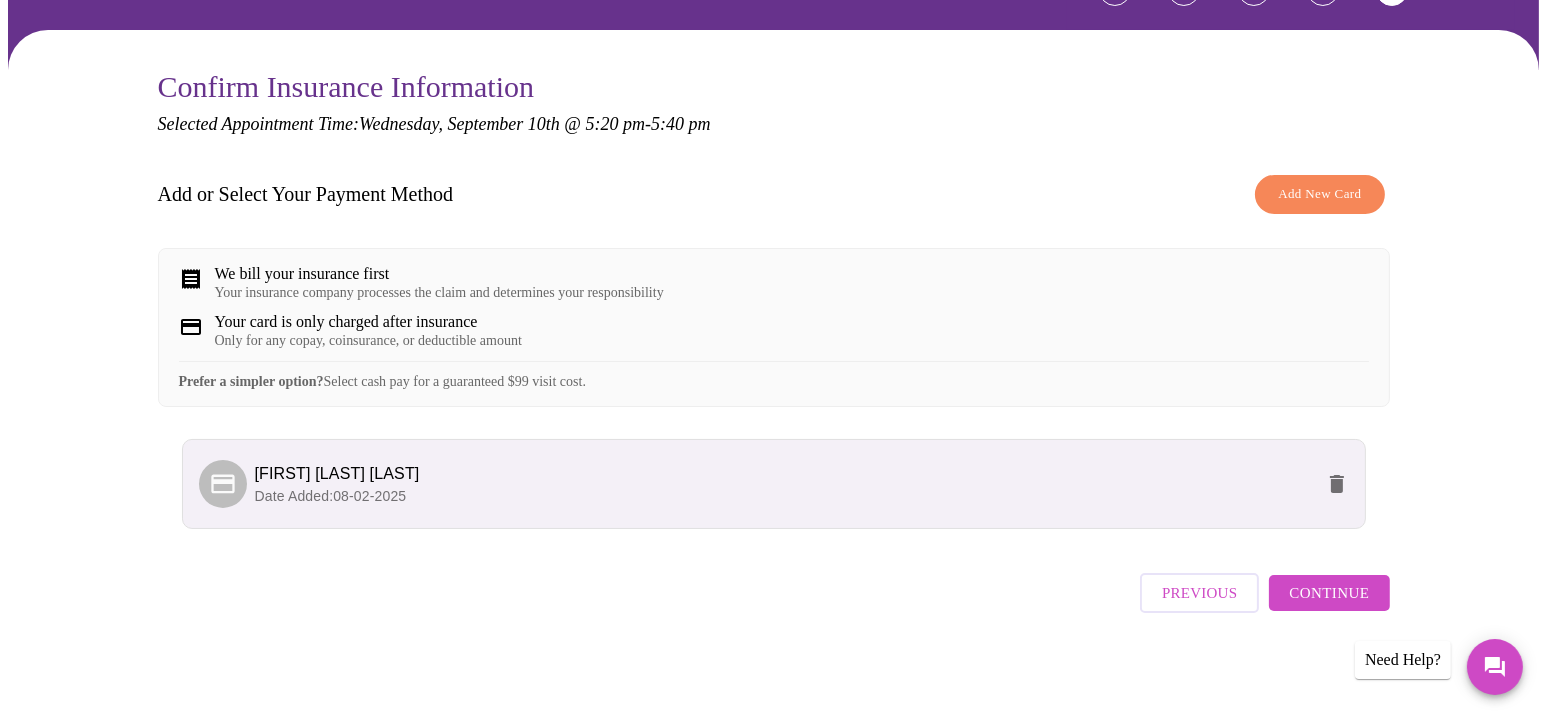 click on "We bill your insurance first" at bounding box center (439, 274) 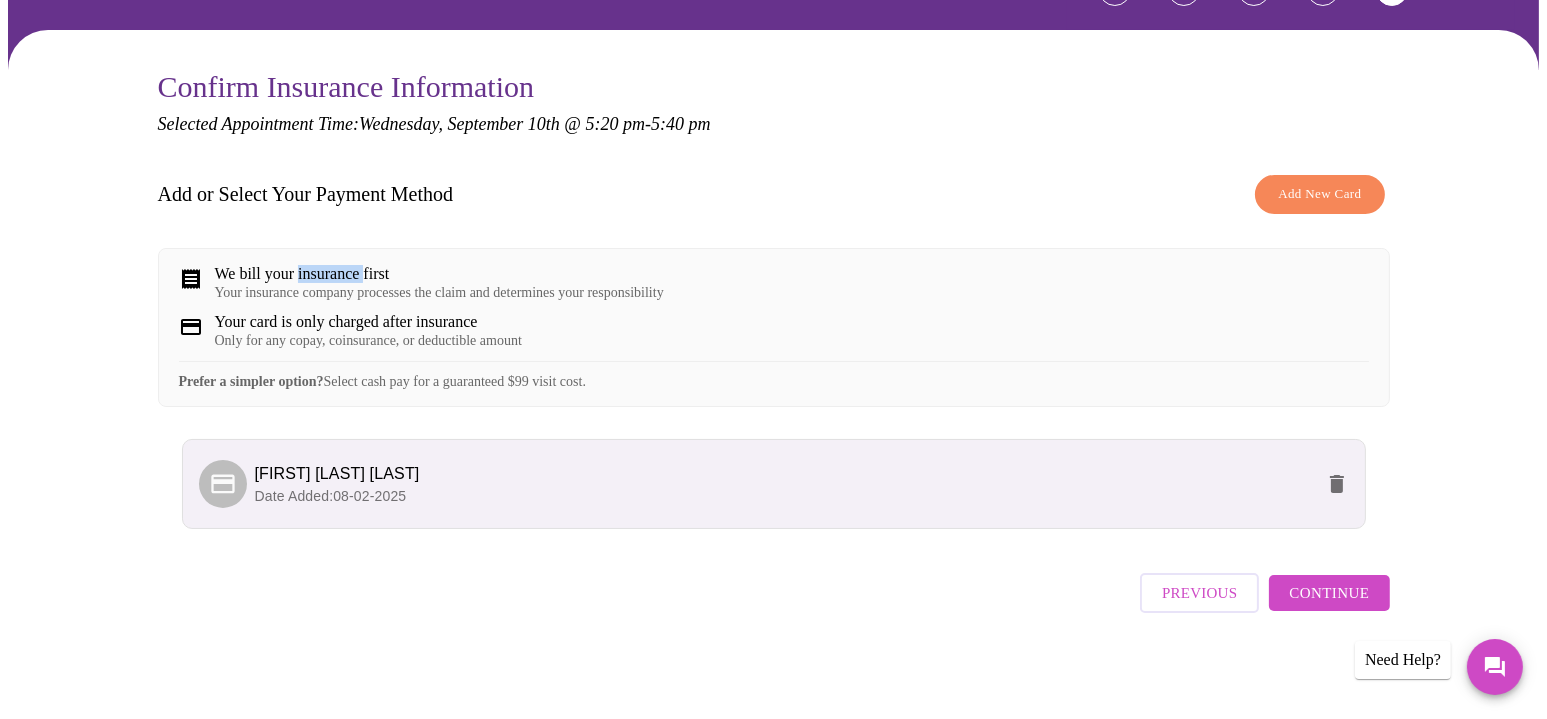click on "We bill your insurance first" at bounding box center (439, 274) 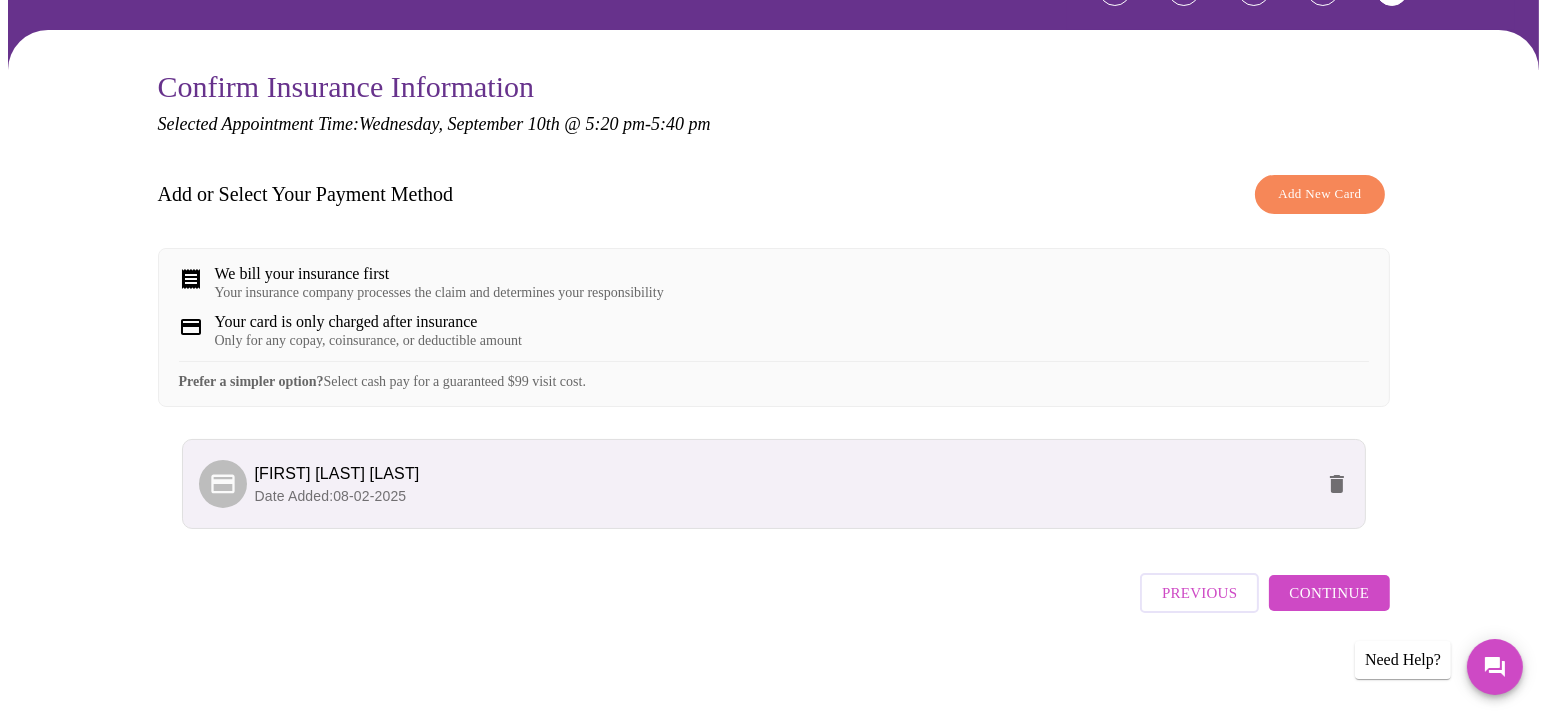 click on "Your card is only charged after insurance" at bounding box center (368, 322) 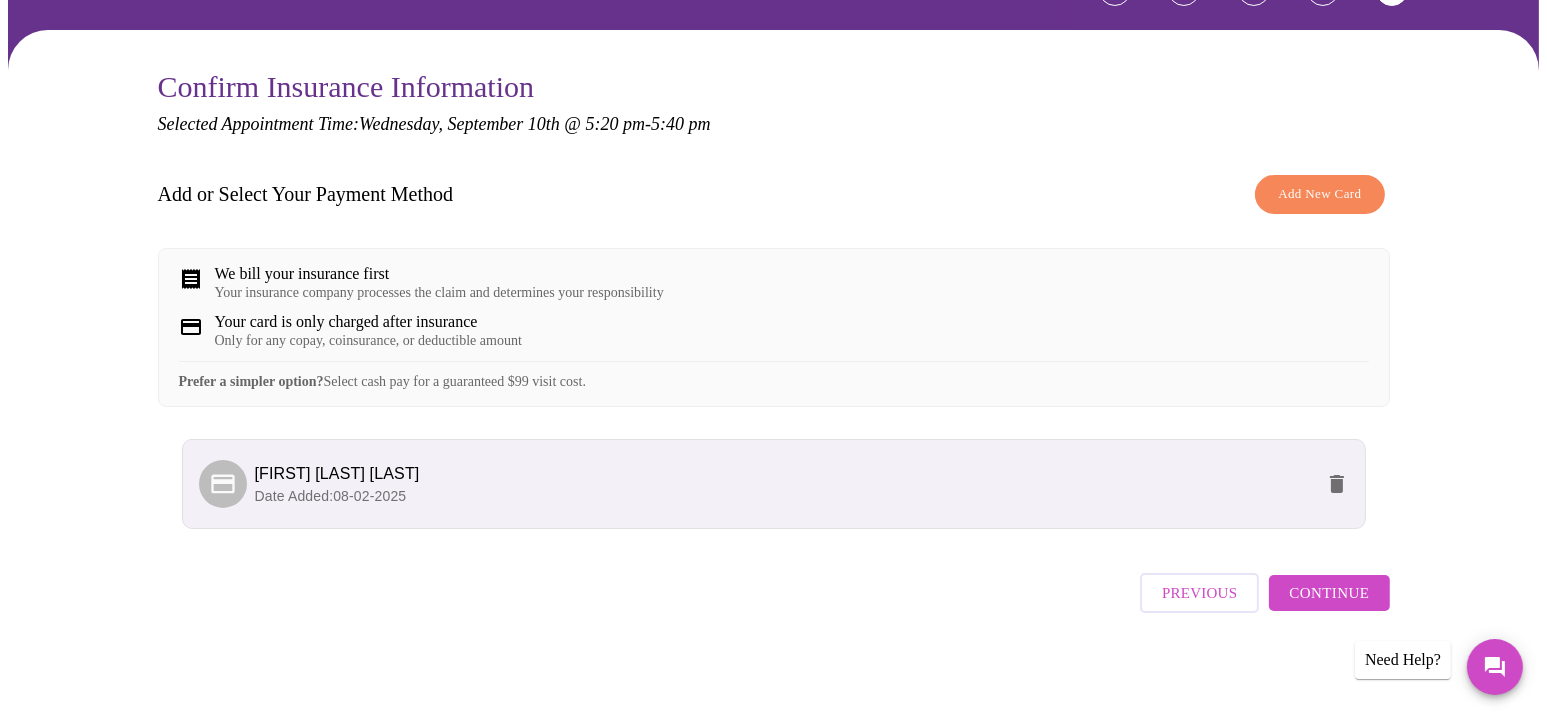click on "Continue" at bounding box center [1329, 593] 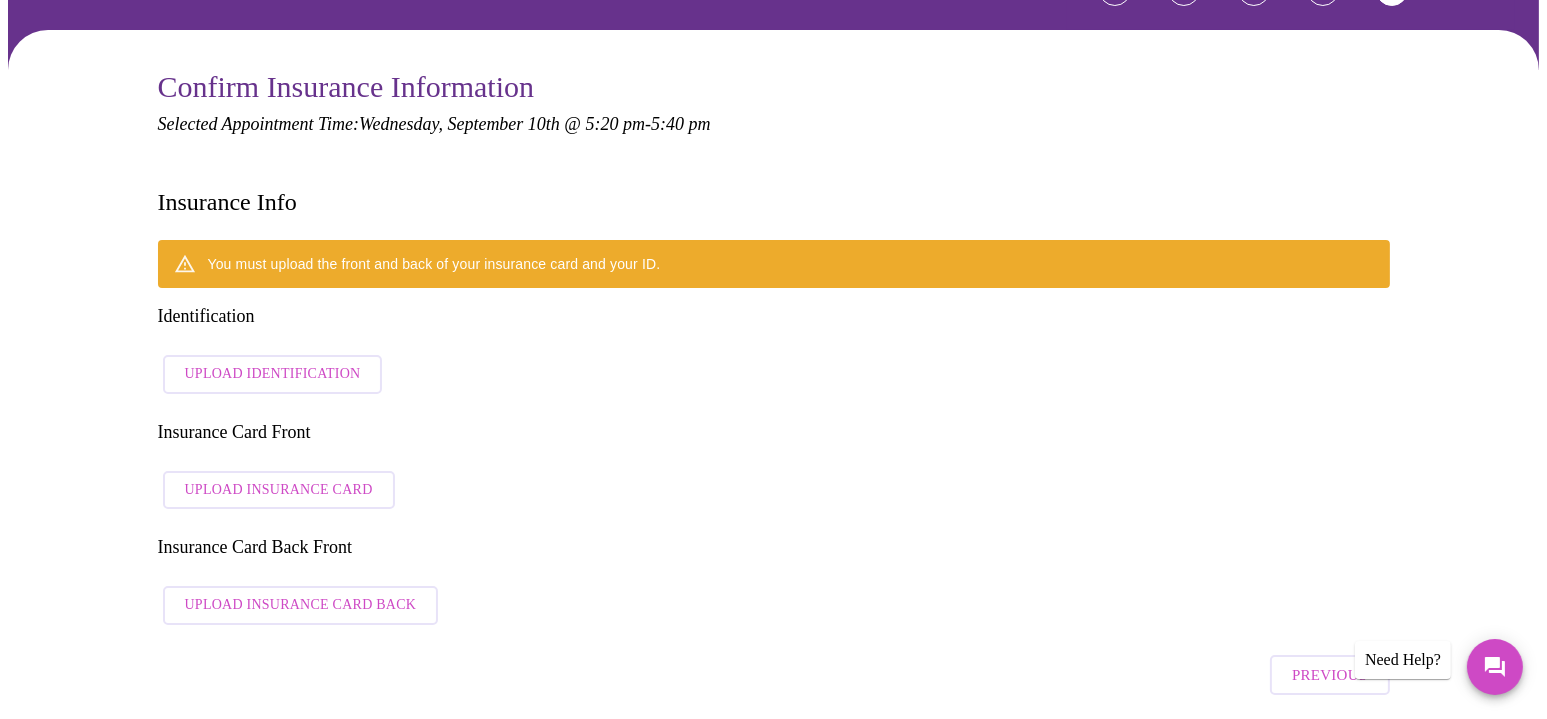click on "Upload Identification" at bounding box center (273, 374) 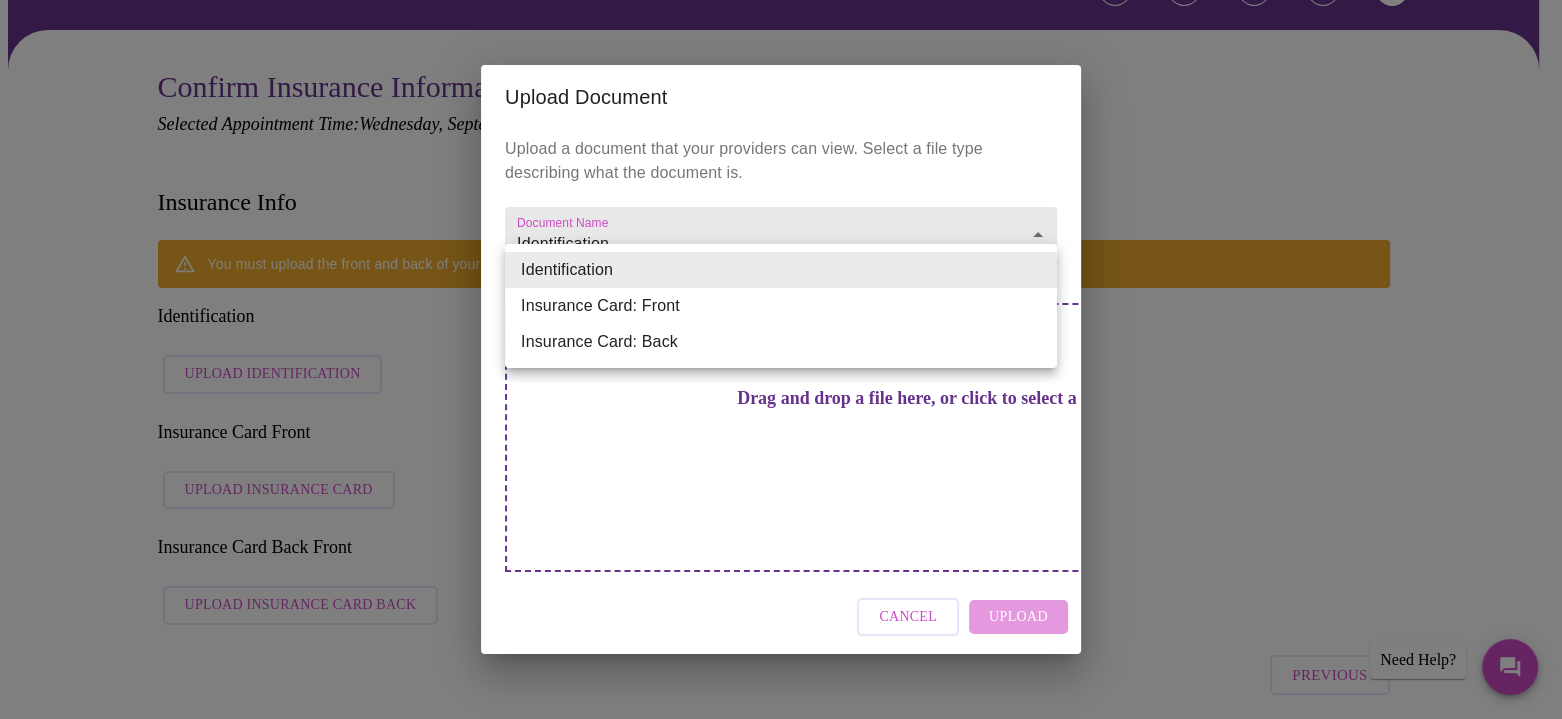 click on "MyMenopauseRx Appointments Messaging Labs Uploads Medications Community Refer a Friend Hi Charlotte    Payment 1 2 3 4 5 PAYMENT Confirm Insurance Information Selected Appointment Time:  Wednesday, September 10th @ 5:20 pm  -  5:40 pm Insurance Info You must upload the front and back of your insurance card and your ID. Identification Upload Identification Insurance Card Front Upload Insurance Card Insurance Card Back Front Upload Insurance Card Back Previous Finish and Book Now!   Patient Reviews "   Maria It was nice to speak to a physician who actually spent the time to explain and answer my questions. Dr Hanna made me feel very comfortable during this first visit. This was much better than any the doctor's office. "   Khalilah "   Kimberly "   Jenne "   Linda "   Terra "   Michelle "   Deb "   Alissa "   Jill Need Help? Settings Billing Invoices Log out Upload Document Upload a document that your providers can view. Select a file type describing what the document is. Document Name Identification Cancel" at bounding box center (781, 1355) 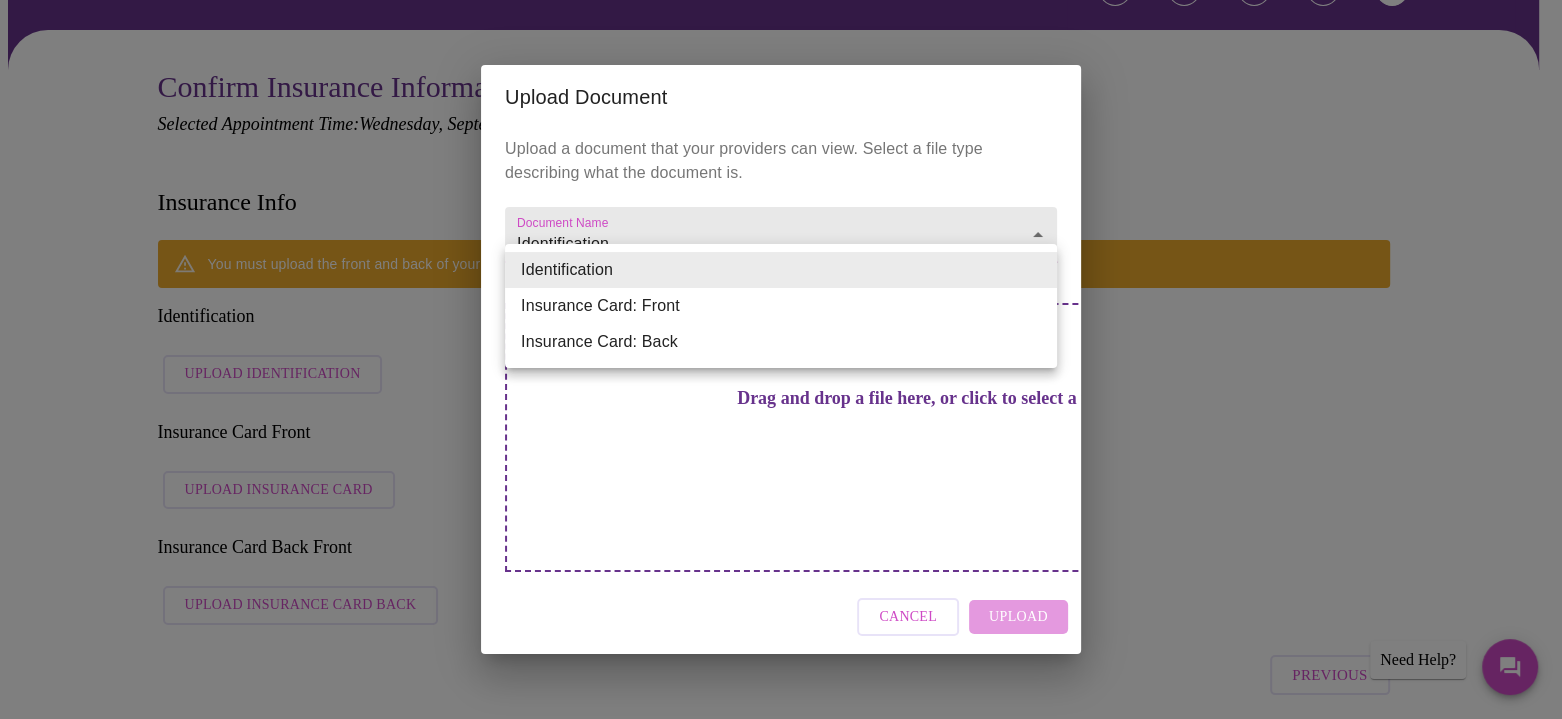 click on "Insurance Card: Front" at bounding box center [781, 306] 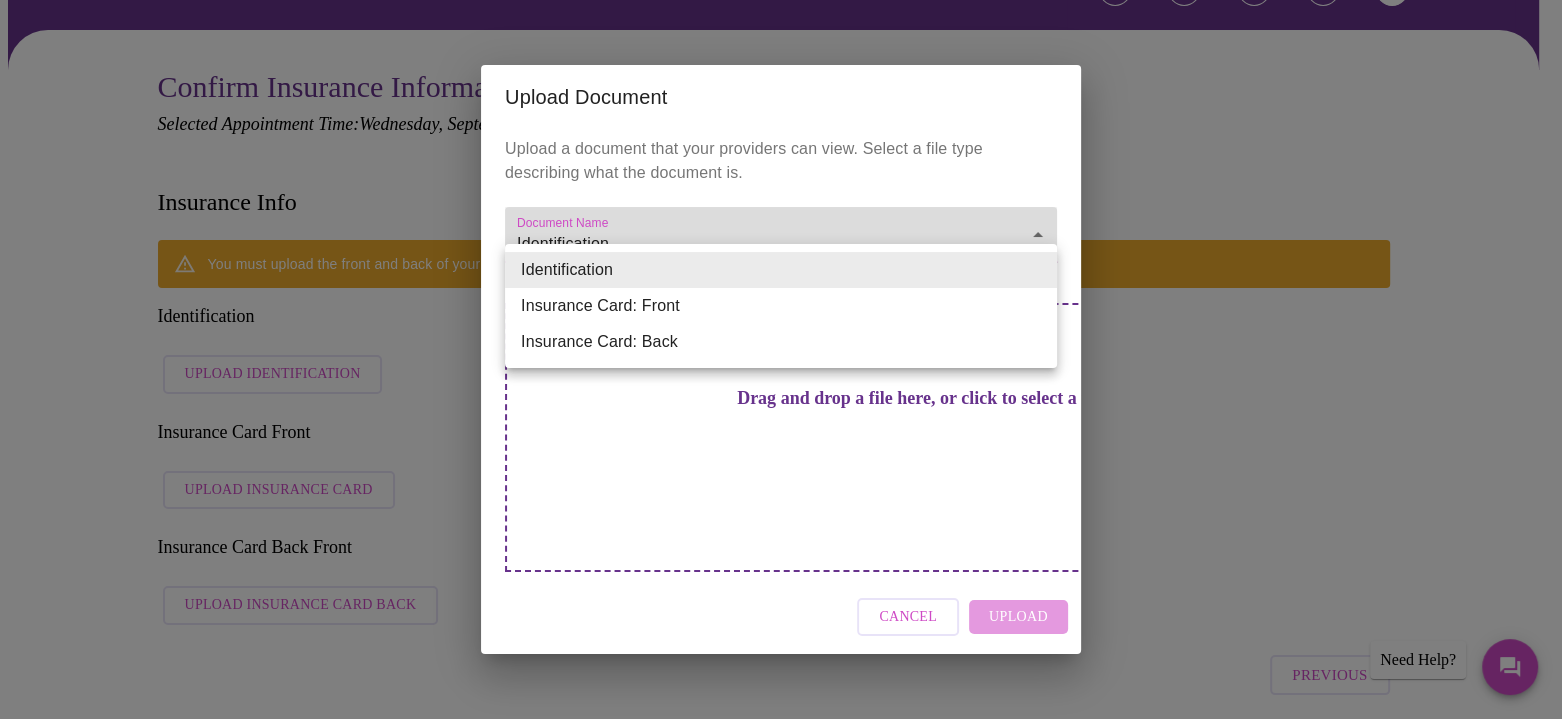 type on "Insurance Card: Front" 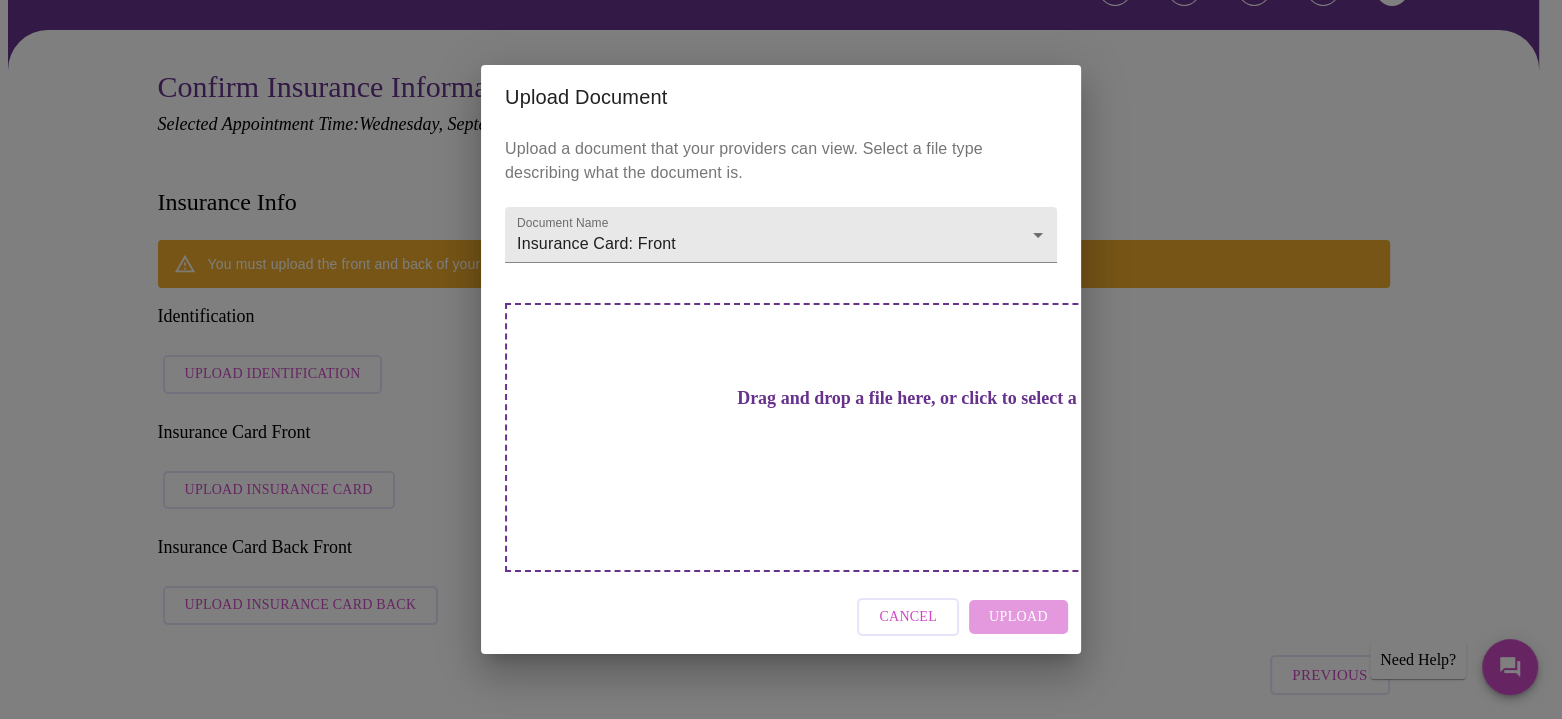 click on "Drag and drop a file here, or click to select a file" at bounding box center [921, 398] 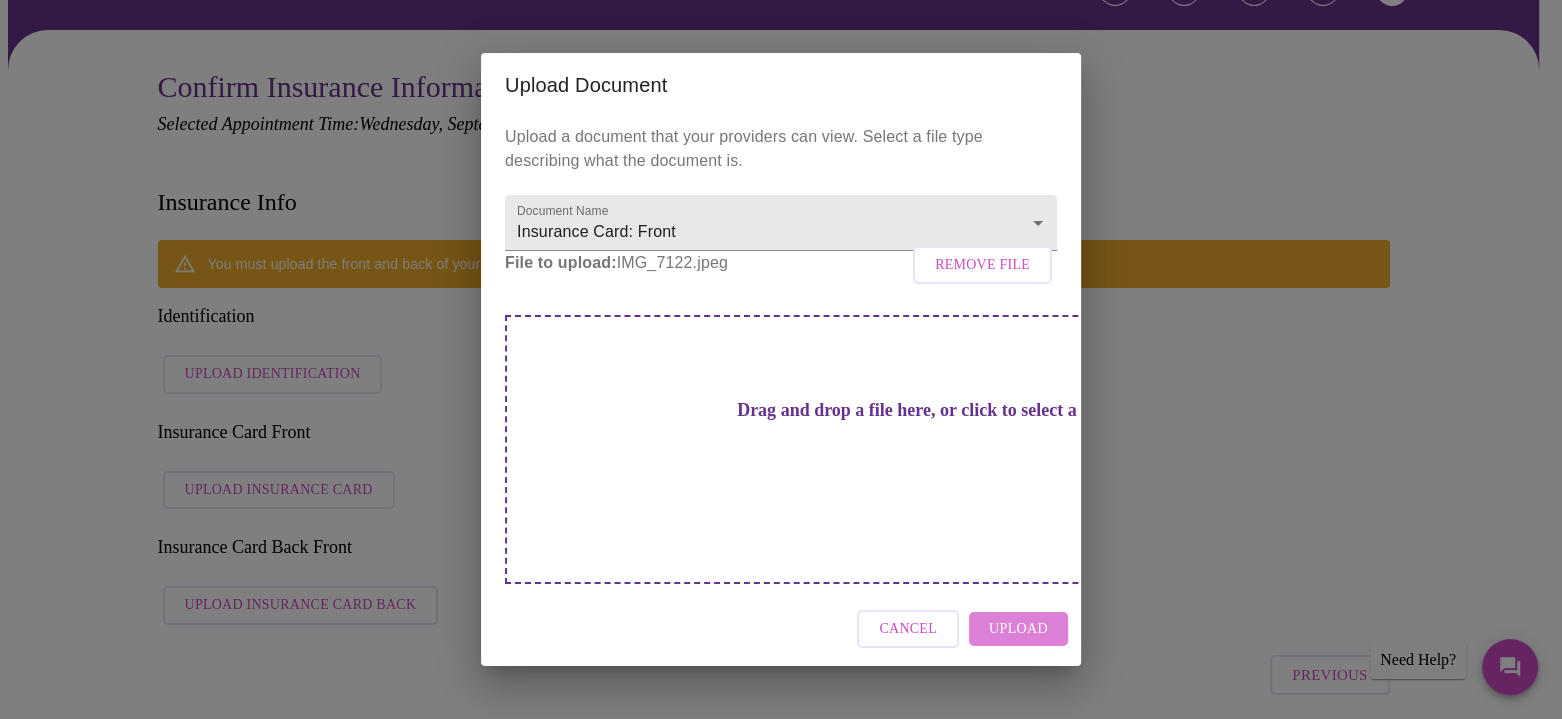 click on "Upload" at bounding box center [1018, 629] 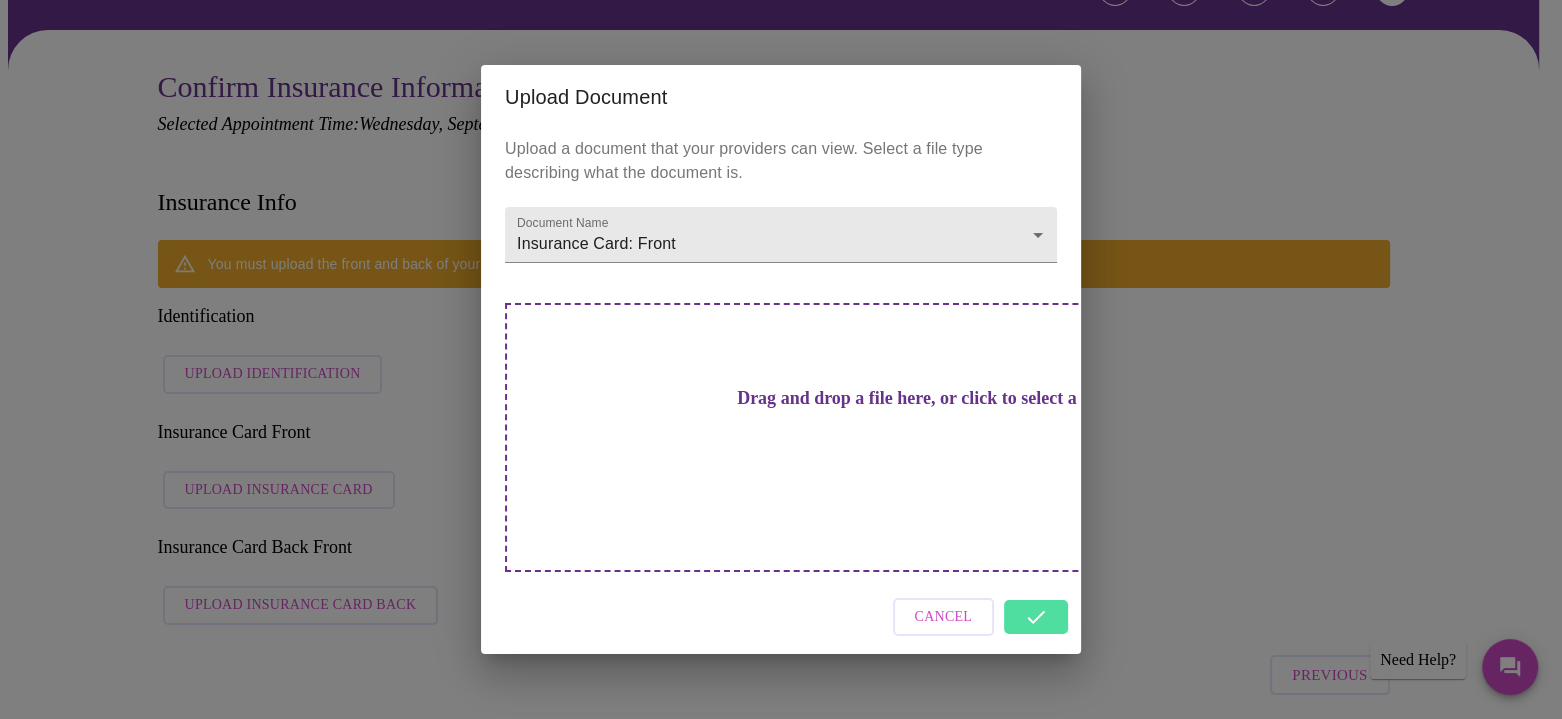 click on "Cancel" at bounding box center (781, 617) 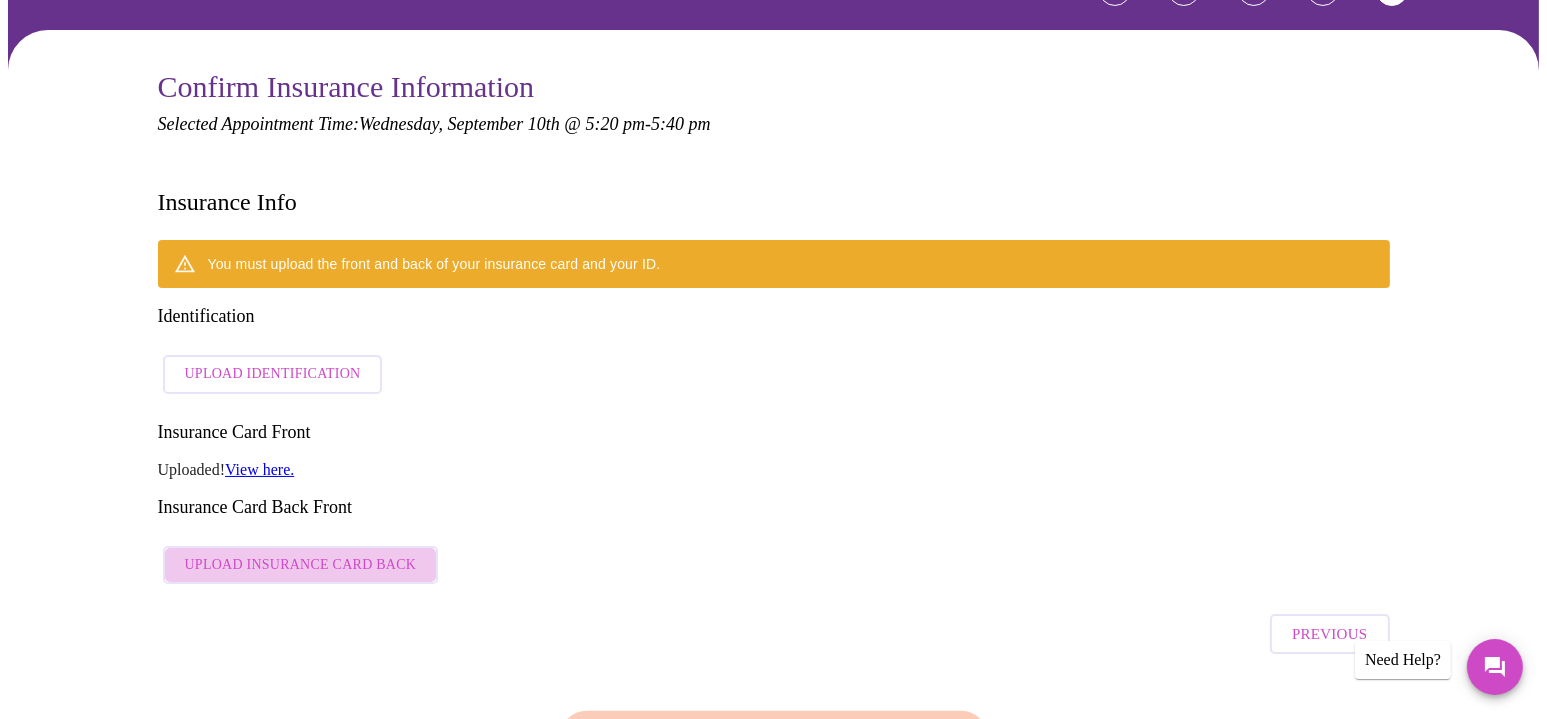 click on "Upload Insurance Card Back" at bounding box center [301, 565] 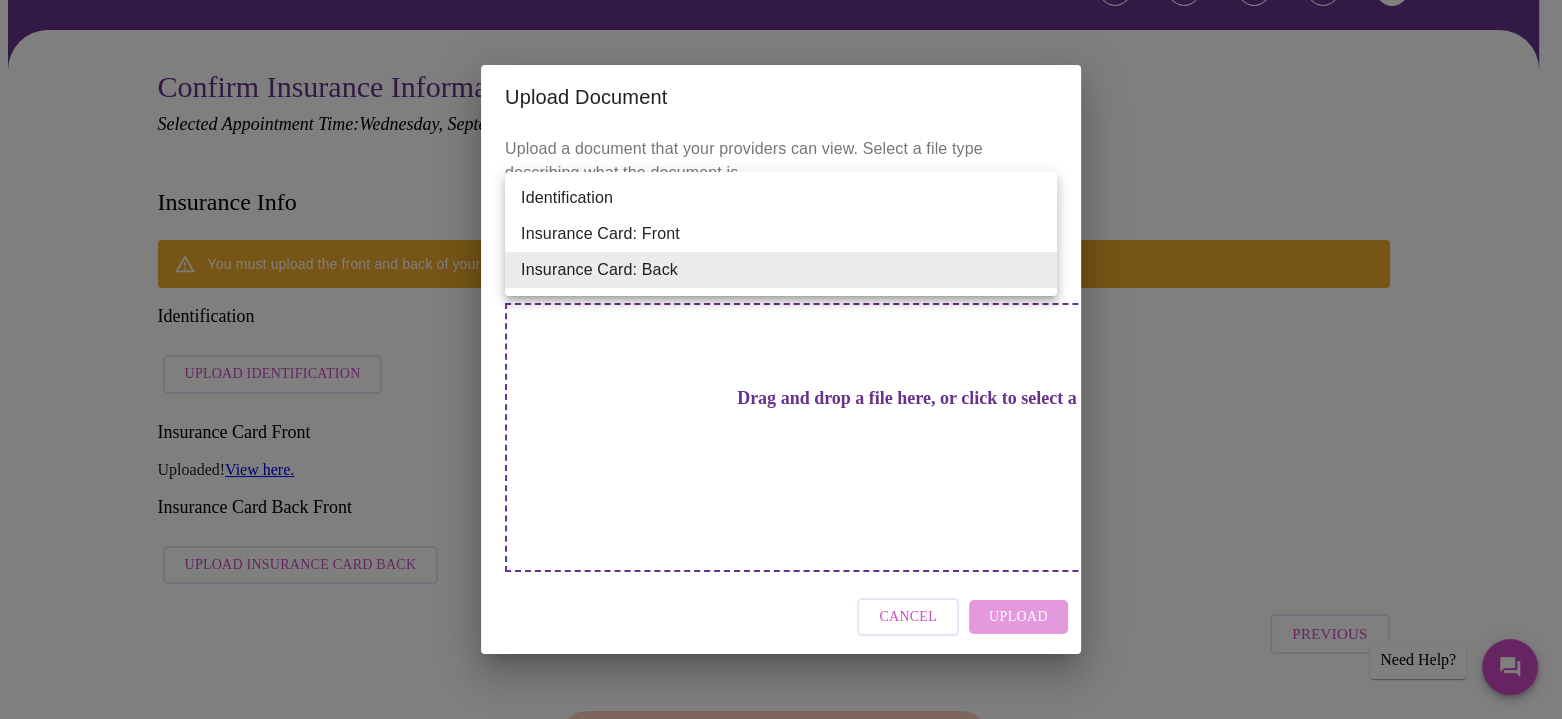 click on "MyMenopauseRx Appointments Messaging Labs Uploads Medications Community Refer a Friend Hi Charlotte    Payment 1 2 3 4 5 PAYMENT Confirm Insurance Information Selected Appointment Time:  Wednesday, September 10th @ 5:20 pm  -  5:40 pm Insurance Info You must upload the front and back of your insurance card and your ID. Identification Upload Identification Insurance Card Front Uploaded!  View here. Insurance Card Back Front Upload Insurance Card Back Previous Finish and Book Now!   Patient Reviews "   Maria It was nice to speak to a physician who actually spent the time to explain and answer my questions. Dr Hanna made me feel very comfortable during this first visit. This was much better than any the doctor's office. "   Khalilah "   Kimberly "   Jenne "   Linda "   Terra "   Michelle "   Deb "   Alissa "   Jill Need Help? Settings Billing Invoices Log out Upload Document Upload a document that your providers can view. Select a file type describing what the document is. Document Name Insurance Card: Back" at bounding box center [781, 1335] 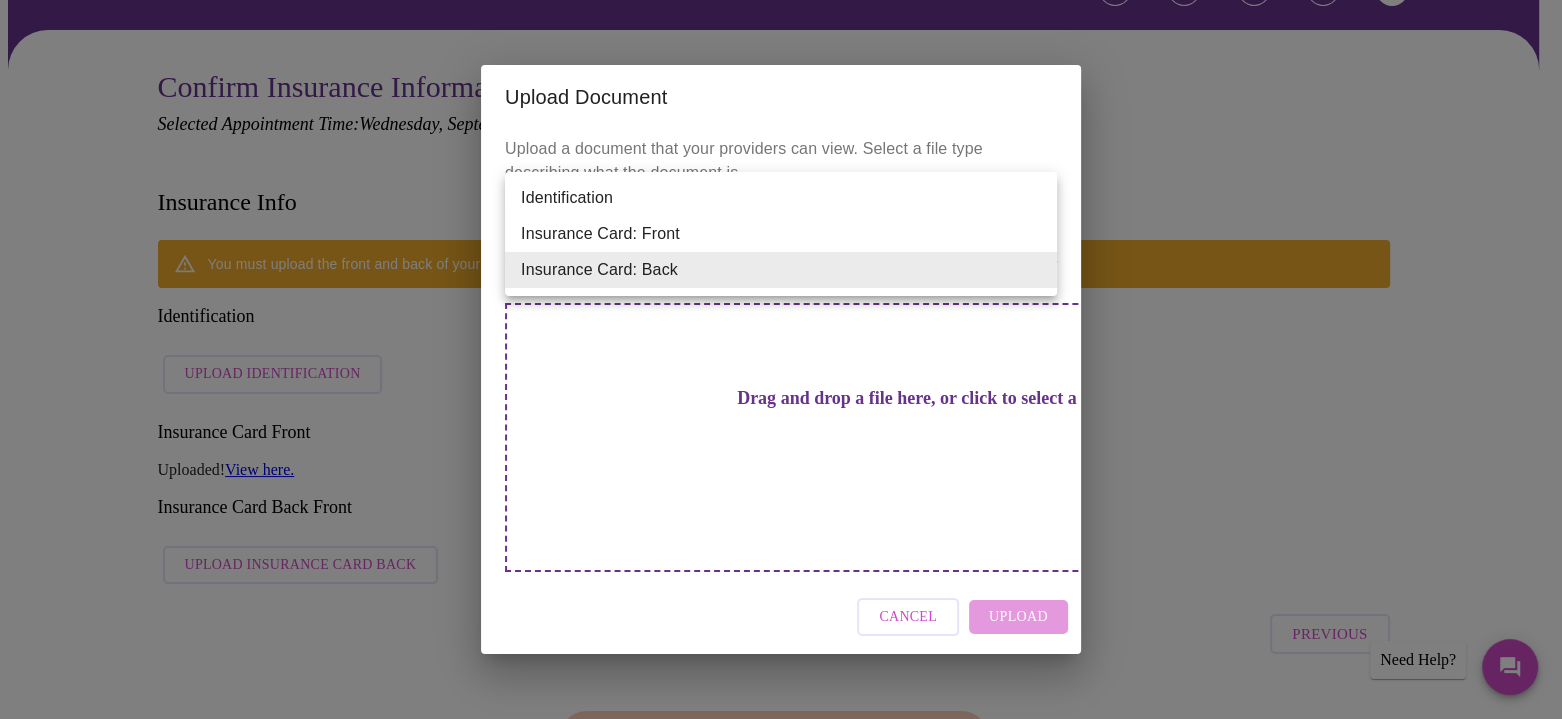 click on "Insurance Card: Back" at bounding box center (781, 270) 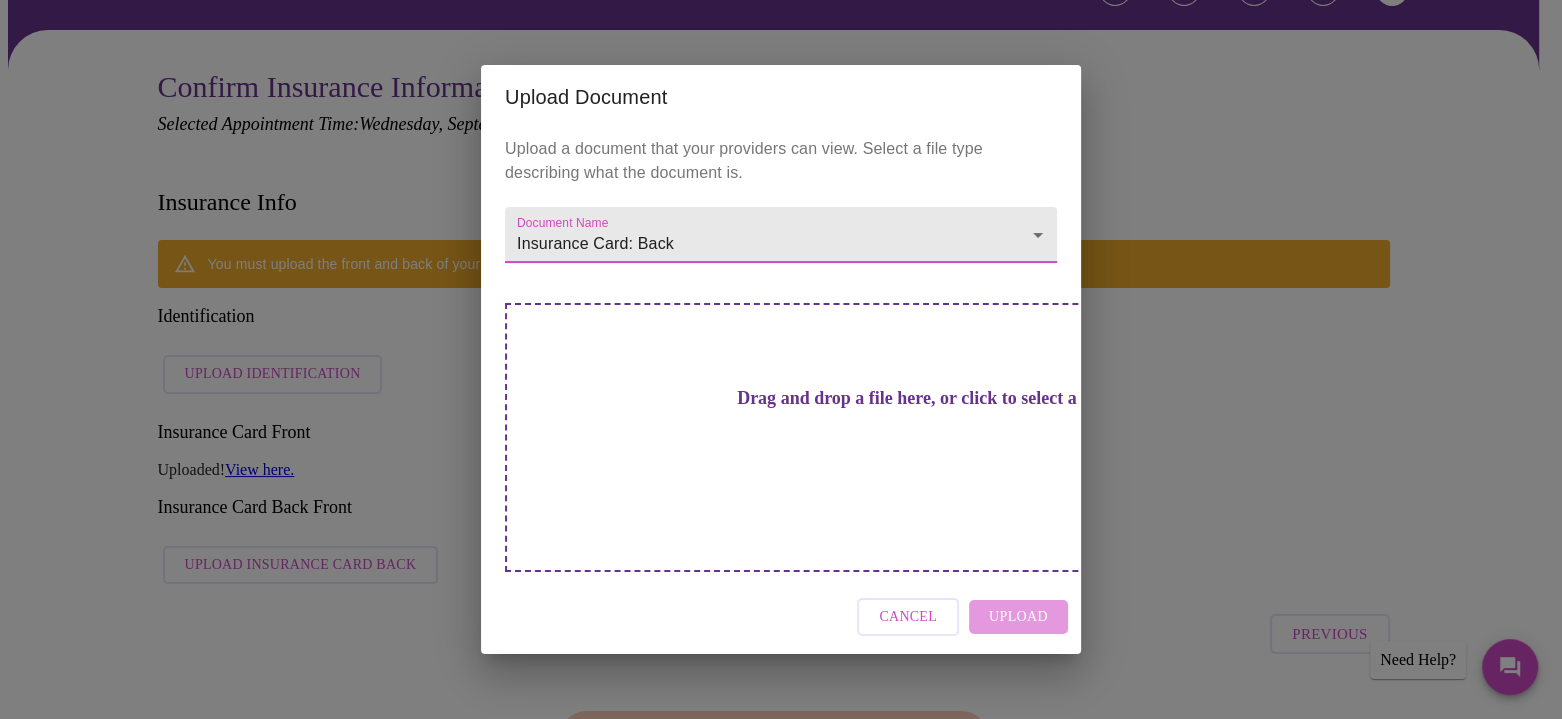 click on "Cancel Upload" at bounding box center (781, 617) 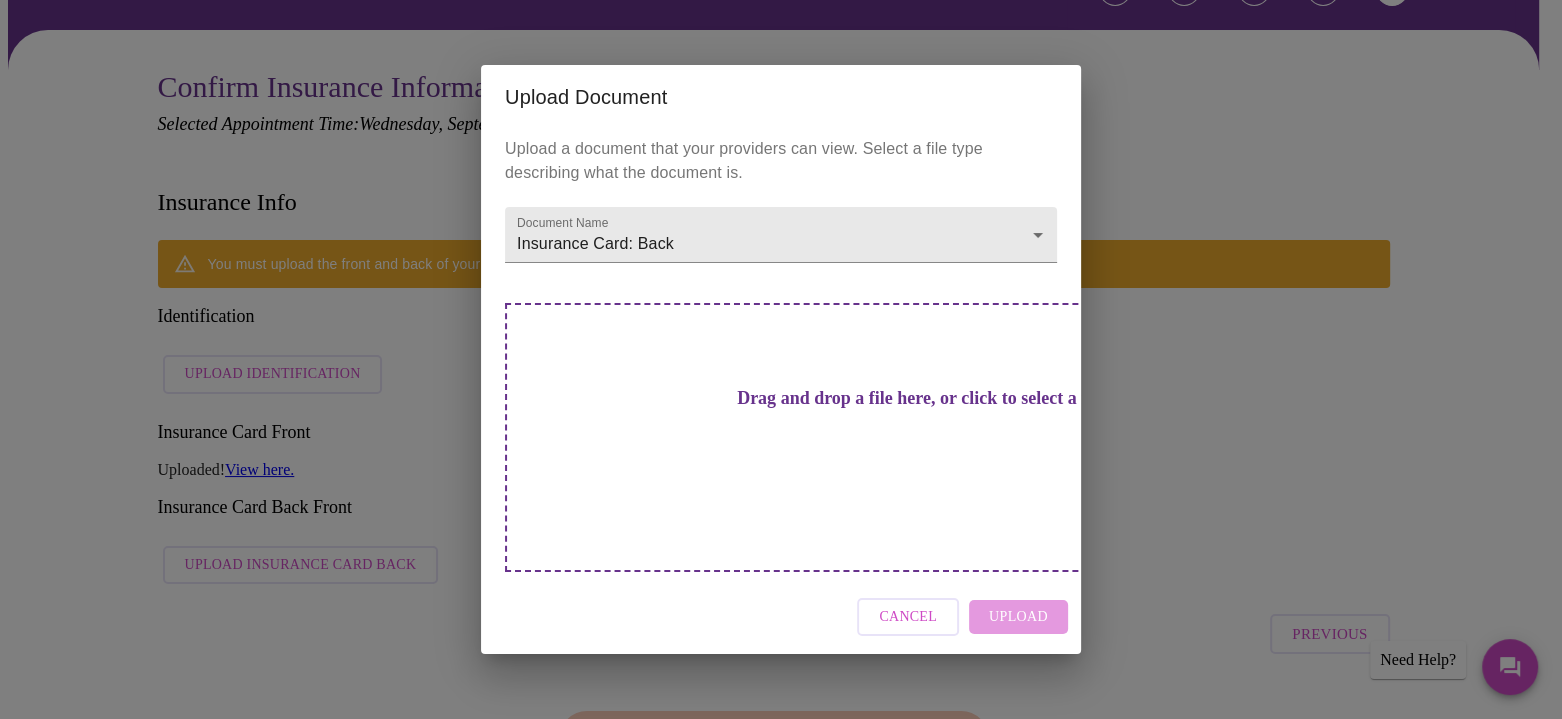 click on "Drag and drop a file here, or click to select a file" at bounding box center (921, 398) 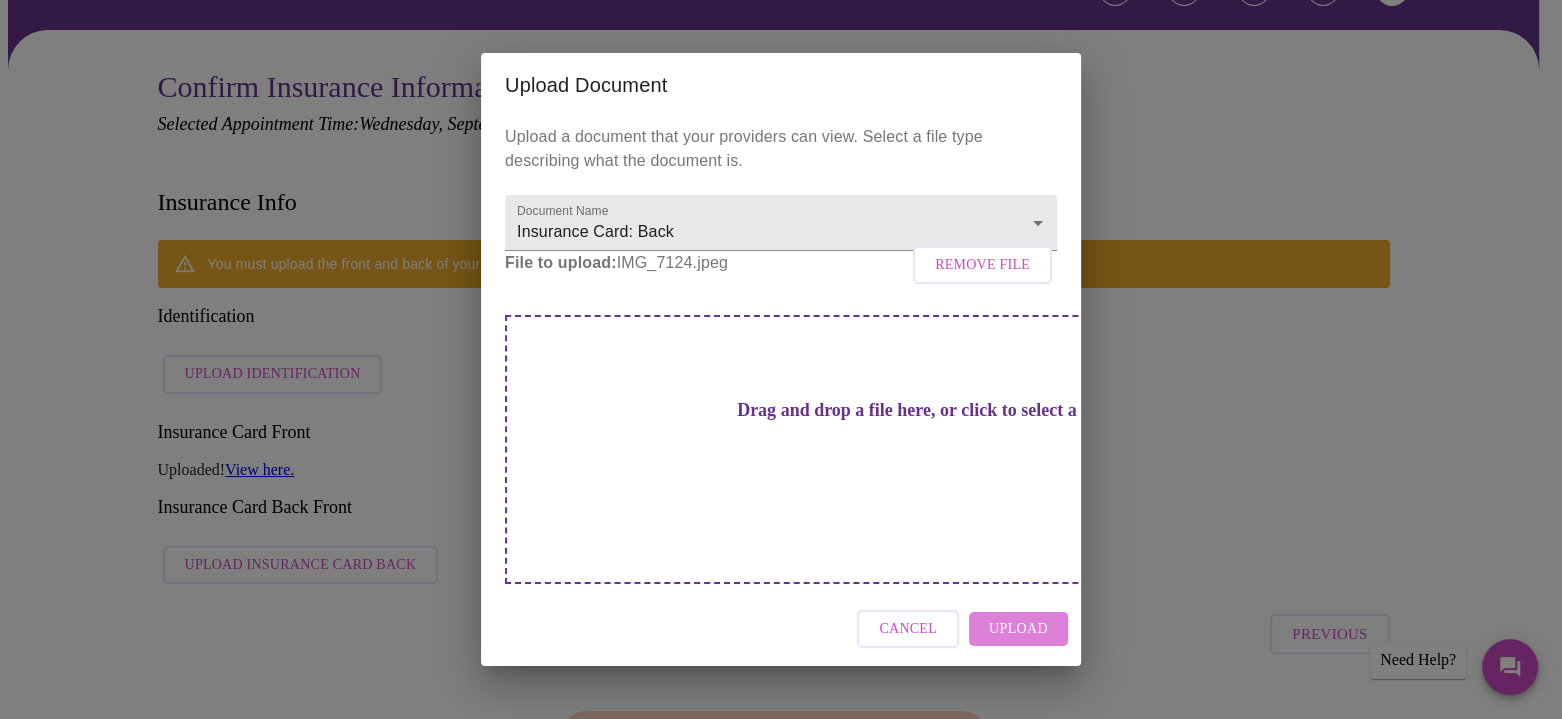 click on "Upload" at bounding box center (1018, 629) 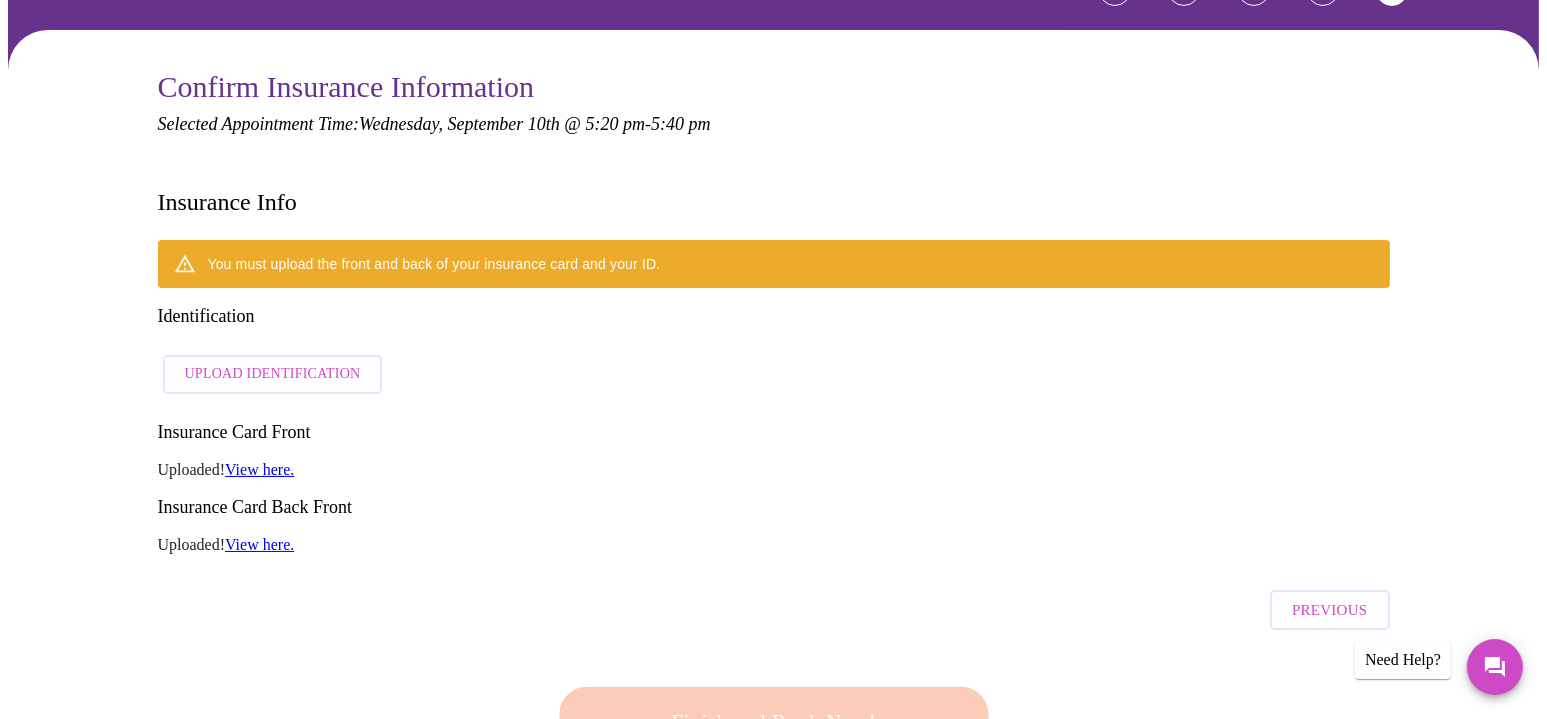 click on "View here." at bounding box center [259, 469] 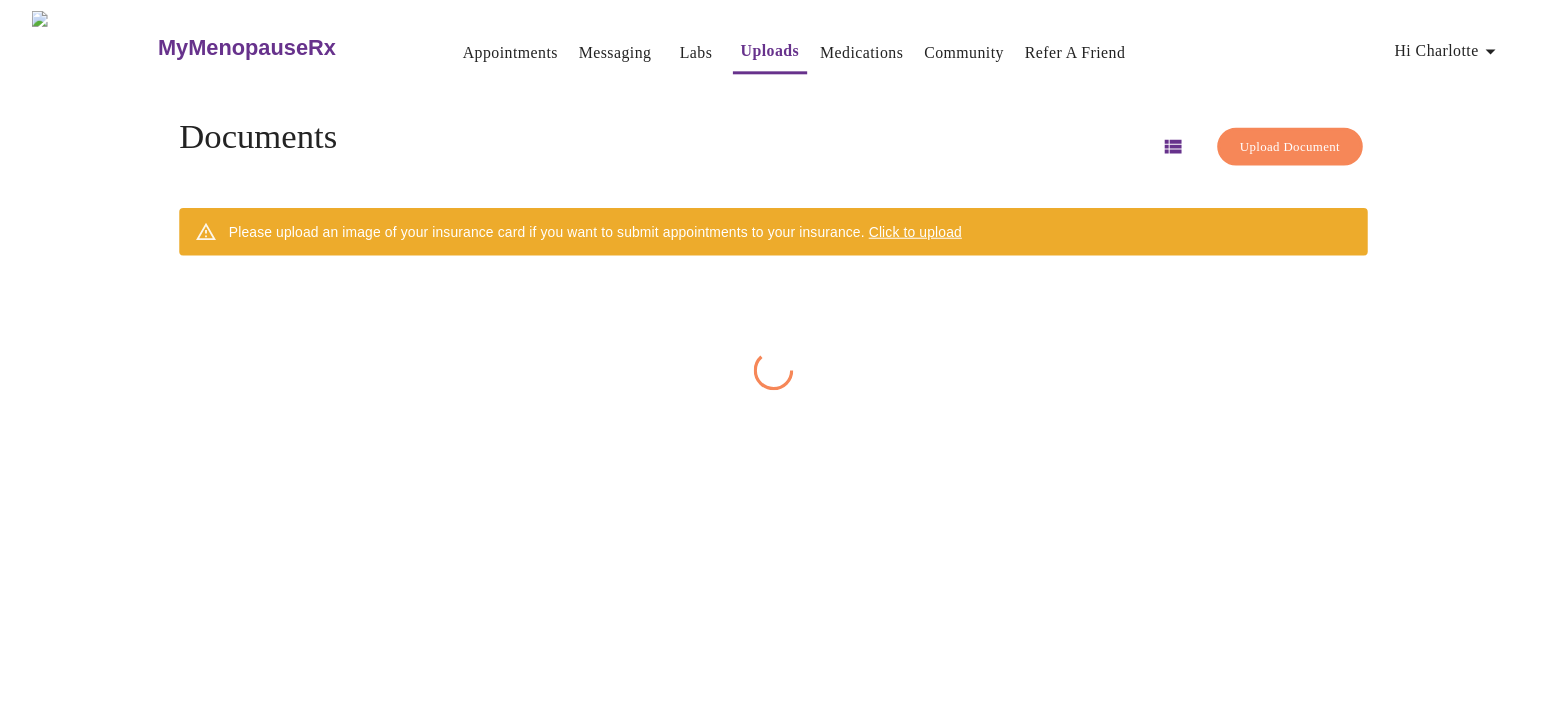 scroll, scrollTop: 0, scrollLeft: 0, axis: both 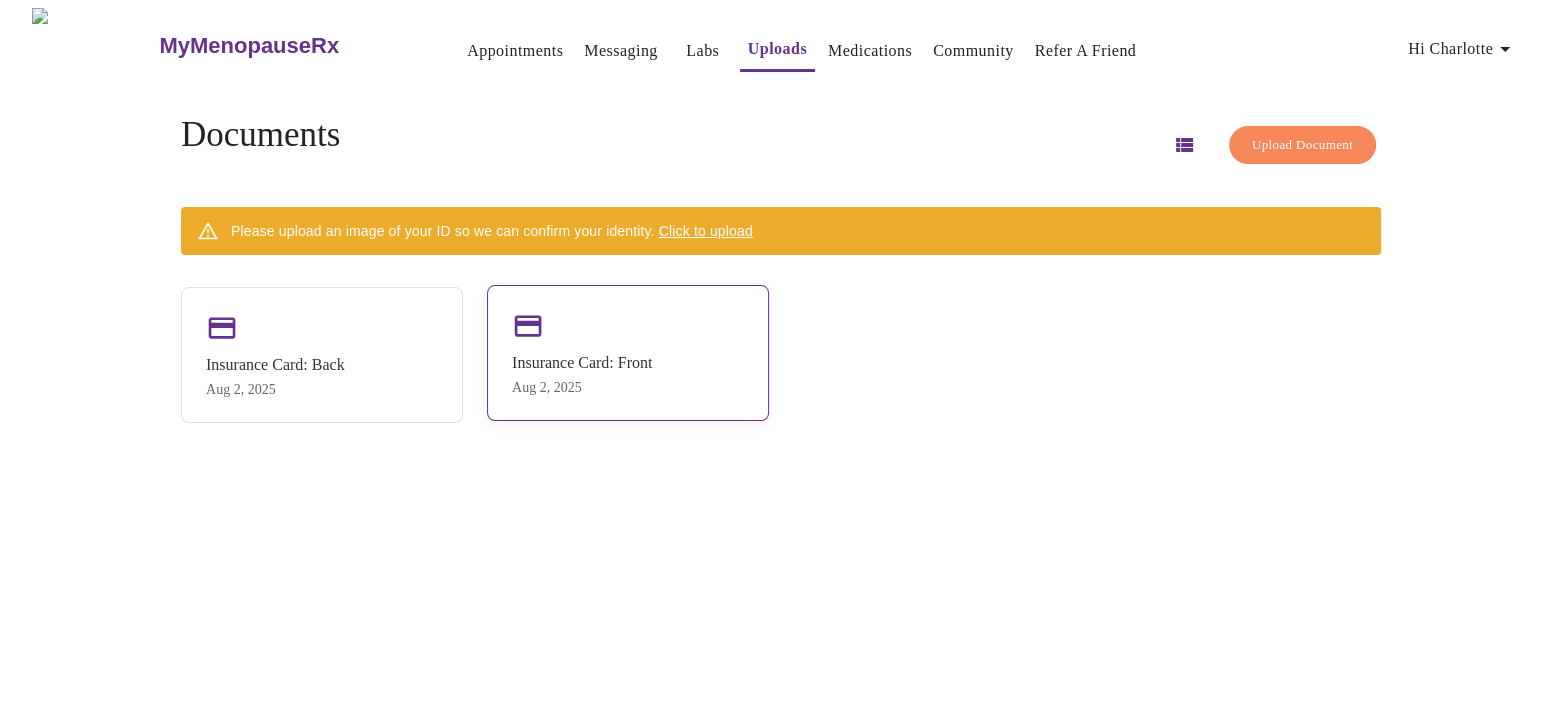 click on "Insurance Card: Front Aug 2, 2025" at bounding box center [628, 353] 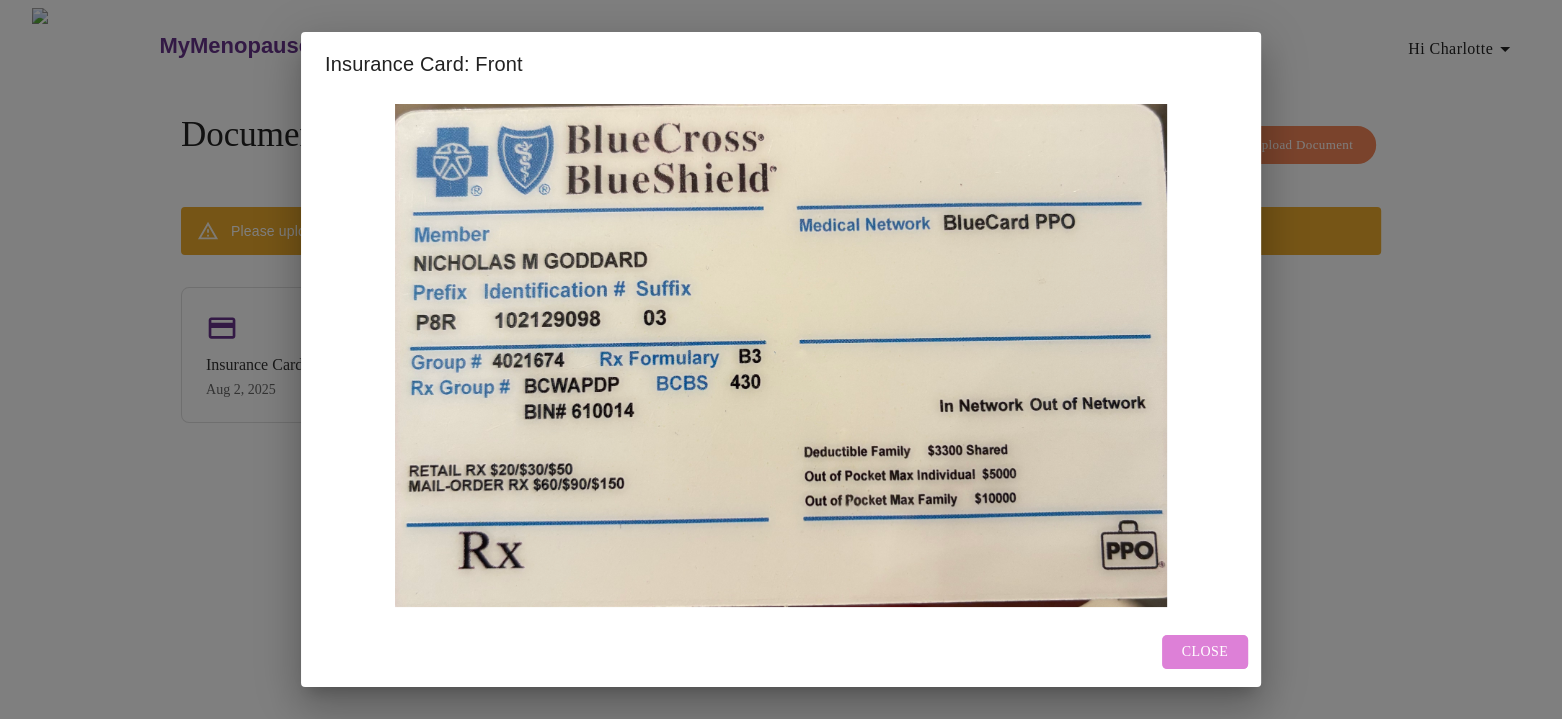 click on "Close" at bounding box center [1205, 652] 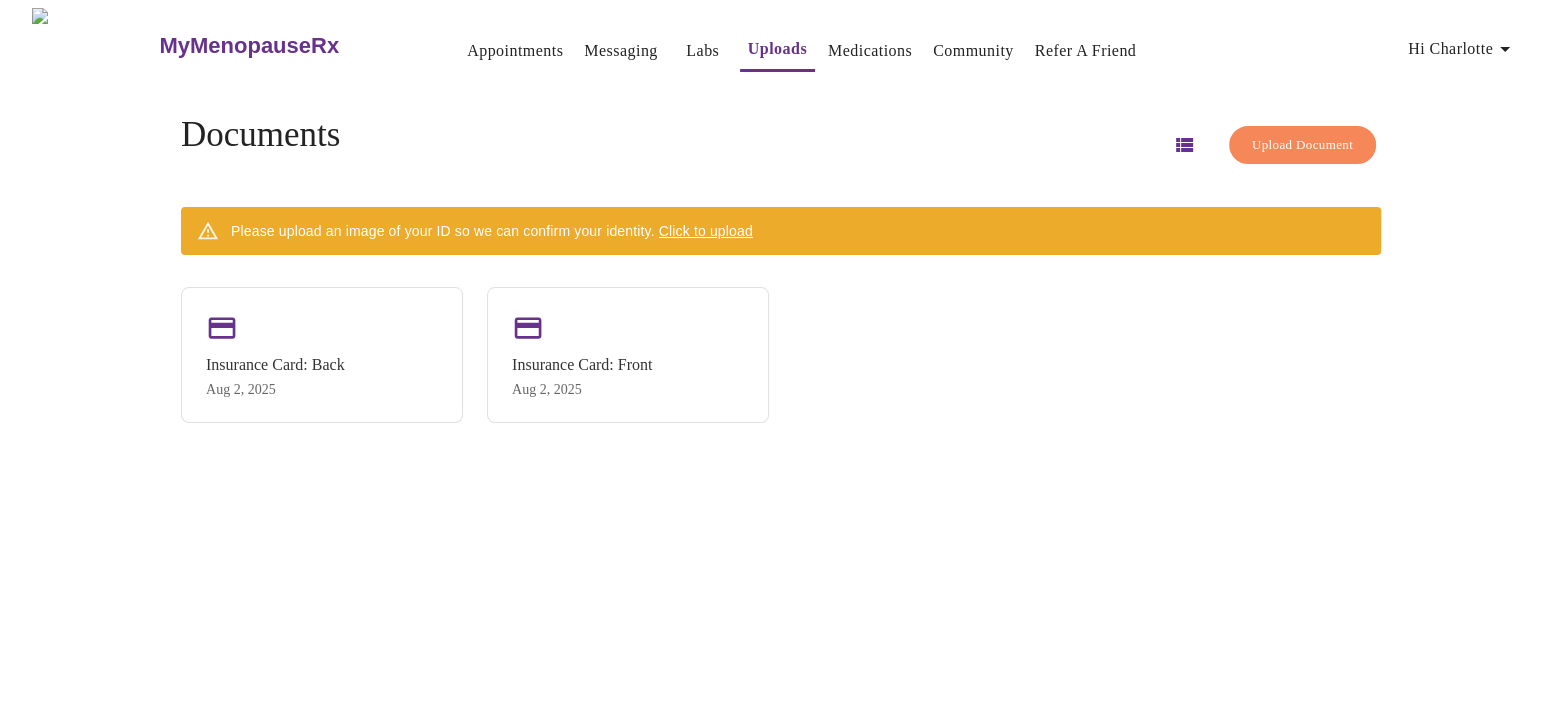 click on "Click to upload" at bounding box center [706, 231] 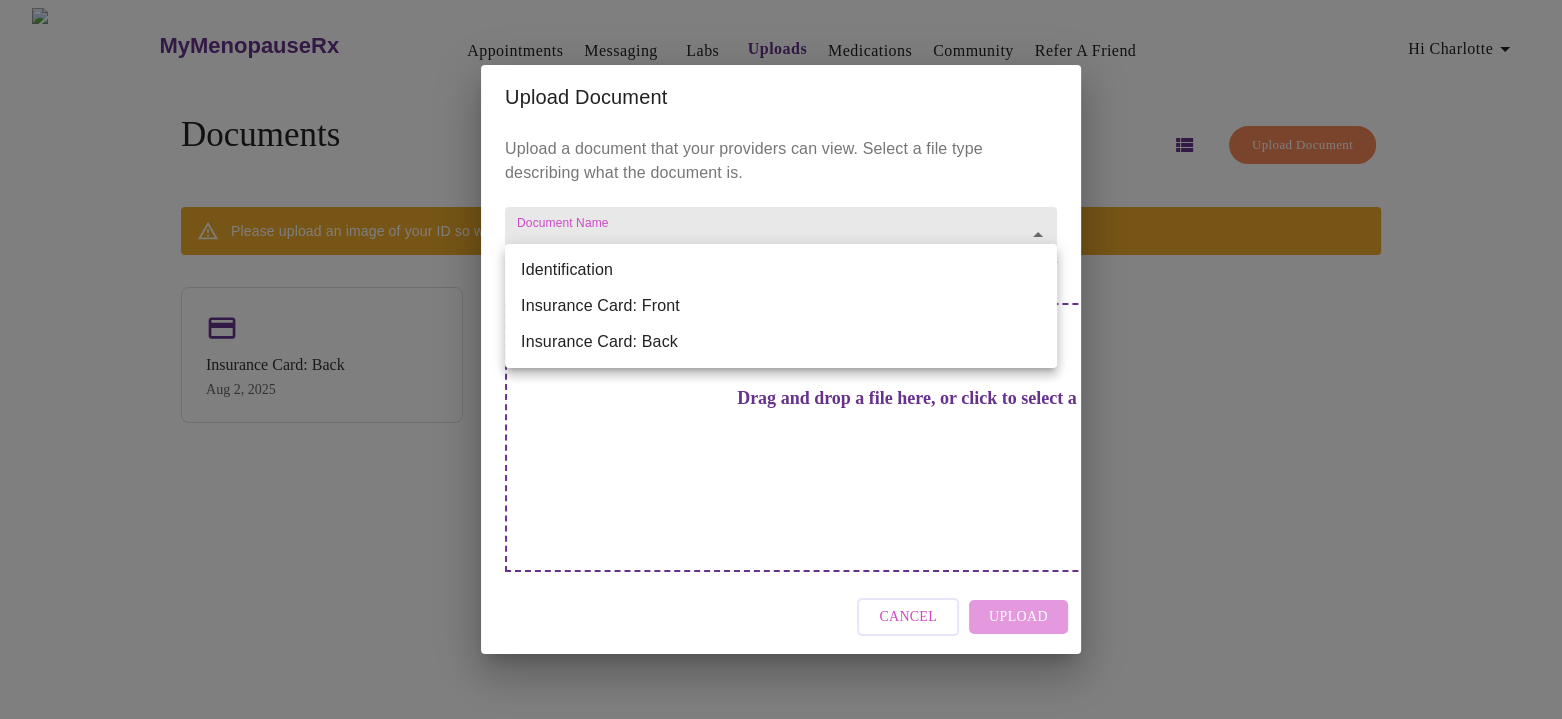 click on "MyMenopauseRx Appointments Messaging Labs Uploads Medications Community Refer a Friend Hi Charlotte    Documents Upload Document Please upload an image of your ID so we can confirm your identity.   Click to upload Insurance Card: Back Aug 2, 2025 Insurance Card: Front Aug 2, 2025 Settings Billing Invoices Log out Upload Document Upload a document that your providers can view. Select a file type describing what the document is. Document Name ​ Drag and drop a file here, or click to select a file Cancel Upload Identification Insurance Card: Front Insurance Card: Back" at bounding box center (781, 367) 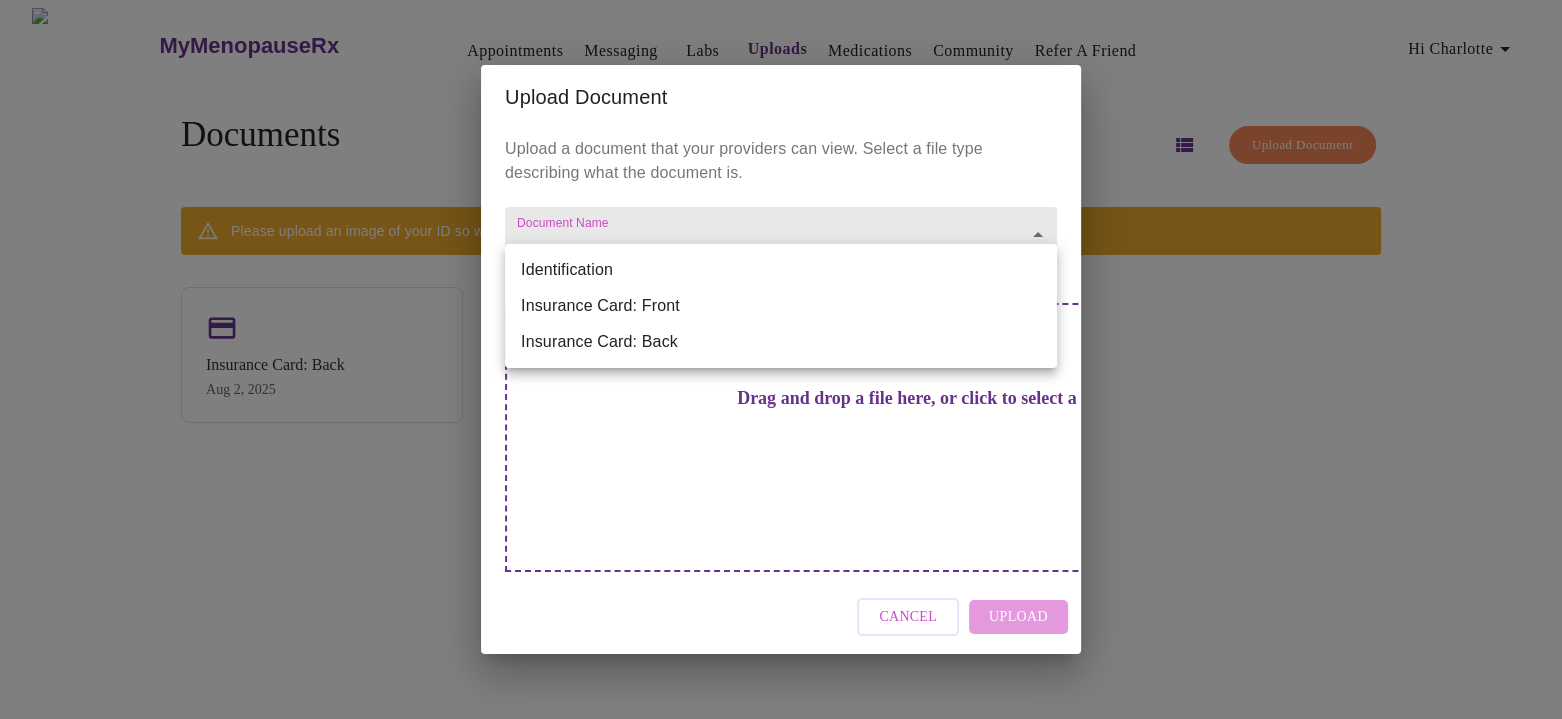 click on "Insurance Card: Front" at bounding box center [781, 306] 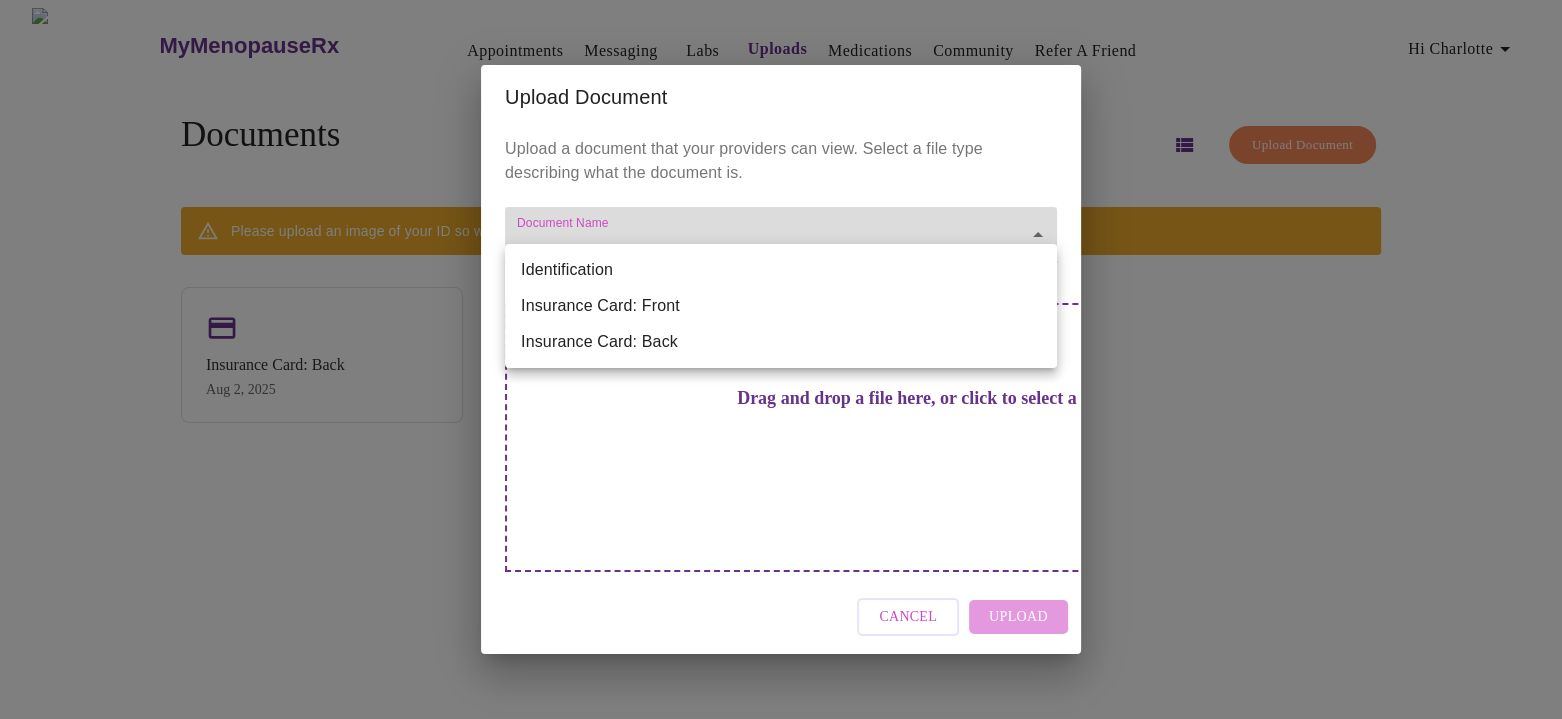 type on "Insurance Card: Front" 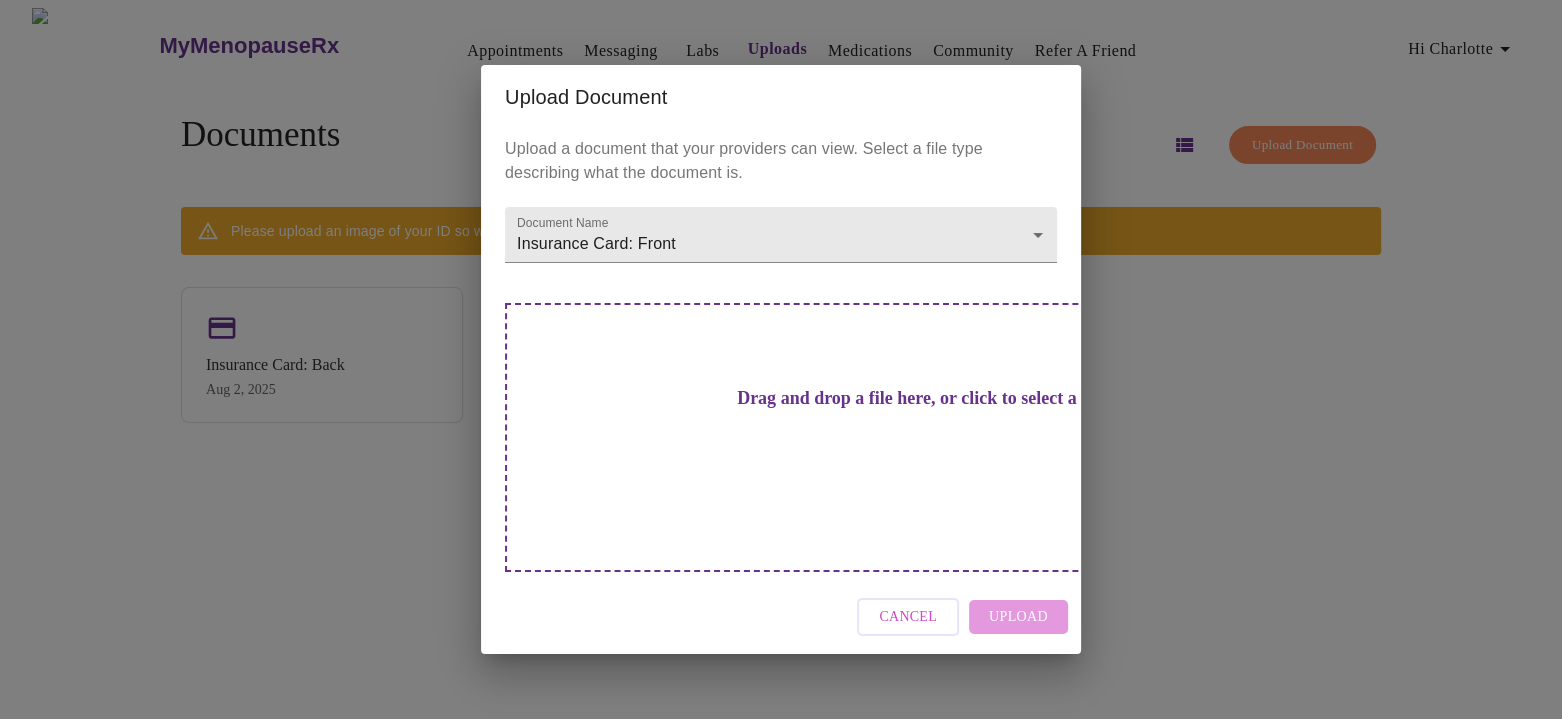 drag, startPoint x: 1018, startPoint y: 596, endPoint x: 904, endPoint y: 756, distance: 196.45865 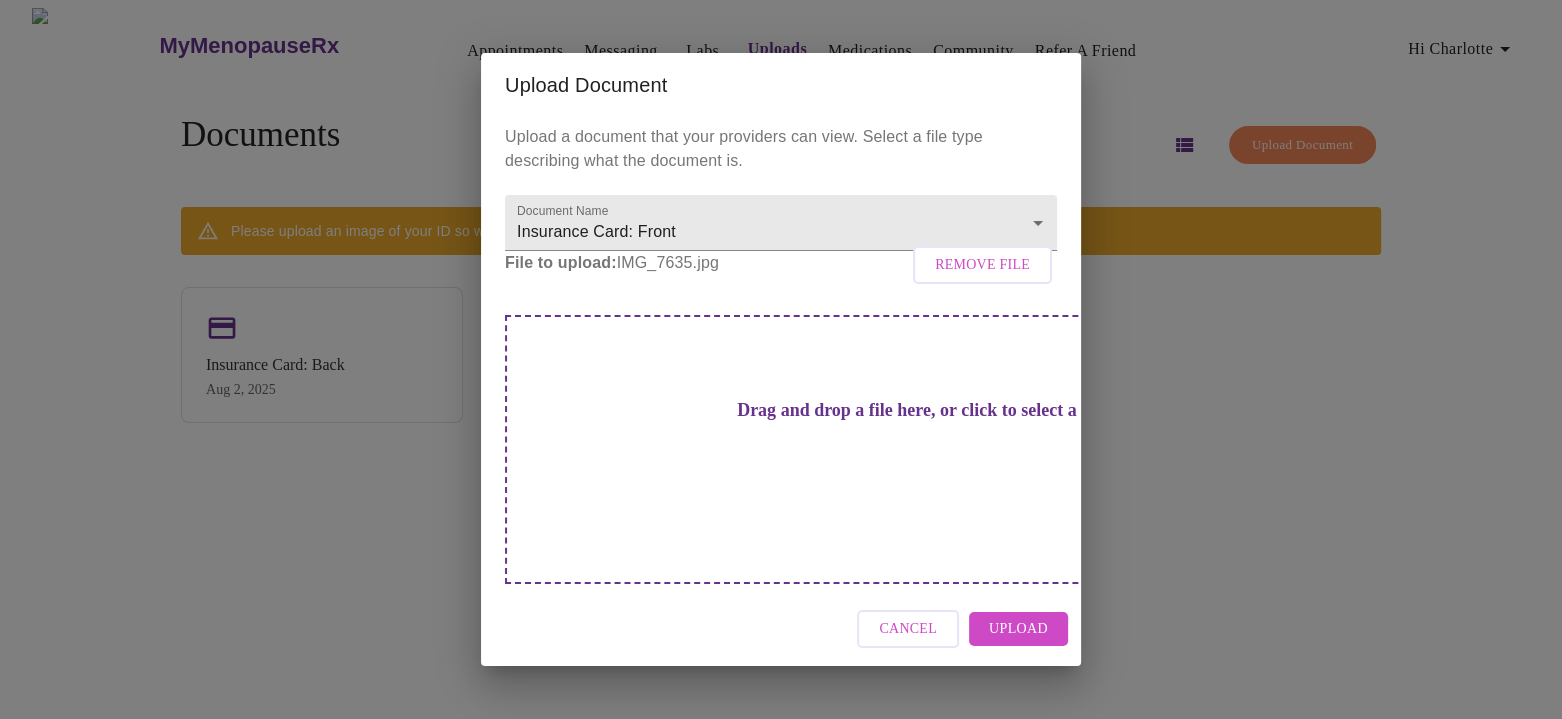 click on "File to upload:  IMG_7635.jpg   Remove File" at bounding box center (781, 263) 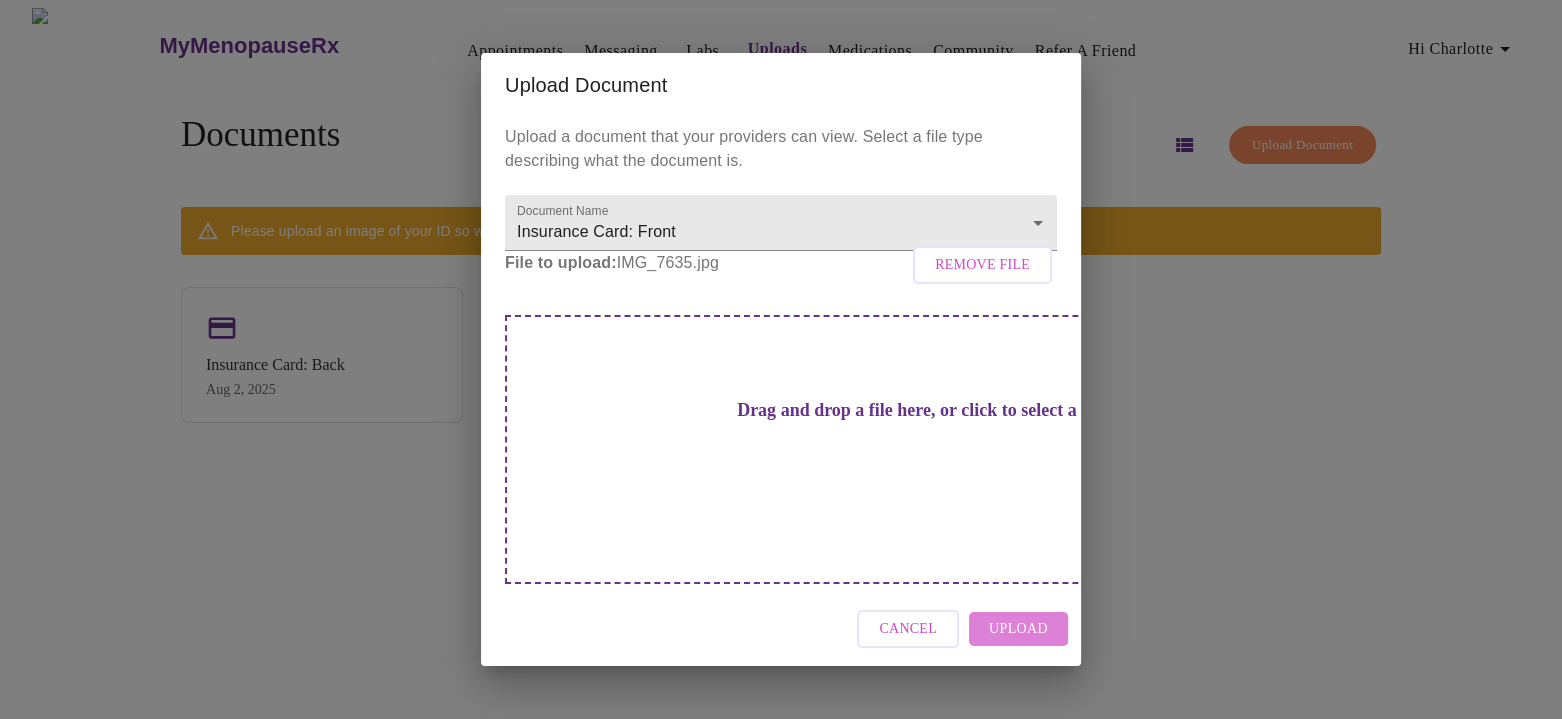 click on "Upload" at bounding box center (1018, 629) 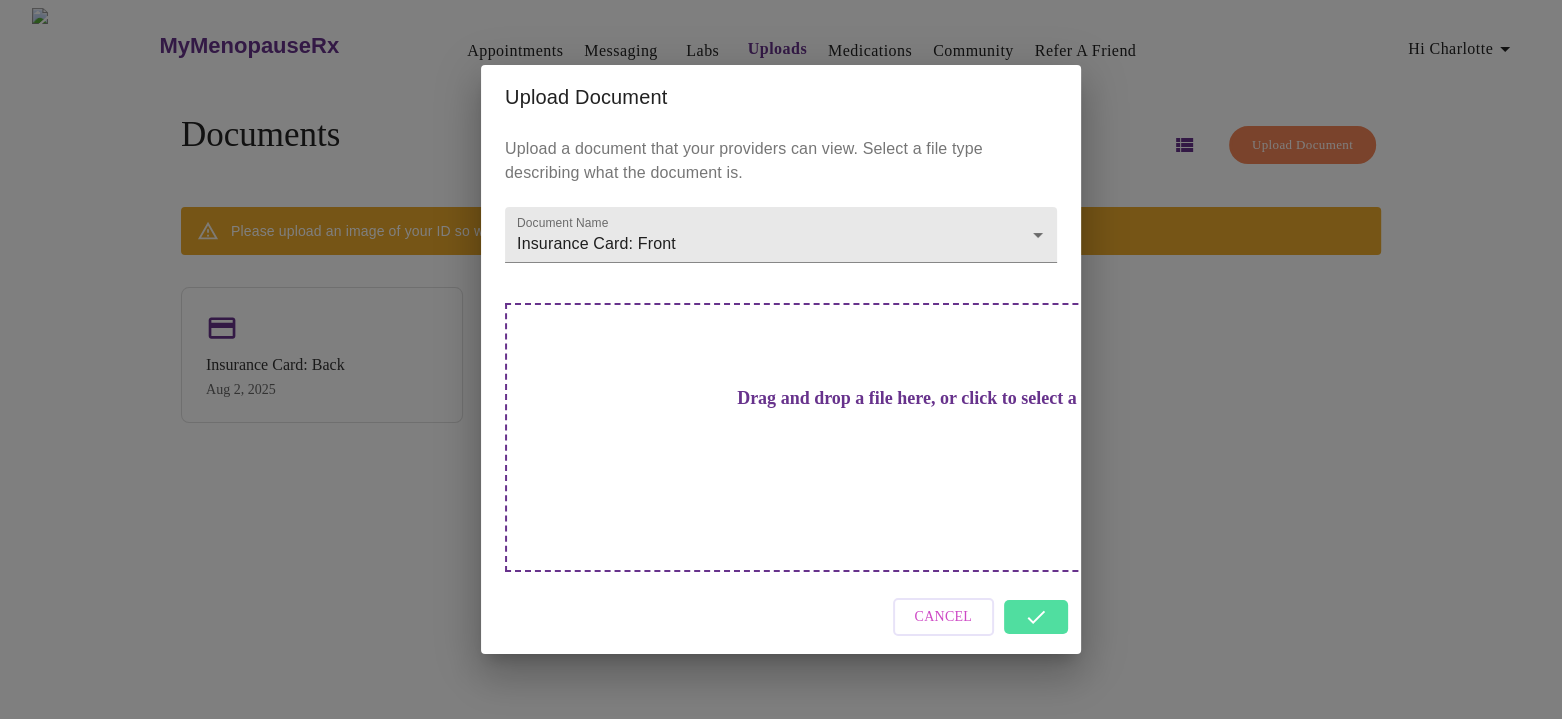 click on "Cancel" at bounding box center (781, 617) 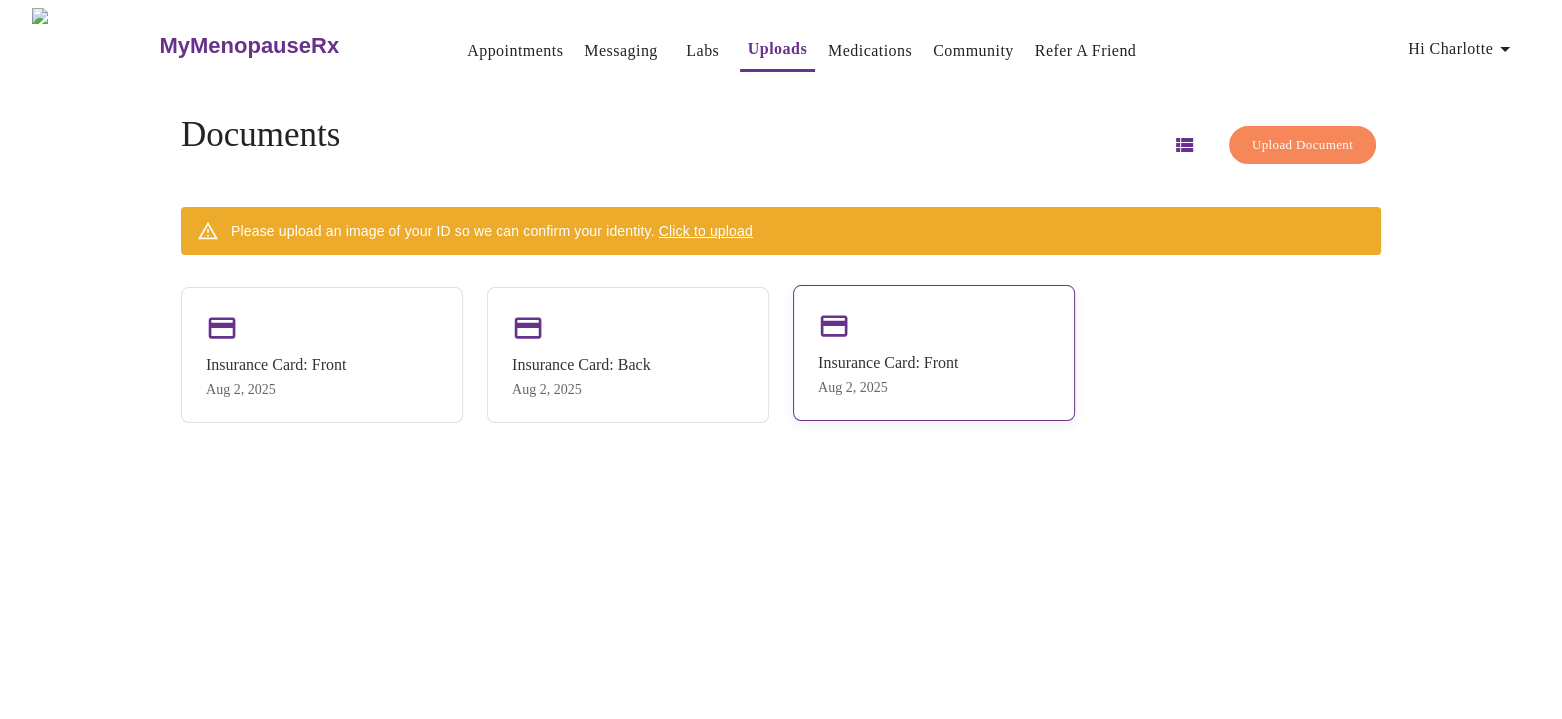 click on "Insurance Card: Front Aug 2, 2025" at bounding box center [934, 353] 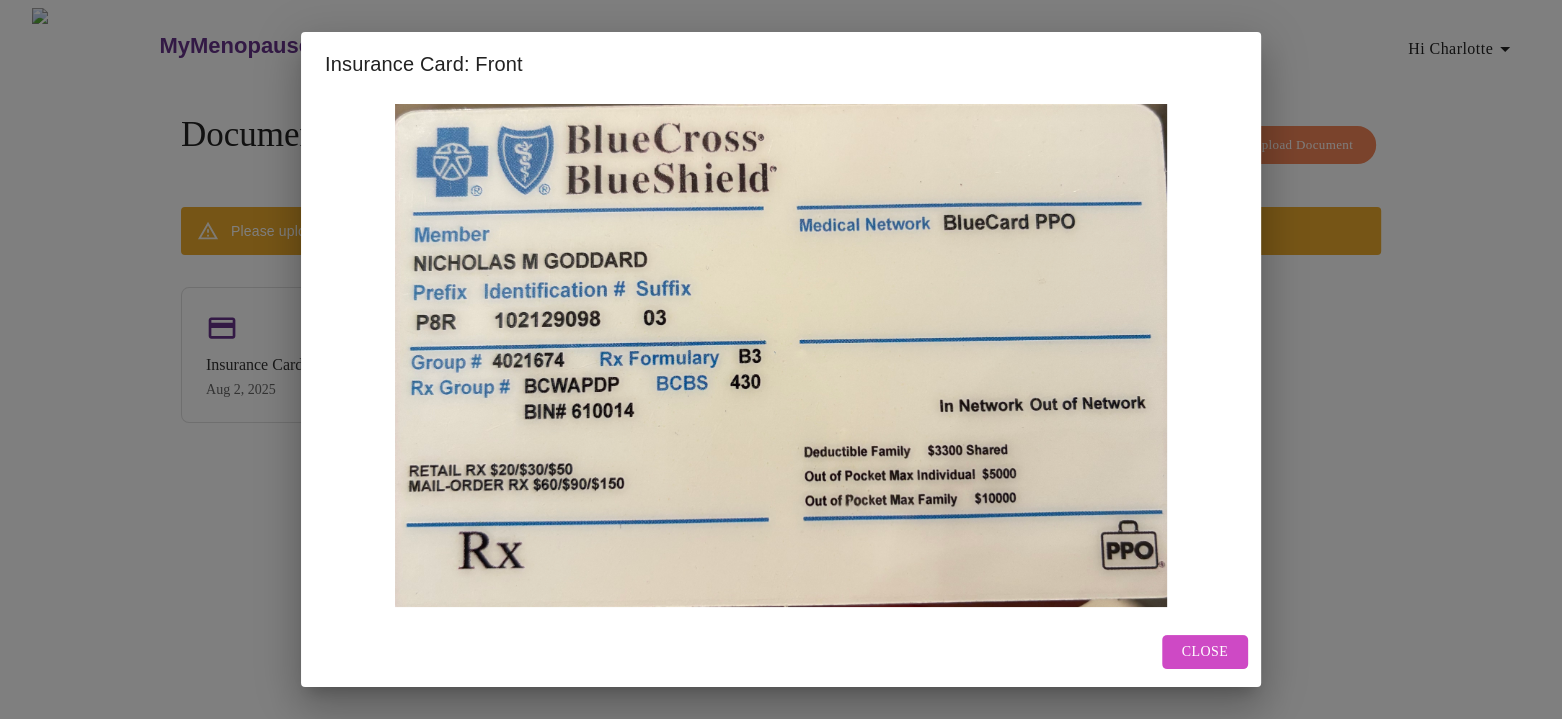 click on "Close" at bounding box center (1205, 652) 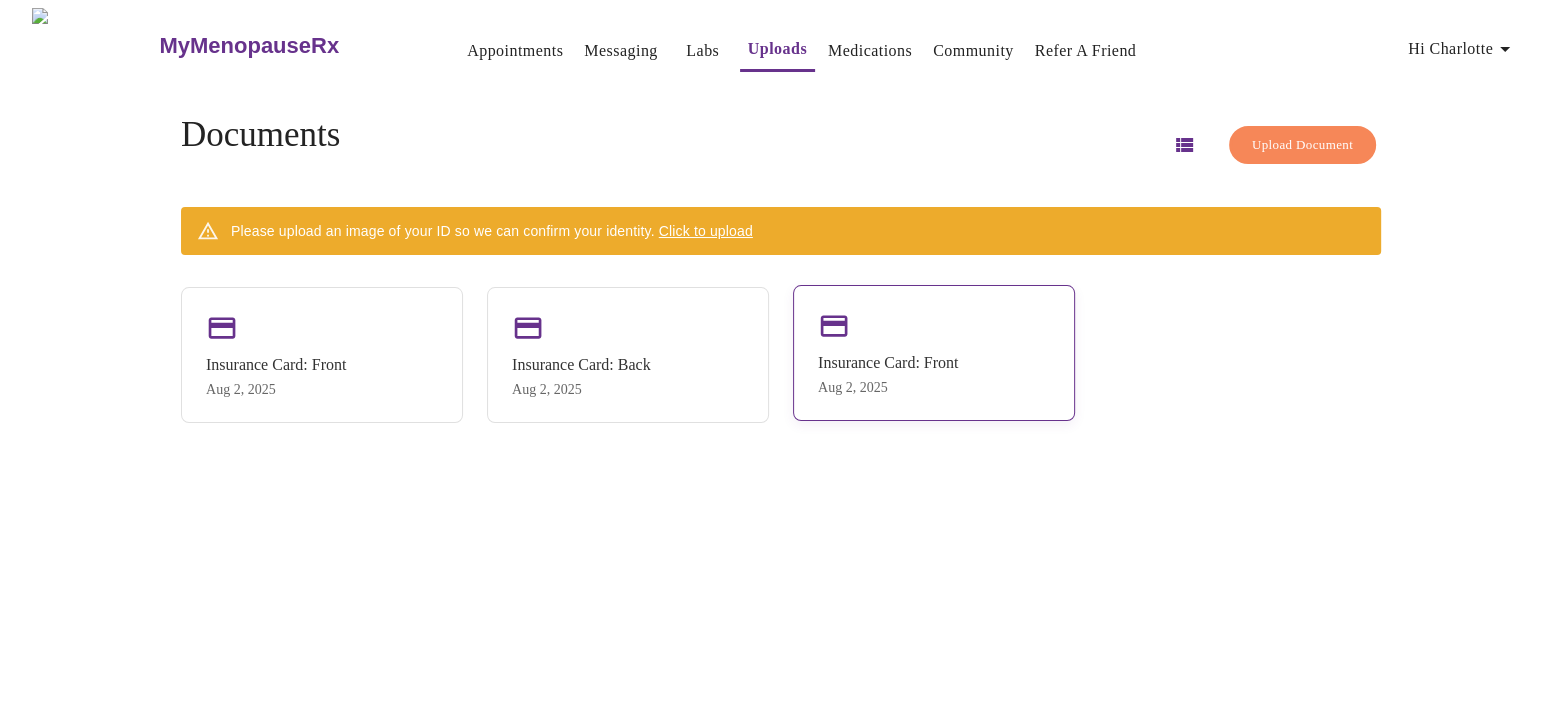 drag, startPoint x: 989, startPoint y: 351, endPoint x: 976, endPoint y: 407, distance: 57.48913 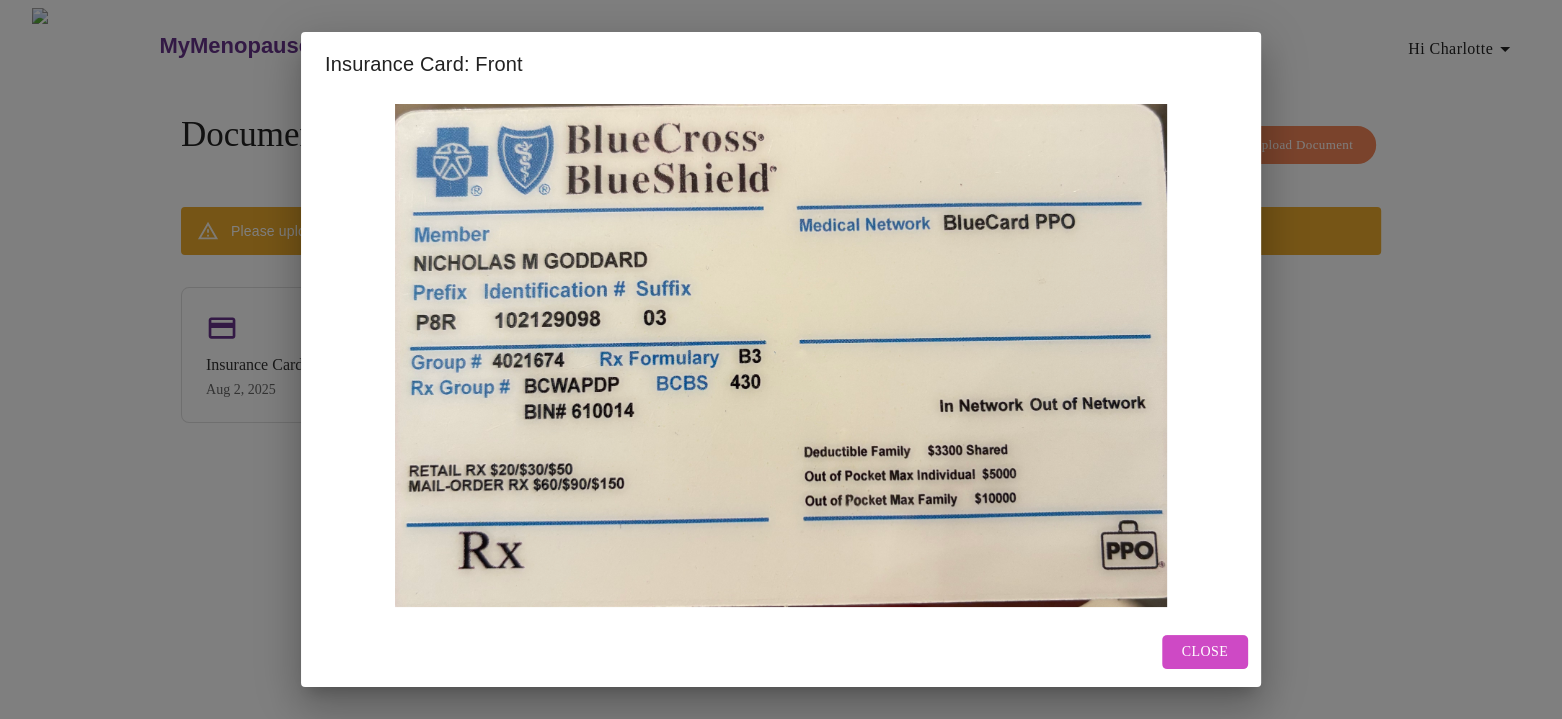 click on "Close" at bounding box center (1205, 652) 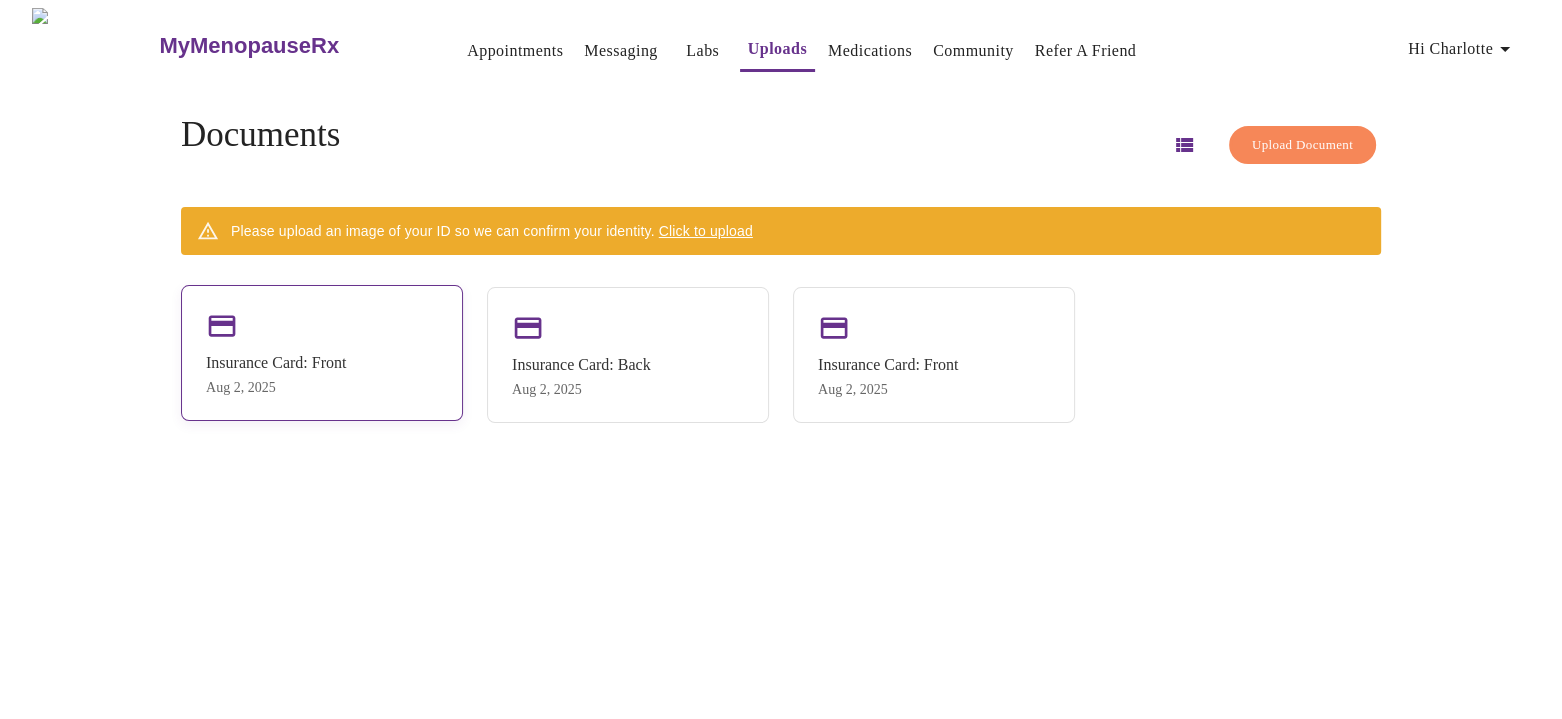 click on "Insurance Card: Front Aug 2, 2025" at bounding box center [322, 353] 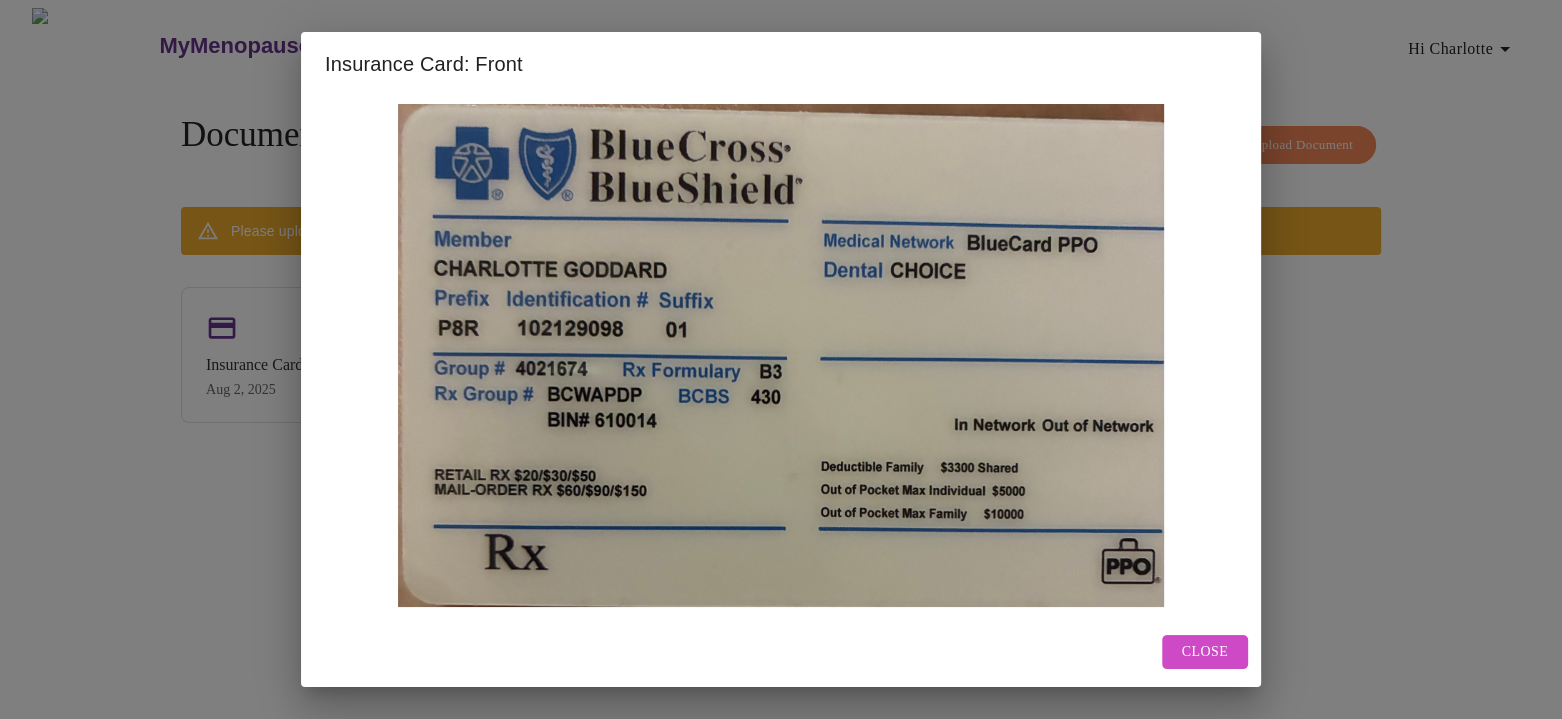 click on "Close" at bounding box center (1205, 652) 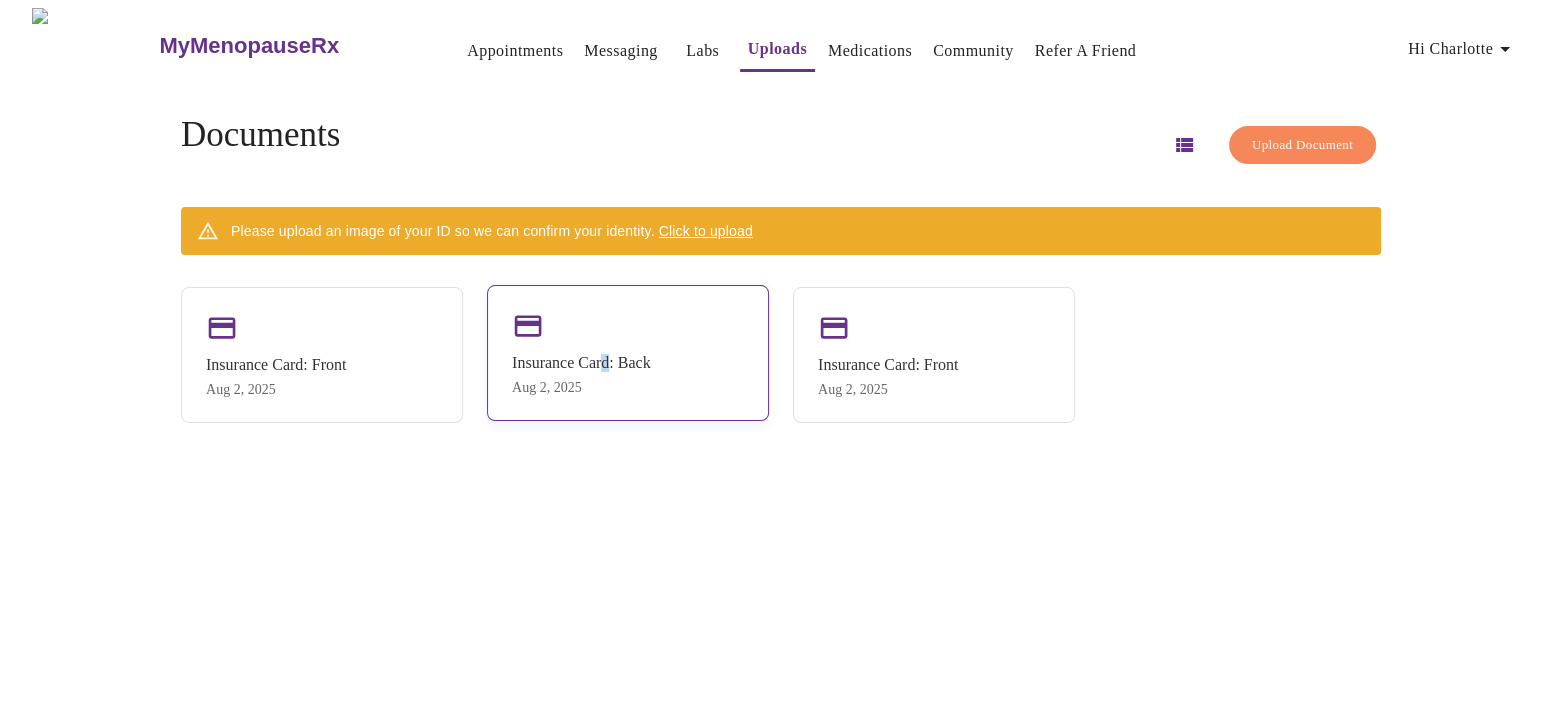 click on "Insurance Card: Back Aug 2, 2025" at bounding box center (628, 353) 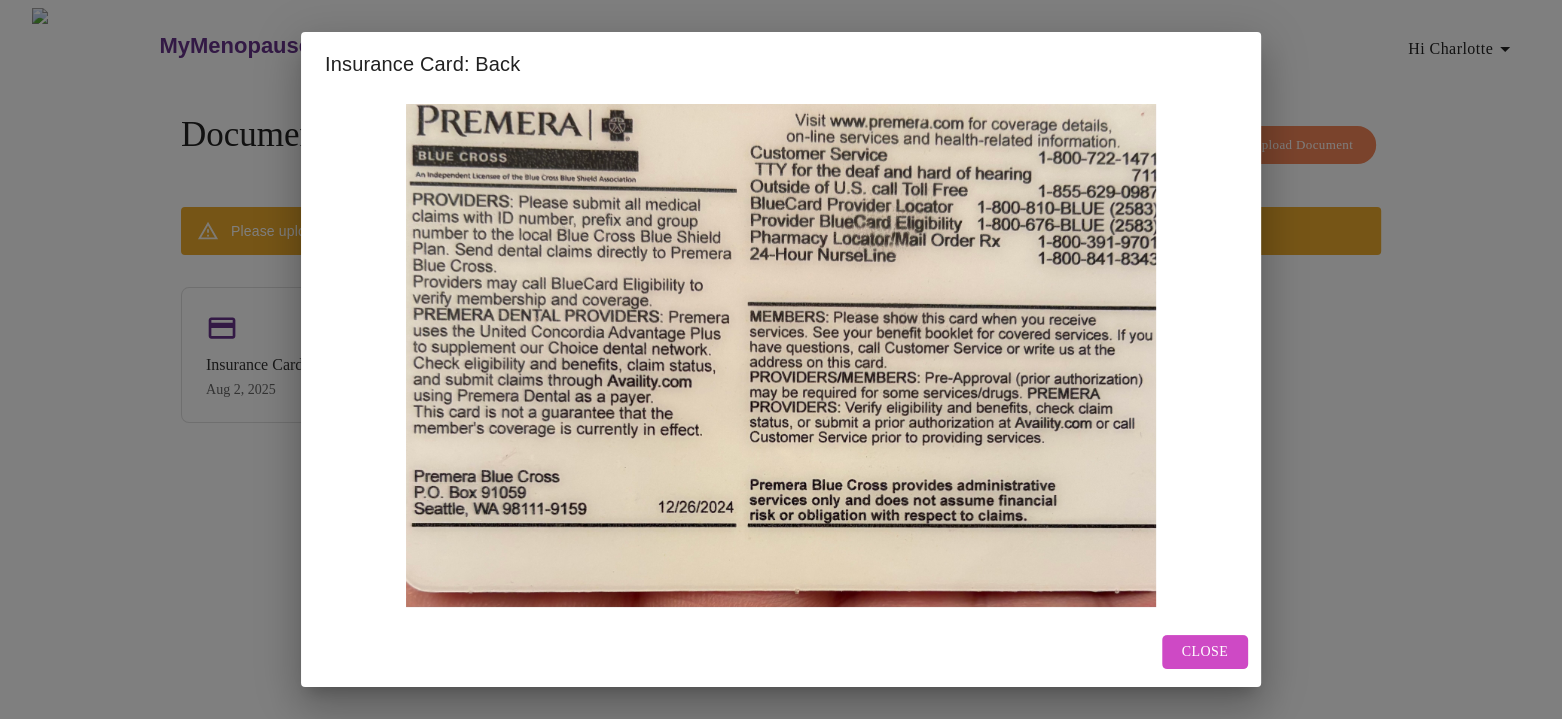click on "Close" at bounding box center (1205, 652) 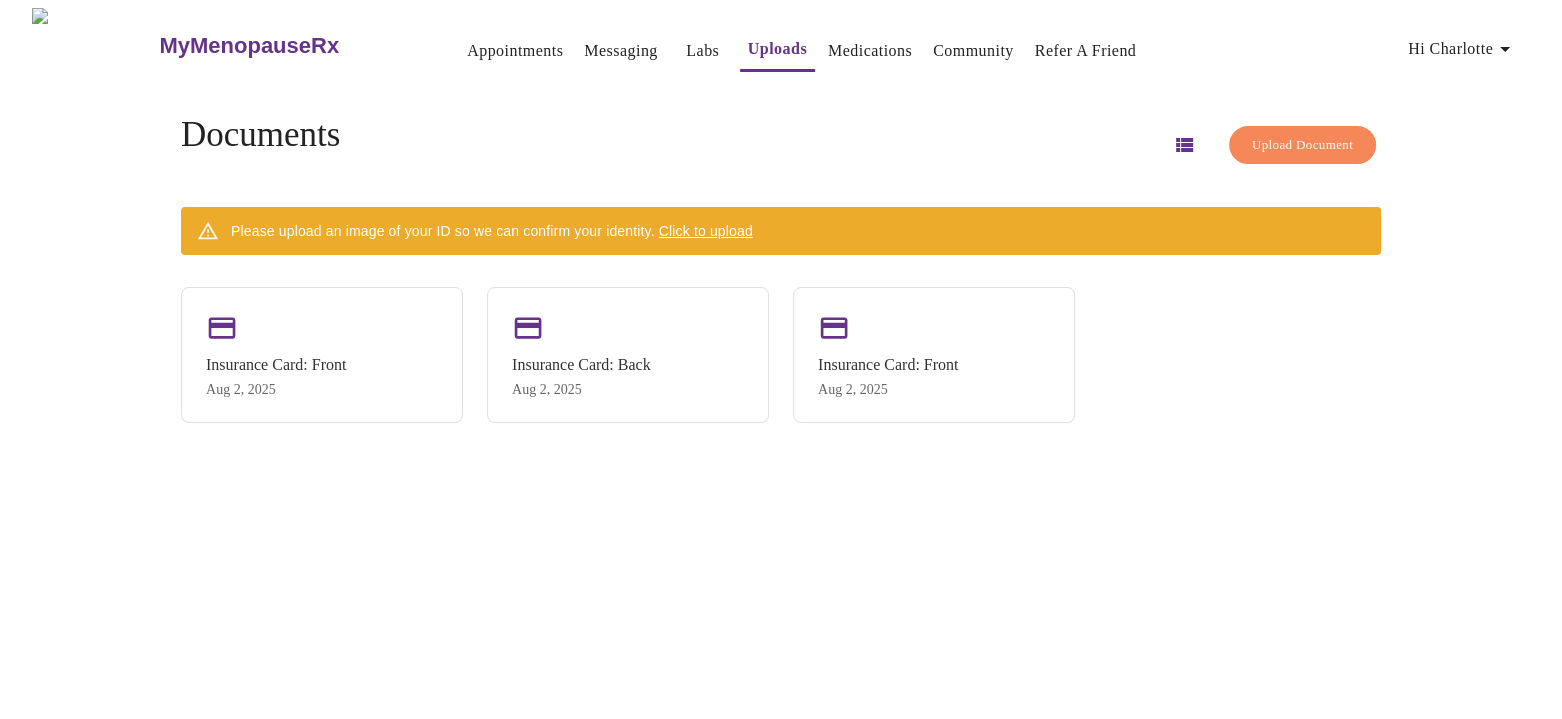 click on "Click to upload" at bounding box center [706, 231] 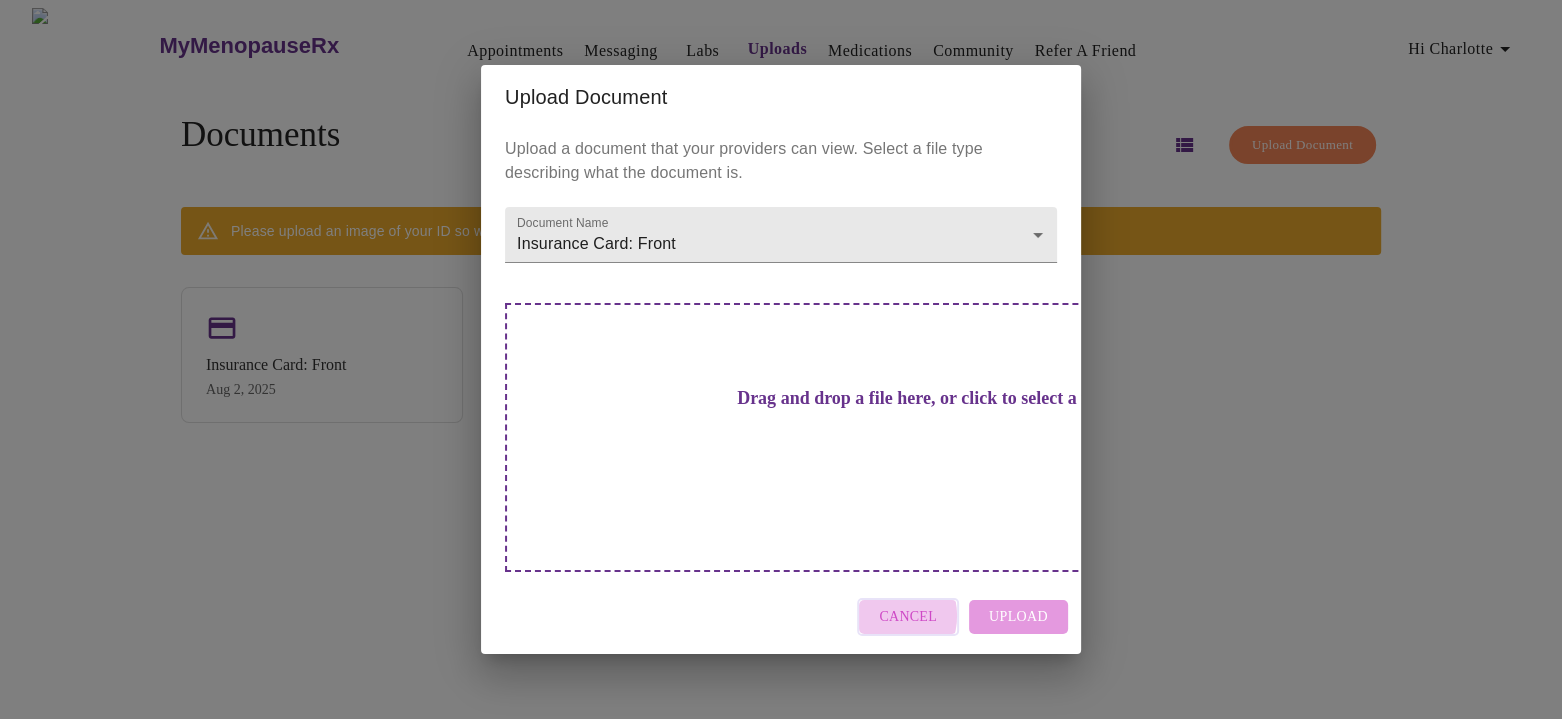 click on "Cancel" at bounding box center [908, 617] 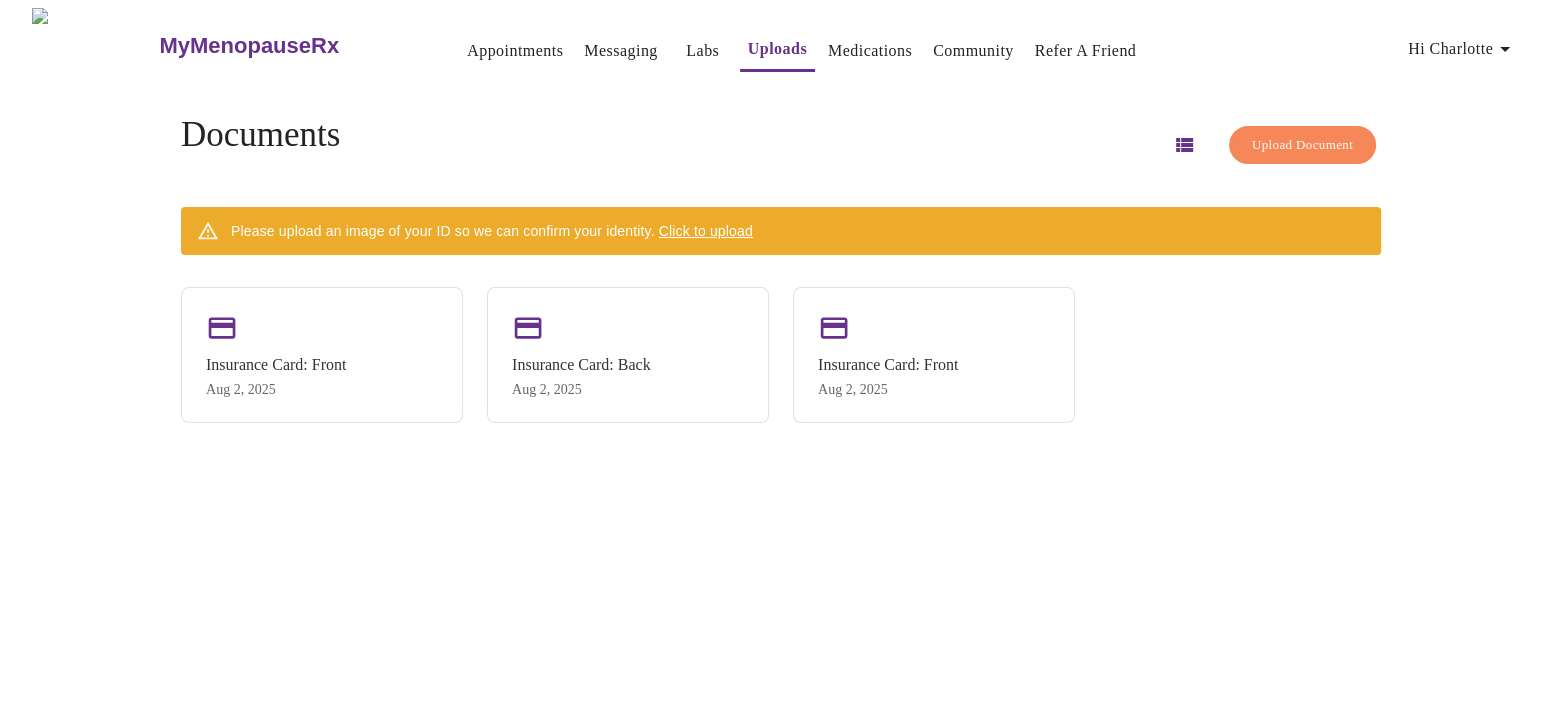 click on "Upload Document" at bounding box center [1302, 145] 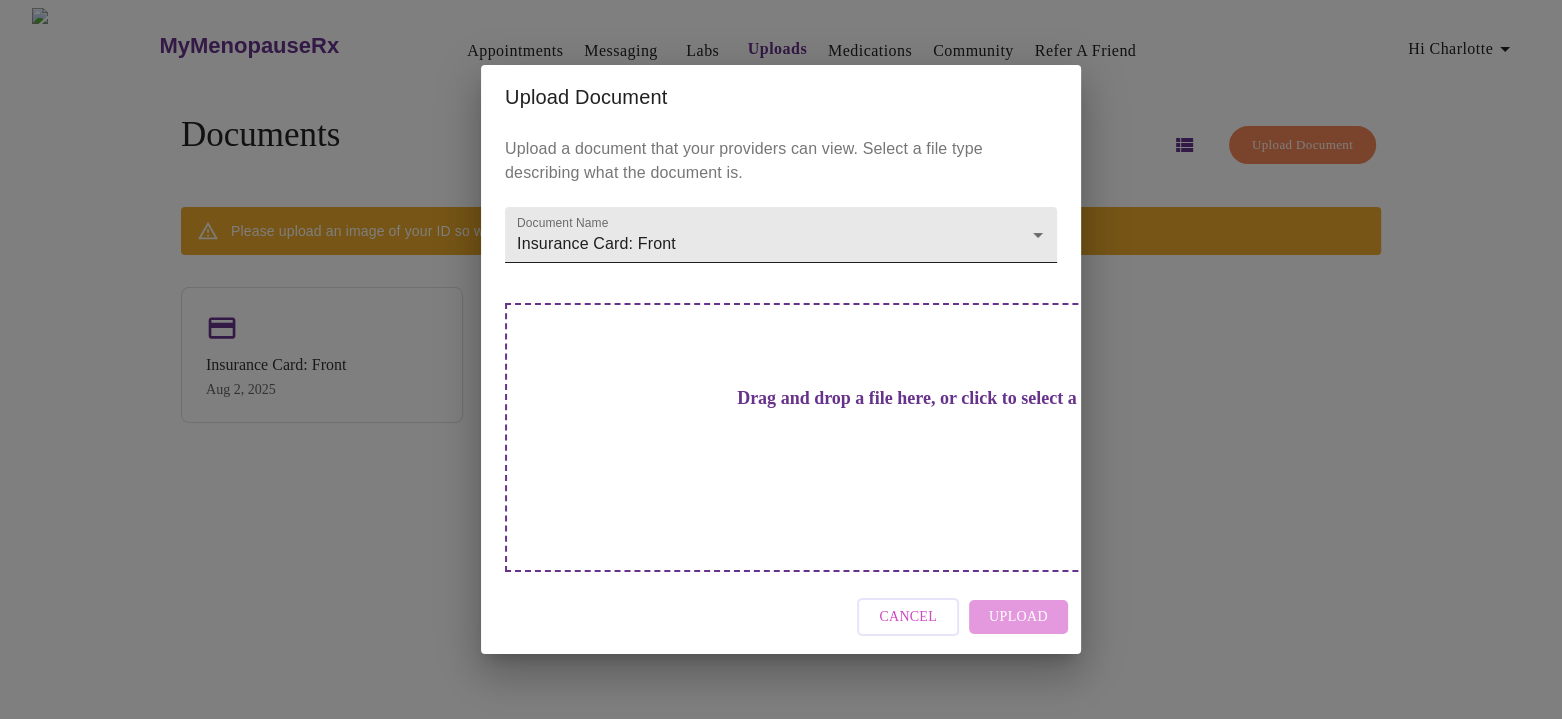 click on "MyMenopauseRx Appointments Messaging Labs Uploads Medications Community Refer a Friend Hi Charlotte    Documents Upload Document Please upload an image of your ID so we can confirm your identity.   Click to upload Insurance Card: Front Aug 2, 2025 Insurance Card: Back Aug 2, 2025 Insurance Card: Front Aug 2, 2025 Settings Billing Invoices Log out Upload Document Upload a document that your providers can view. Select a file type describing what the document is. Document Name Insurance Card: Front Insurance Card: Front Drag and drop a file here, or click to select a file Cancel Upload" at bounding box center [781, 367] 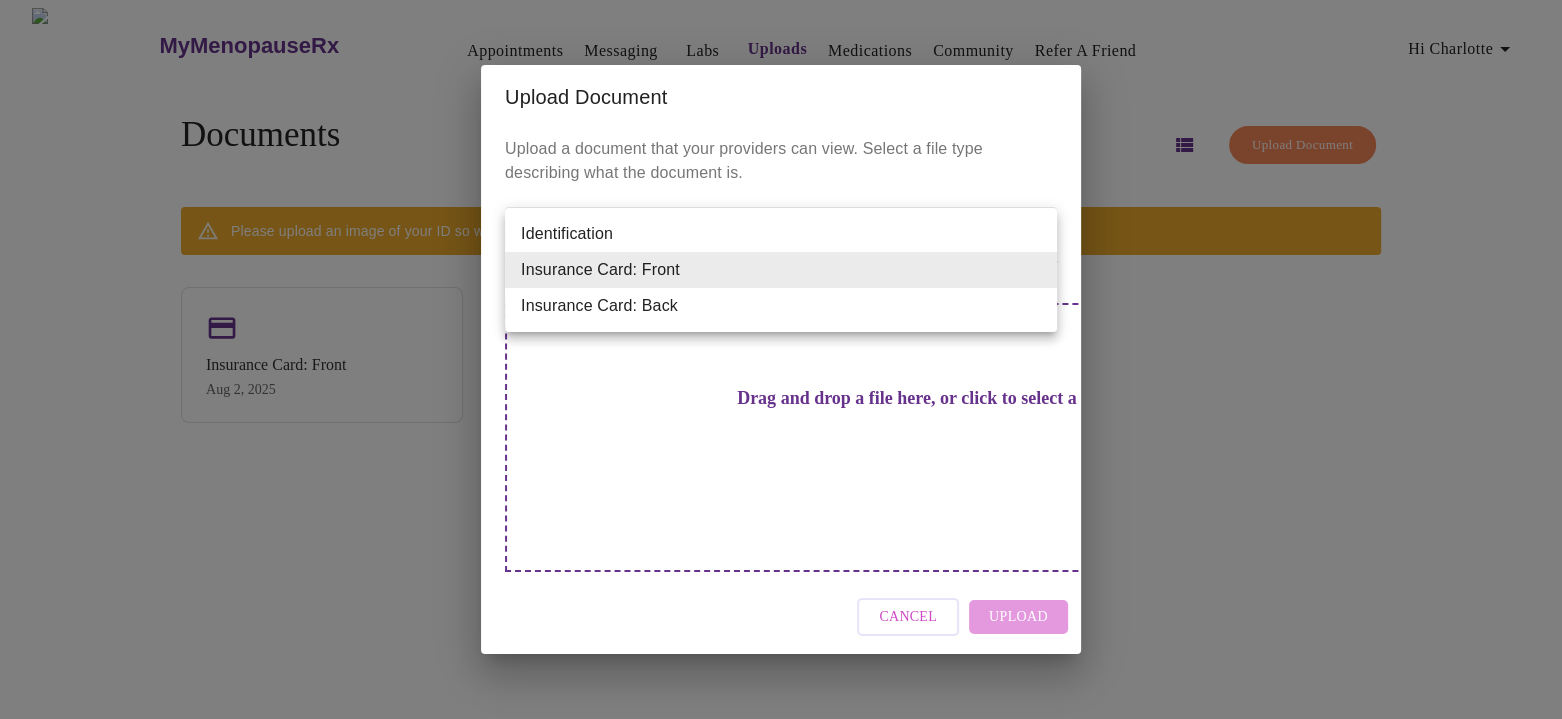 click on "Identification" at bounding box center (781, 234) 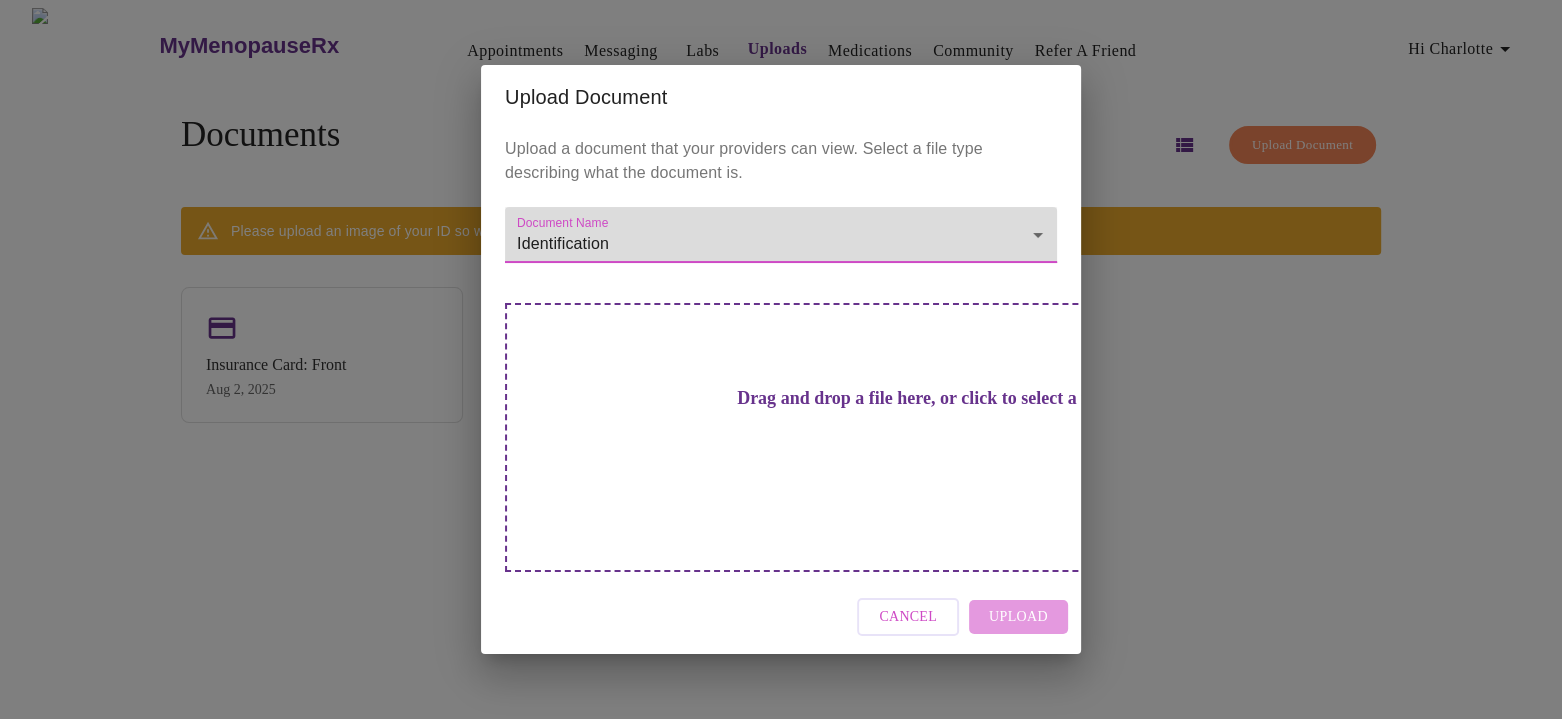 type on "Identification" 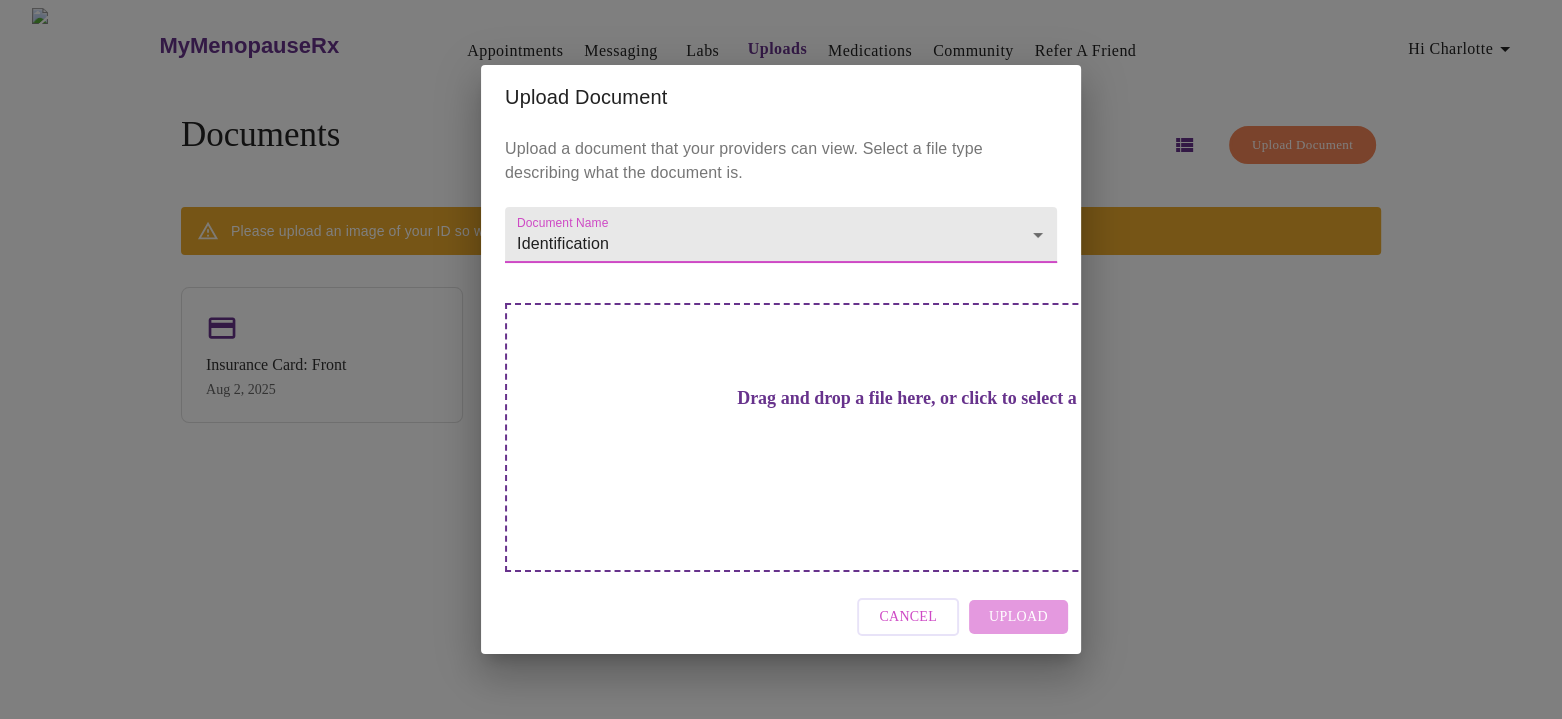 click on "Drag and drop a file here, or click to select a file" at bounding box center (921, 437) 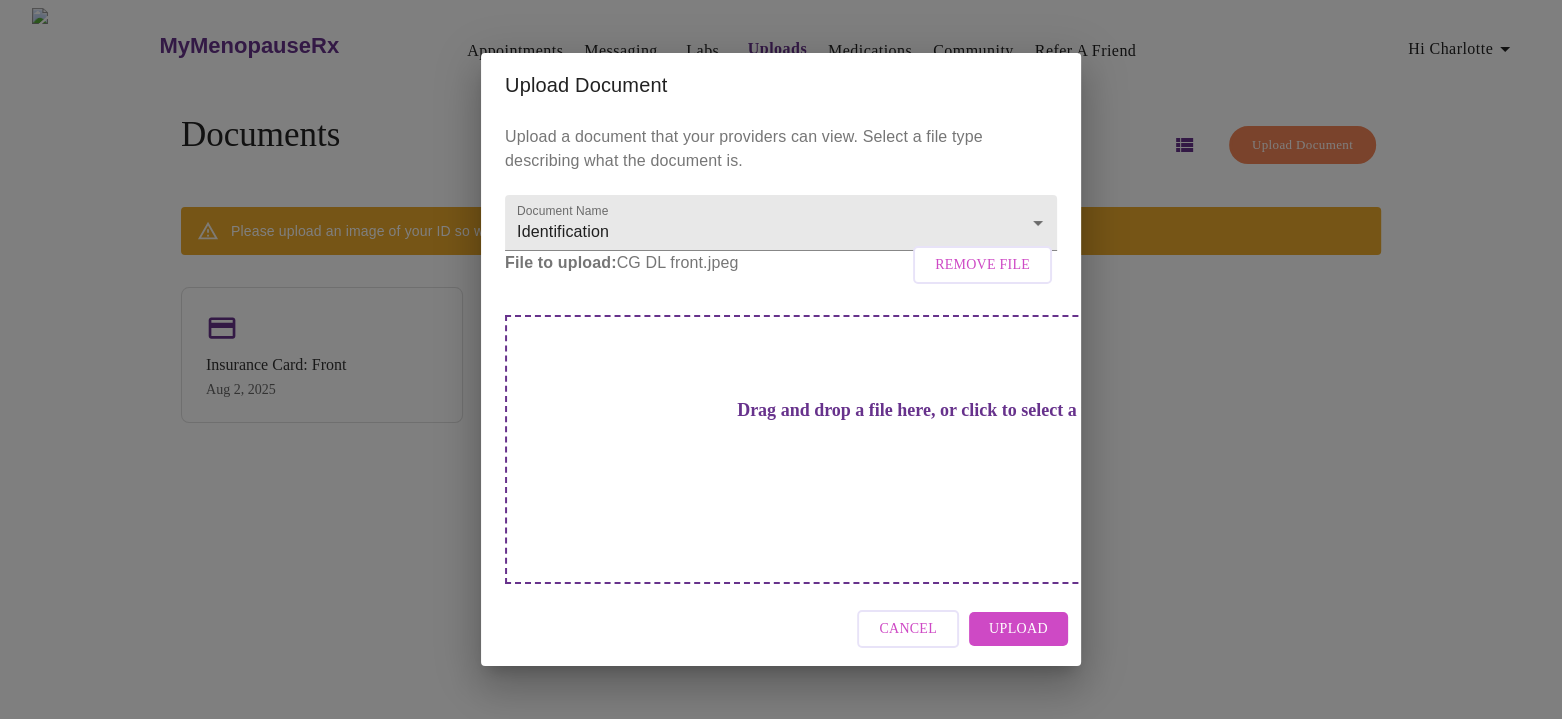 click on "Upload" at bounding box center (1018, 629) 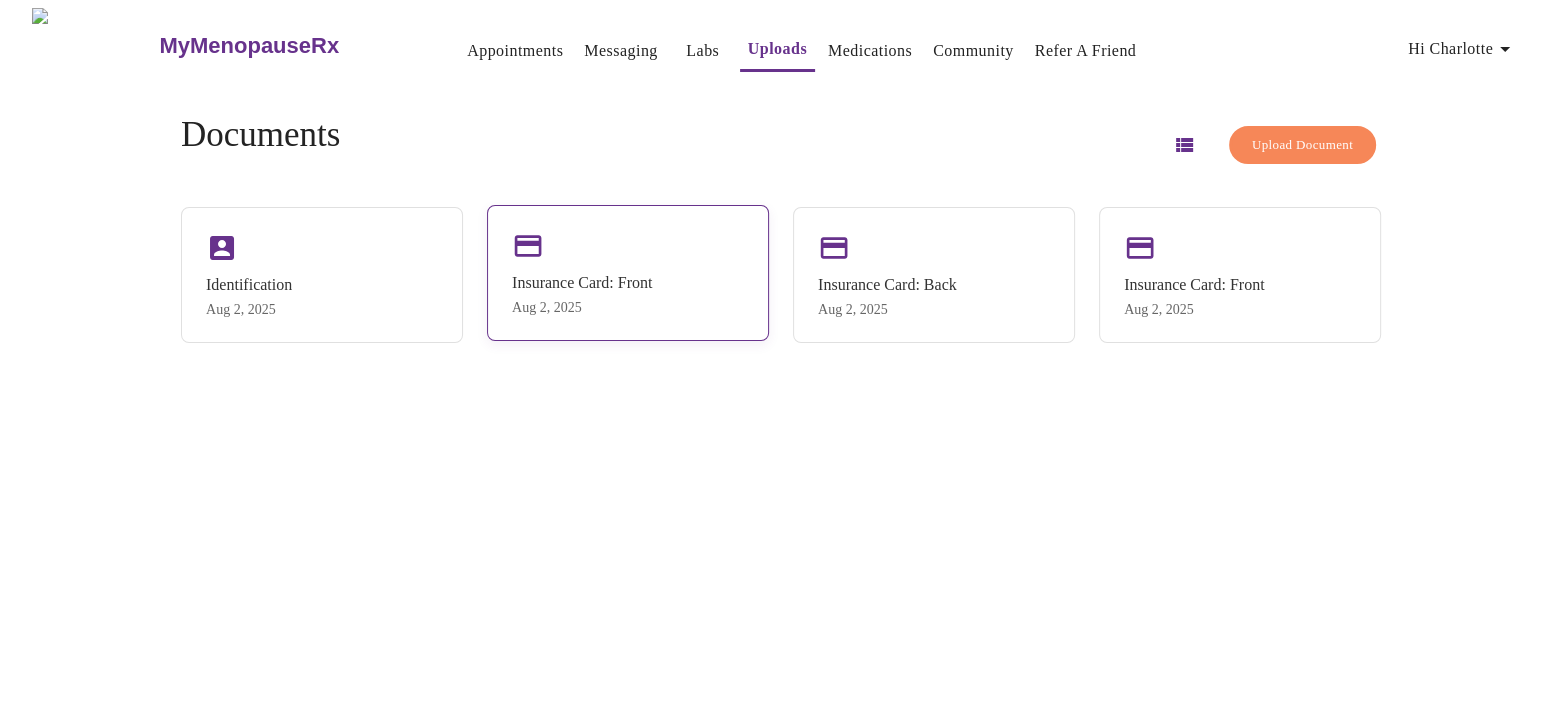 click on "Insurance Card: Front" at bounding box center (582, 283) 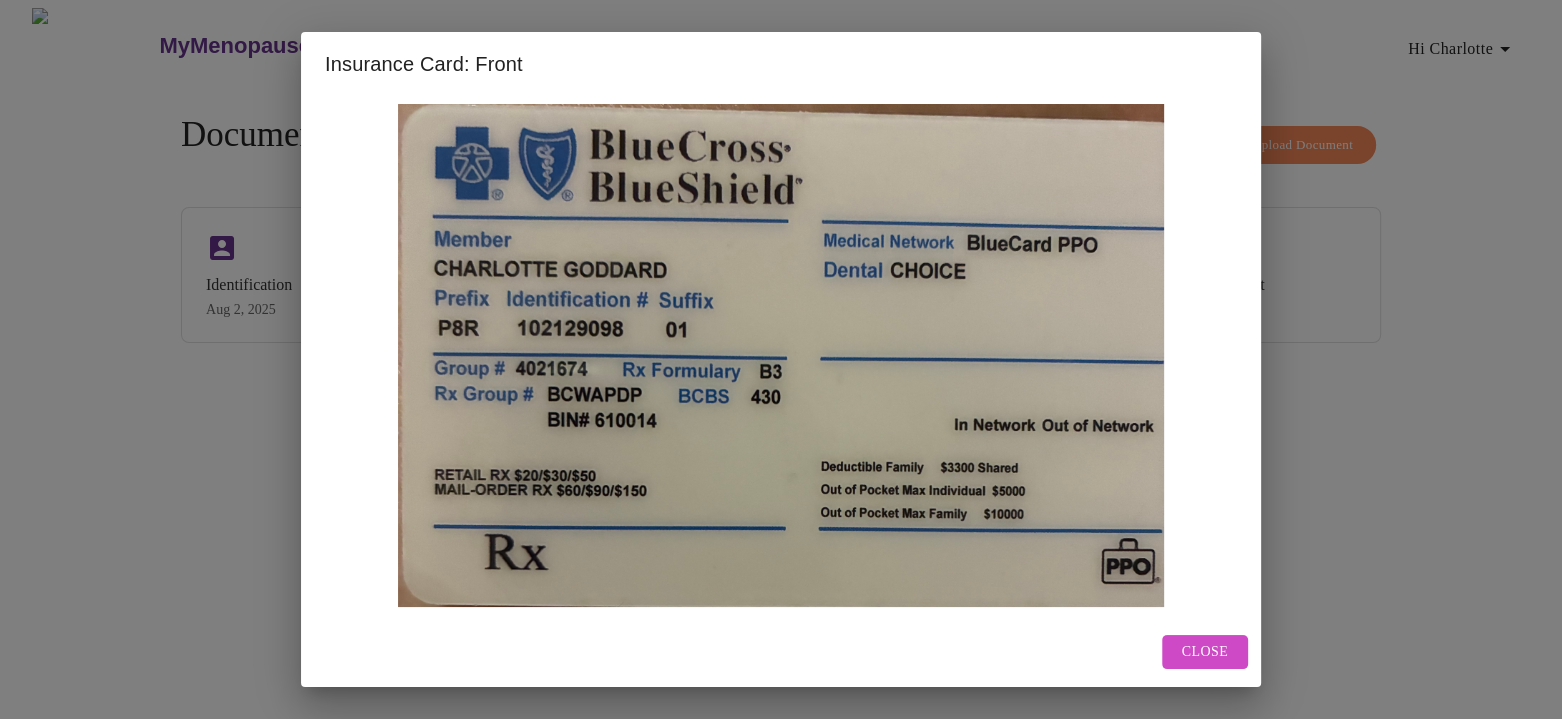 click on "Close" at bounding box center (1205, 652) 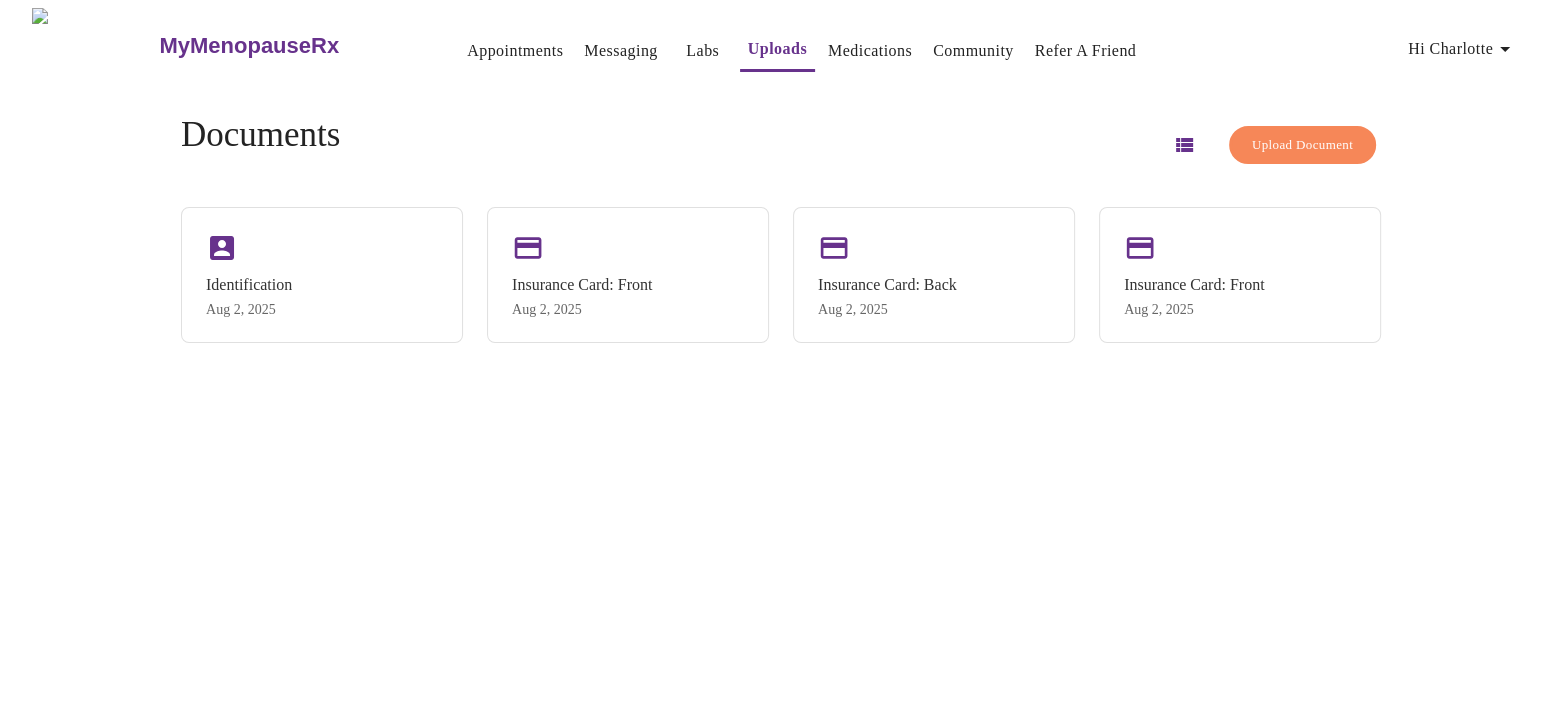click on "Upload Document" at bounding box center (1302, 145) 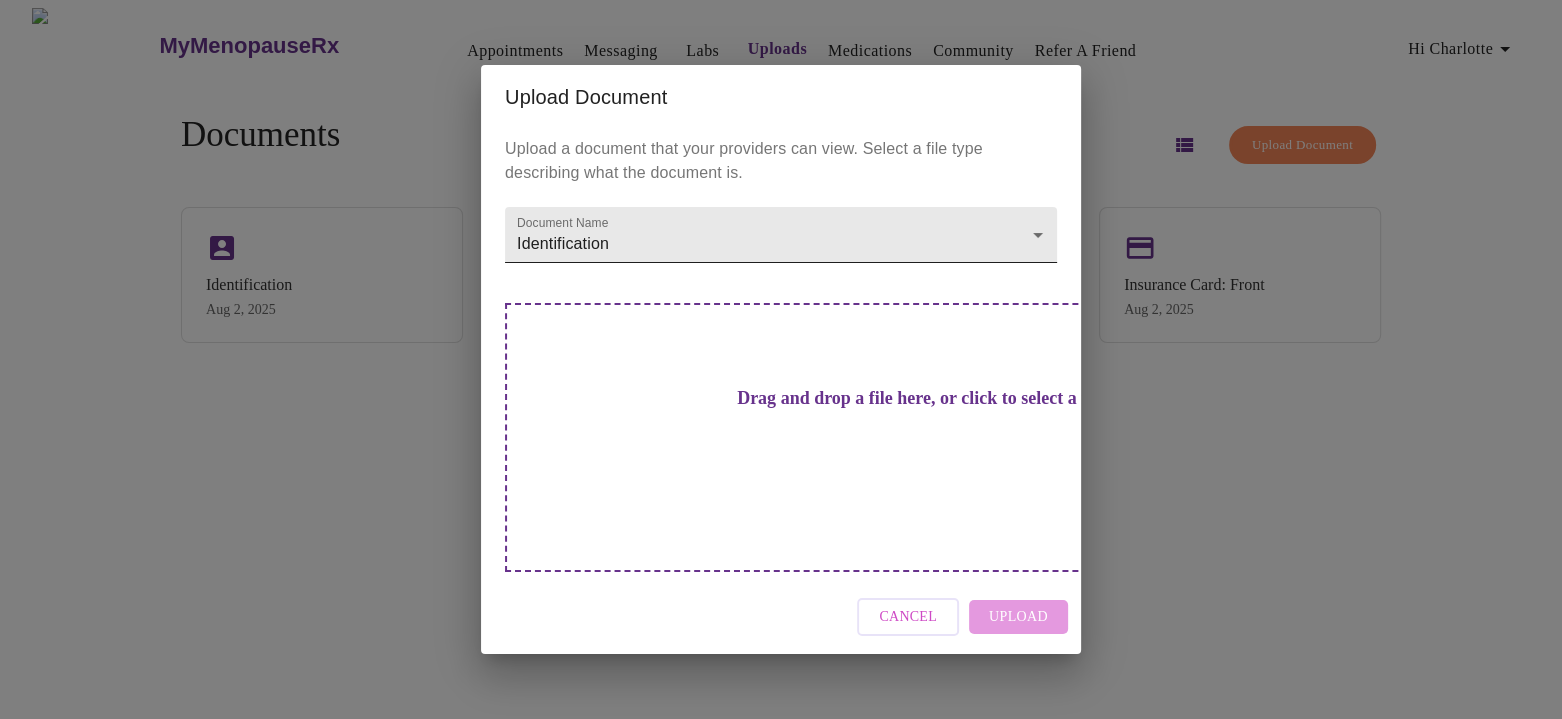 click on "MyMenopauseRx Appointments Messaging Labs Uploads Medications Community Refer a Friend Hi Charlotte    Documents Upload Document Identification Aug 2, 2025 Insurance Card: Front Aug 2, 2025 Insurance Card: Back Aug 2, 2025 Insurance Card: Front Aug 2, 2025 Settings Billing Invoices Log out Upload Document Upload a document that your providers can view. Select a file type describing what the document is. Document Name Identification Identification Drag and drop a file here, or click to select a file Cancel Upload" at bounding box center [781, 367] 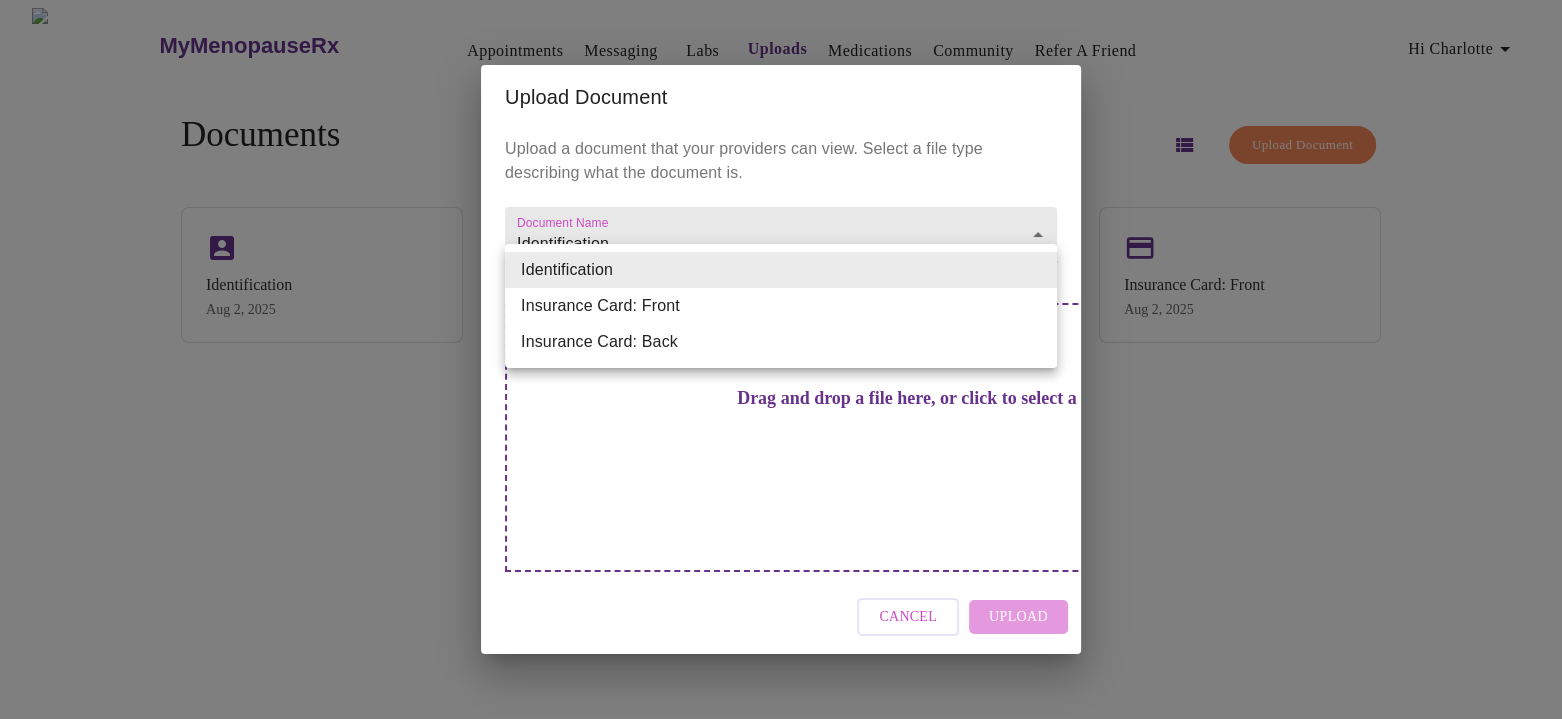 click at bounding box center (781, 359) 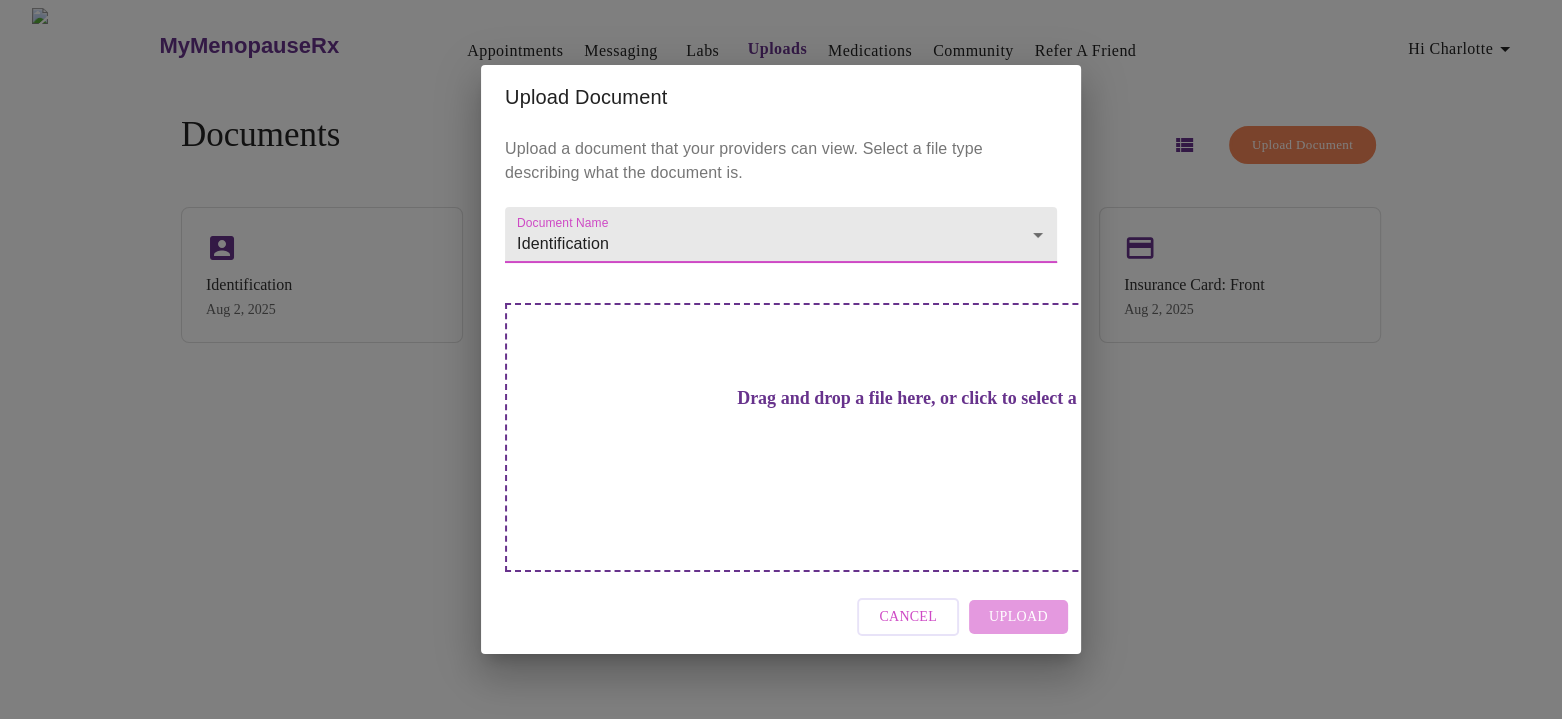 click on "Upload Document" at bounding box center [781, 97] 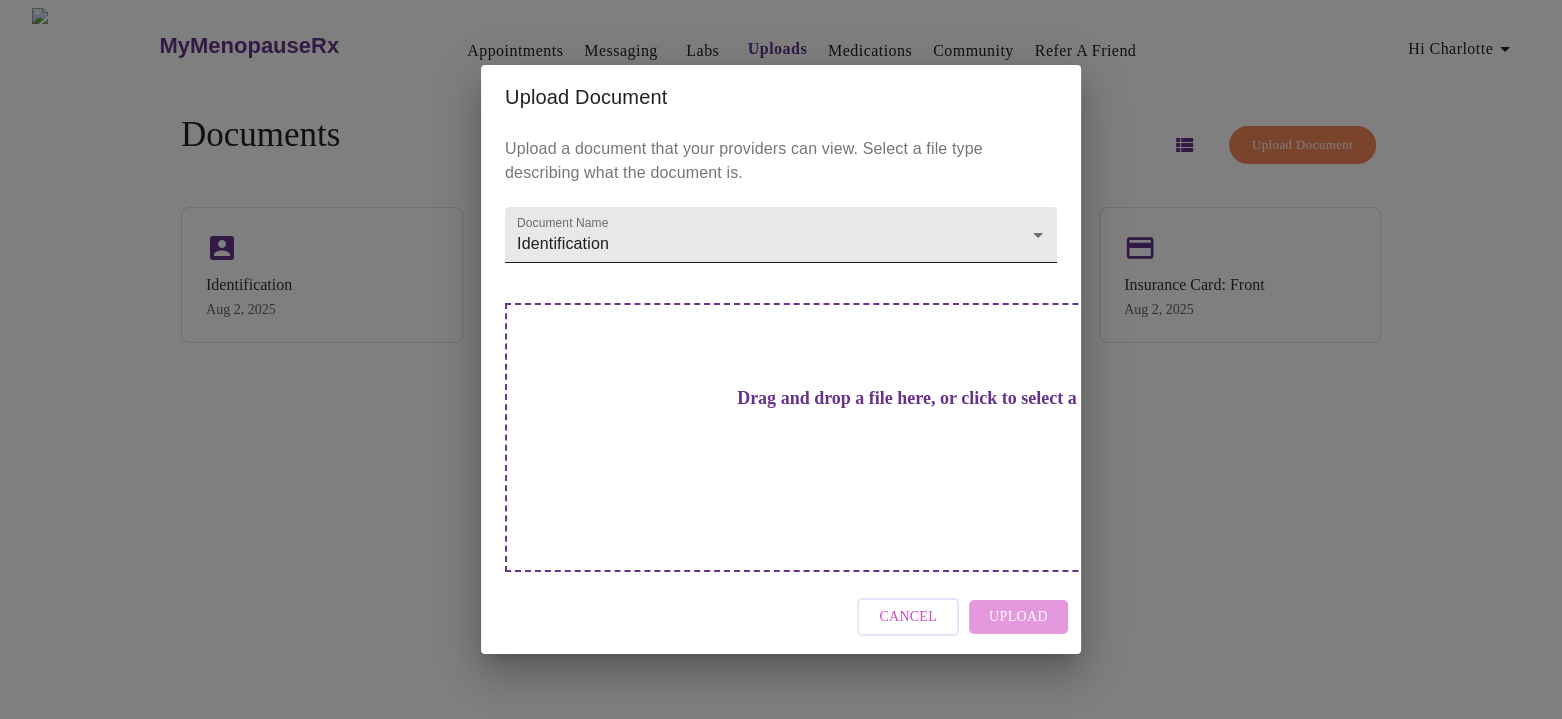 click on "MyMenopauseRx Appointments Messaging Labs Uploads Medications Community Refer a Friend Hi Charlotte    Documents Upload Document Identification Aug 2, 2025 Insurance Card: Front Aug 2, 2025 Insurance Card: Back Aug 2, 2025 Insurance Card: Front Aug 2, 2025 Settings Billing Invoices Log out Upload Document Upload a document that your providers can view. Select a file type describing what the document is. Document Name Identification Identification Drag and drop a file here, or click to select a file Cancel Upload" at bounding box center [781, 367] 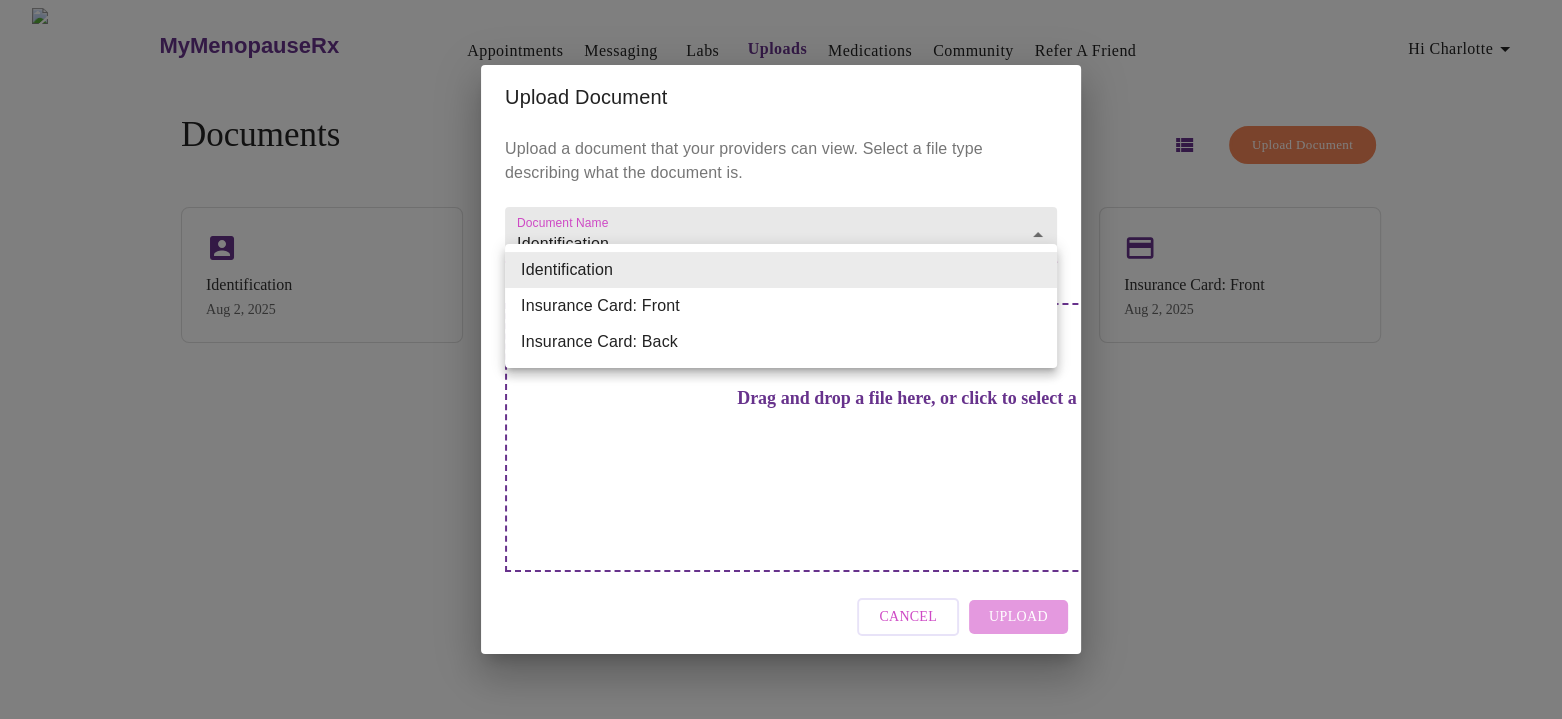 click on "Insurance Card: Front" at bounding box center [781, 306] 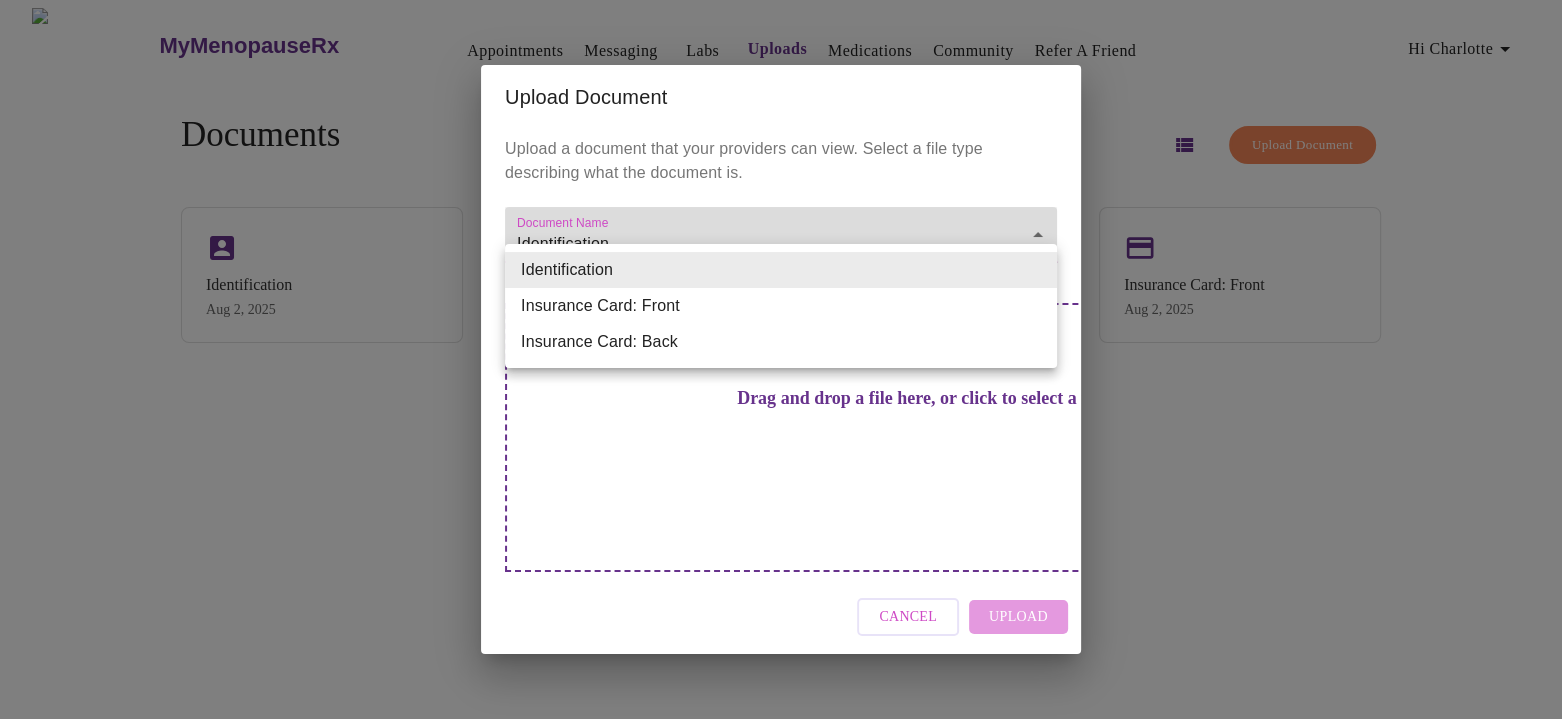 type on "Insurance Card: Front" 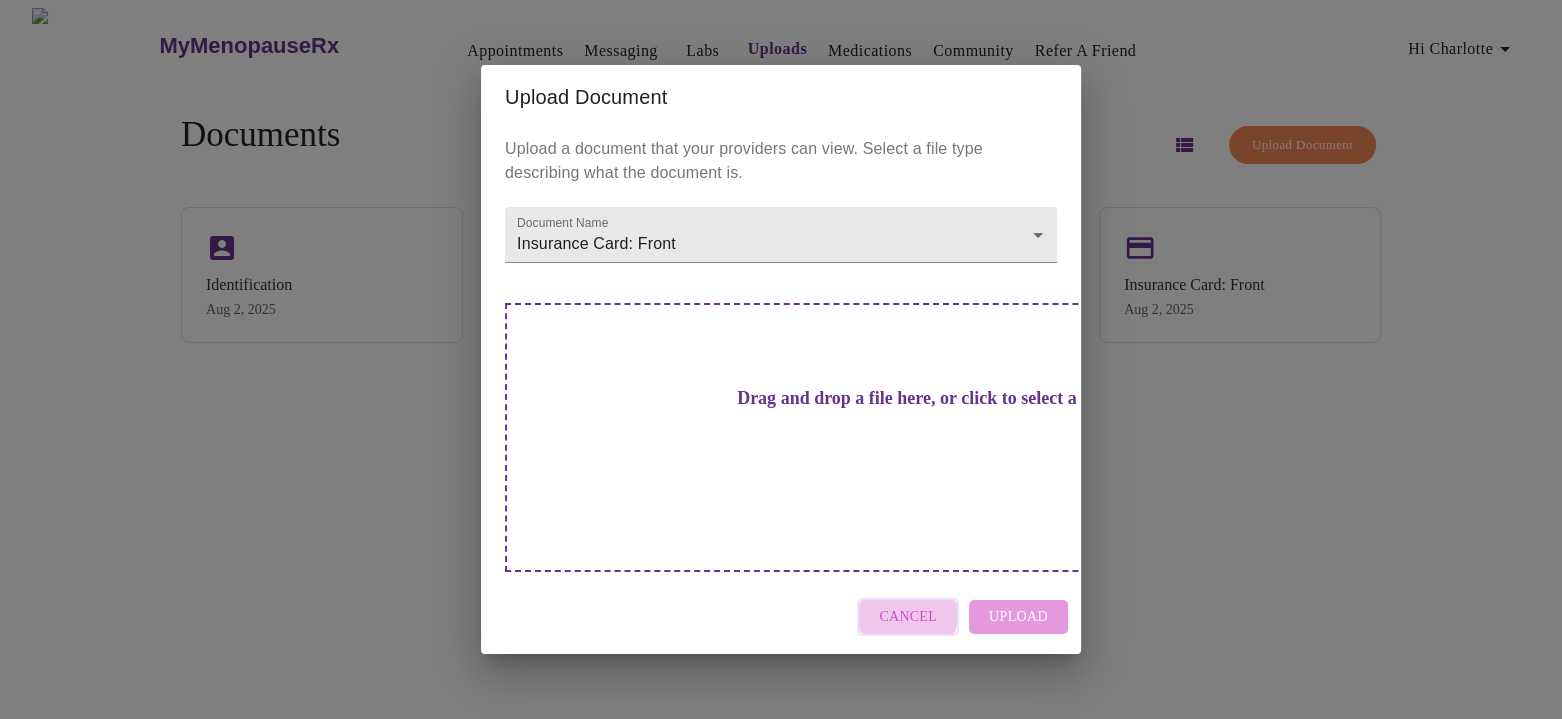 click on "Cancel" at bounding box center (908, 617) 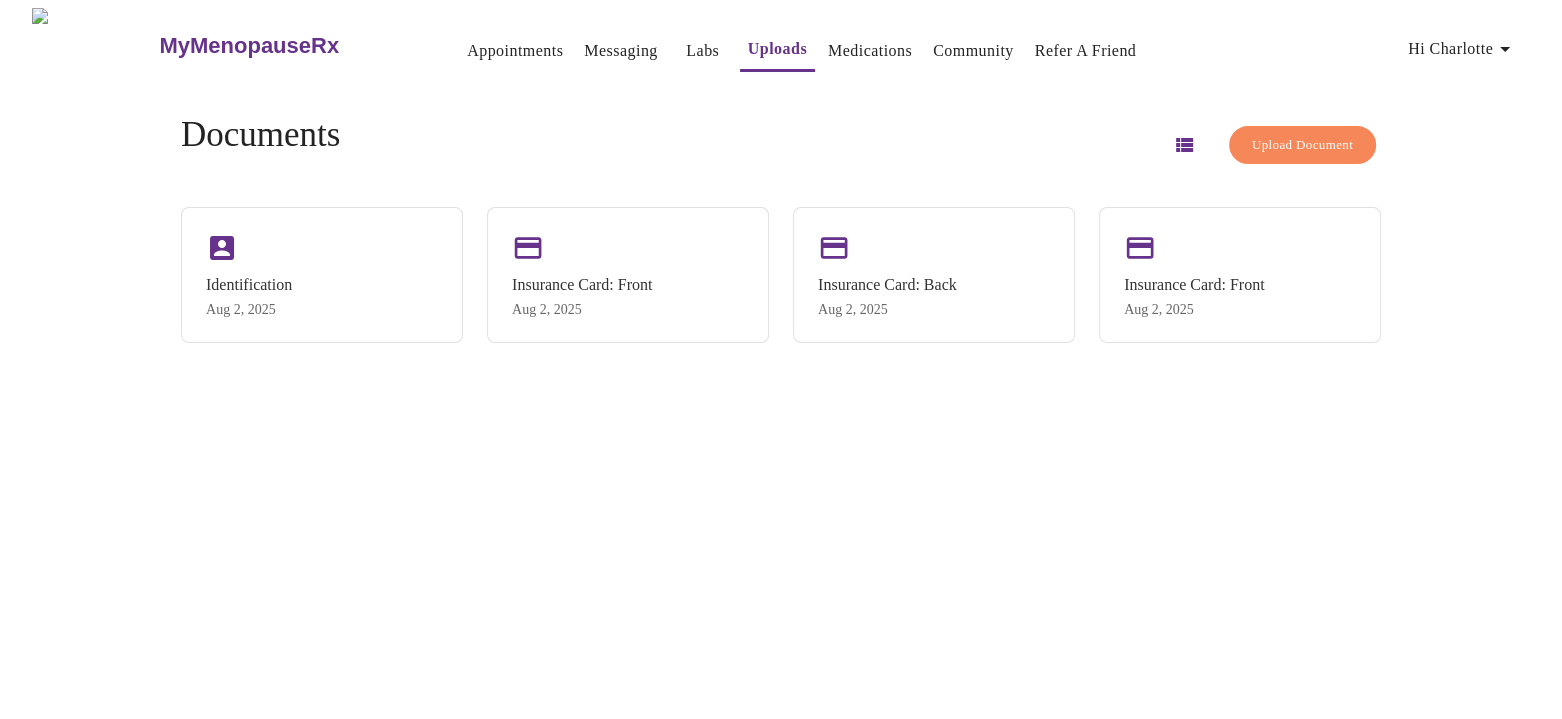 click on "Upload Document" at bounding box center [1302, 145] 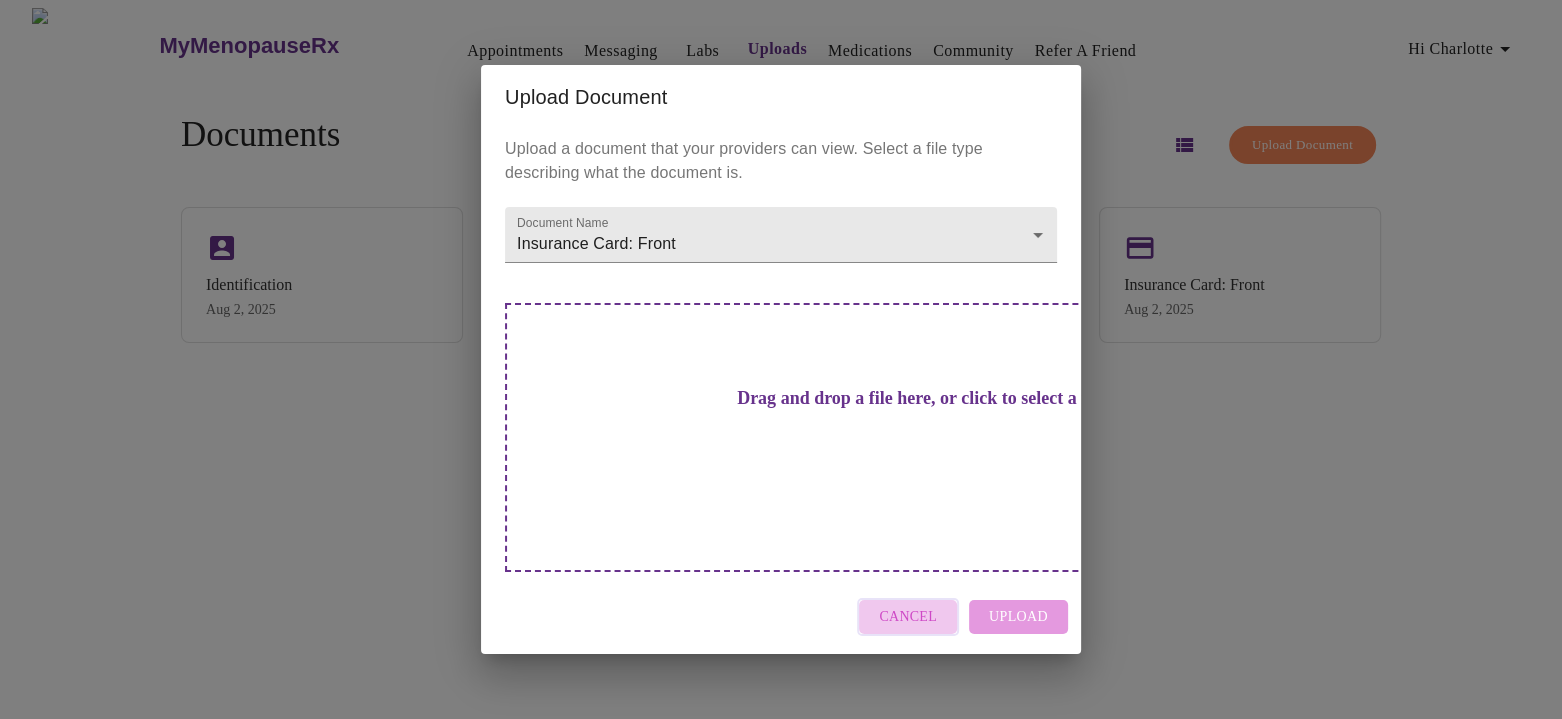 click on "Cancel" at bounding box center (908, 617) 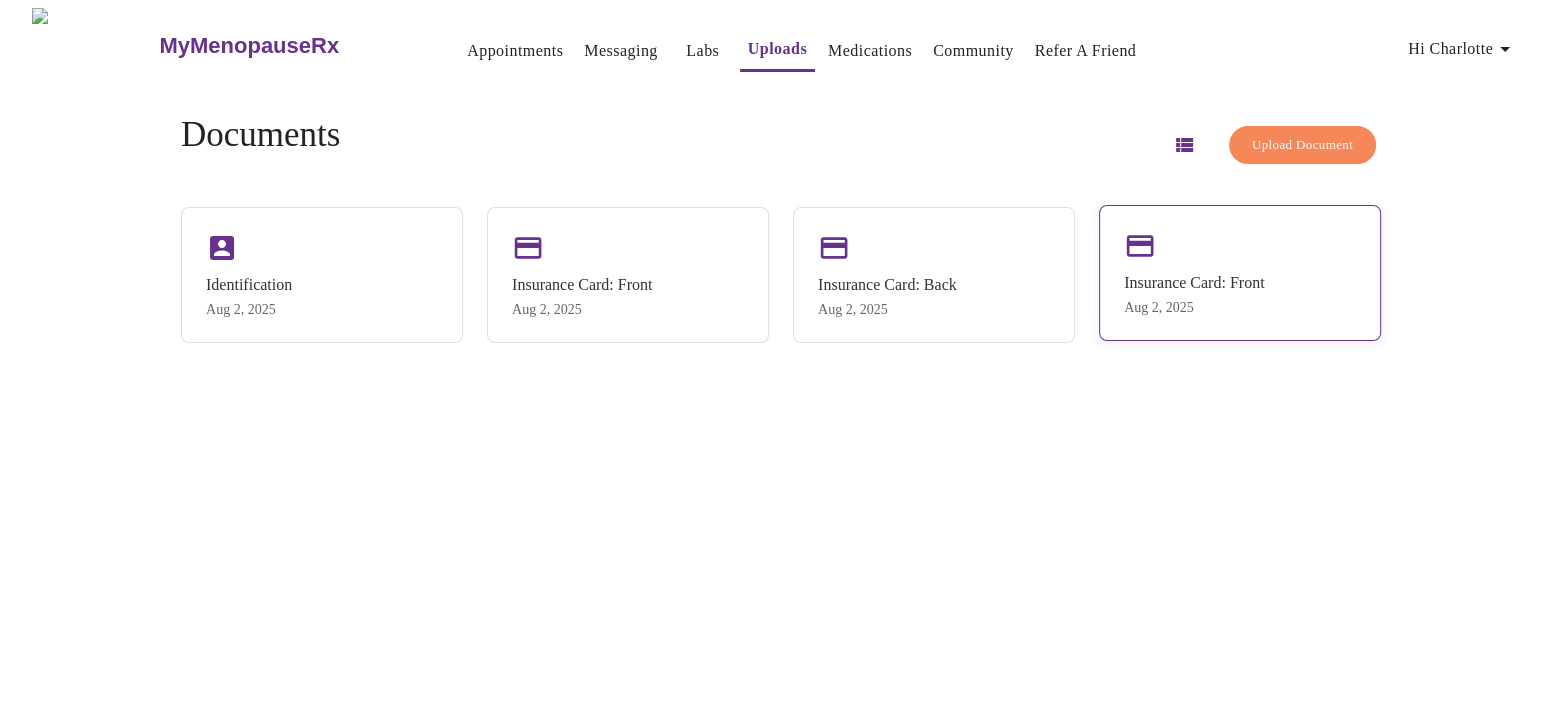 drag, startPoint x: 1273, startPoint y: 232, endPoint x: 1306, endPoint y: 226, distance: 33.54102 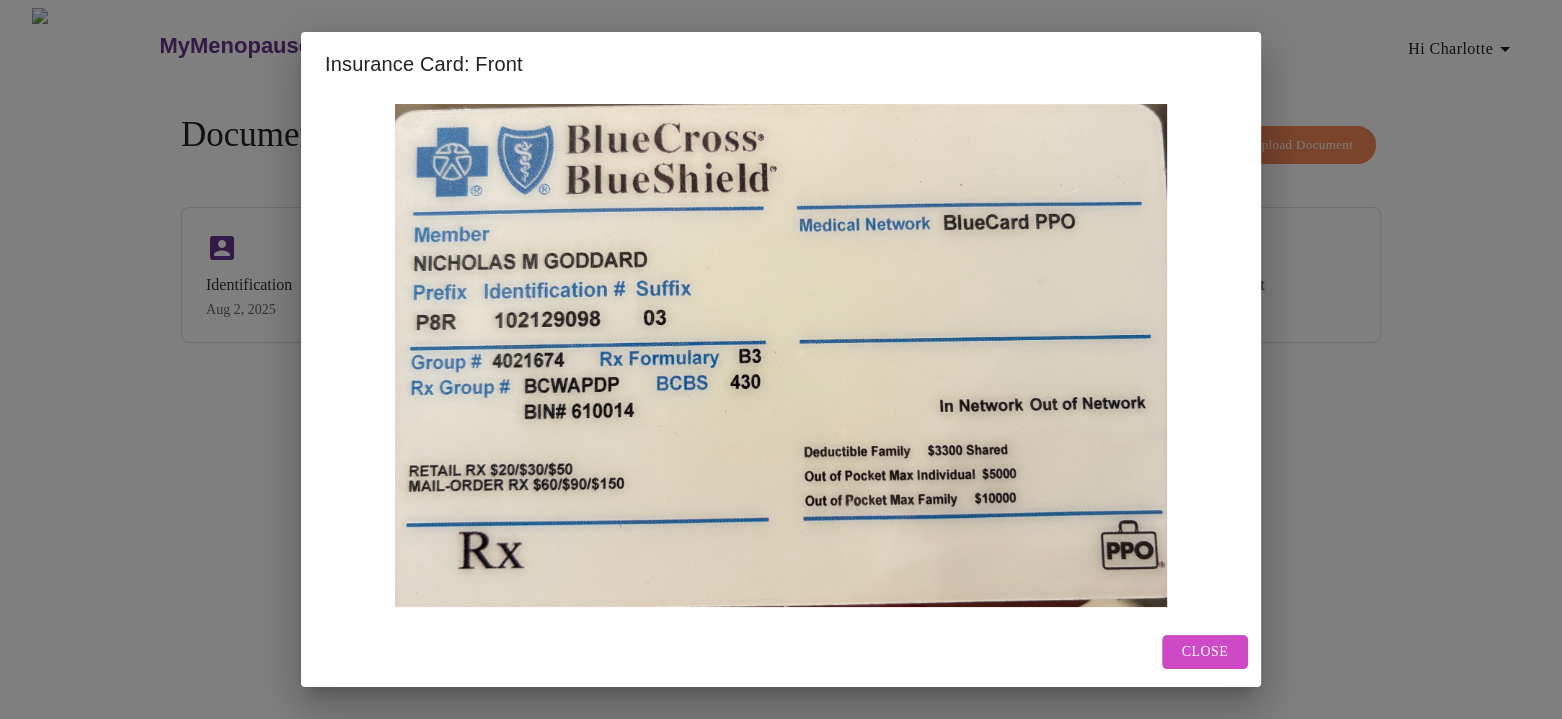 drag, startPoint x: 1189, startPoint y: 644, endPoint x: 1214, endPoint y: 105, distance: 539.57947 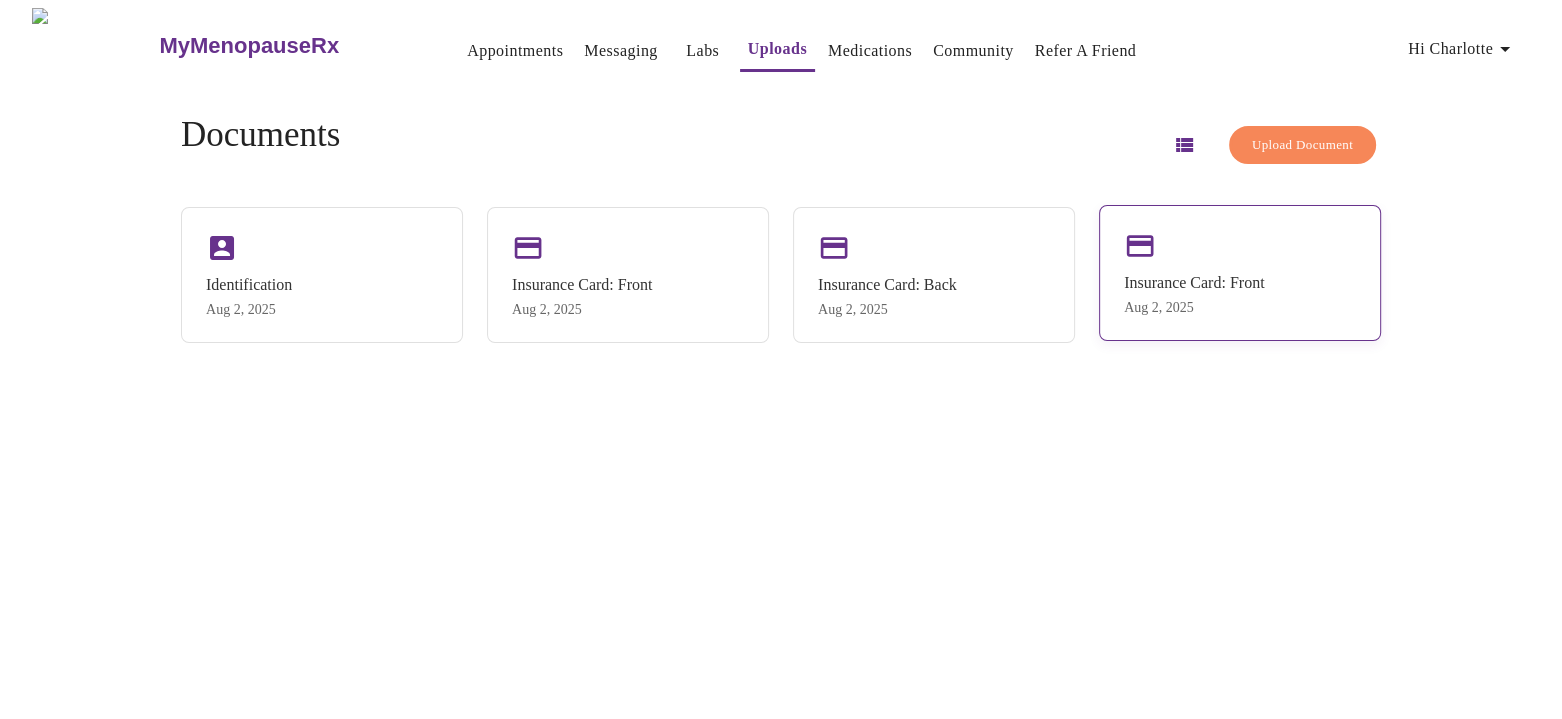 drag, startPoint x: 1275, startPoint y: 296, endPoint x: 1317, endPoint y: 254, distance: 59.39697 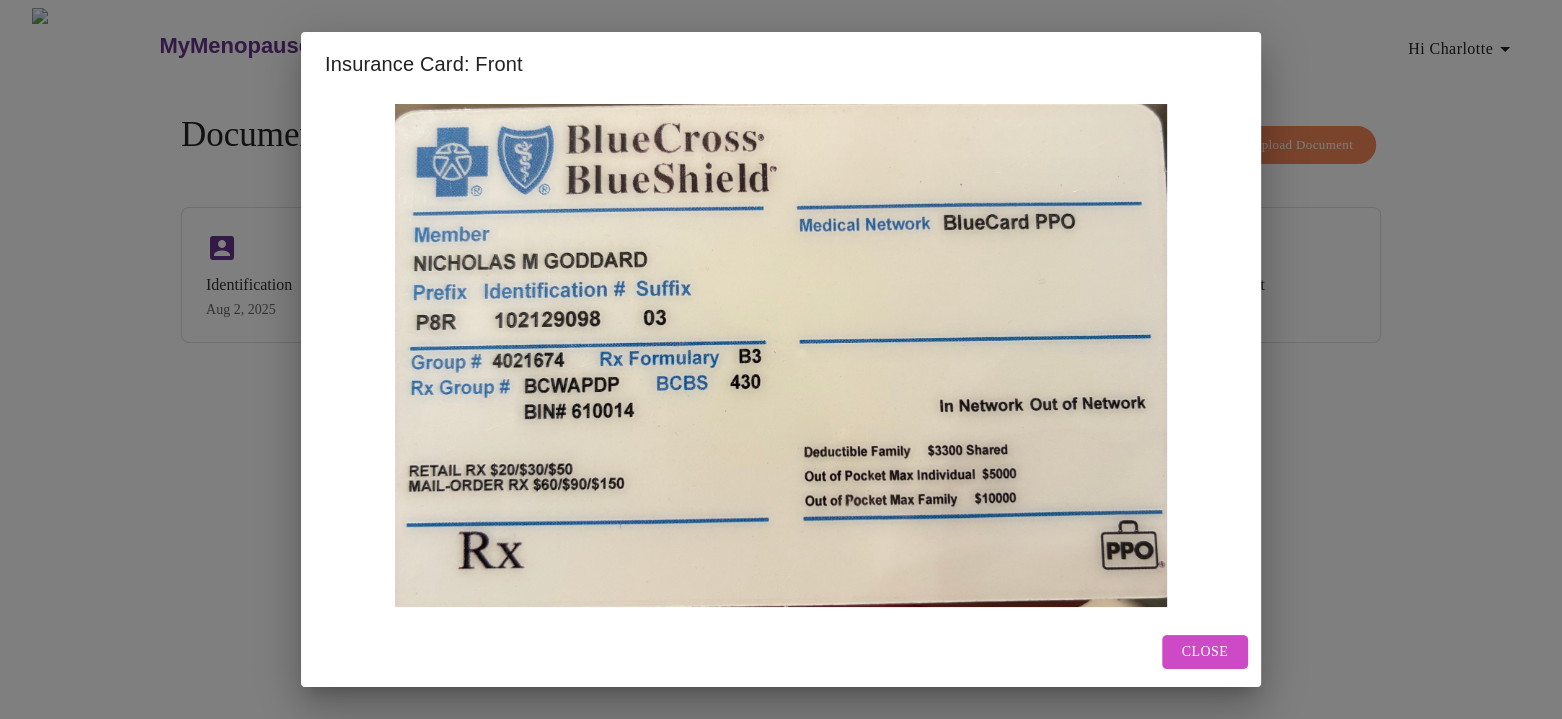 click on "Close" at bounding box center (781, 652) 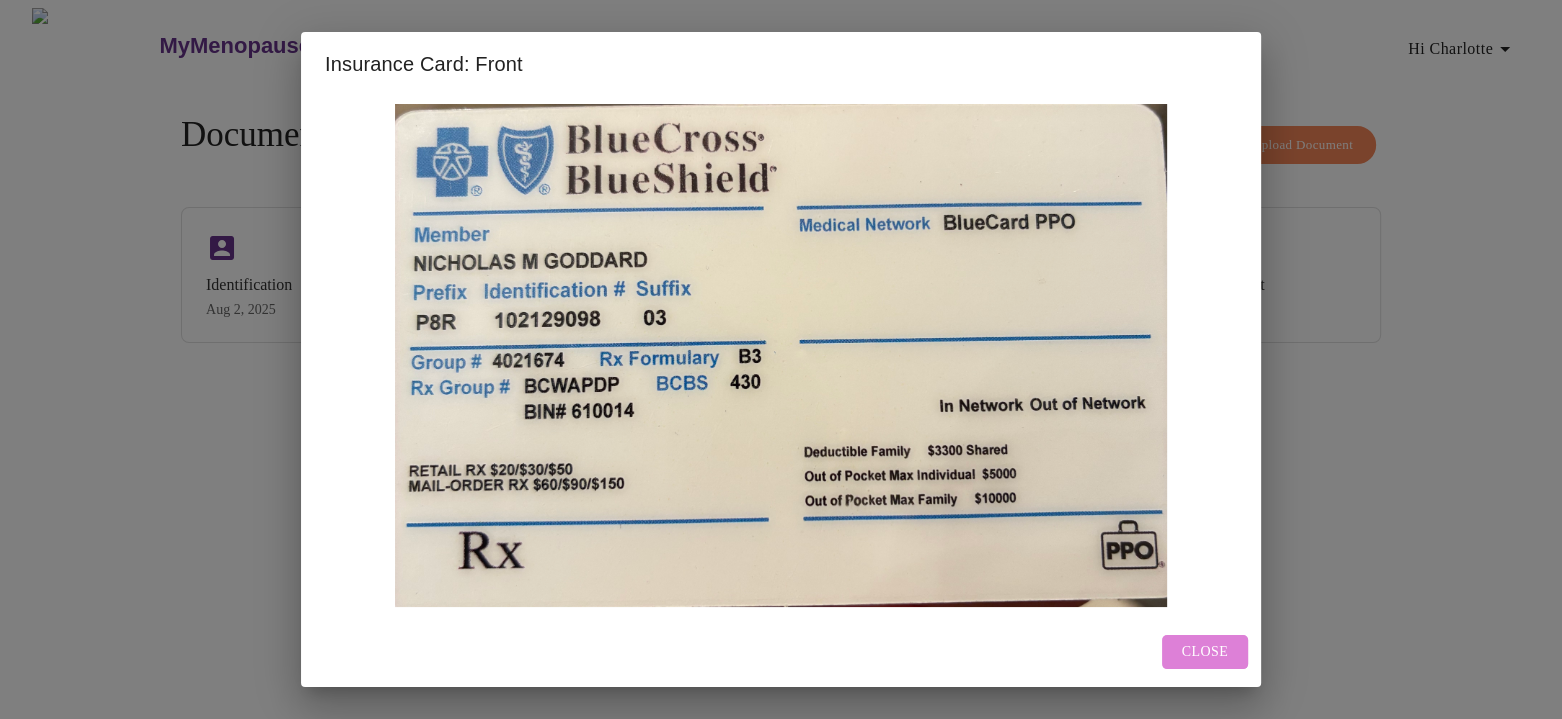 click on "Close" at bounding box center (1205, 652) 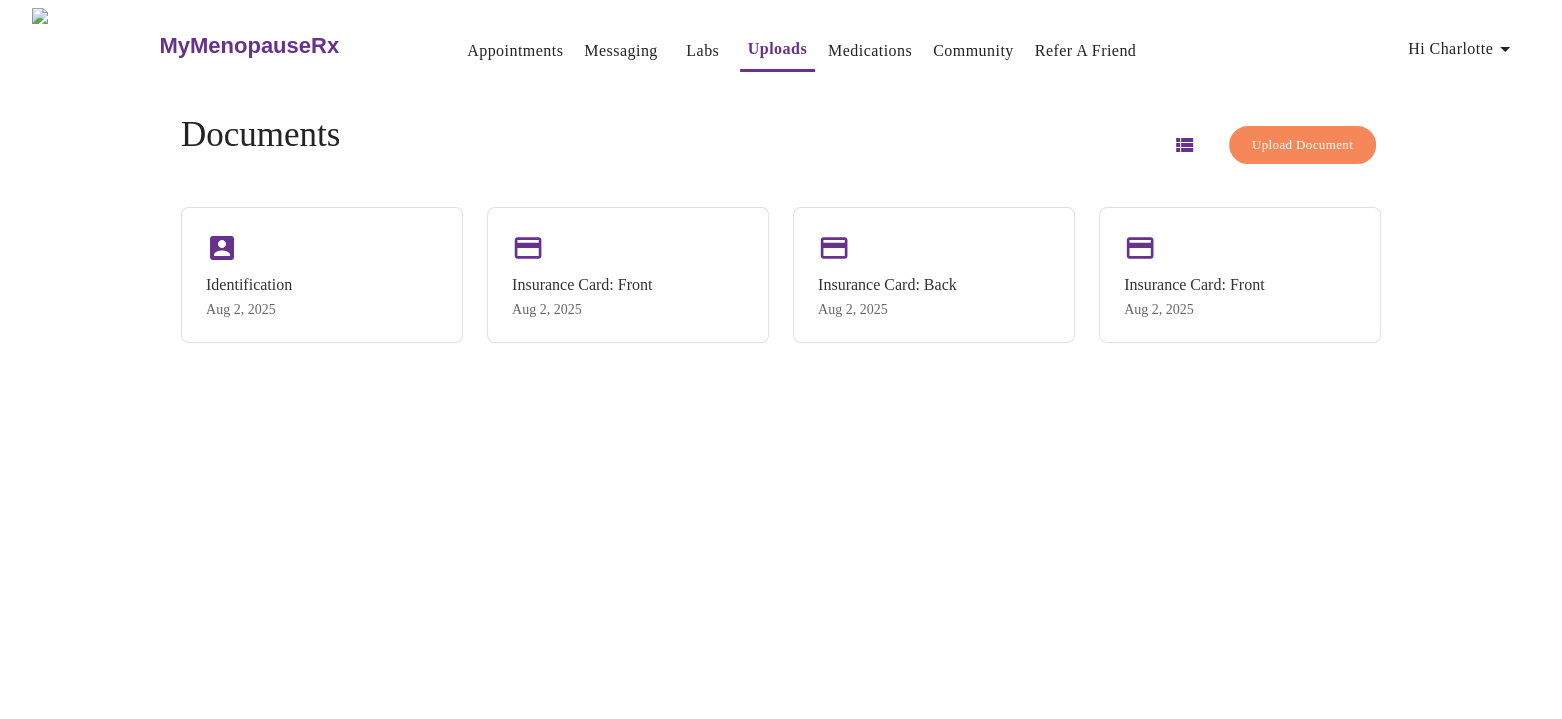 click on "Medications" at bounding box center [870, 51] 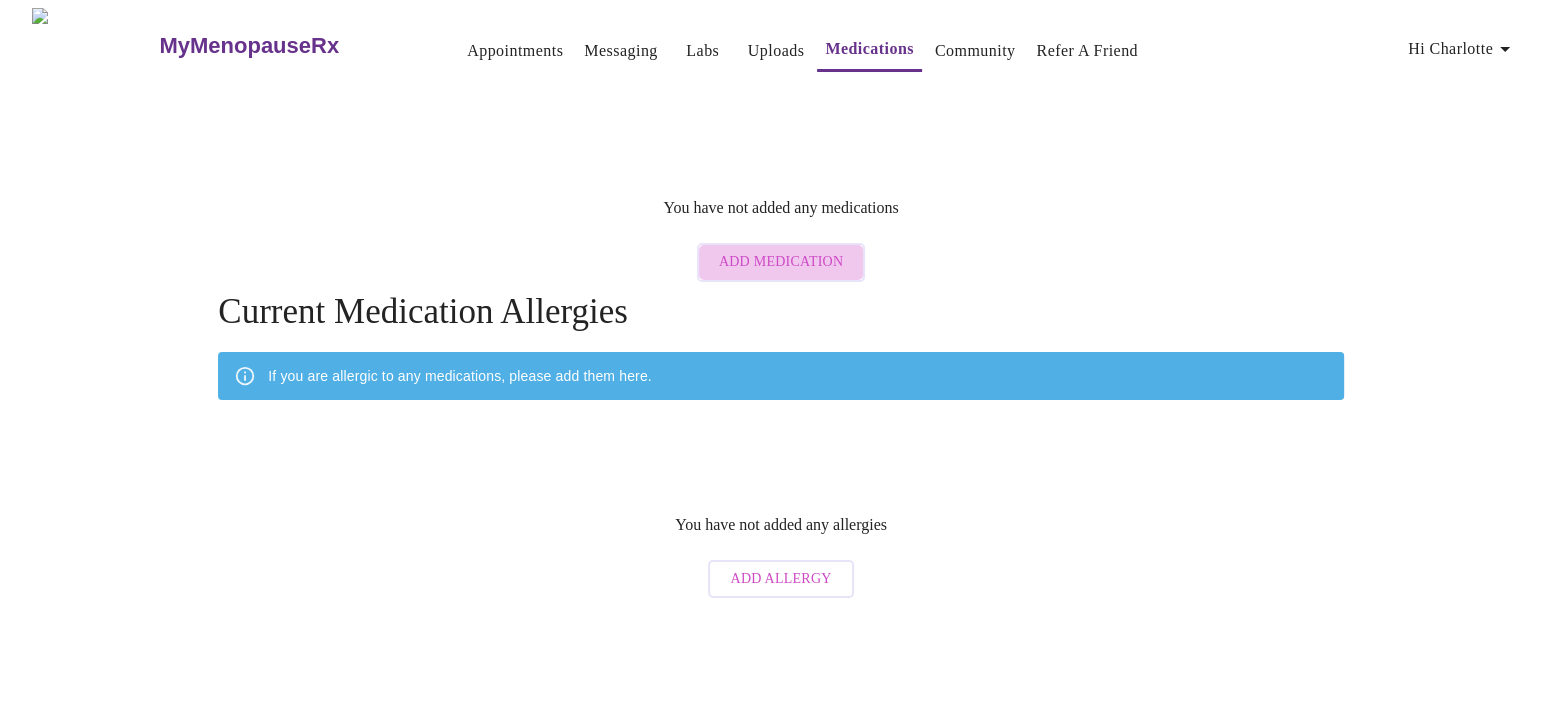 click on "Add Medication" at bounding box center [781, 262] 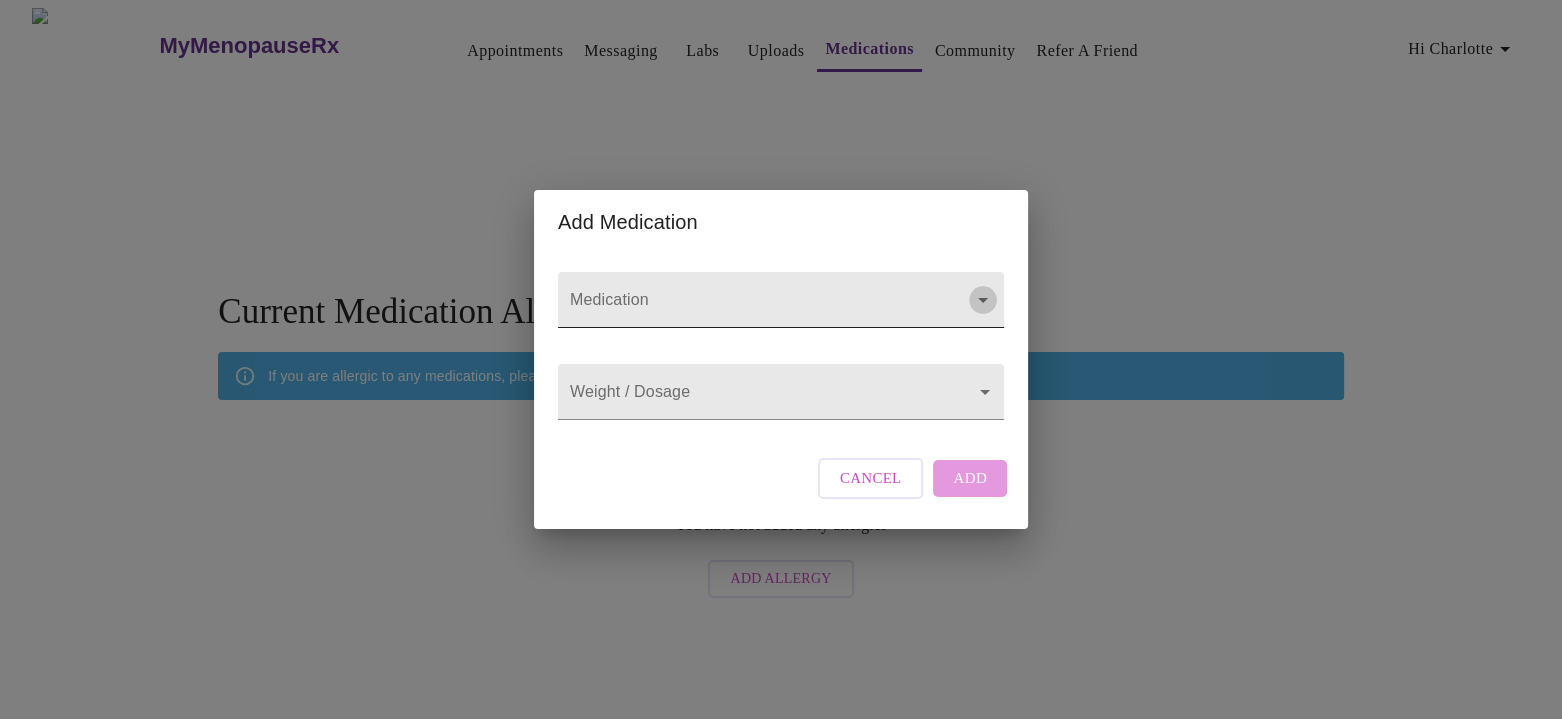 click 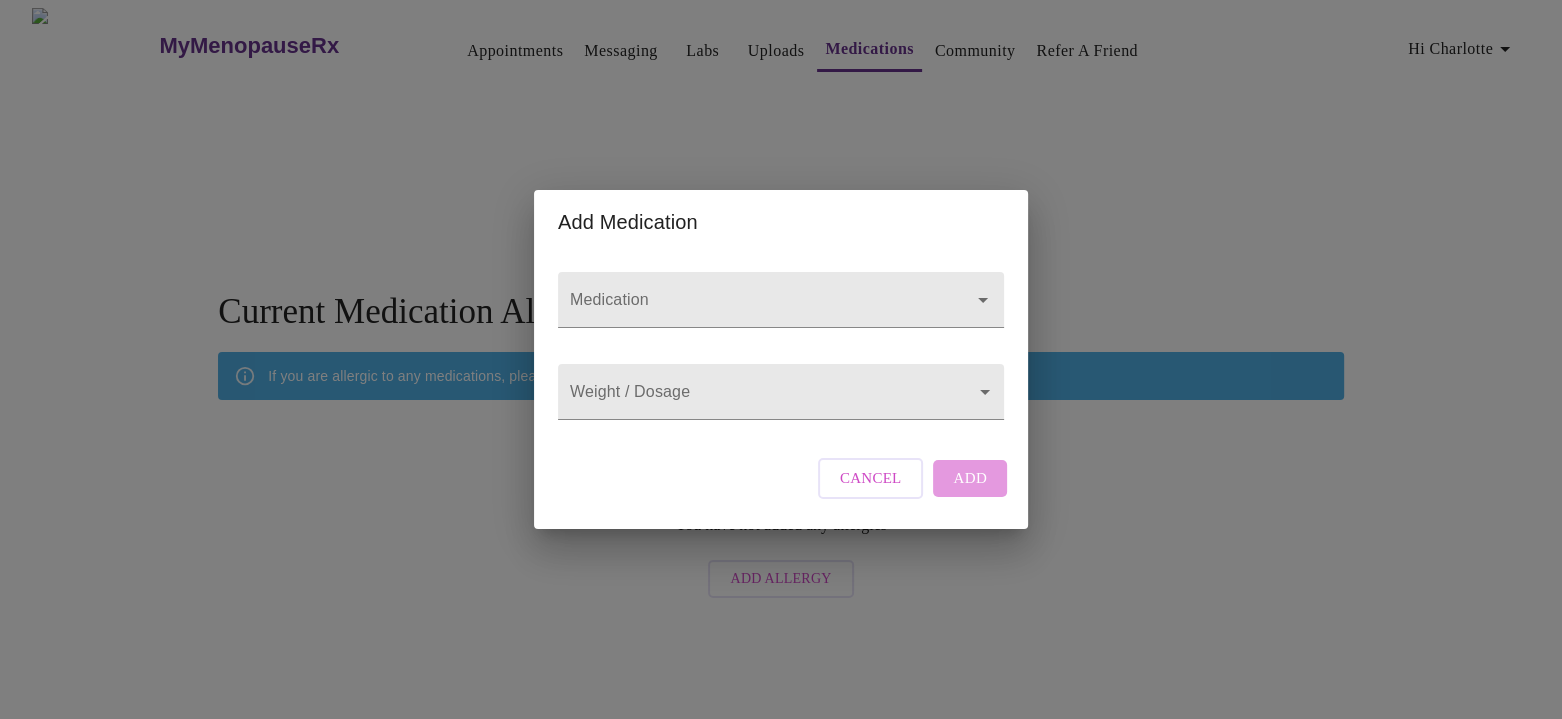 click on "Add Medication Medication Weight / Dosage ​ Cancel Add" at bounding box center (781, 359) 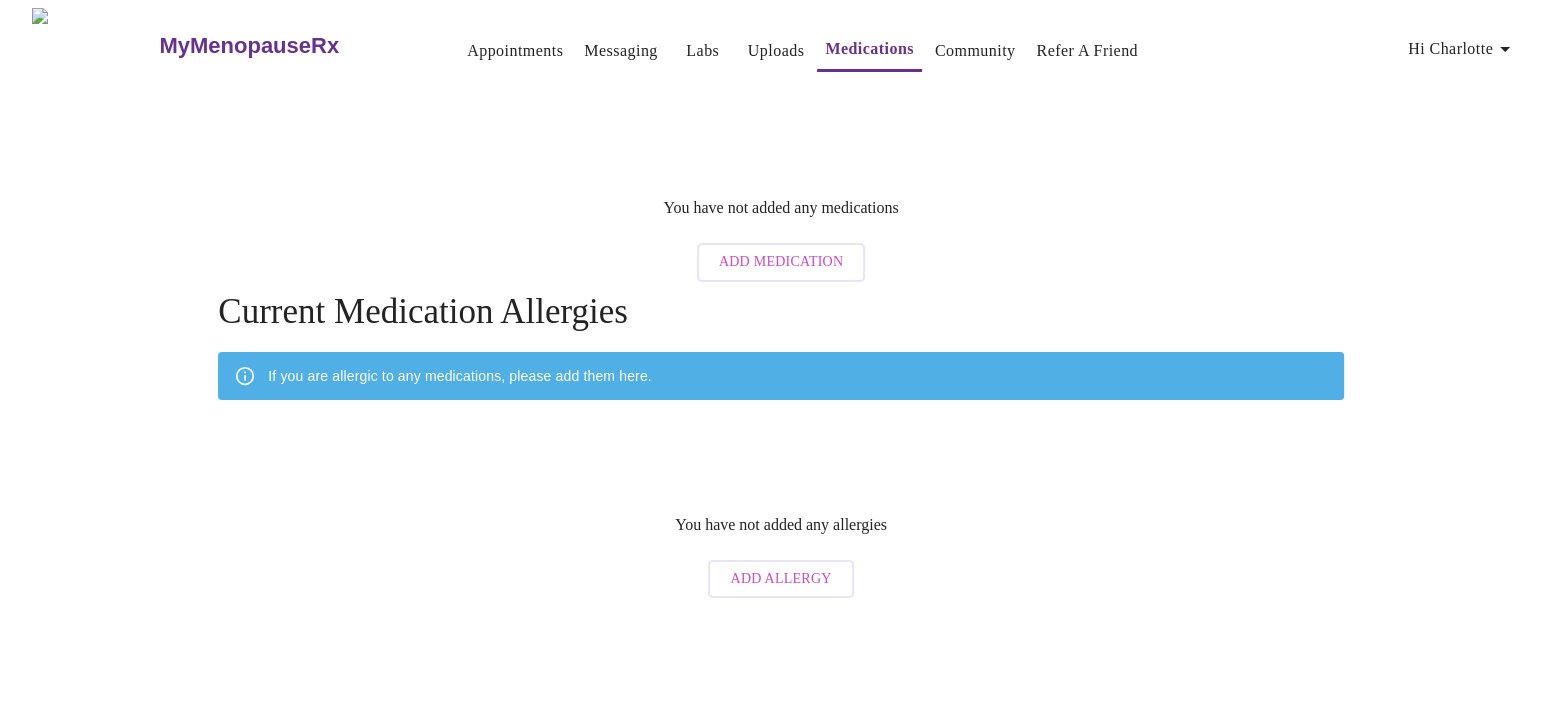 click on "Community" at bounding box center (975, 51) 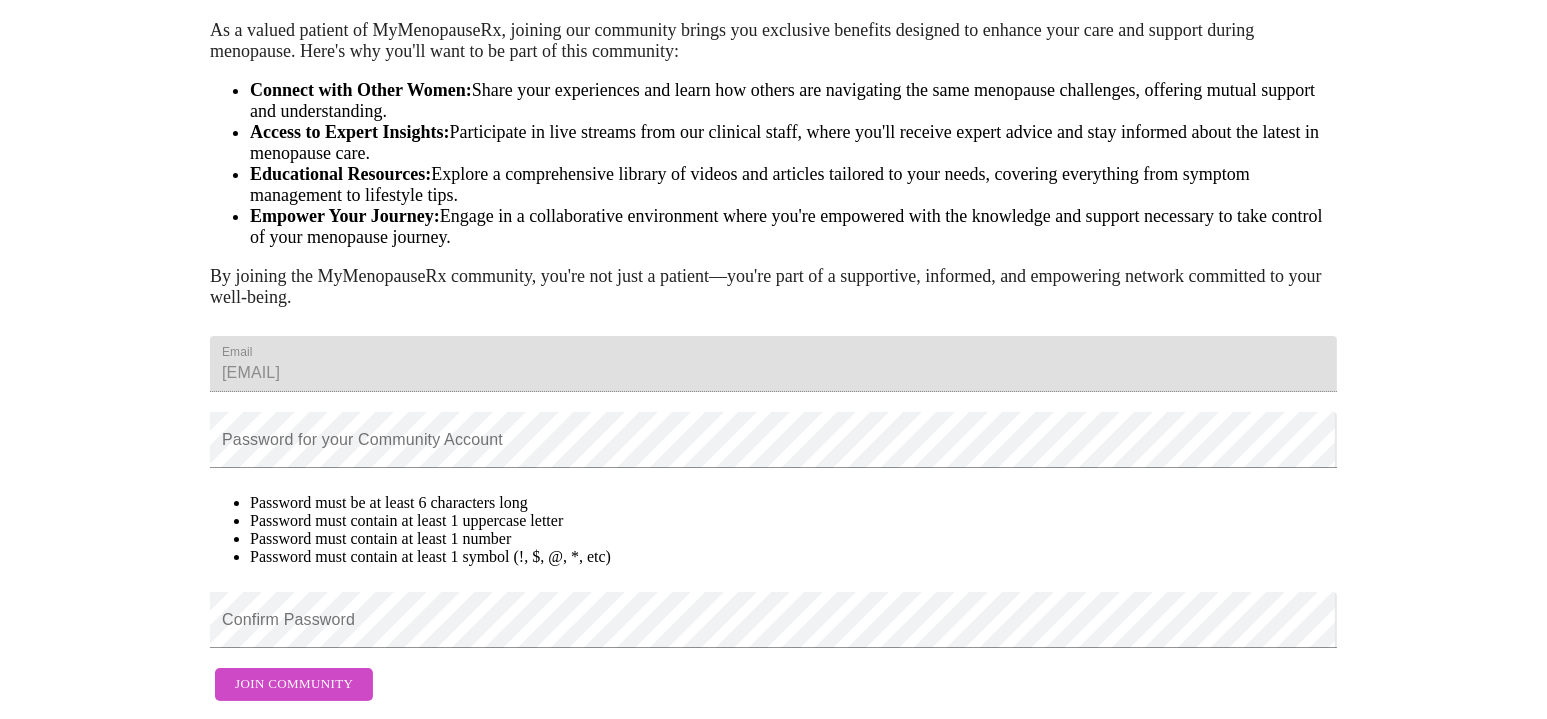 scroll, scrollTop: 302, scrollLeft: 0, axis: vertical 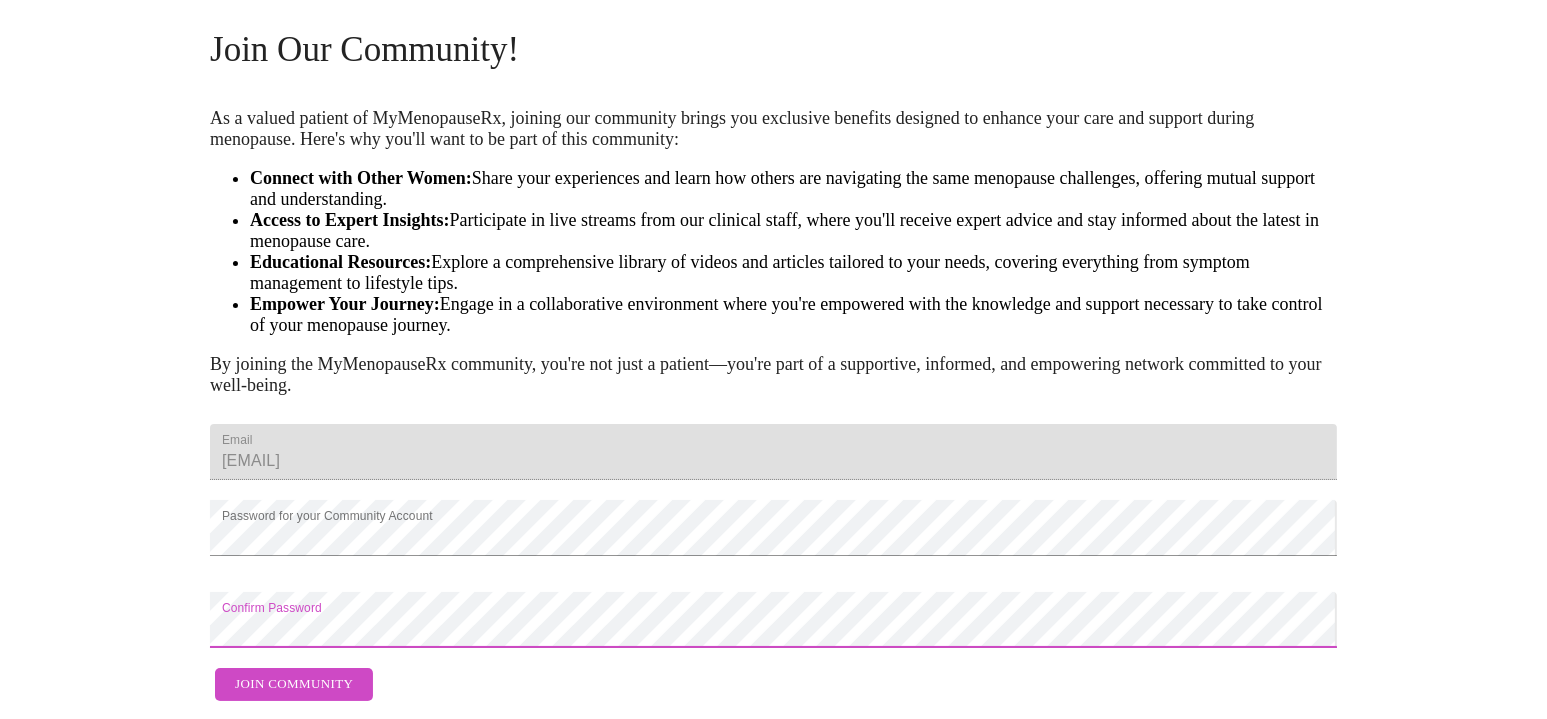 click on "Join Community" at bounding box center [294, 684] 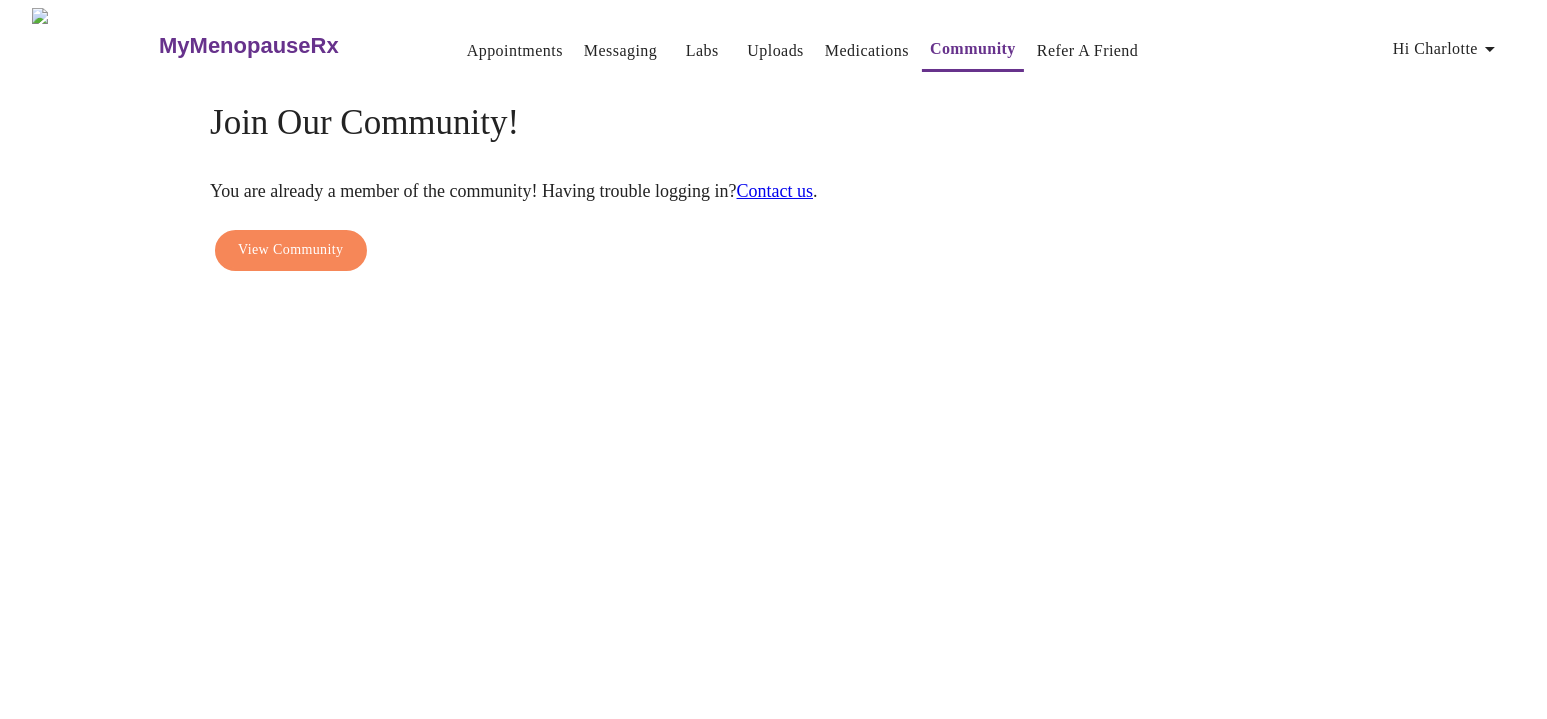 scroll, scrollTop: 0, scrollLeft: 0, axis: both 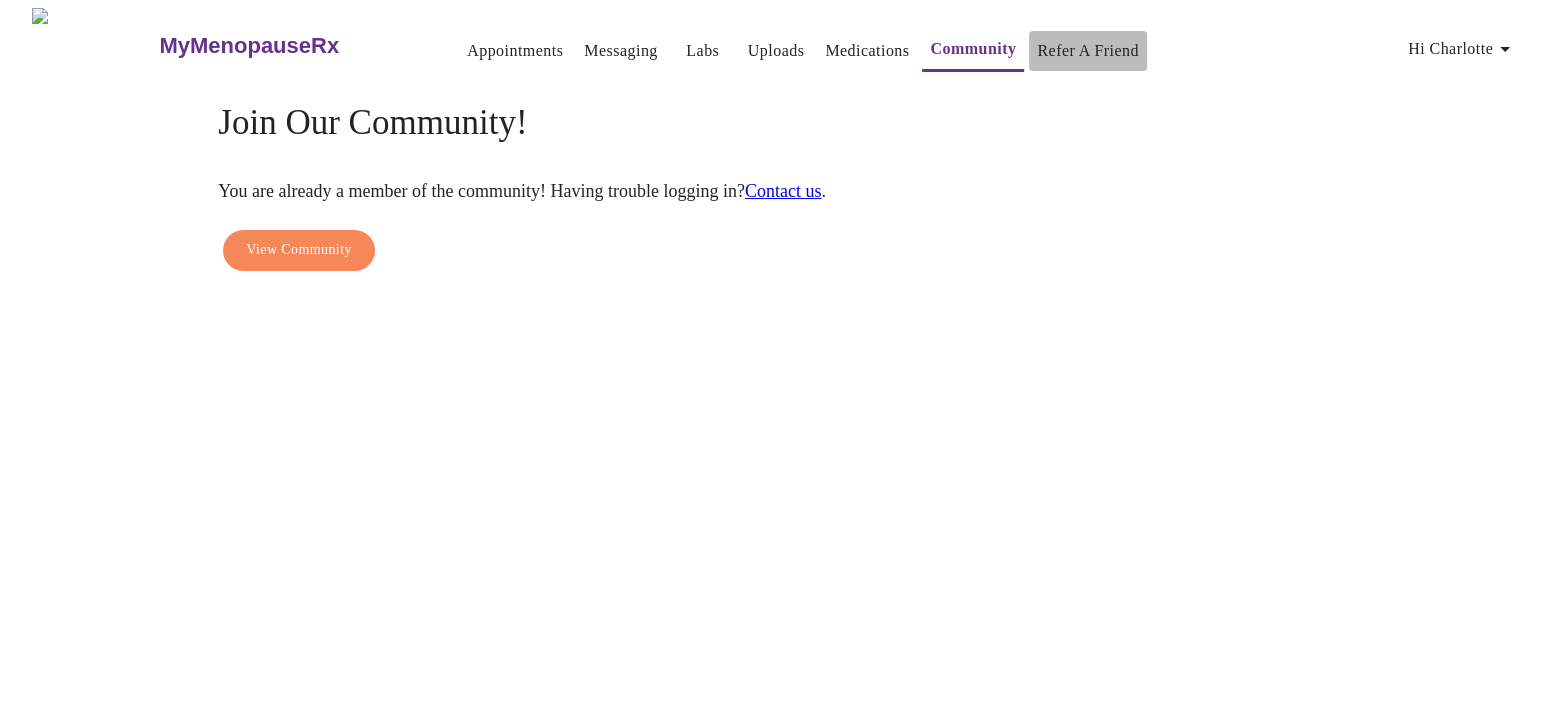 click on "Refer a Friend" at bounding box center (1088, 51) 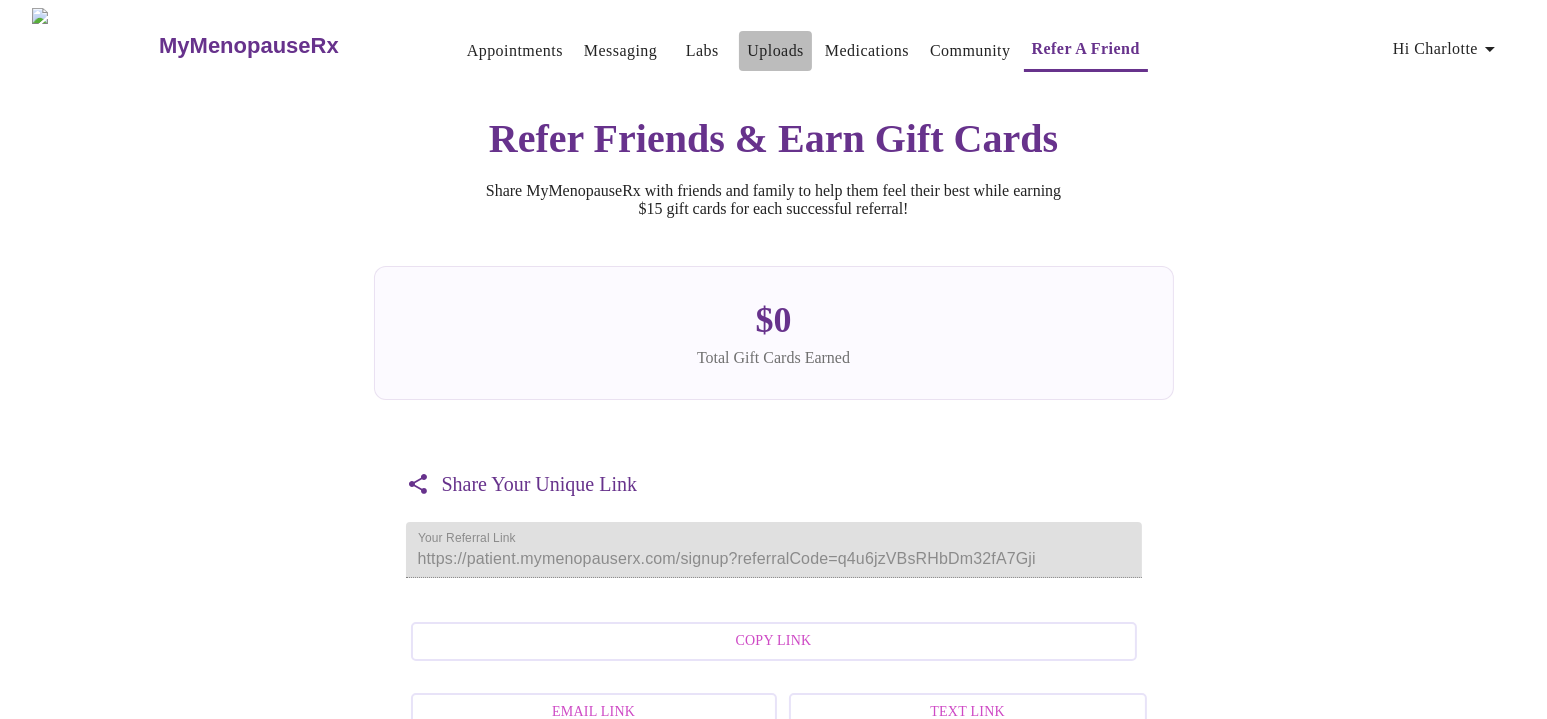 click on "Uploads" at bounding box center (775, 51) 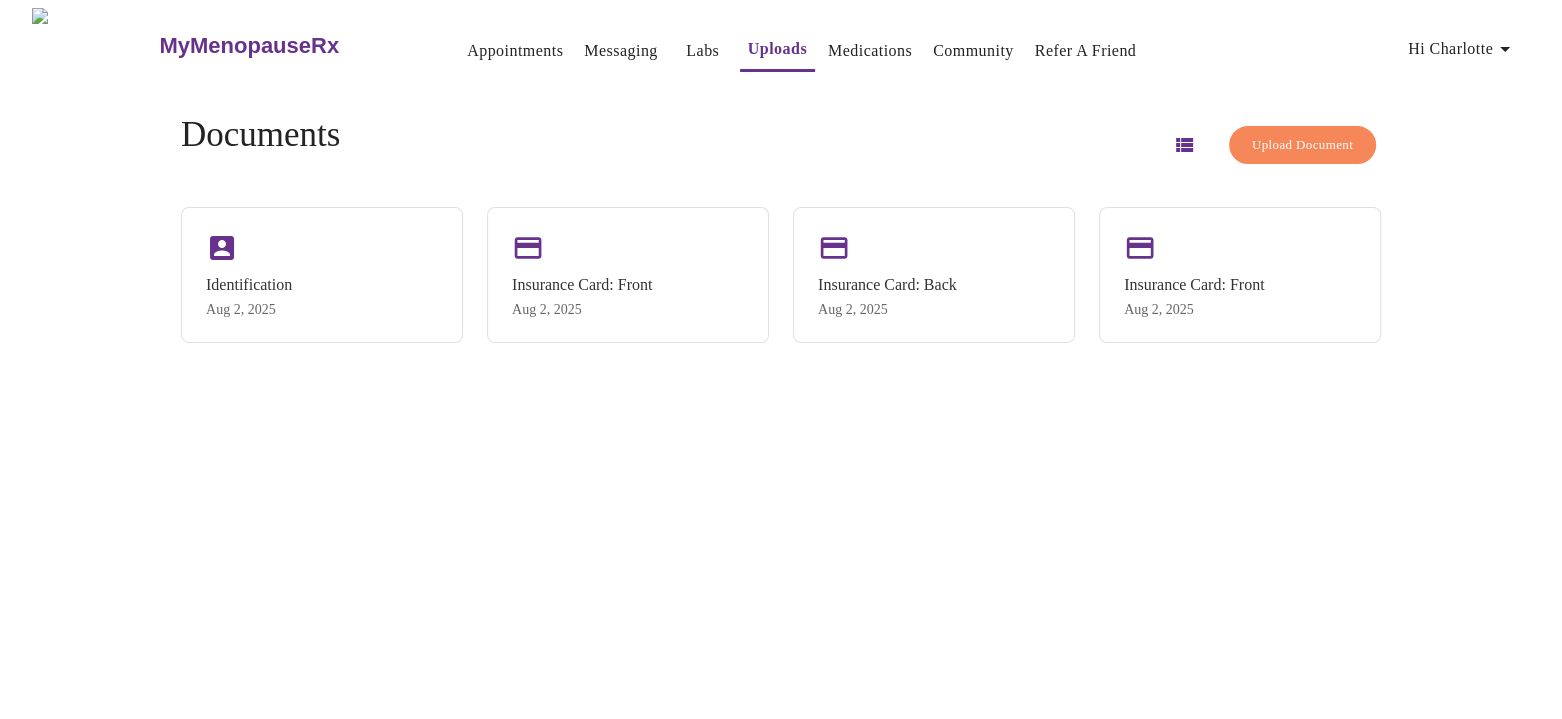 click on "Labs" at bounding box center (702, 51) 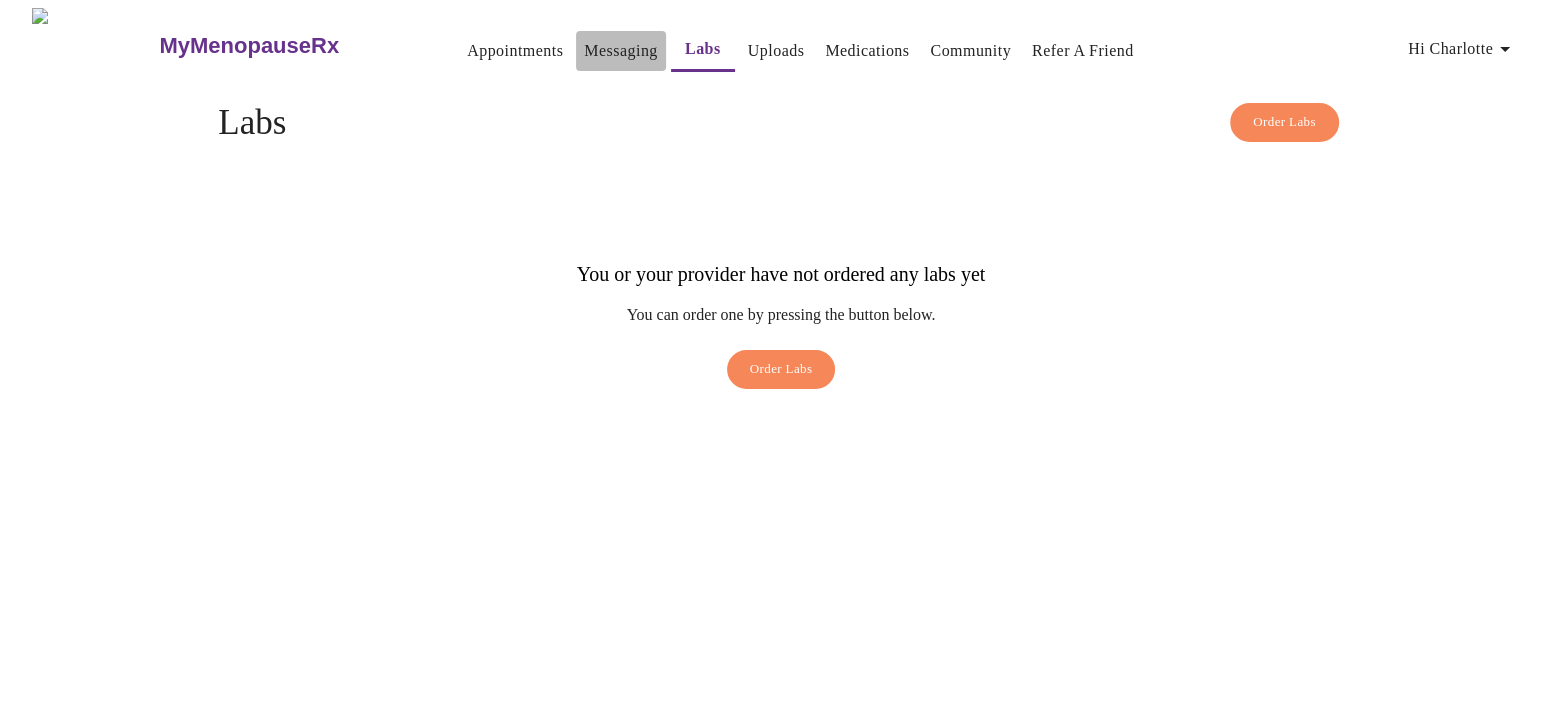 click on "Messaging" at bounding box center (620, 51) 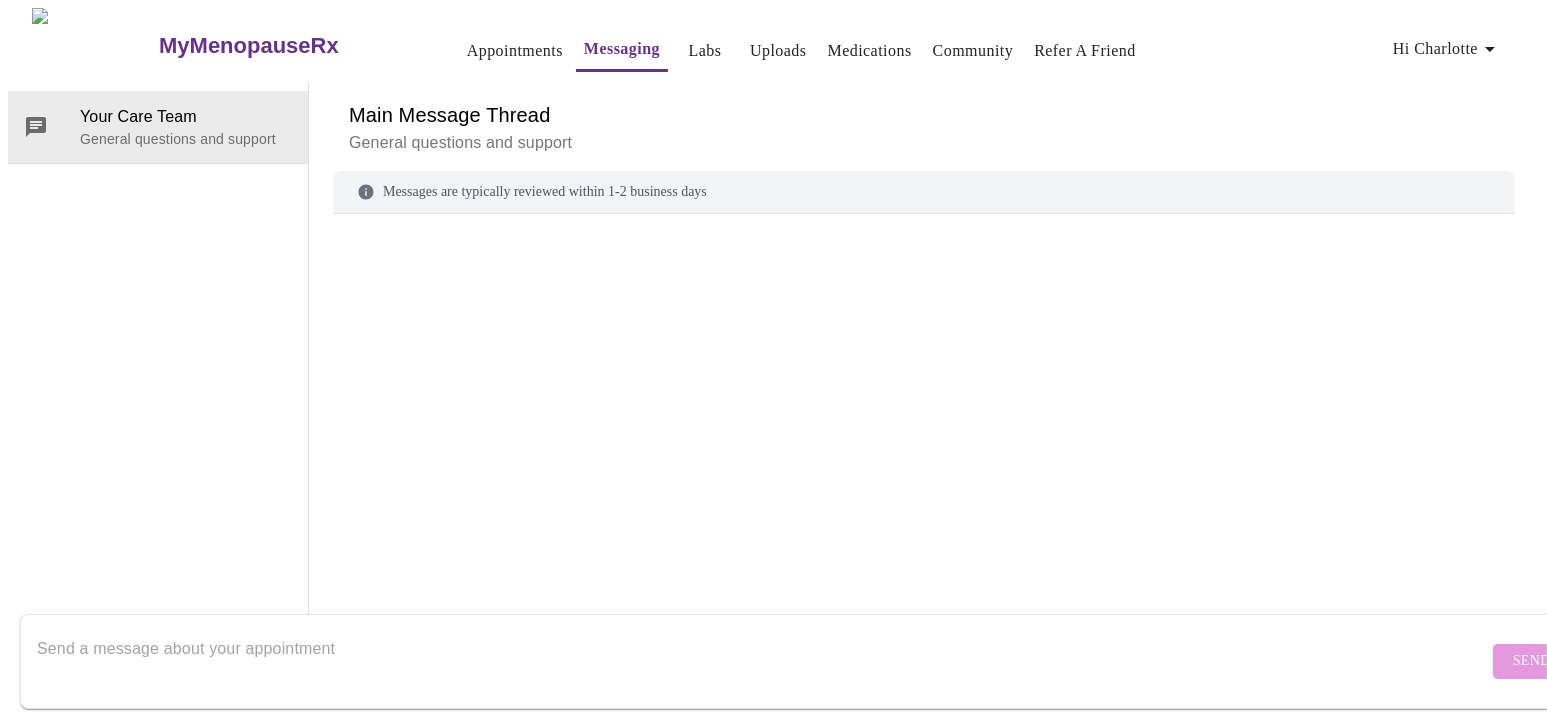 scroll, scrollTop: 74, scrollLeft: 0, axis: vertical 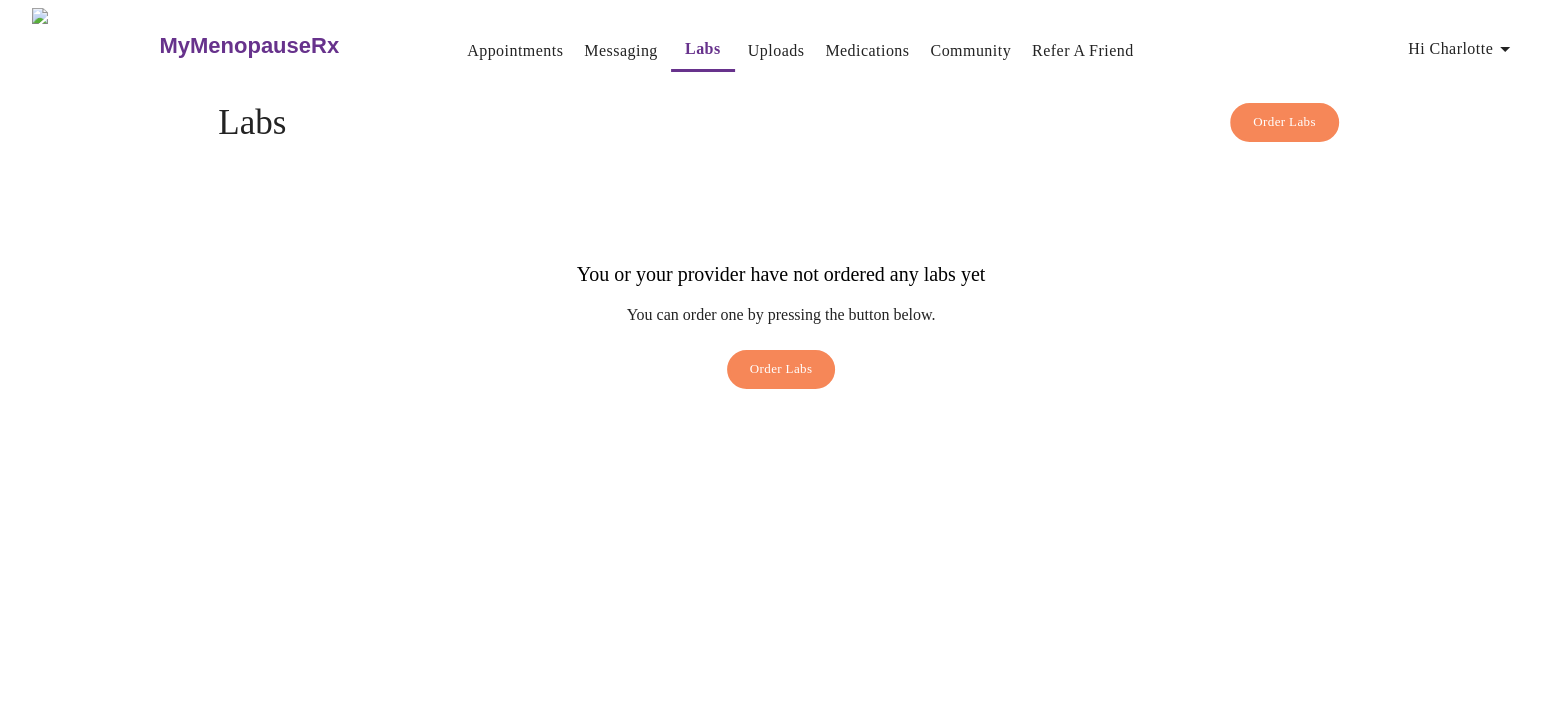 click on "Labs" at bounding box center [703, 49] 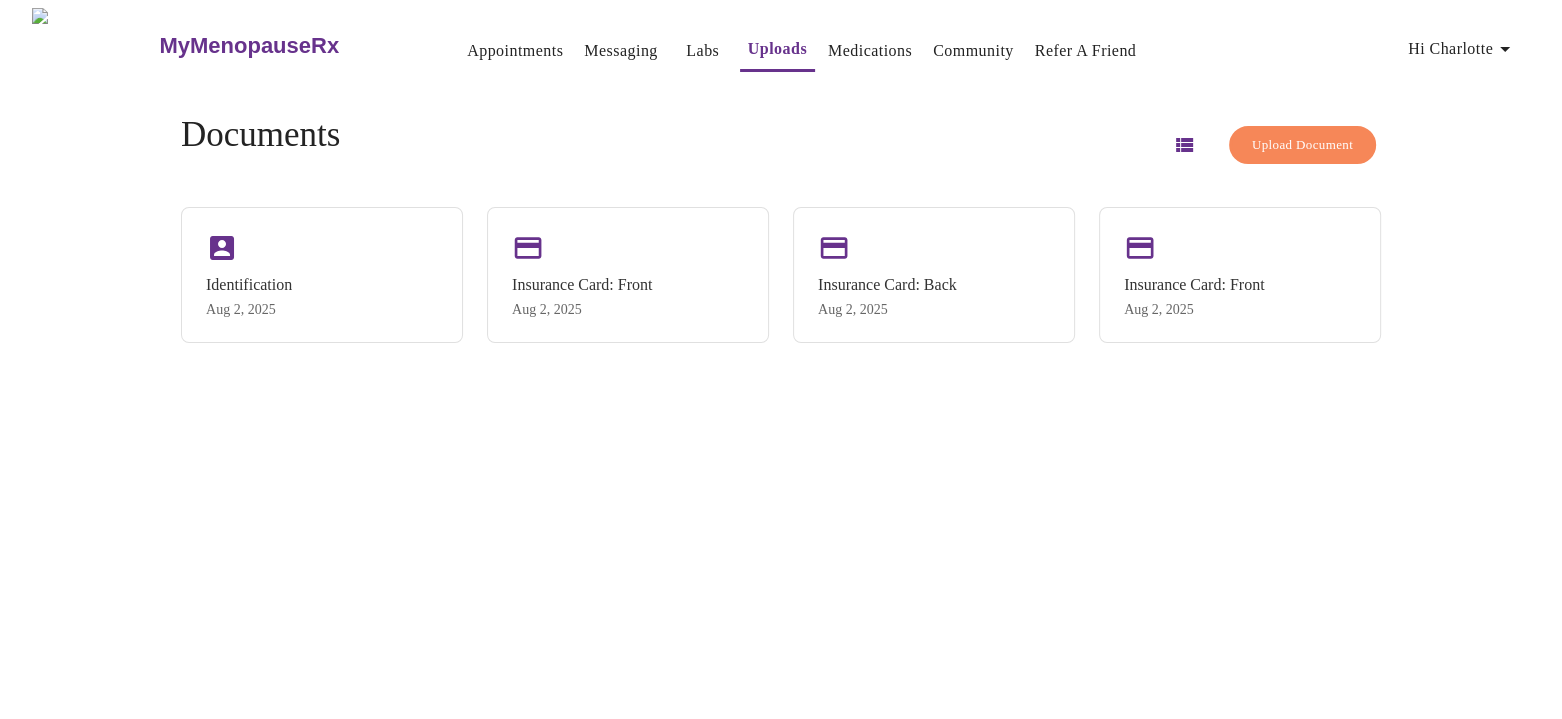 click on "Medications" at bounding box center (870, 51) 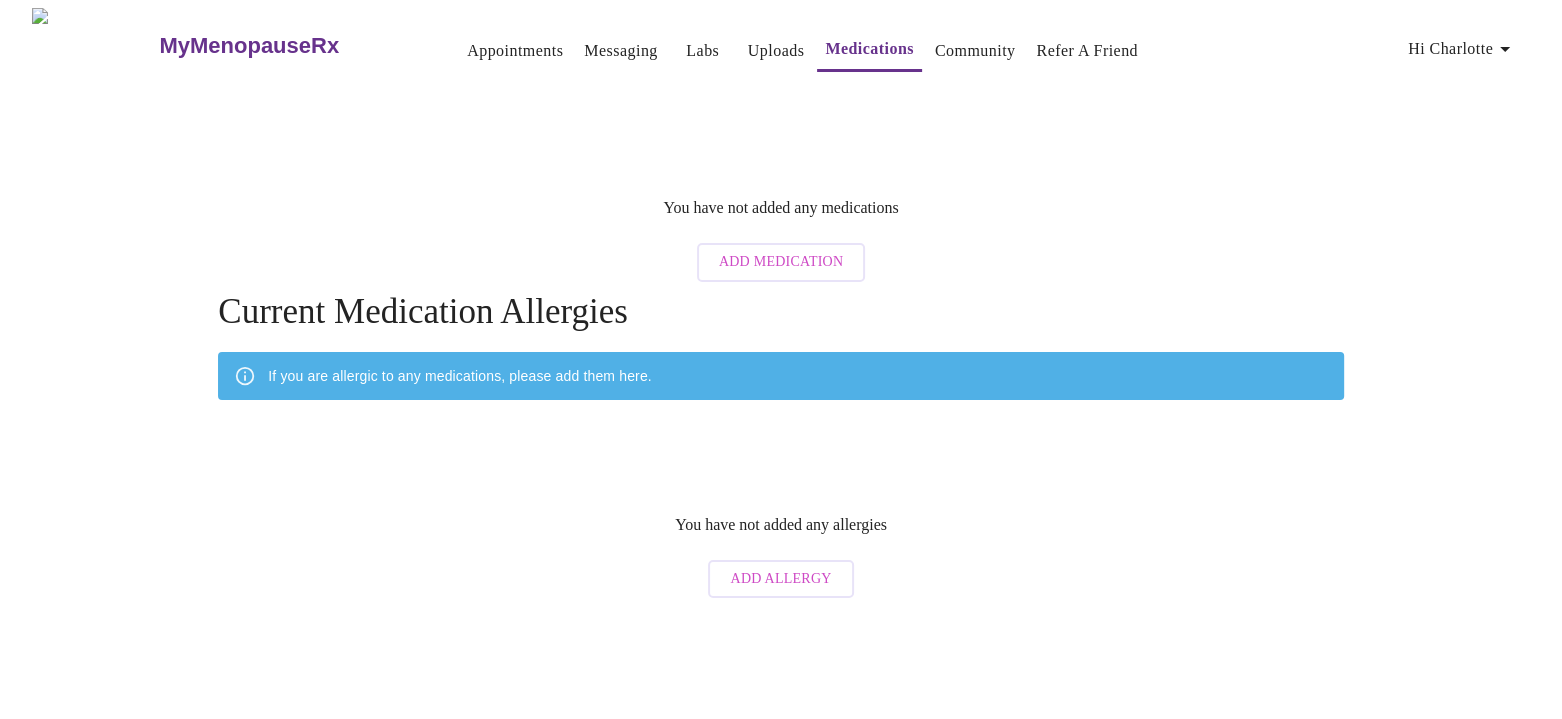 click on "Add Medication" at bounding box center [781, 262] 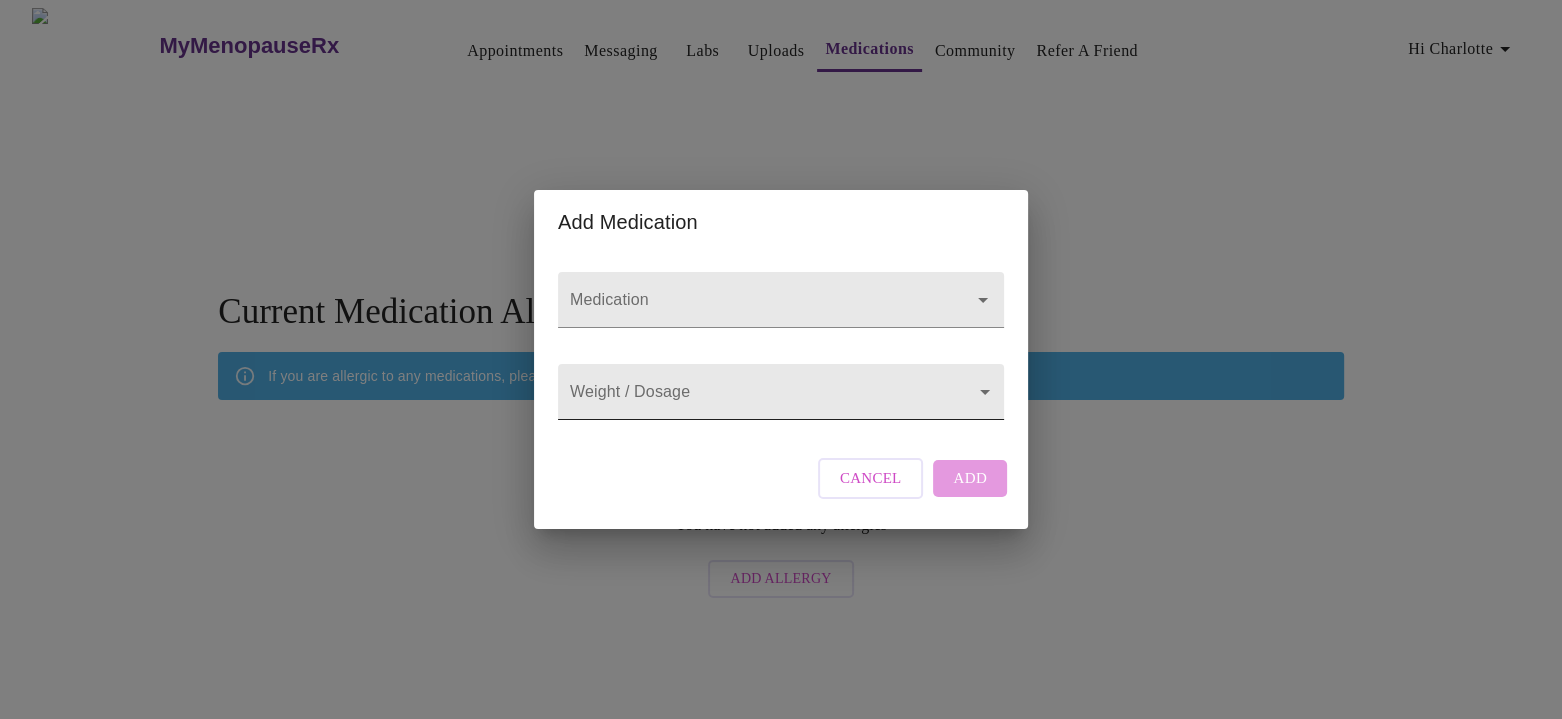 click on "MyMenopauseRx Appointments Messaging Labs Uploads Medications Community Refer a Friend Hi Charlotte    You have not added any medications Add Medication Current Medication Allergies If you are allergic to any medications, please add them here. You have not added any allergies Add Allergy Settings Billing Invoices Log out Add Medication Medication Weight / Dosage ​ Cancel Add" at bounding box center [781, 308] 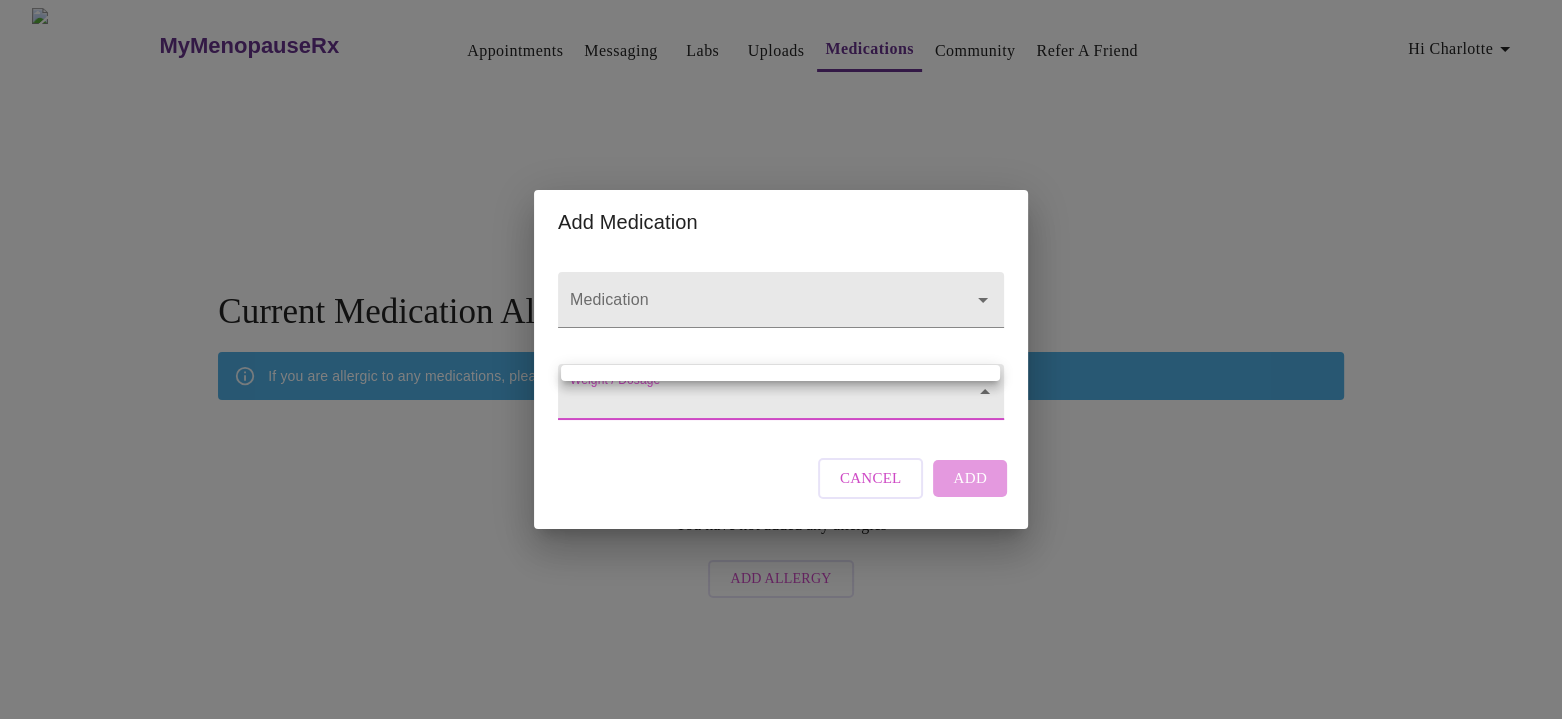 click at bounding box center (781, 359) 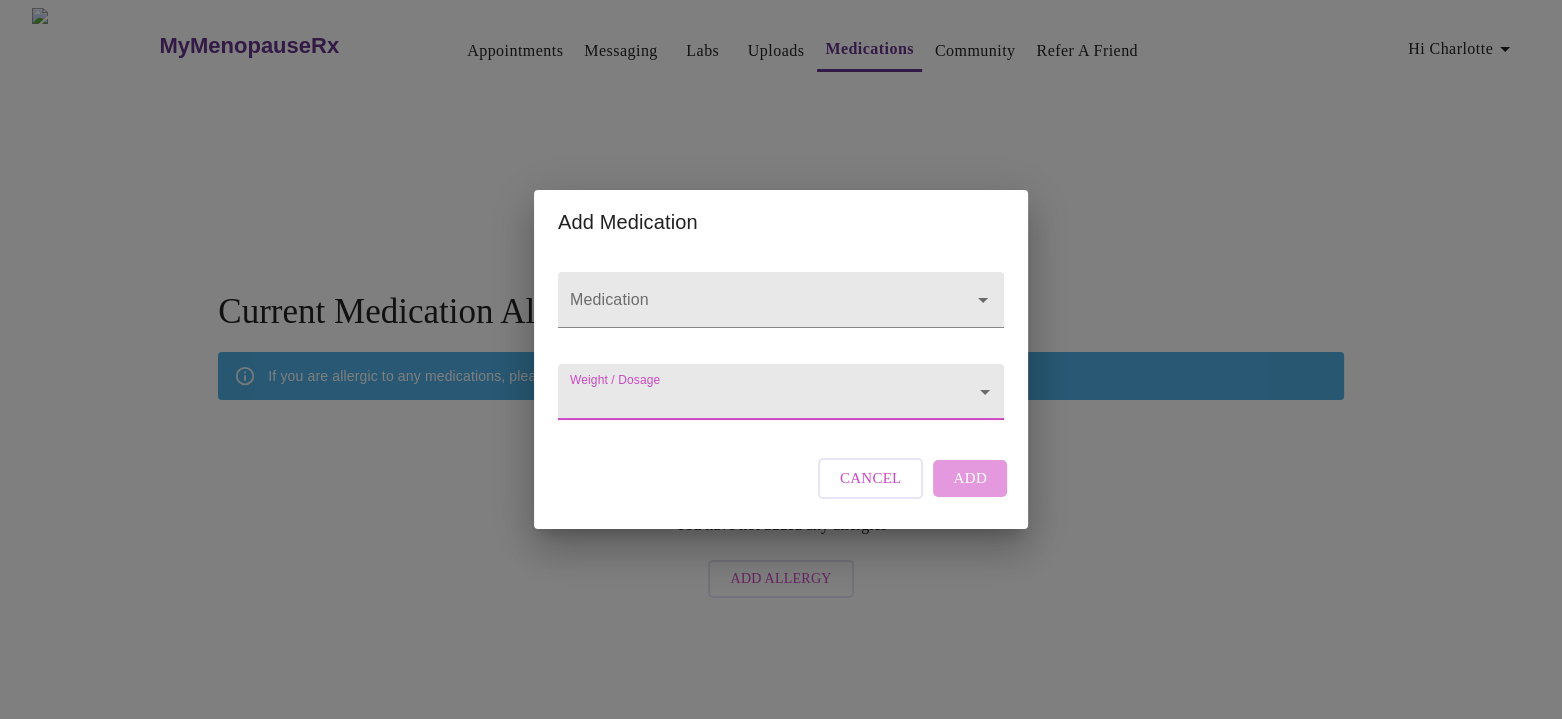 click on "Weight / Dosage ​" at bounding box center [781, 387] 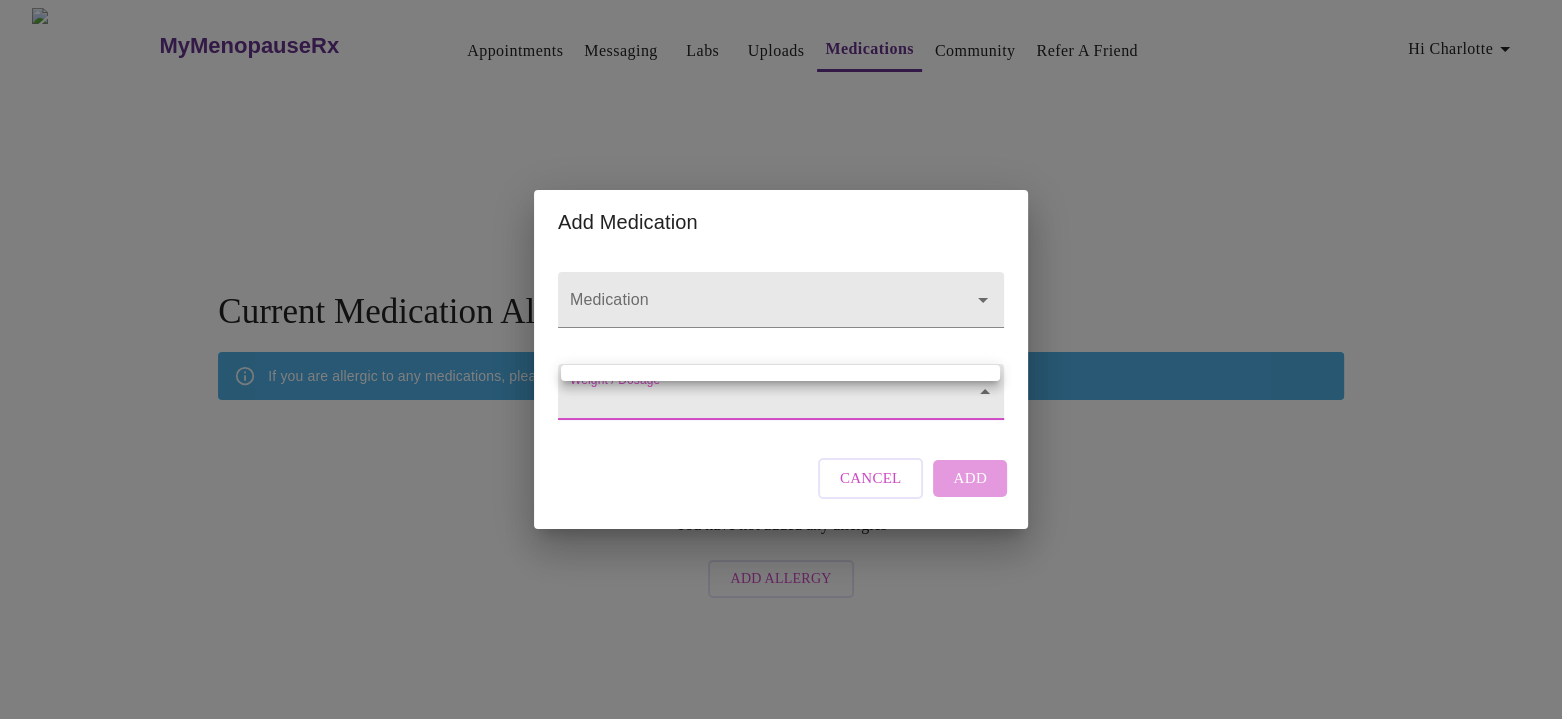 click on "MyMenopauseRx Appointments Messaging Labs Uploads Medications Community Refer a Friend Hi Charlotte    You have not added any medications Add Medication Current Medication Allergies If you are allergic to any medications, please add them here. You have not added any allergies Add Allergy Settings Billing Invoices Log out Add Medication Medication Weight / Dosage ​ Cancel Add" at bounding box center [781, 308] 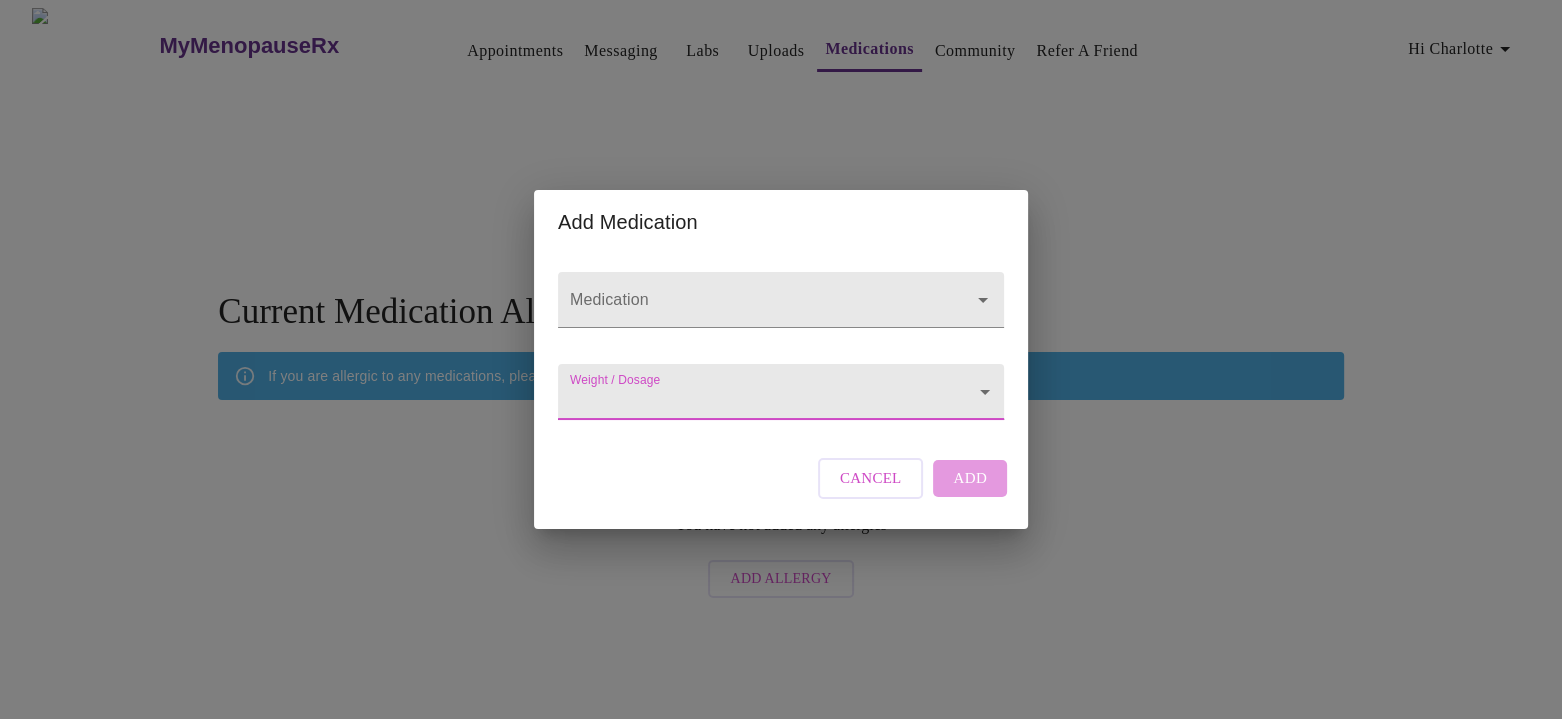 click on "MyMenopauseRx Appointments Messaging Labs Uploads Medications Community Refer a Friend Hi Charlotte    You have not added any medications Add Medication Current Medication Allergies If you are allergic to any medications, please add them here. You have not added any allergies Add Allergy Settings Billing Invoices Log out Add Medication Medication Weight / Dosage ​ Cancel Add" at bounding box center [781, 308] 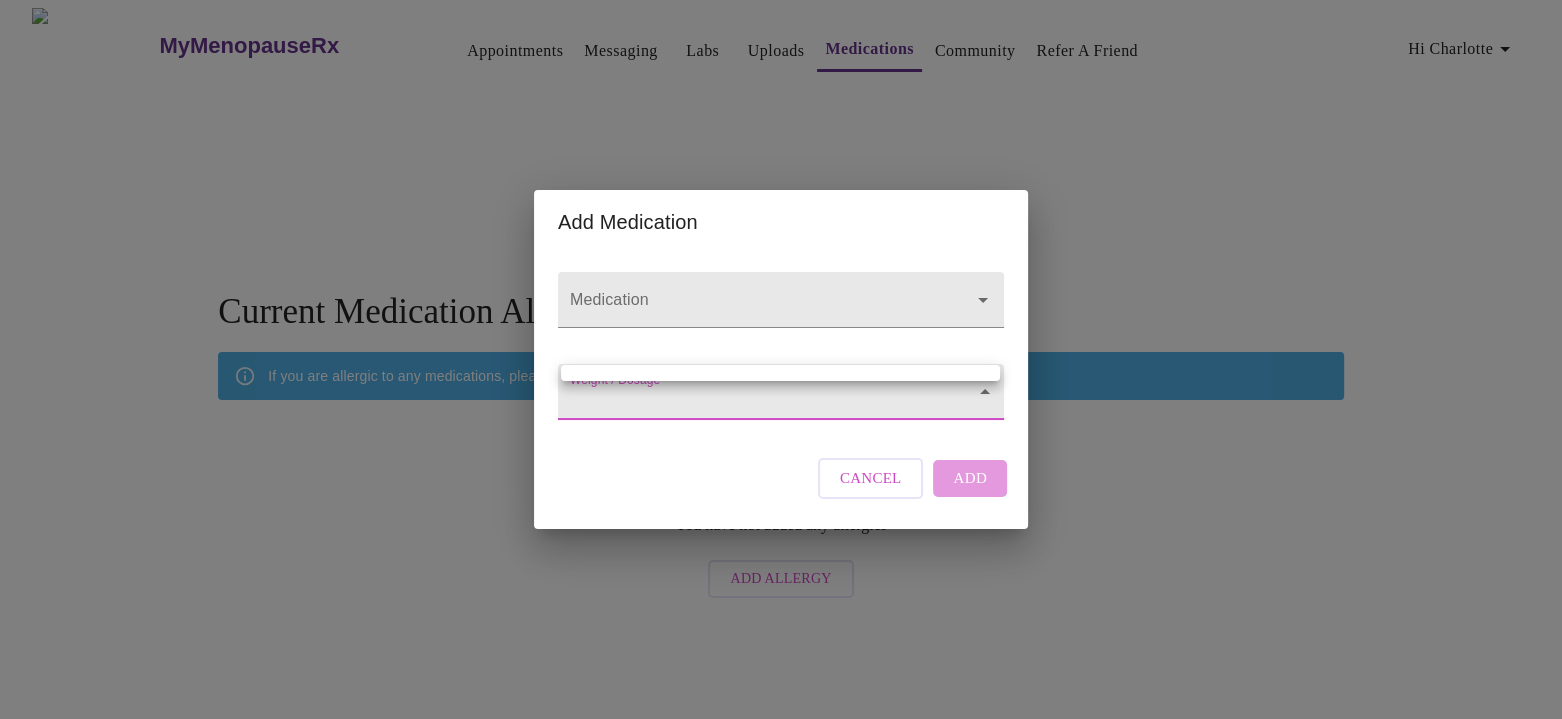 click at bounding box center [781, 359] 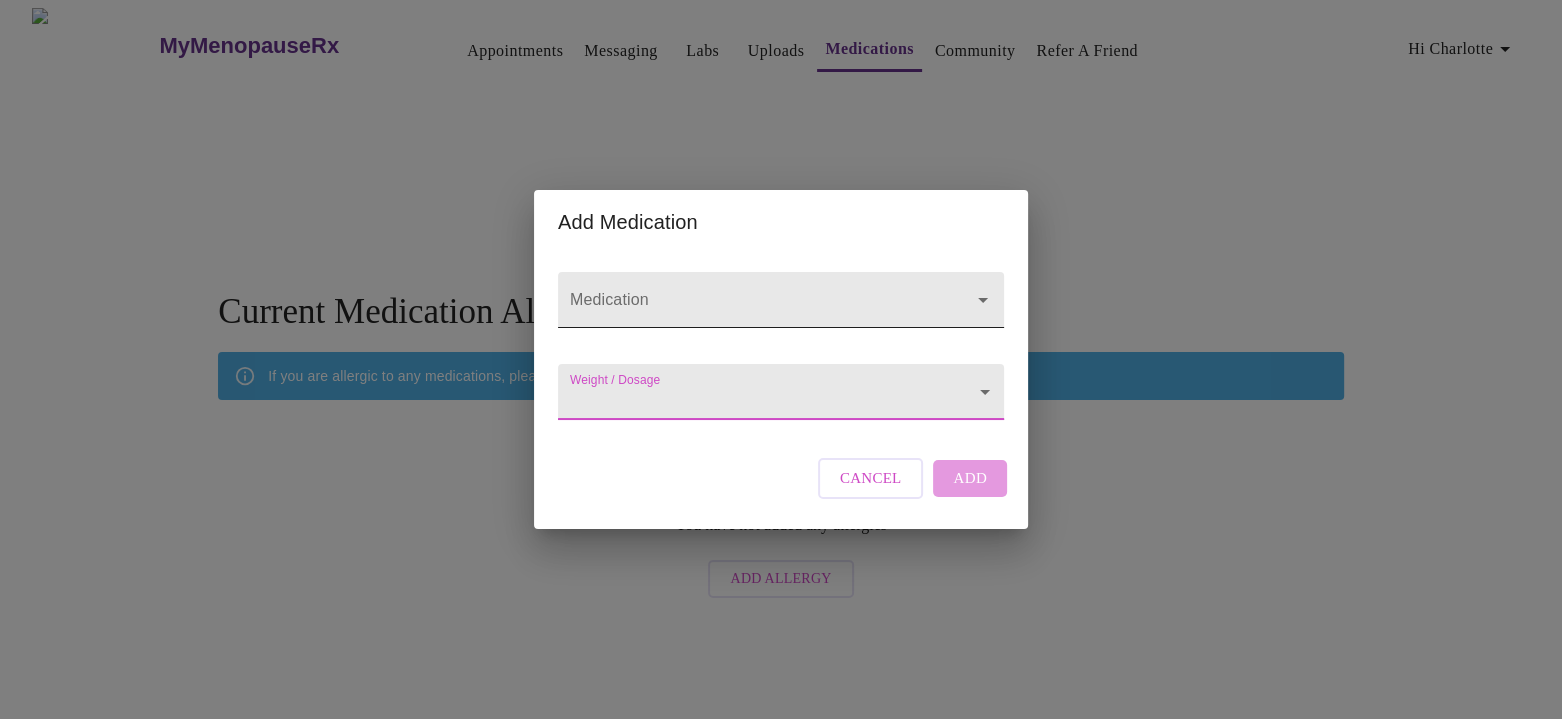 click on "Medication" at bounding box center (752, 309) 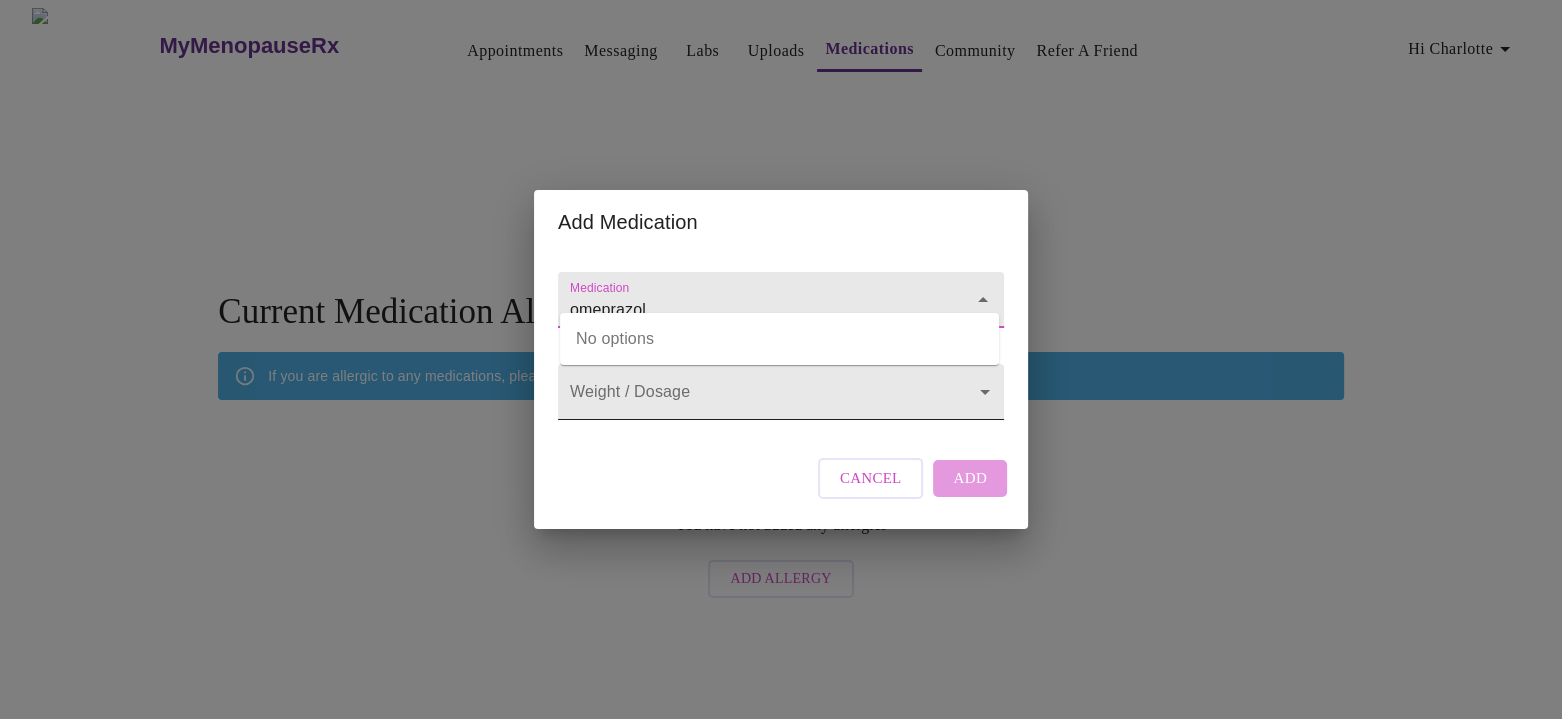 type on "omeprazol" 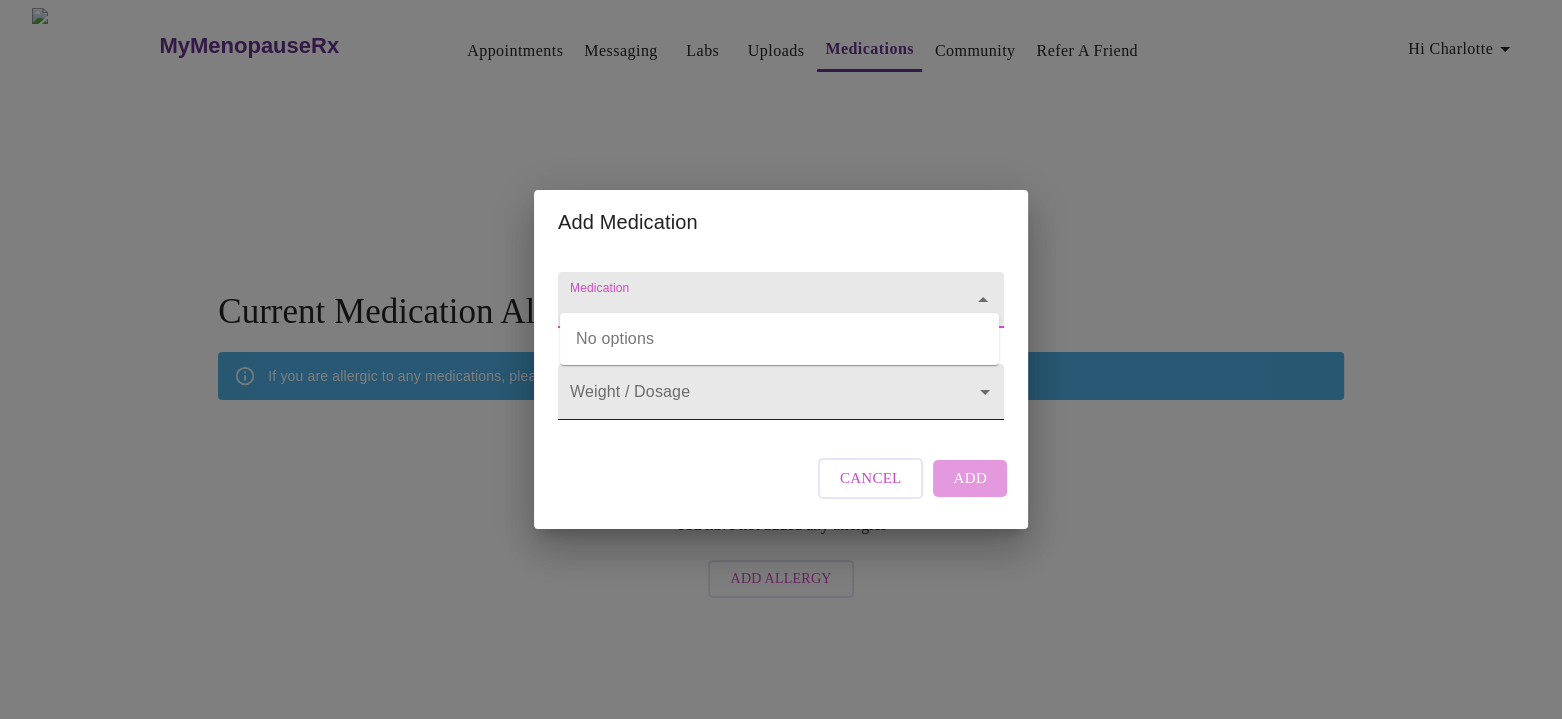 click on "MyMenopauseRx Appointments Messaging Labs Uploads Medications Community Refer a Friend Hi Charlotte    You have not added any medications Add Medication Current Medication Allergies If you are allergic to any medications, please add them here. You have not added any allergies Add Allergy Settings Billing Invoices Log out Add Medication Medication Weight / Dosage ​ Cancel Add No options" at bounding box center [781, 308] 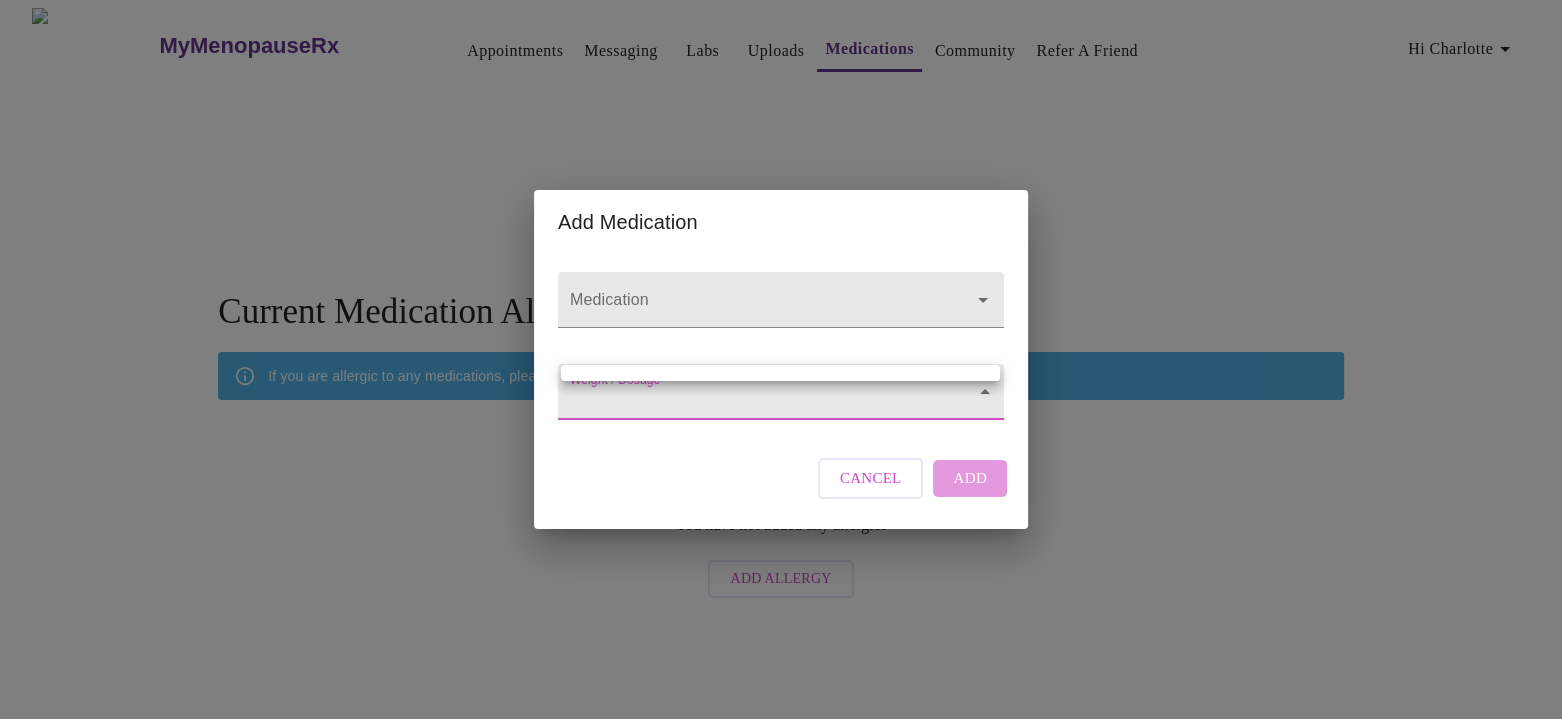 drag, startPoint x: 770, startPoint y: 376, endPoint x: 762, endPoint y: 367, distance: 12.0415945 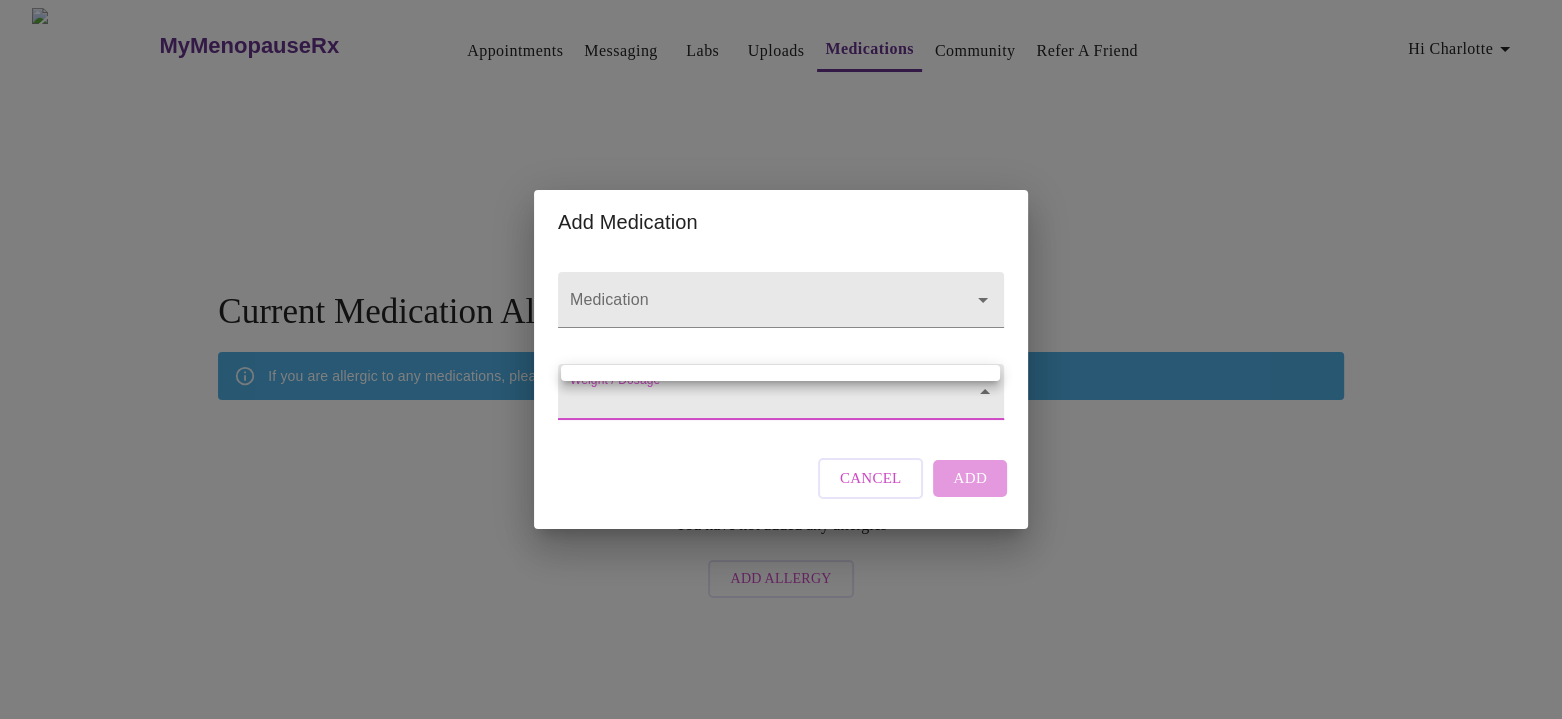 click on "MyMenopauseRx Appointments Messaging Labs Uploads Medications Community Refer a Friend Hi Charlotte    You have not added any medications Add Medication Current Medication Allergies If you are allergic to any medications, please add them here. You have not added any allergies Add Allergy Settings Billing Invoices Log out Add Medication Medication Weight / Dosage ​ Cancel Add" at bounding box center [781, 308] 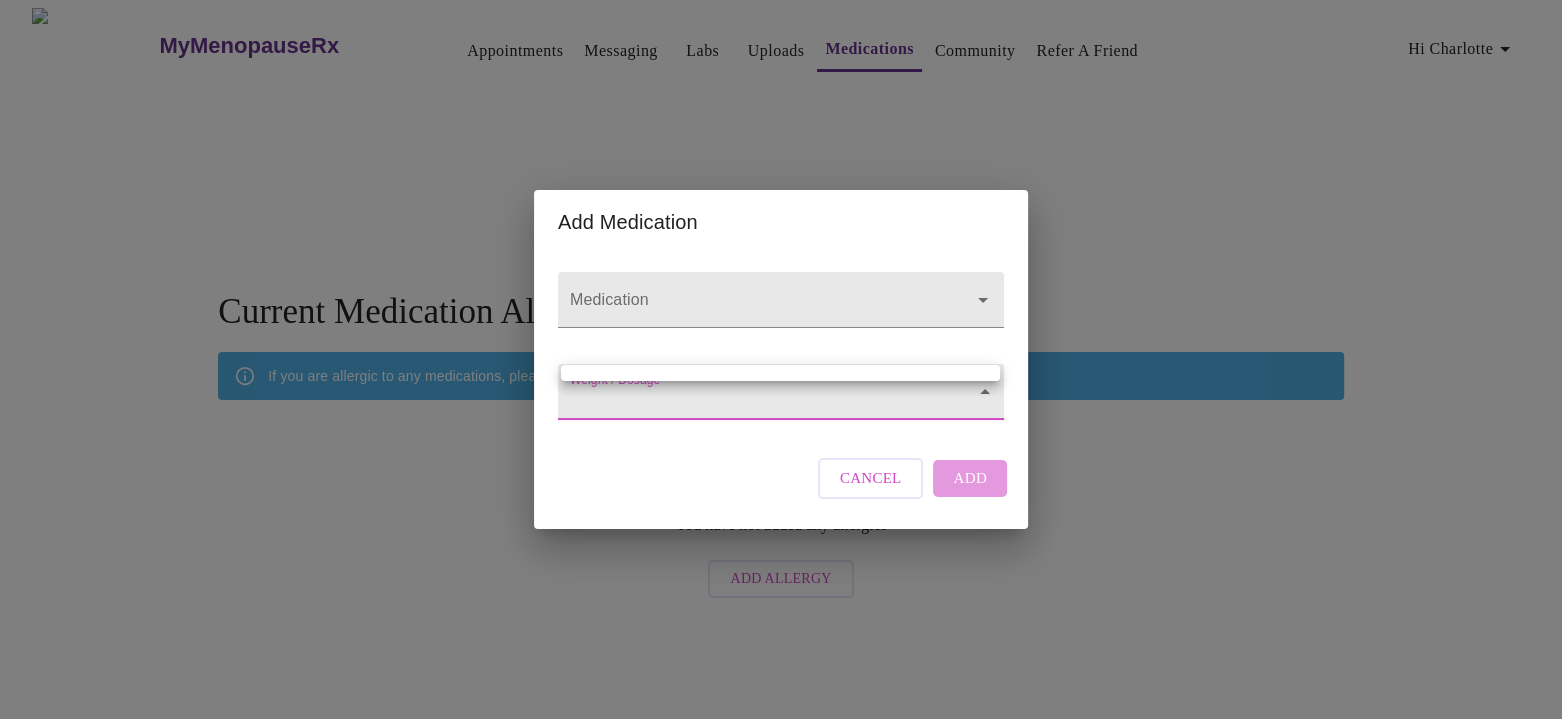 click at bounding box center [780, 373] 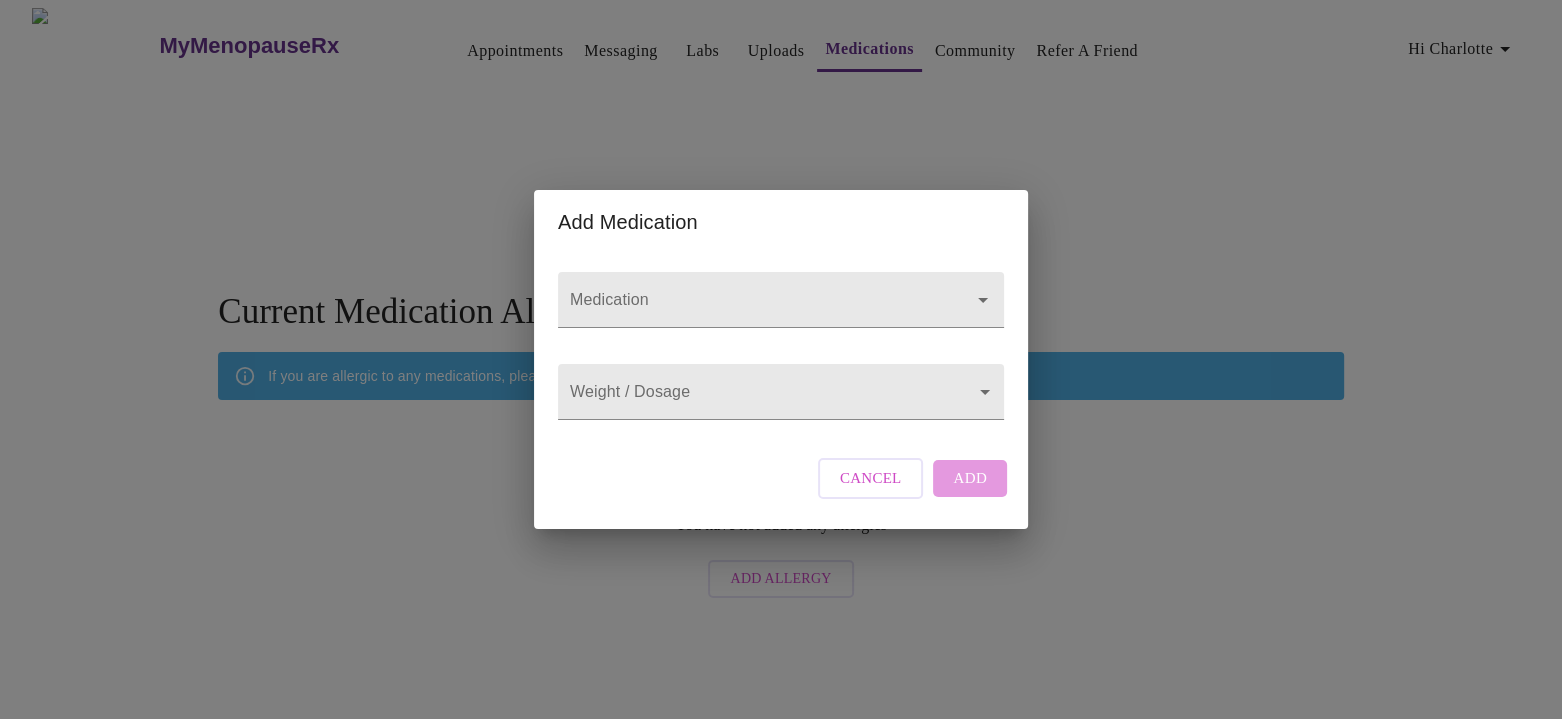 click on "Add Medication Medication Weight / Dosage ​ Cancel Add" at bounding box center (781, 359) 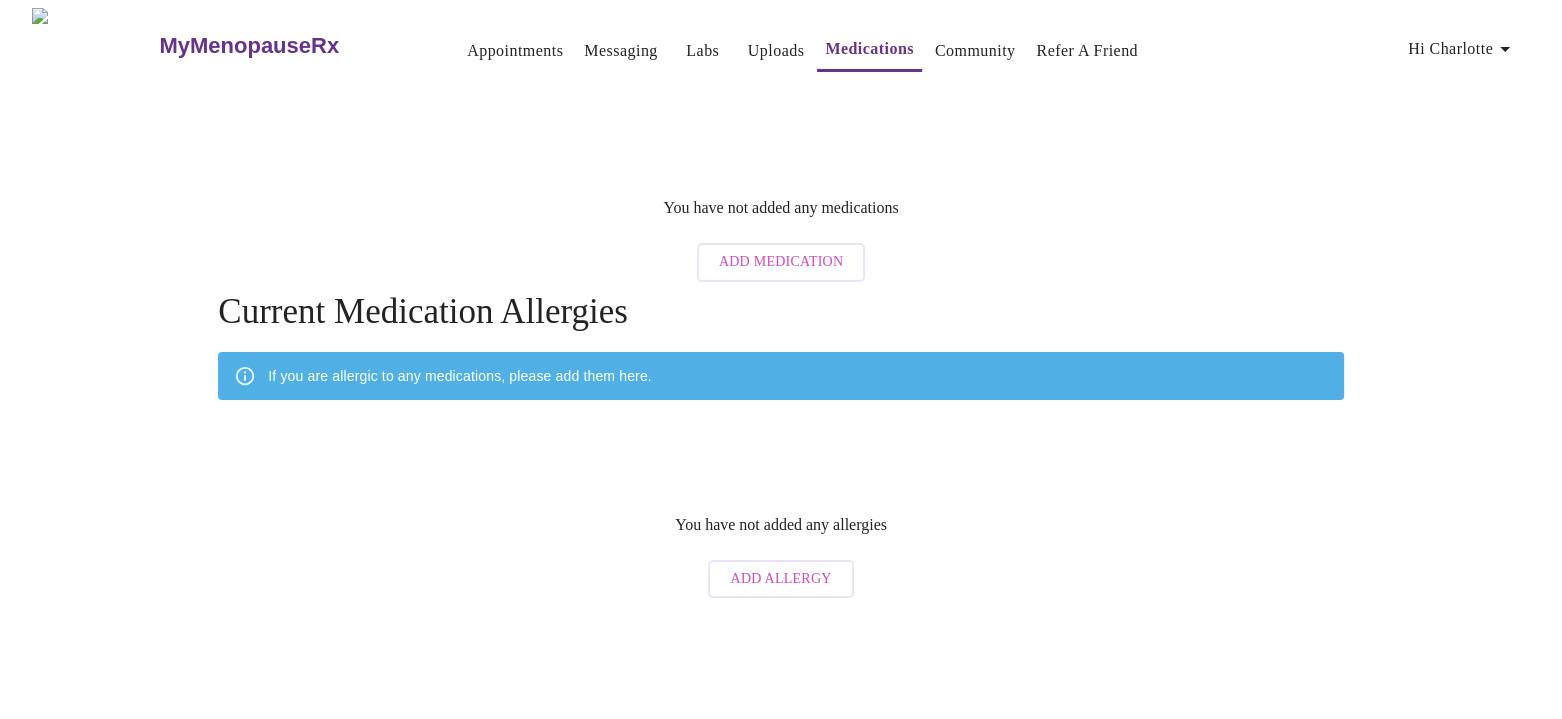 click on "Messaging" at bounding box center [620, 51] 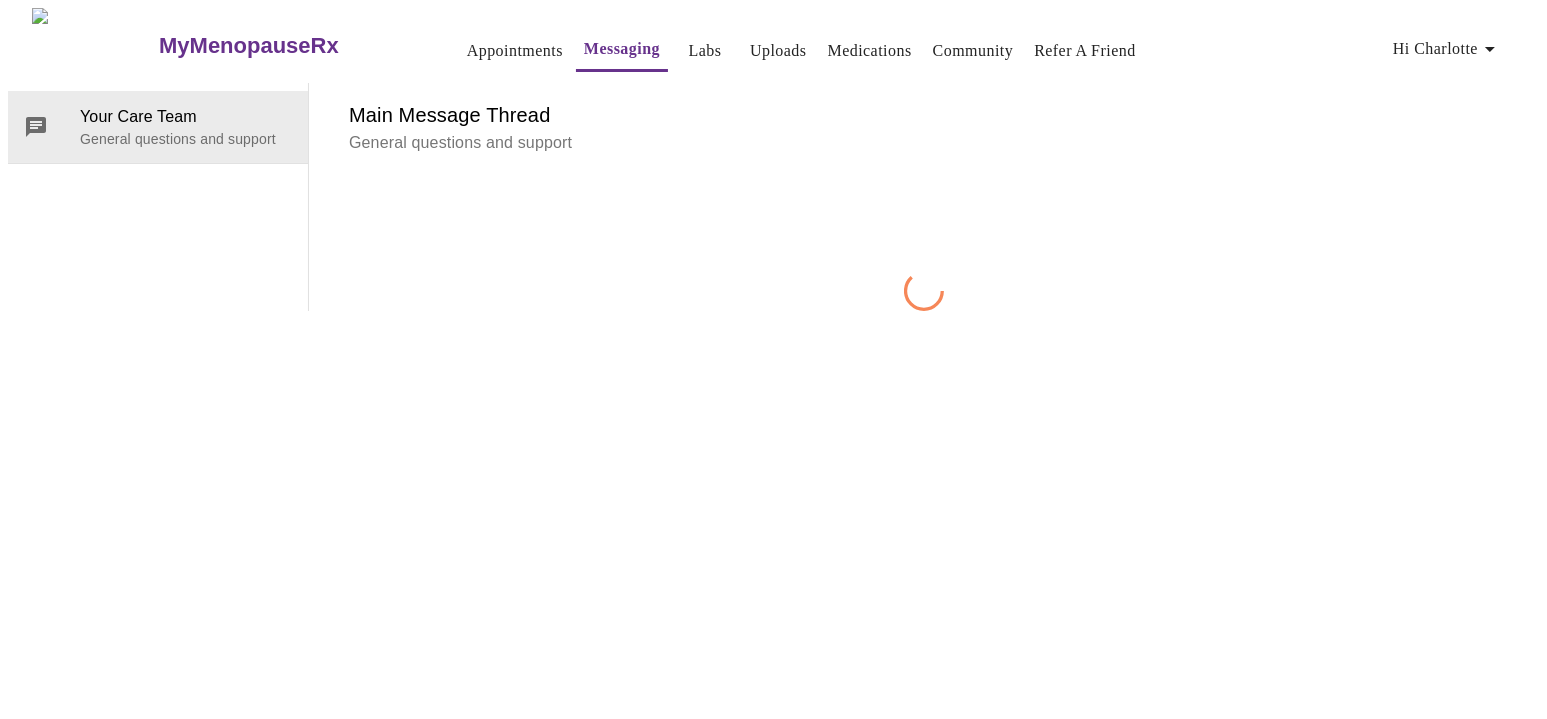 scroll, scrollTop: 74, scrollLeft: 0, axis: vertical 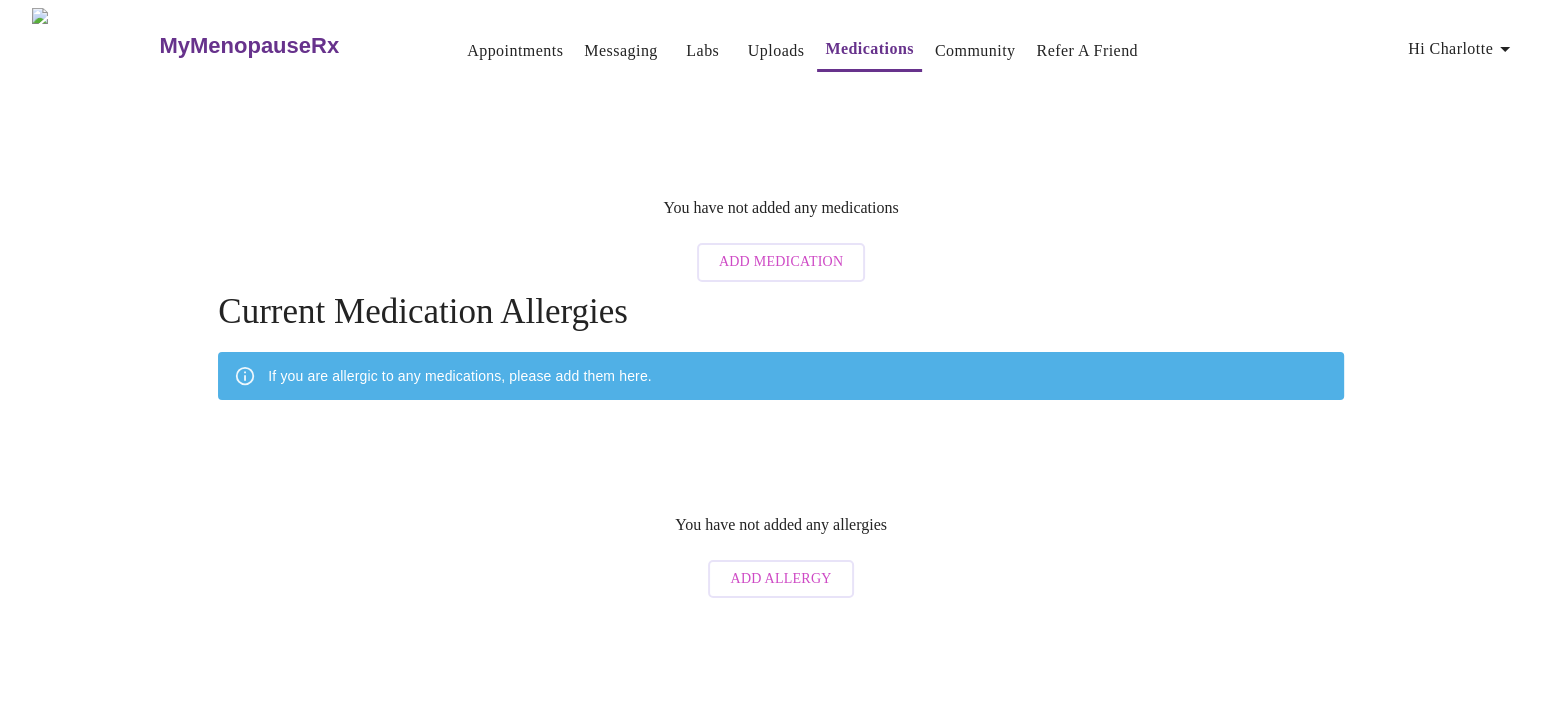click on "Appointments" at bounding box center [515, 51] 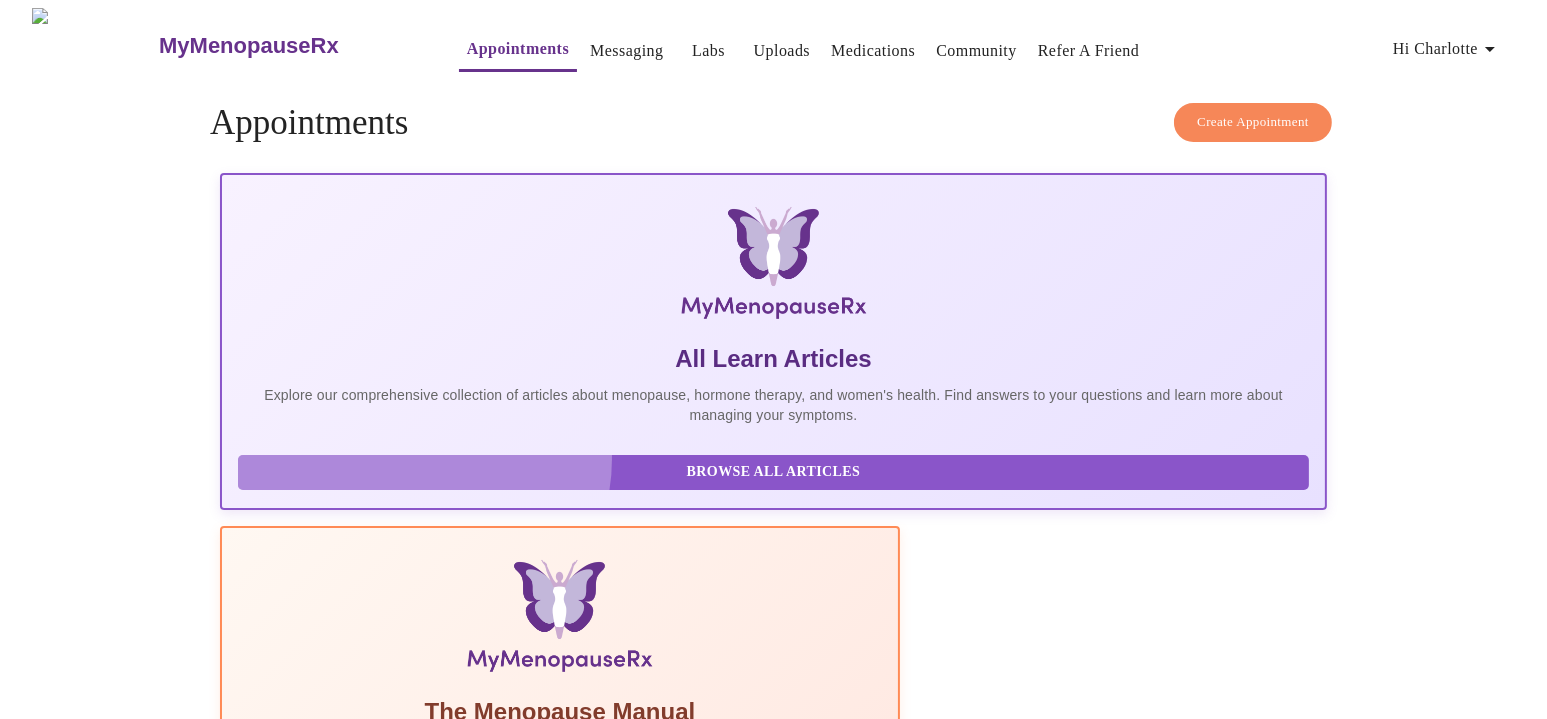 click on "Browse All Articles" at bounding box center (773, 472) 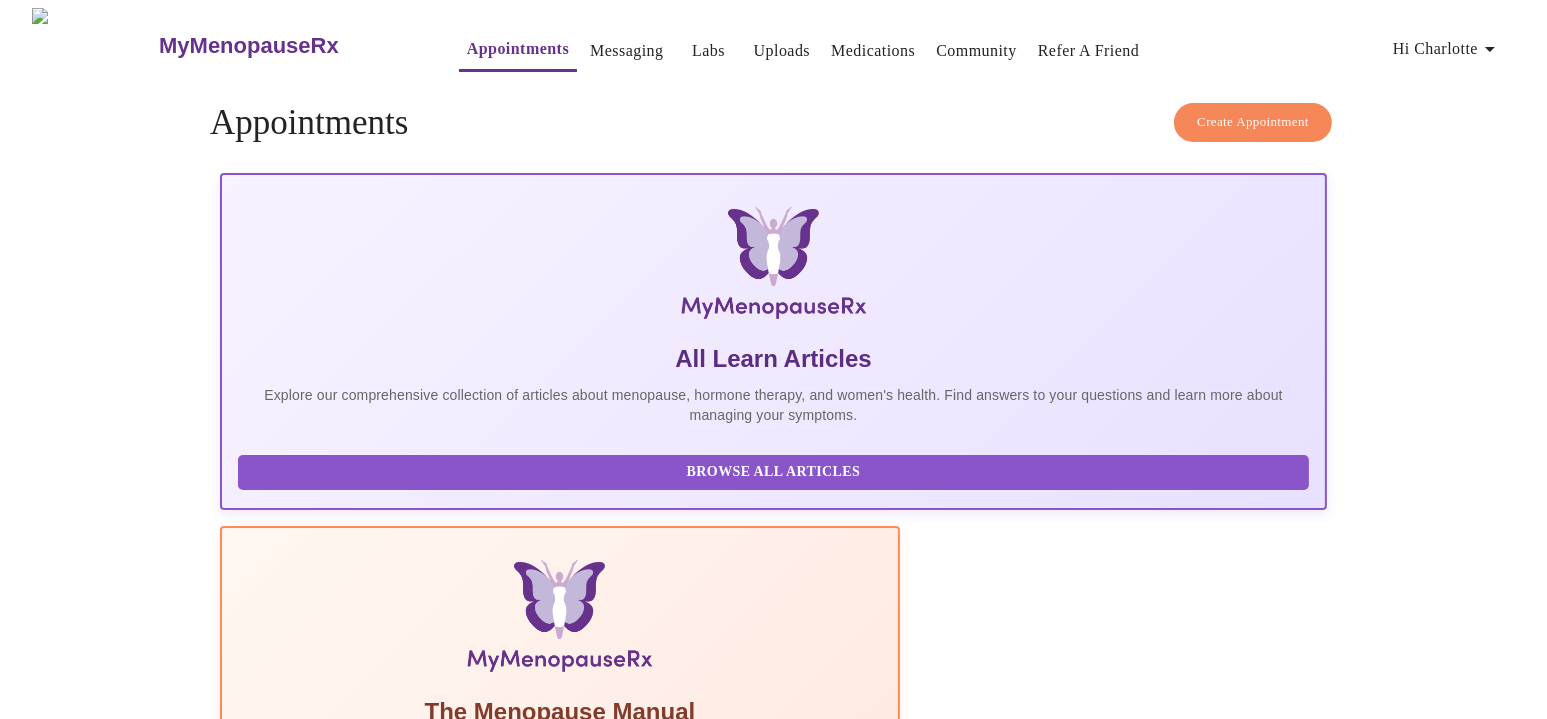 click on "The Top 34 Symptoms of Menopause" at bounding box center [435, 1132] 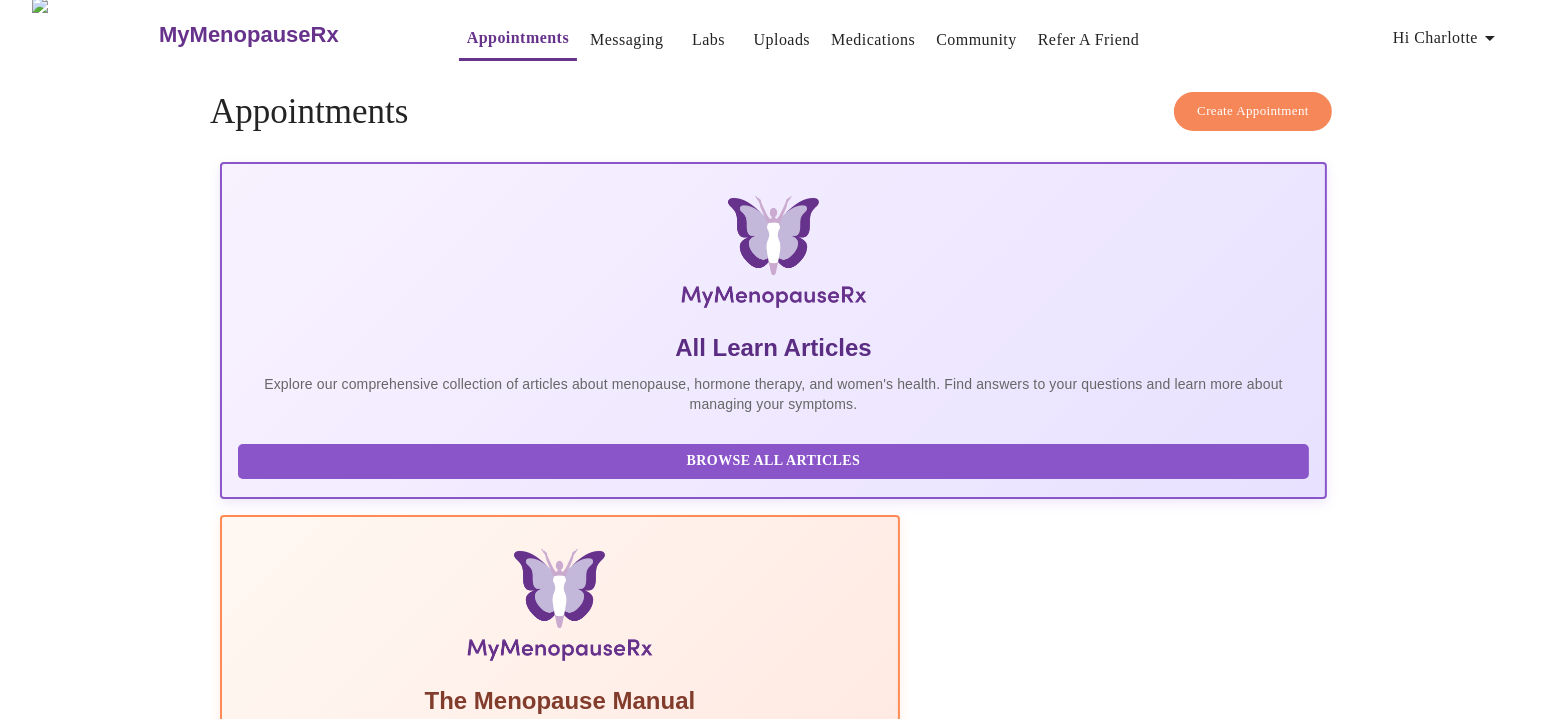 scroll, scrollTop: 0, scrollLeft: 0, axis: both 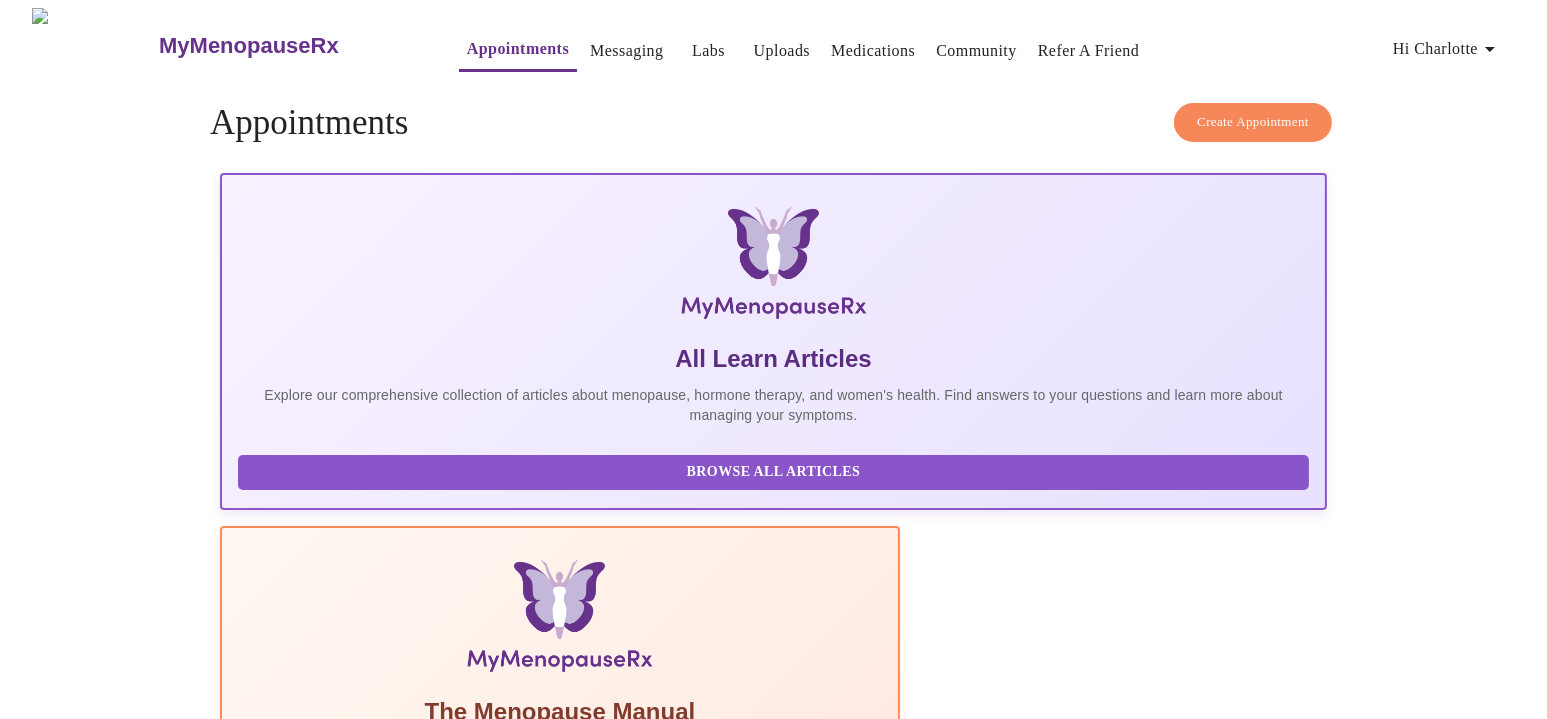 click on "8 Most Common Hormone Therapy Myths Read More" at bounding box center [906, 1186] 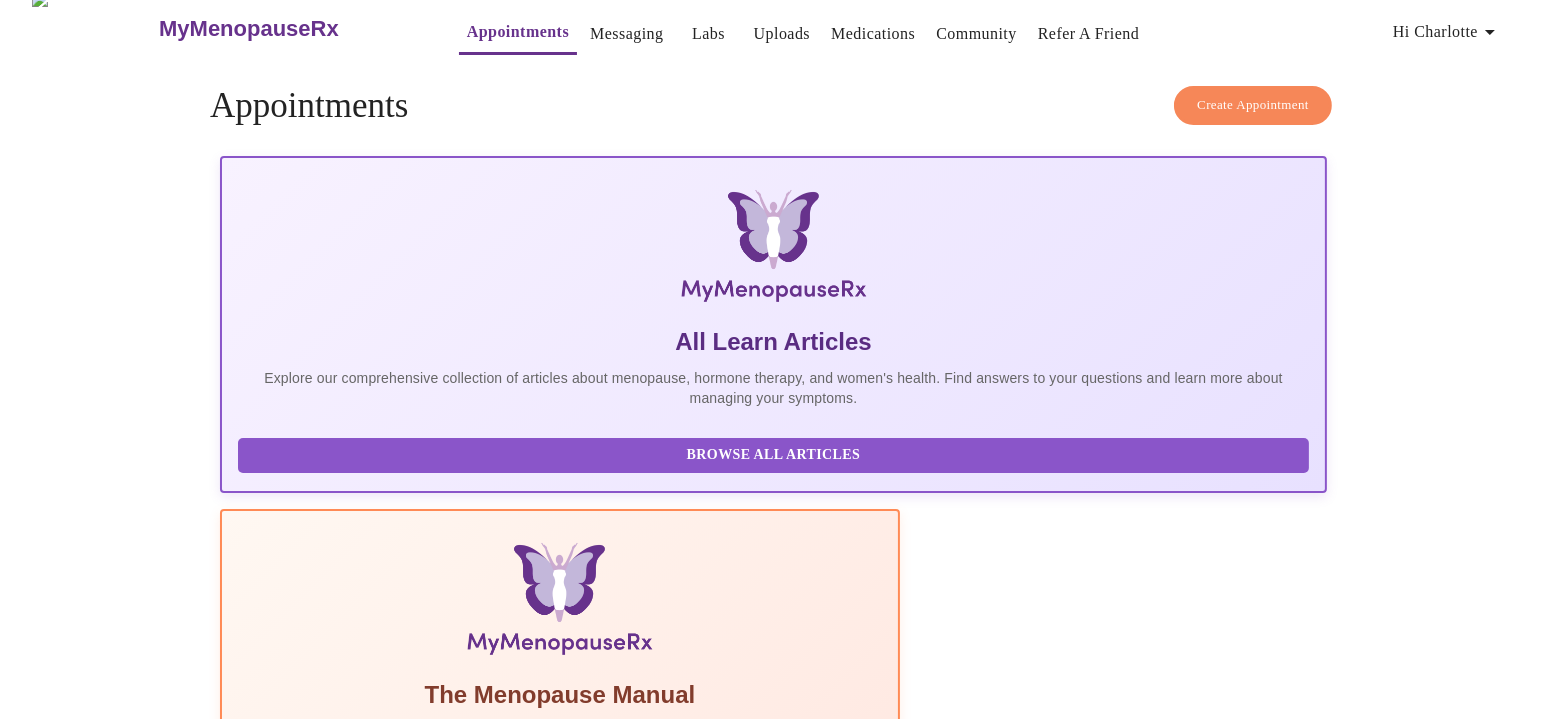 scroll, scrollTop: 31, scrollLeft: 0, axis: vertical 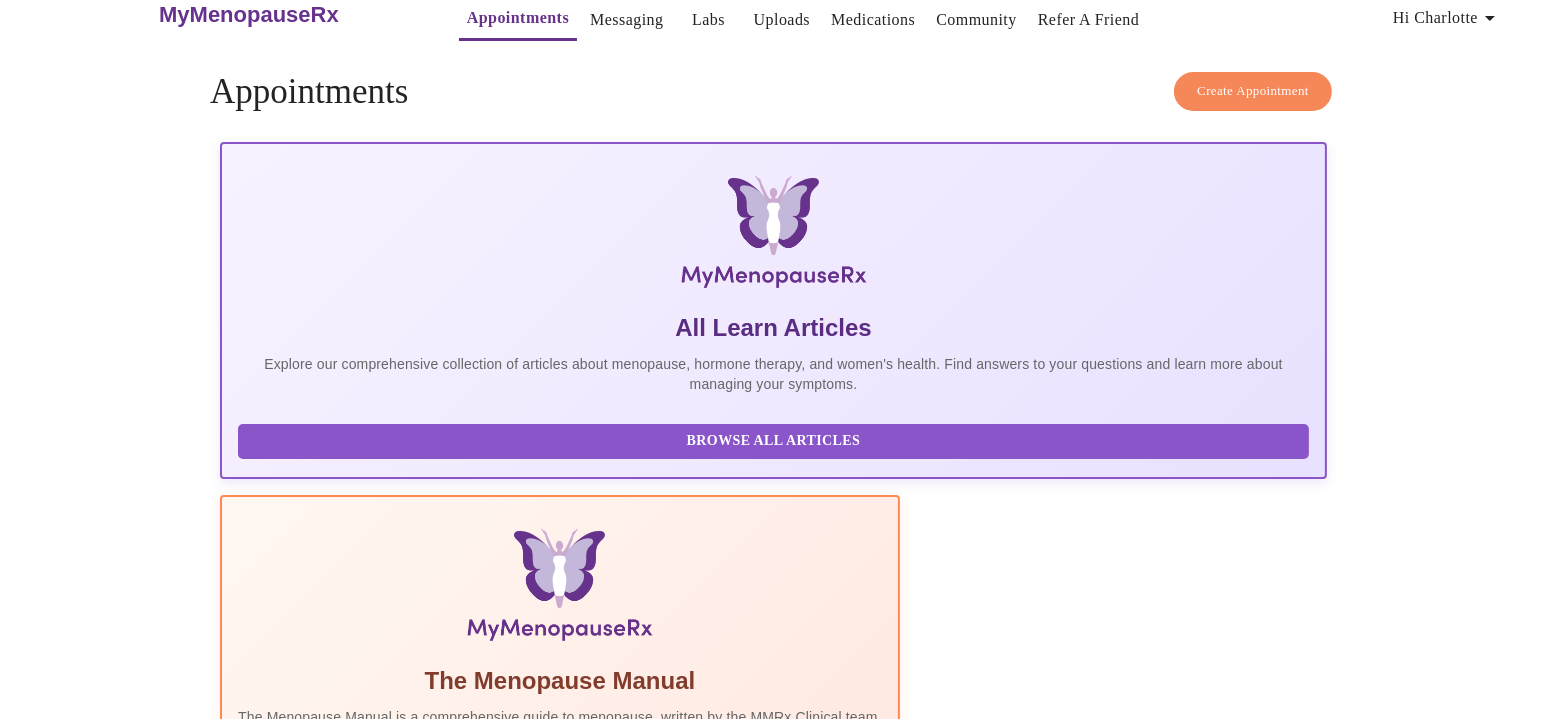 click on "8 Most Common Hormone Therapy Myths" at bounding box center [906, 1128] 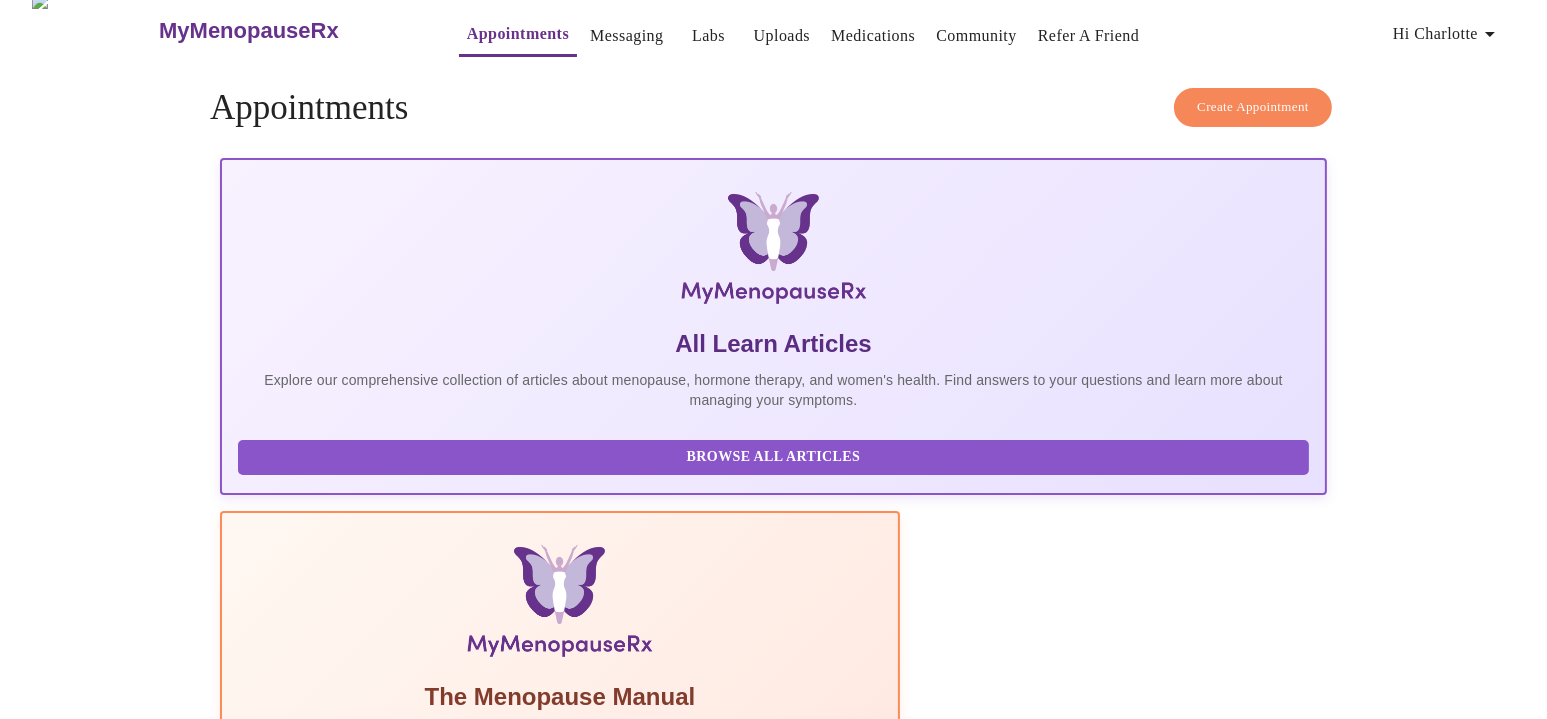 scroll, scrollTop: 0, scrollLeft: 0, axis: both 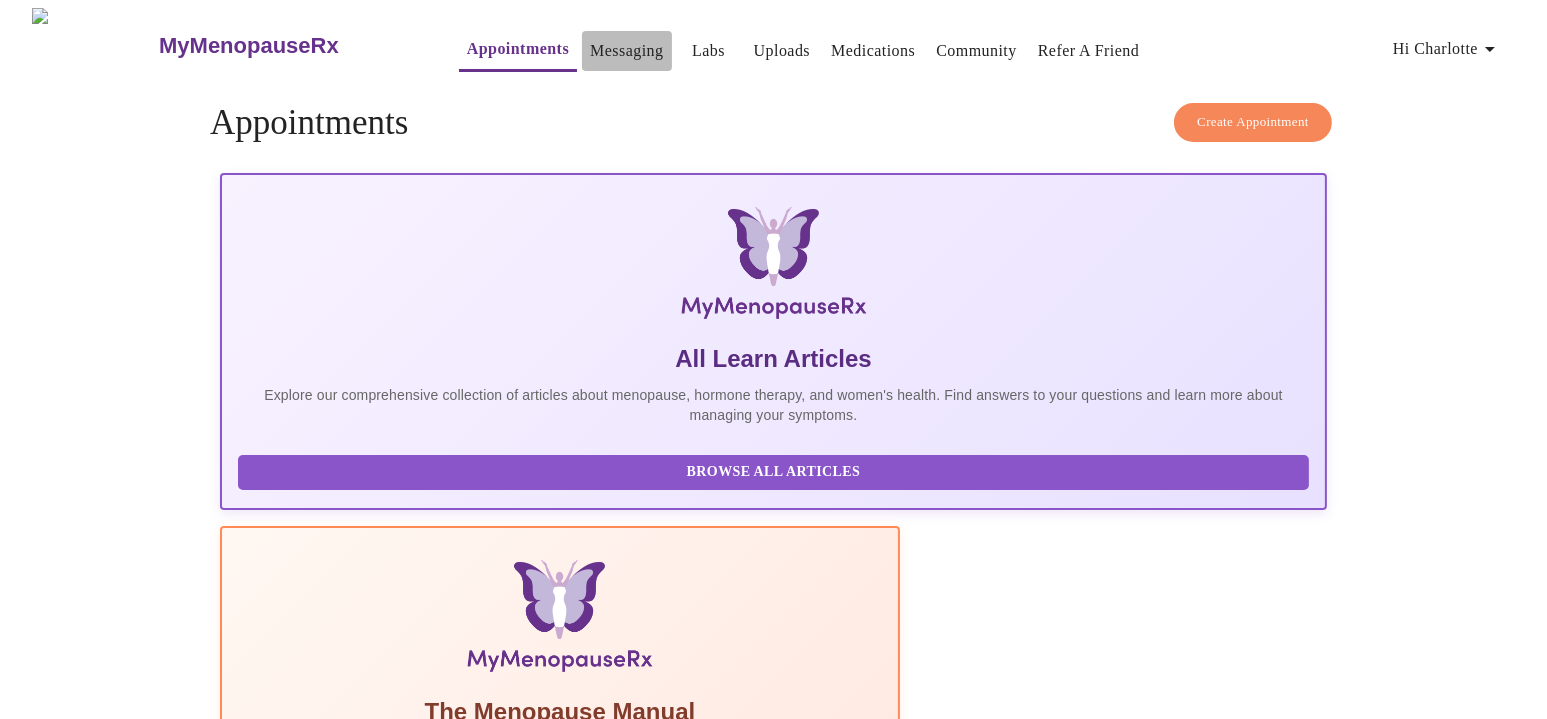 click on "Messaging" at bounding box center [626, 51] 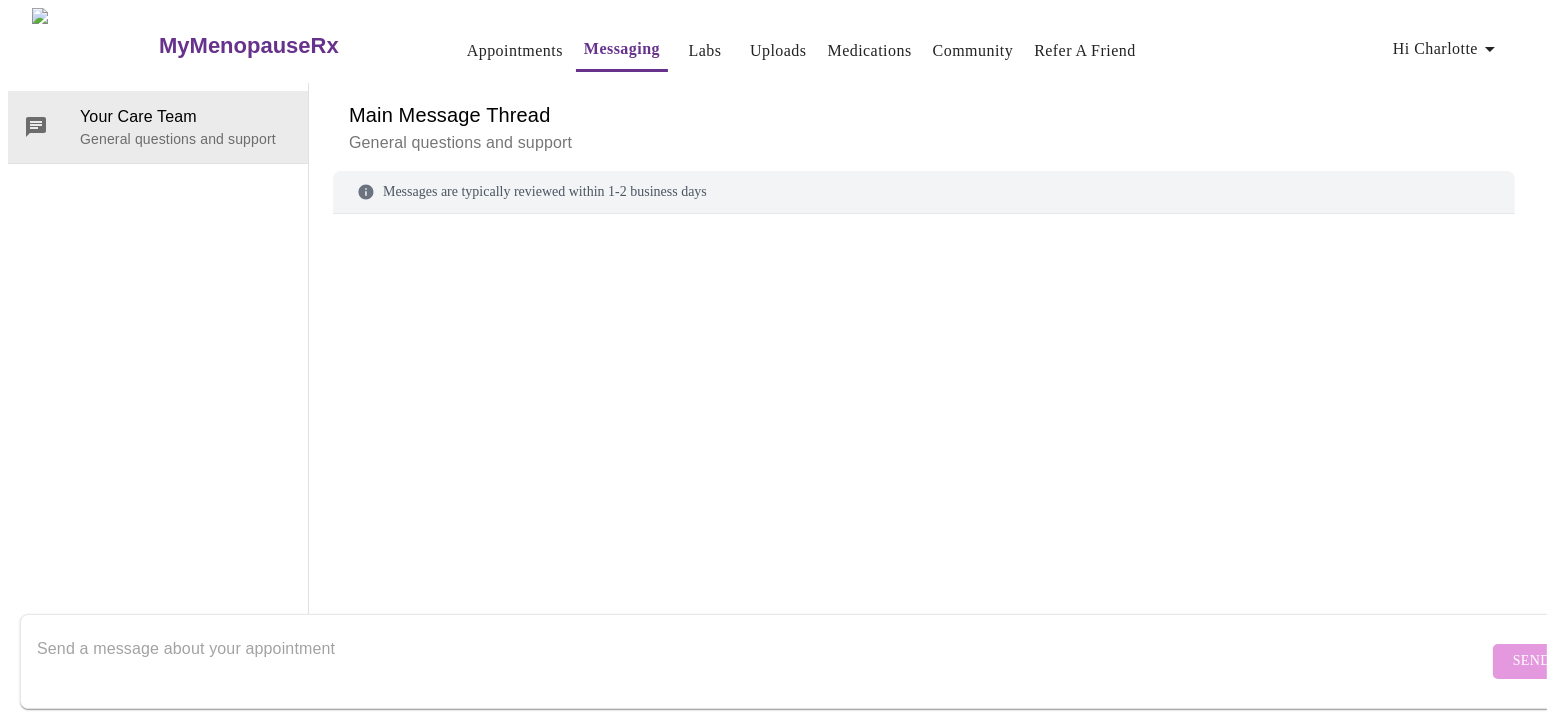 scroll, scrollTop: 74, scrollLeft: 0, axis: vertical 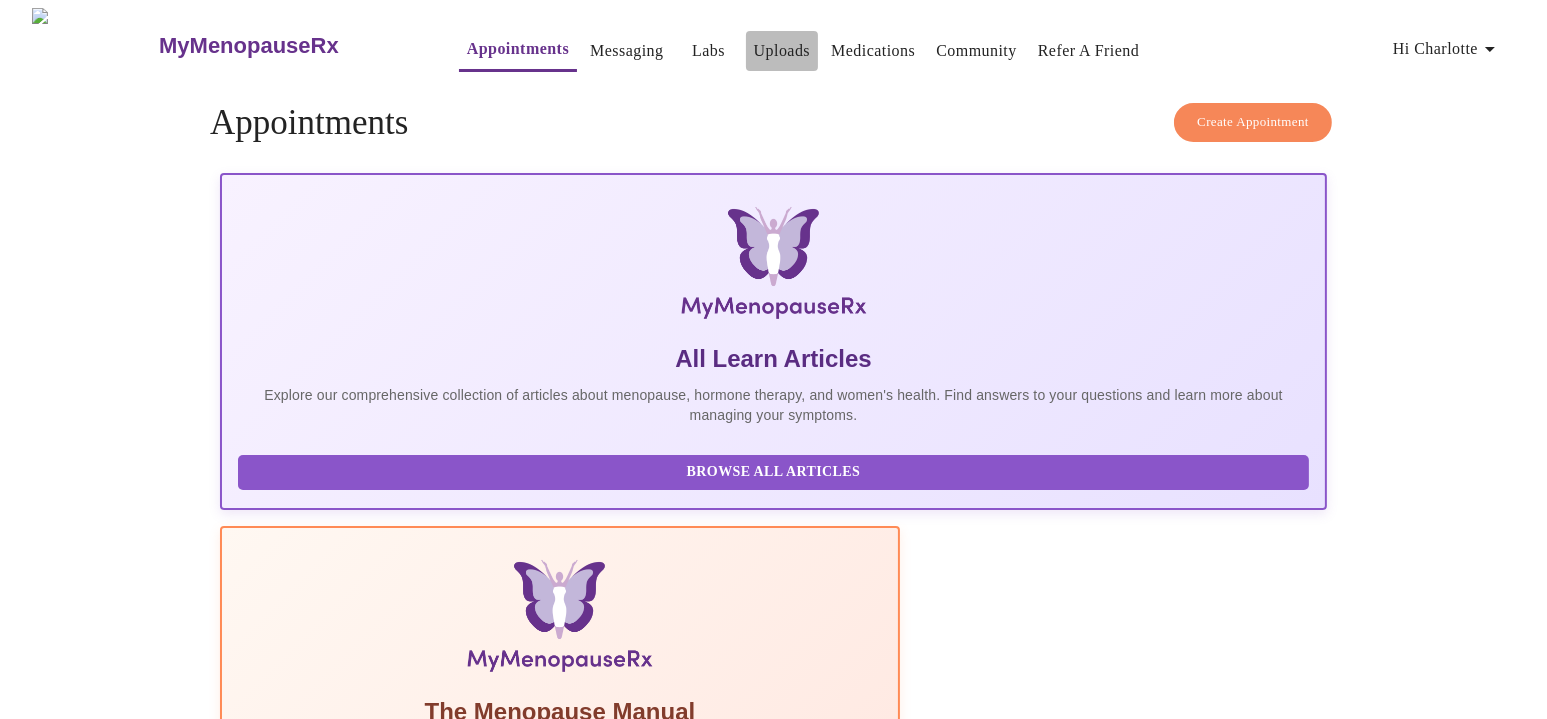 click on "Uploads" at bounding box center [782, 51] 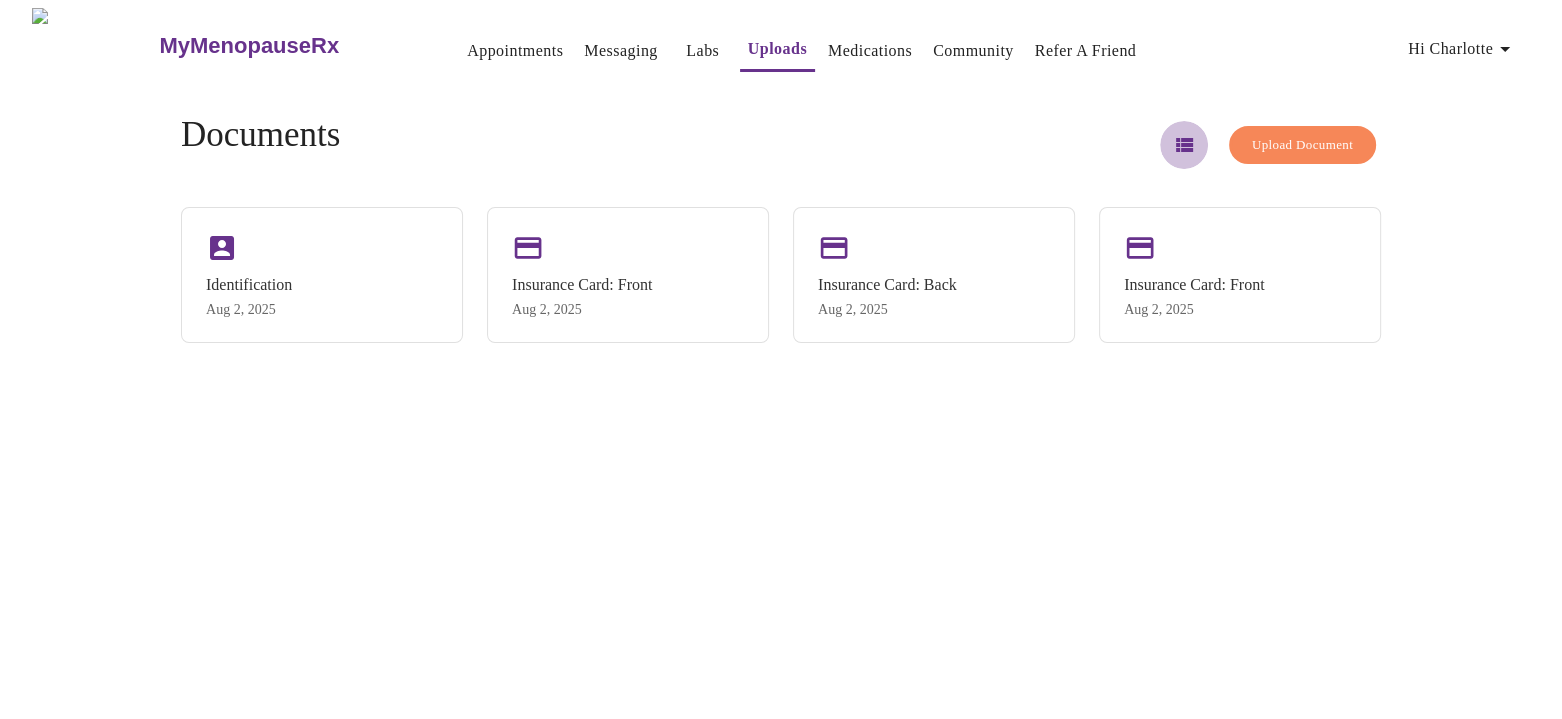 click 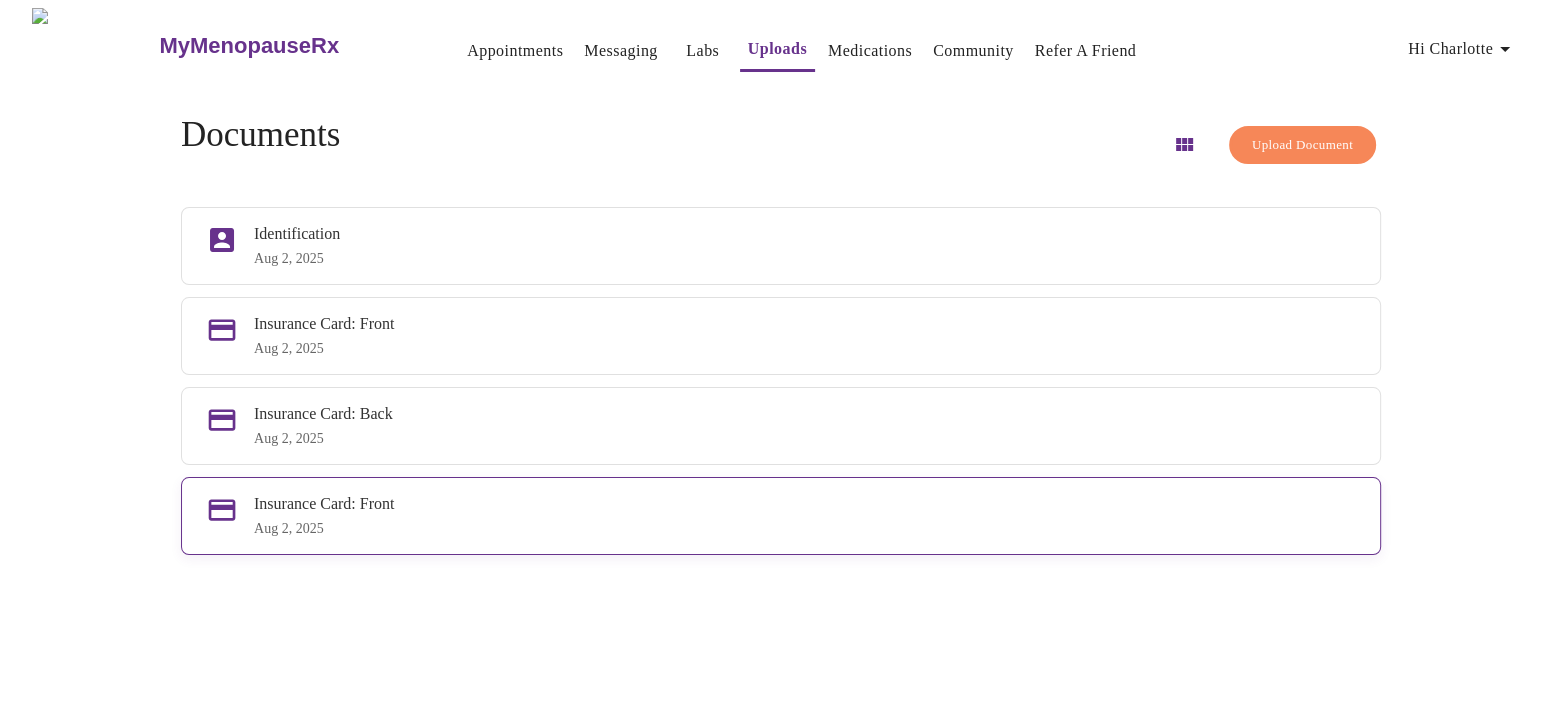 drag, startPoint x: 499, startPoint y: 531, endPoint x: 443, endPoint y: 552, distance: 59.808025 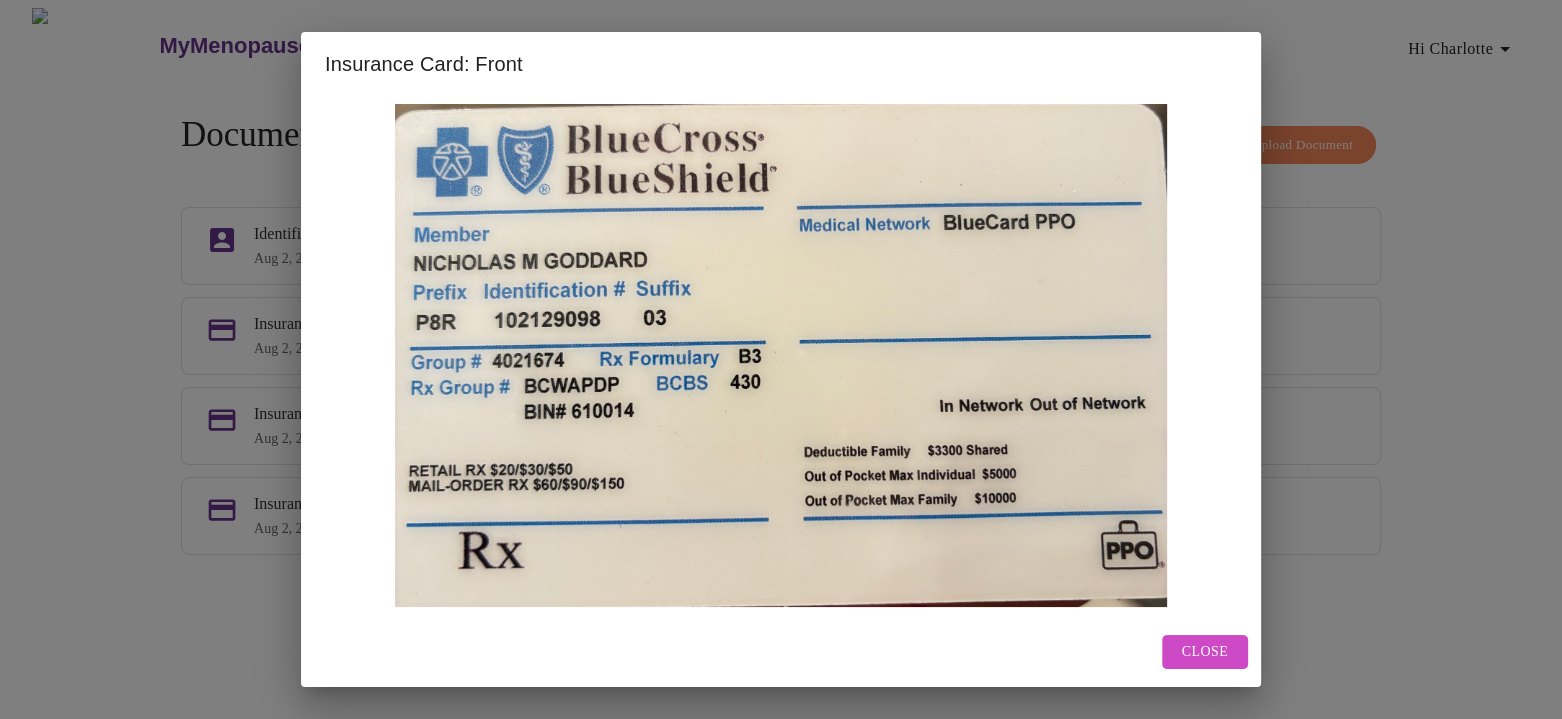 click on "Close" at bounding box center [1205, 652] 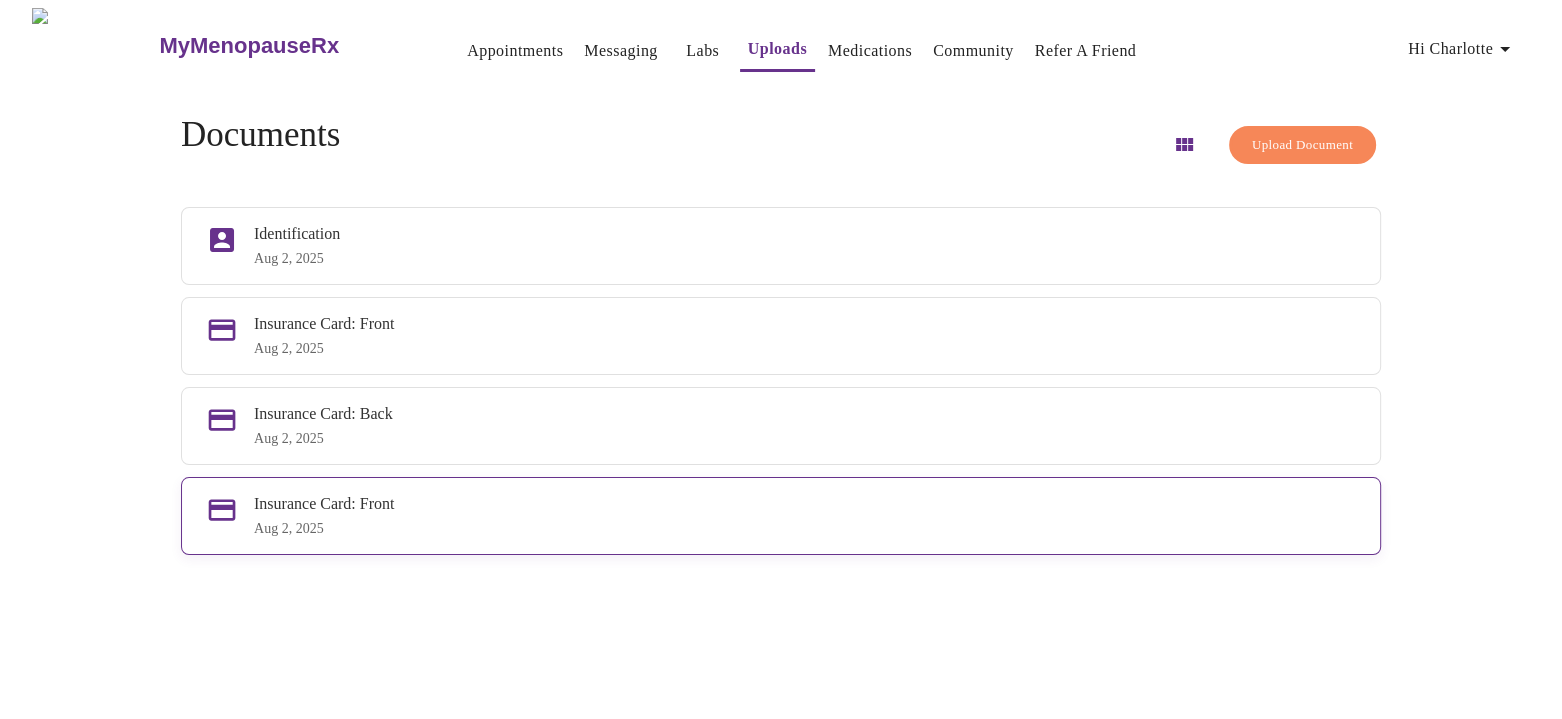 drag, startPoint x: 1014, startPoint y: 551, endPoint x: 545, endPoint y: 525, distance: 469.72012 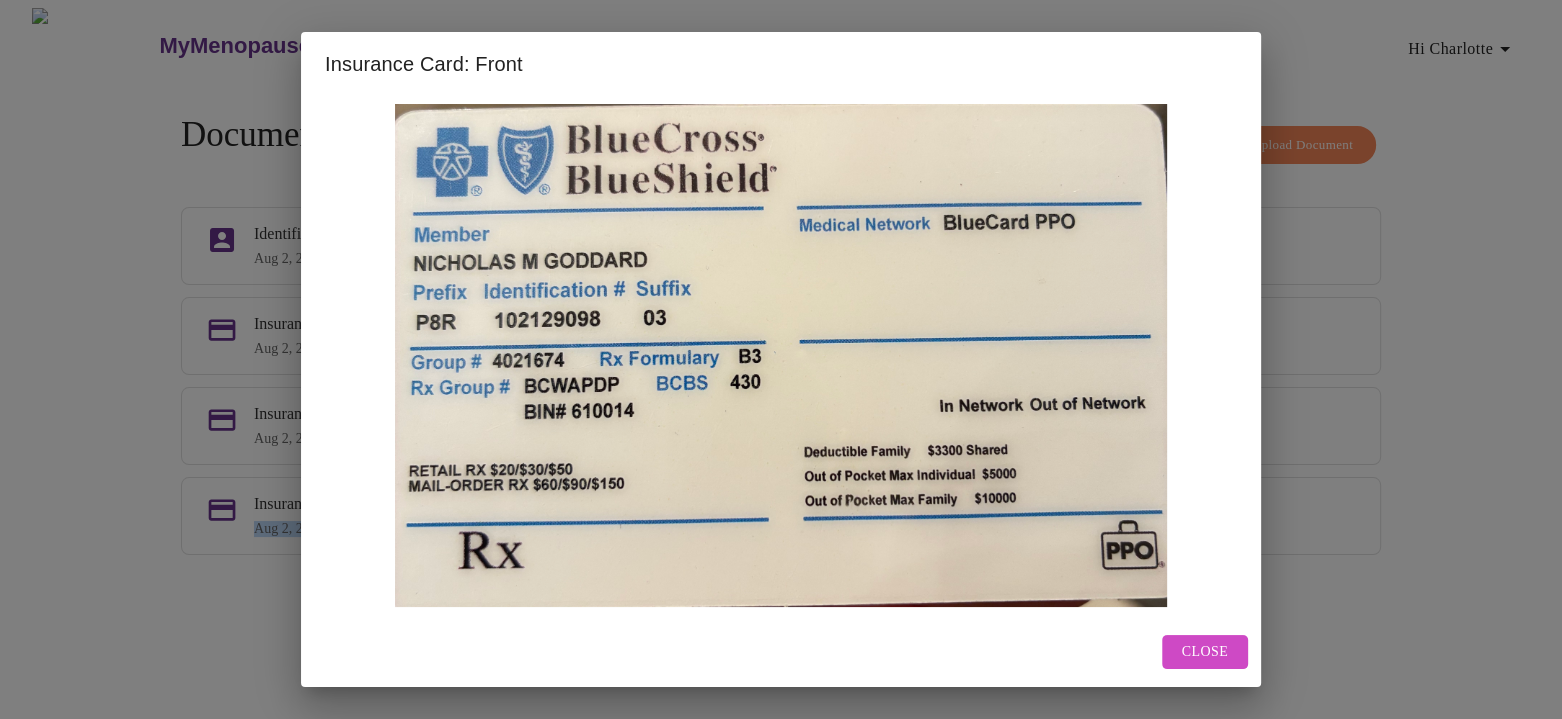 click on "Close" at bounding box center [1205, 652] 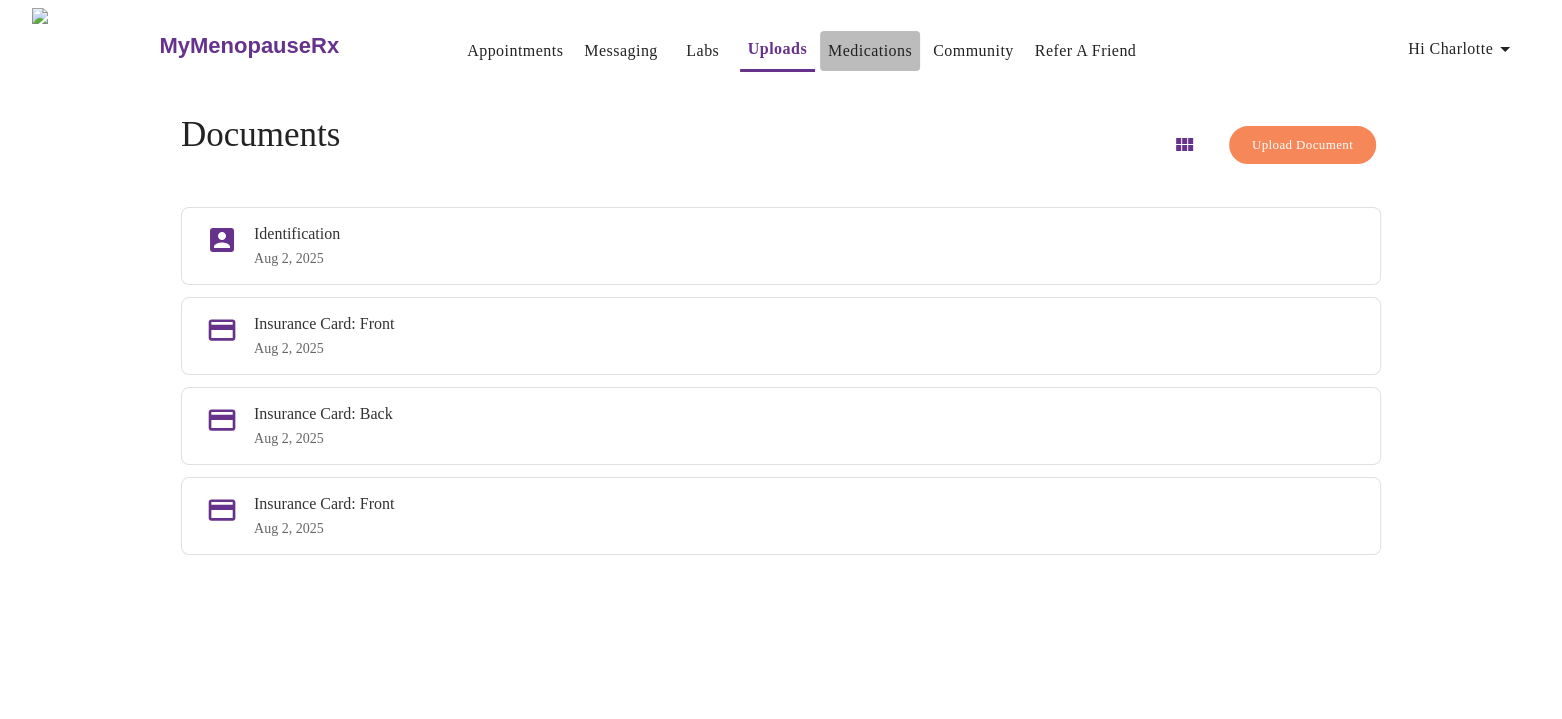 click on "Medications" at bounding box center (870, 51) 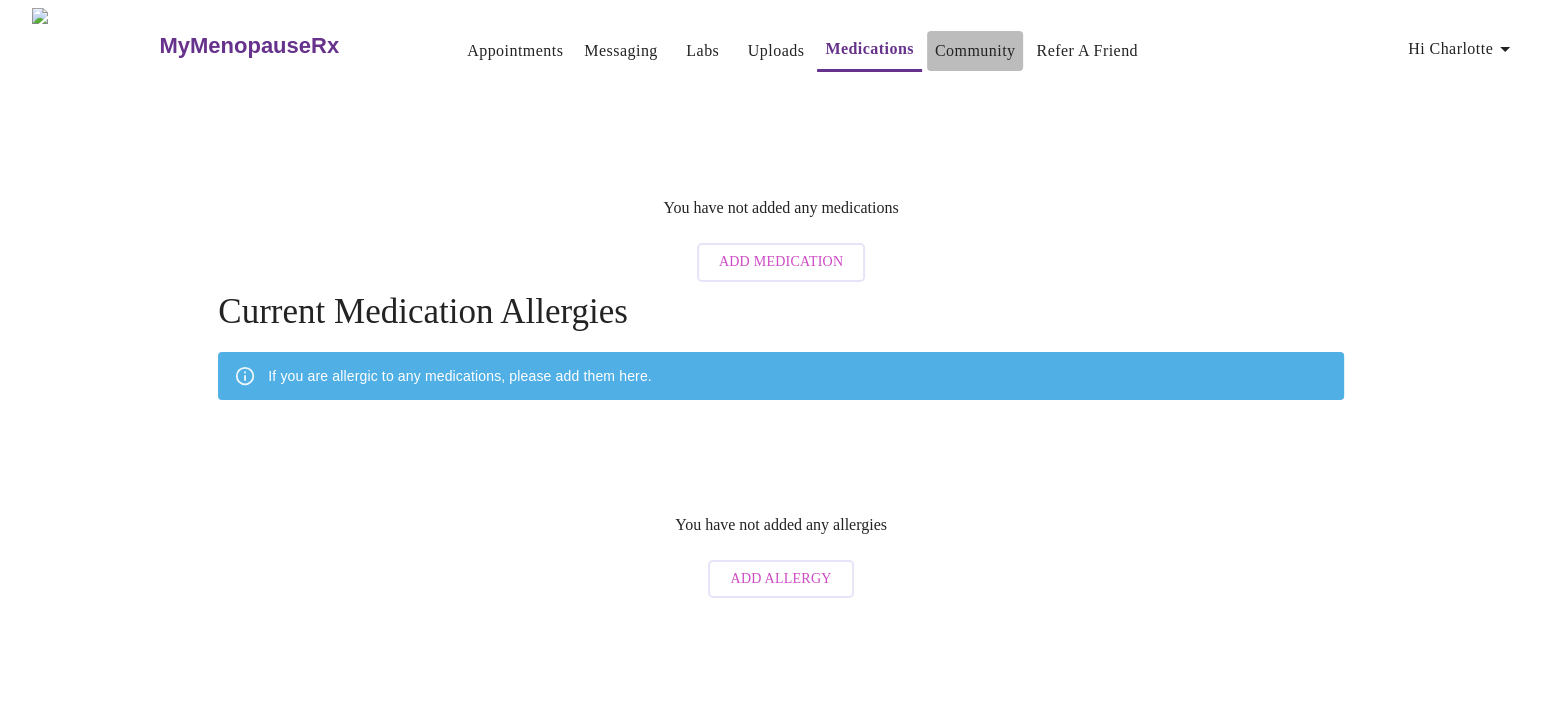 click on "Community" at bounding box center [975, 51] 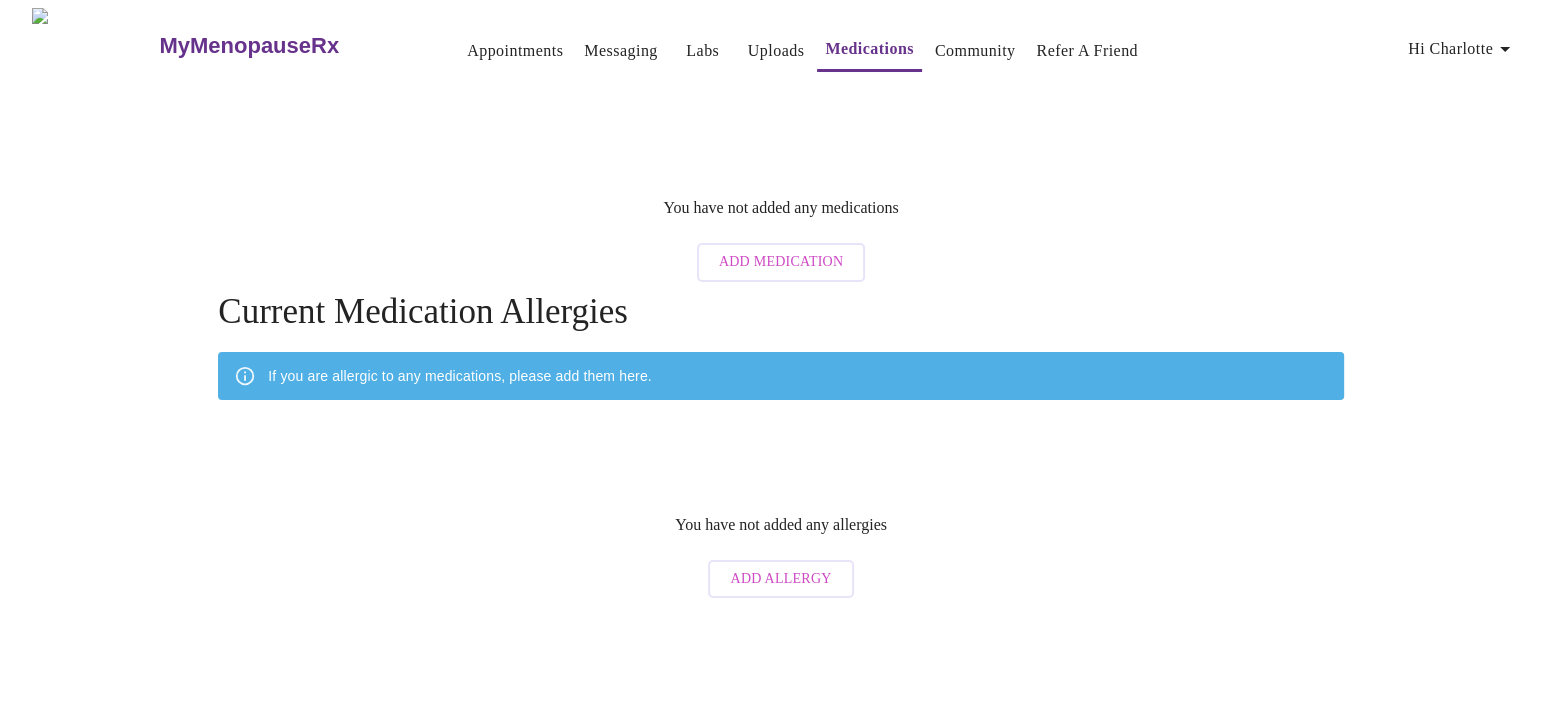 click on "Add Allergy" at bounding box center [780, 579] 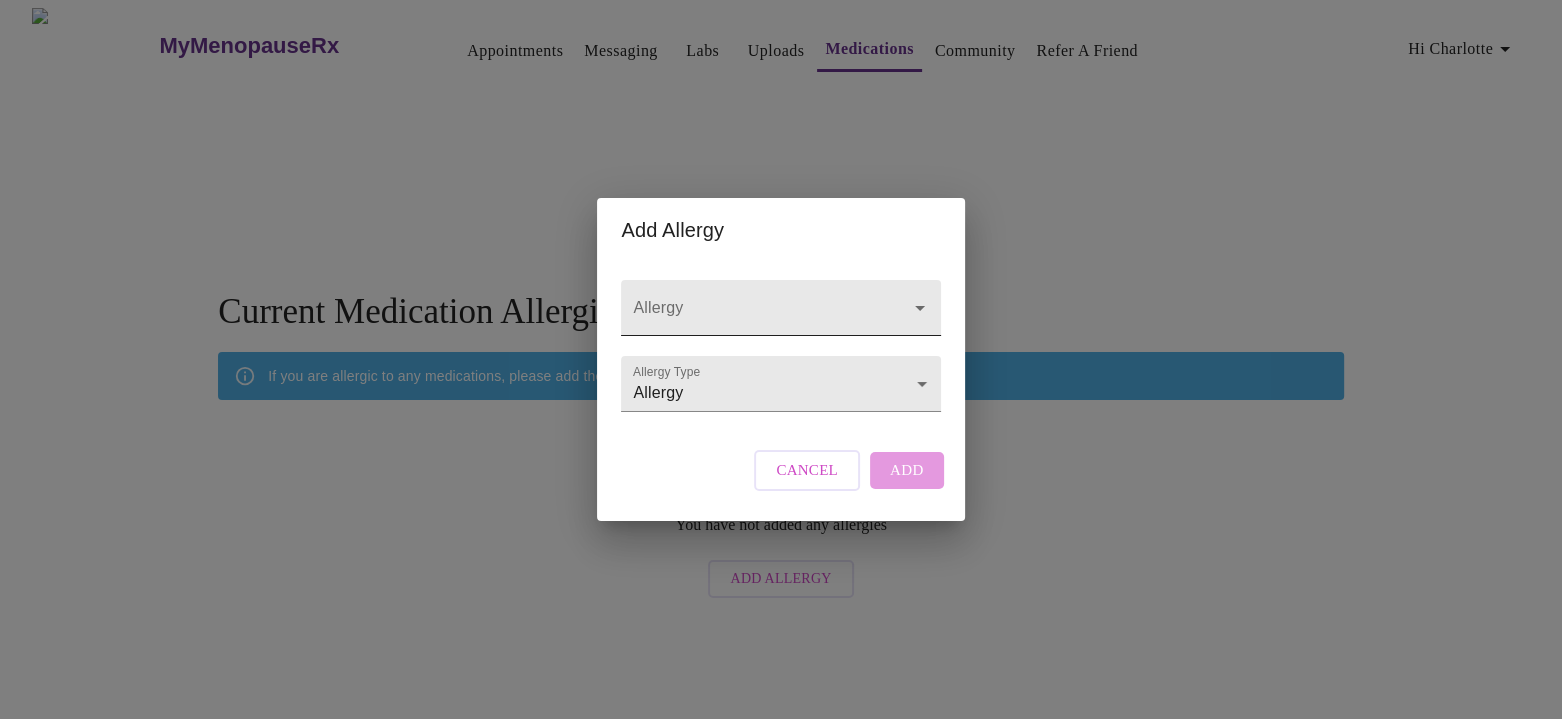 click at bounding box center (906, 308) 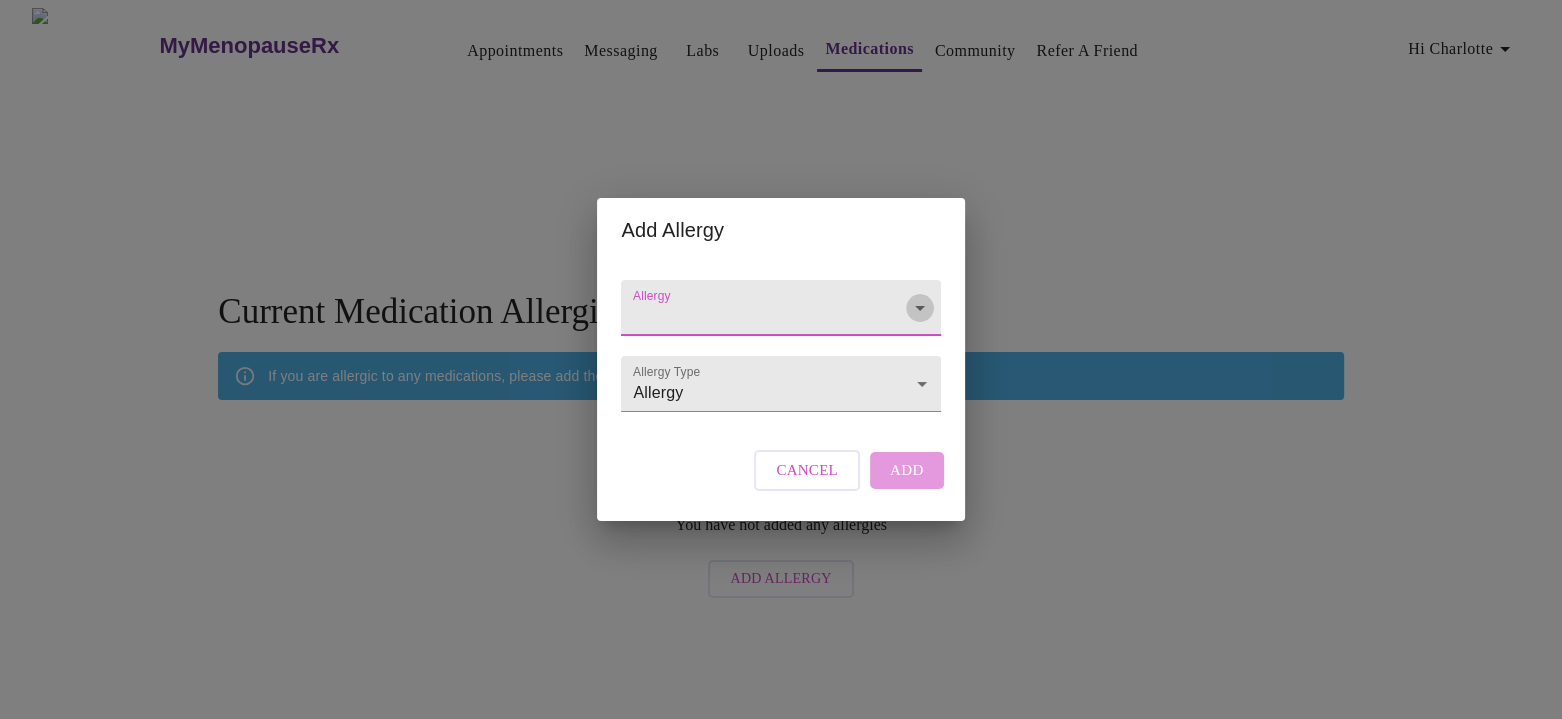 click 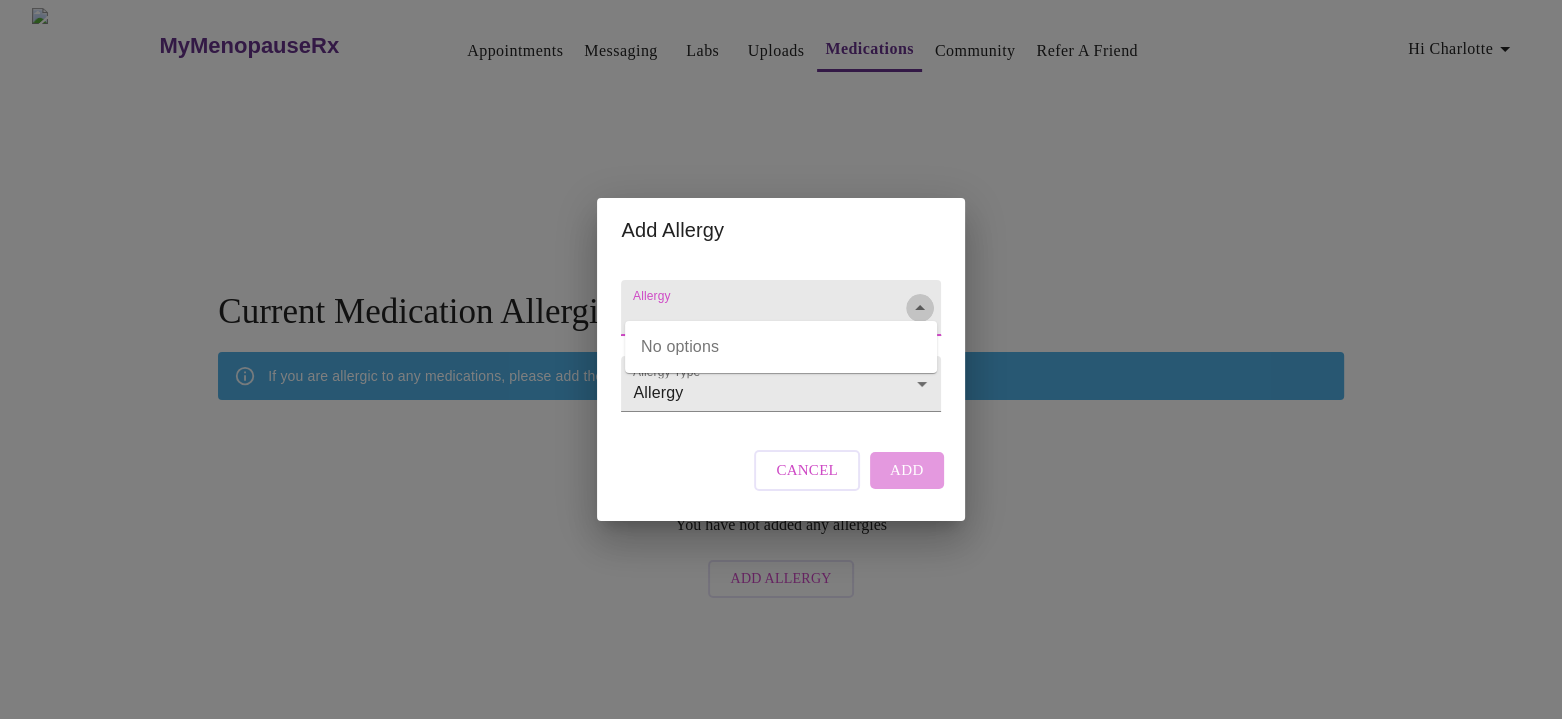 click 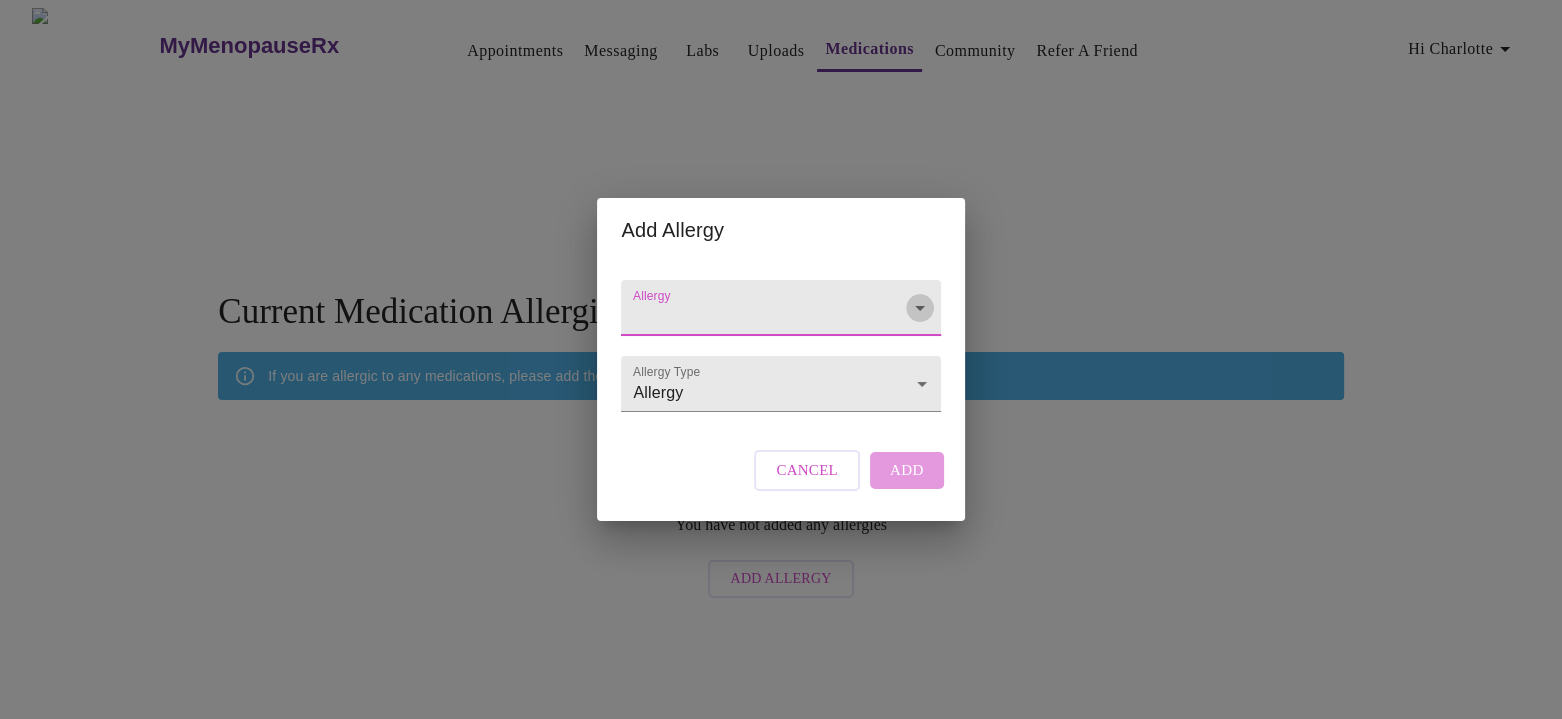 click 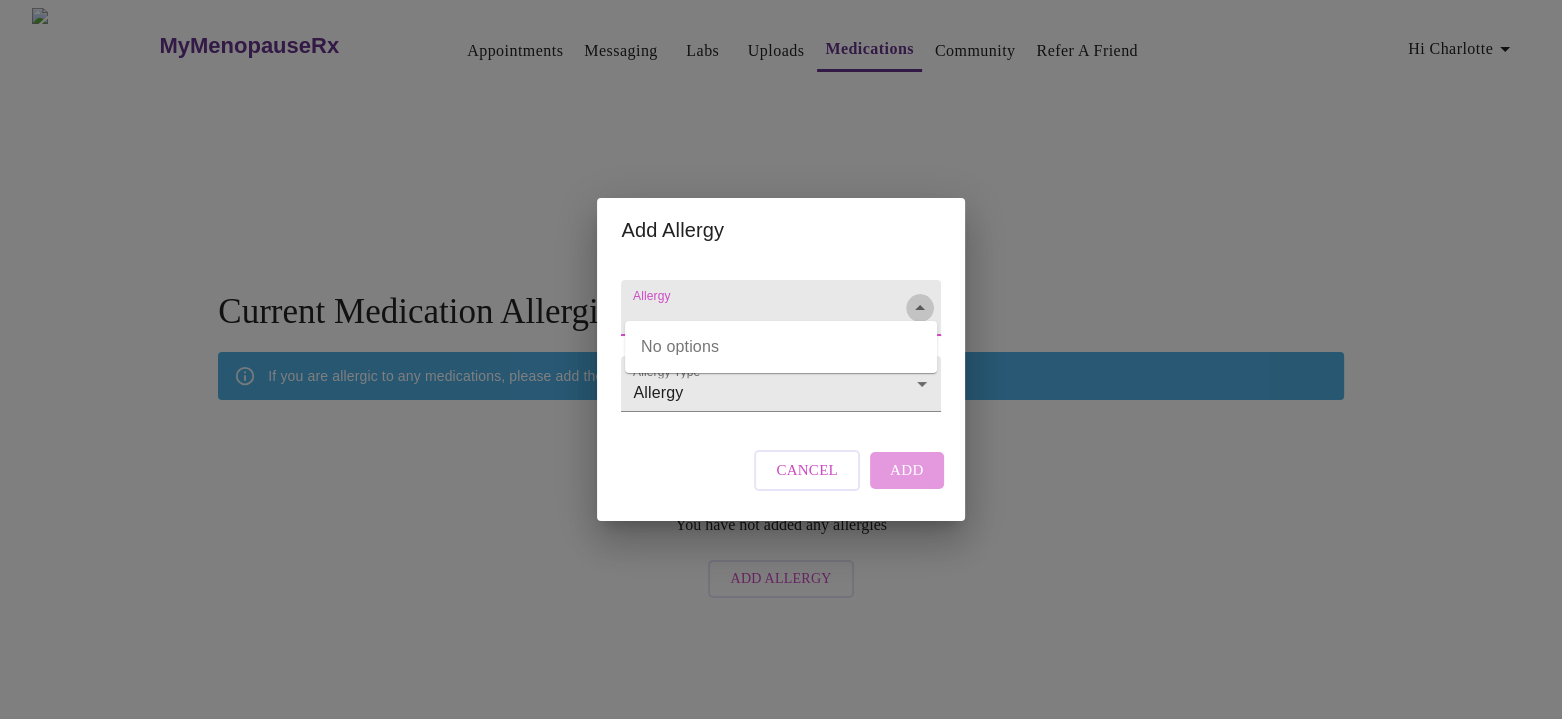 click 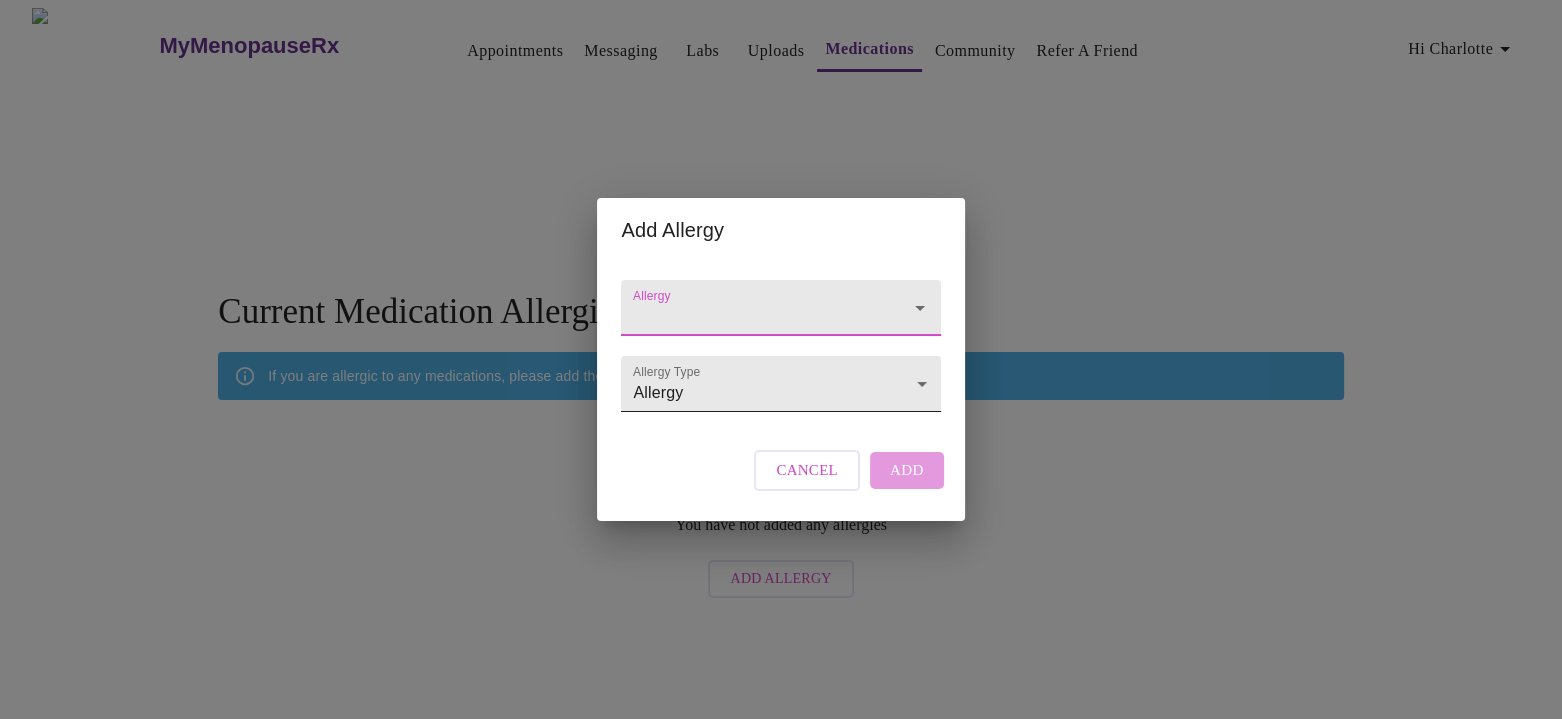 click on "MyMenopauseRx Appointments Messaging Labs Uploads Medications Community Refer a Friend Hi Charlotte    You have not added any medications Add Medication Current Medication Allergies If you are allergic to any medications, please add them here. You have not added any allergies Add Allergy Settings Billing Invoices Log out Add Allergy Allergy Allergy Type Allergy Allergy Cancel Add" at bounding box center (781, 308) 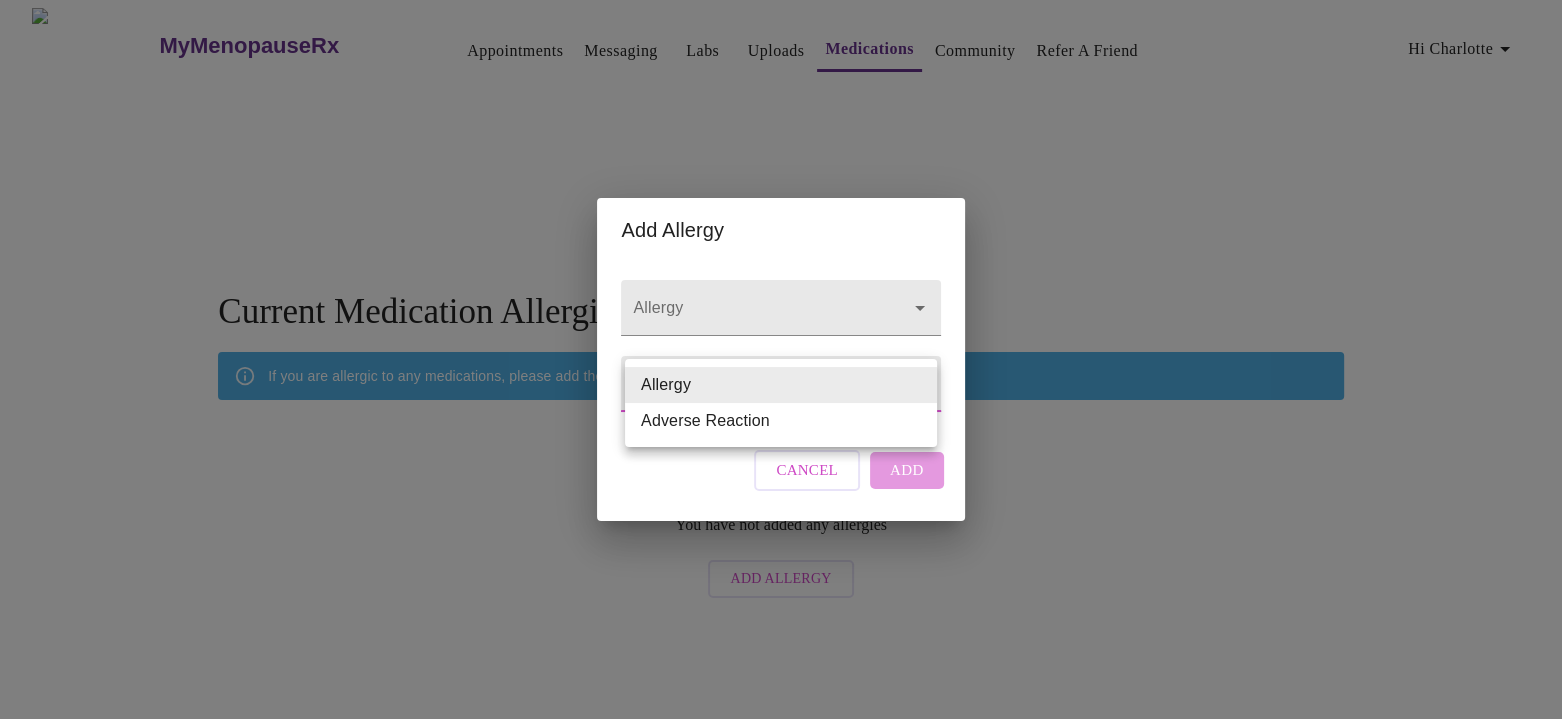 click at bounding box center (781, 359) 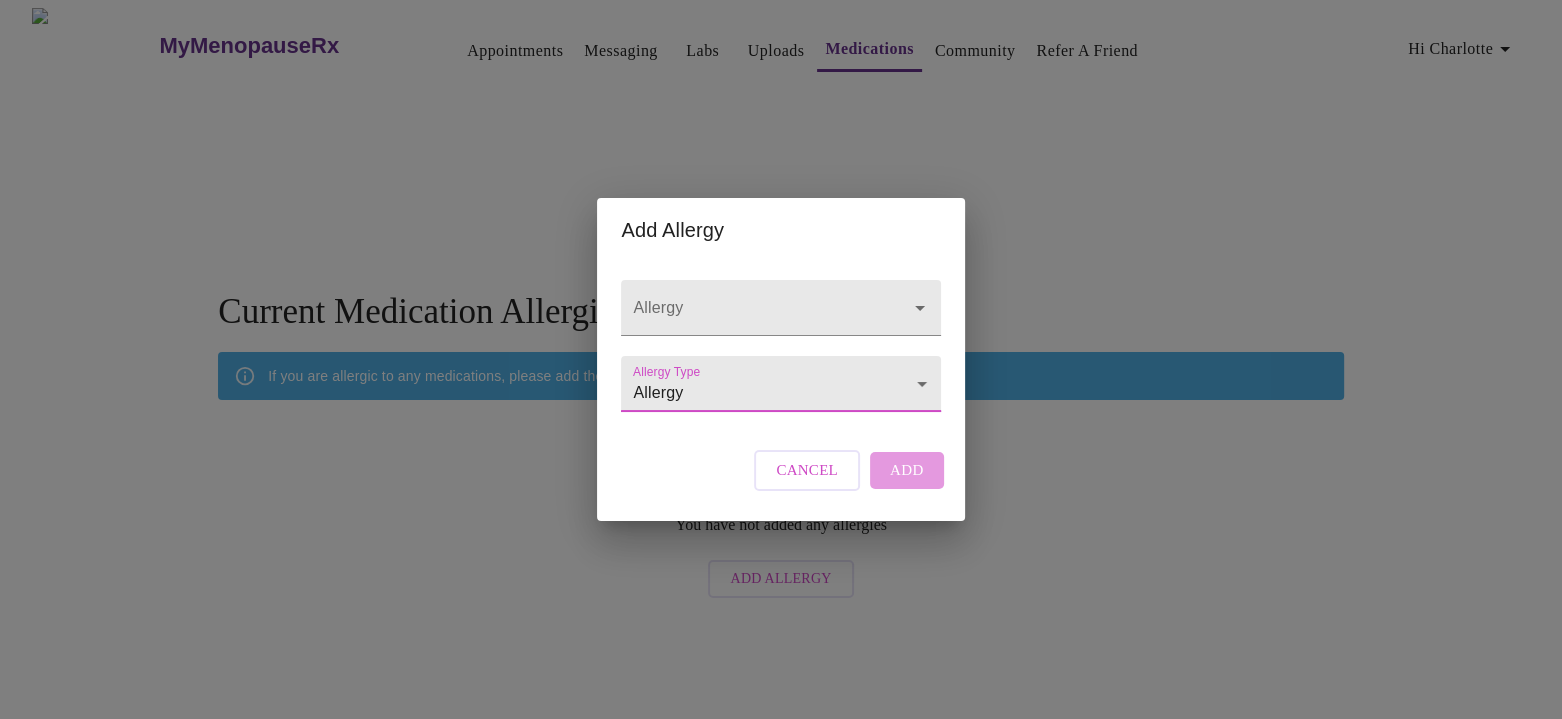 click on "Cancel" at bounding box center (807, 470) 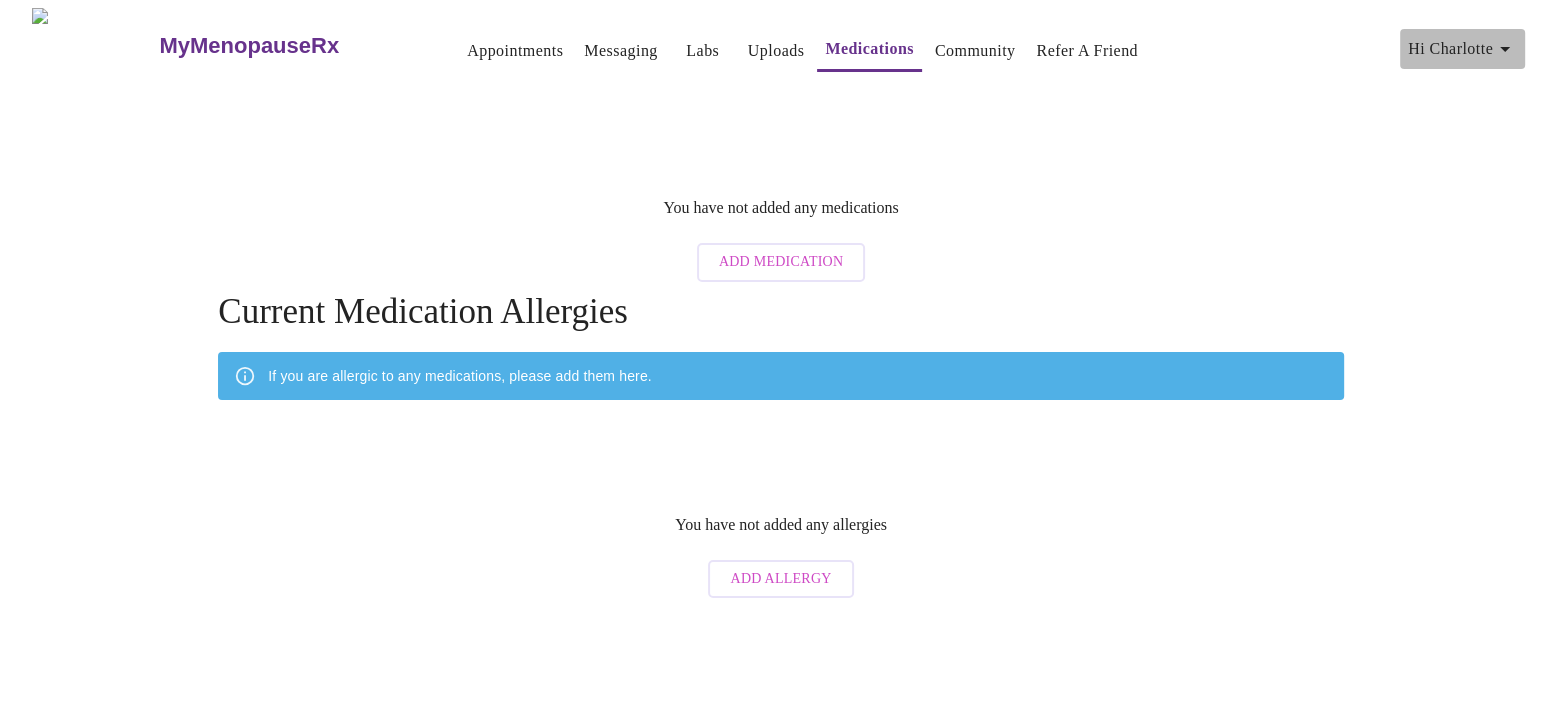 click on "Hi Charlotte" at bounding box center (1462, 49) 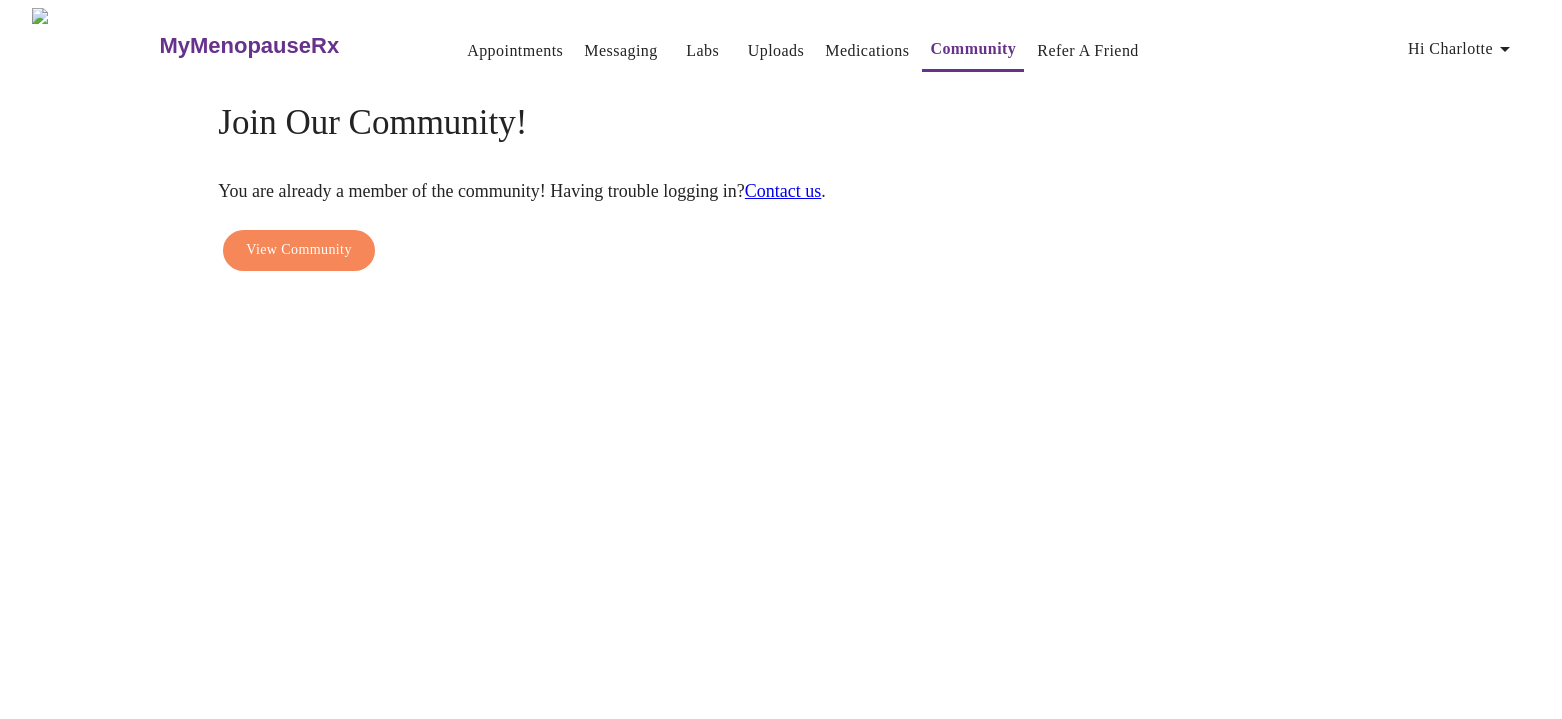 scroll, scrollTop: 0, scrollLeft: 0, axis: both 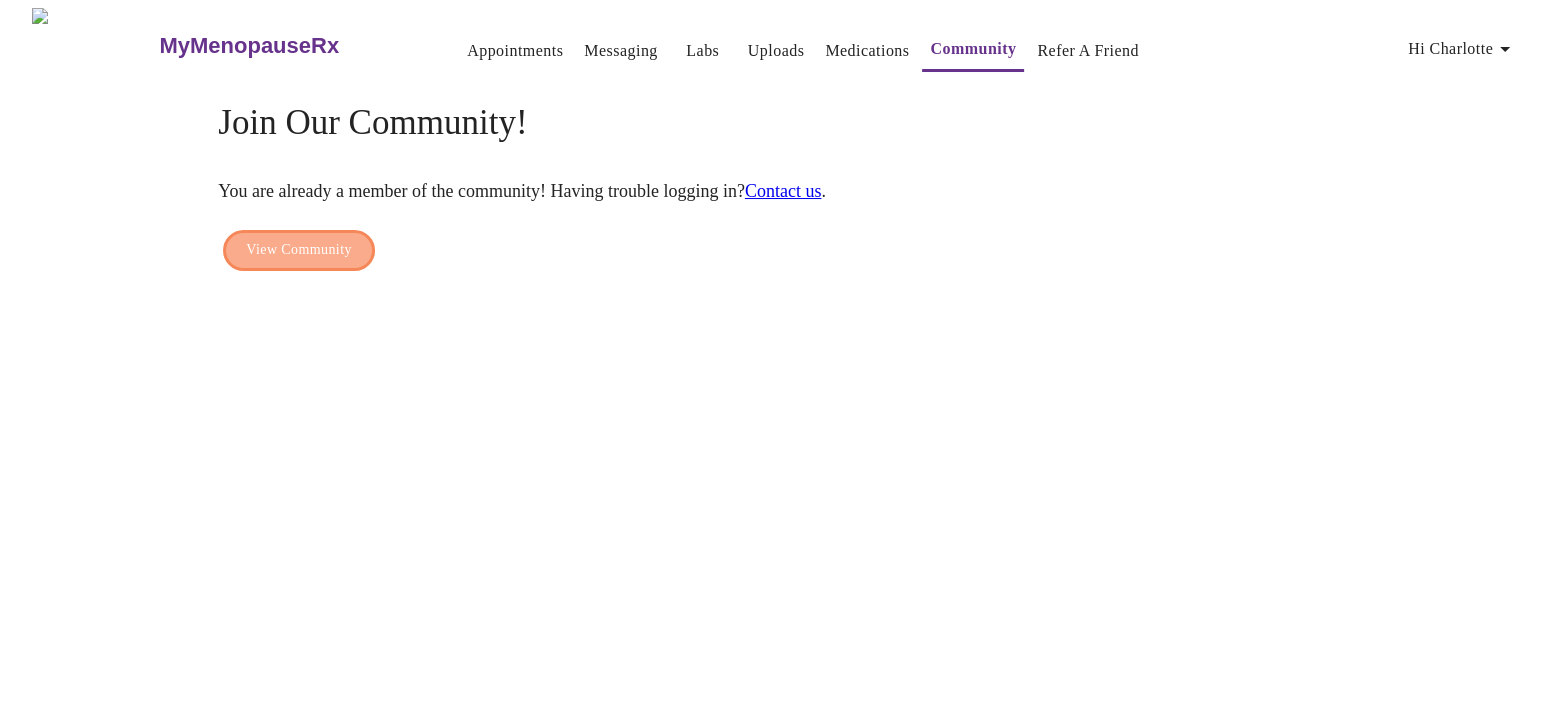 click on "View Community" at bounding box center (298, 250) 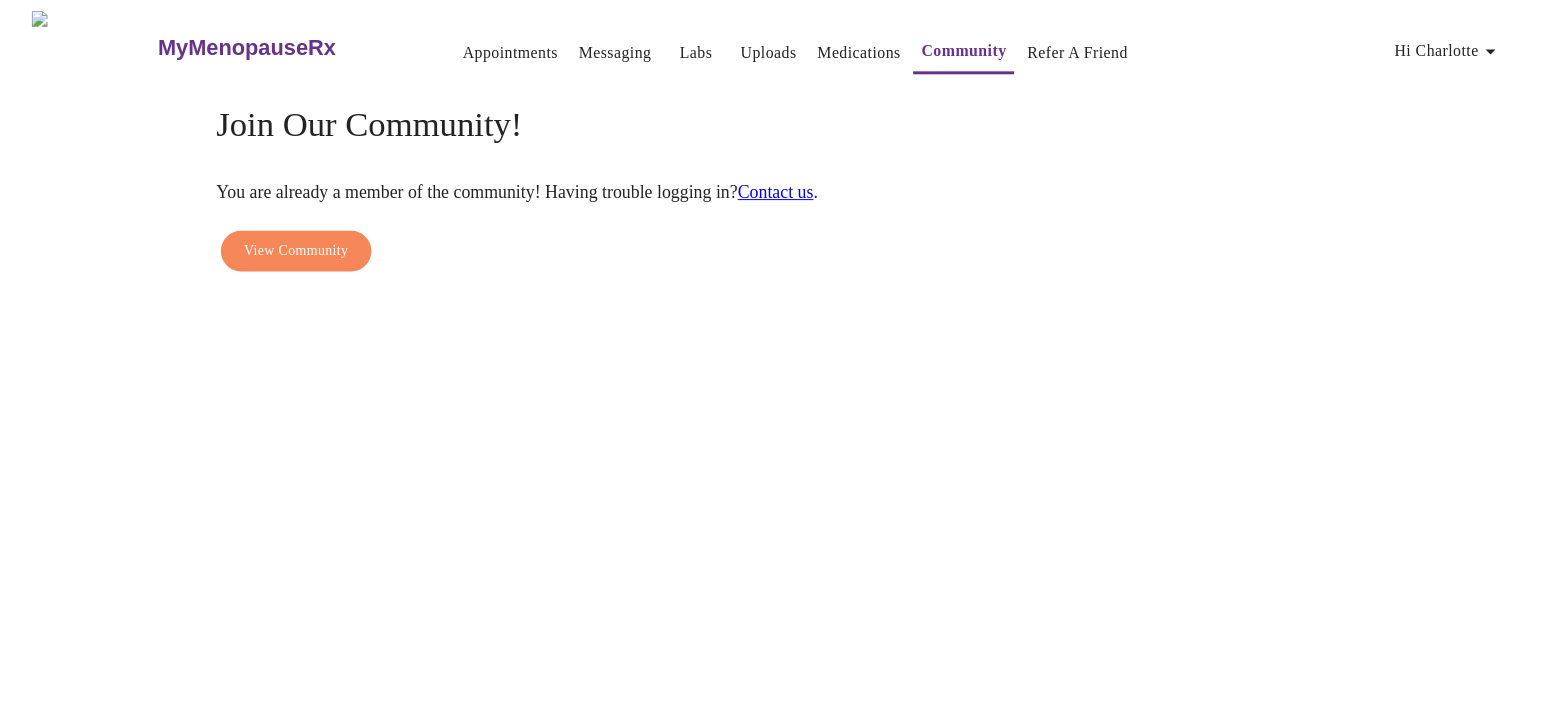 scroll, scrollTop: 0, scrollLeft: 0, axis: both 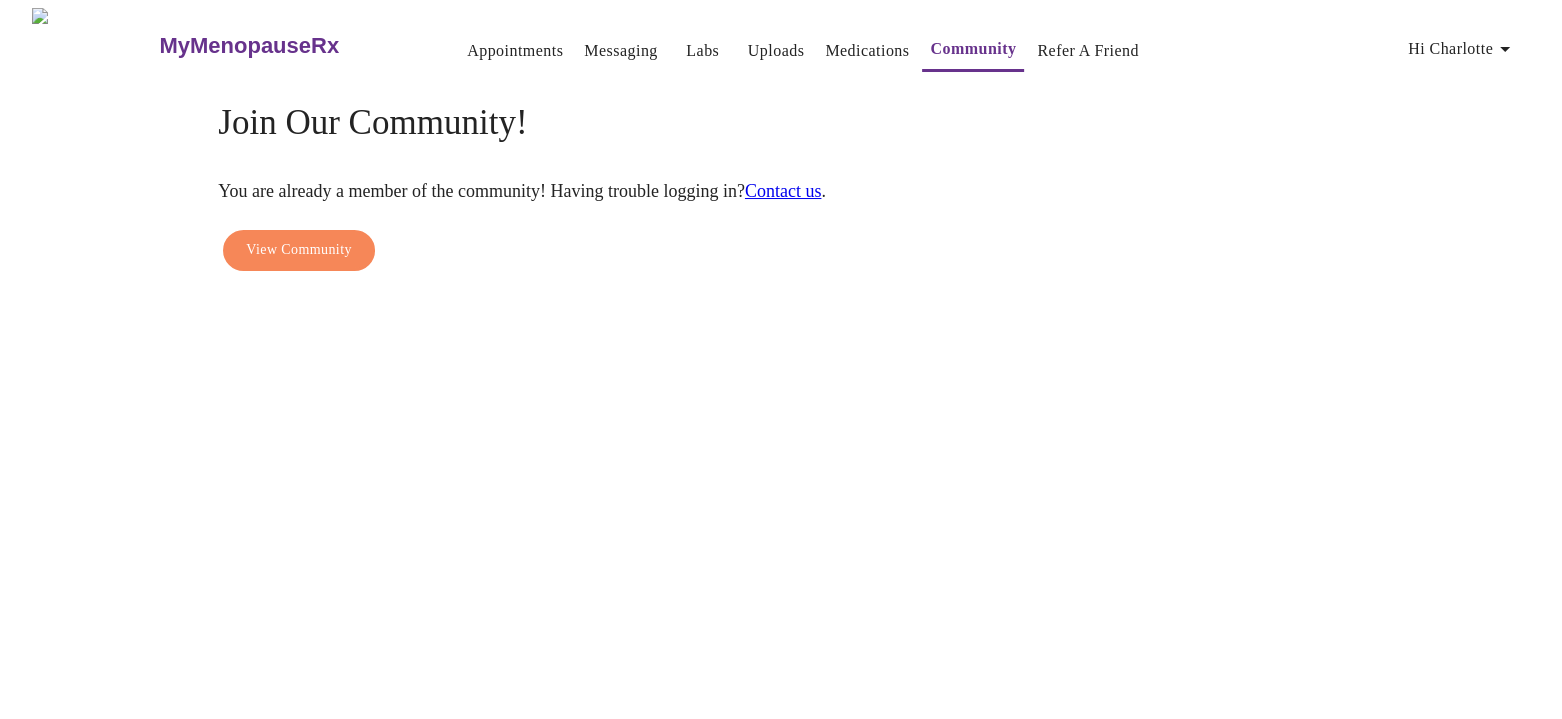 click on "View Community" at bounding box center [298, 250] 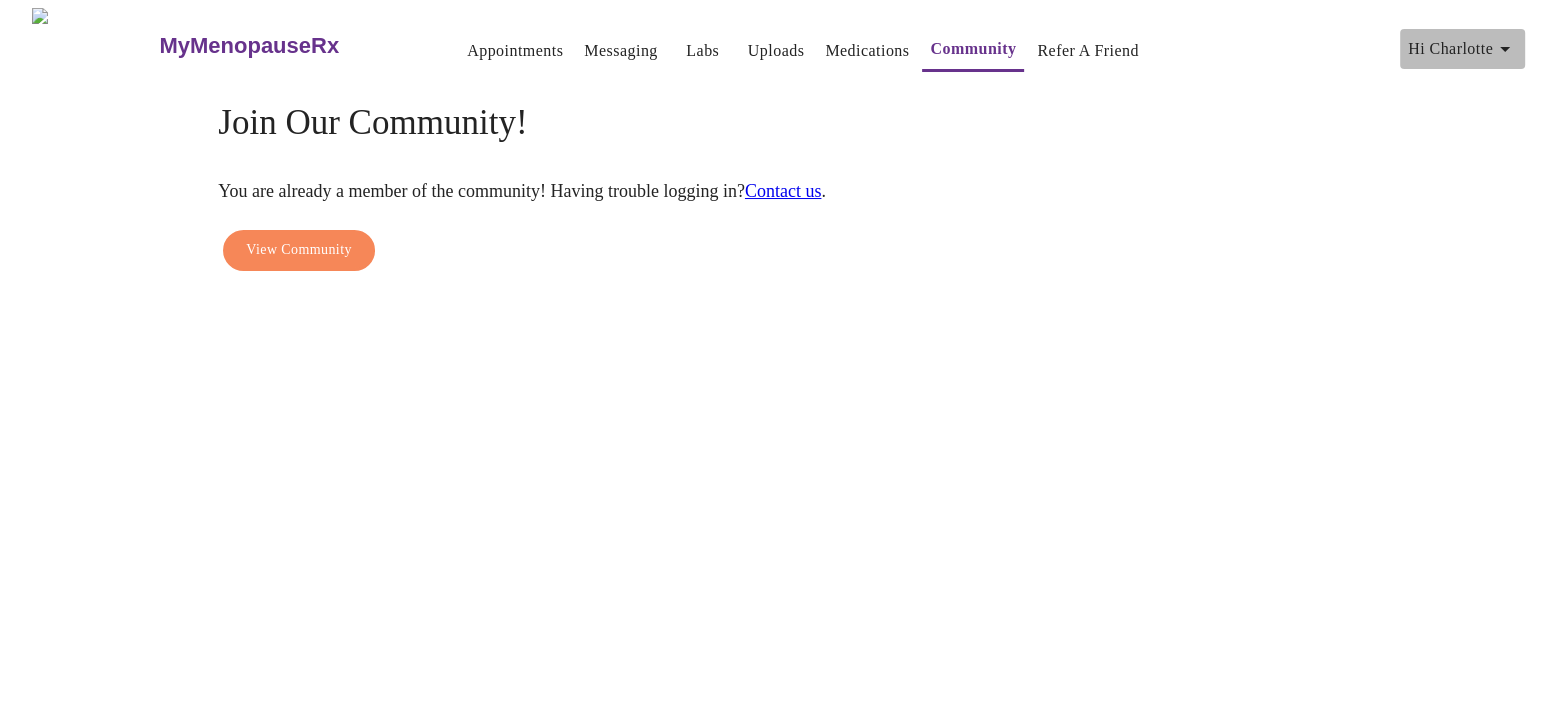 click on "Hi Charlotte" at bounding box center [1462, 49] 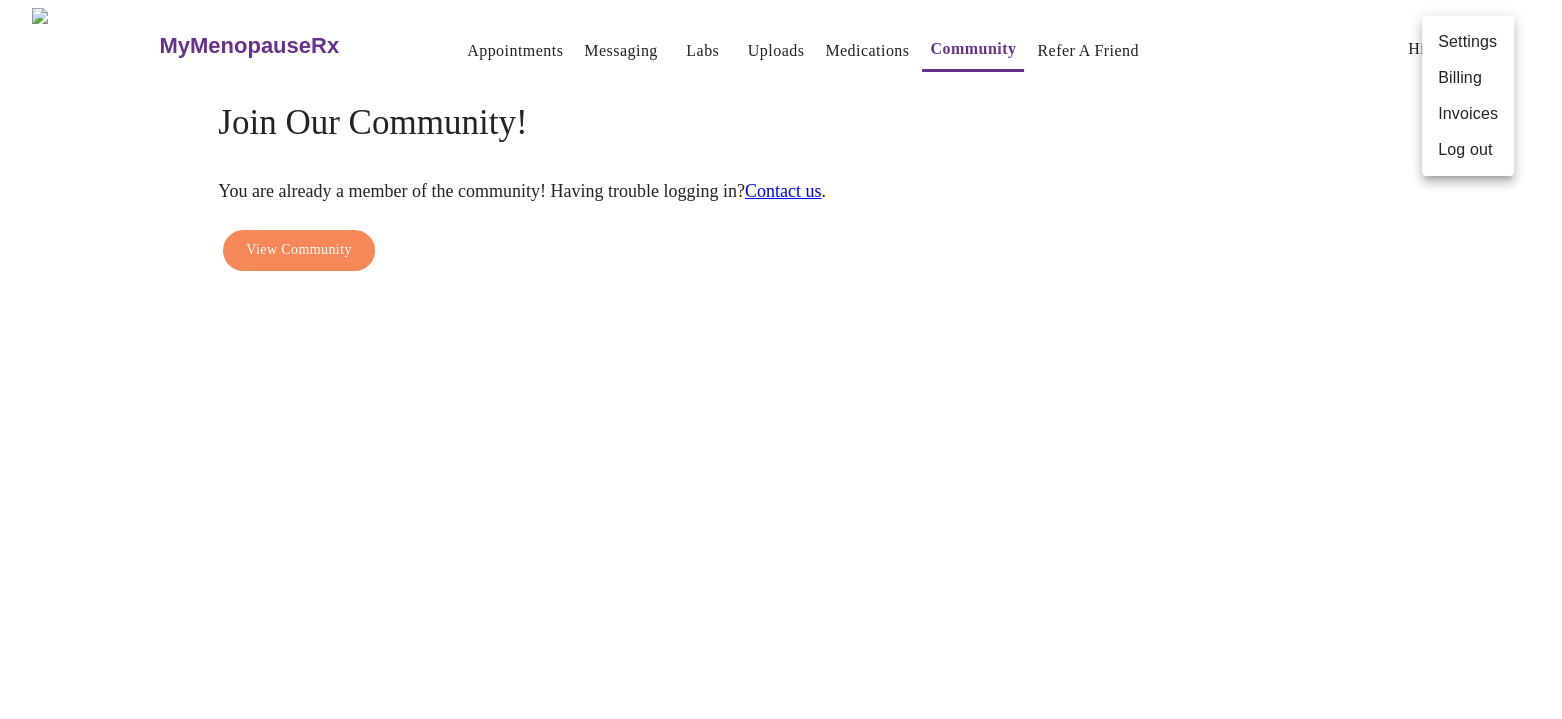 click on "Billing" at bounding box center [1468, 78] 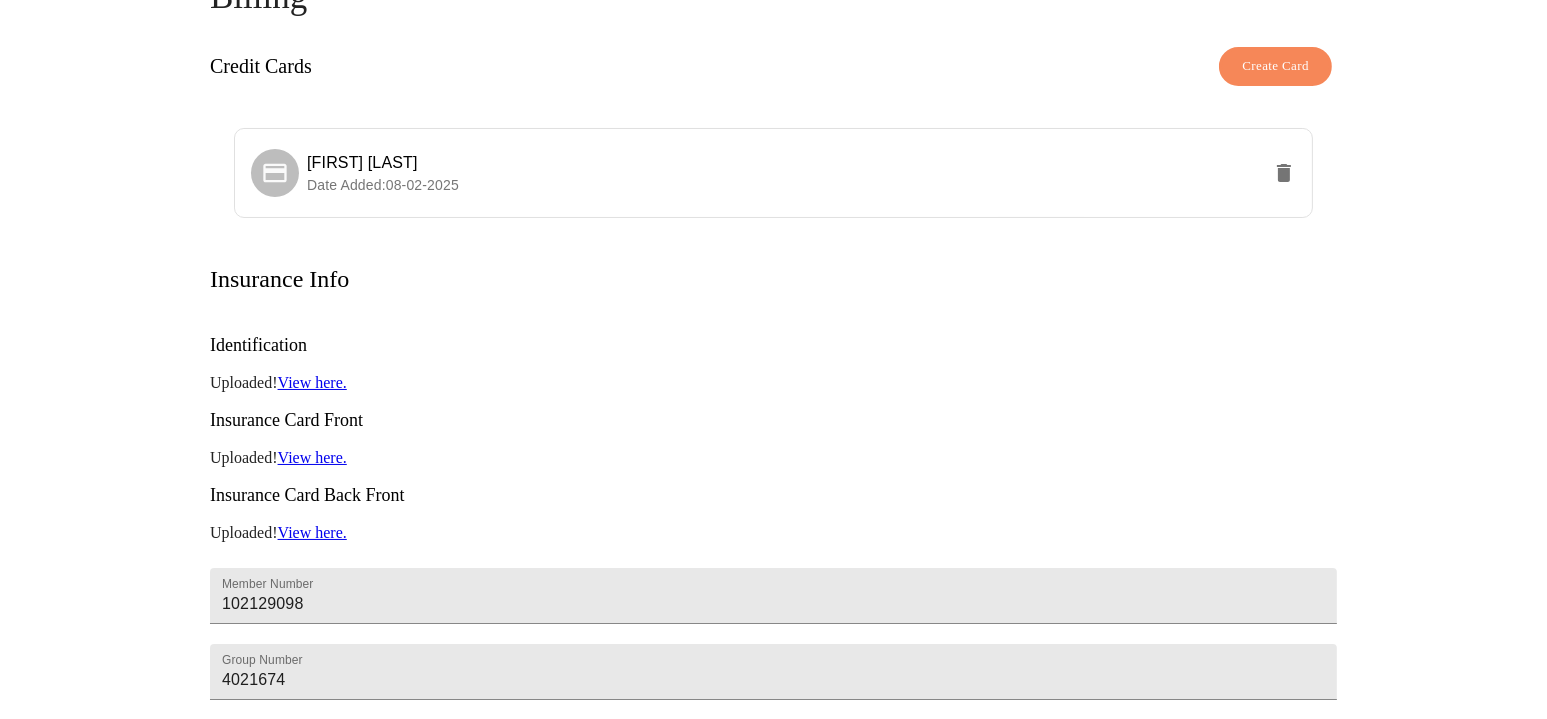 scroll, scrollTop: 133, scrollLeft: 0, axis: vertical 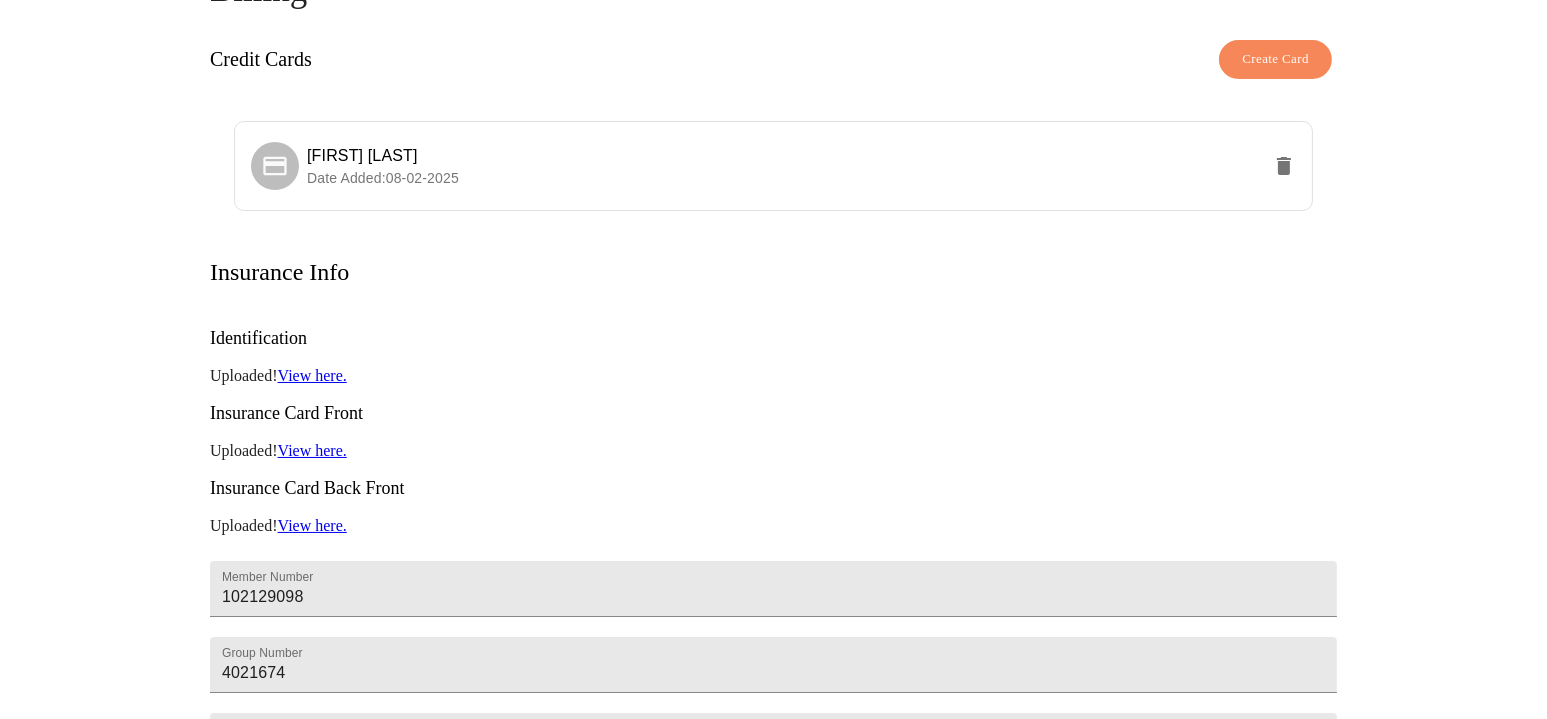 click on "View here." at bounding box center [312, 375] 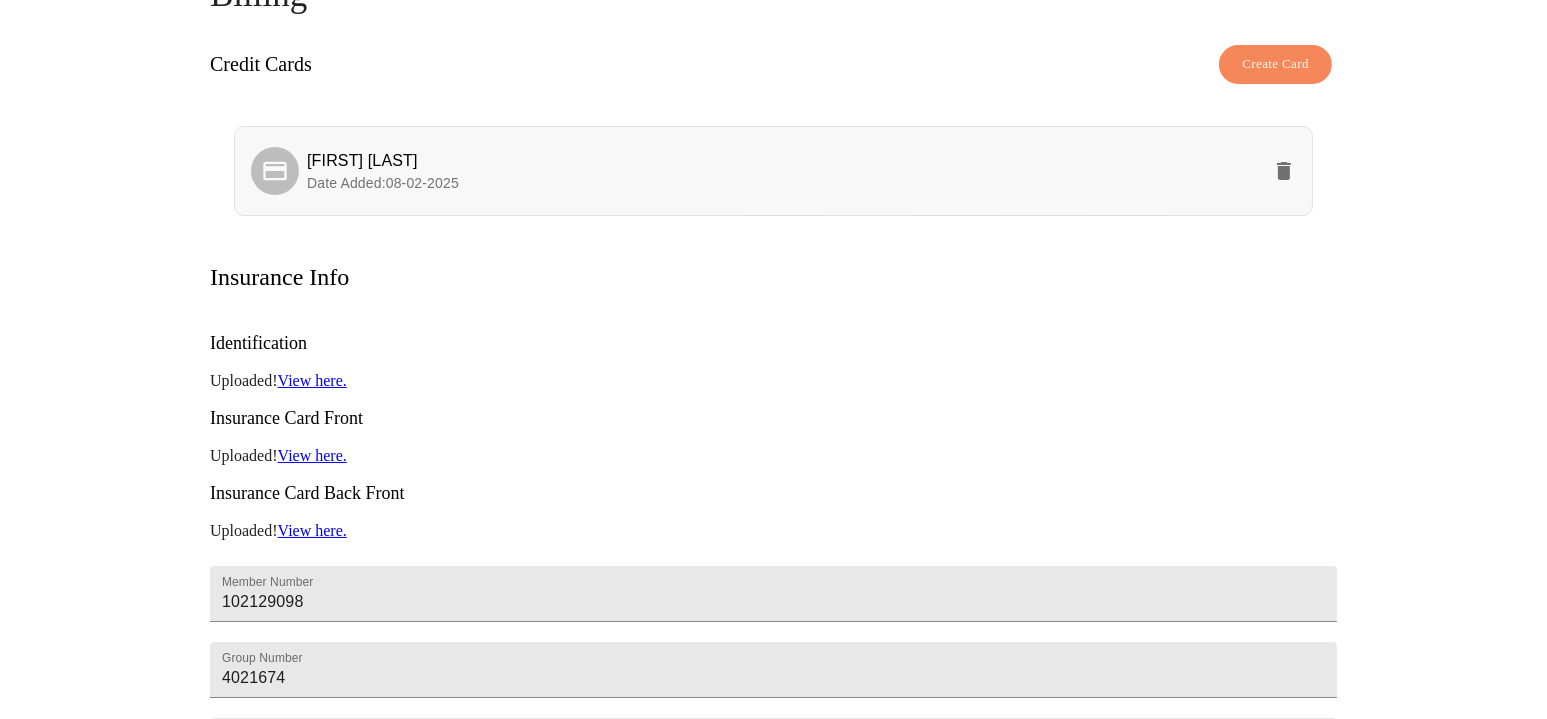 scroll, scrollTop: 133, scrollLeft: 0, axis: vertical 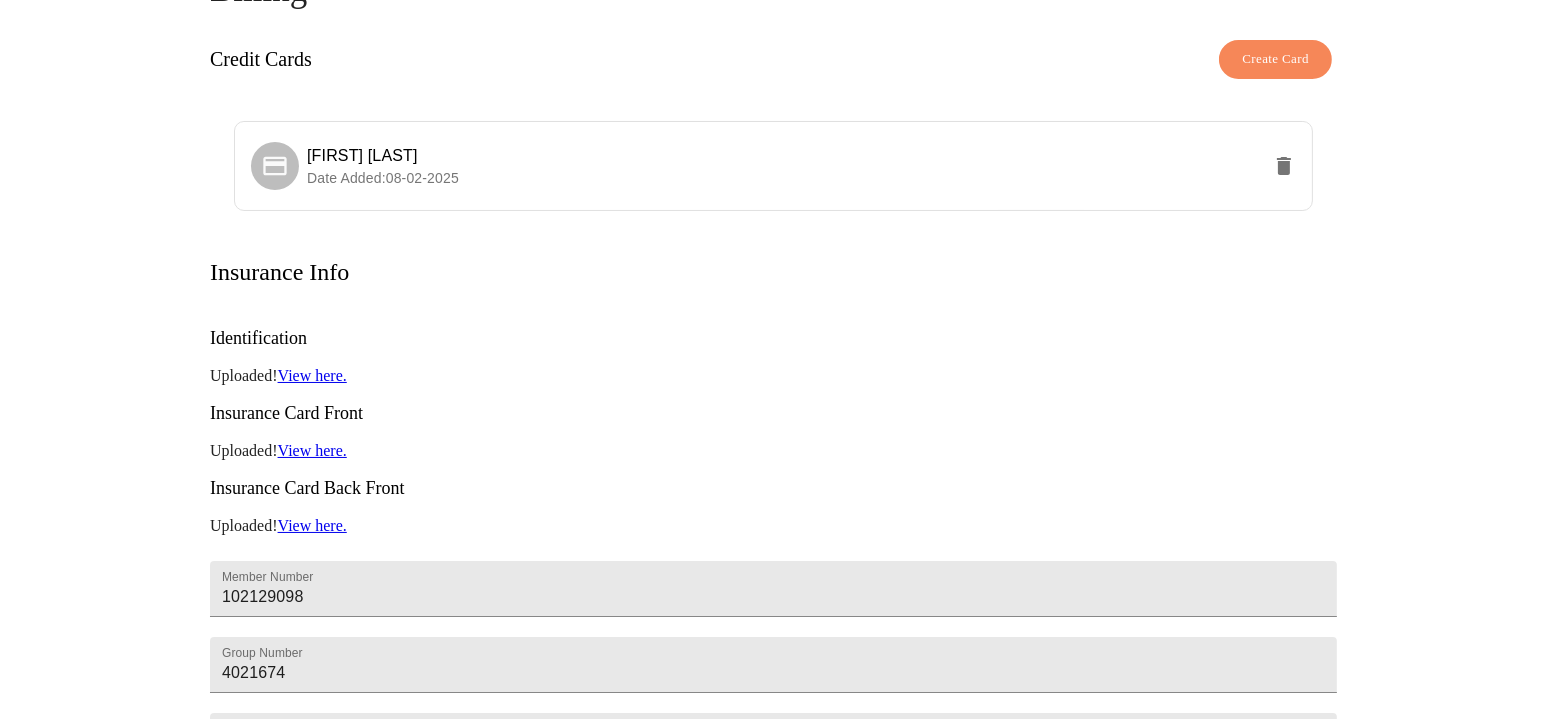 click on "View here." at bounding box center (312, 375) 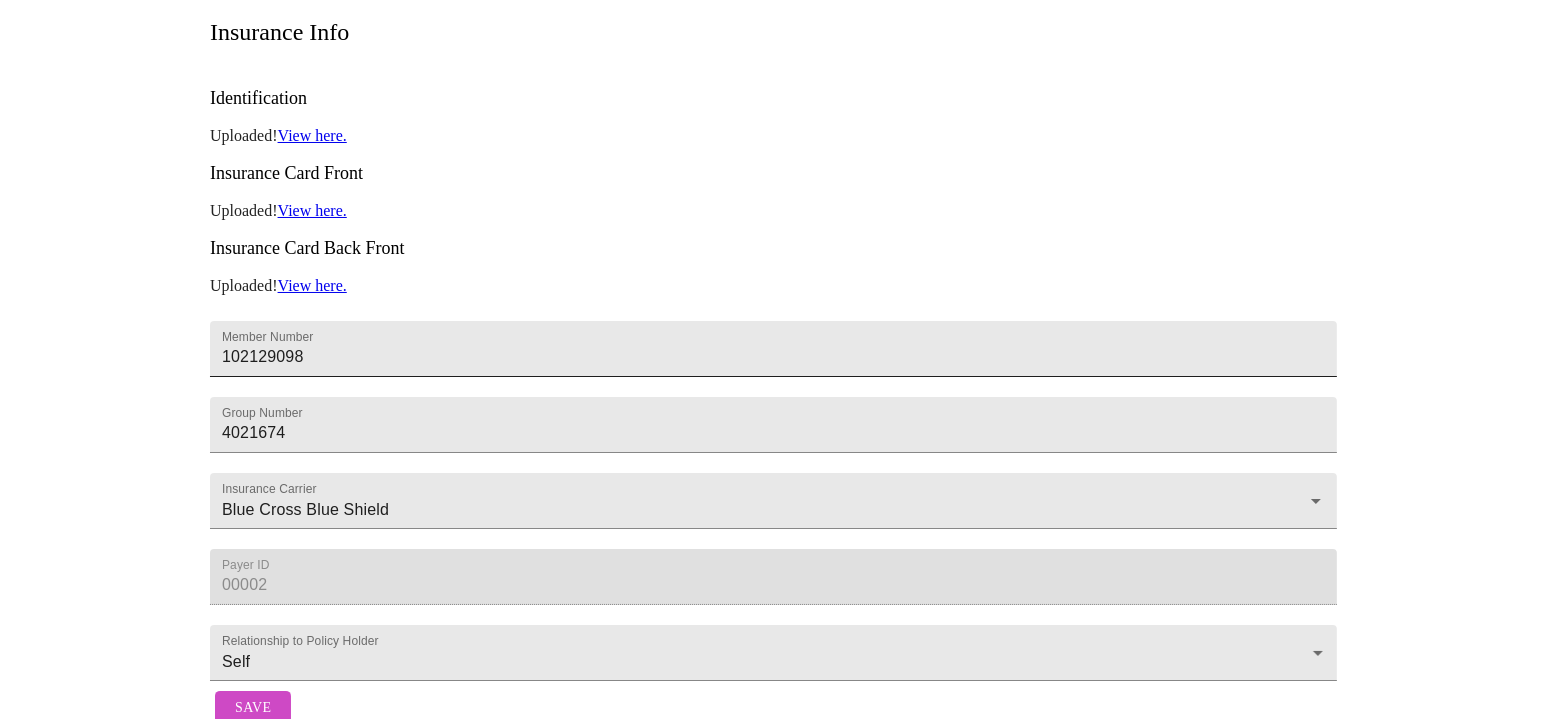 scroll, scrollTop: 230, scrollLeft: 0, axis: vertical 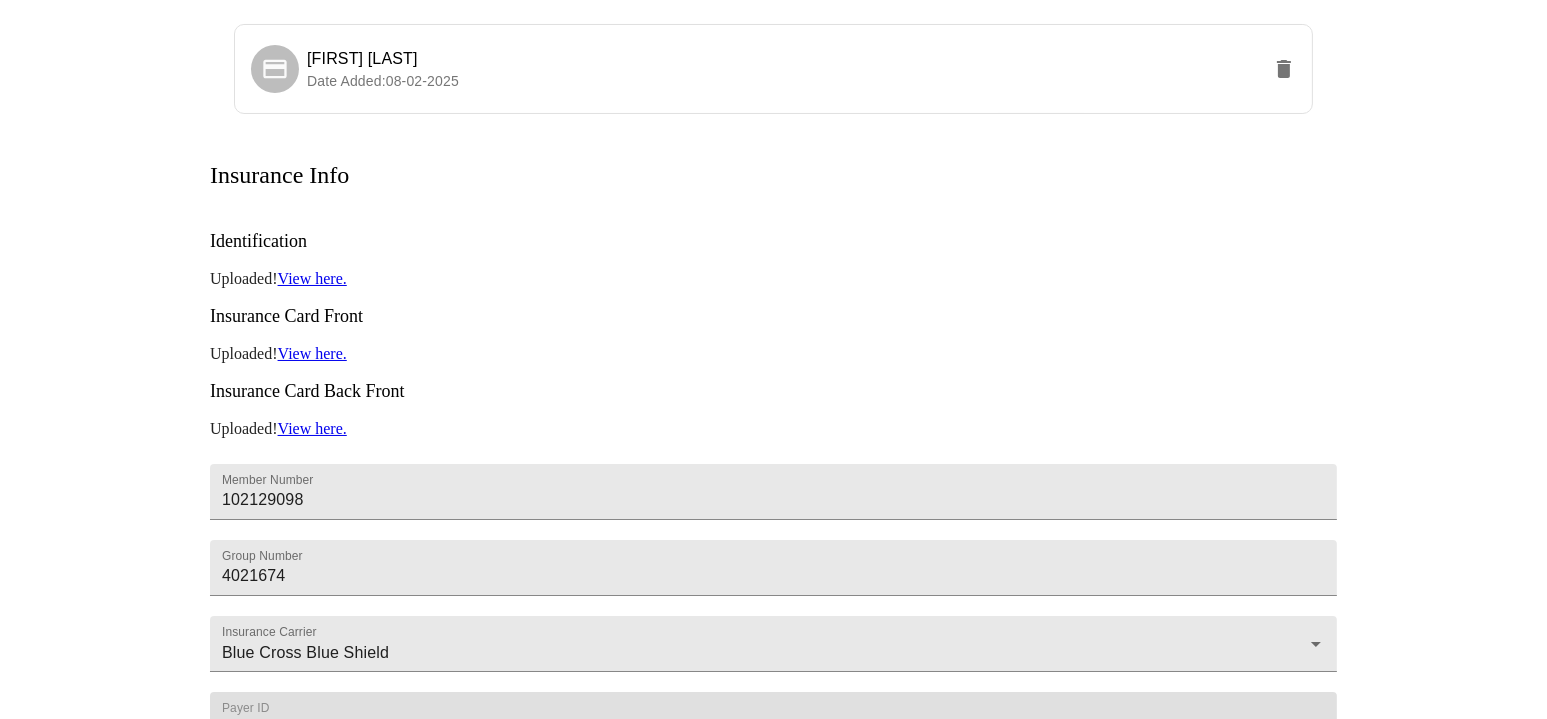 click on "Insurance Card Front" at bounding box center (773, 316) 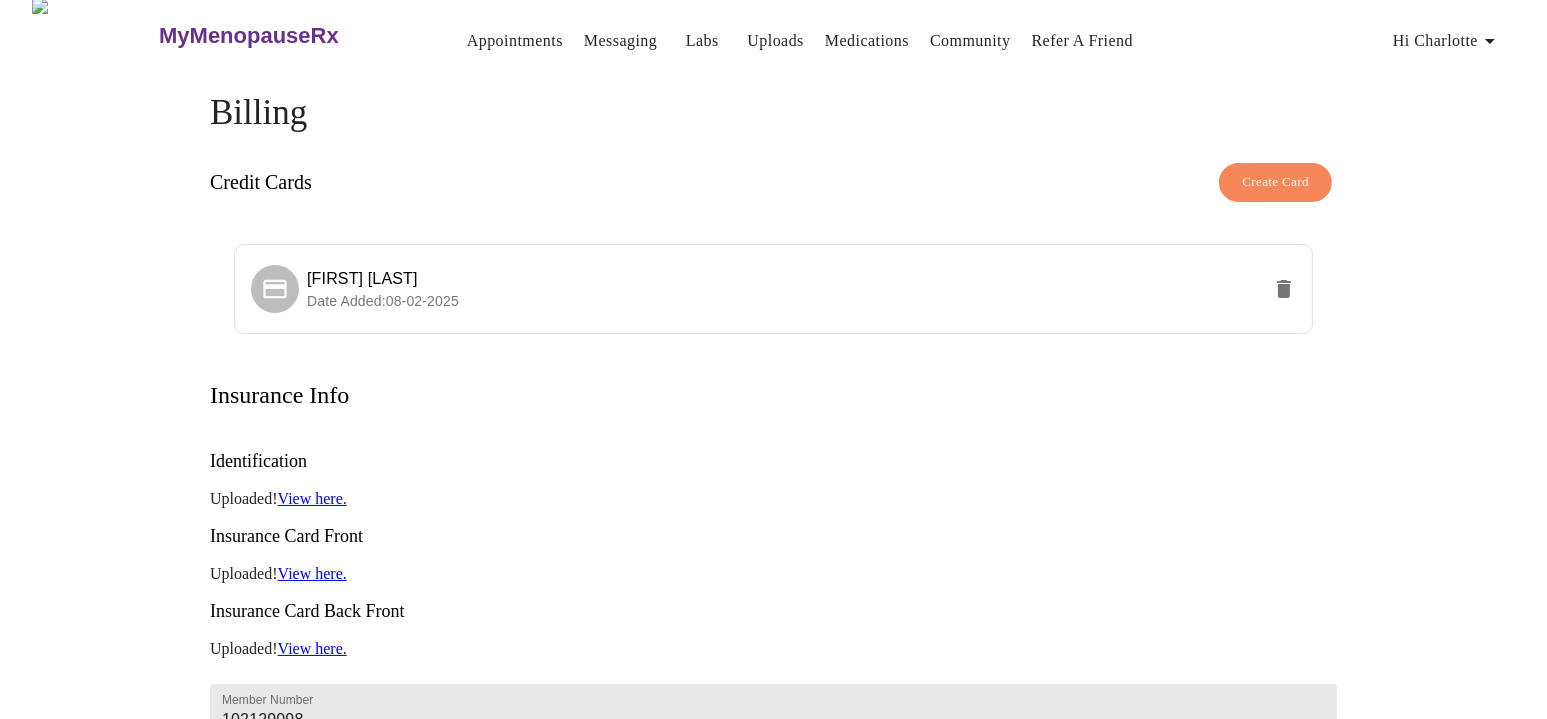 scroll, scrollTop: 0, scrollLeft: 0, axis: both 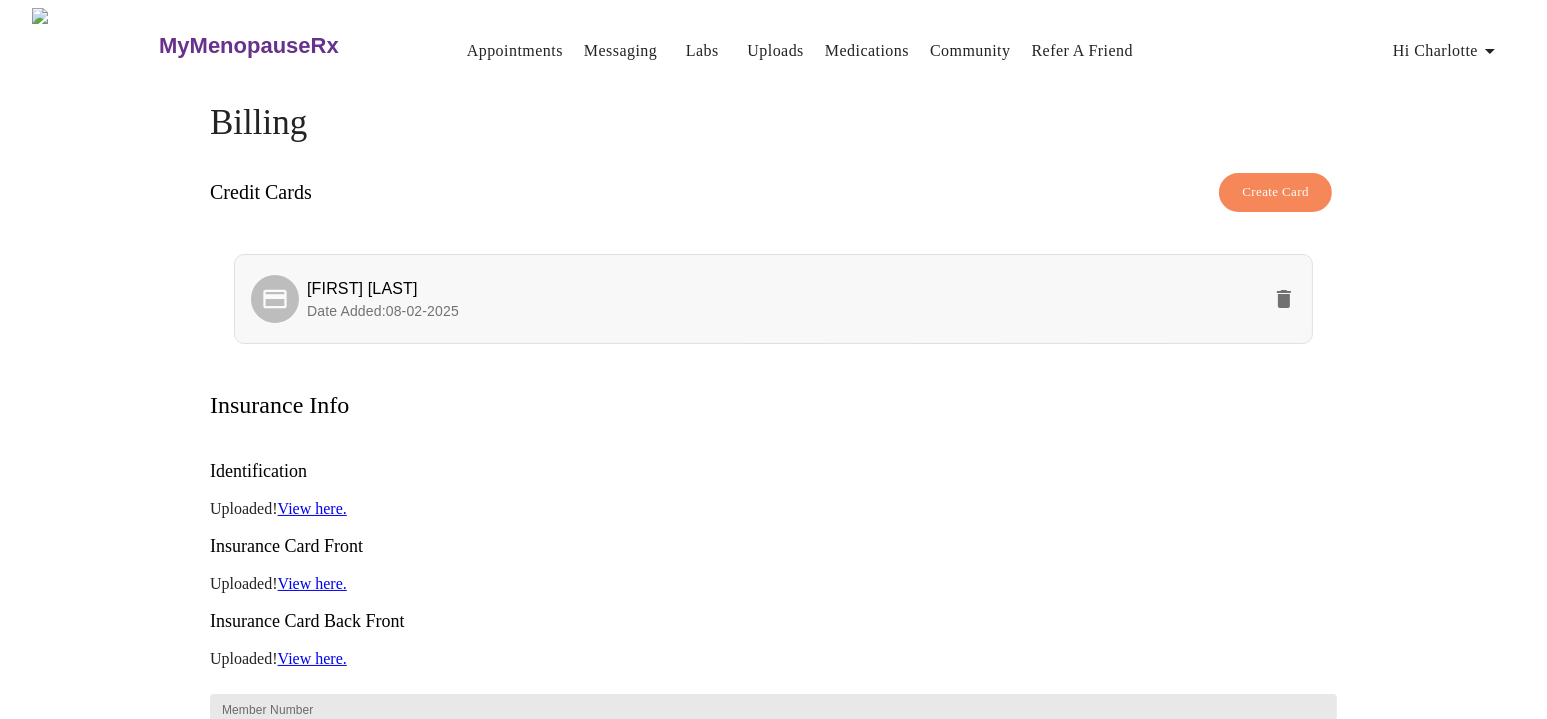 click on "Charlotte R. Goddard  Date Added:  08-02-2025" at bounding box center [773, 299] 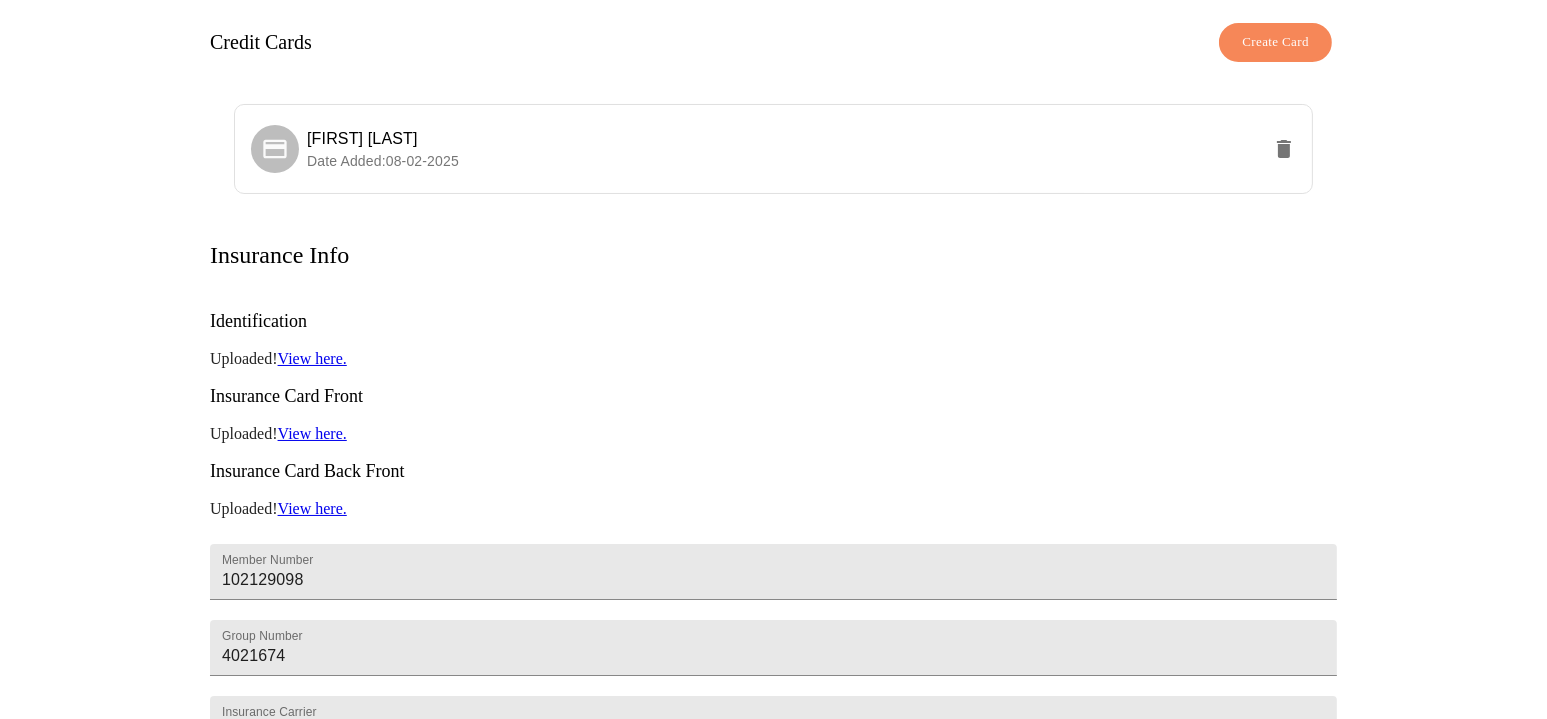 scroll, scrollTop: 200, scrollLeft: 0, axis: vertical 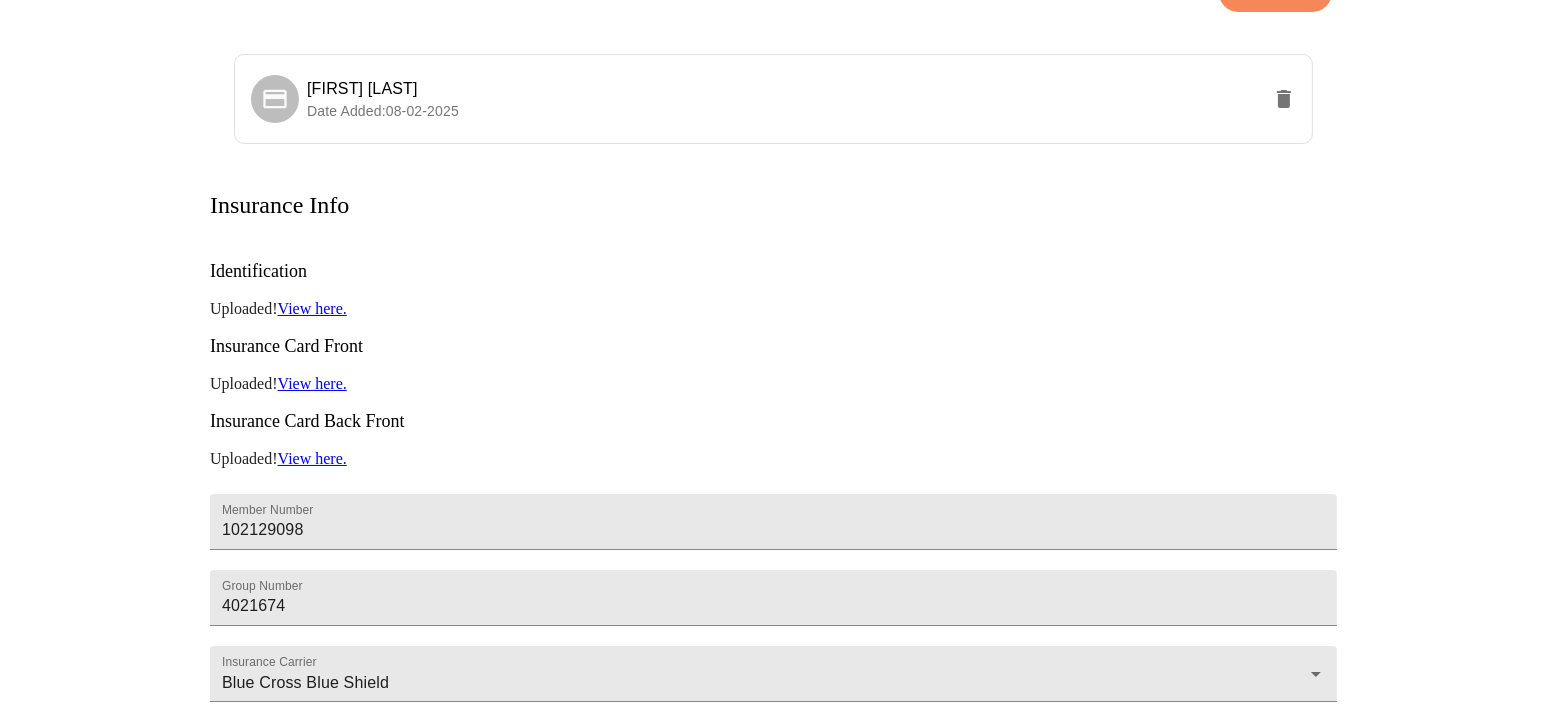click on "View here." at bounding box center [312, 383] 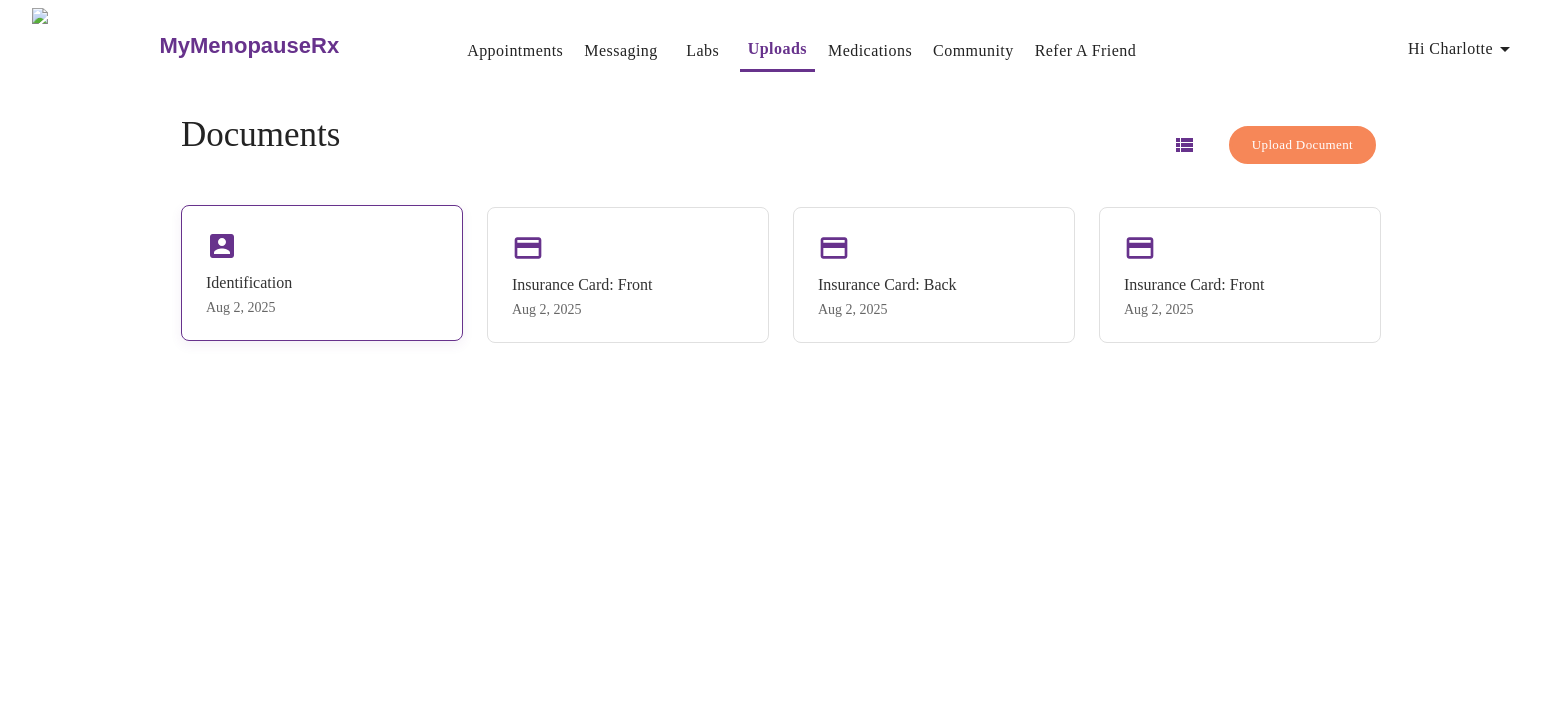 scroll, scrollTop: 0, scrollLeft: 0, axis: both 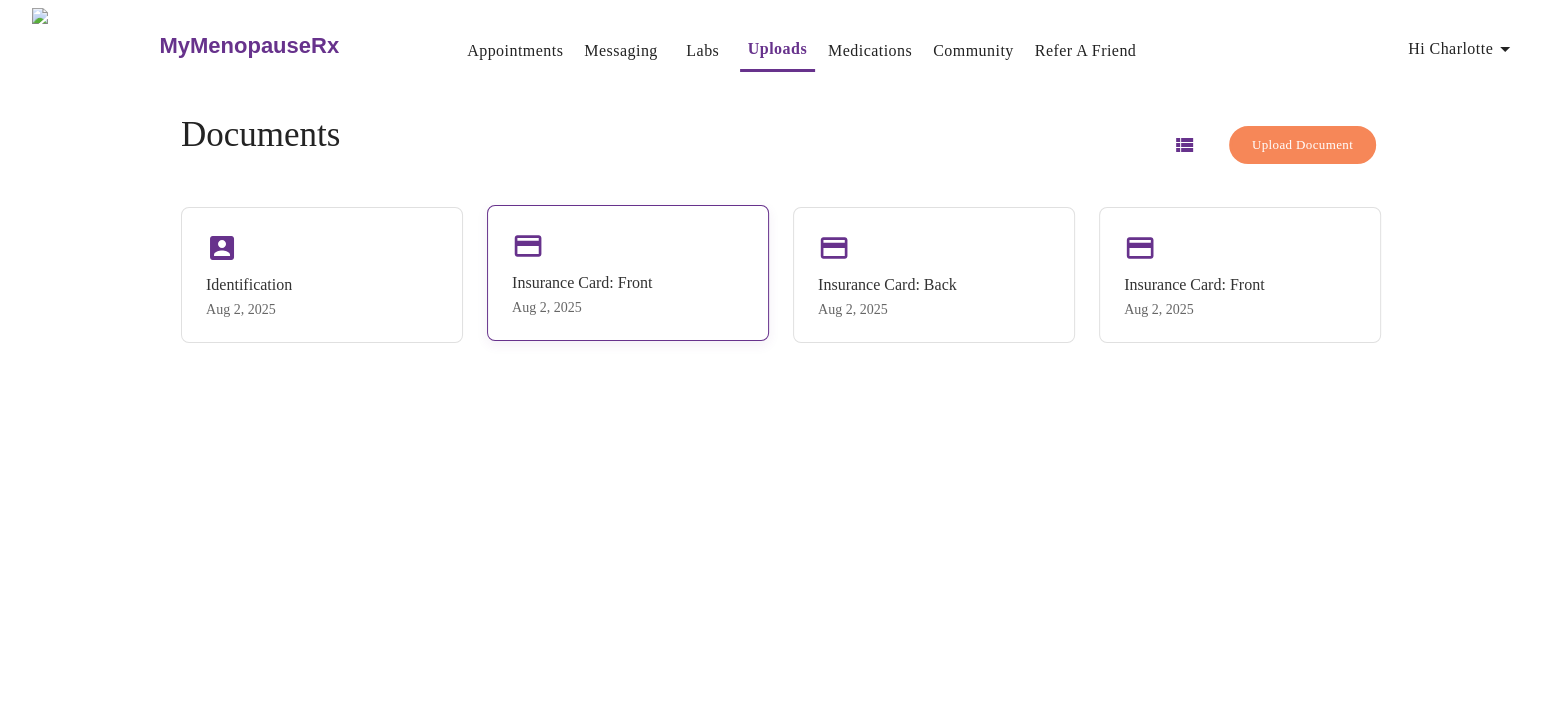click on "Insurance Card: Front Aug 2, 2025" at bounding box center (628, 273) 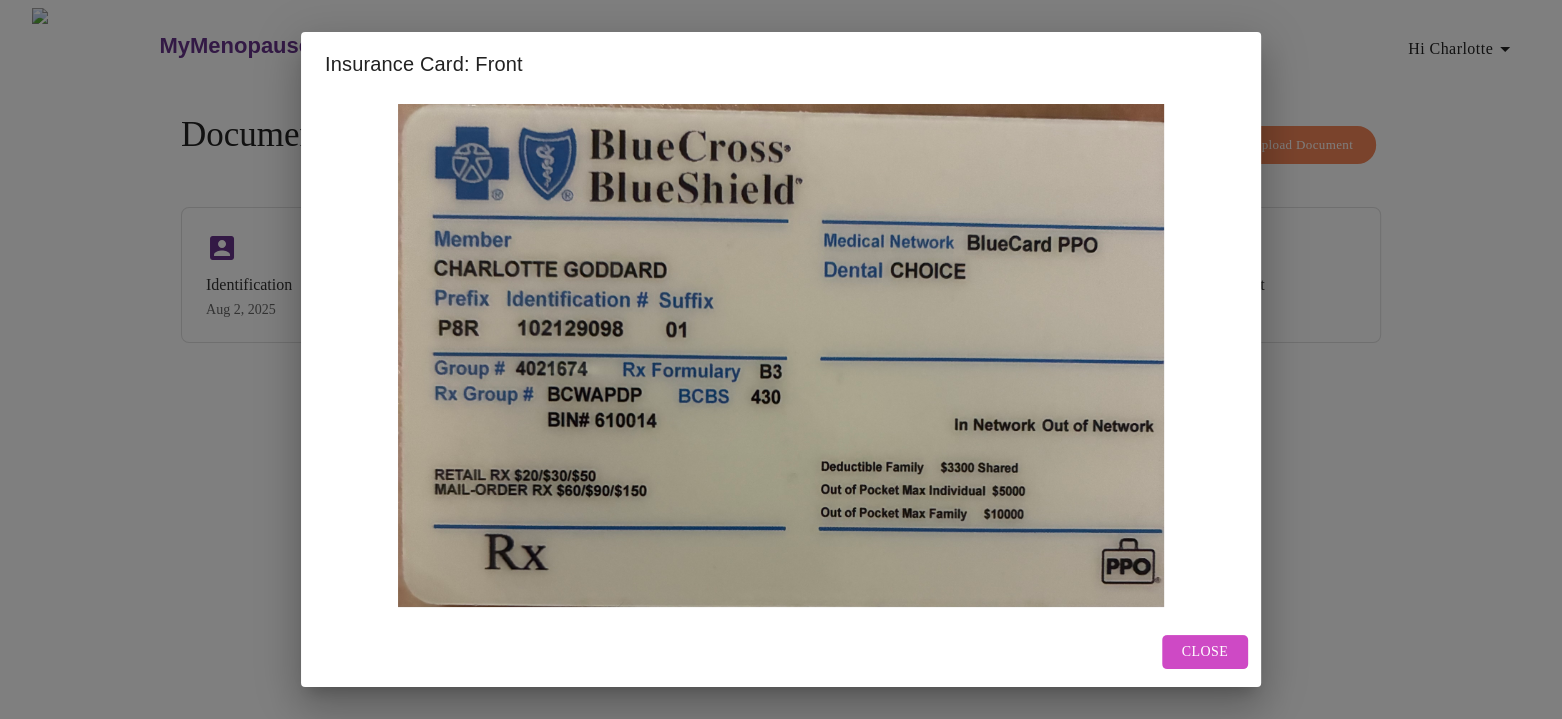 click on "Close" at bounding box center [781, 652] 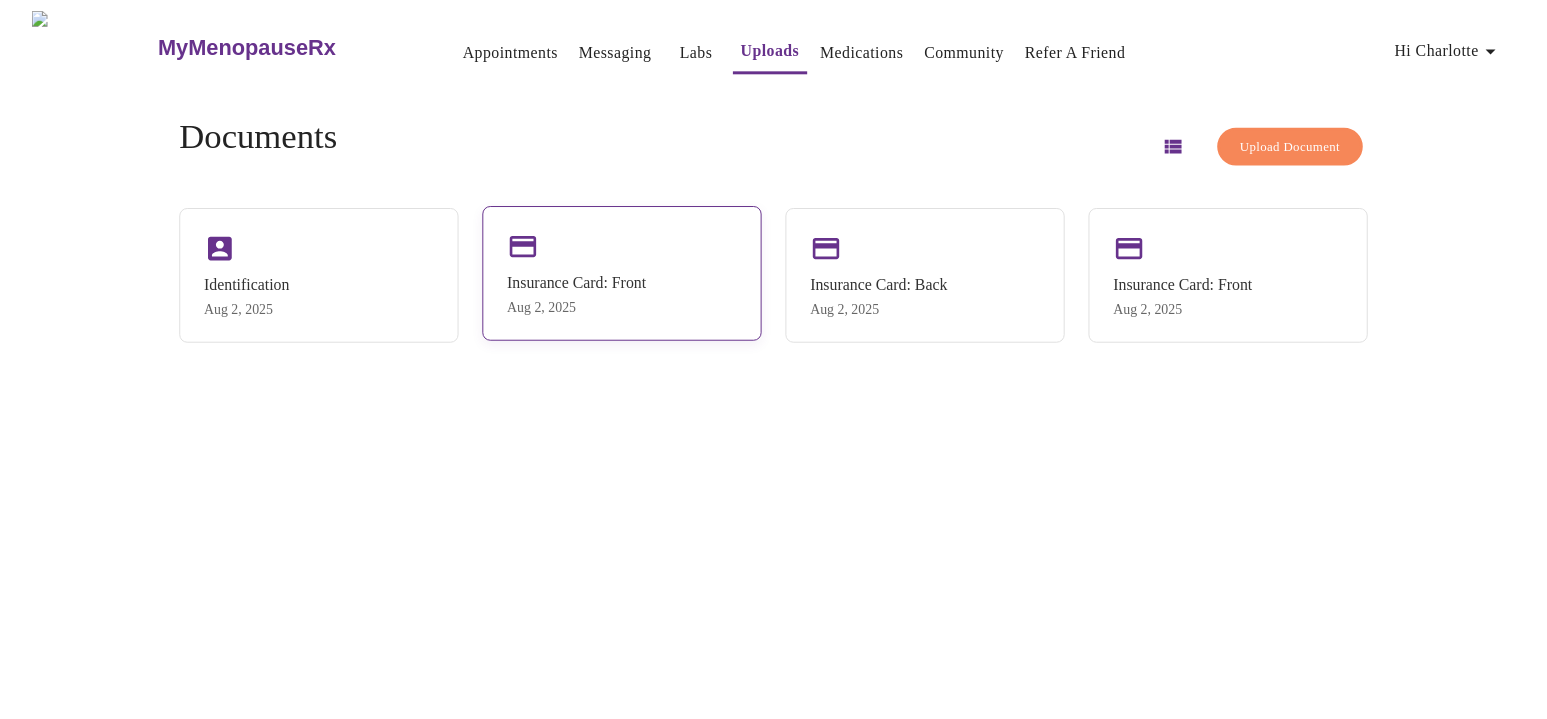 scroll, scrollTop: 0, scrollLeft: 0, axis: both 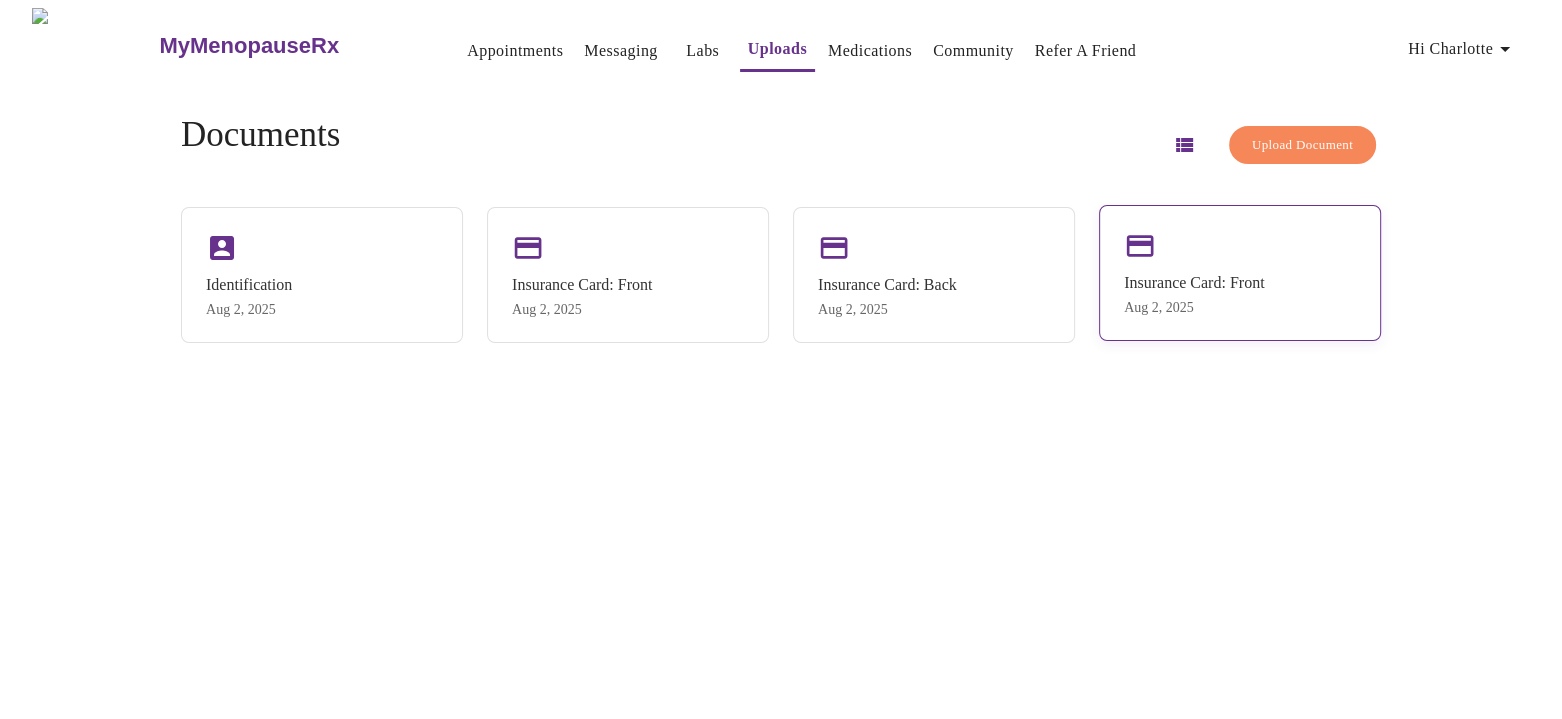 click on "Insurance Card: Front Aug 2, 2025" at bounding box center [1240, 273] 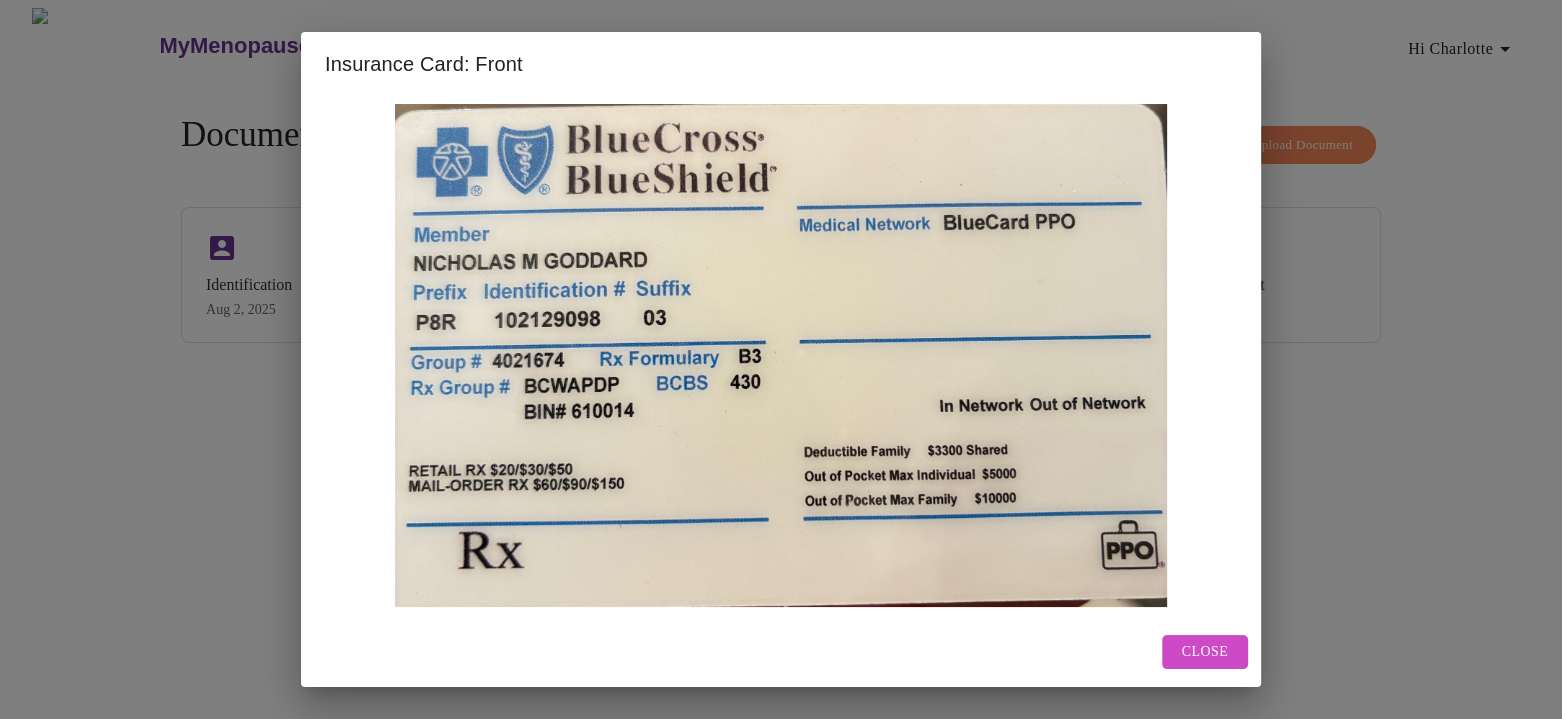 click on "Insurance Card: Front" at bounding box center [781, 64] 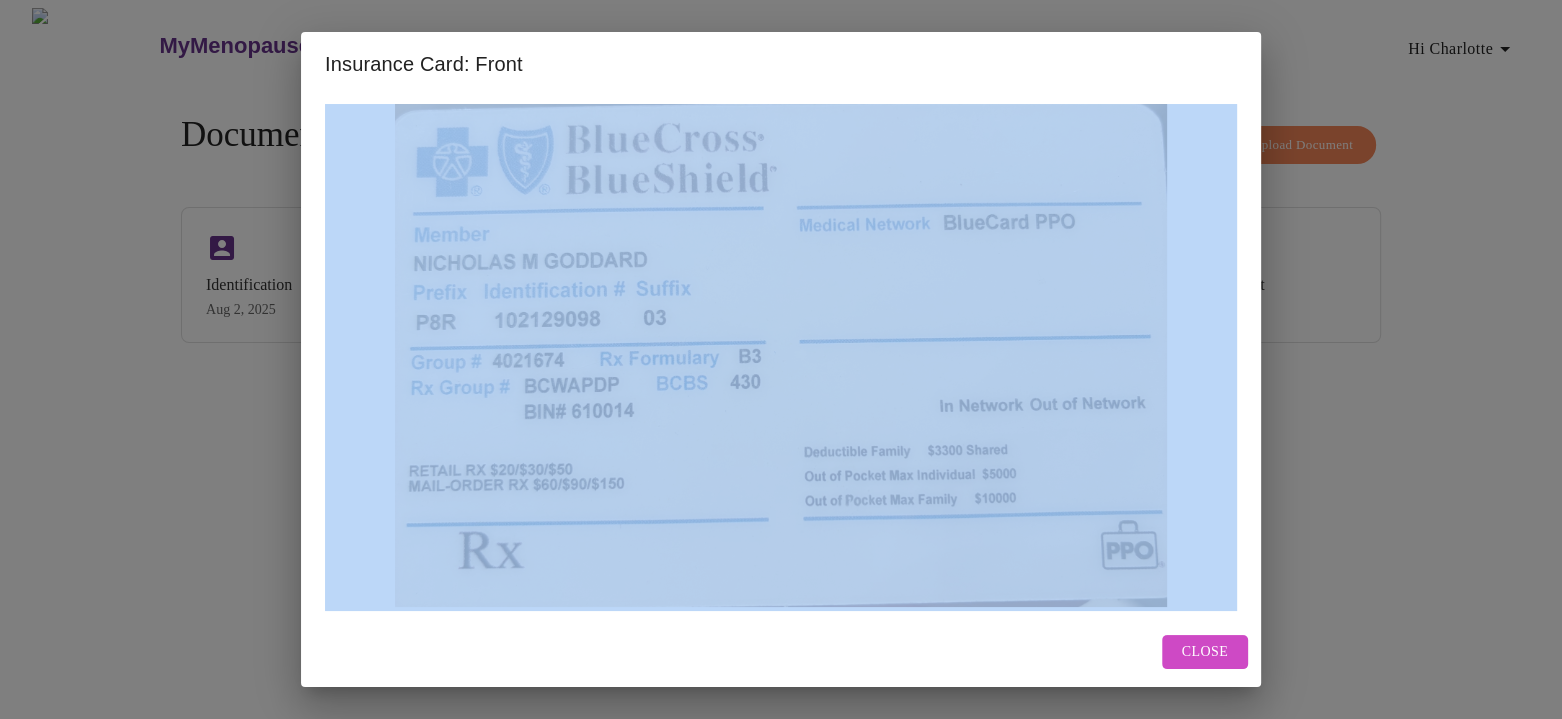 click on "Insurance Card: Front" at bounding box center [781, 64] 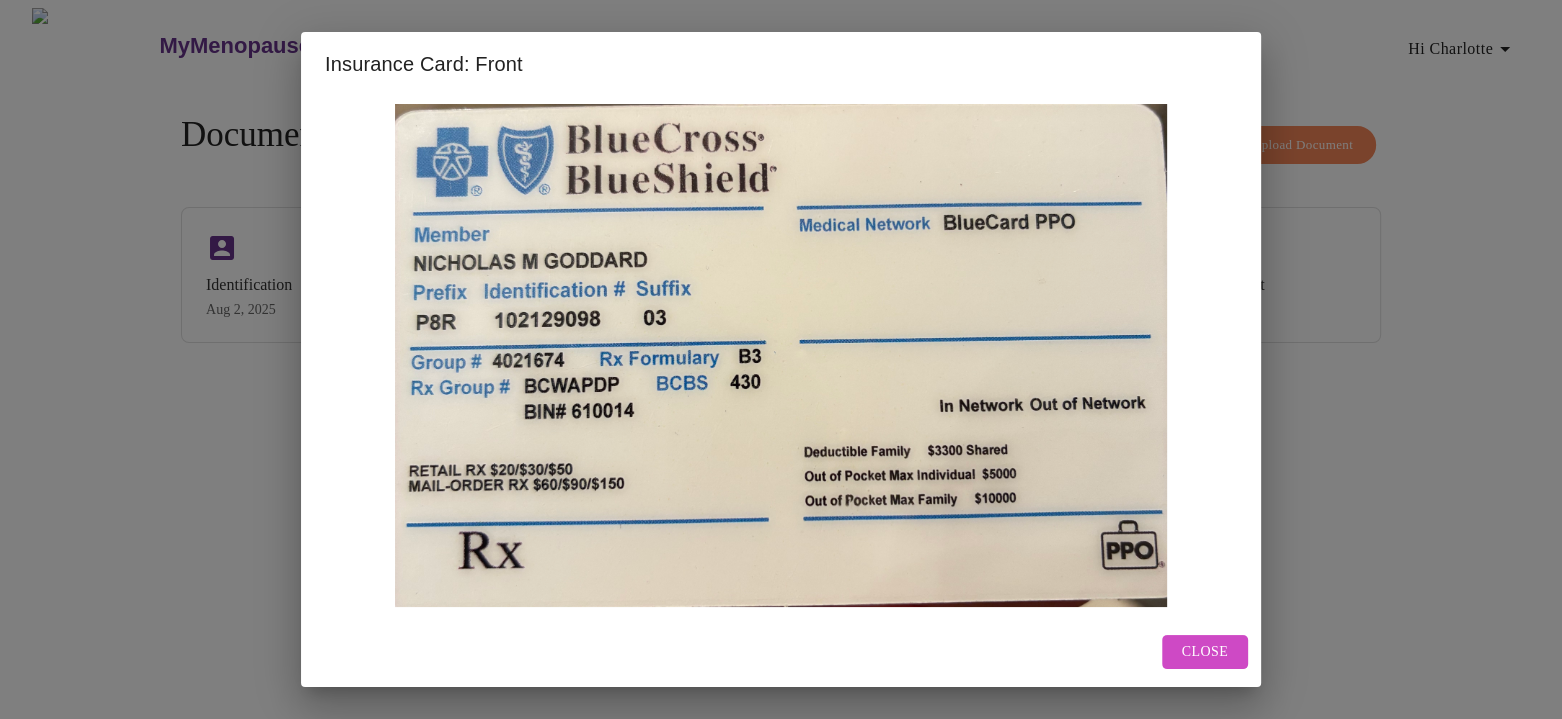 click on "Insurance Card: Front" at bounding box center (781, 64) 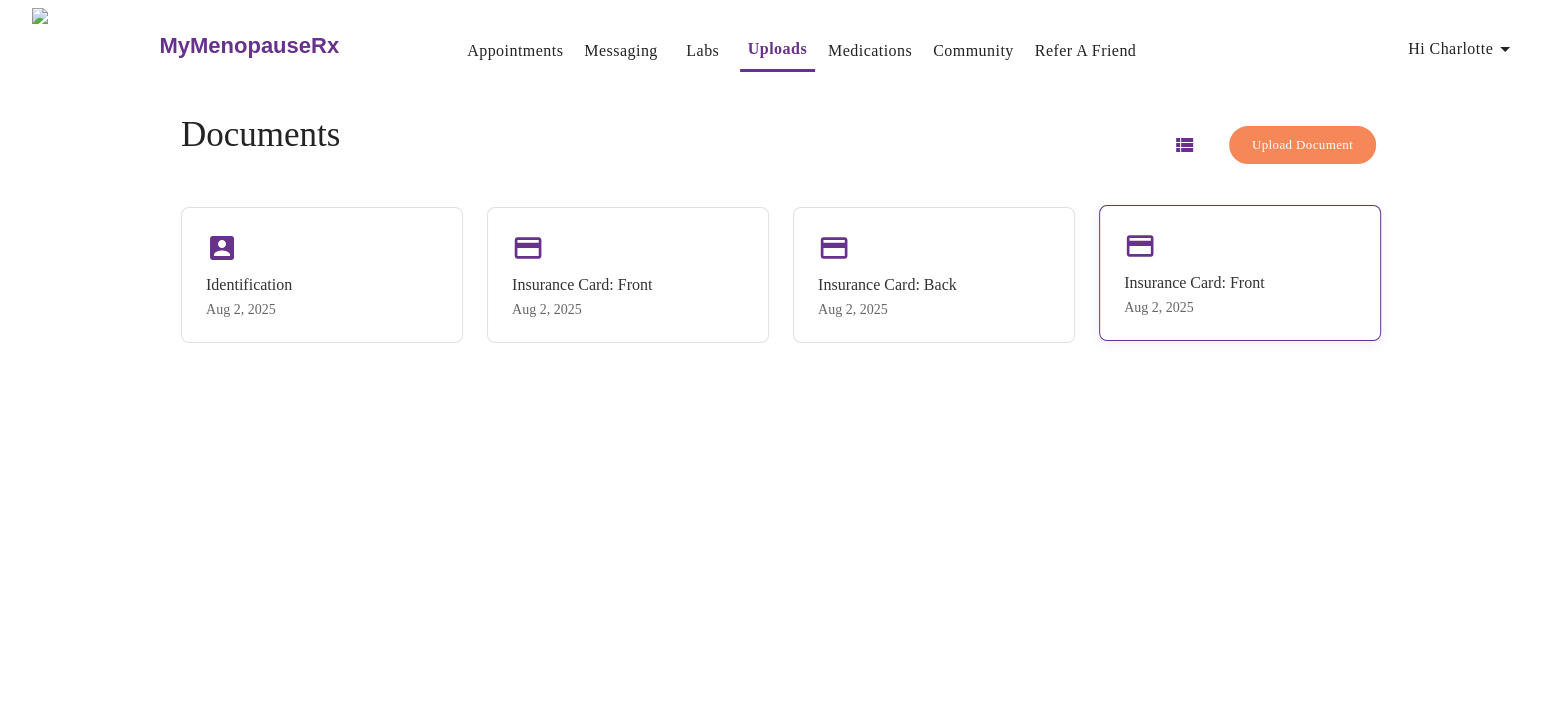 drag, startPoint x: 1244, startPoint y: 270, endPoint x: 1137, endPoint y: 331, distance: 123.16656 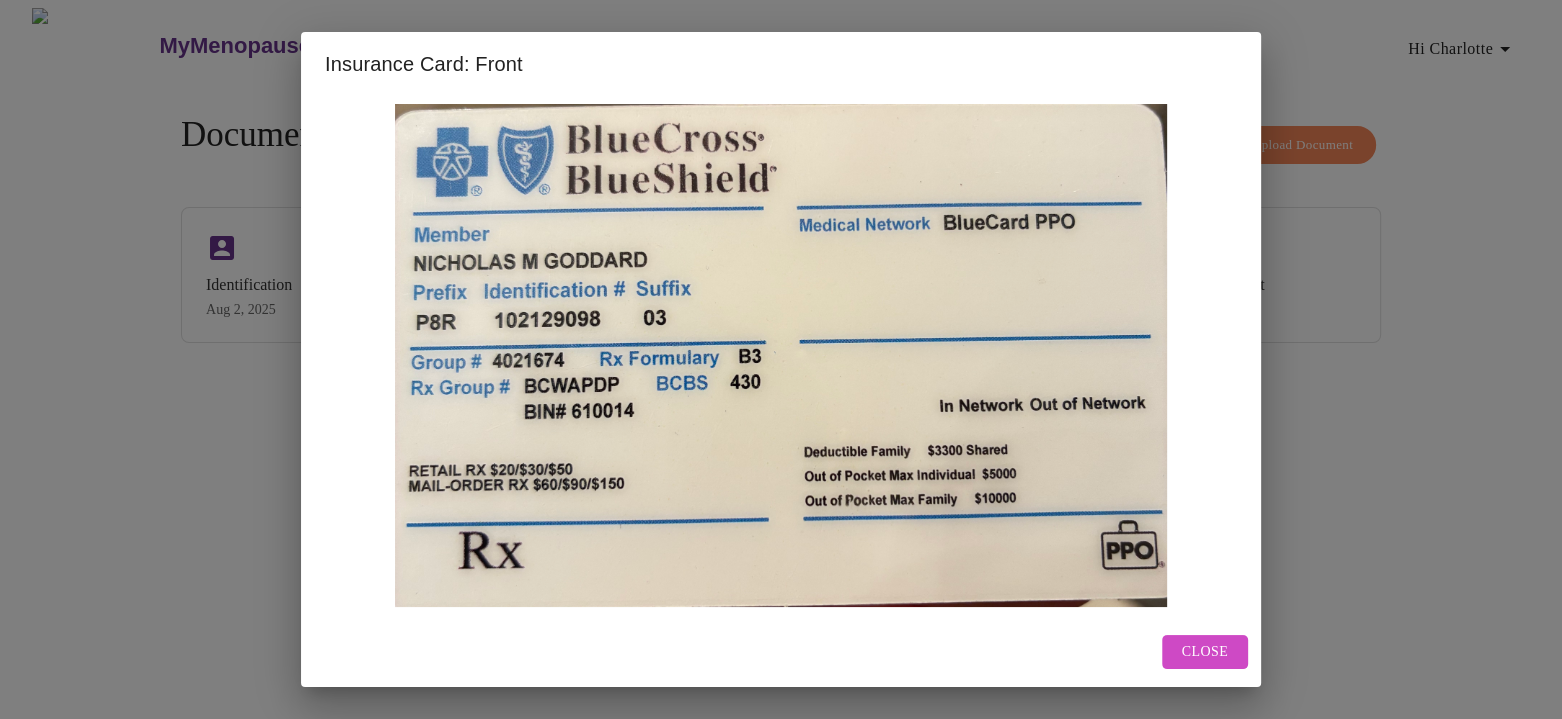 click on "Close" at bounding box center [1205, 652] 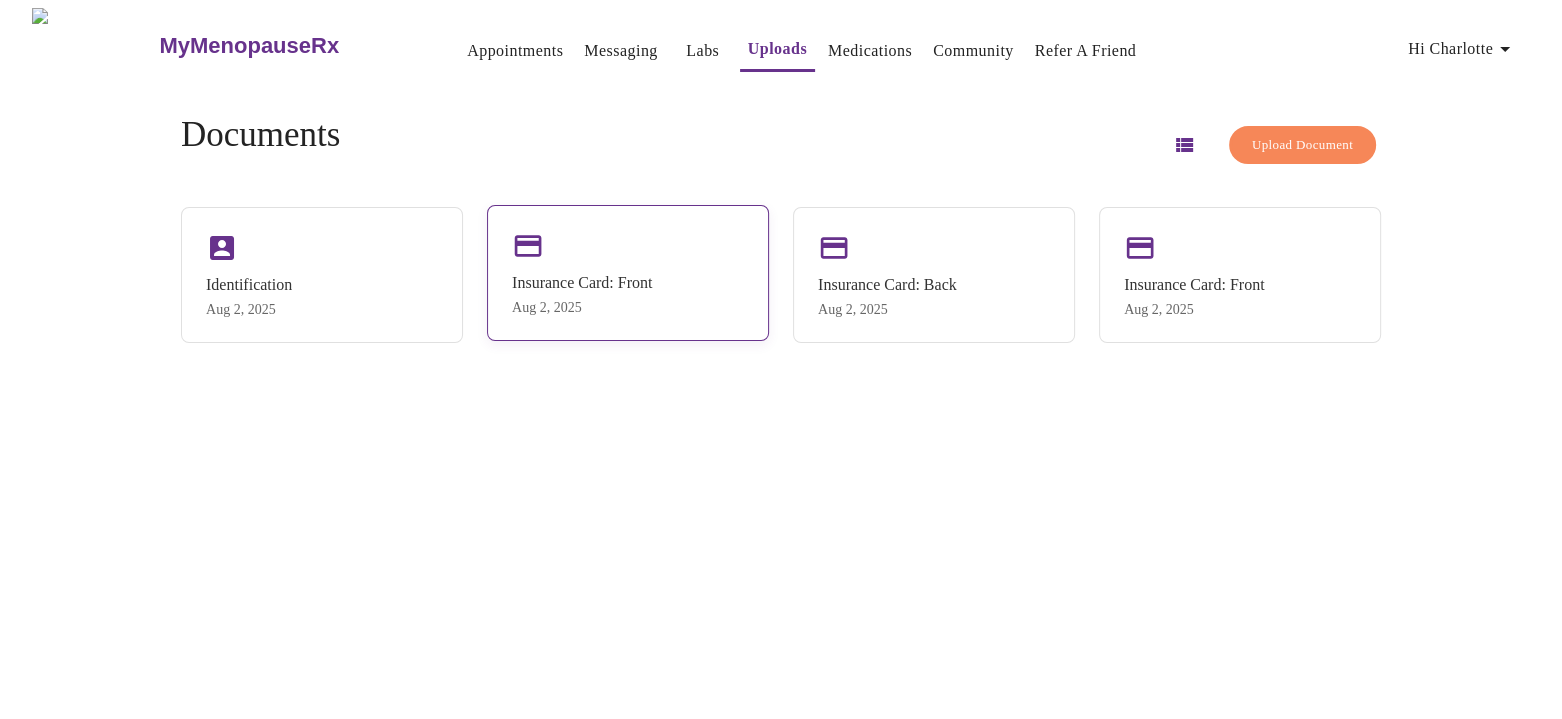 click on "Insurance Card: Front Aug 2, 2025" at bounding box center [628, 273] 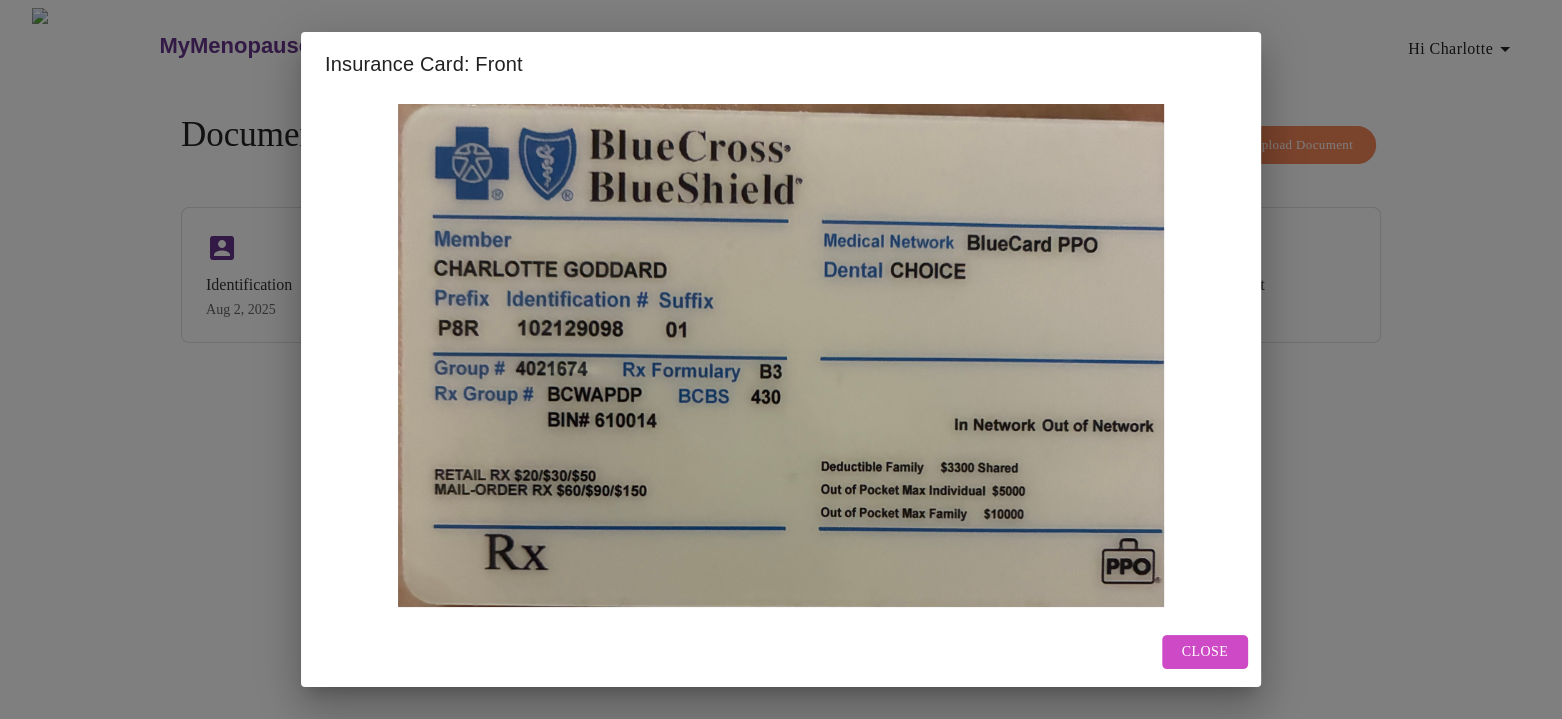 click at bounding box center [781, 355] 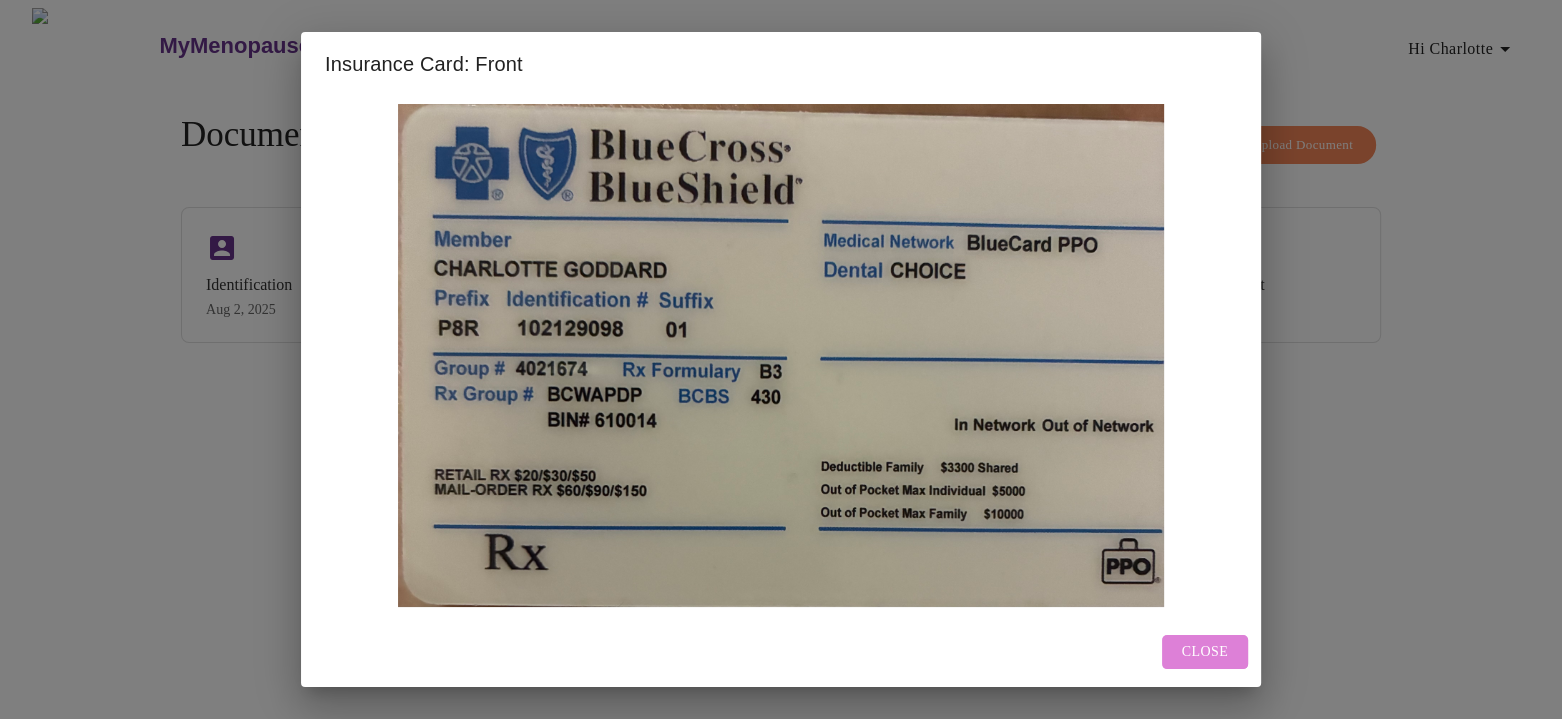 click on "Close" at bounding box center [1205, 652] 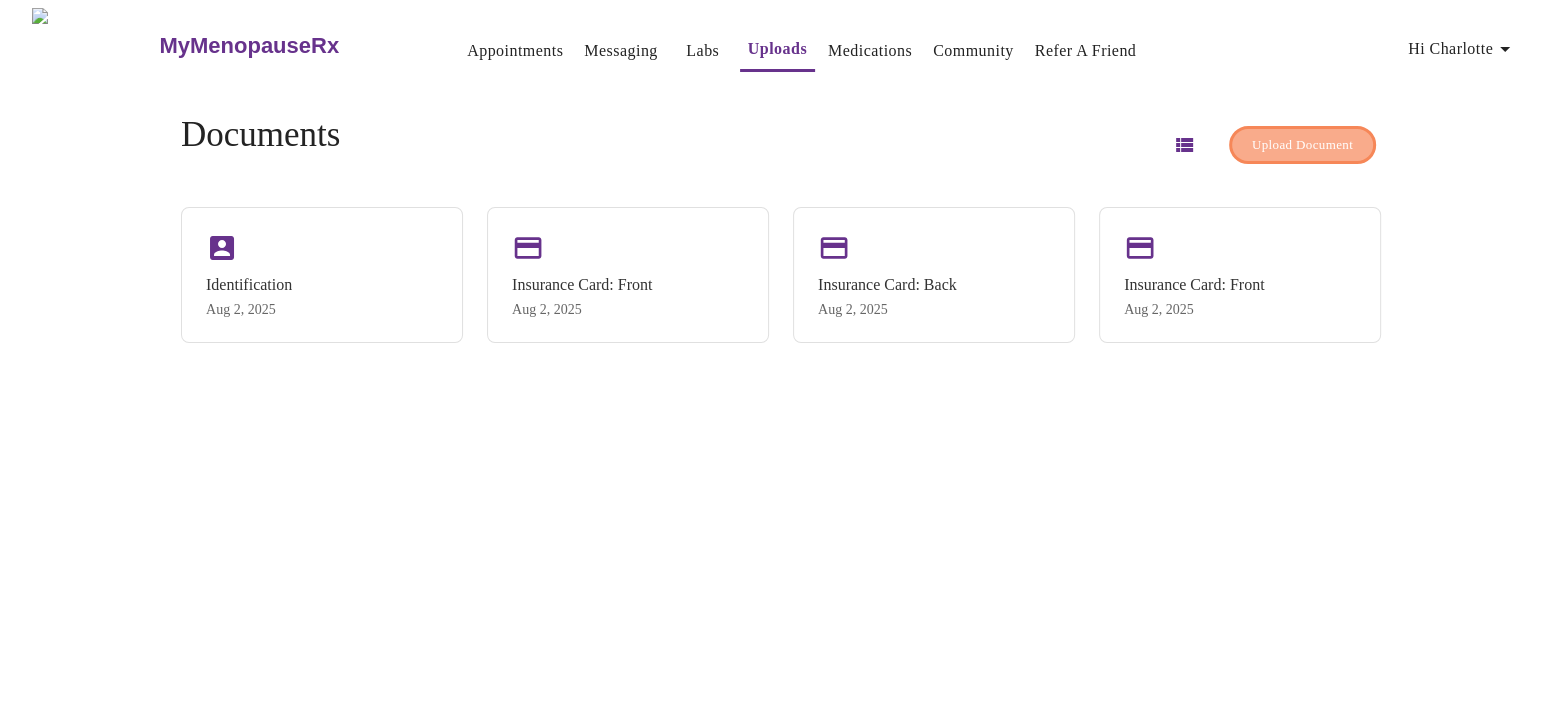 click on "Upload Document" at bounding box center (1302, 145) 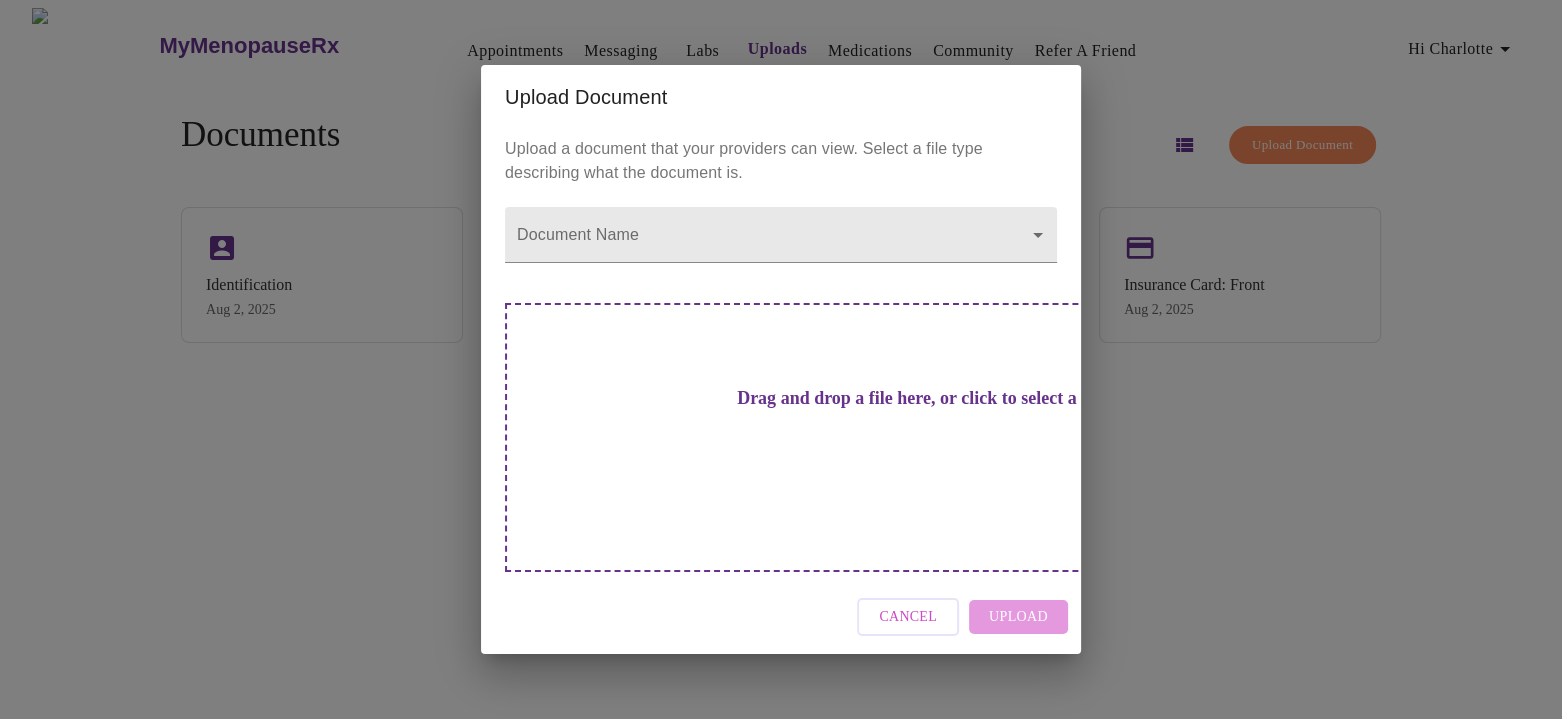 click on "Upload a document that your providers can view. Select a file type describing what the document is. Document Name ​ Drag and drop a file here, or click to select a file" at bounding box center [781, 354] 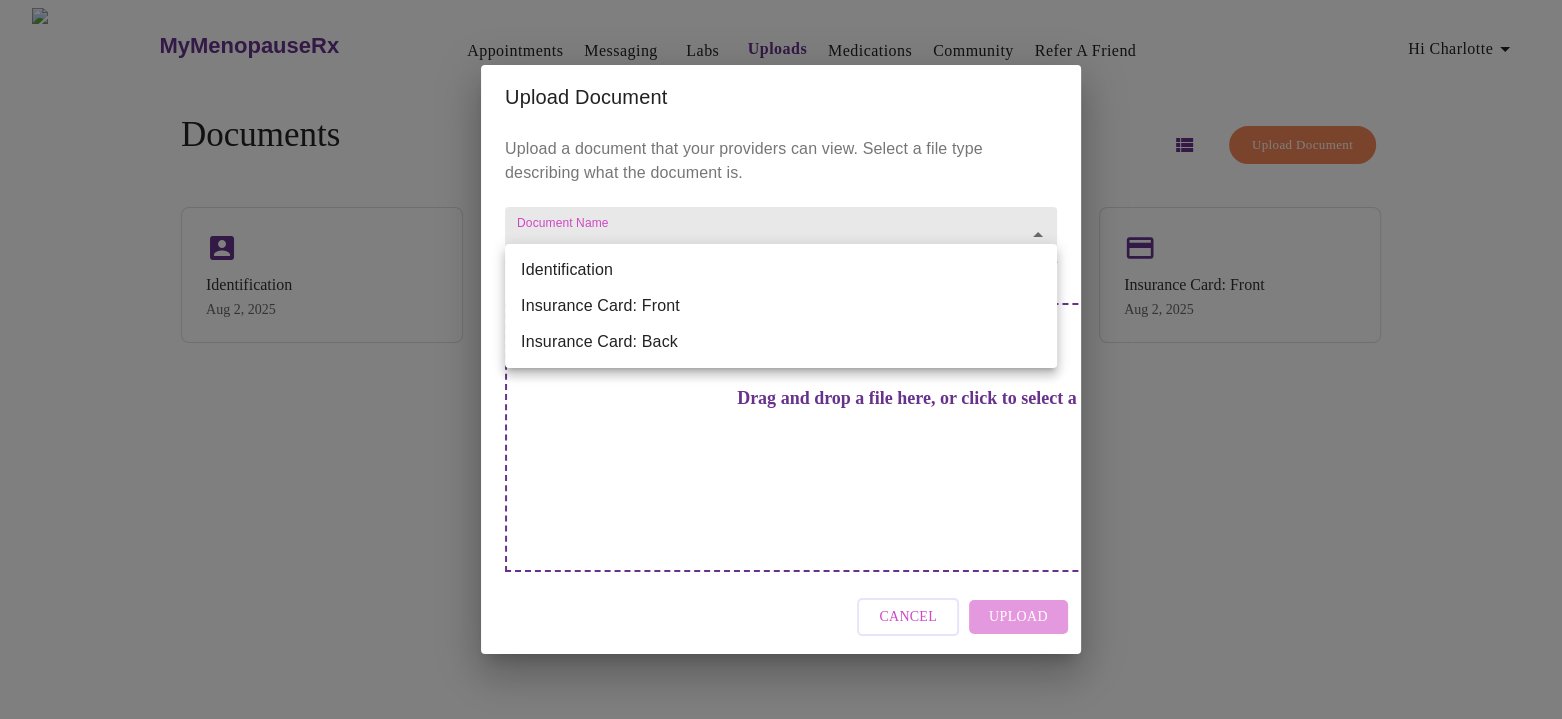 click on "Hi [NAME] Documents Upload Document Identification [DATE] Insurance Card: Front [DATE] Insurance Card: Back [DATE] Insurance Card: Front [DATE] Insurance Card: Back Settings Billing Invoices Log out Upload Document Upload a document that your providers can view. Select a file type describing what the document is. Document Name Drag and drop a file here, or click to select a file Cancel Upload Identification Insurance Card: Front Insurance Card: Back" at bounding box center (781, 367) 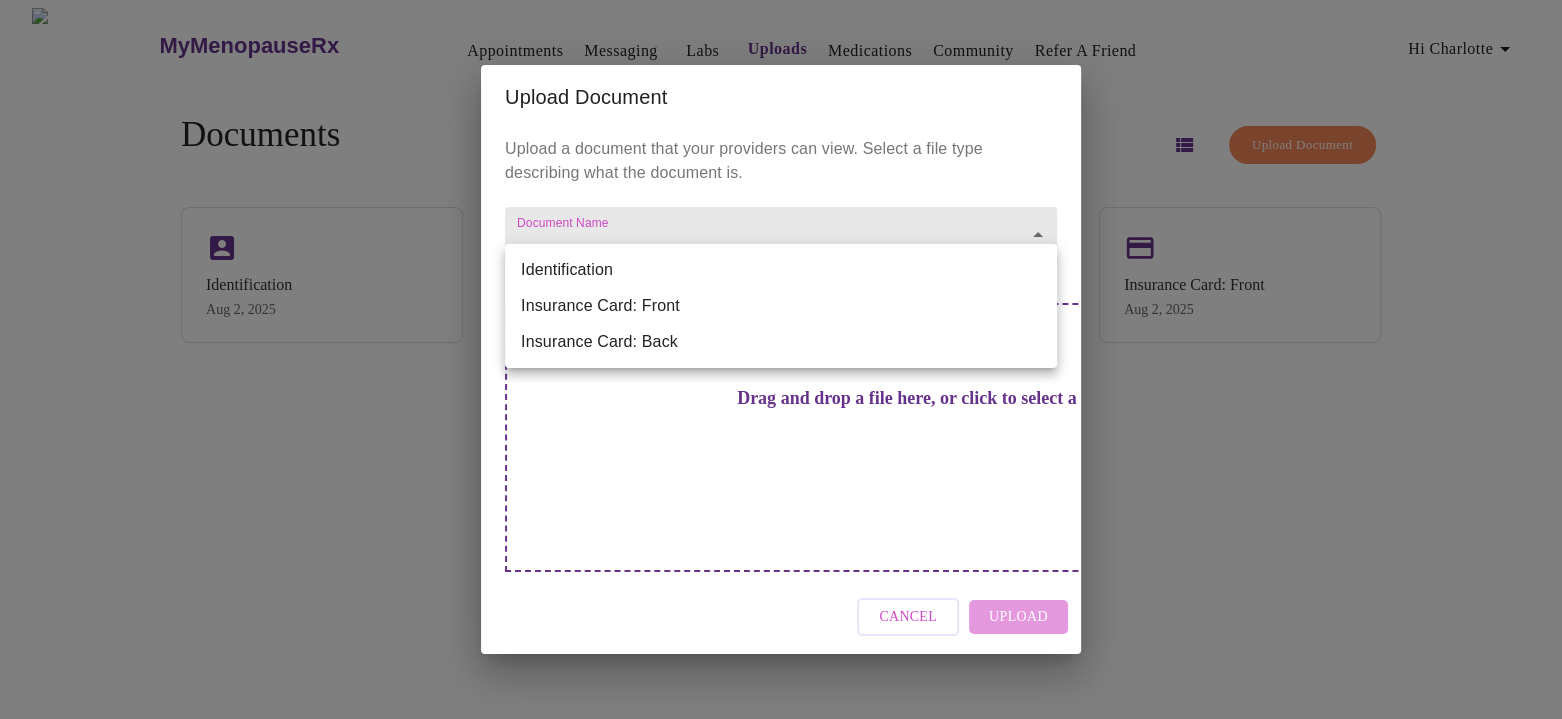 click at bounding box center (781, 359) 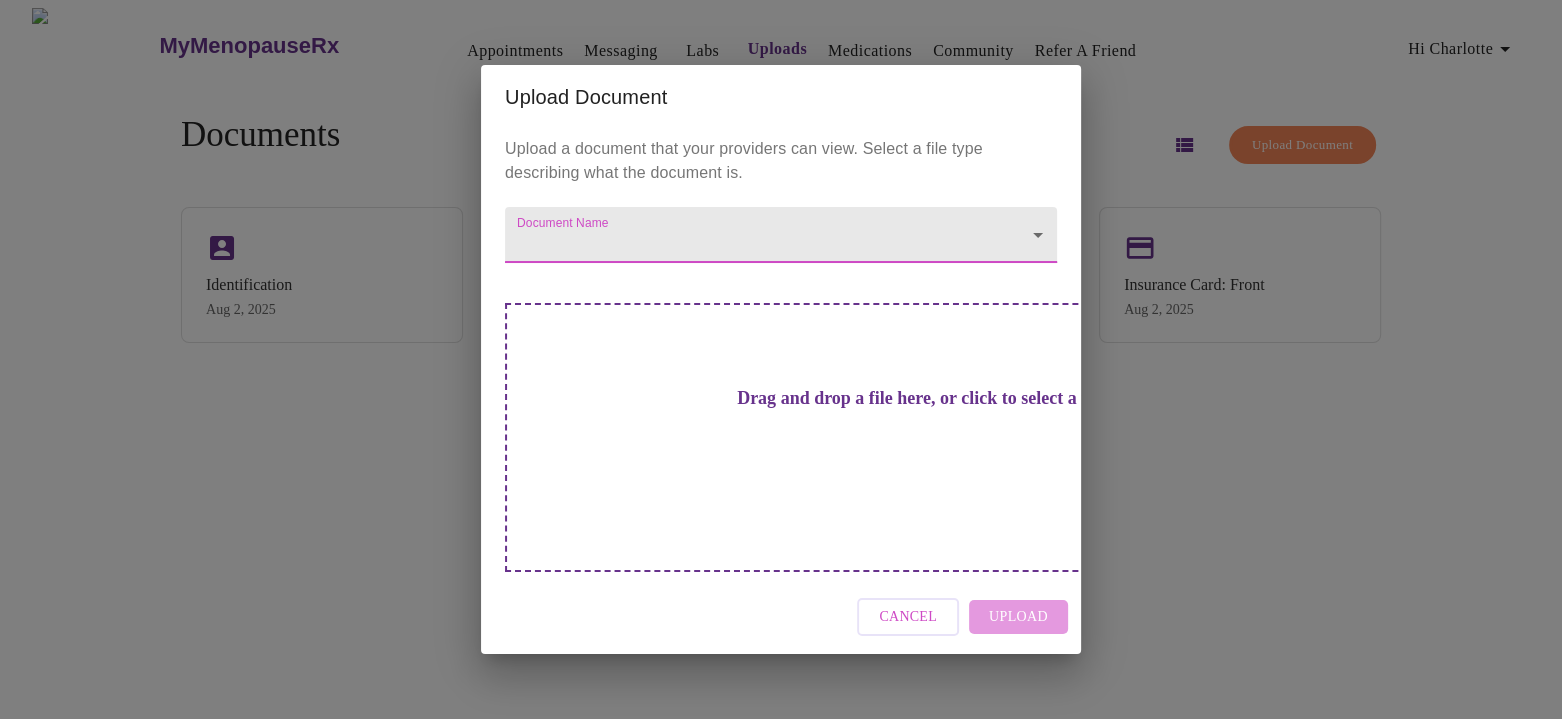 click on "Cancel" at bounding box center (908, 617) 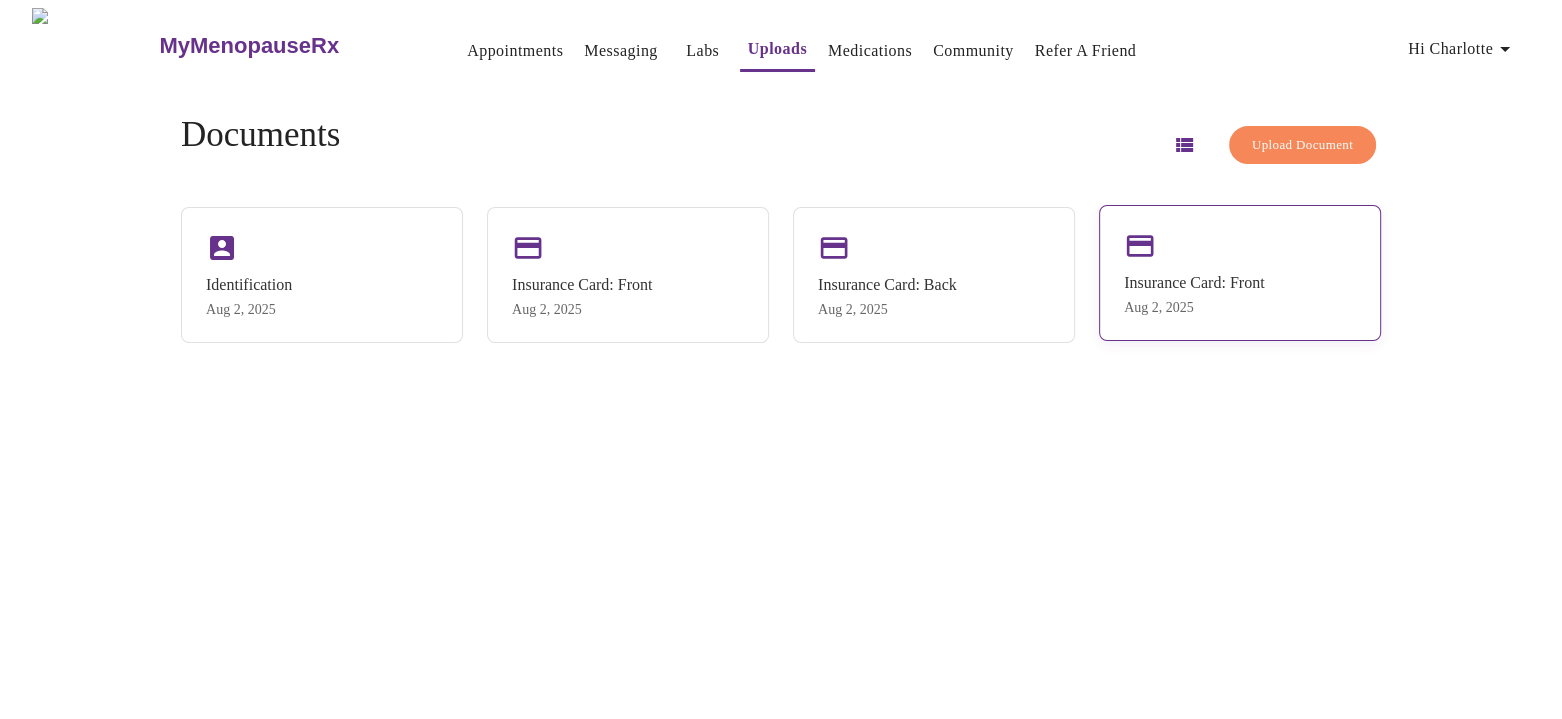 click on "Aug 2, 2025" at bounding box center [1194, 308] 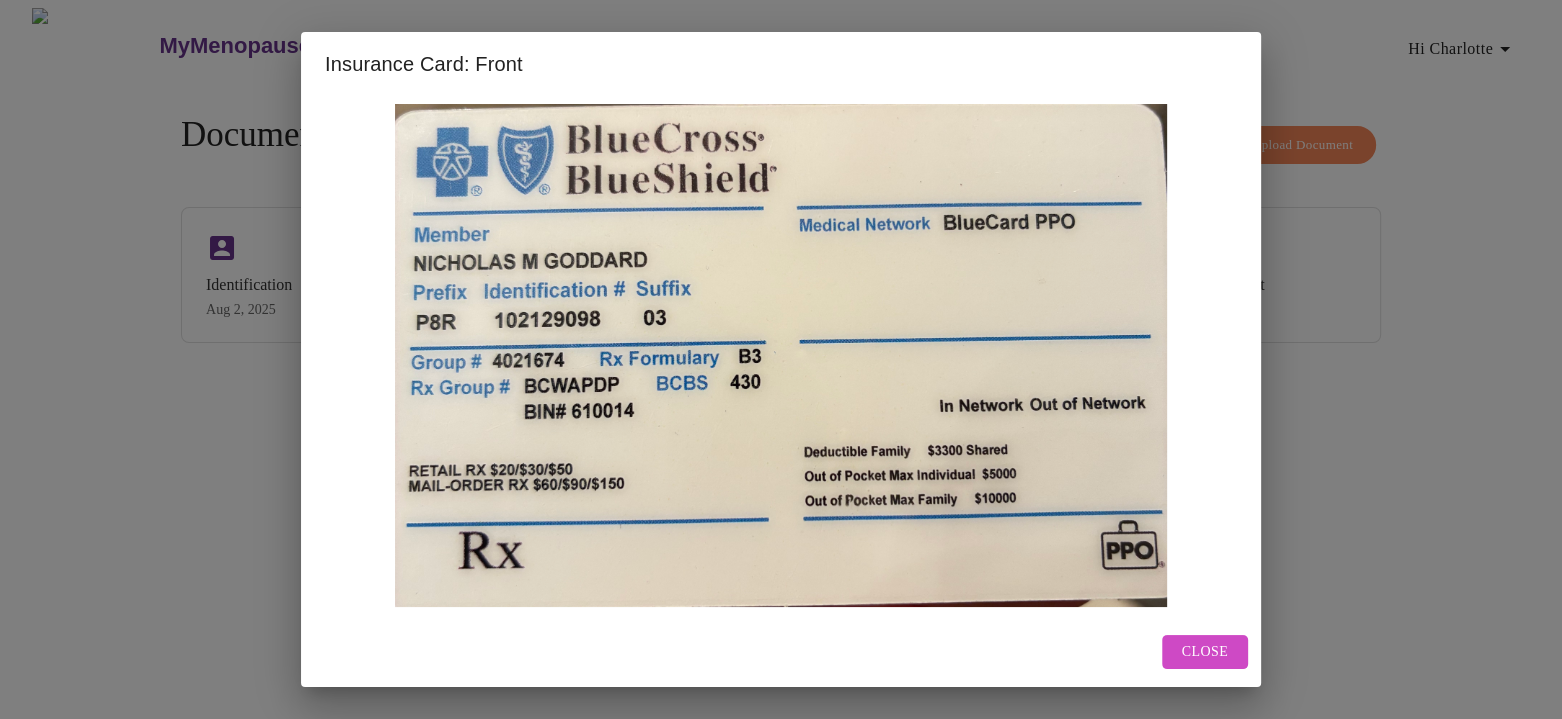 click on "Close" at bounding box center (781, 652) 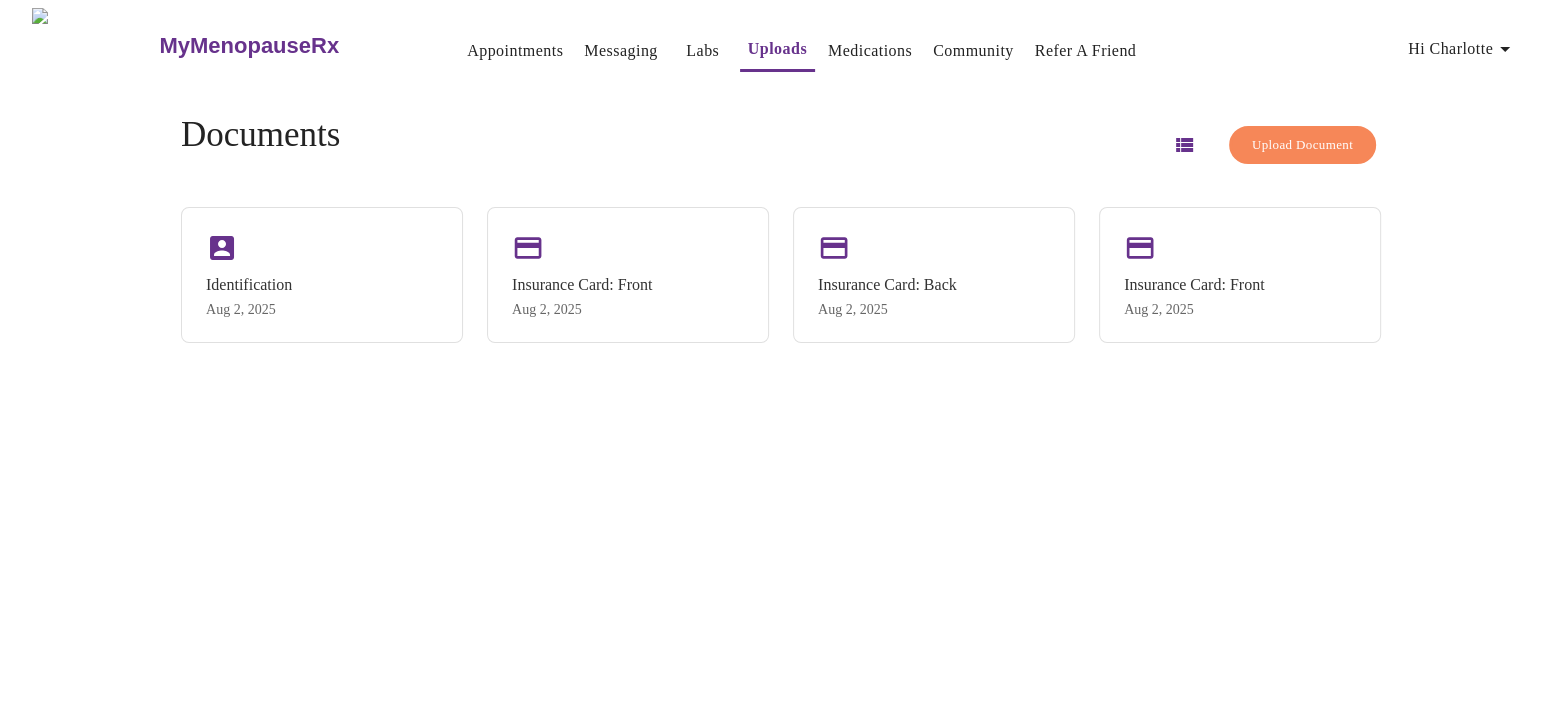 click 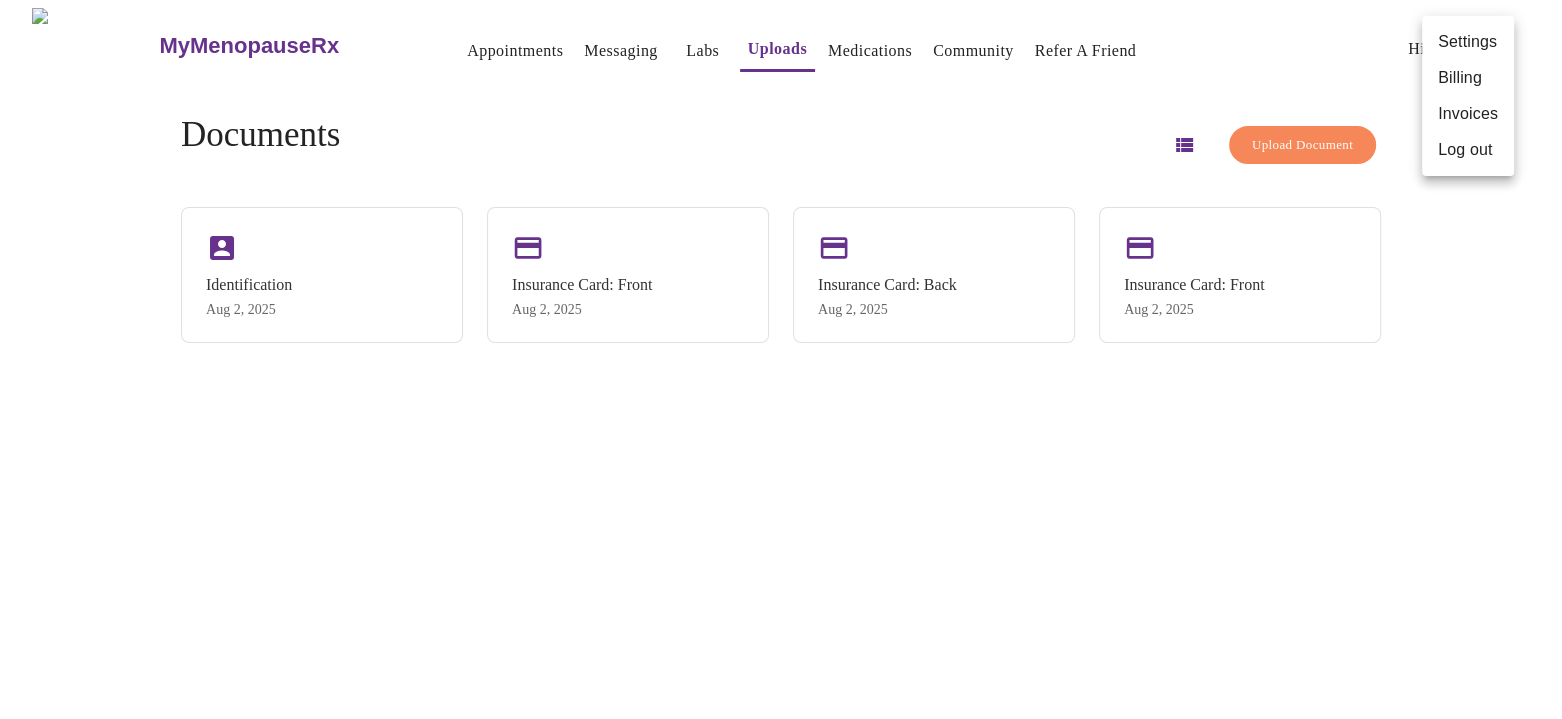 click on "Settings" at bounding box center (1468, 42) 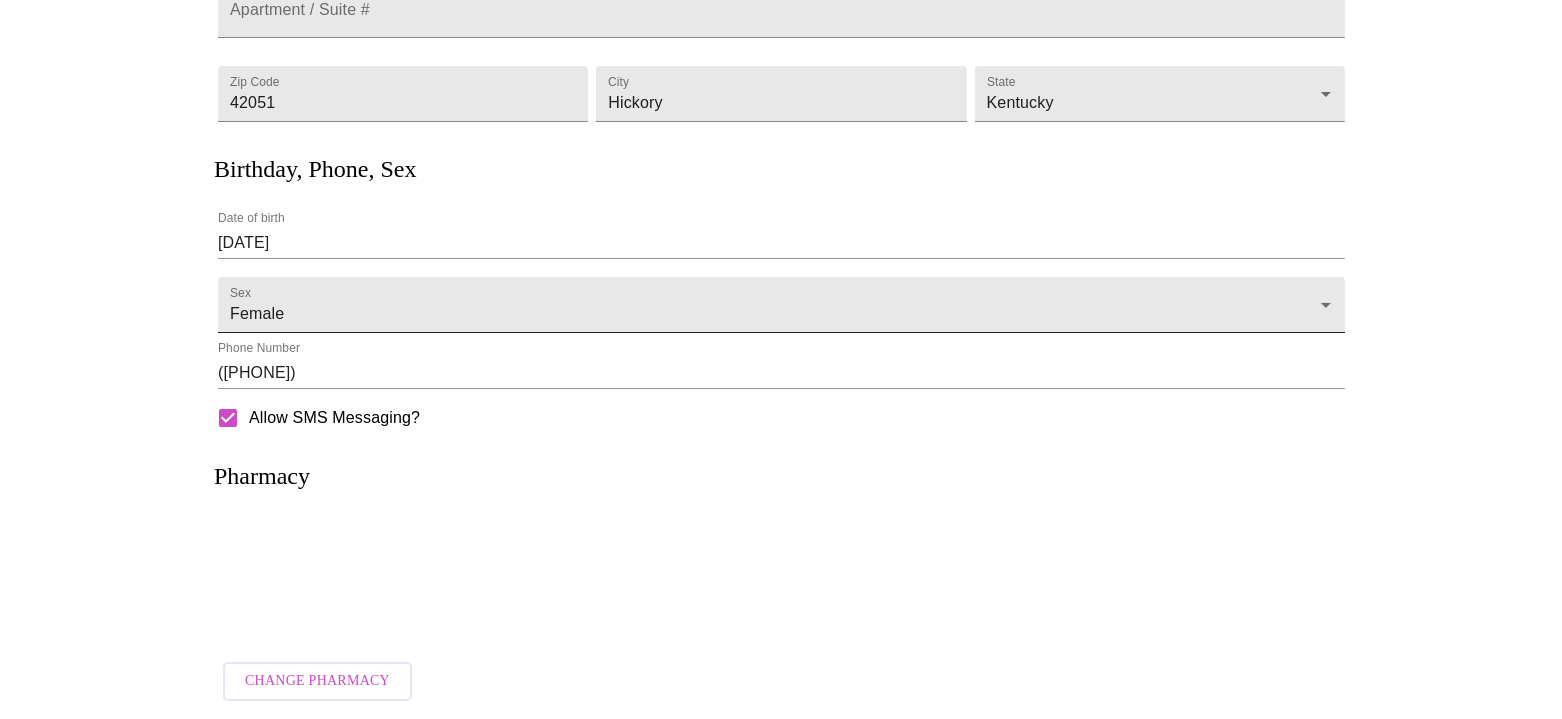 scroll, scrollTop: 369, scrollLeft: 0, axis: vertical 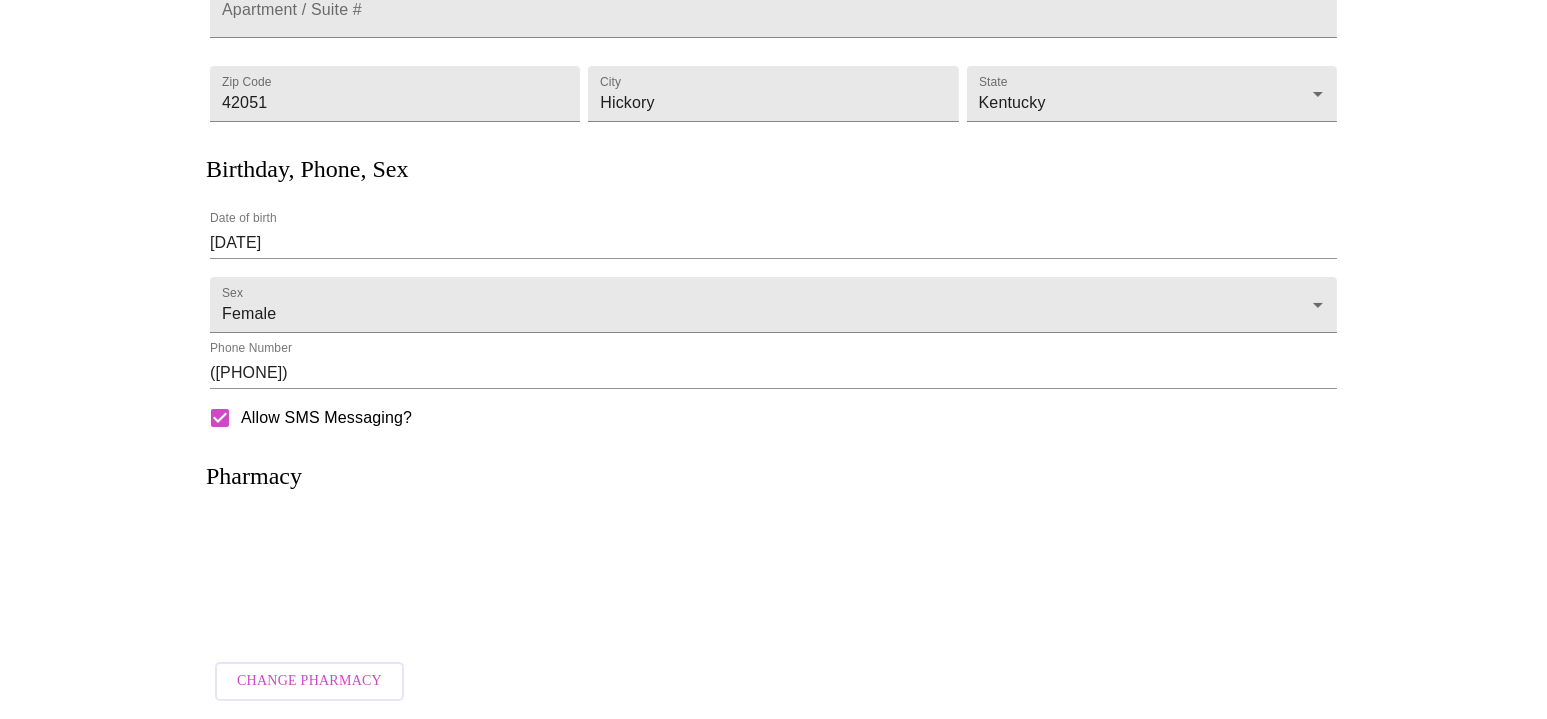 click at bounding box center (773, 581) 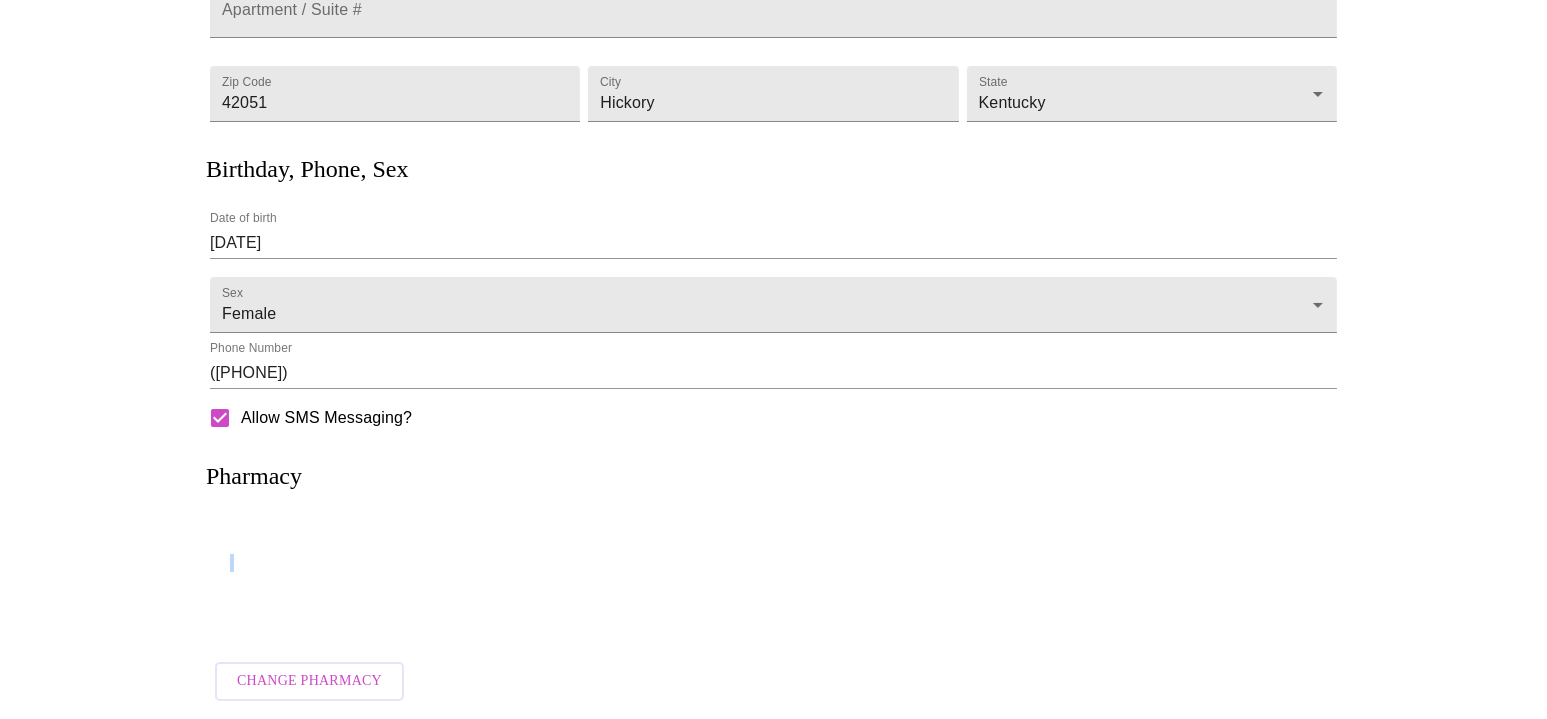 click at bounding box center [773, 581] 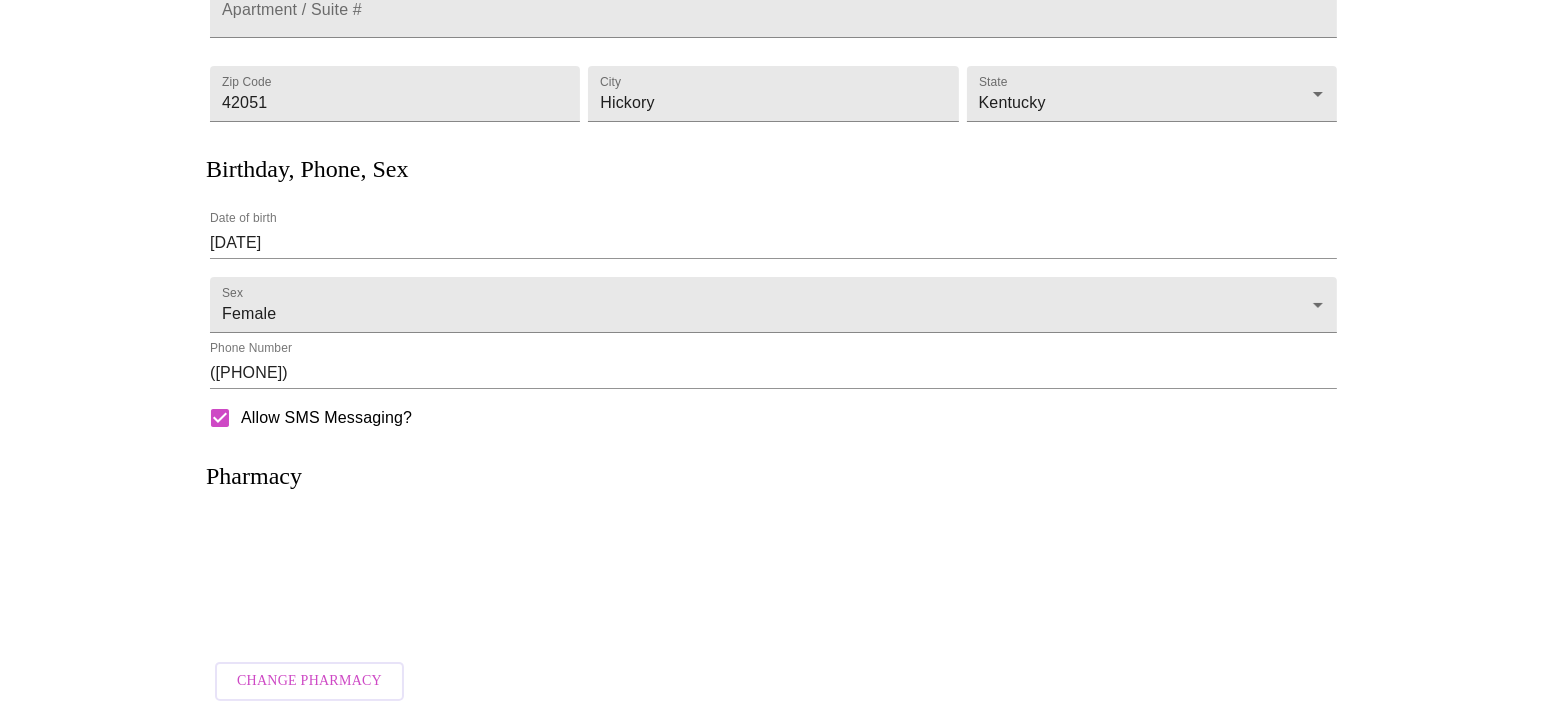 click at bounding box center (773, 581) 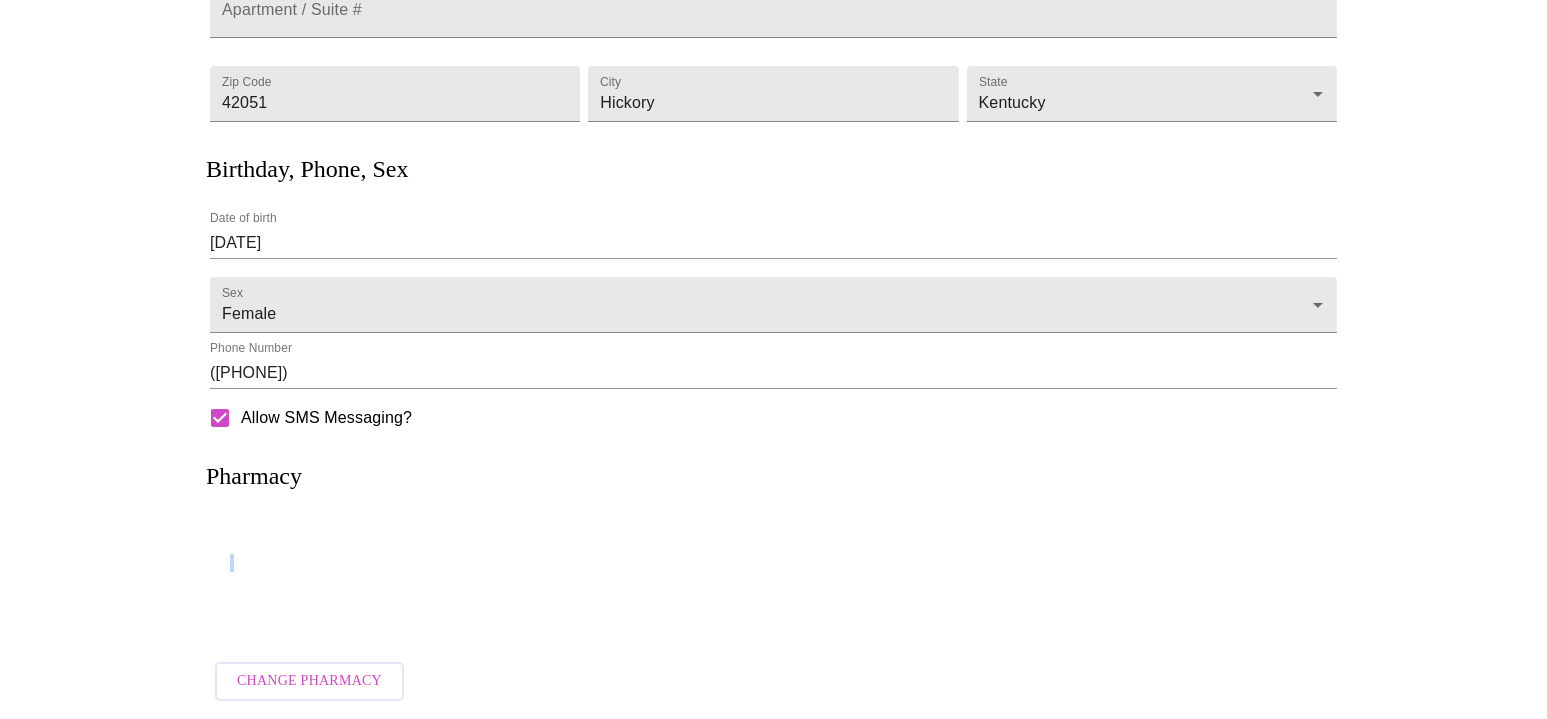 click at bounding box center (773, 581) 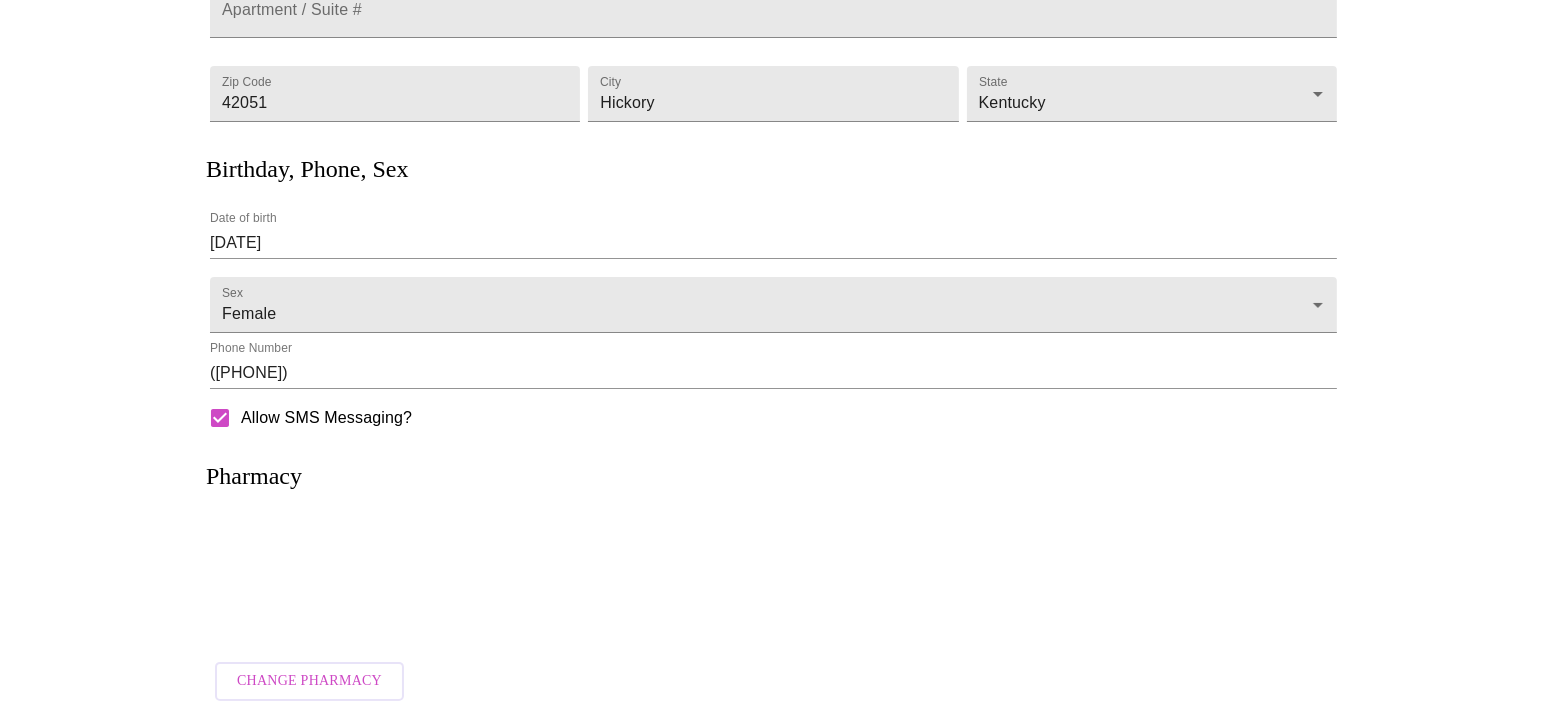 click at bounding box center [773, 581] 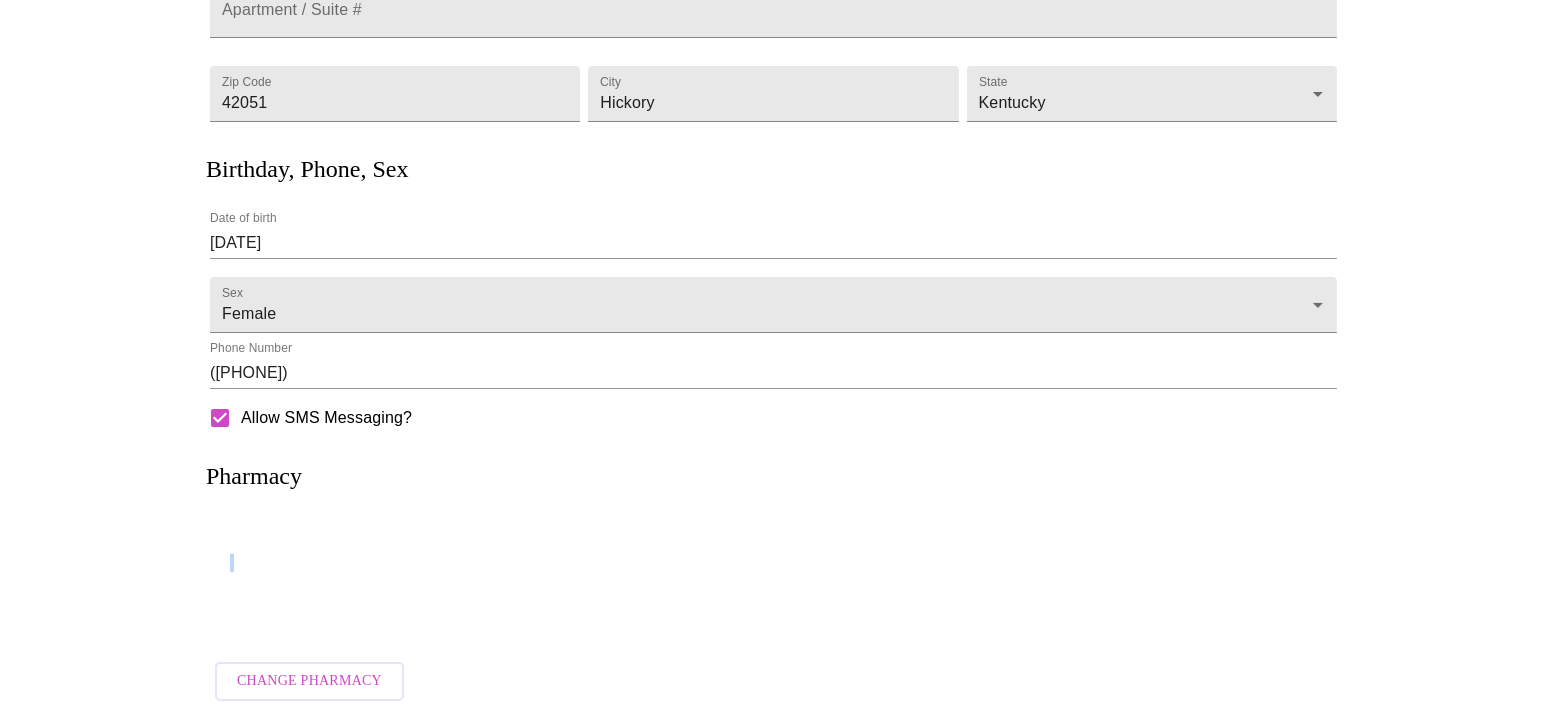 click at bounding box center (773, 581) 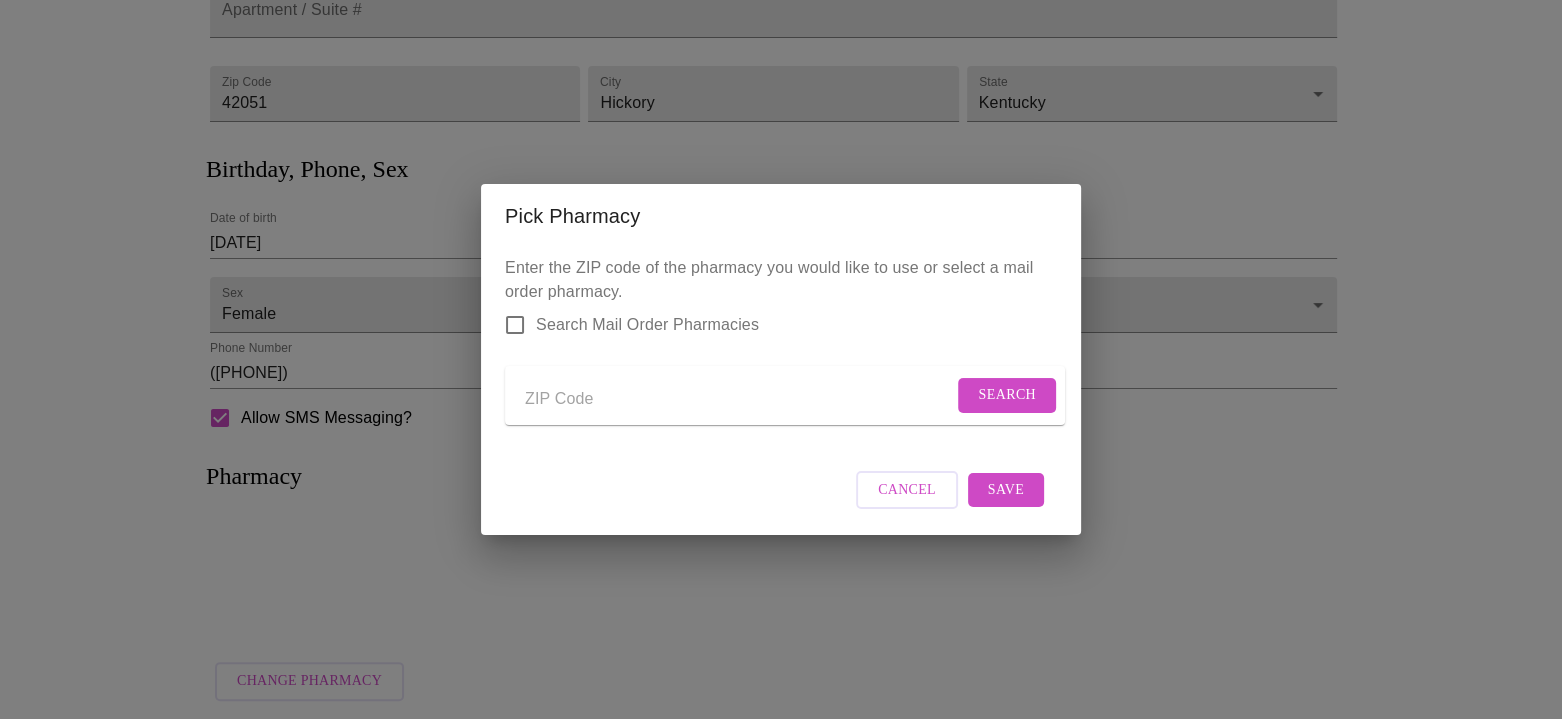 click at bounding box center [739, 399] 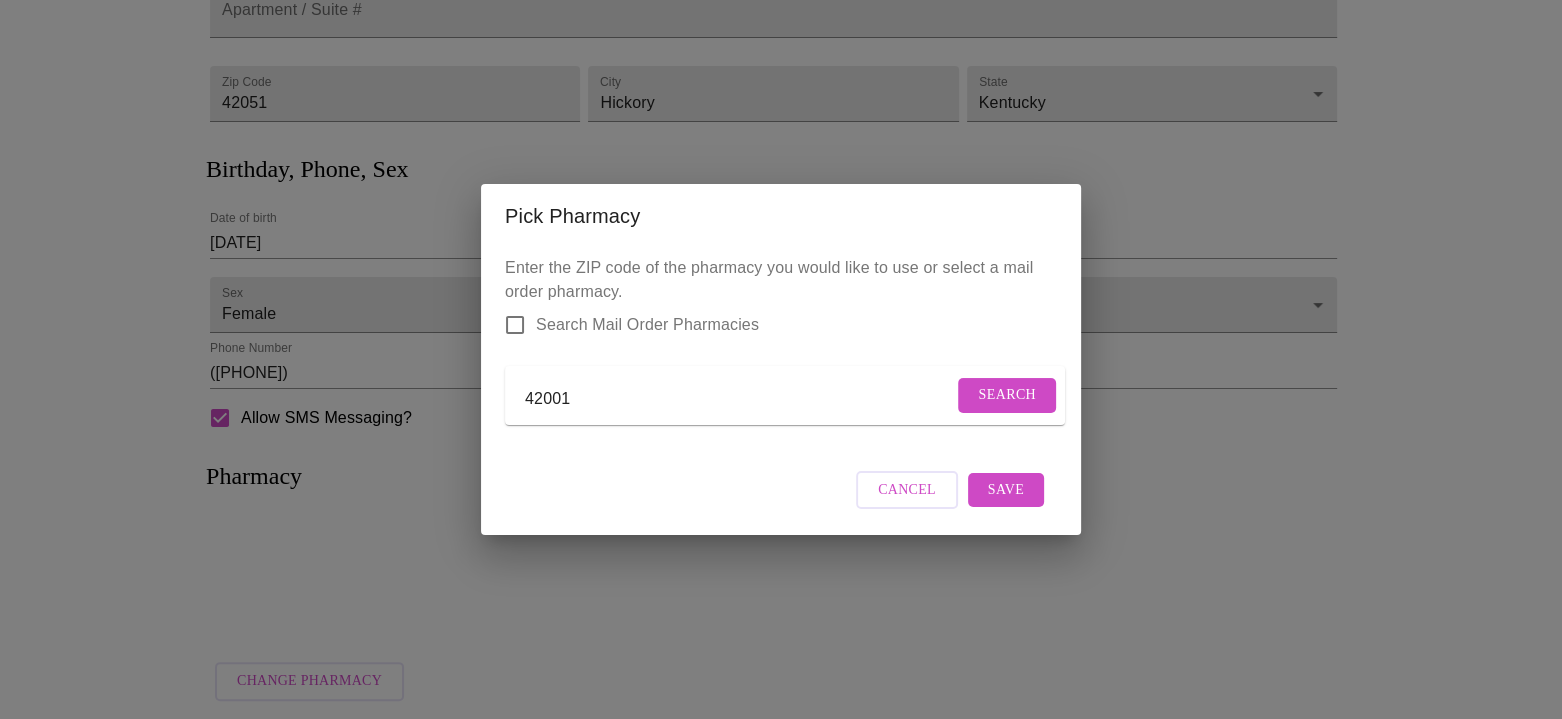 type on "42001" 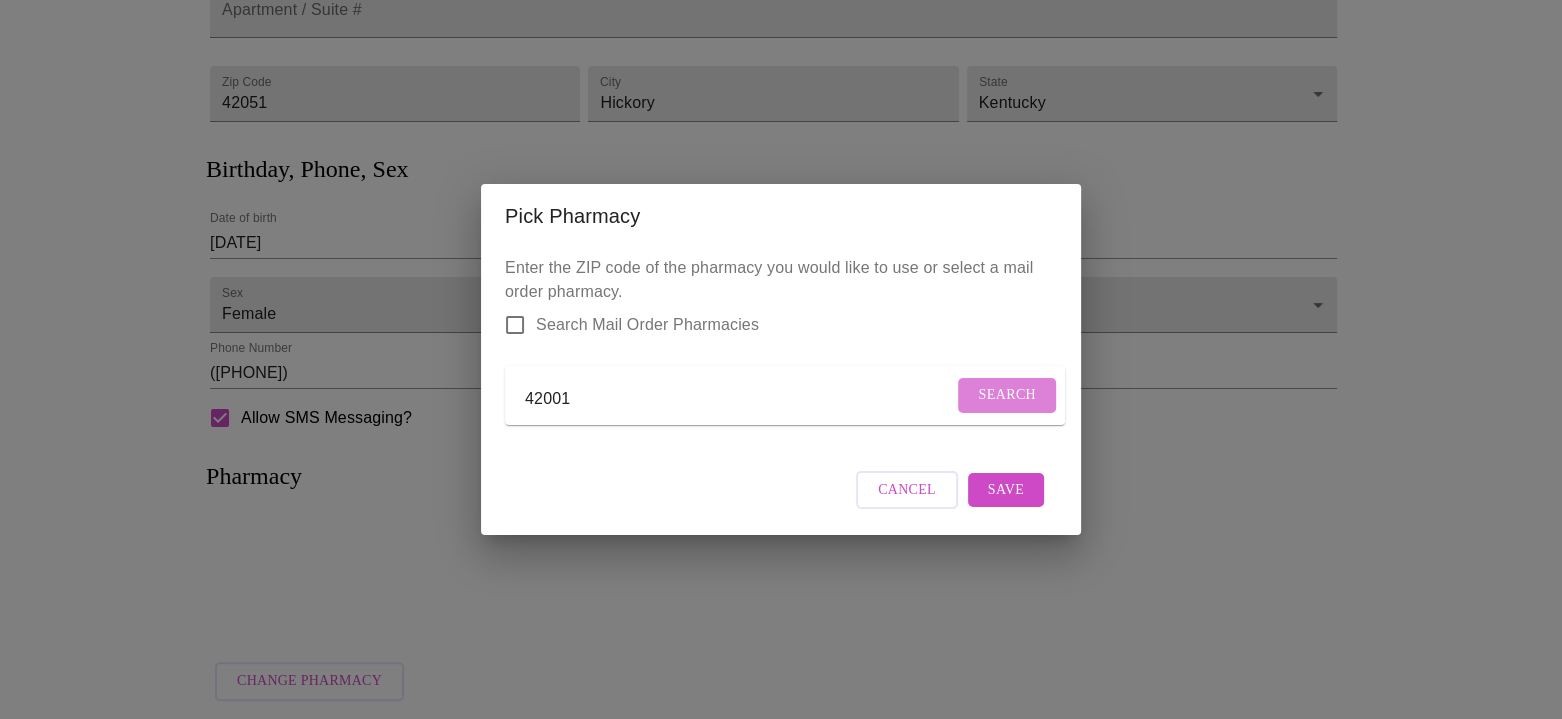 click on "Search" at bounding box center [1007, 395] 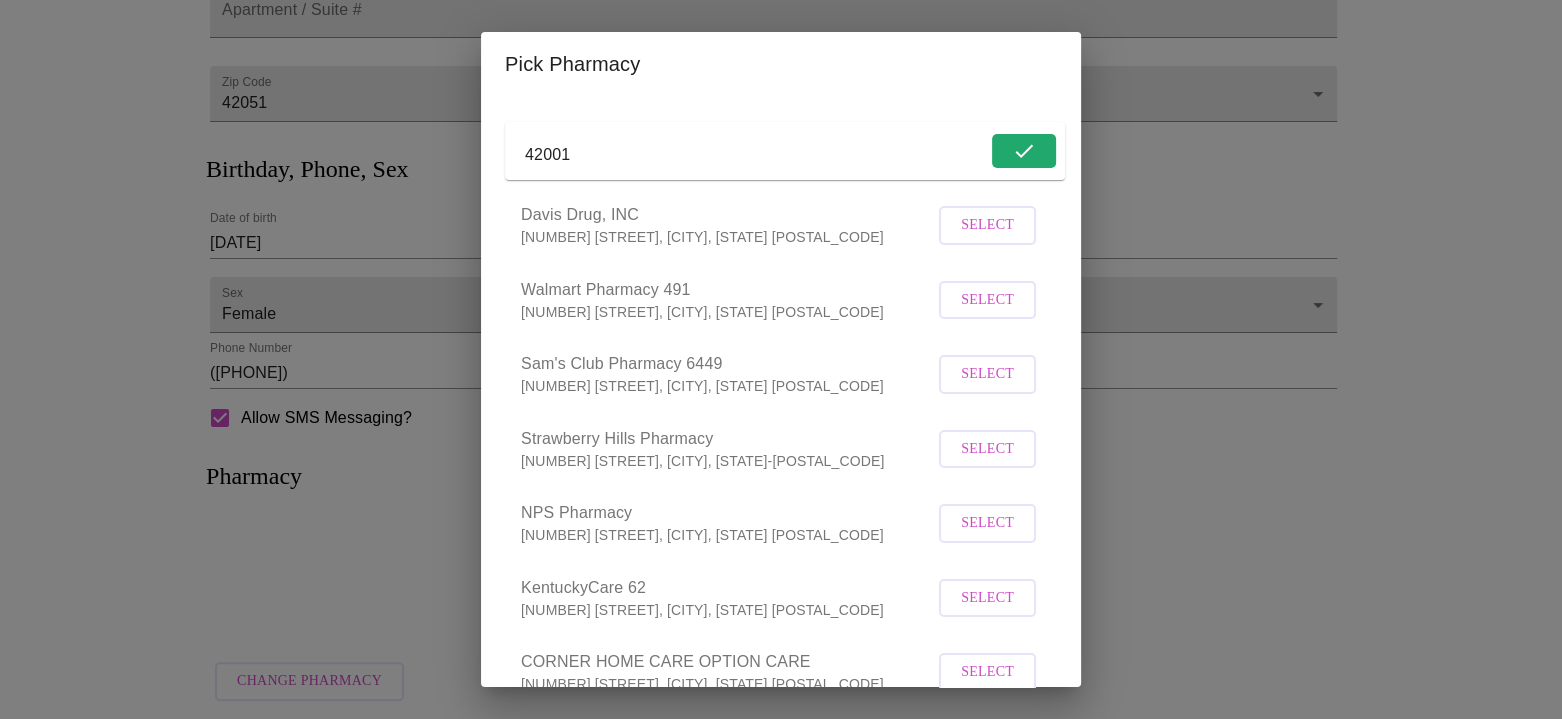 scroll, scrollTop: 0, scrollLeft: 0, axis: both 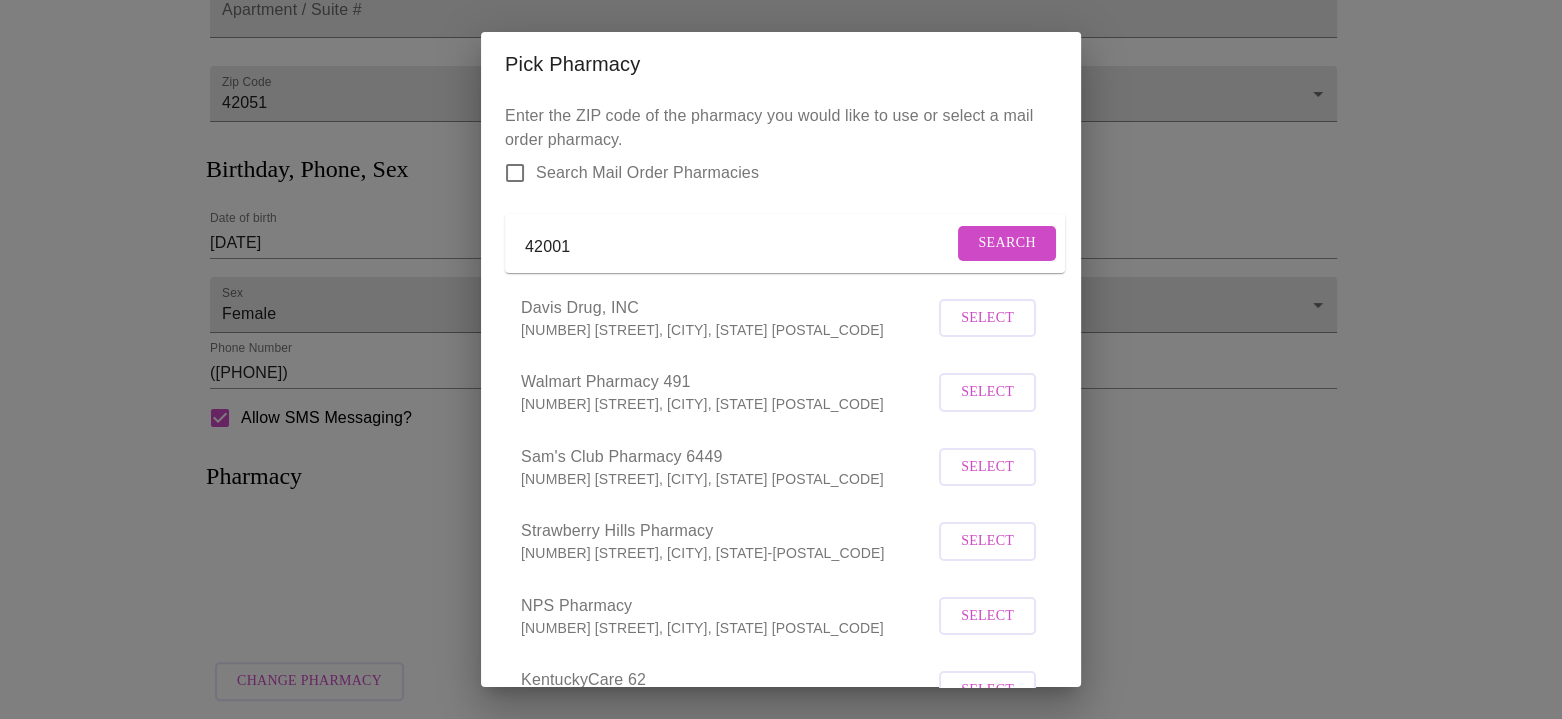 click on "Search Mail Order Pharmacies" at bounding box center [515, 173] 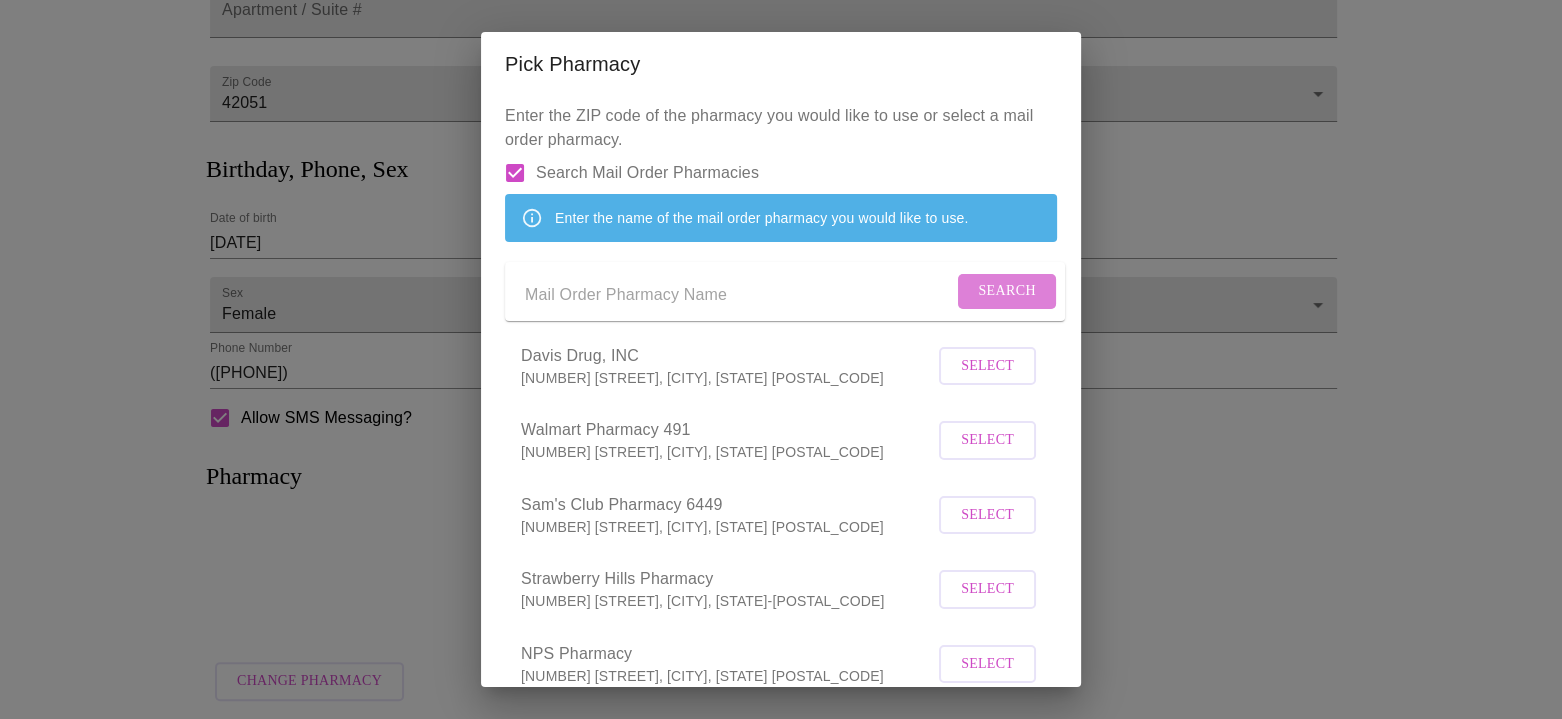 click on "Search" at bounding box center (1007, 291) 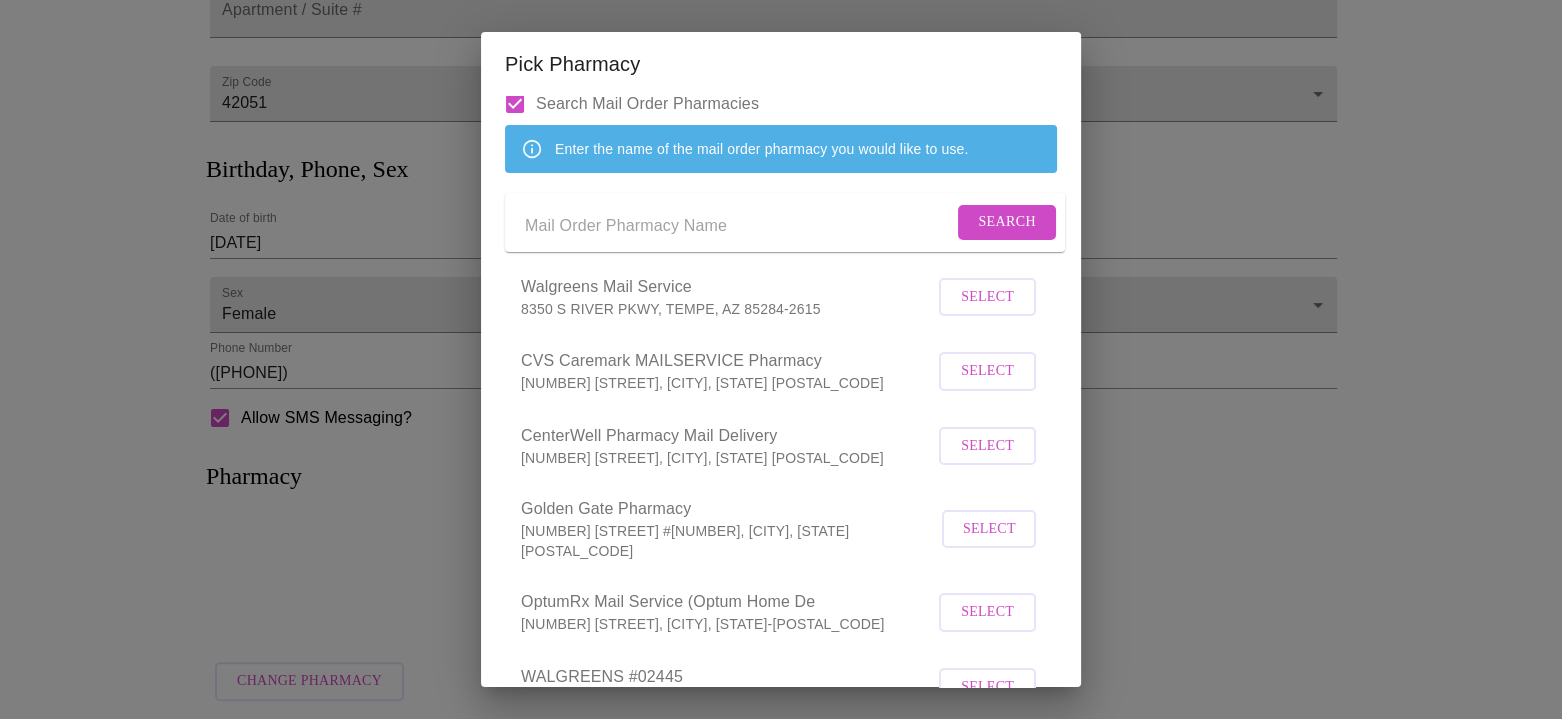 scroll, scrollTop: 0, scrollLeft: 0, axis: both 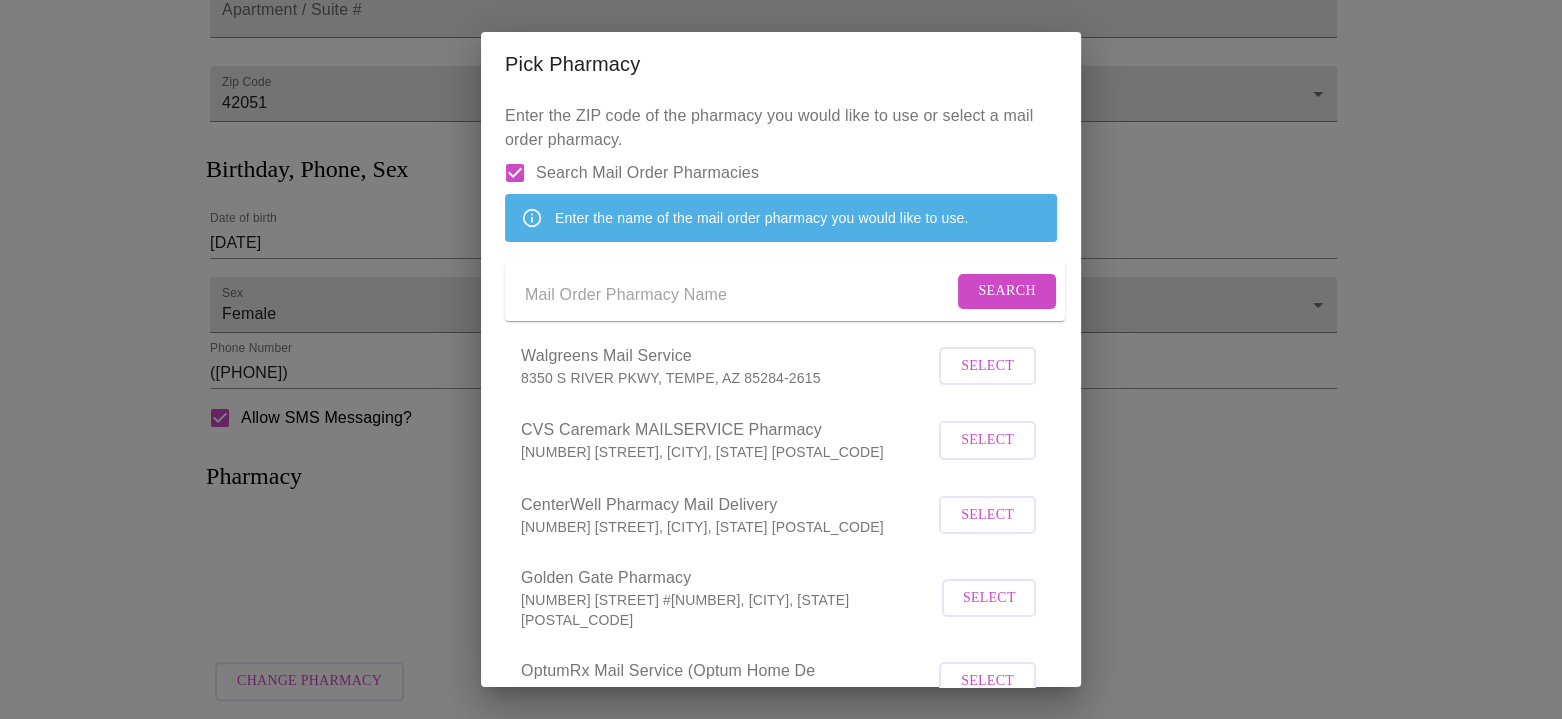 click at bounding box center (739, 295) 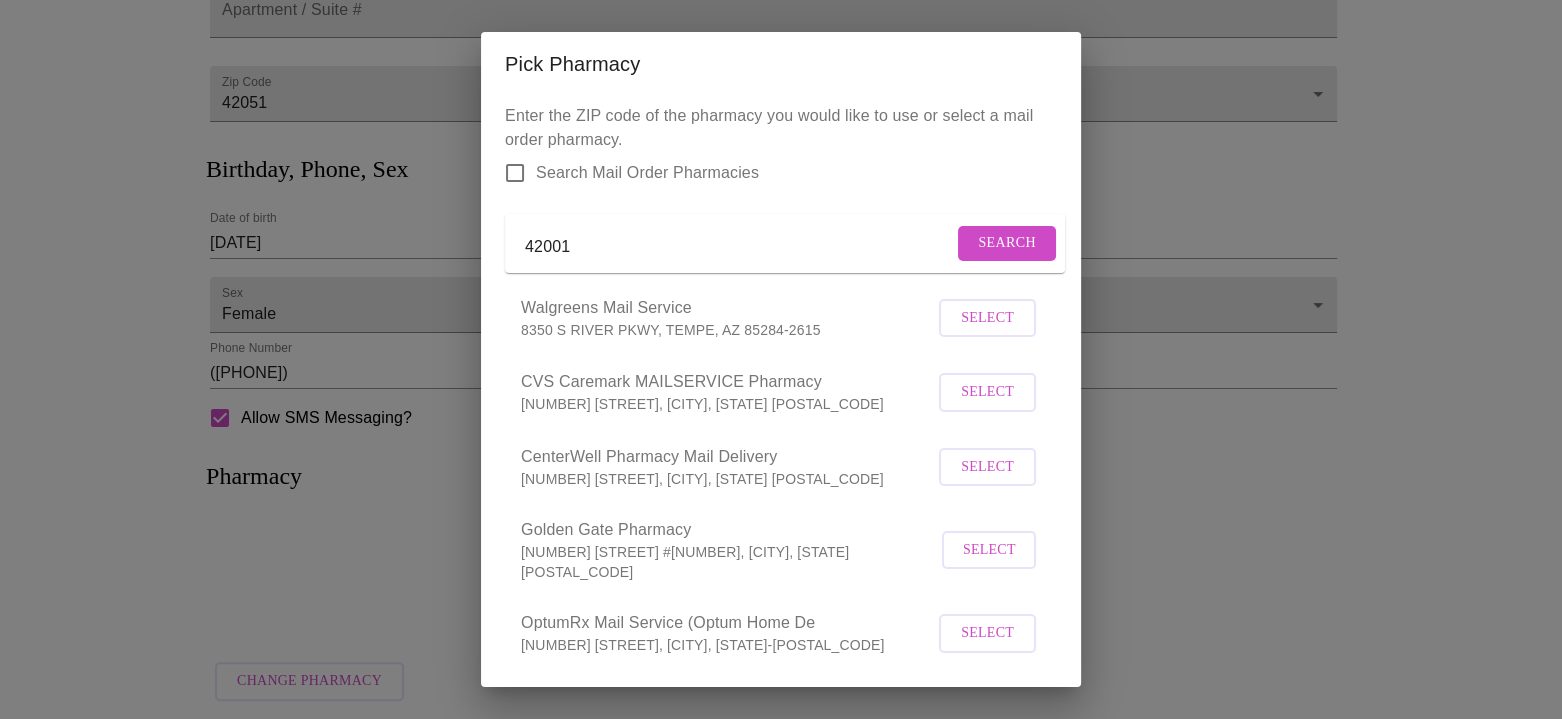 click on "Search" at bounding box center (1007, 243) 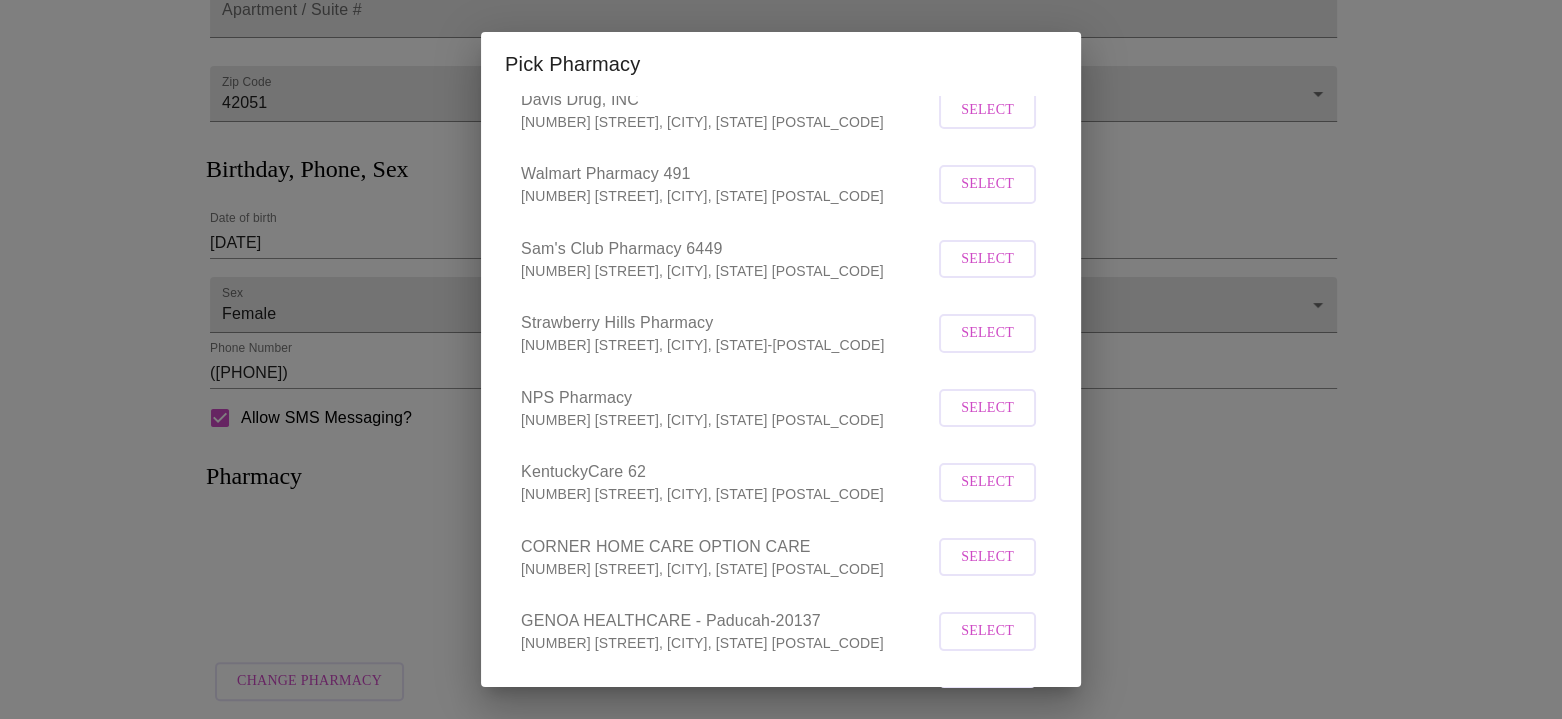 scroll, scrollTop: 0, scrollLeft: 0, axis: both 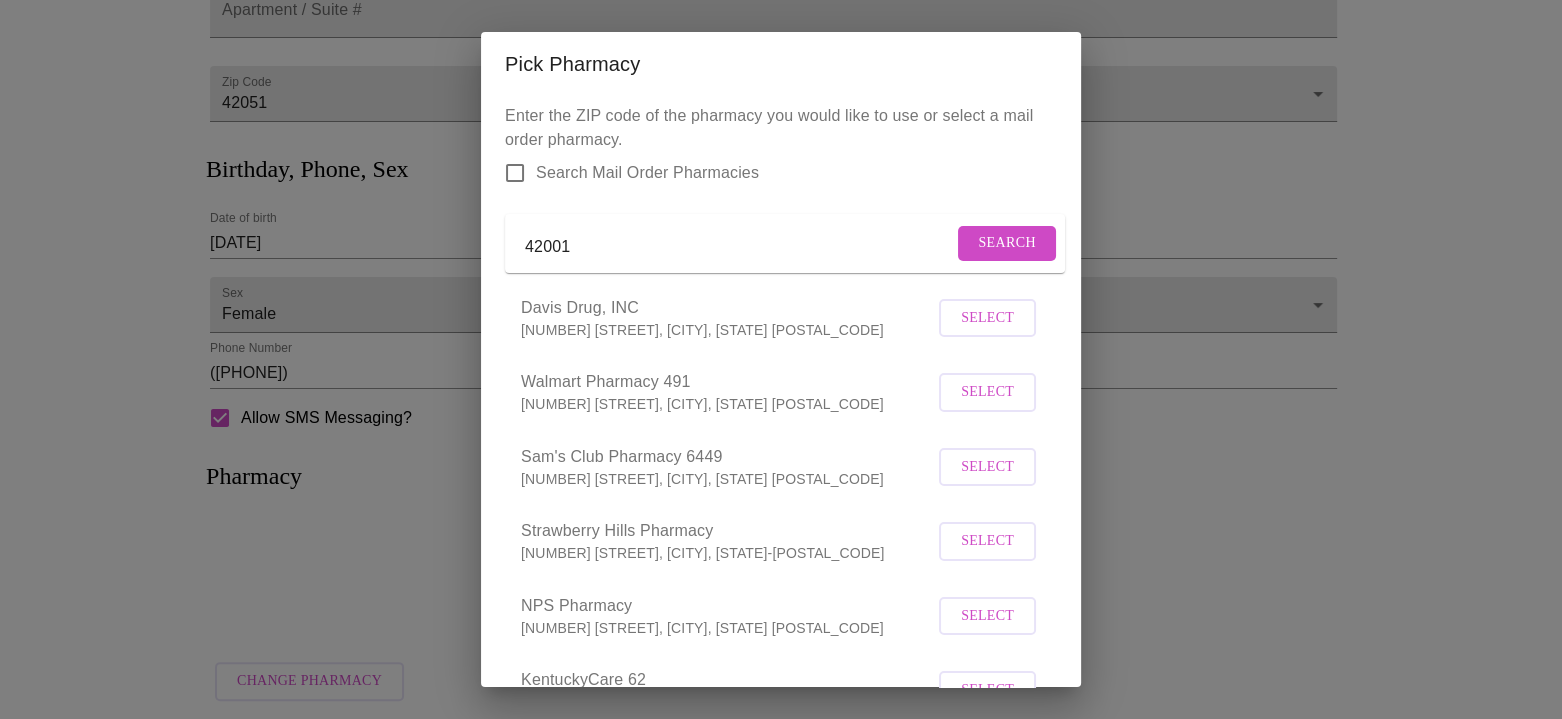 click on "42001" at bounding box center [739, 247] 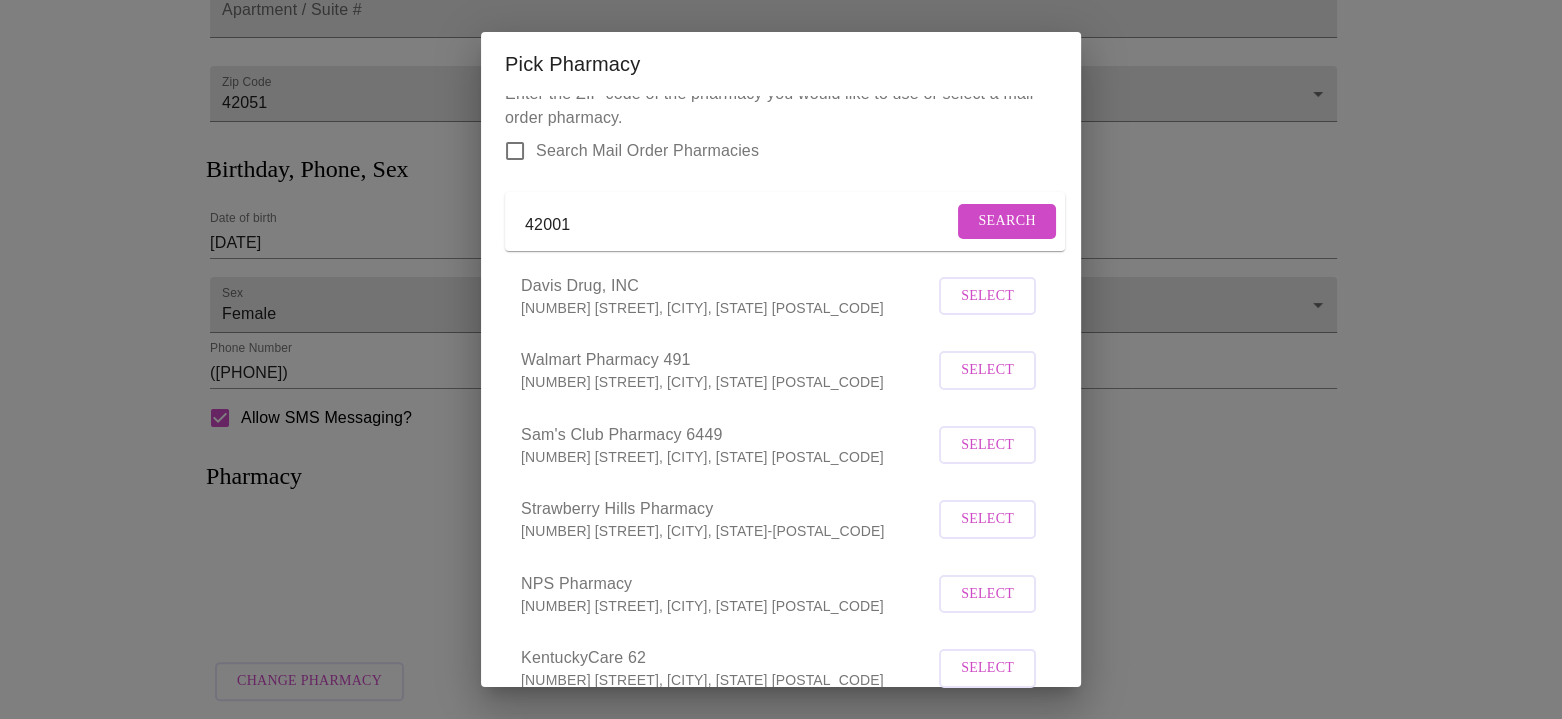 scroll, scrollTop: 0, scrollLeft: 0, axis: both 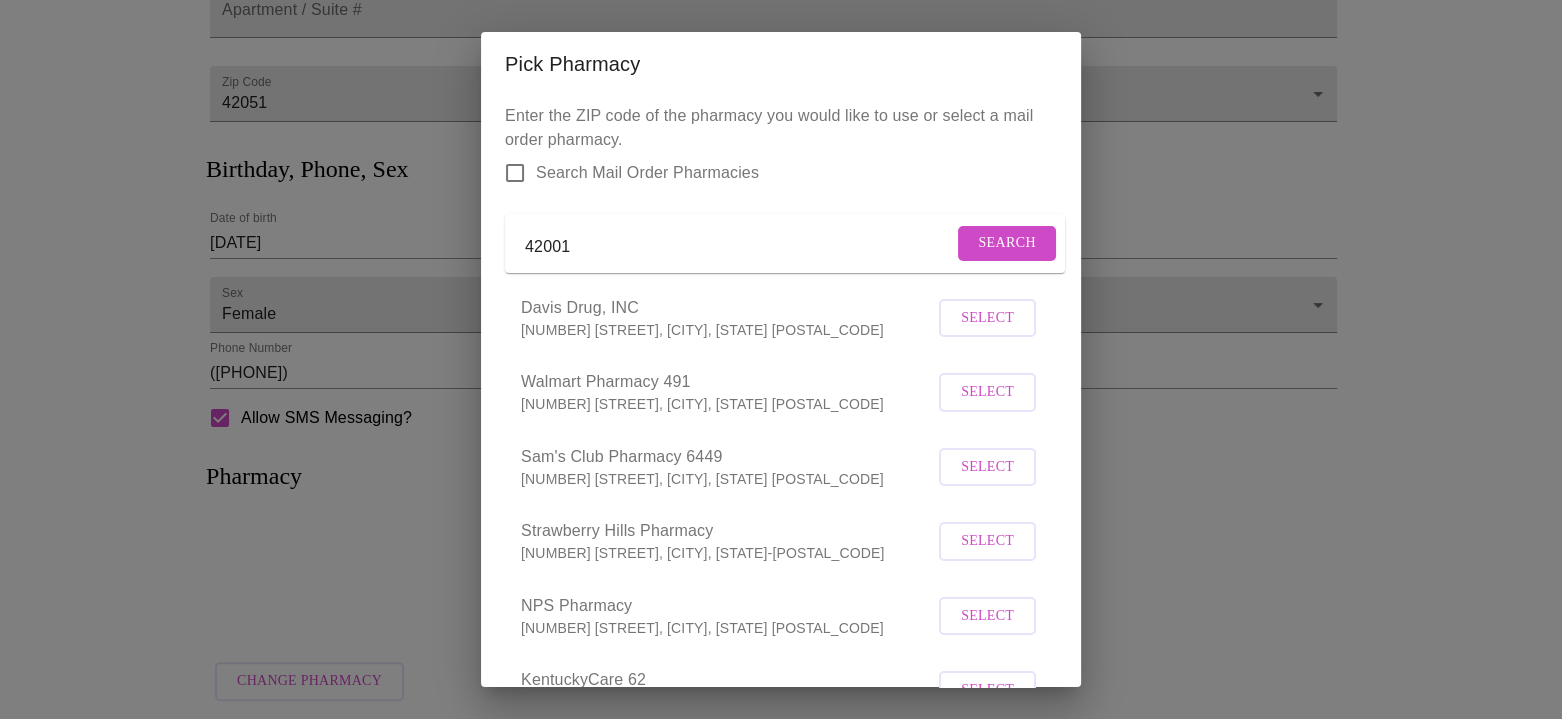 click on "42001" at bounding box center (739, 247) 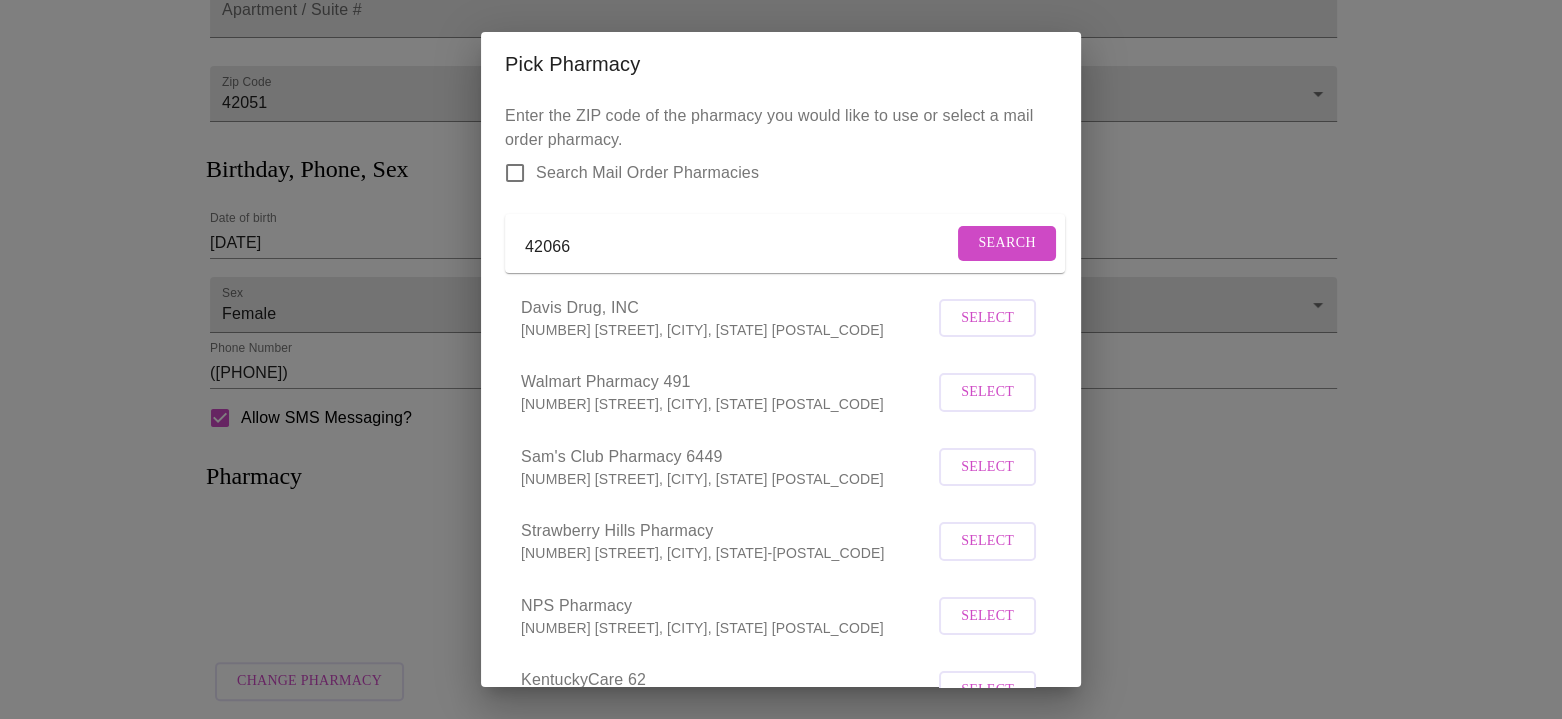 click on "Search" at bounding box center (1007, 243) 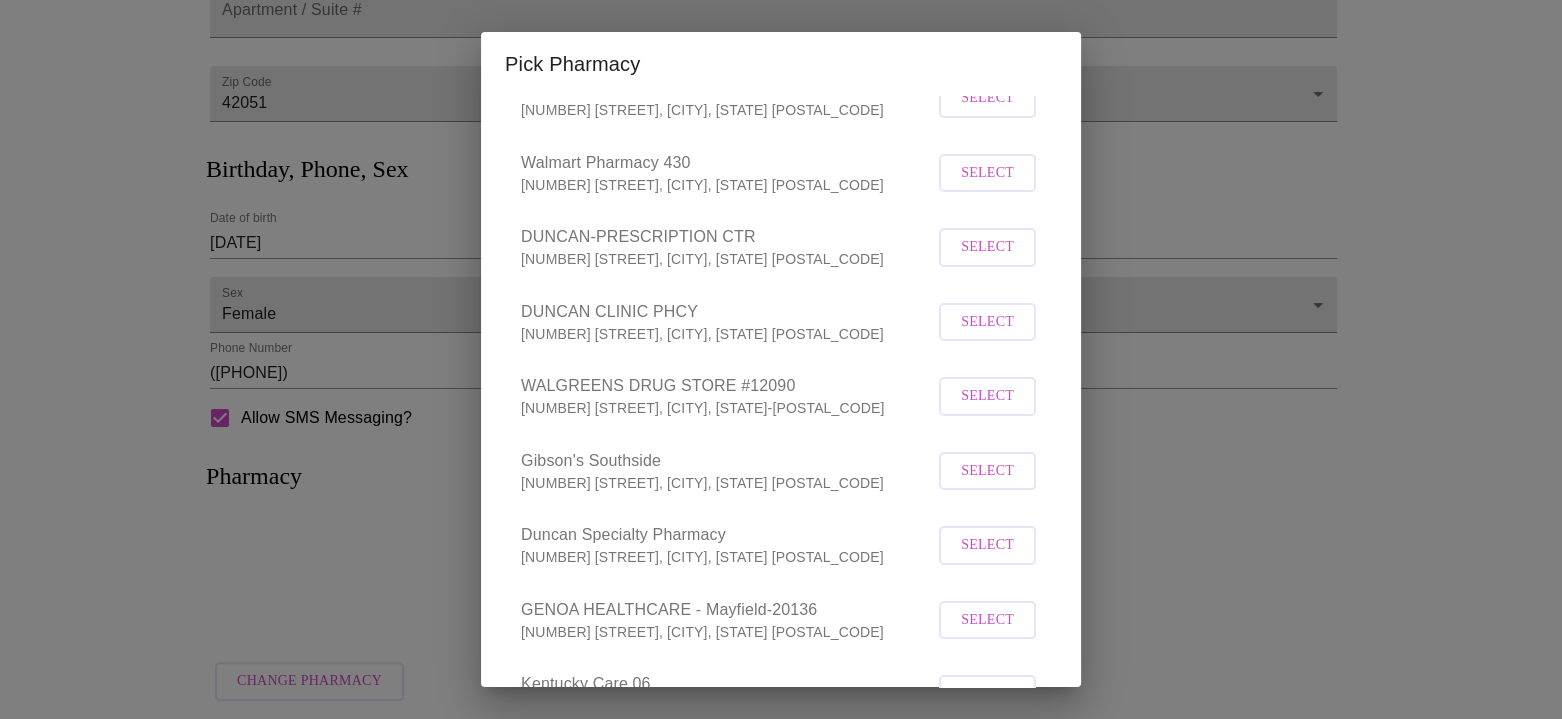 scroll, scrollTop: 0, scrollLeft: 0, axis: both 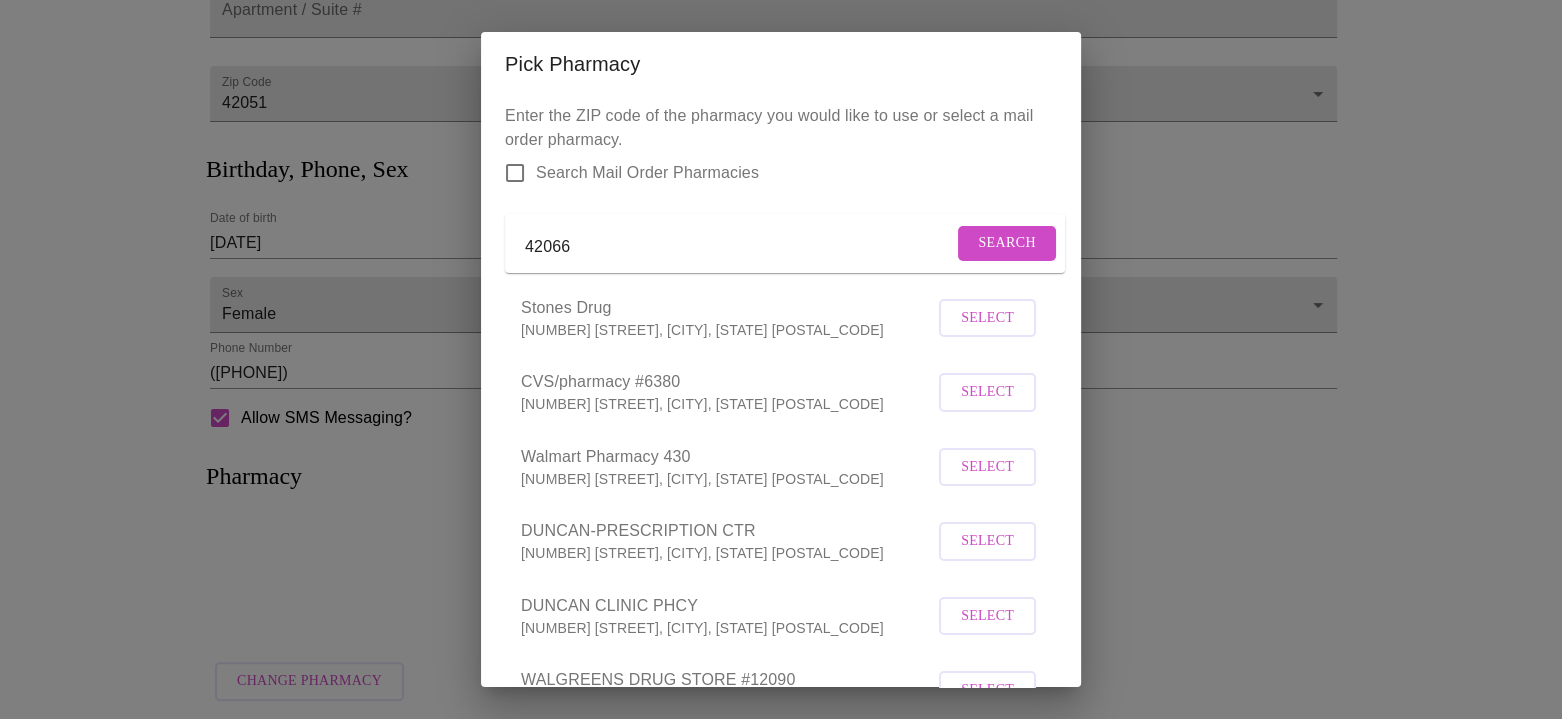 click on "42066" at bounding box center [739, 247] 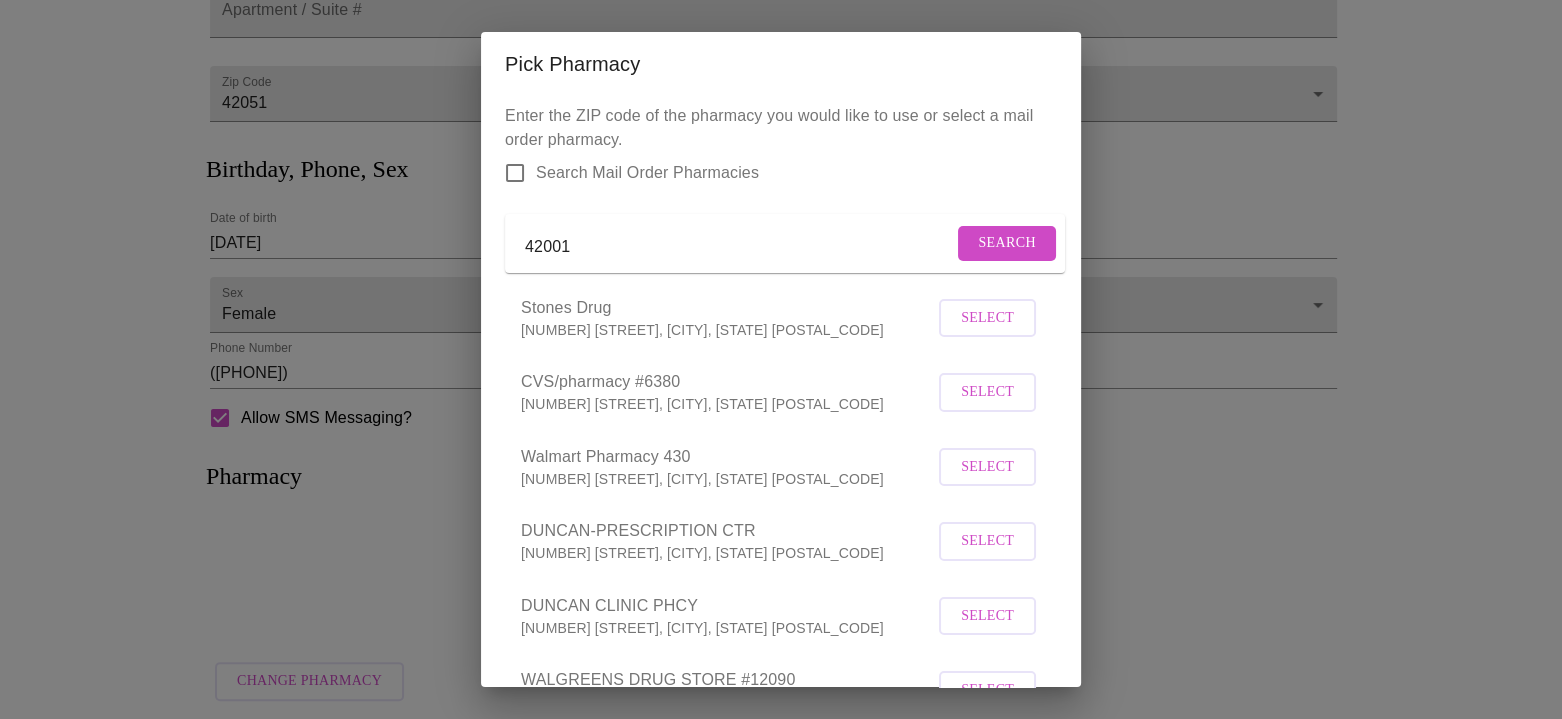 click on "Search" at bounding box center (1007, 243) 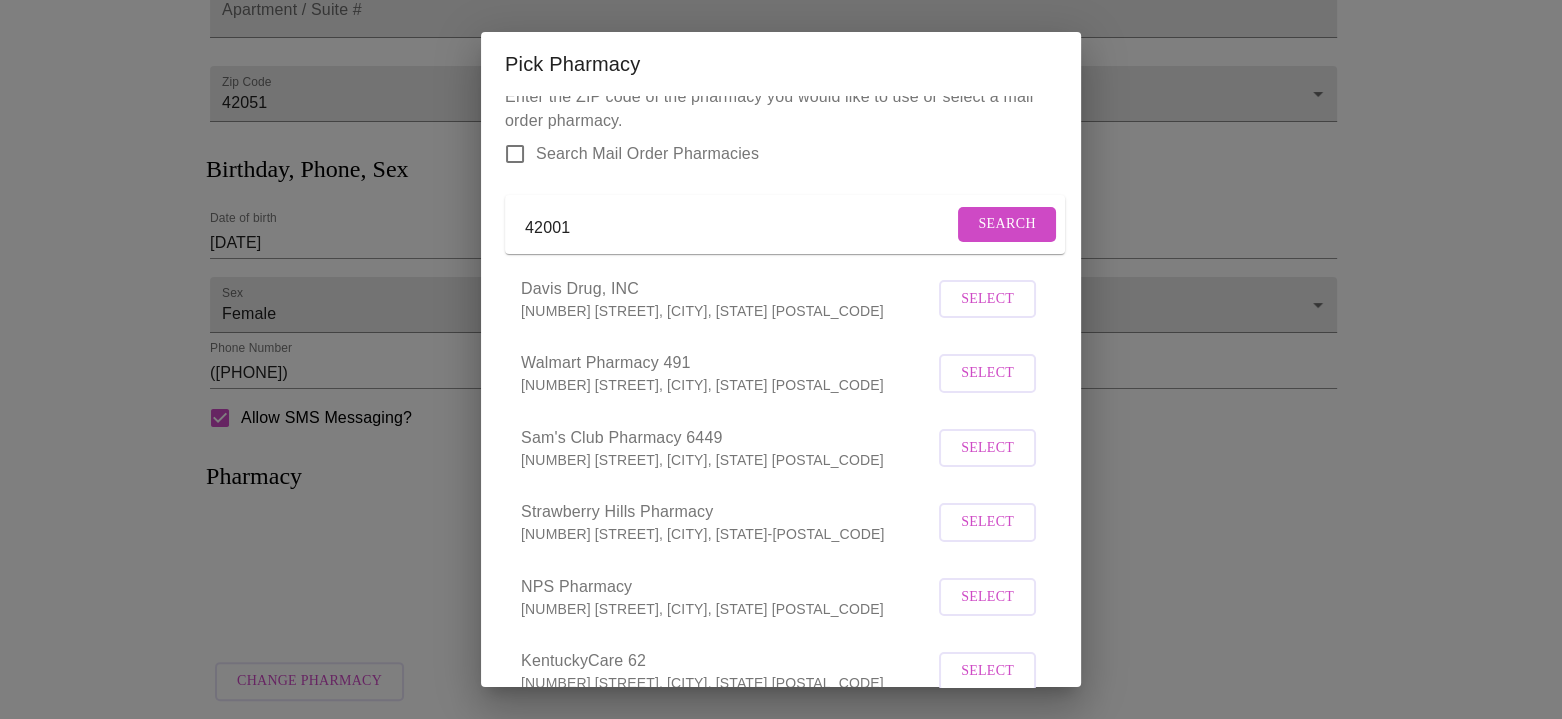 scroll, scrollTop: 0, scrollLeft: 0, axis: both 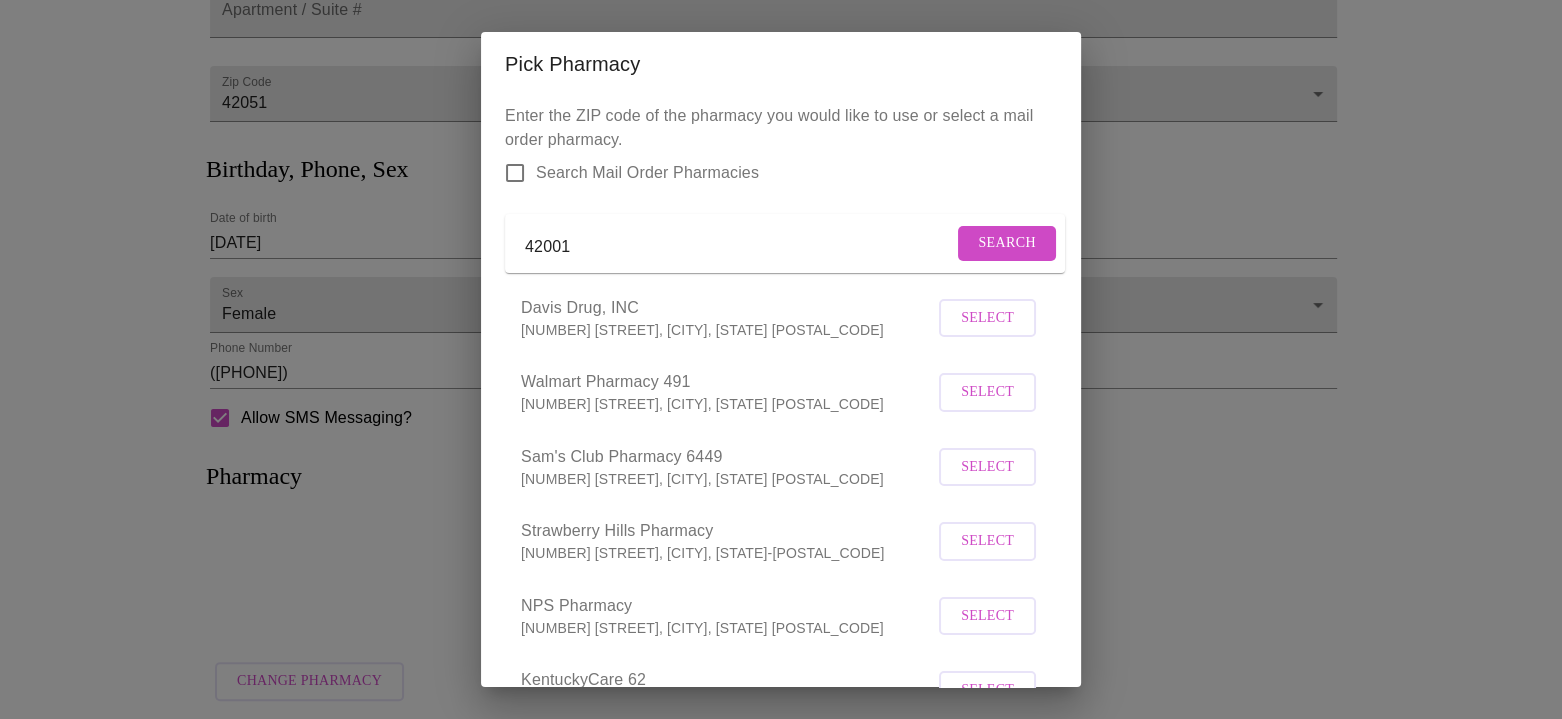 click on "42001" at bounding box center (739, 247) 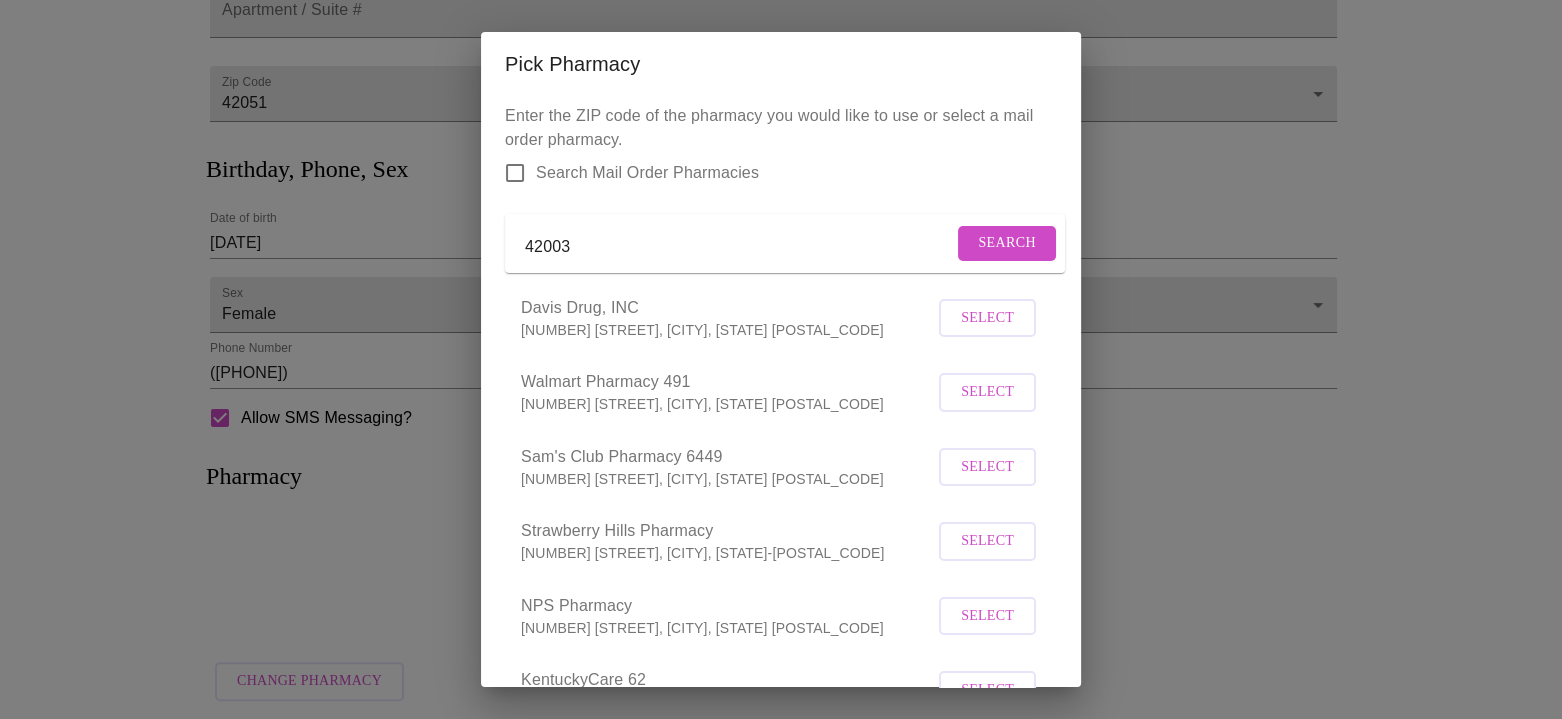 type on "42003" 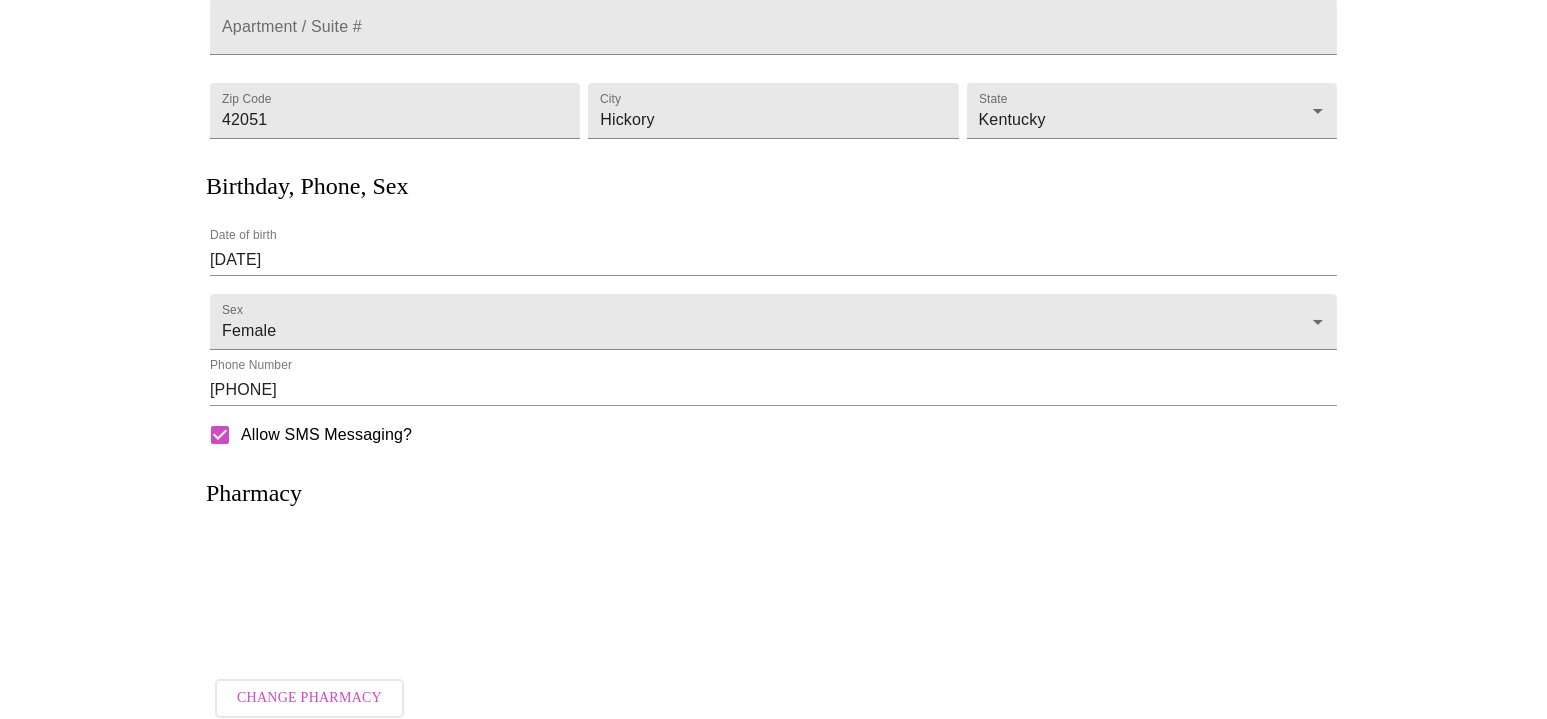 scroll, scrollTop: 369, scrollLeft: 0, axis: vertical 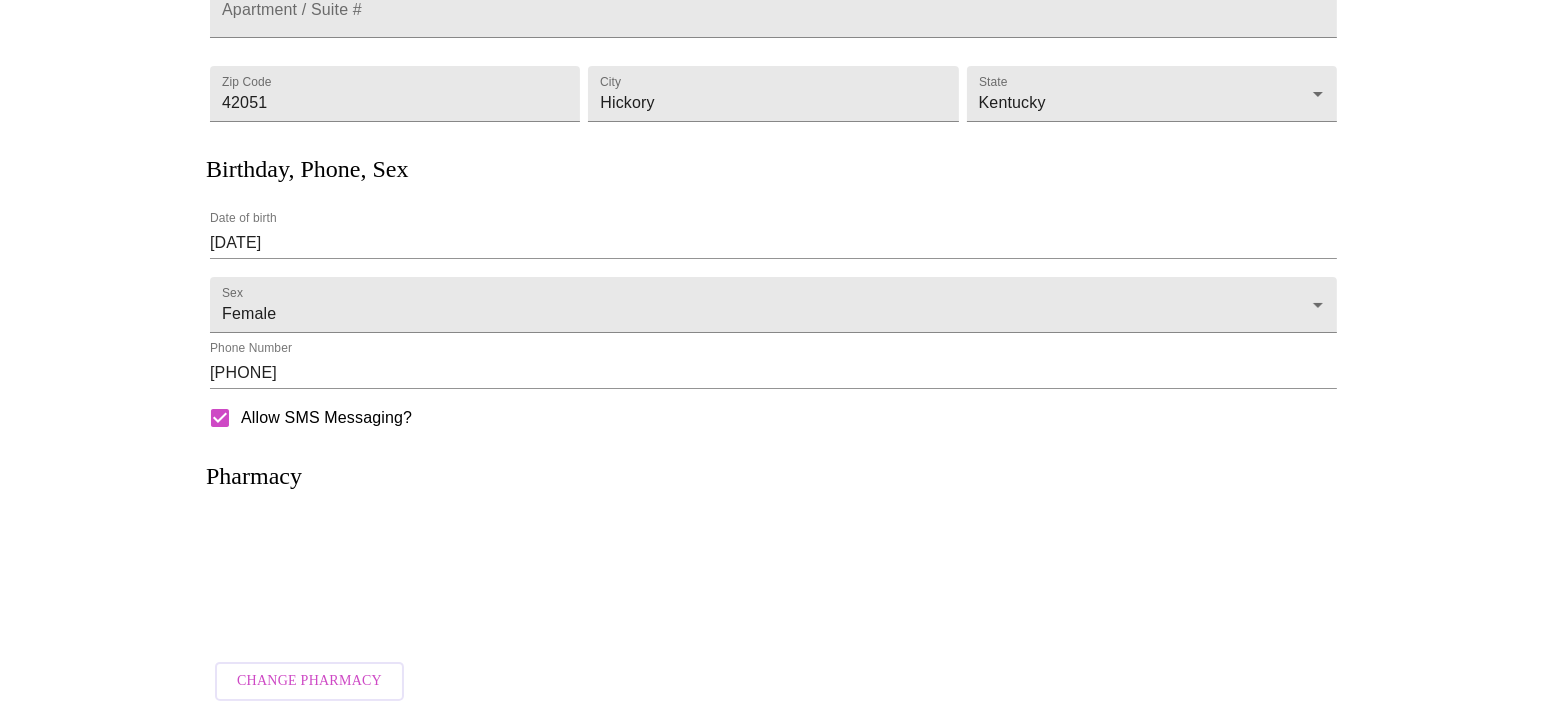click on "Change Pharmacy" at bounding box center (309, 681) 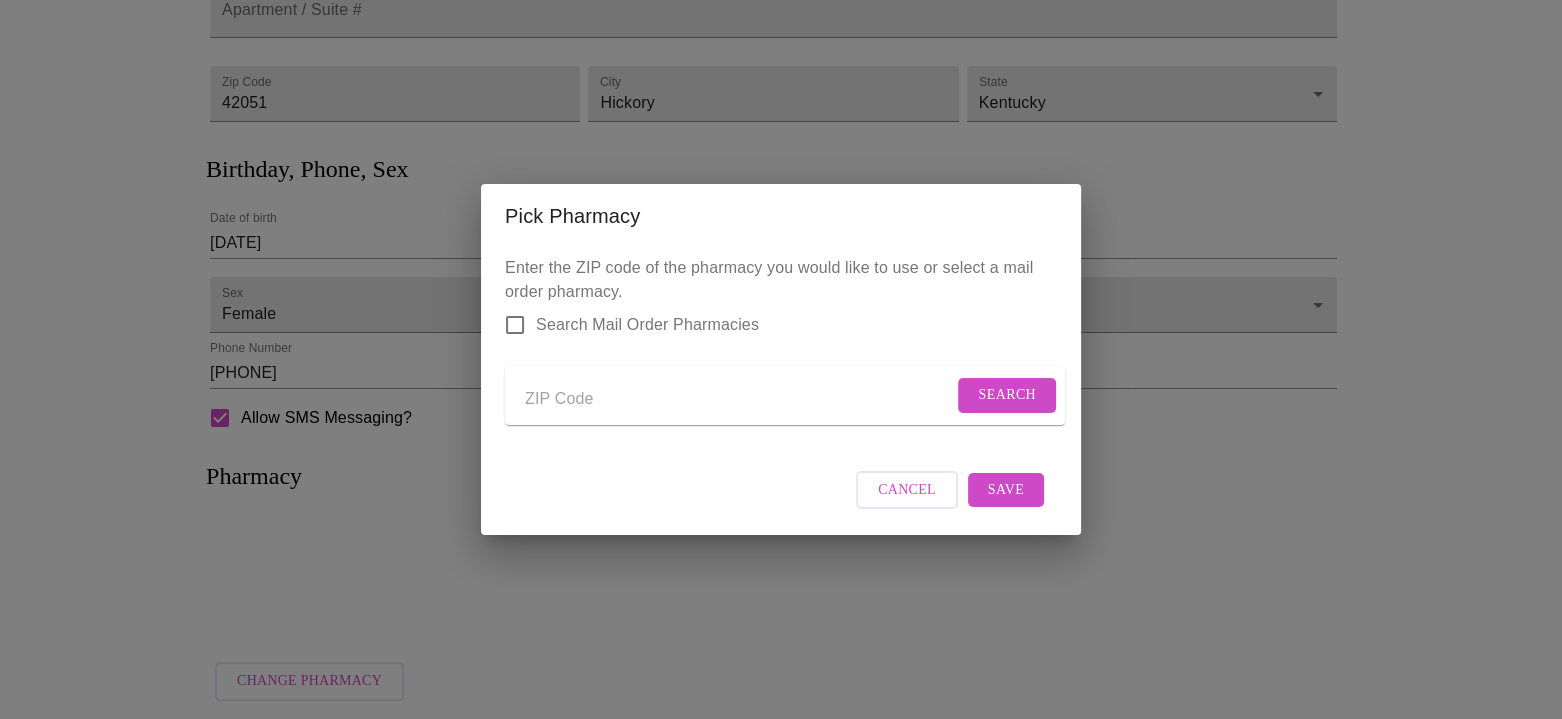 click on "Search Mail Order Pharmacies" at bounding box center [647, 325] 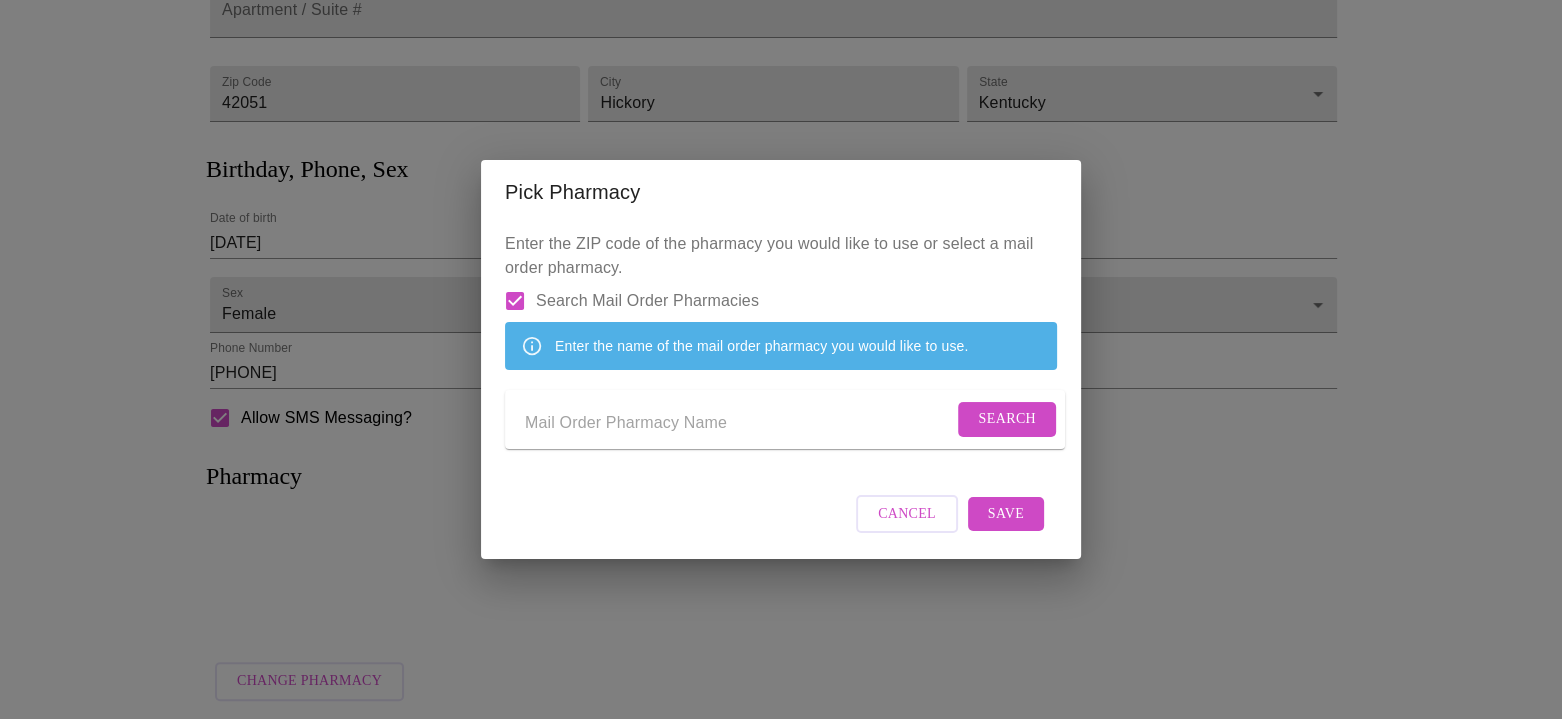 click on "Search Mail Order Pharmacies" at bounding box center (647, 301) 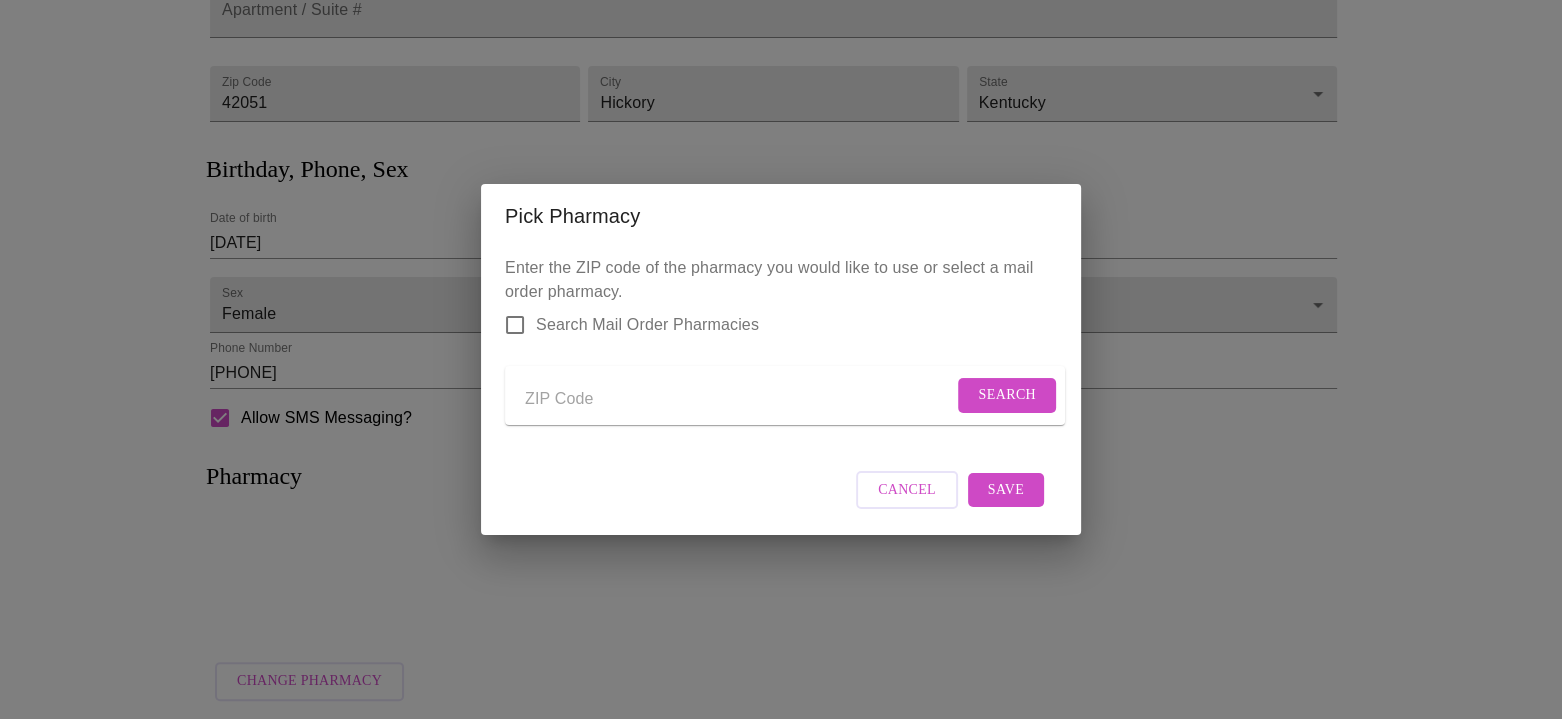 click on "Search Mail Order Pharmacies" at bounding box center (626, 325) 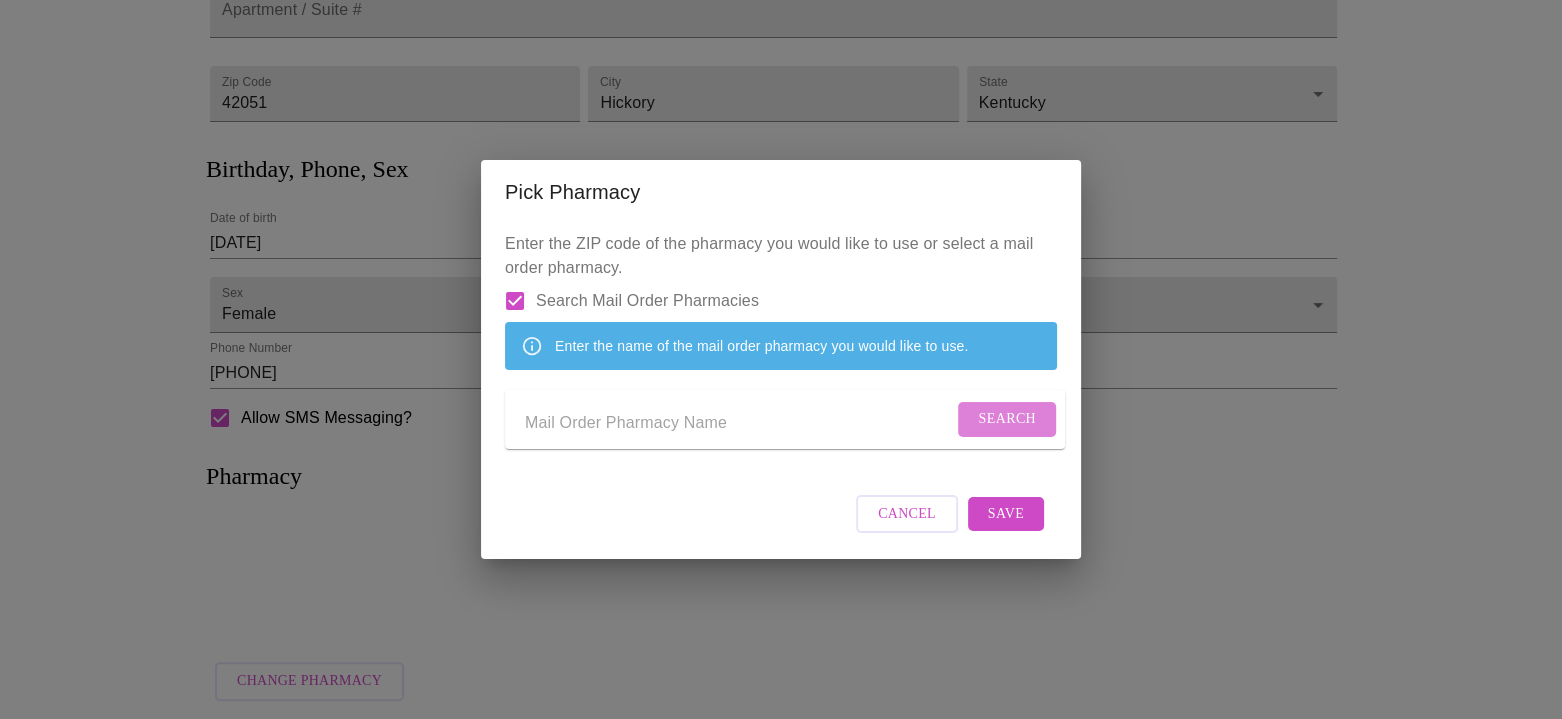 click on "Search" at bounding box center (1007, 419) 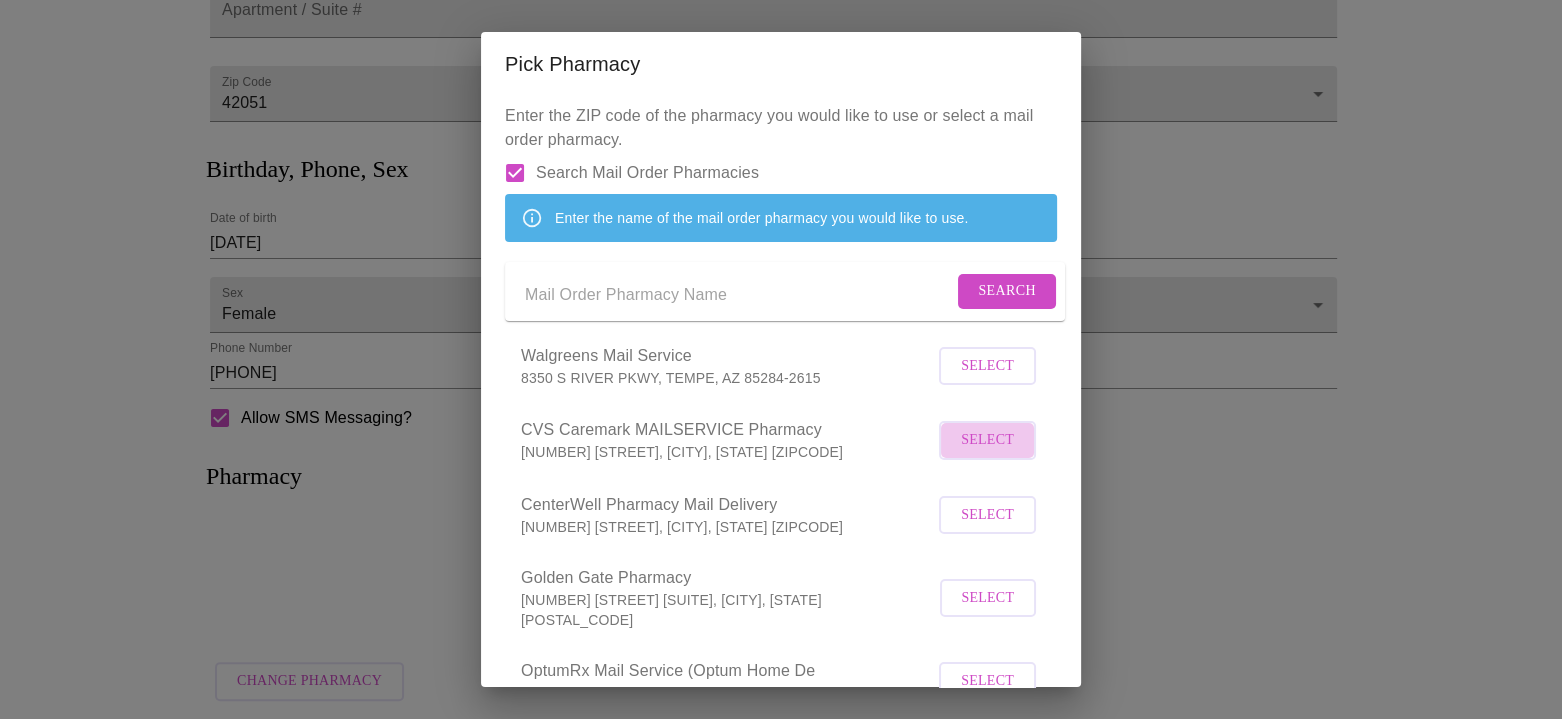 click on "Select" at bounding box center (987, 440) 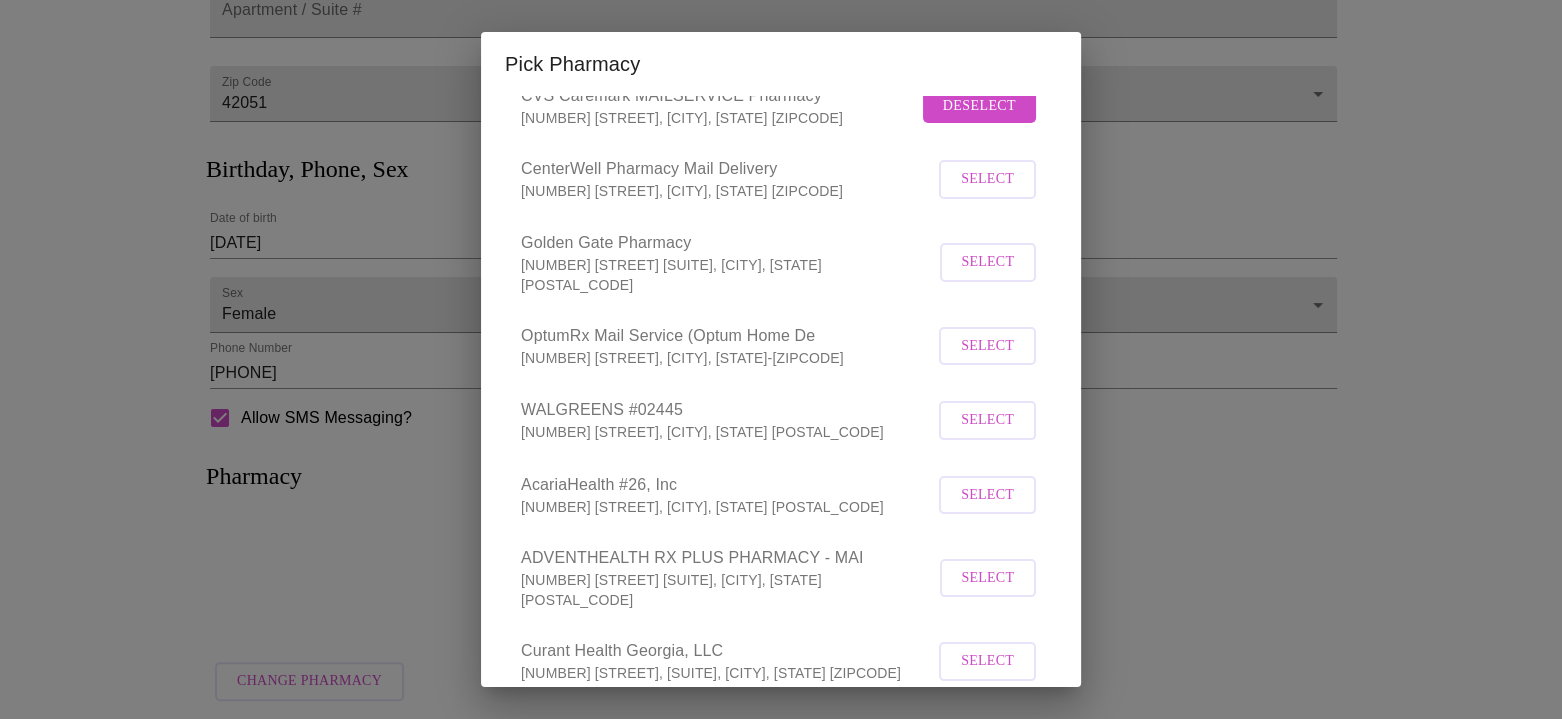 scroll, scrollTop: 0, scrollLeft: 0, axis: both 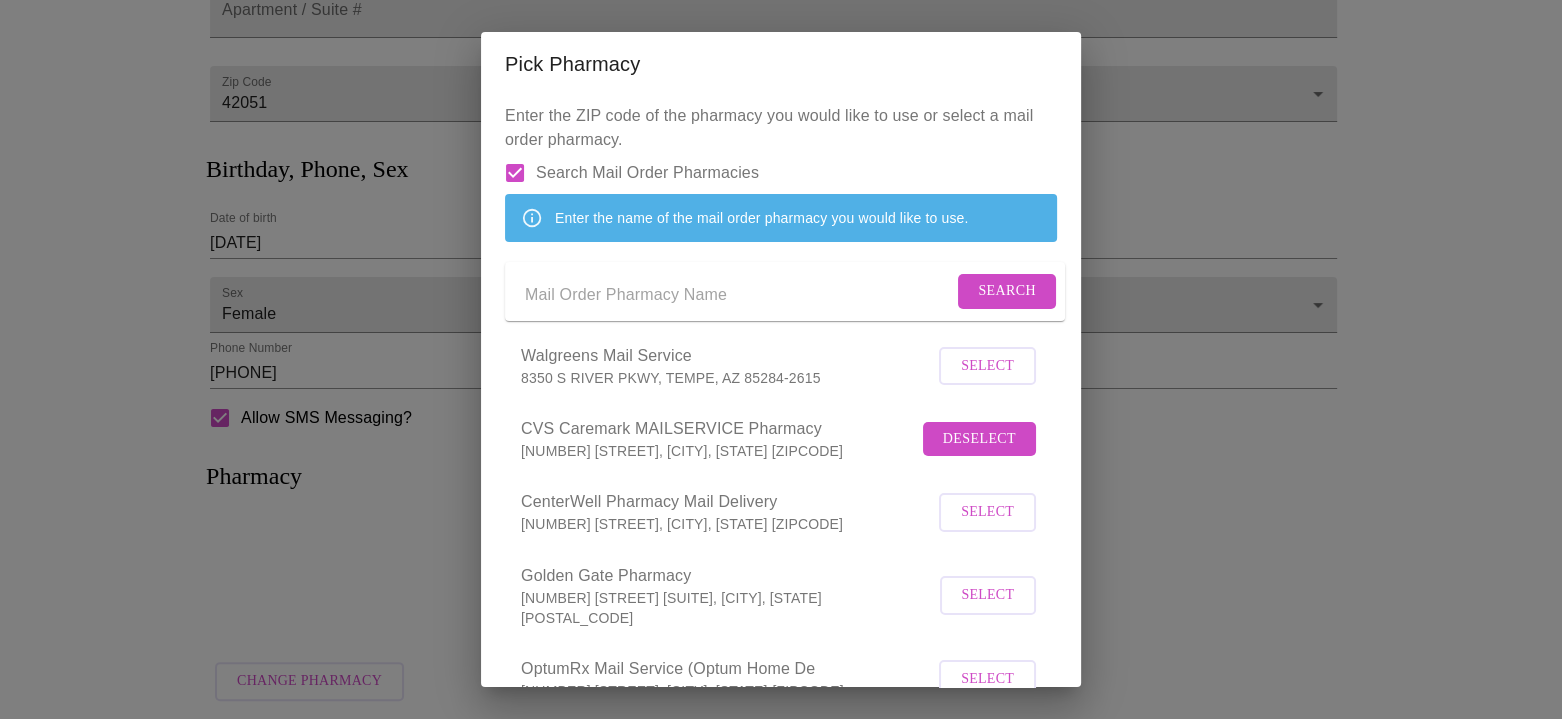 click on "Deselect" at bounding box center [979, 439] 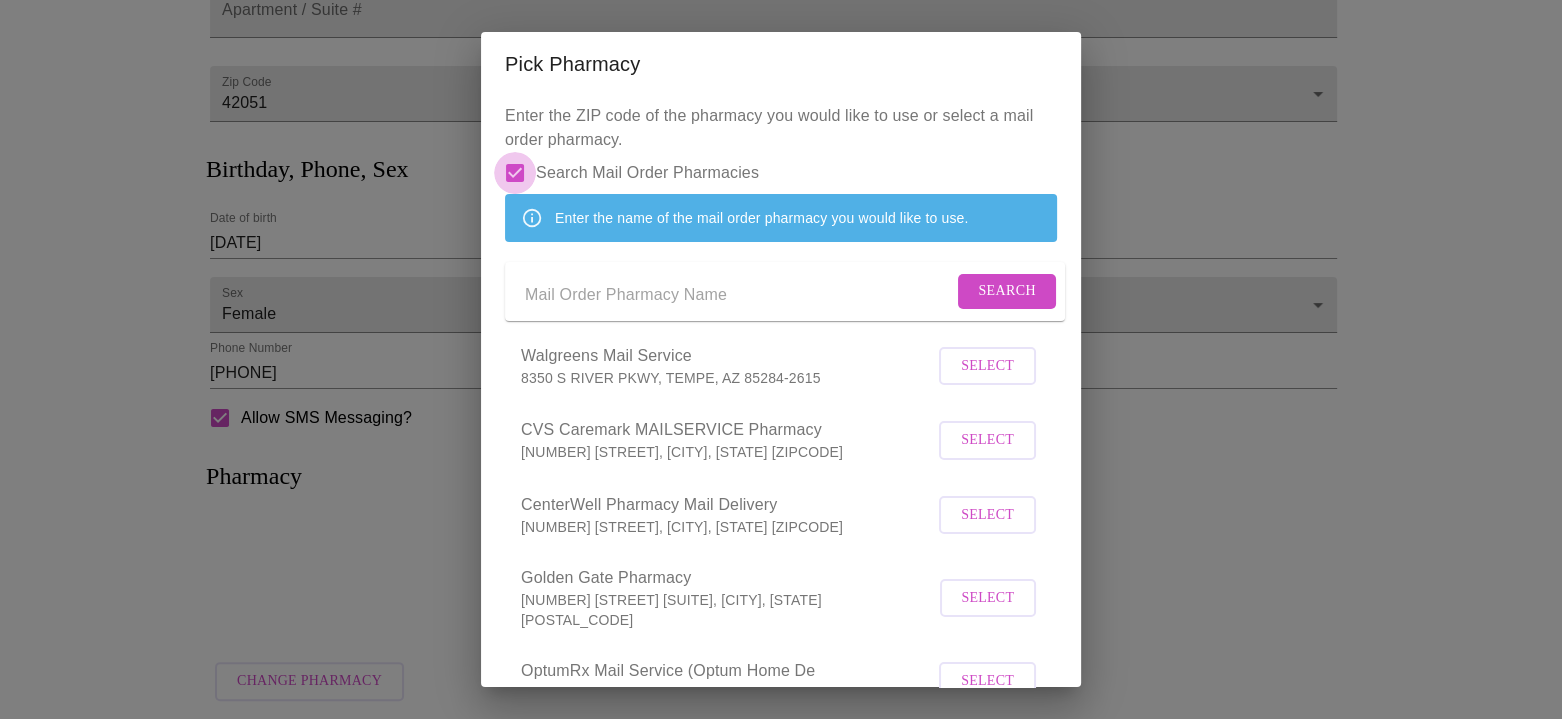 click on "Search Mail Order Pharmacies" at bounding box center [515, 173] 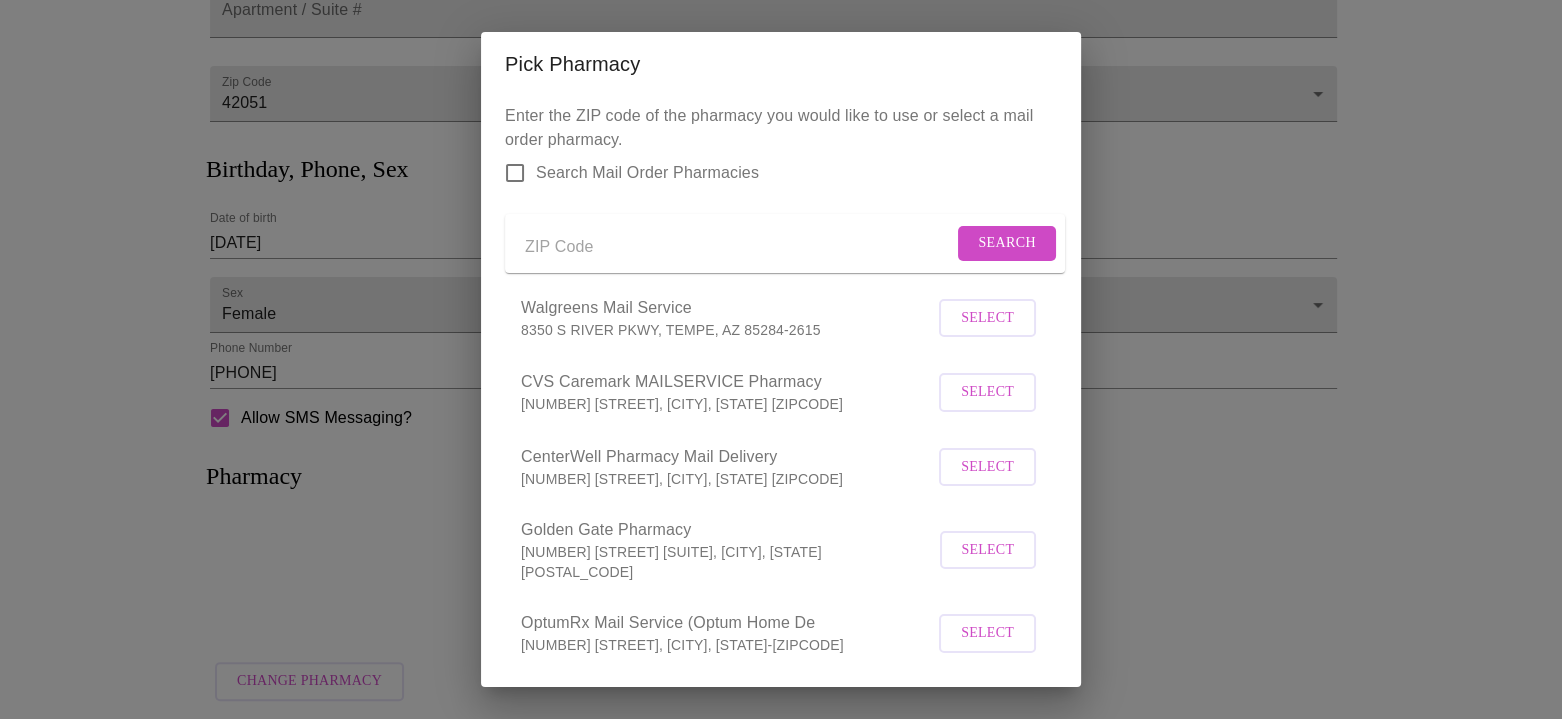 click at bounding box center [739, 247] 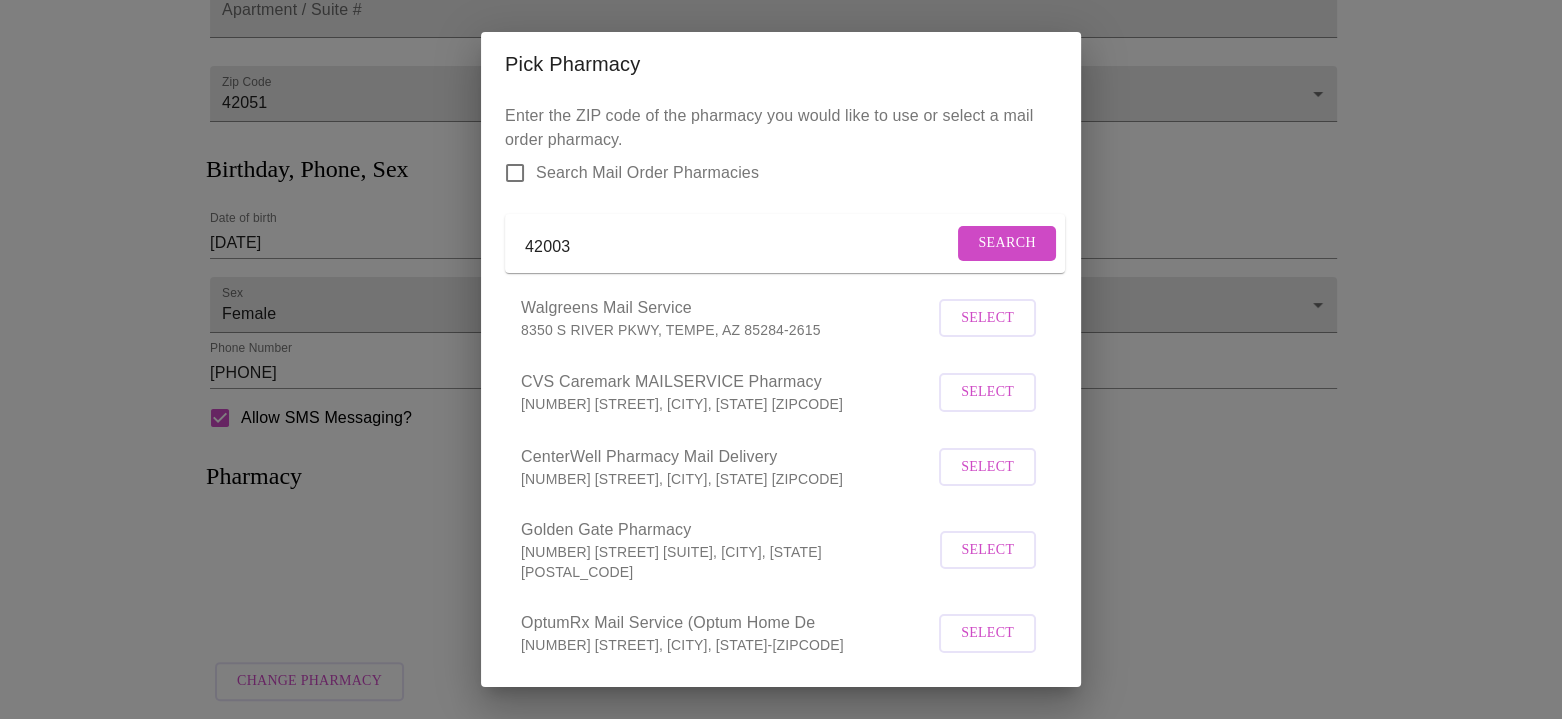 type on "42003" 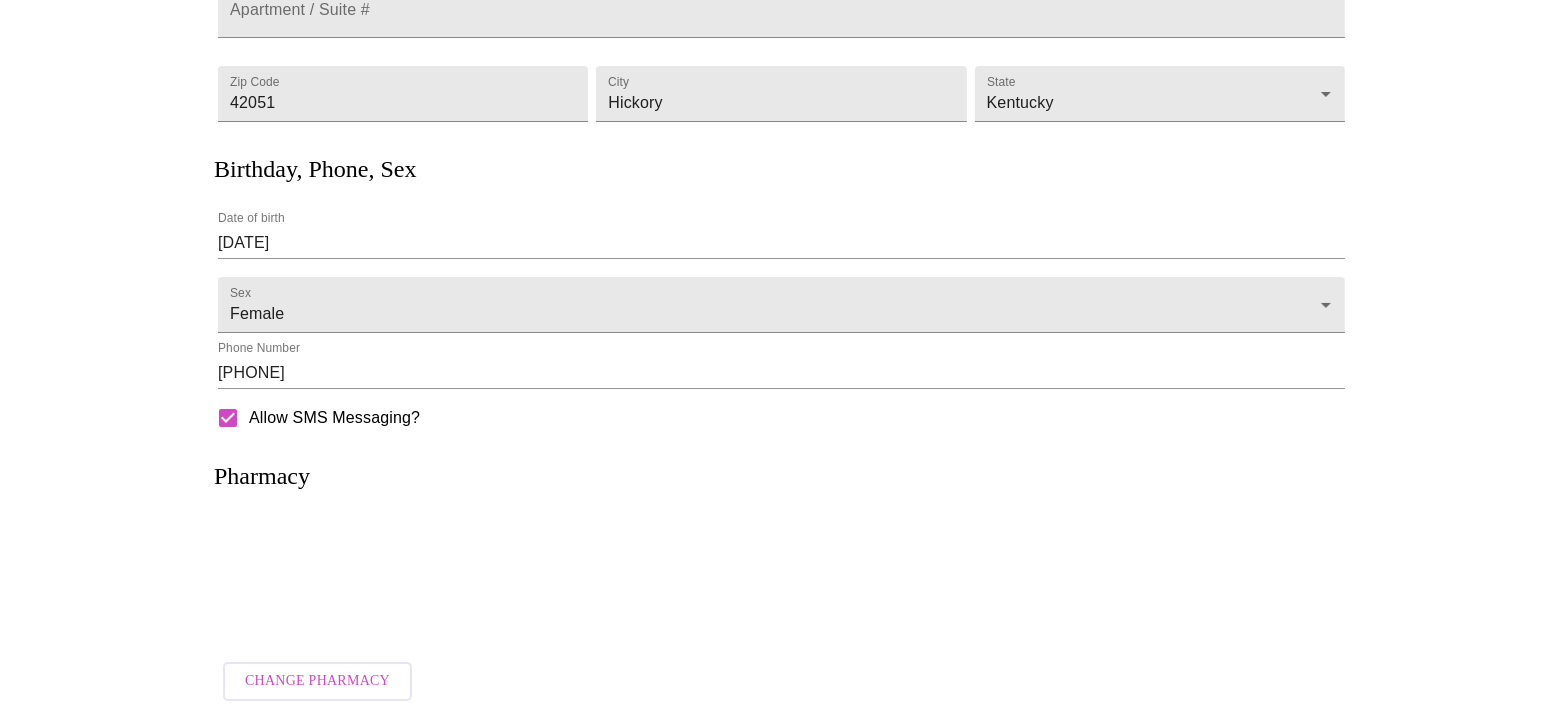 scroll, scrollTop: 369, scrollLeft: 0, axis: vertical 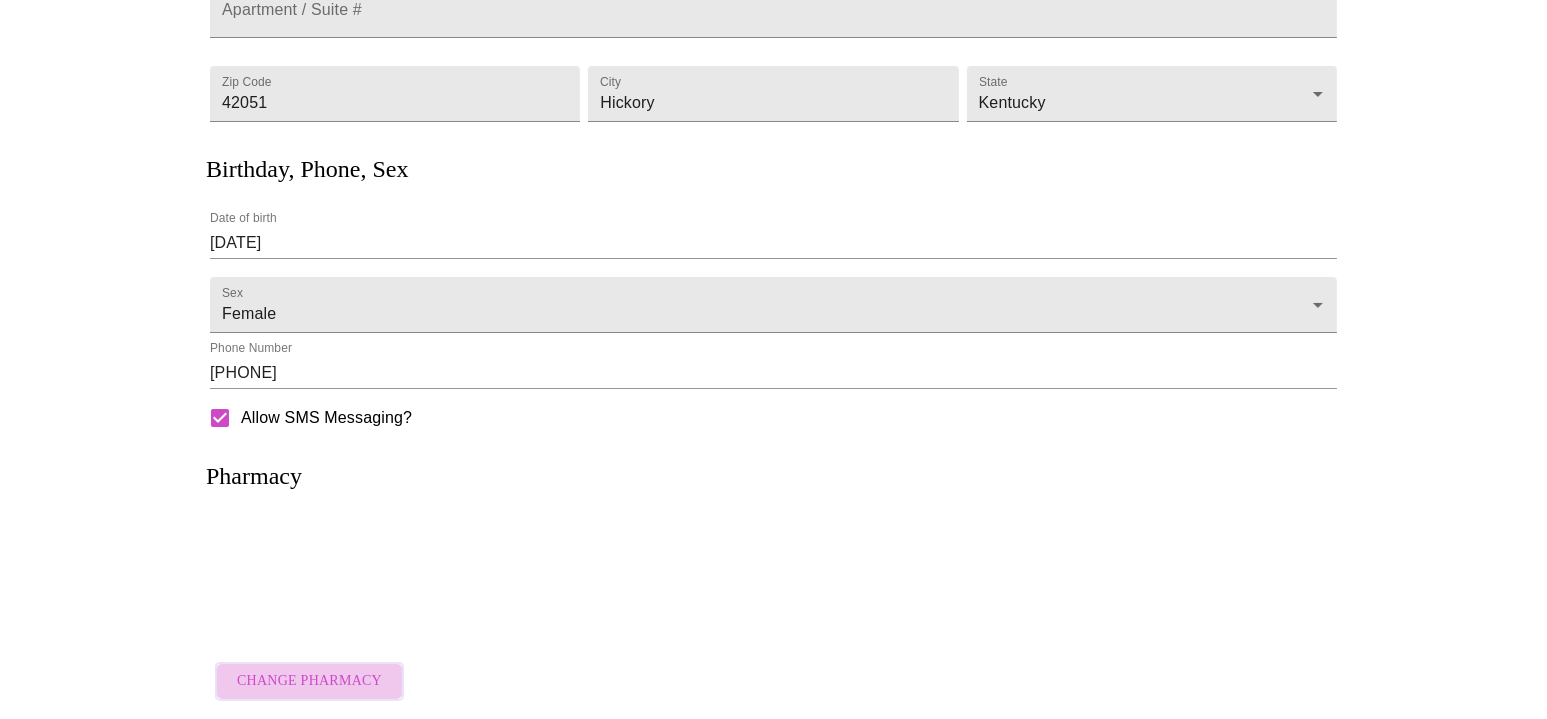 click on "Change Pharmacy" at bounding box center (309, 681) 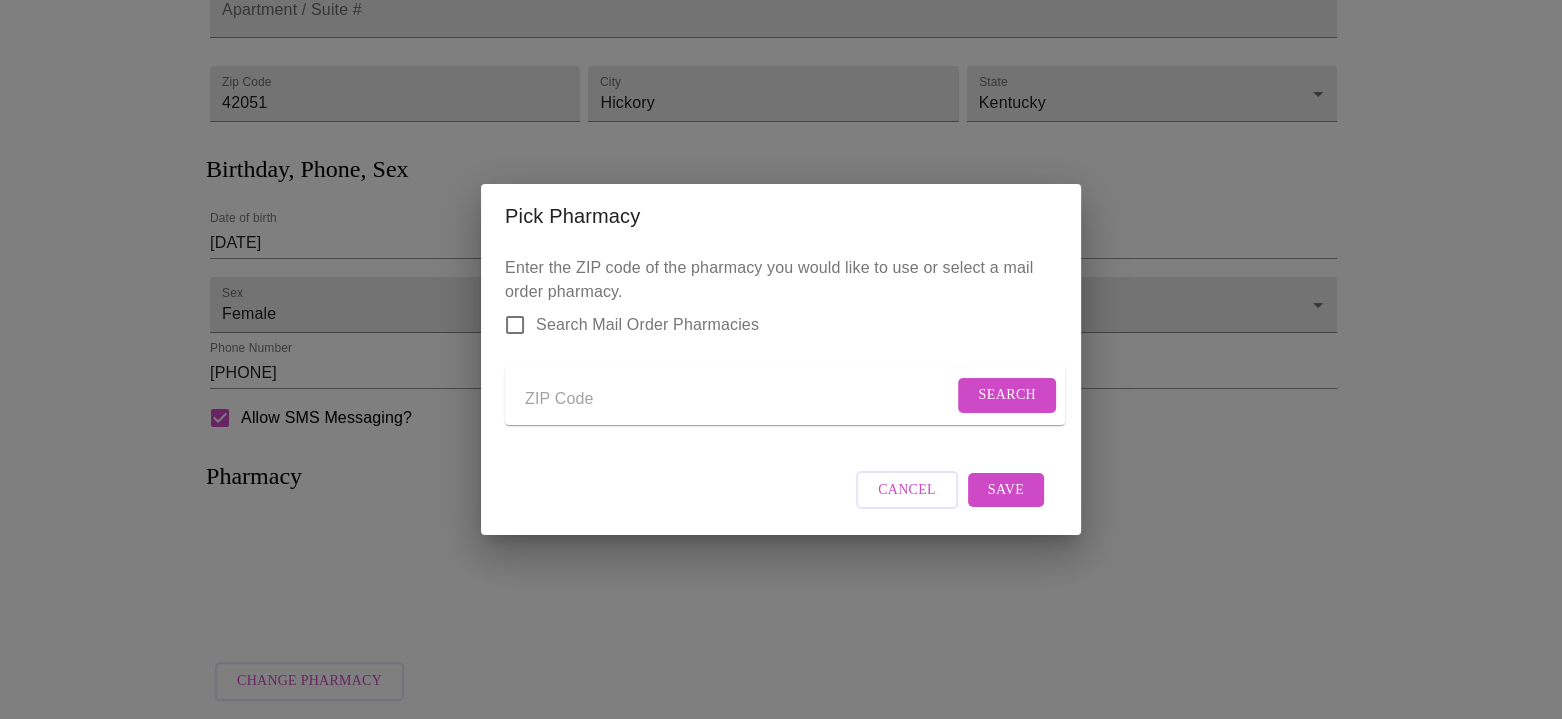 click at bounding box center [739, 399] 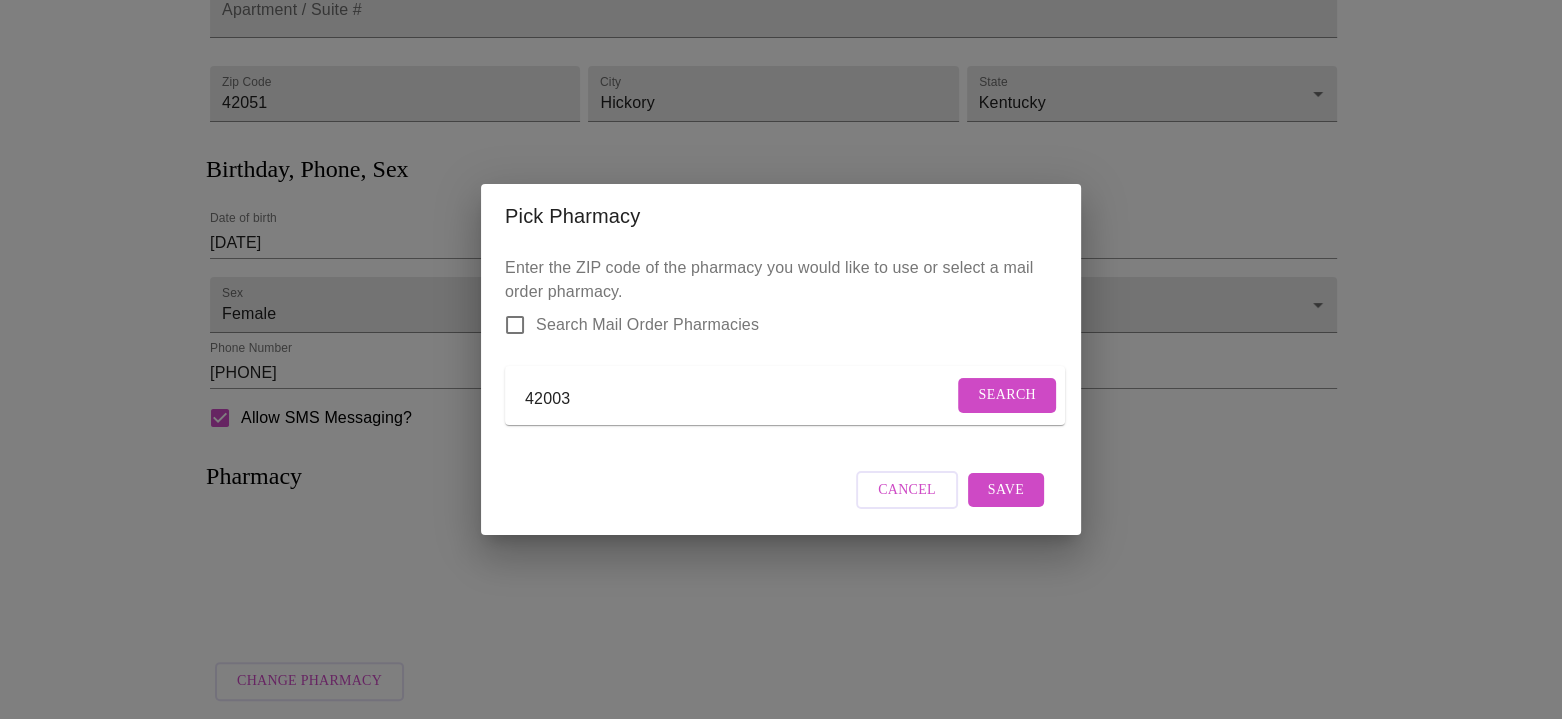 type on "42003" 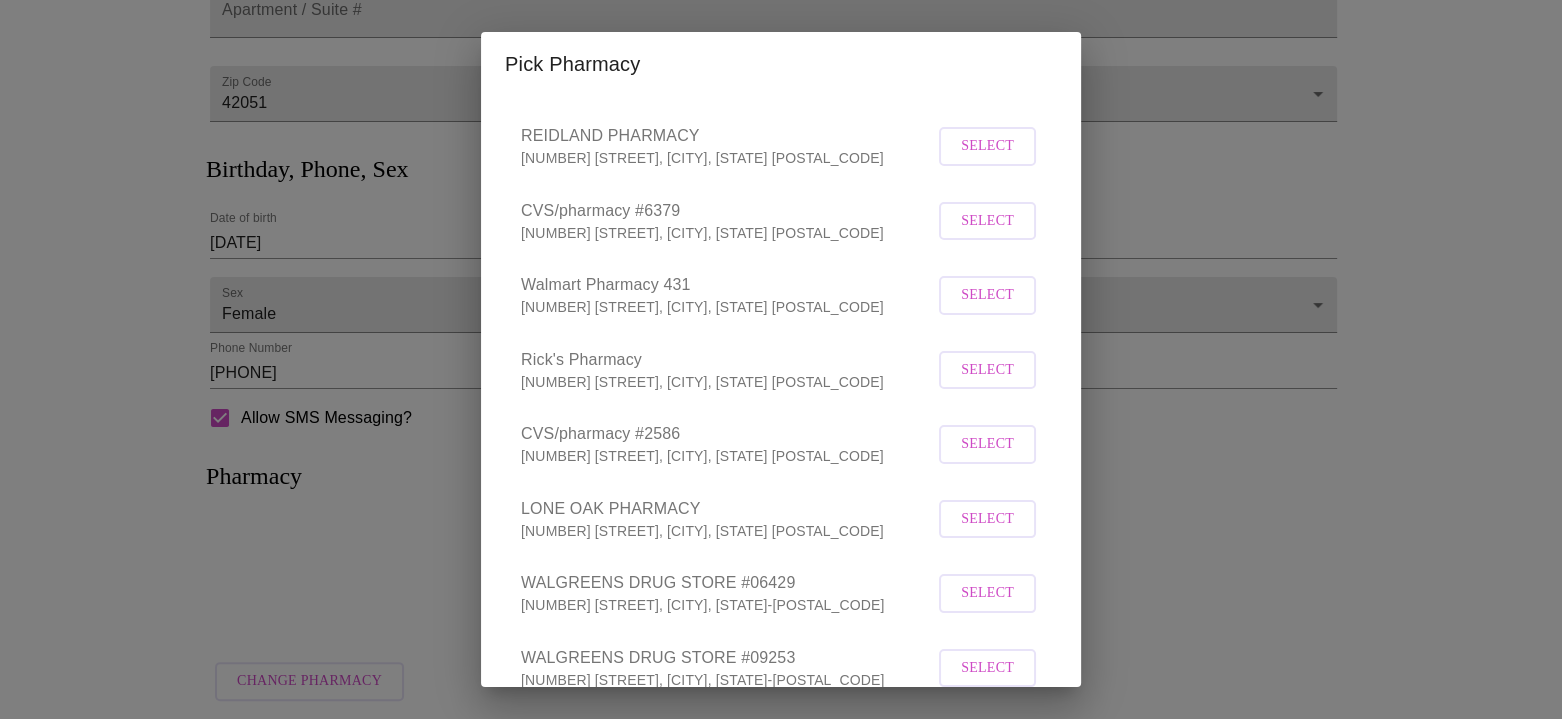 scroll, scrollTop: 266, scrollLeft: 0, axis: vertical 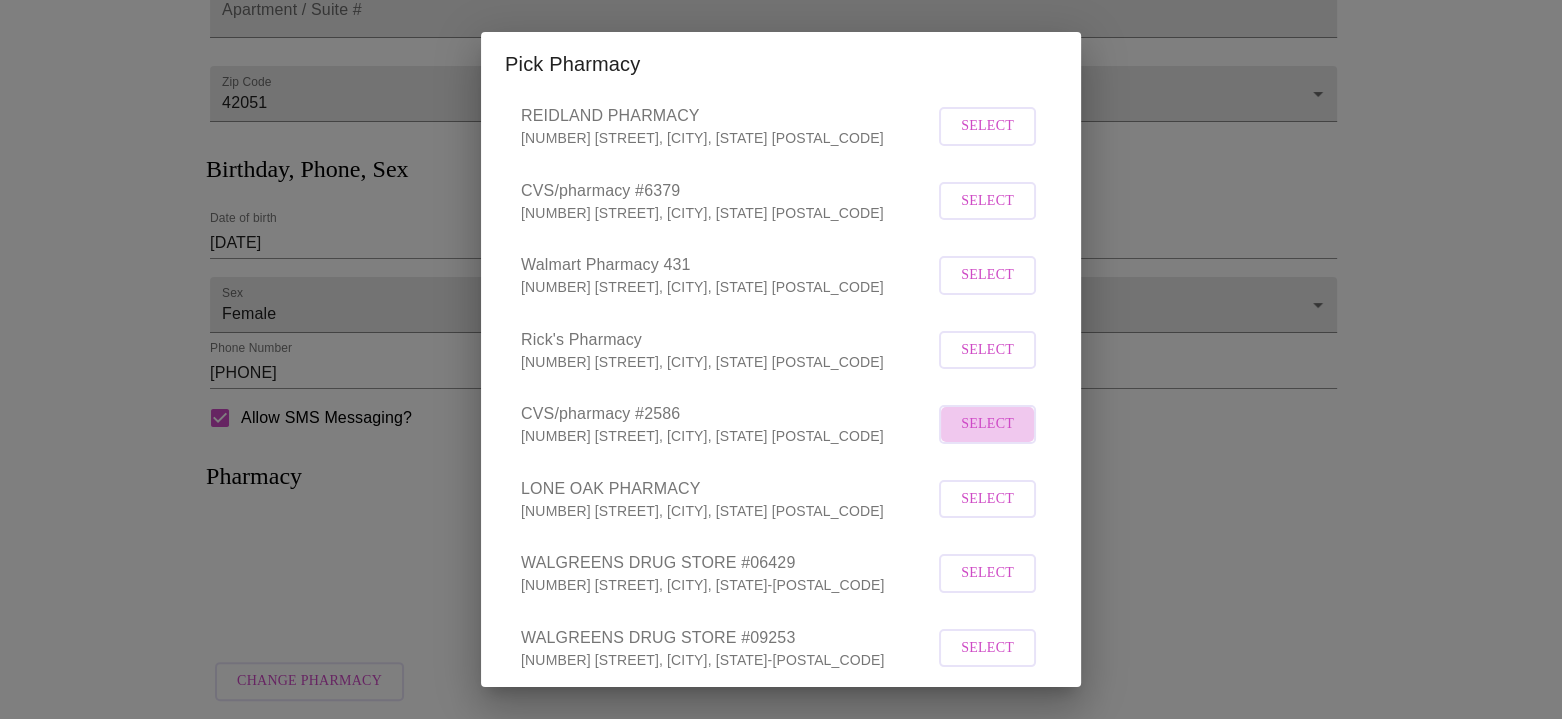 click on "Select" at bounding box center (987, 424) 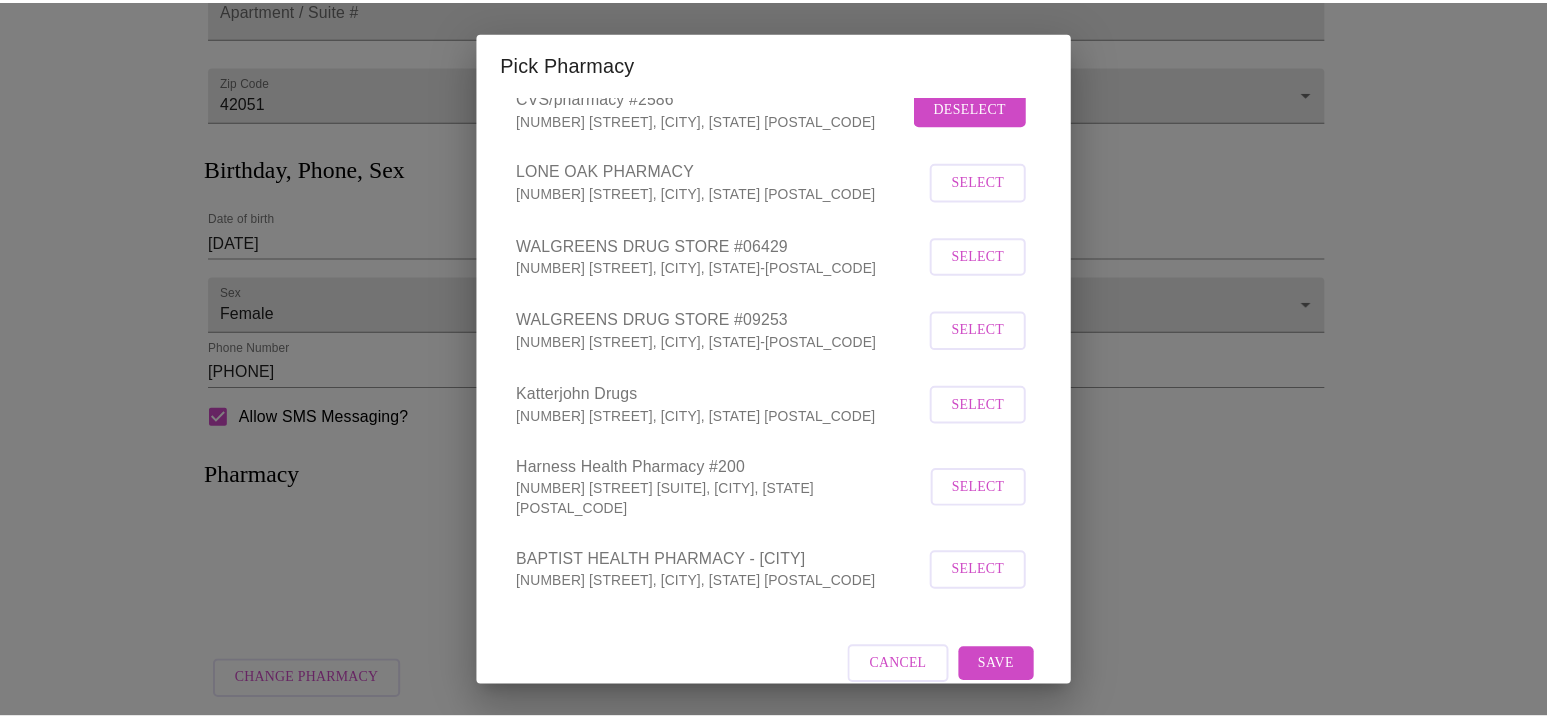 scroll, scrollTop: 604, scrollLeft: 0, axis: vertical 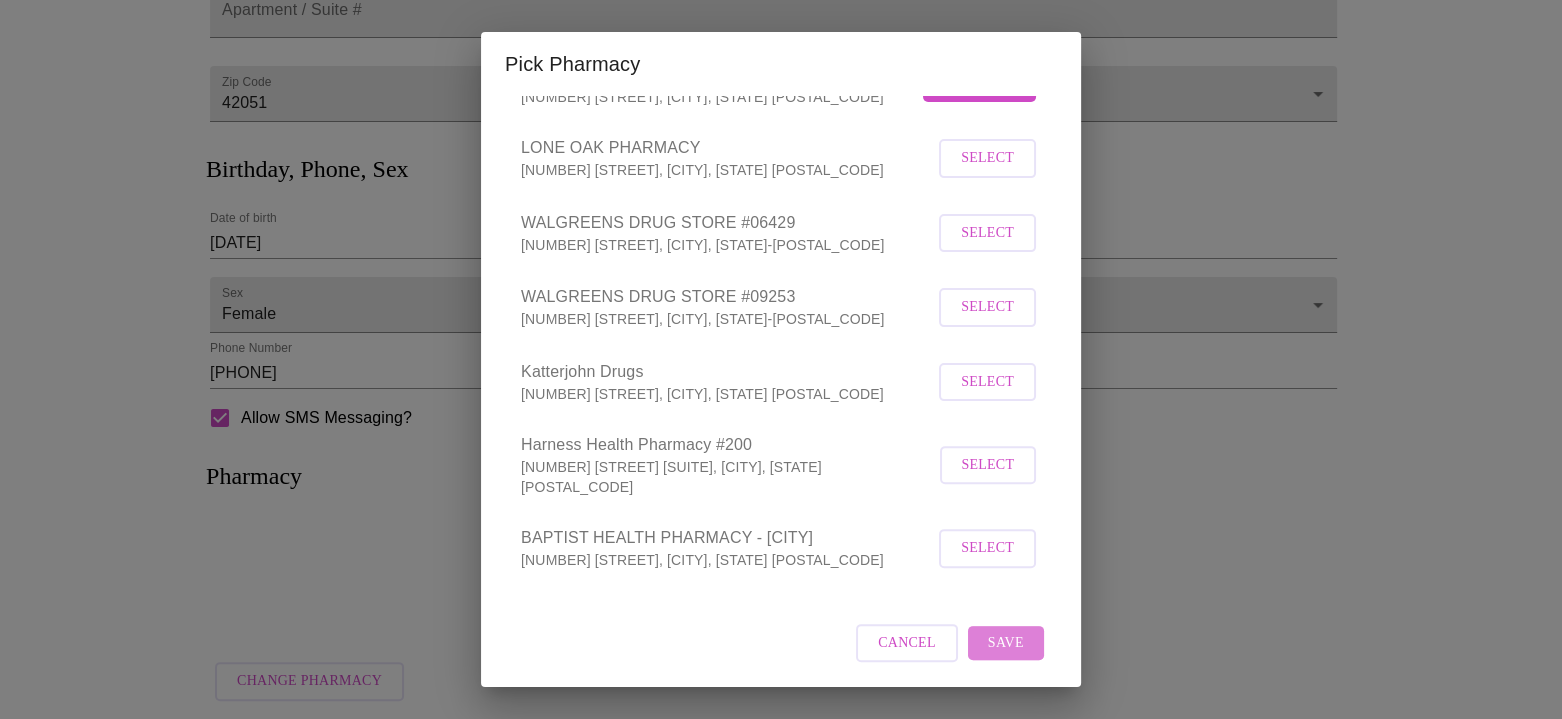 click on "Save" at bounding box center [1006, 643] 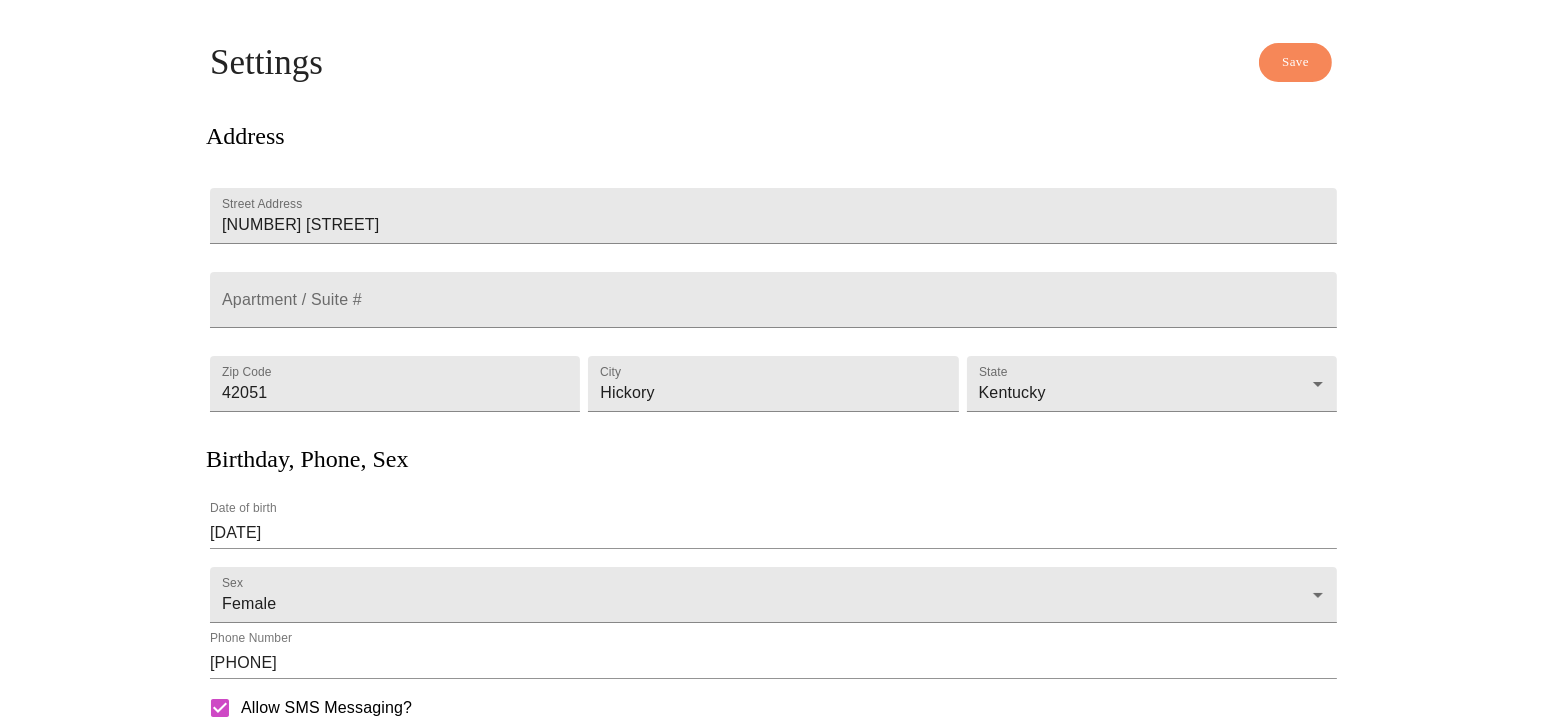 scroll, scrollTop: 0, scrollLeft: 0, axis: both 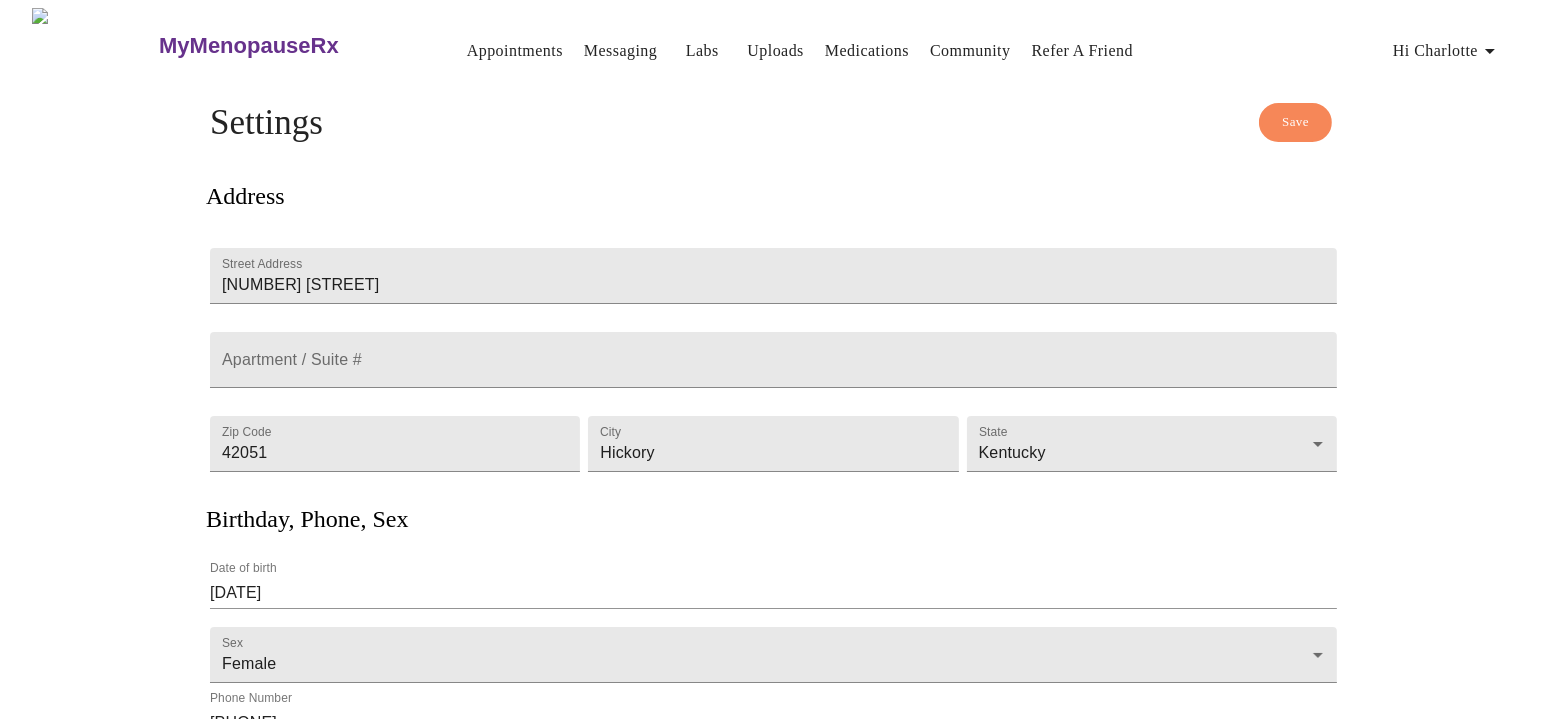 click on "Save" at bounding box center (1295, 122) 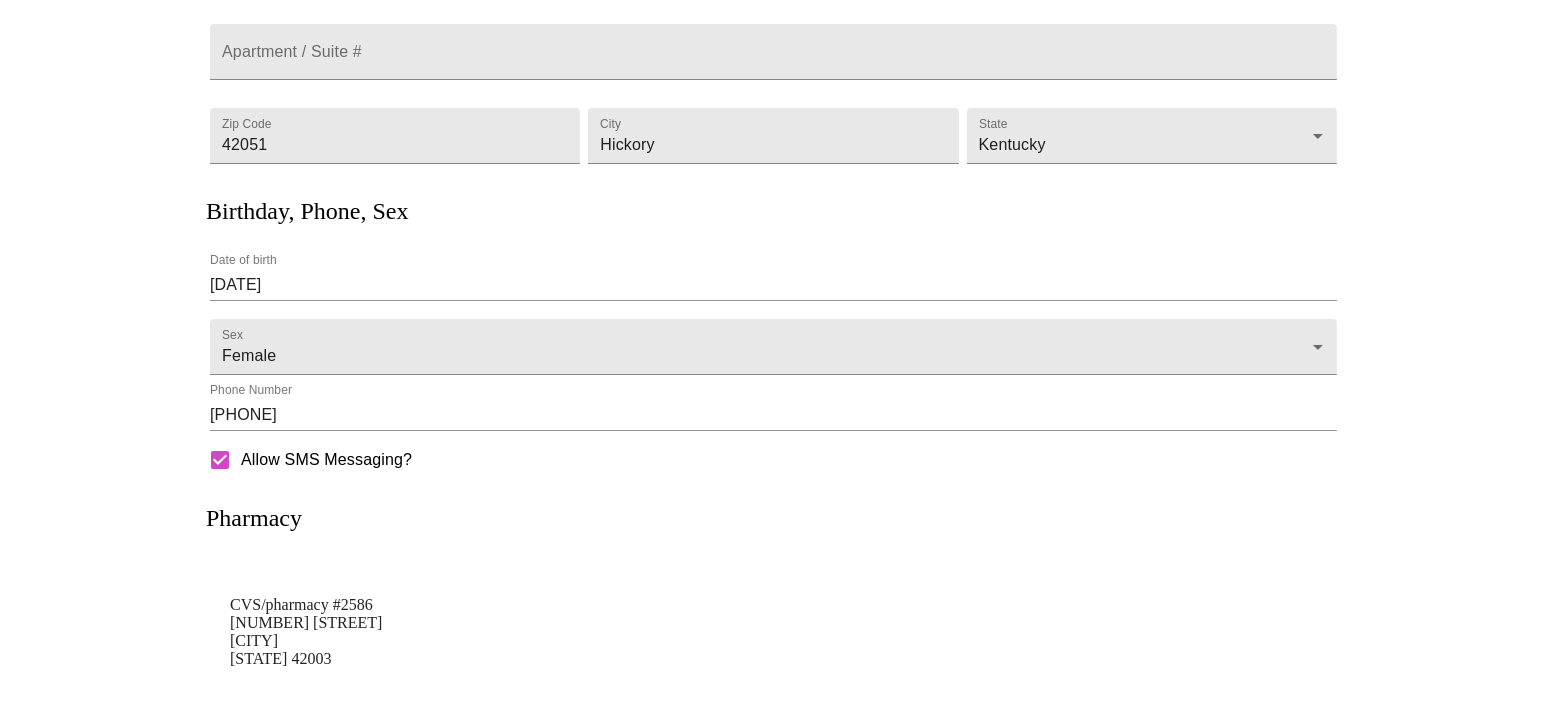 scroll, scrollTop: 0, scrollLeft: 0, axis: both 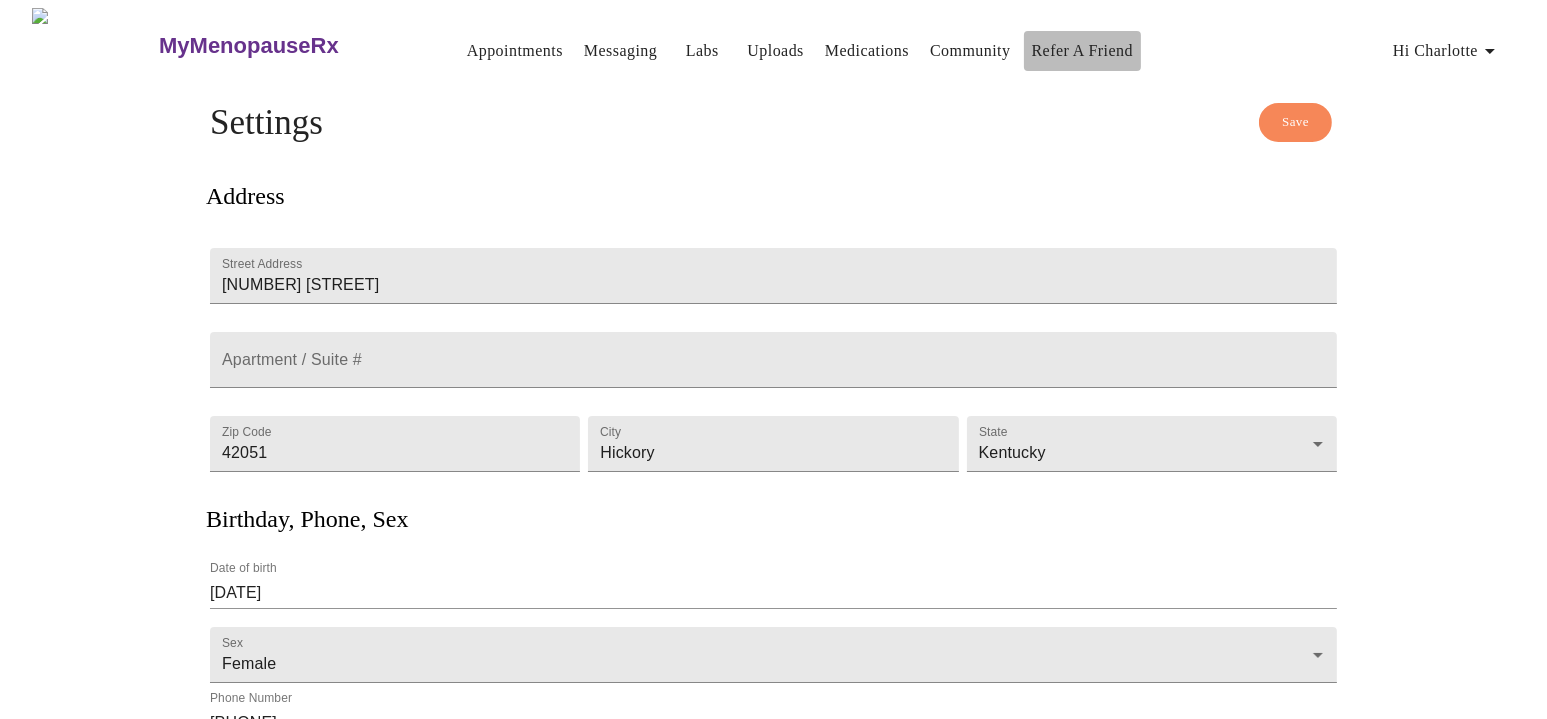 click on "Refer a Friend" at bounding box center [1083, 51] 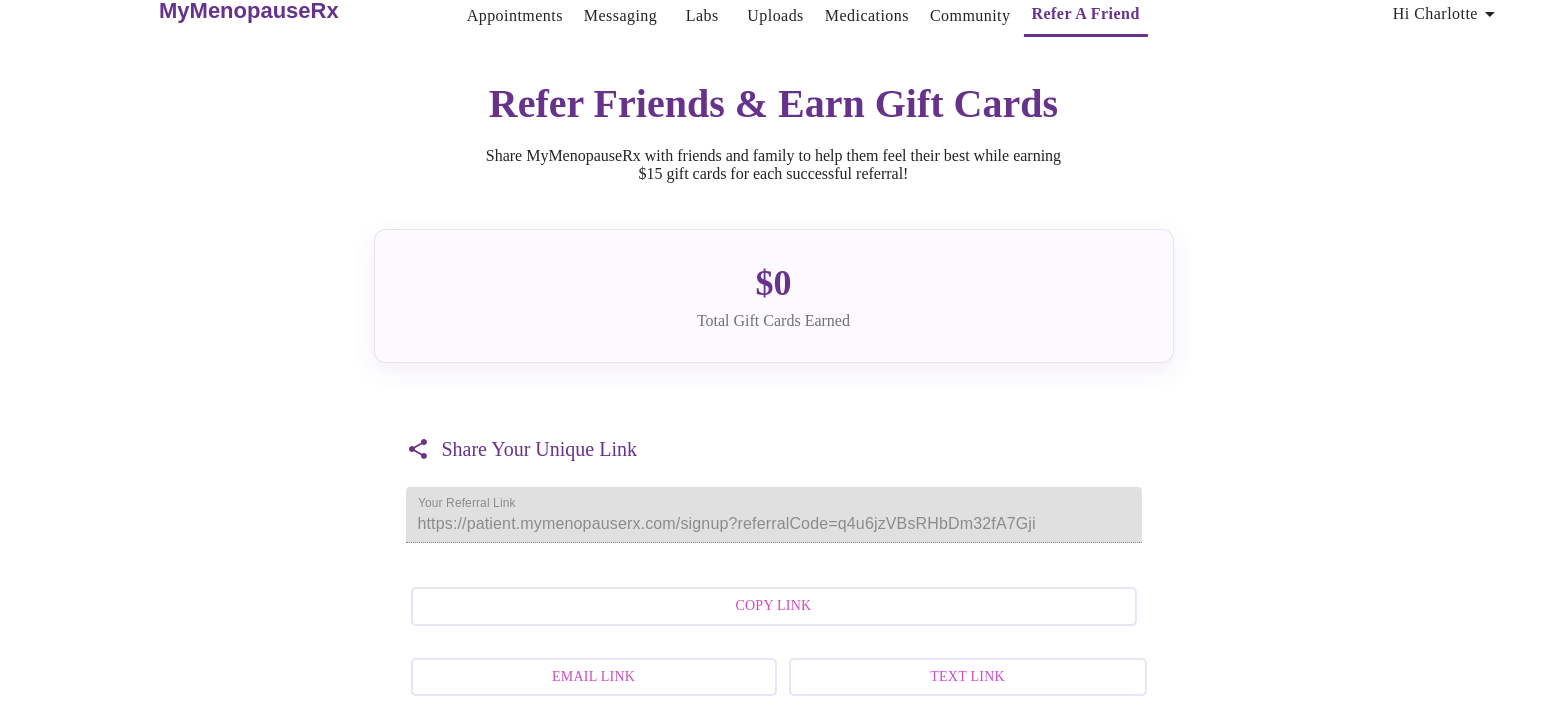 scroll, scrollTop: 200, scrollLeft: 0, axis: vertical 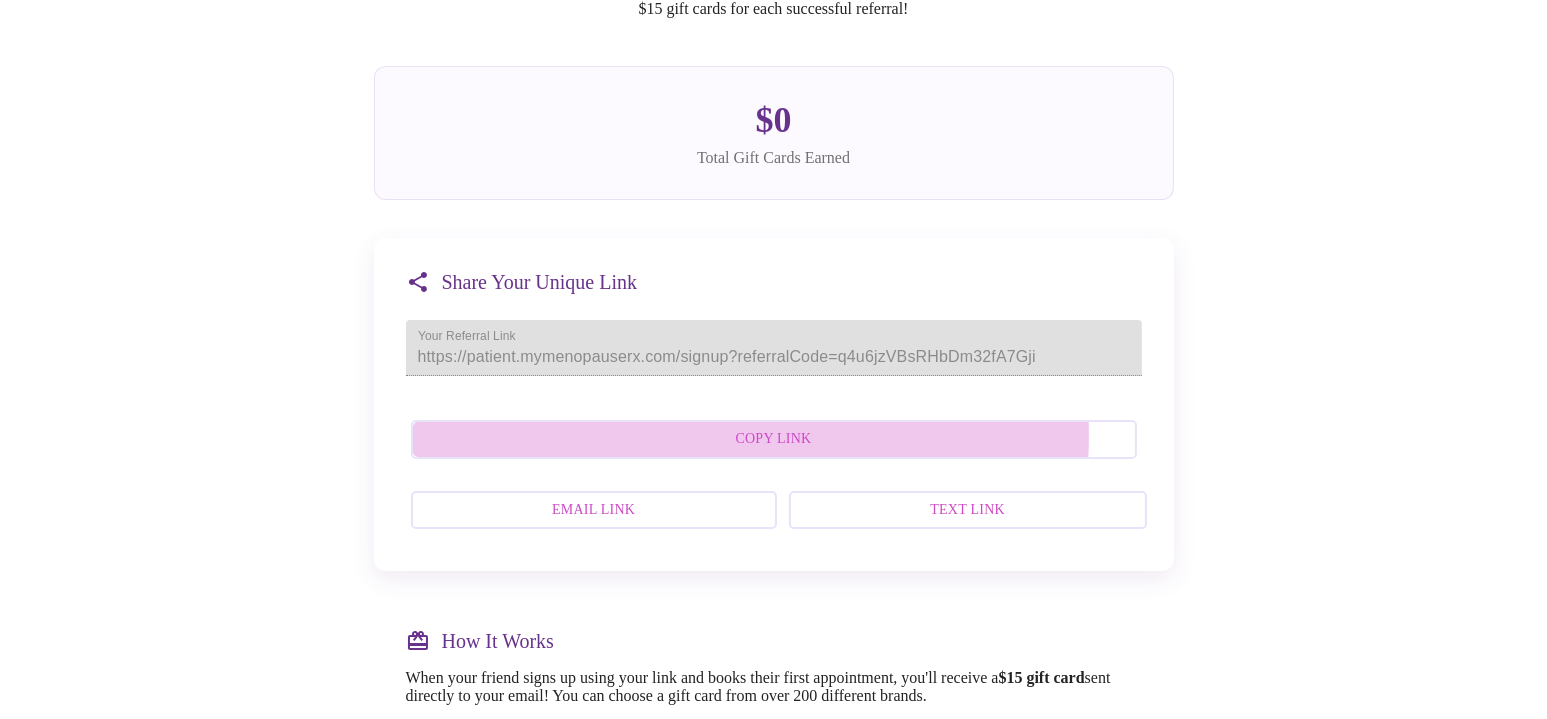 click on "Copy Link" at bounding box center [774, 439] 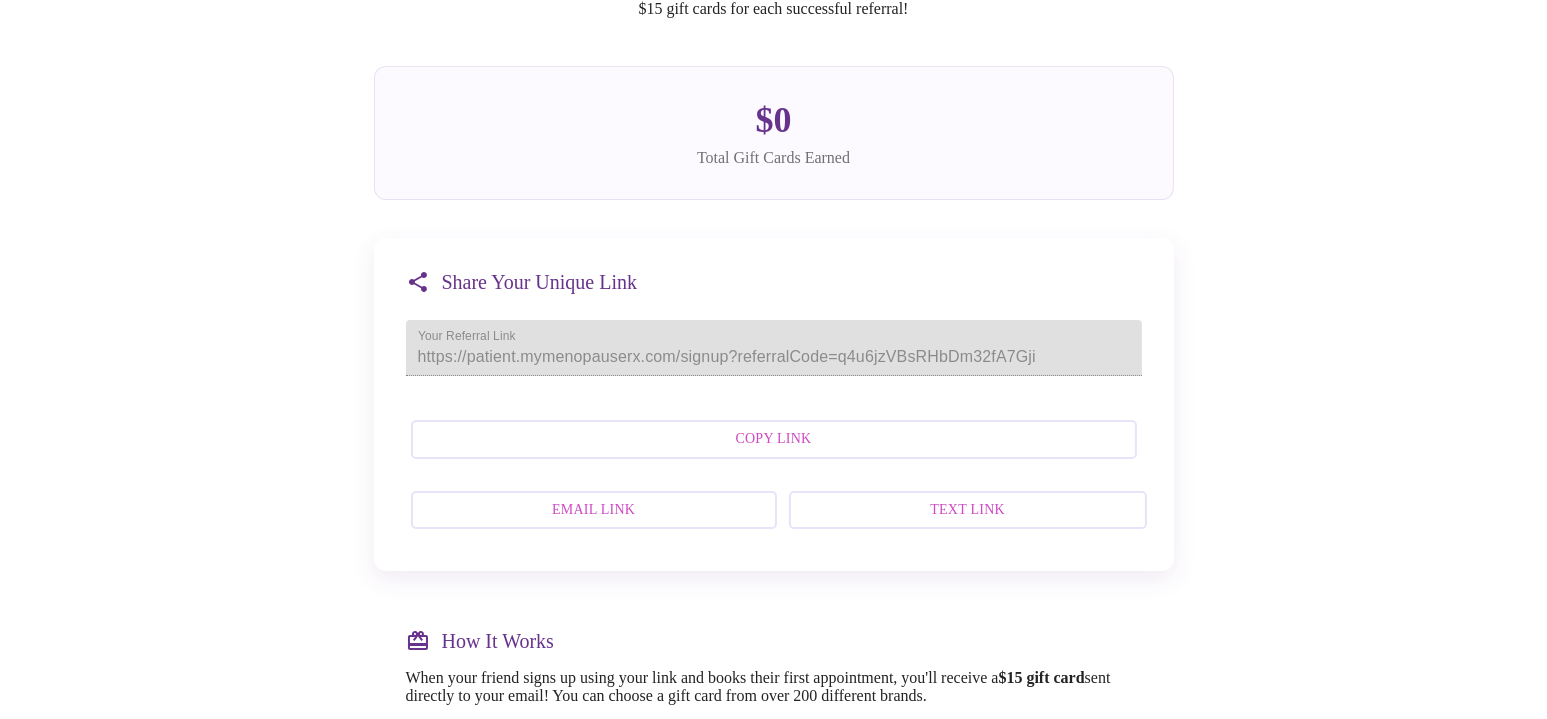click on "Email Link" at bounding box center (594, 510) 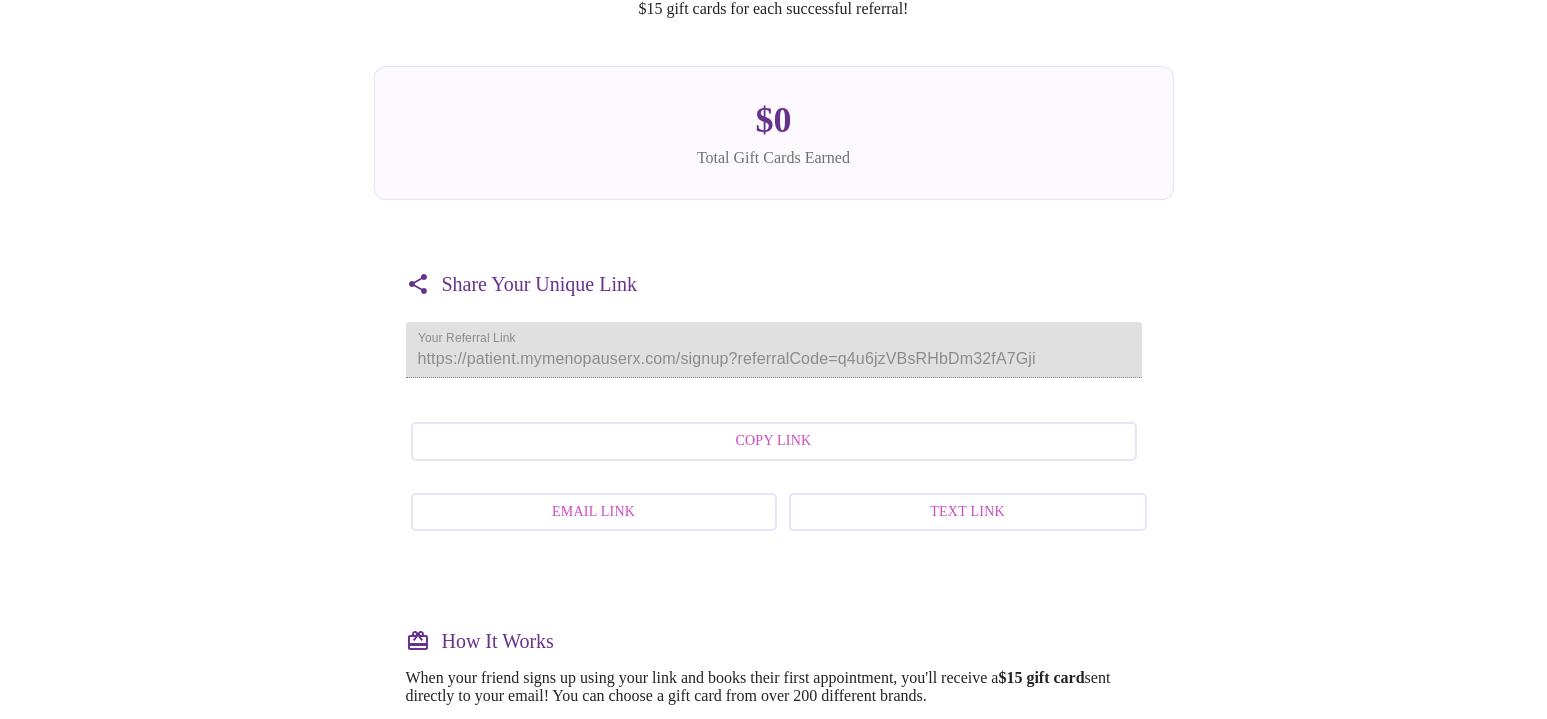 drag, startPoint x: 659, startPoint y: 372, endPoint x: 1246, endPoint y: 275, distance: 594.9605 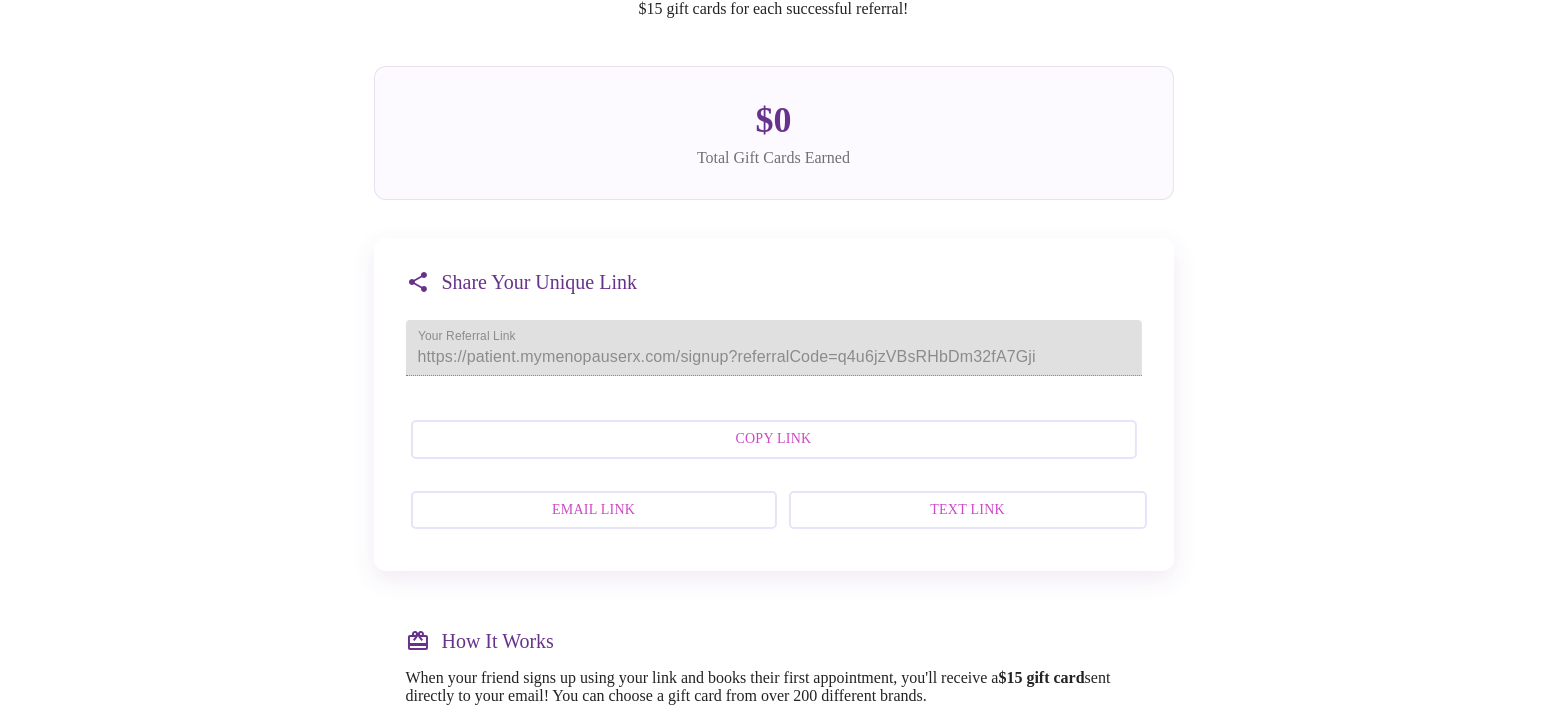 drag, startPoint x: 849, startPoint y: 442, endPoint x: 841, endPoint y: 455, distance: 15.264338 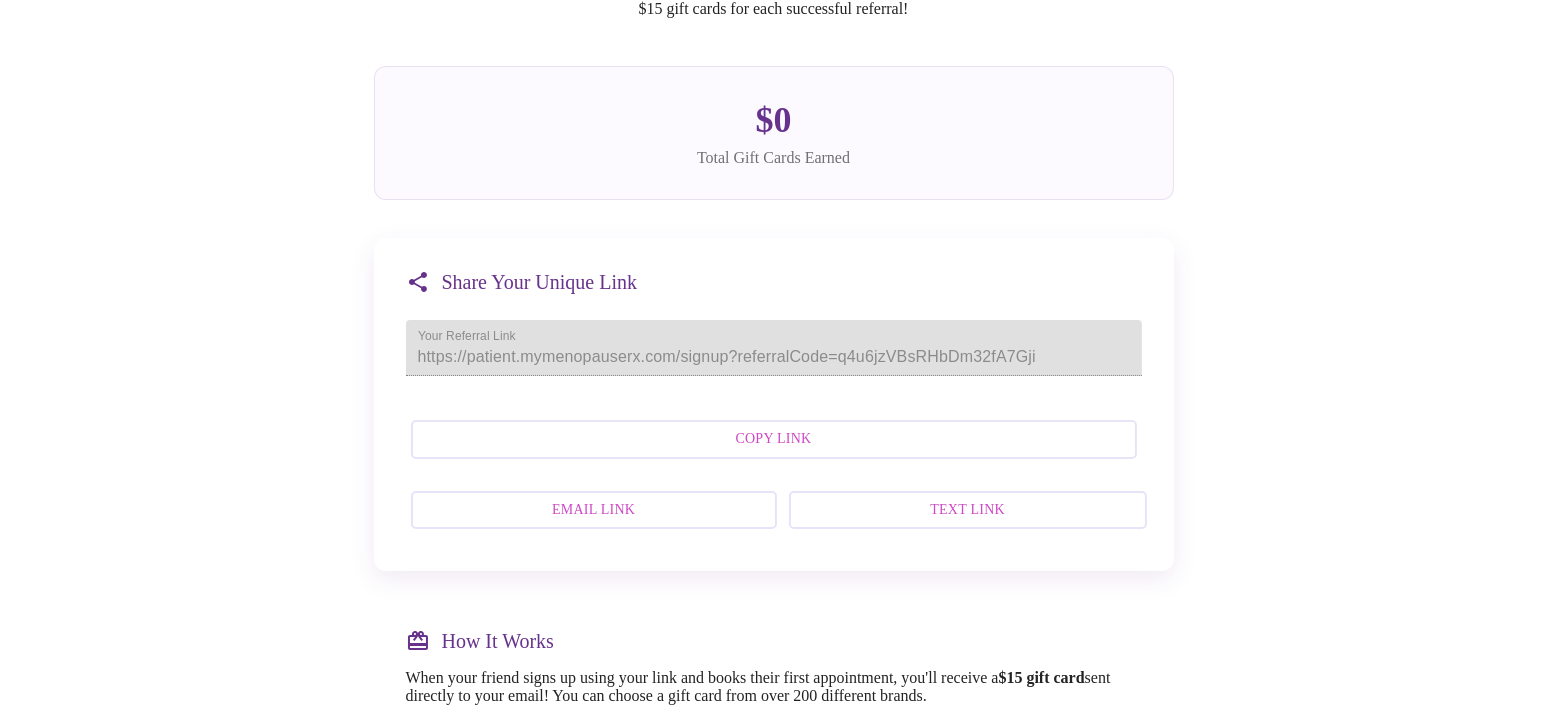 drag, startPoint x: 917, startPoint y: 376, endPoint x: 762, endPoint y: 458, distance: 175.35393 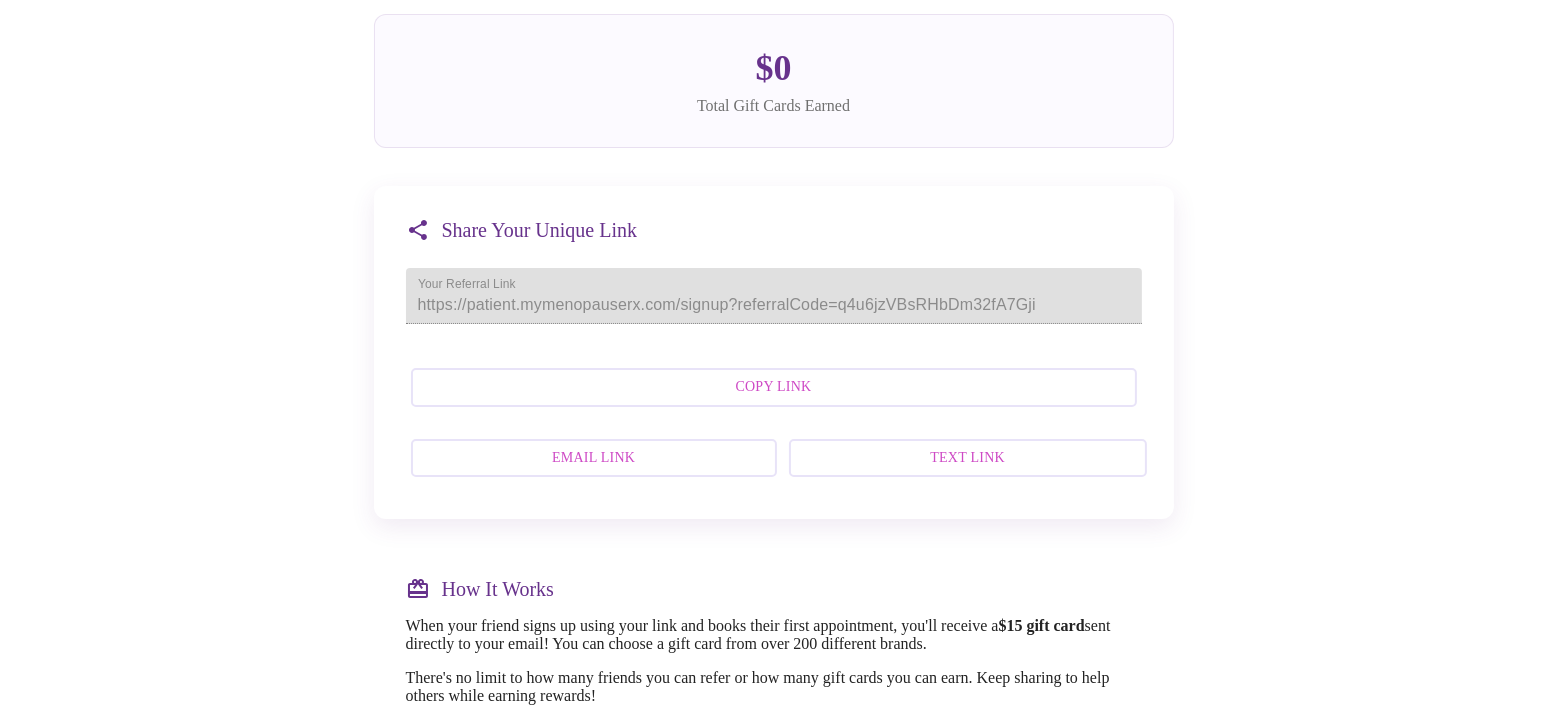 scroll, scrollTop: 266, scrollLeft: 0, axis: vertical 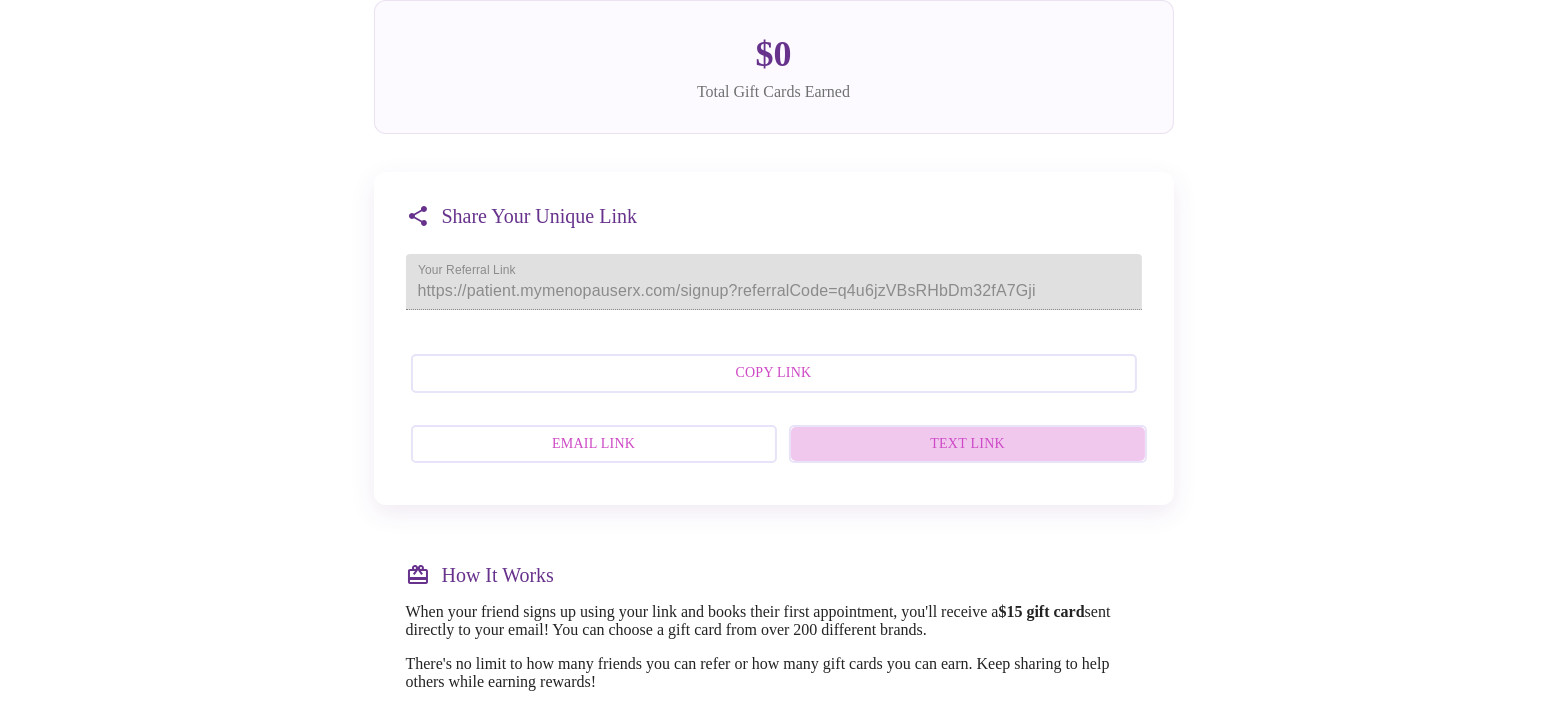 click on "Text Link" at bounding box center (968, 444) 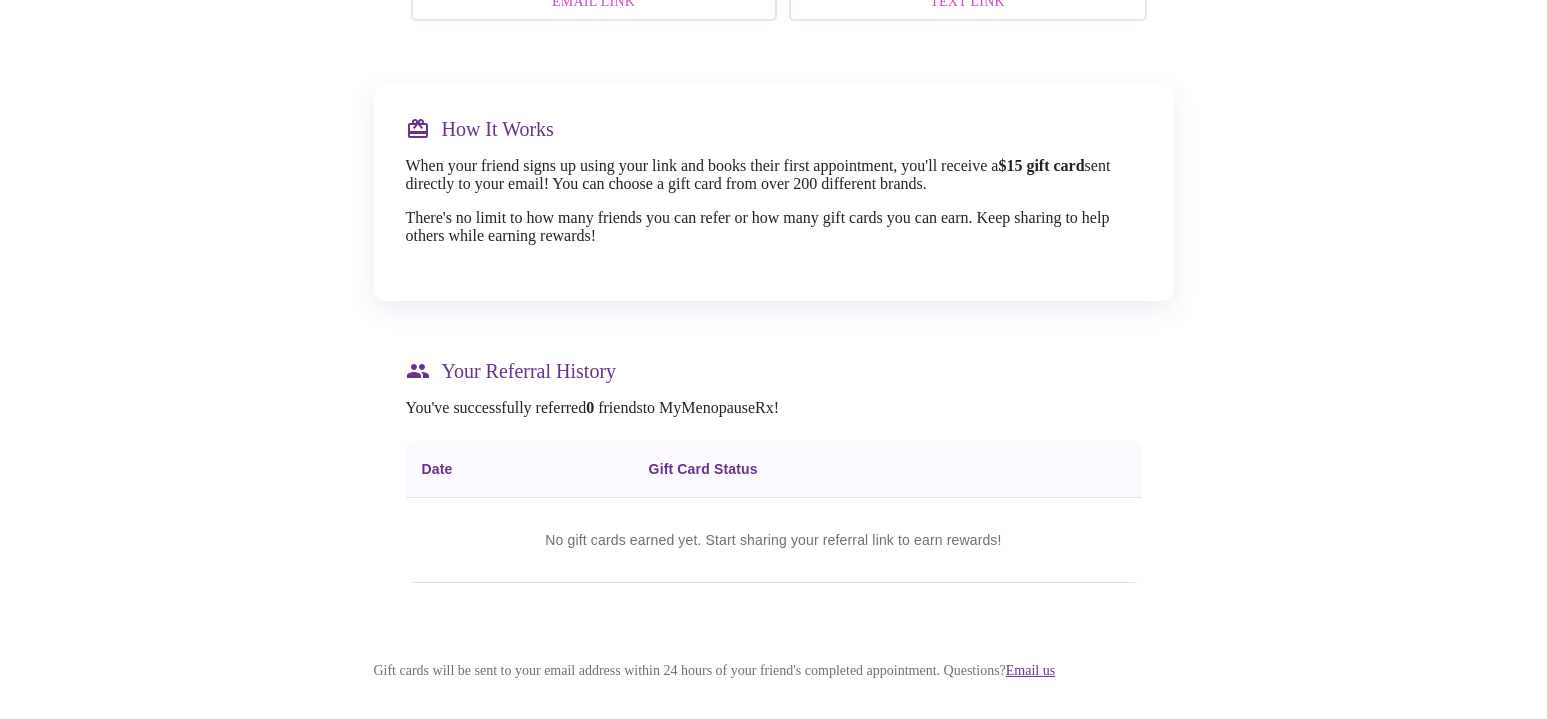 scroll, scrollTop: 377, scrollLeft: 0, axis: vertical 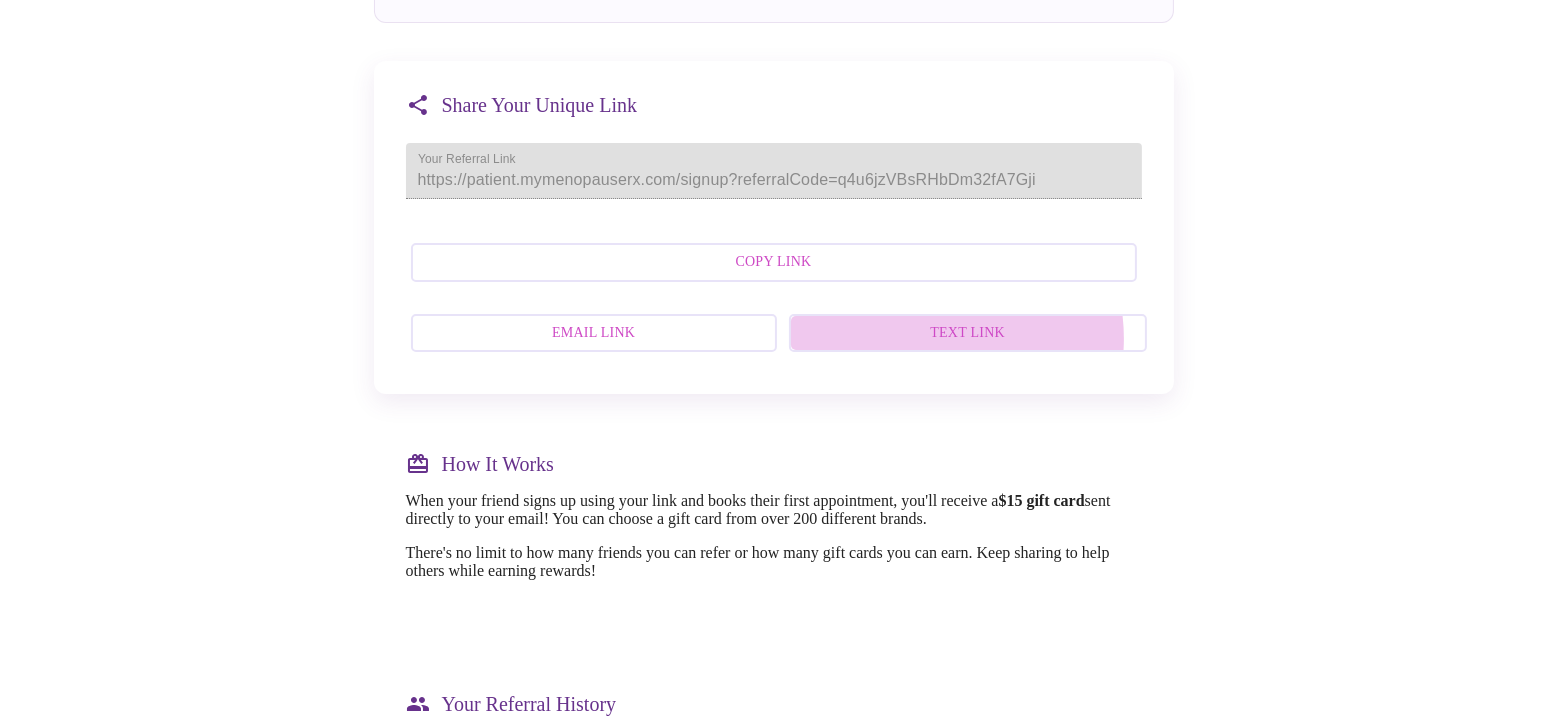click on "Text Link" at bounding box center [968, 333] 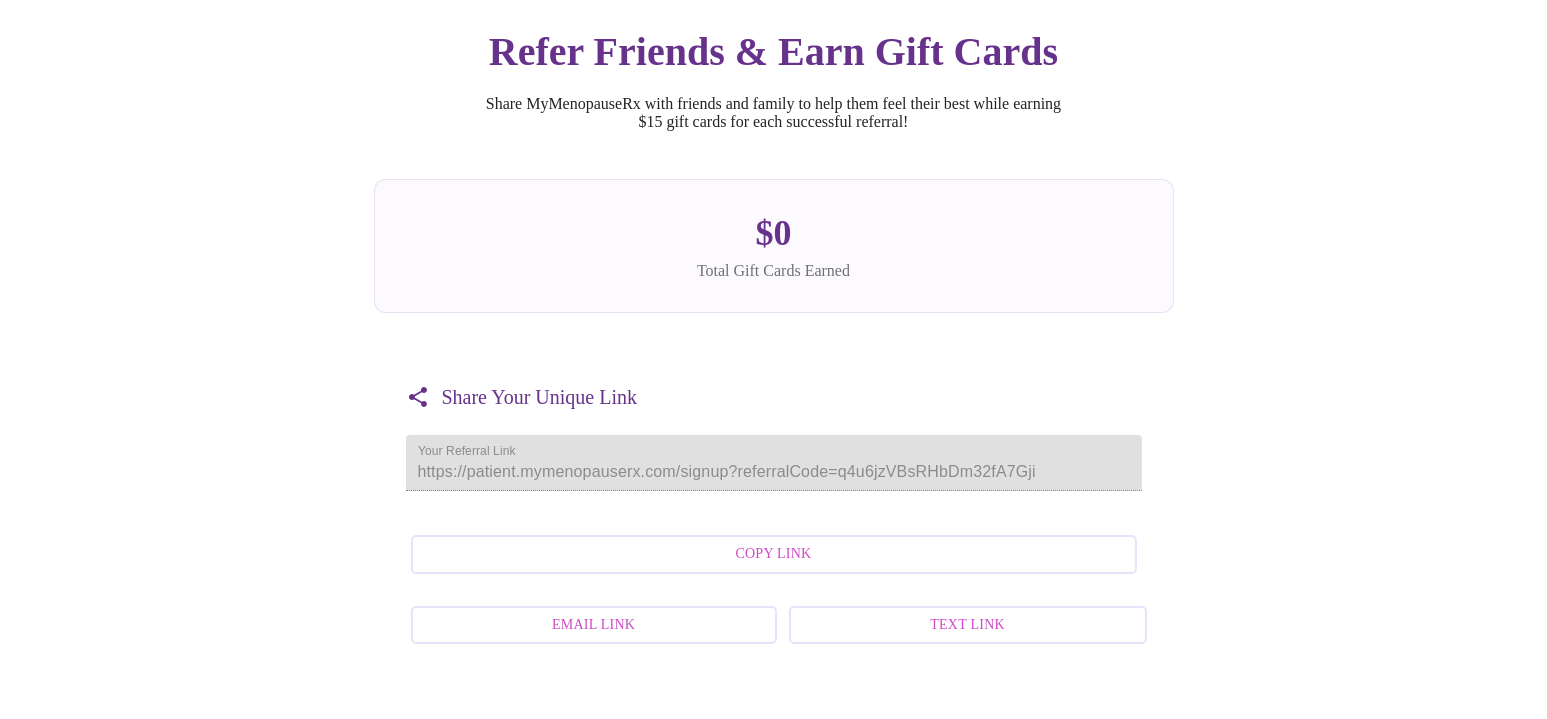 scroll, scrollTop: 266, scrollLeft: 0, axis: vertical 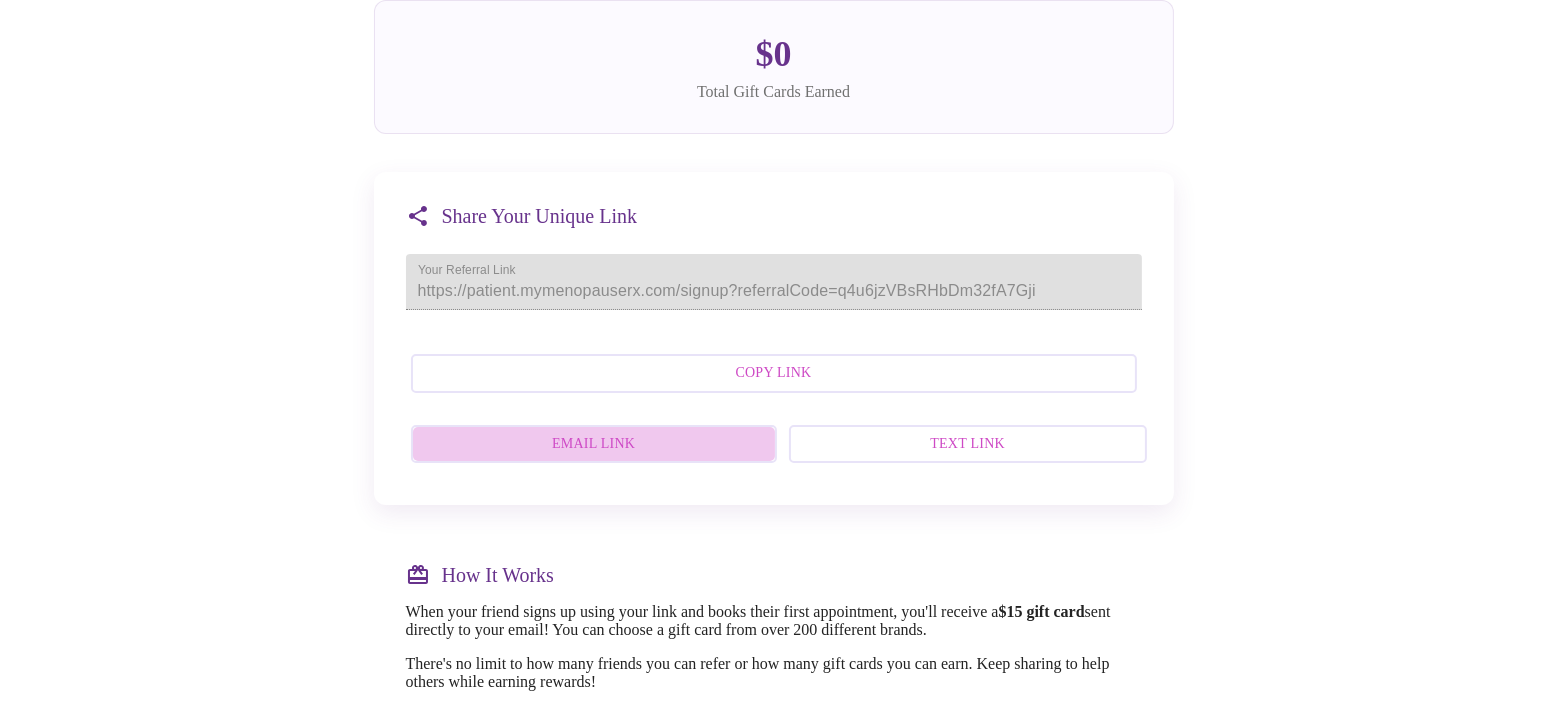 click on "Email Link" at bounding box center [594, 444] 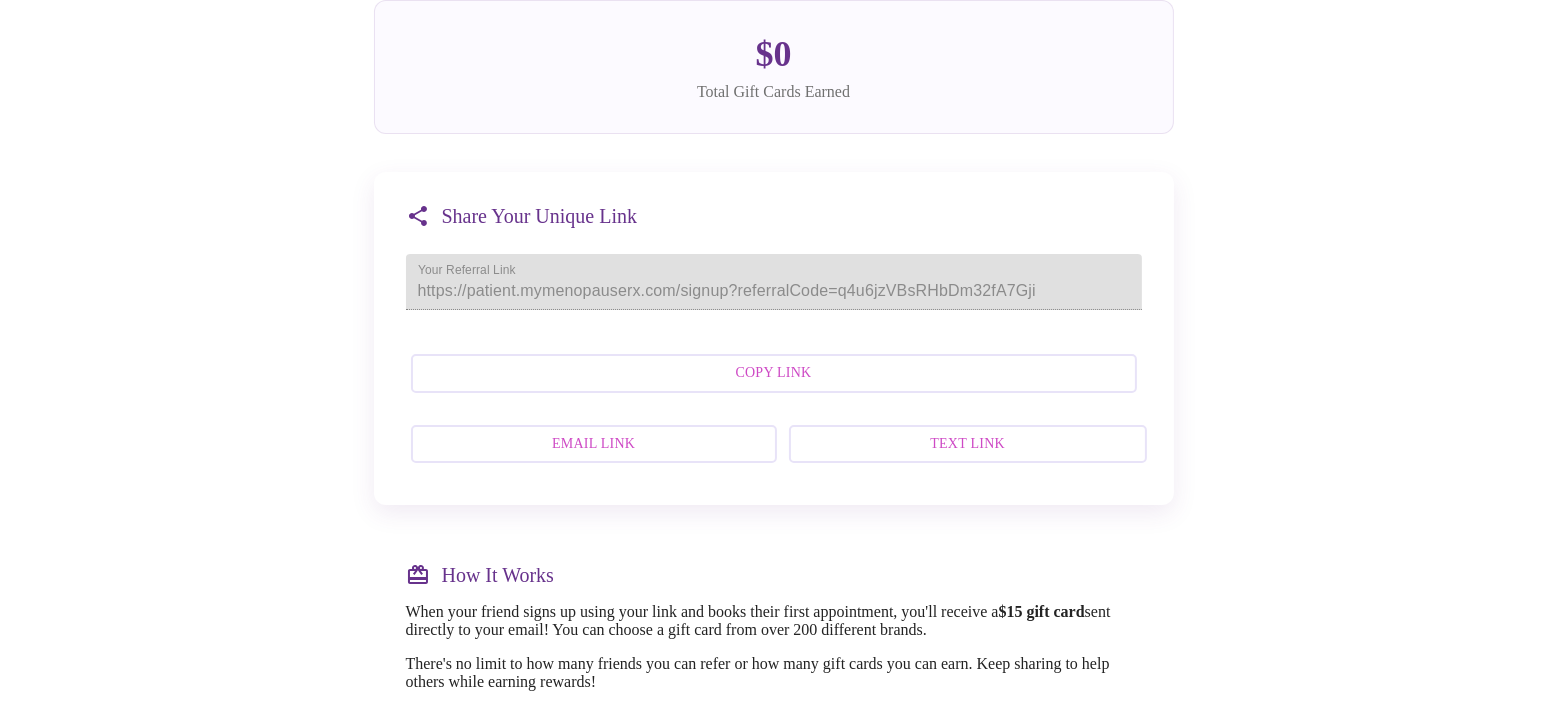 click on "Email Link" at bounding box center [594, 444] 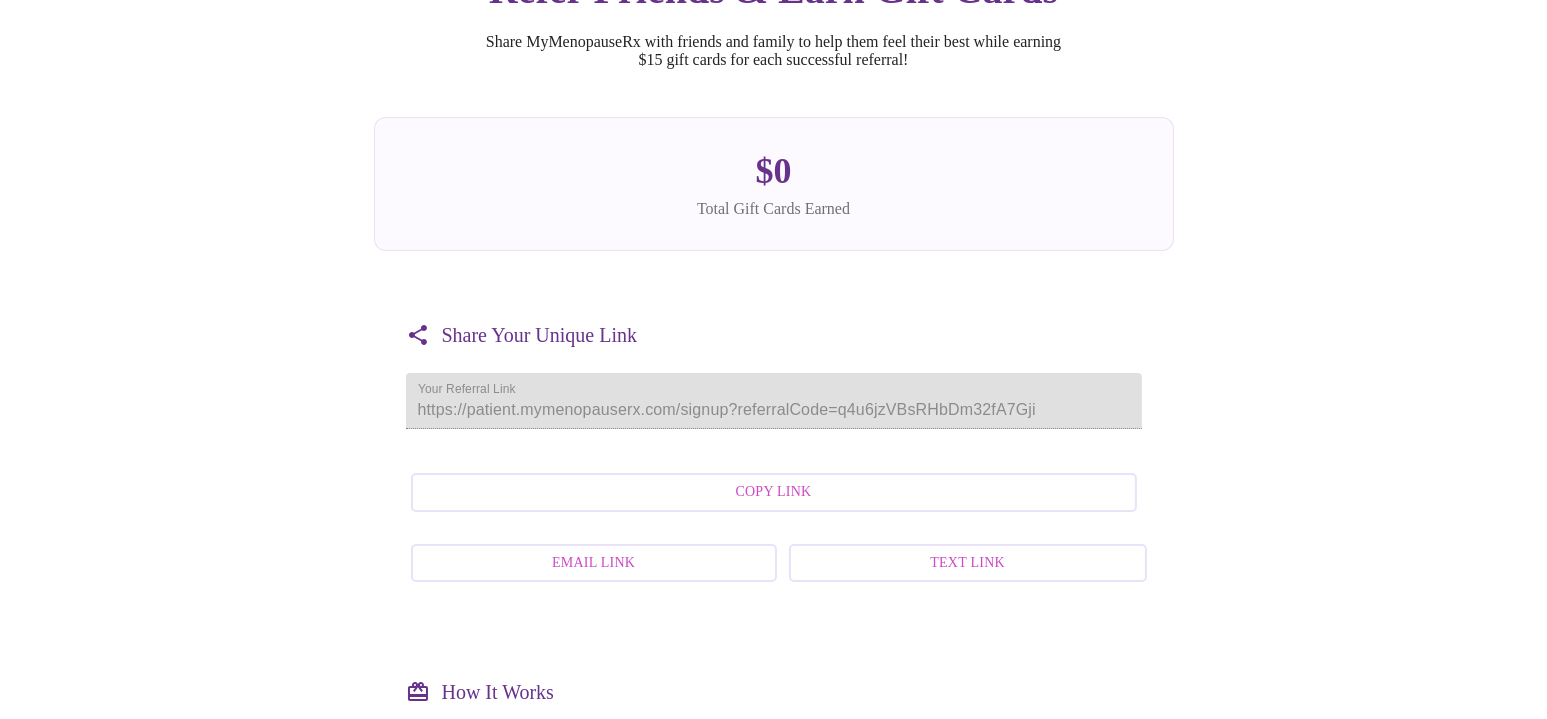 scroll, scrollTop: 0, scrollLeft: 0, axis: both 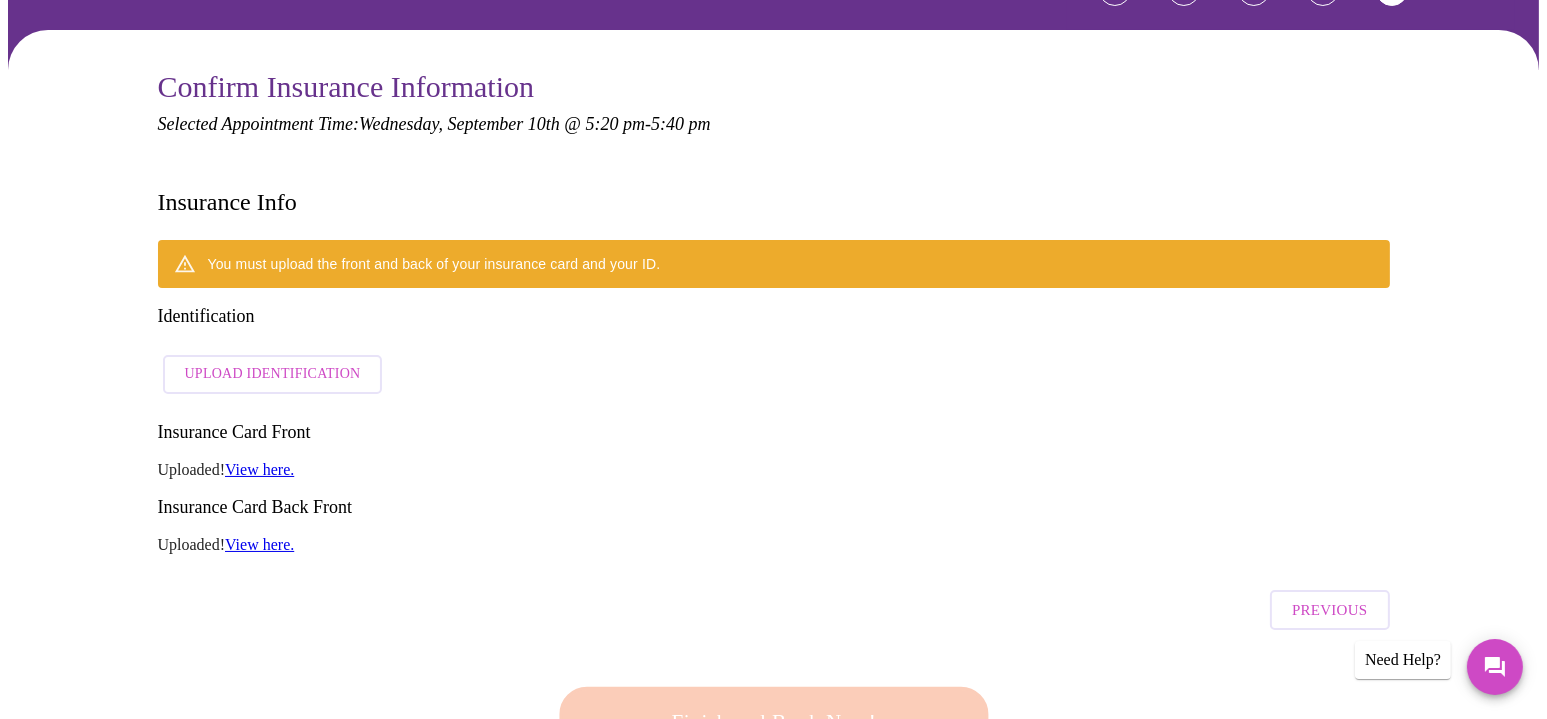 click on "Finish and Book Now!" at bounding box center (774, 722) 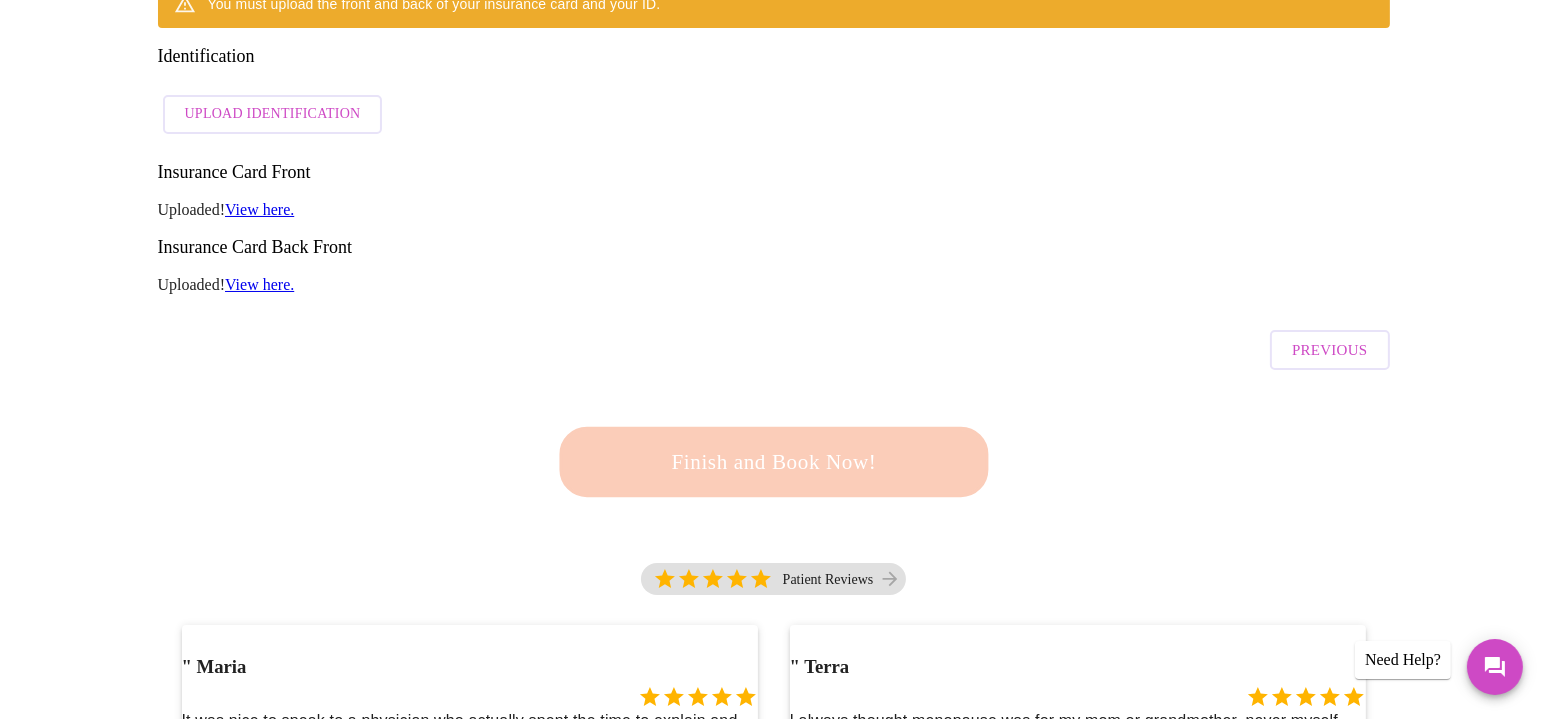 scroll, scrollTop: 400, scrollLeft: 0, axis: vertical 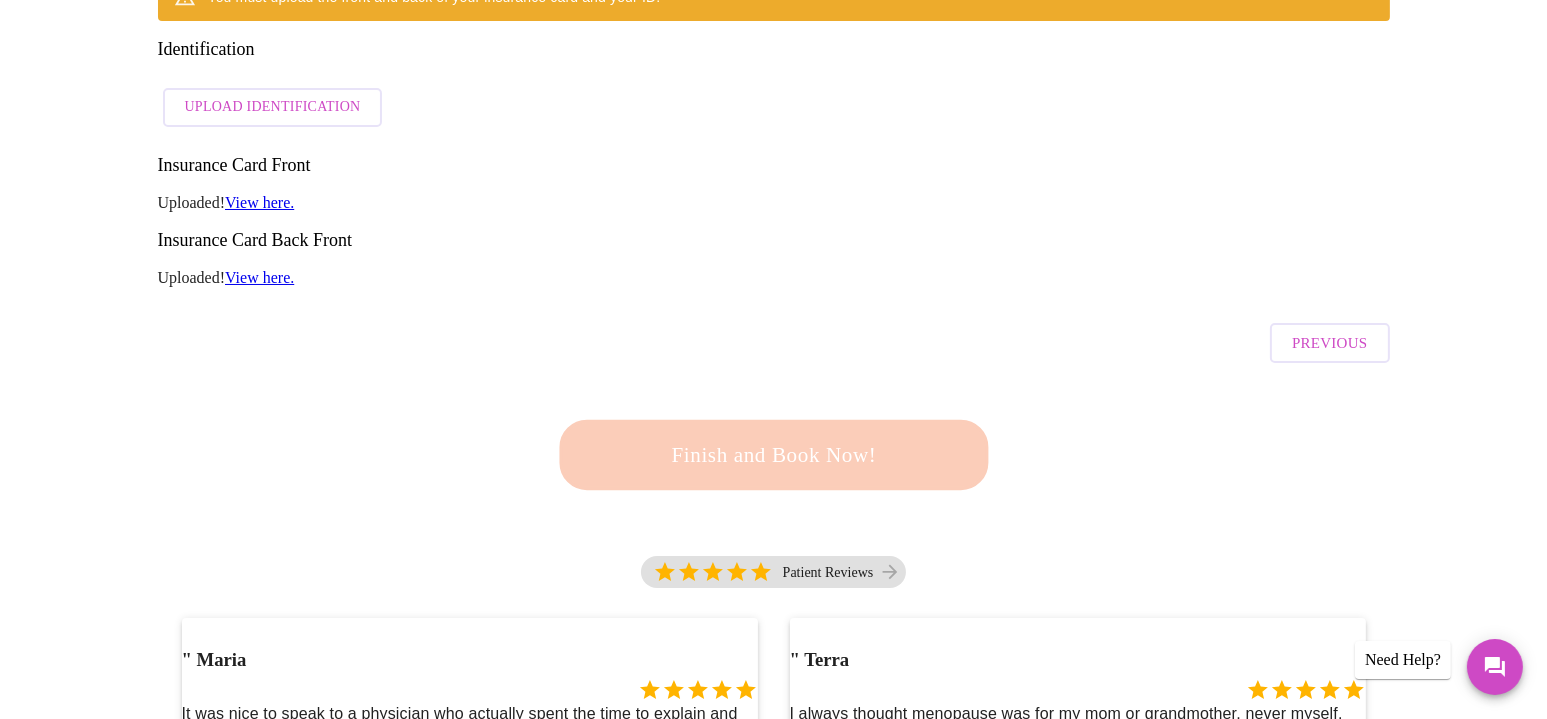 click on "Finish and Book Now!" at bounding box center (773, 455) 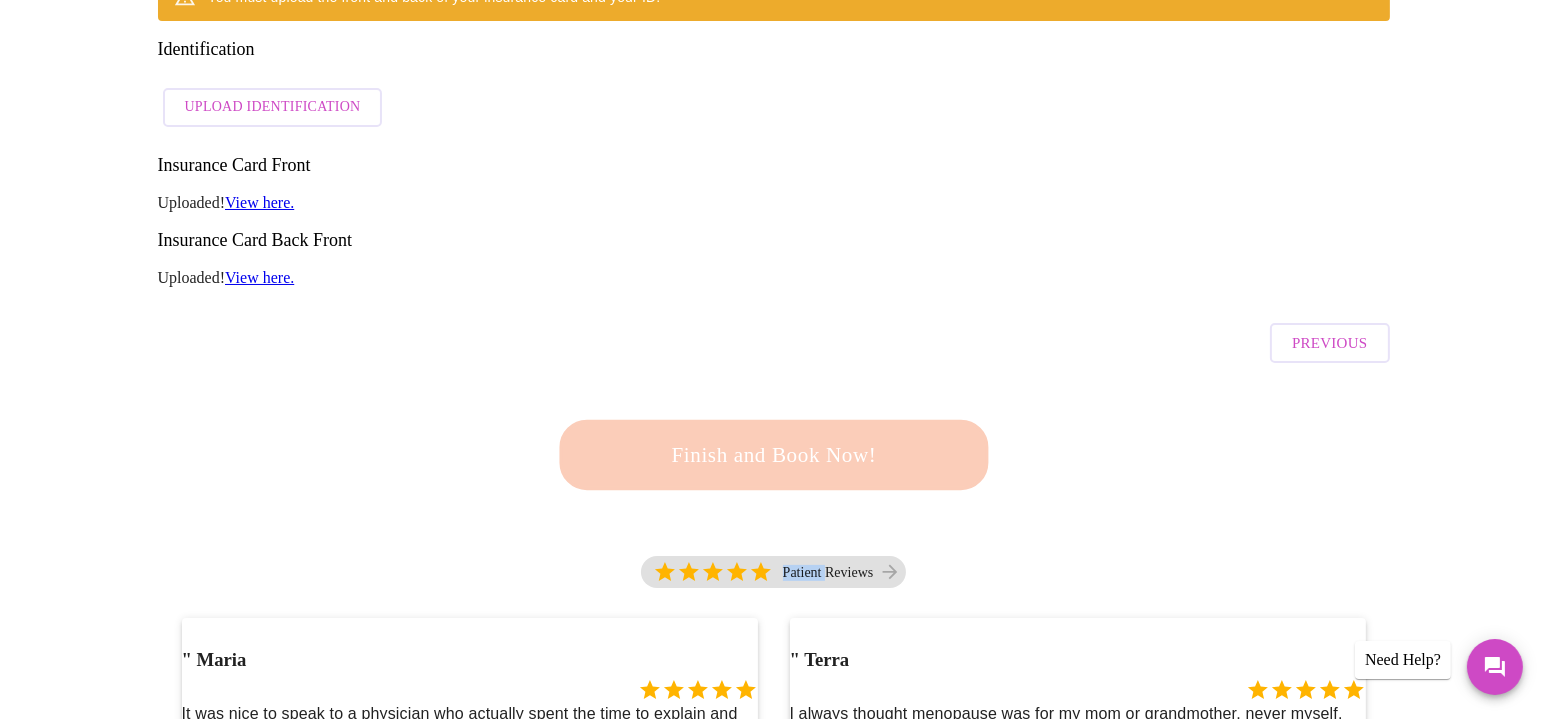 click on "Finish and Book Now!" at bounding box center (774, 455) 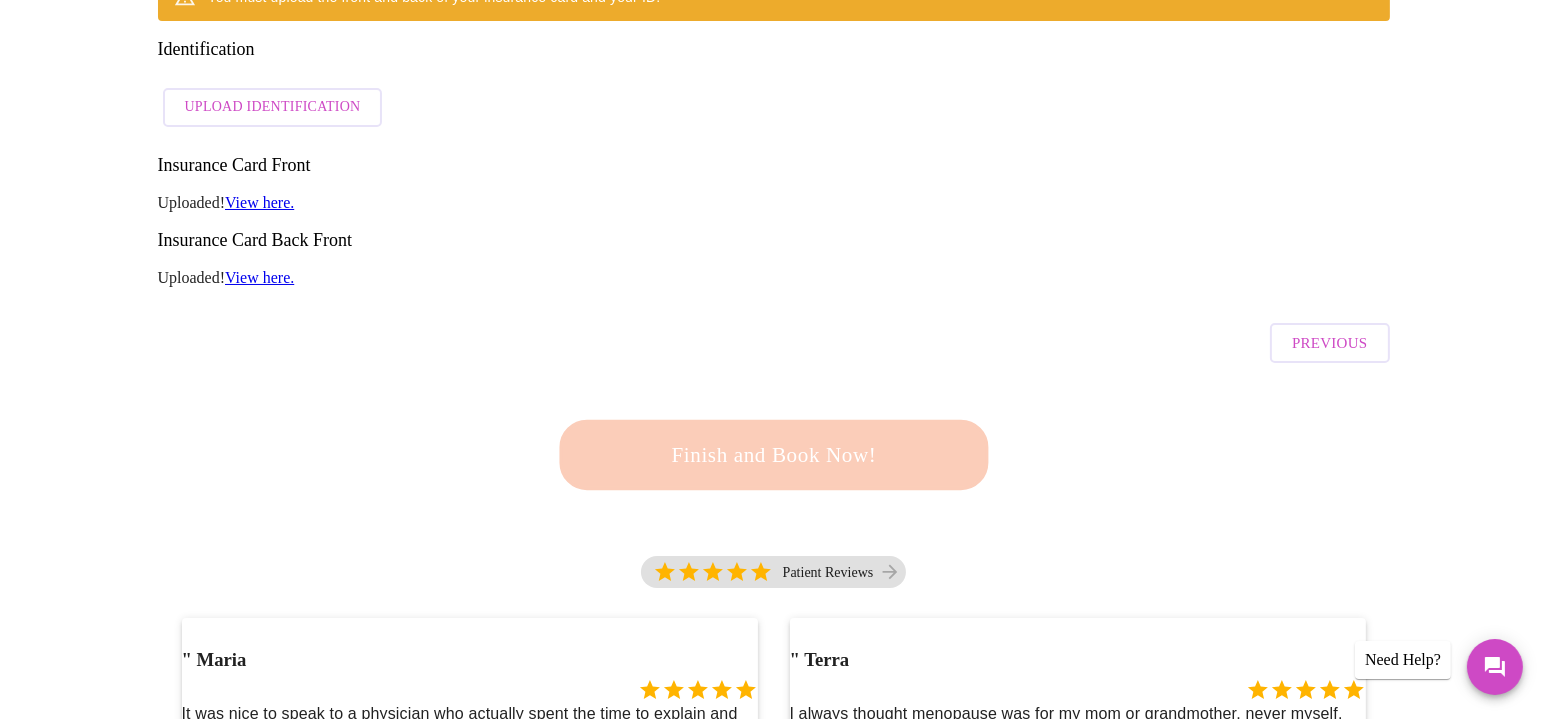 click on "Finish and Book Now!" at bounding box center (773, 454) 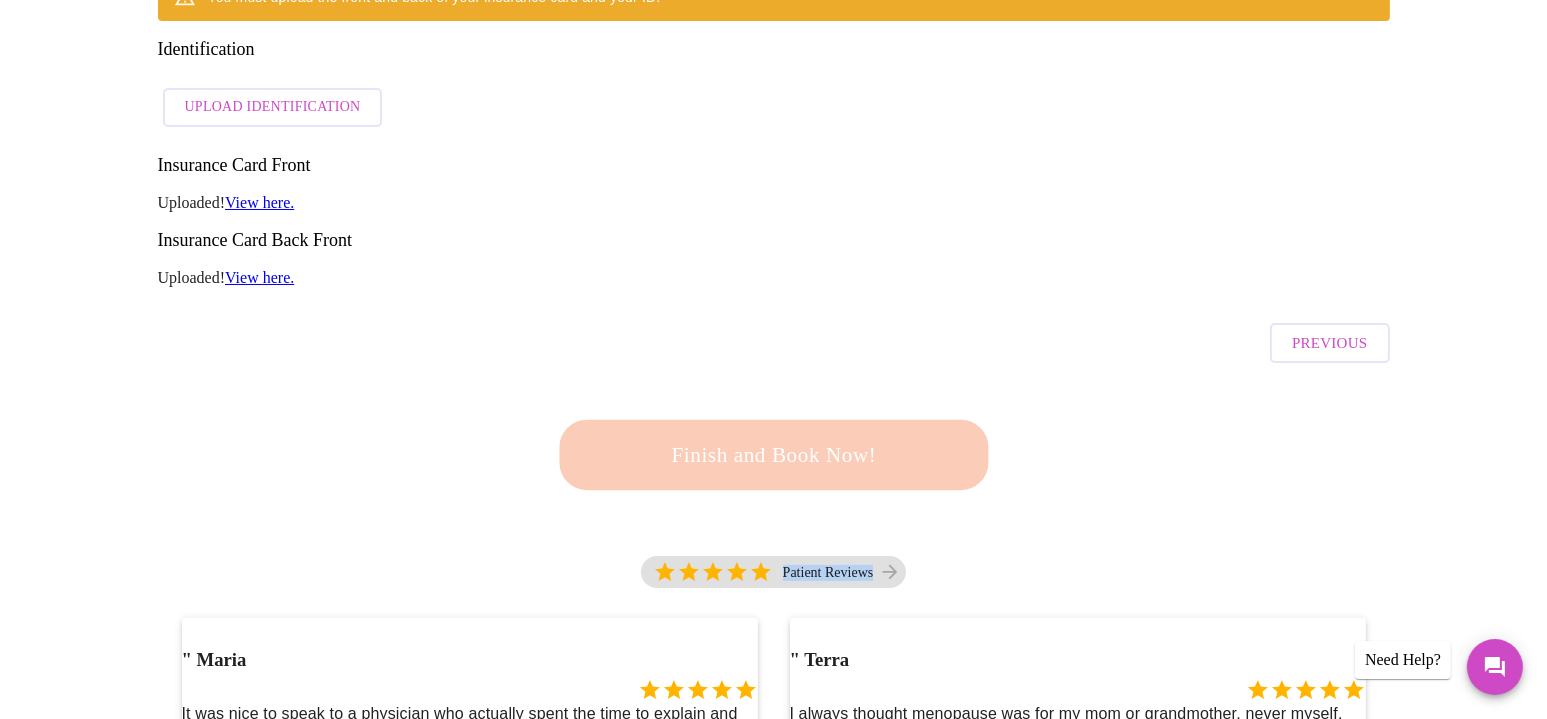 click on "Finish and Book Now!" at bounding box center (774, 455) 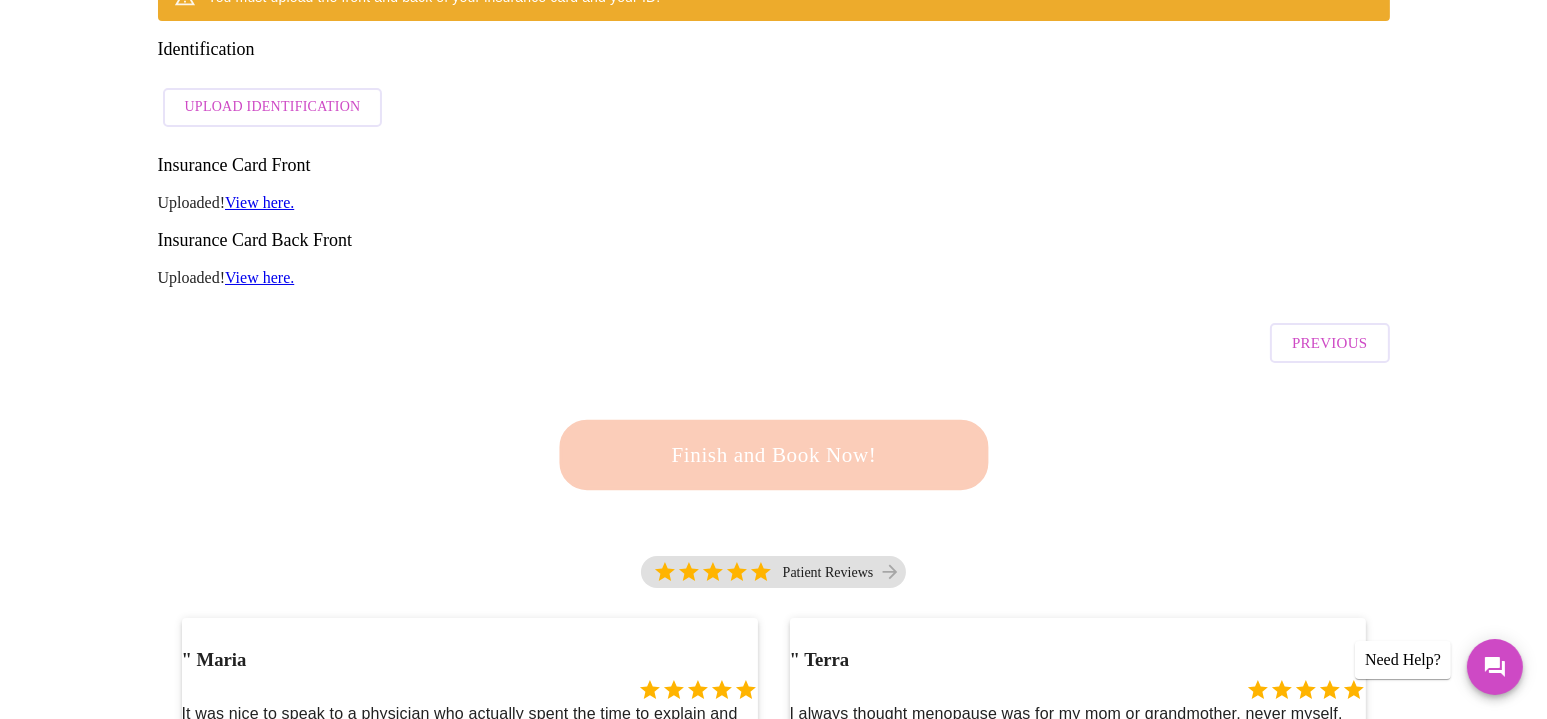 click on "Finish and Book Now!" at bounding box center (773, 455) 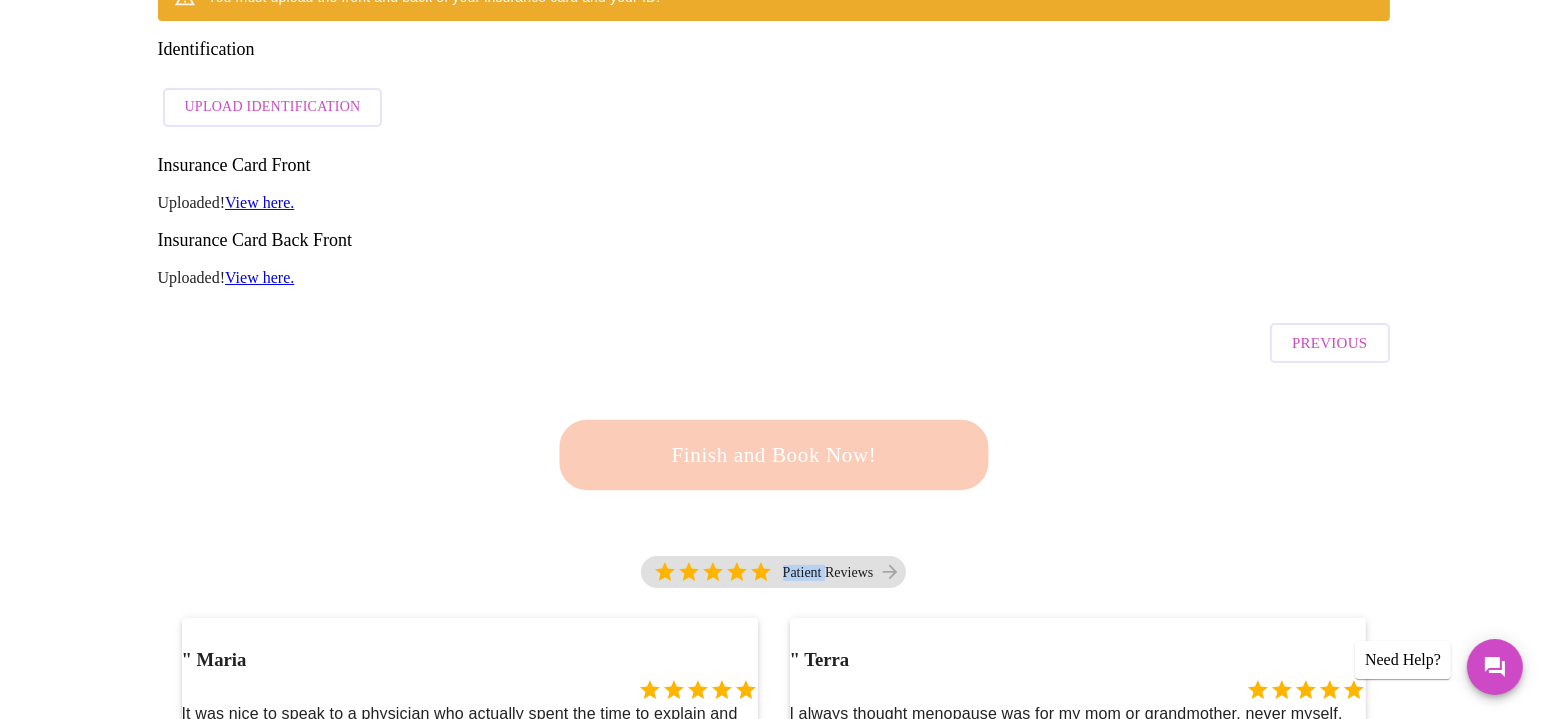 click on "Finish and Book Now!" at bounding box center (773, 455) 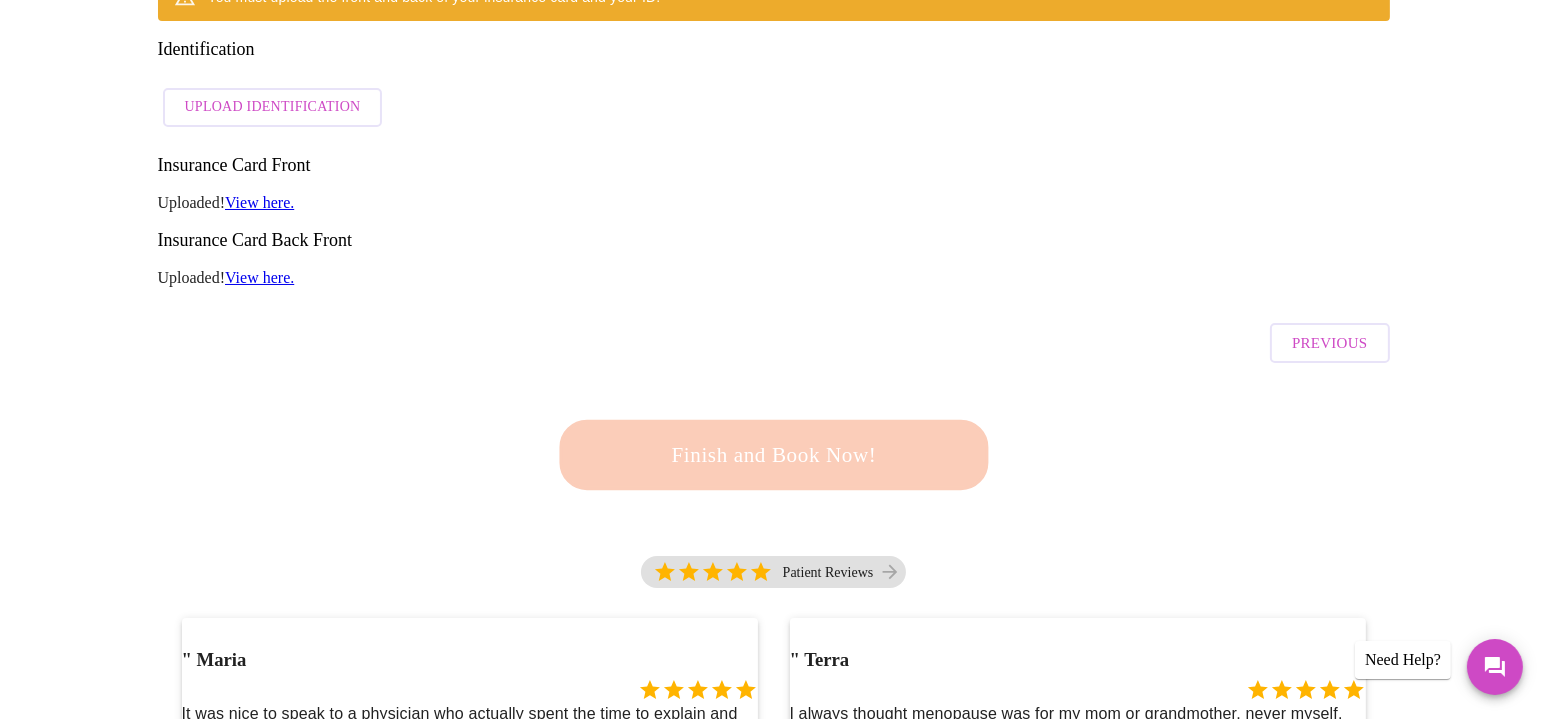 click on "Finish and Book Now!" at bounding box center (774, 455) 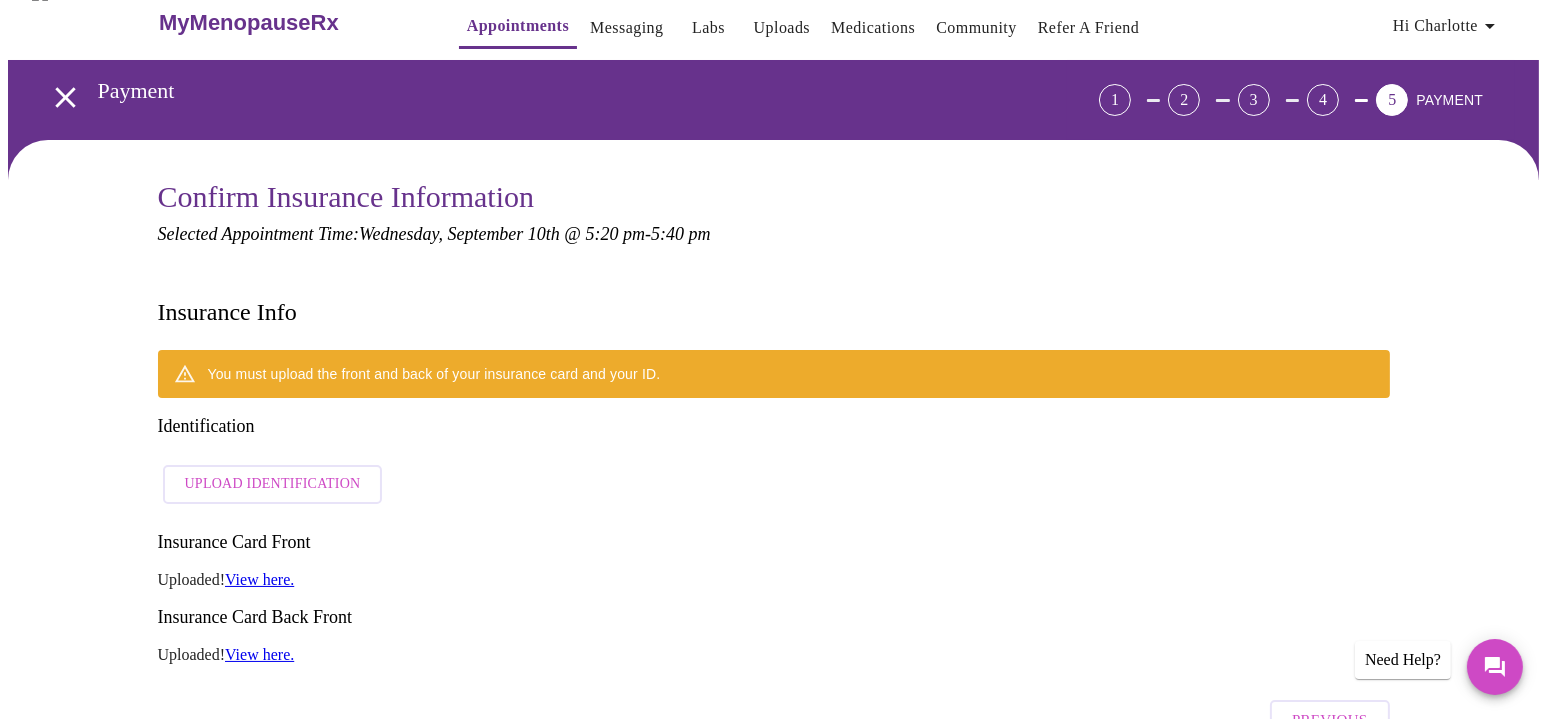 scroll, scrollTop: 0, scrollLeft: 0, axis: both 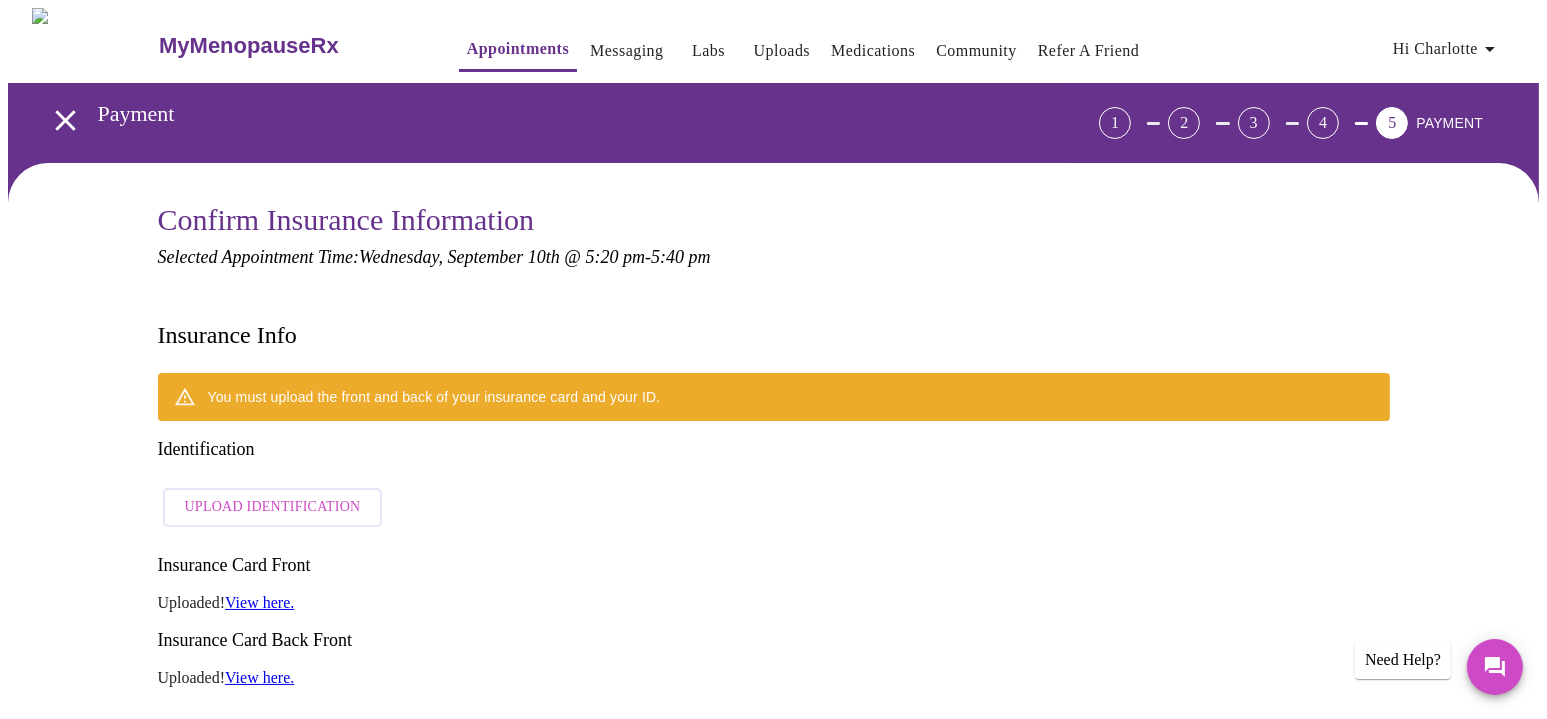 click on "Upload Identification" at bounding box center [273, 507] 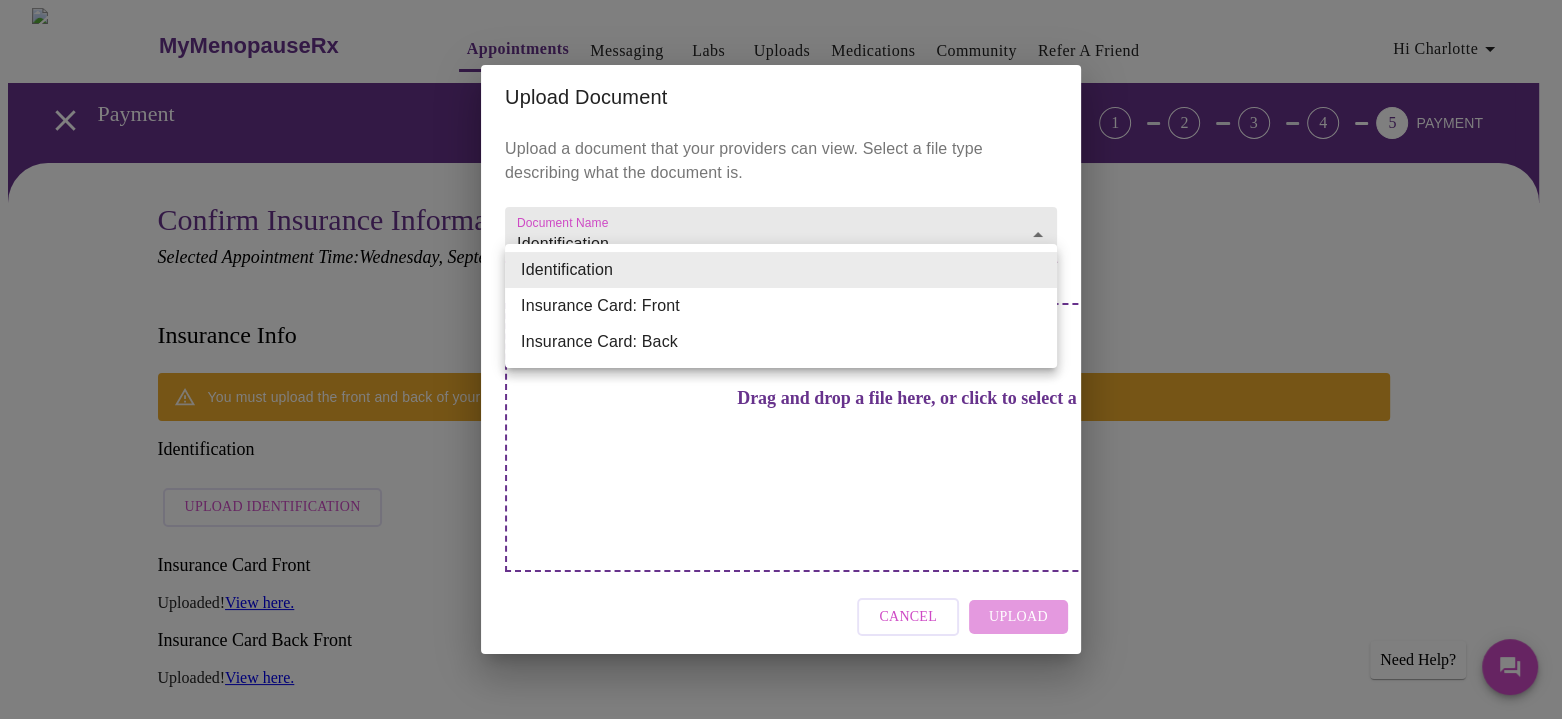 click on "MyMenopauseRx Appointments Messaging Labs Uploads Medications Community Refer a Friend Hi Charlotte    Payment 1 2 3 4 5 PAYMENT Confirm Insurance Information Selected Appointment Time:  Wednesday, September 10th @ 5:20 pm  -  5:40 pm Insurance Info You must upload the front and back of your insurance card and your ID. Identification Upload Identification Insurance Card Front Uploaded!  View here. Insurance Card Back Front Uploaded!  View here. Previous Finish and Book Now!   Patient Reviews "   Maria It was nice to speak to a physician who actually spent the time to explain and answer my questions. Dr Hanna made me feel very comfortable during this first visit. This was much better than any the doctor's office. "   Khalilah "   Kimberly "   Jenne "   Linda "   Terra "   Michelle "   Deb "   Alissa "   Jill Need Help? Settings Billing Invoices Log out Upload Document Upload a document that your providers can view. Select a file type describing what the document is. Document Name Identification Identification" at bounding box center [781, 1456] 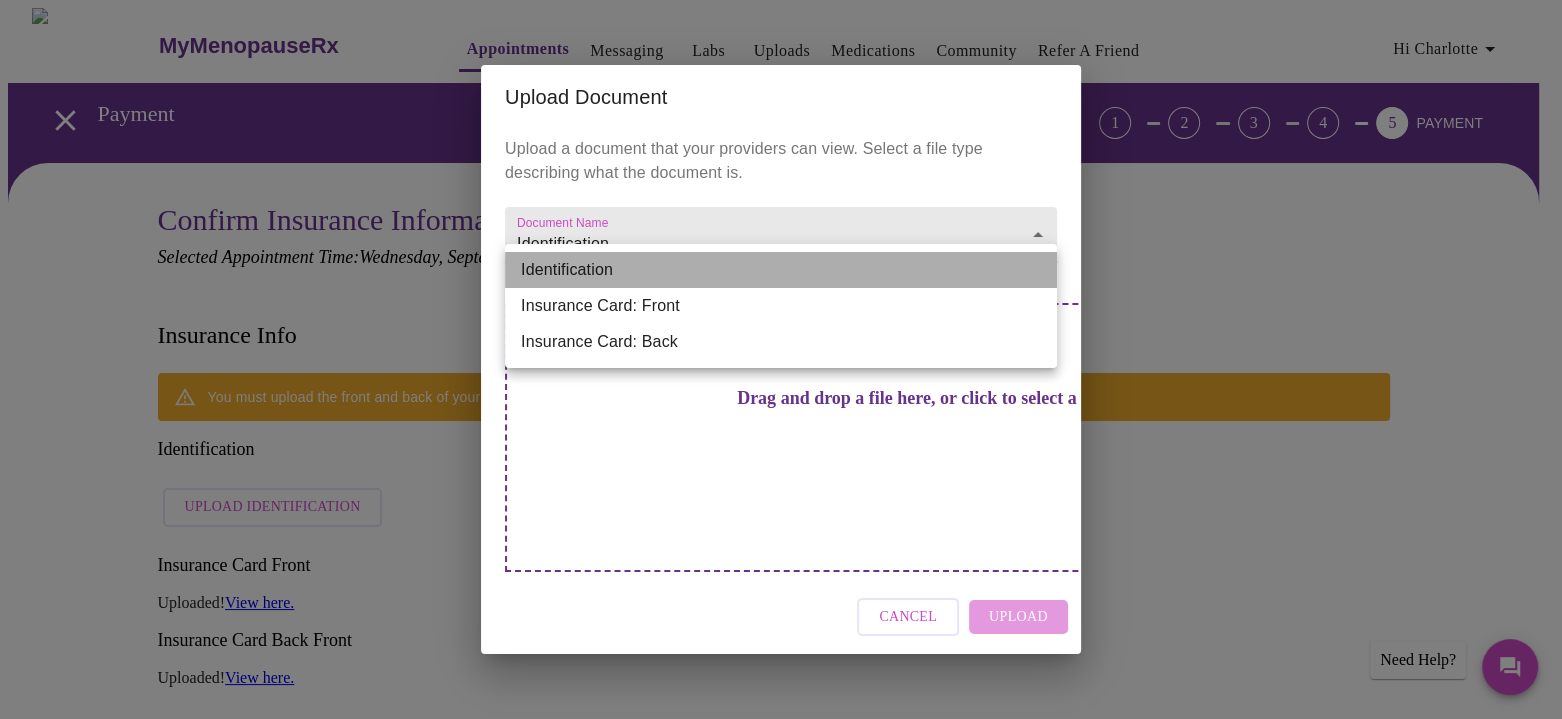 click on "Identification" at bounding box center (781, 270) 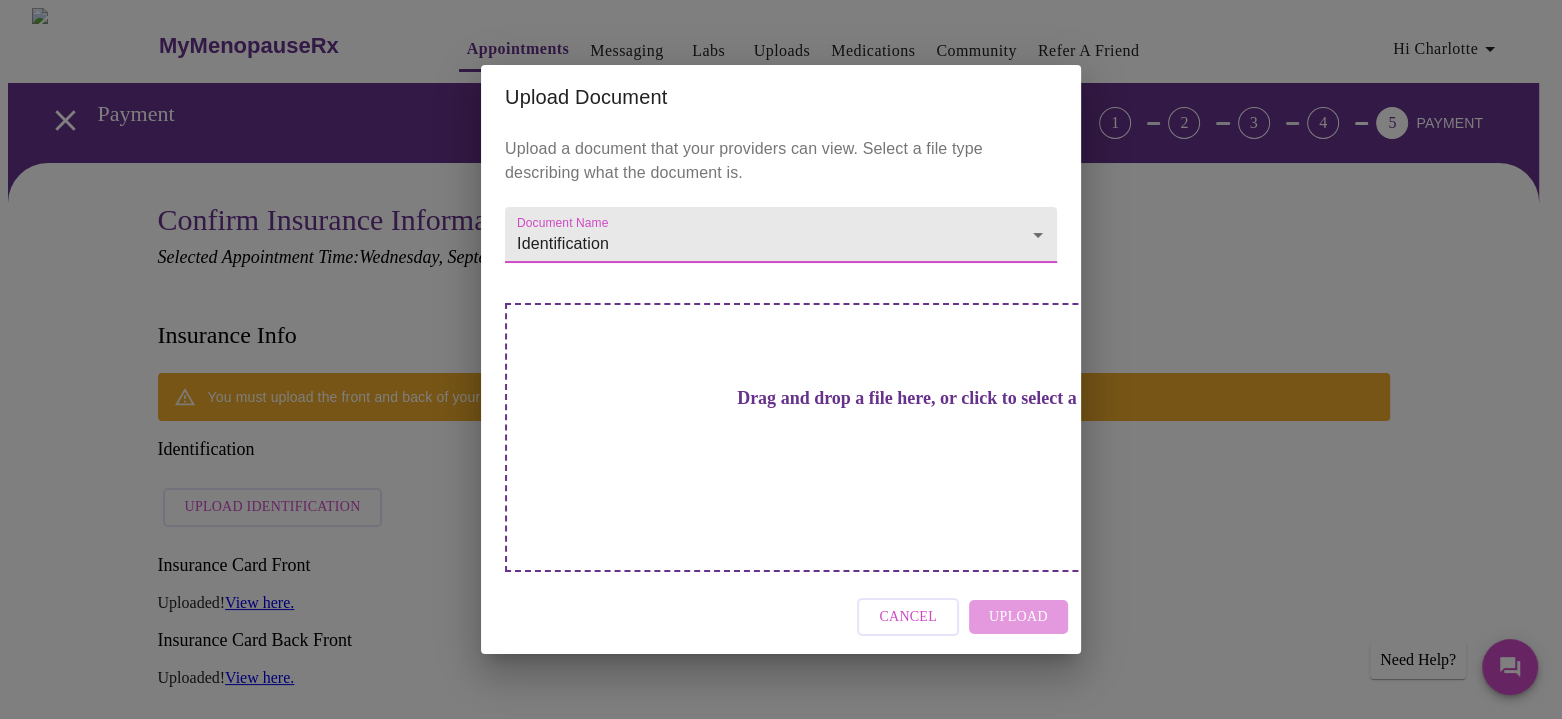 click on "Drag and drop a file here, or click to select a file" at bounding box center [921, 398] 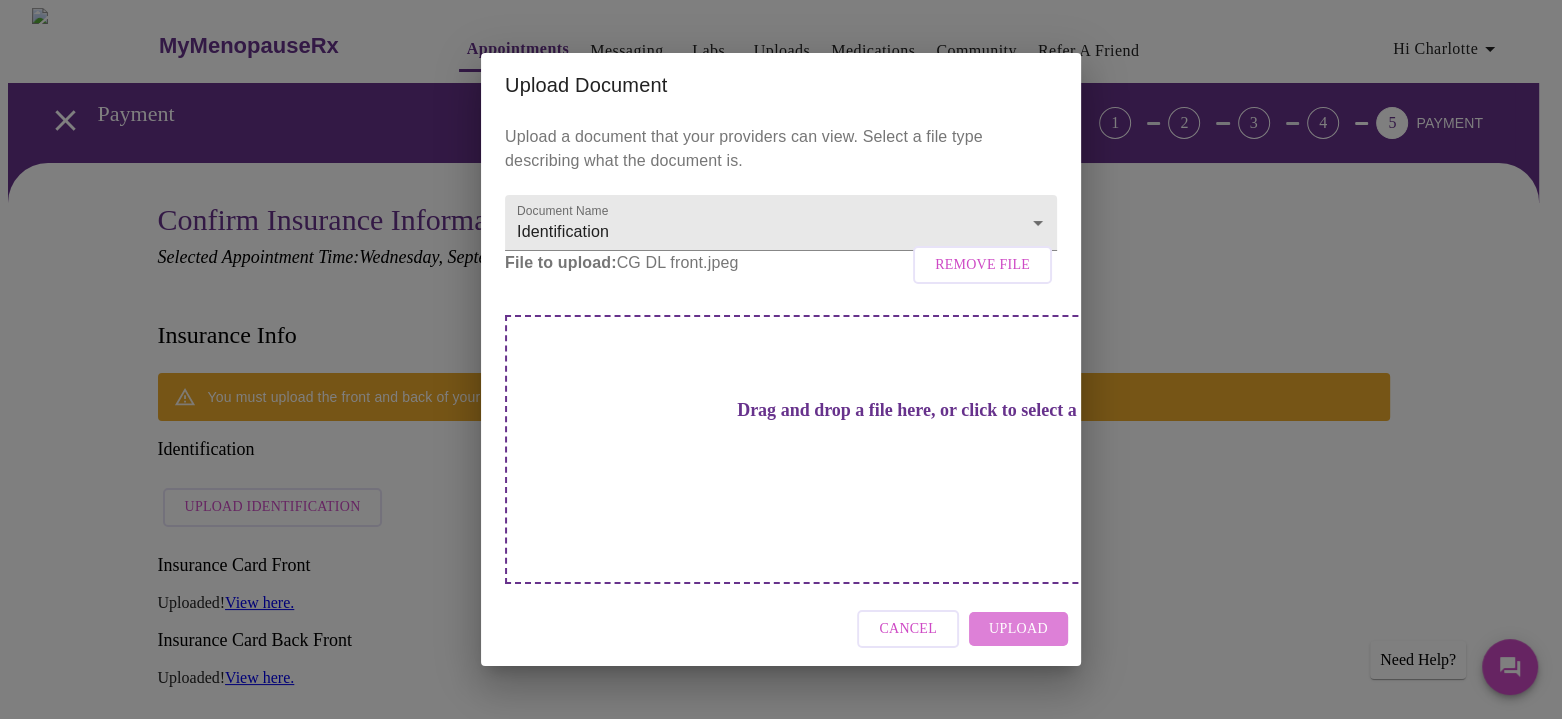 click on "Upload" at bounding box center [1018, 629] 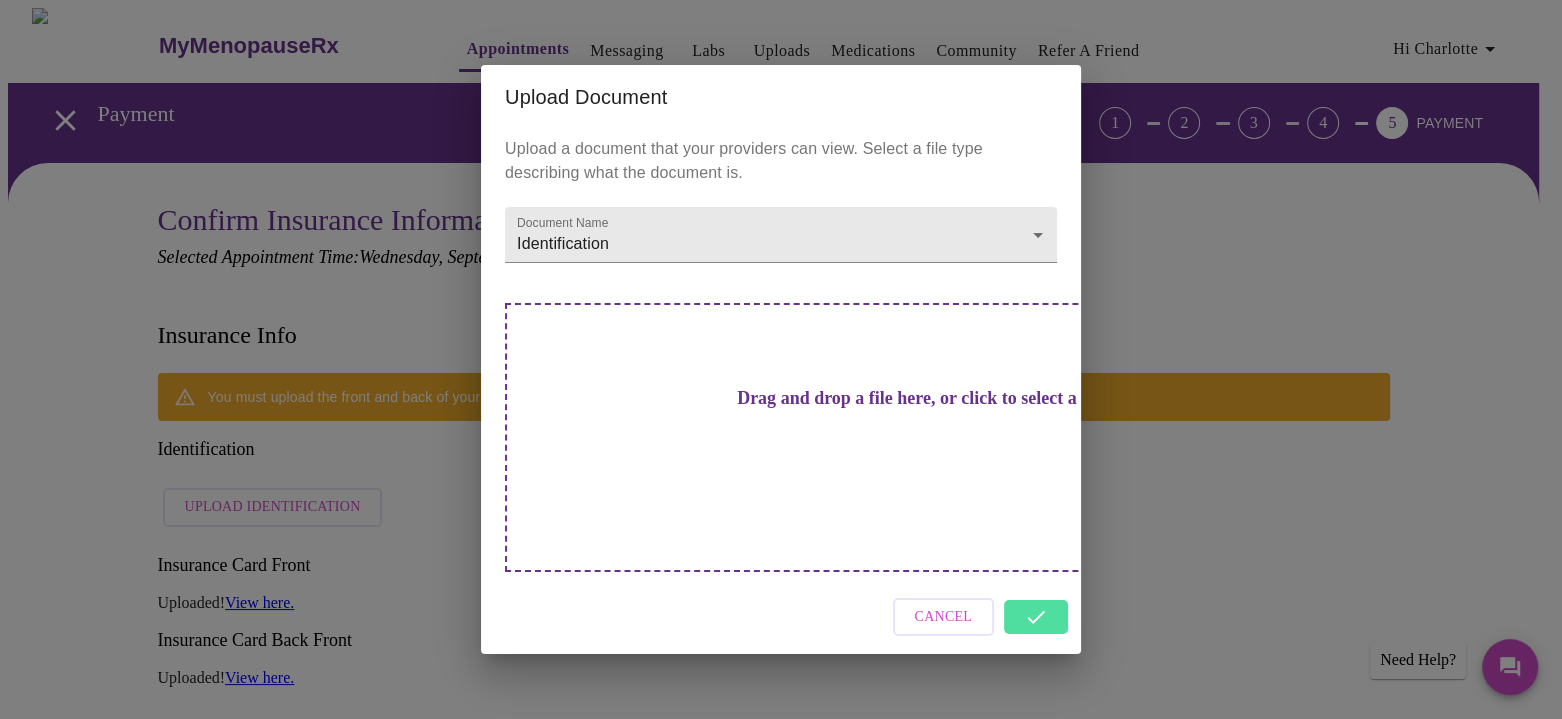 click on "Upload Document Upload a document that your providers can view. Select a file type describing what the document is. Document Name Identification Identification Drag and drop a file here, or click to select a file Cancel" at bounding box center (781, 359) 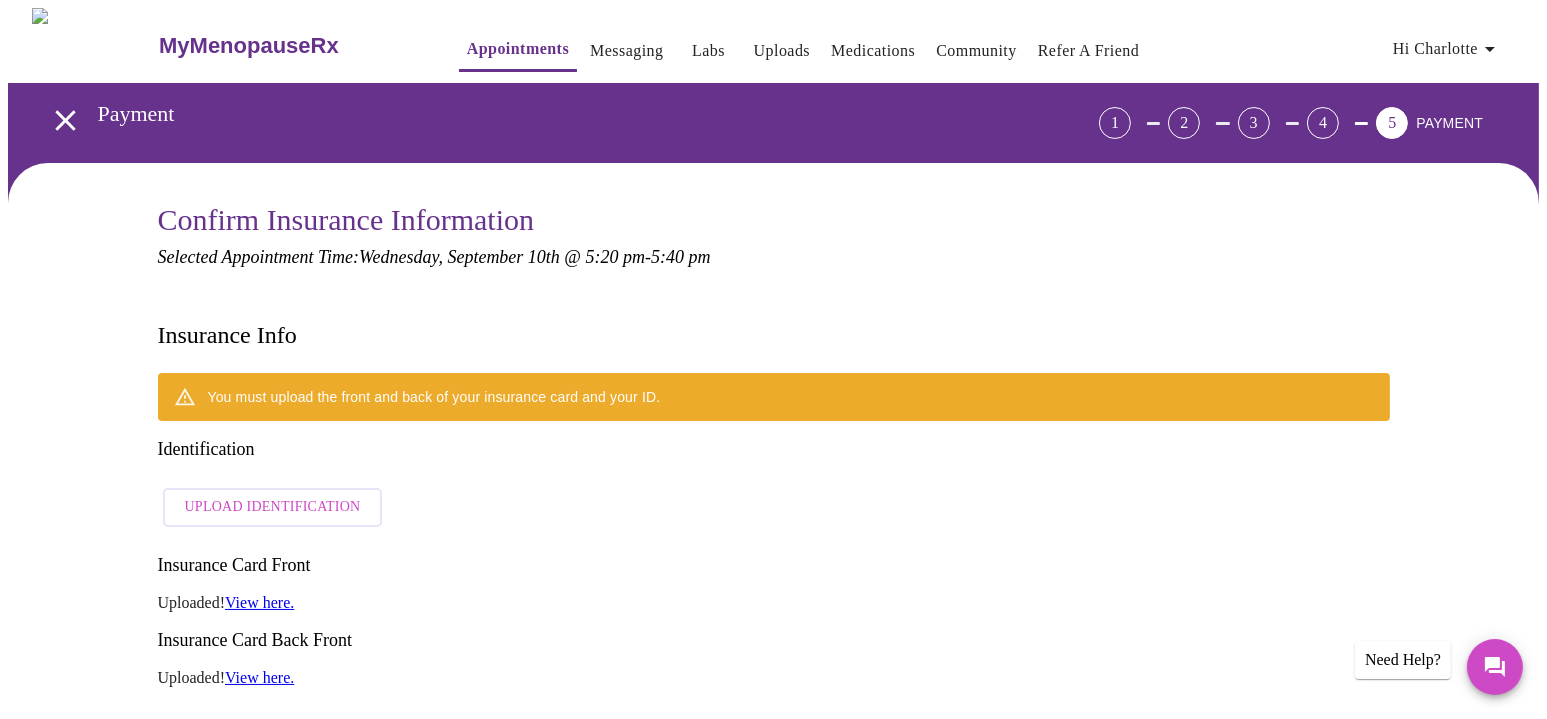 click on "View here." at bounding box center (259, 602) 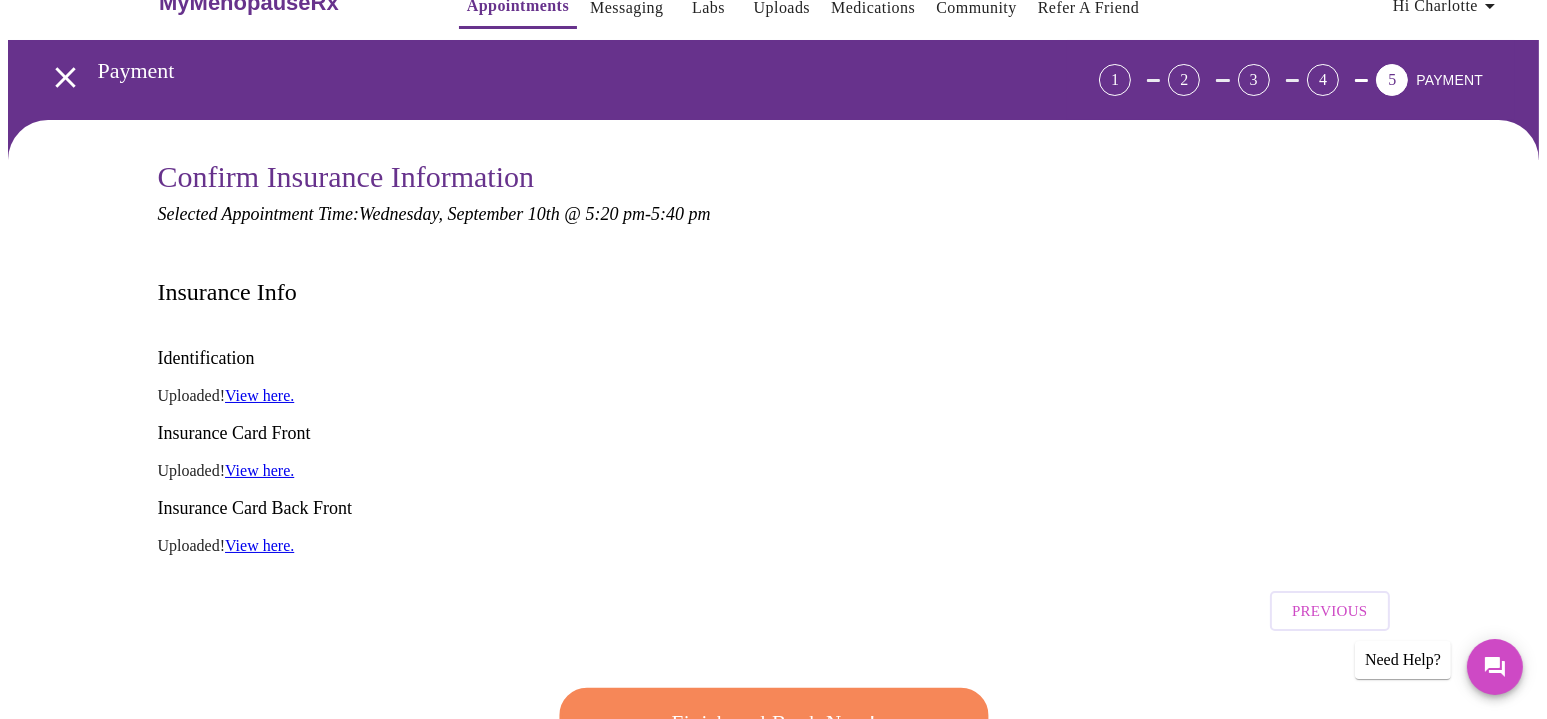 scroll, scrollTop: 66, scrollLeft: 0, axis: vertical 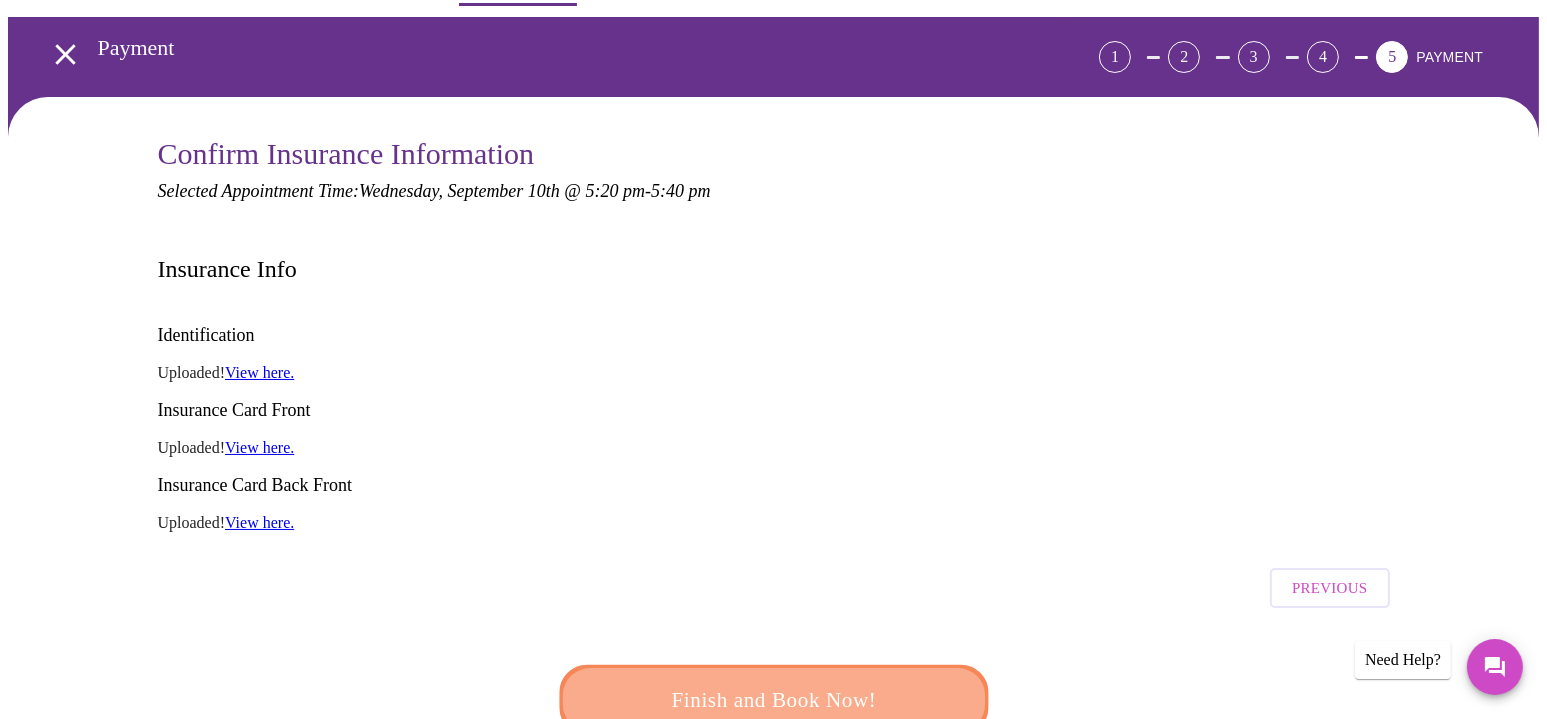click on "Finish and Book Now!" at bounding box center [774, 700] 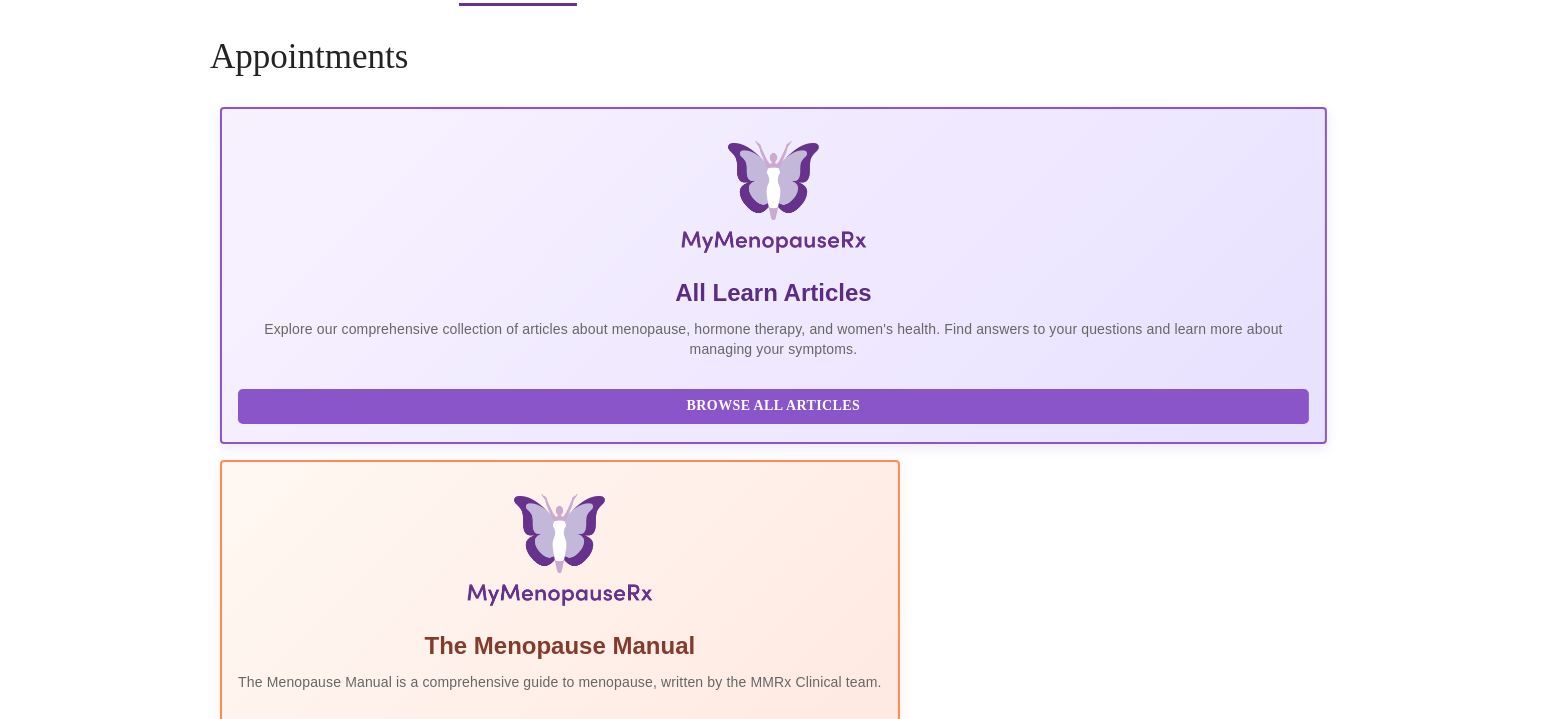 scroll, scrollTop: 0, scrollLeft: 0, axis: both 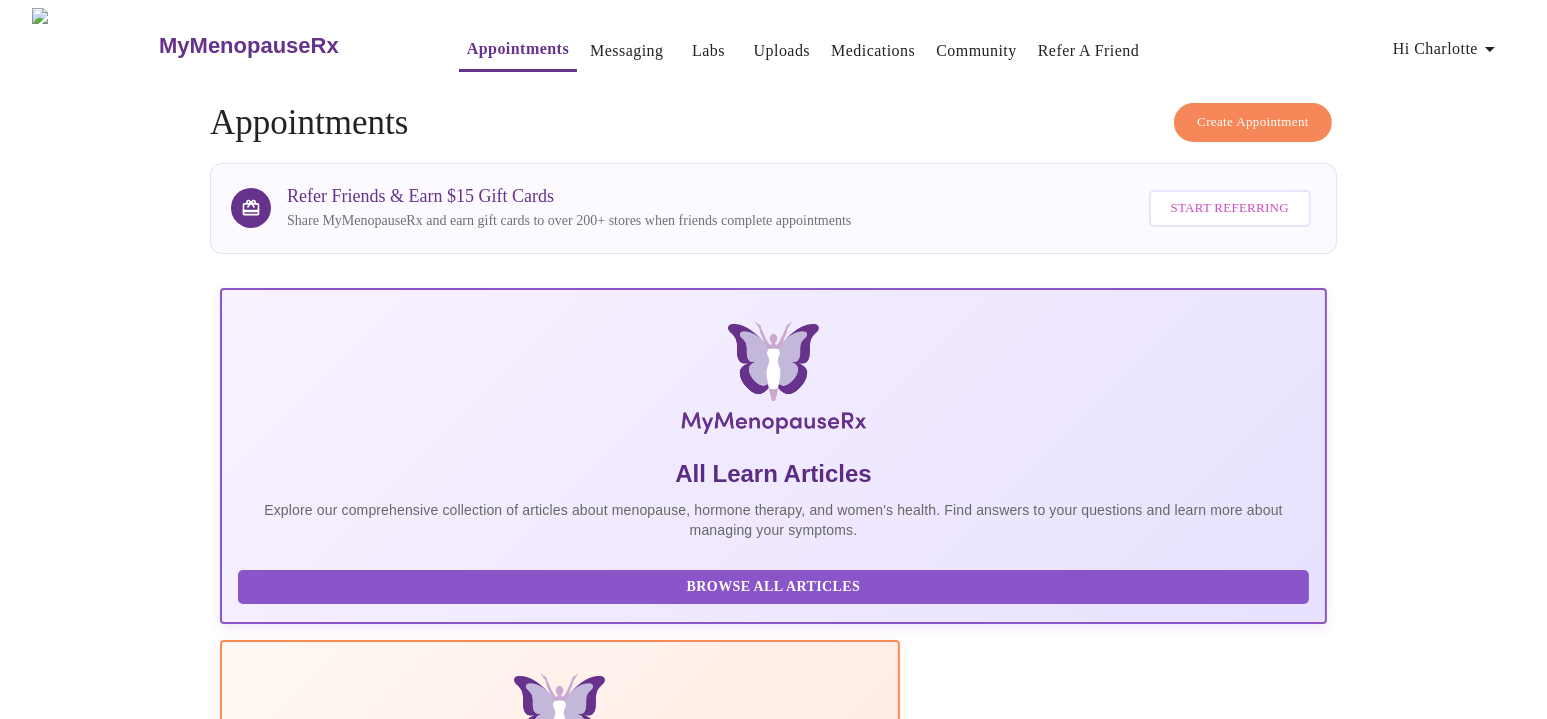 click on "Start Referring" at bounding box center (1230, 208) 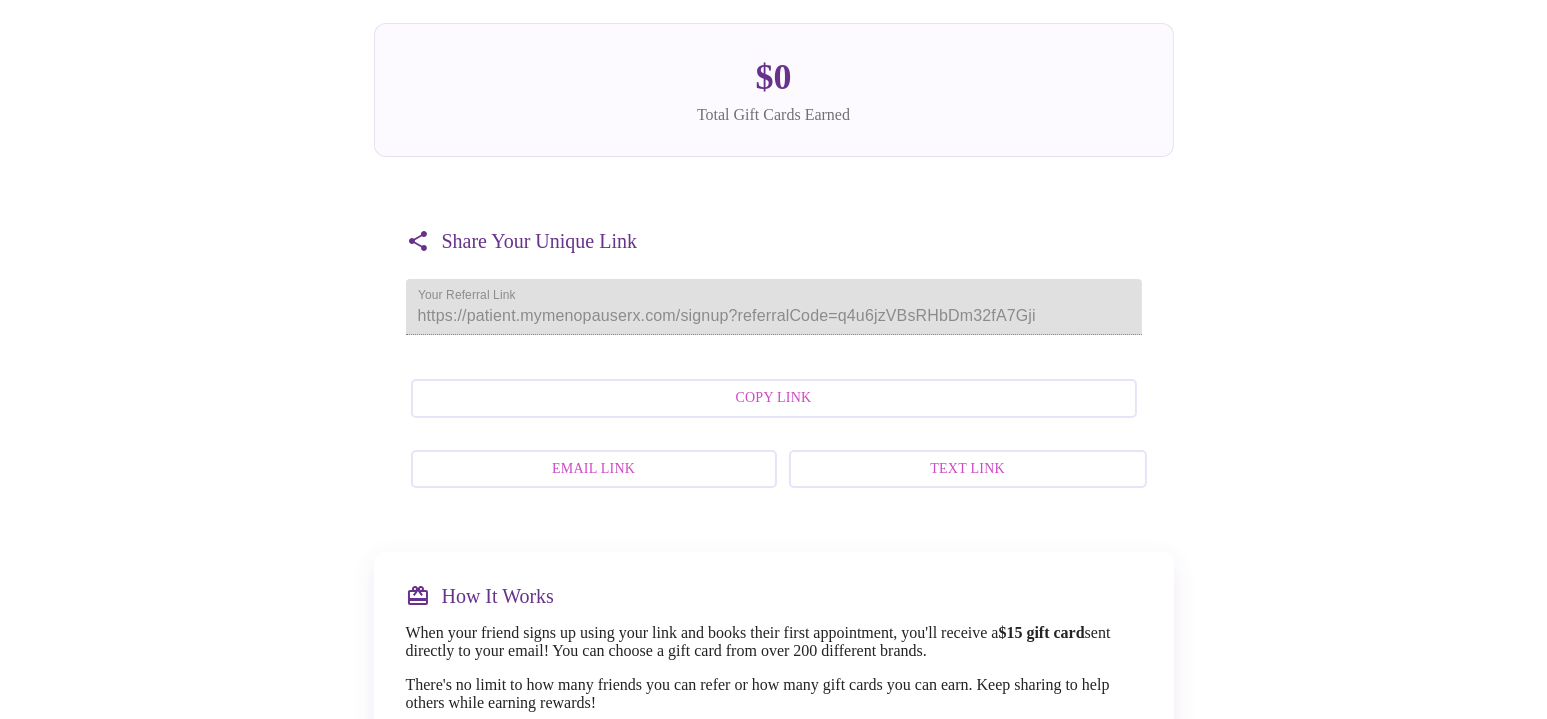 scroll, scrollTop: 0, scrollLeft: 0, axis: both 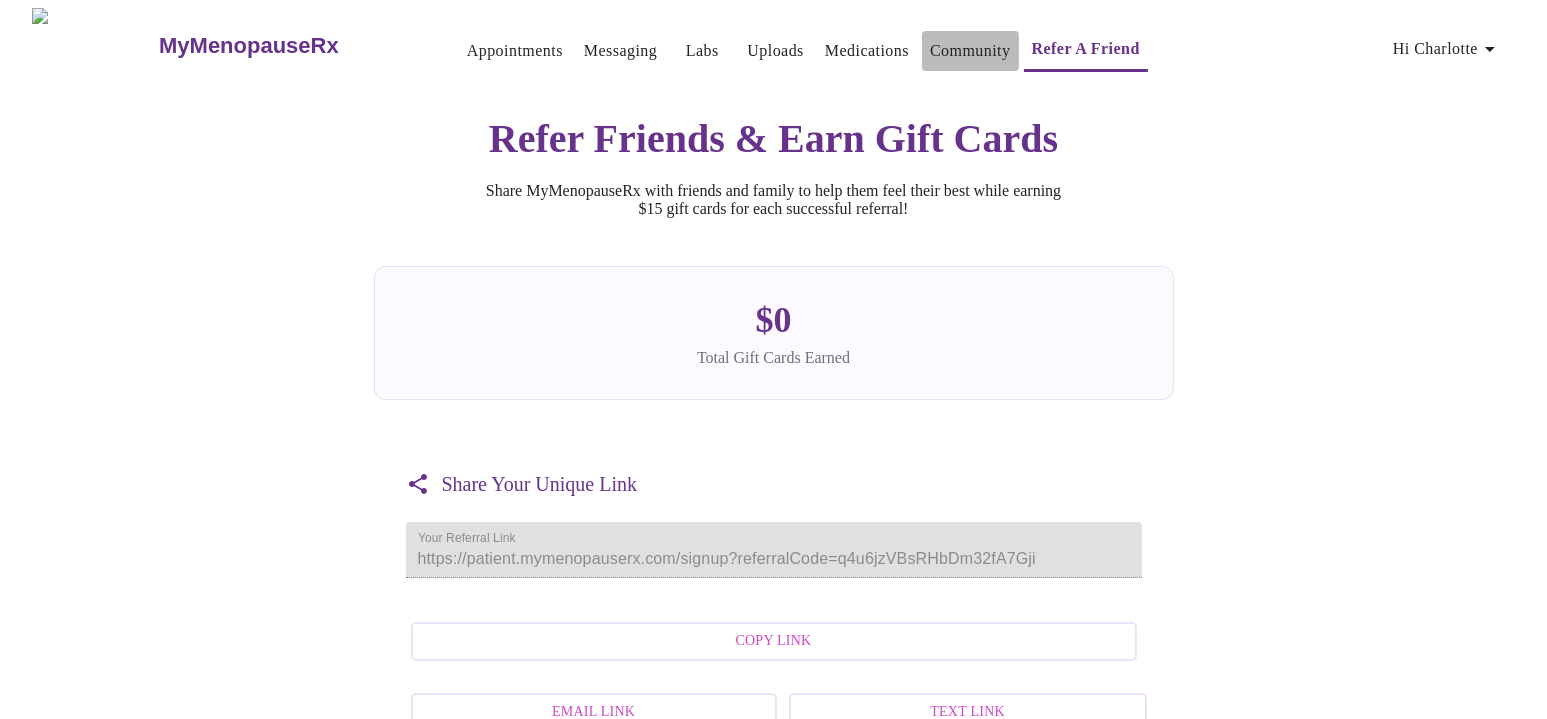 click on "Community" at bounding box center (970, 51) 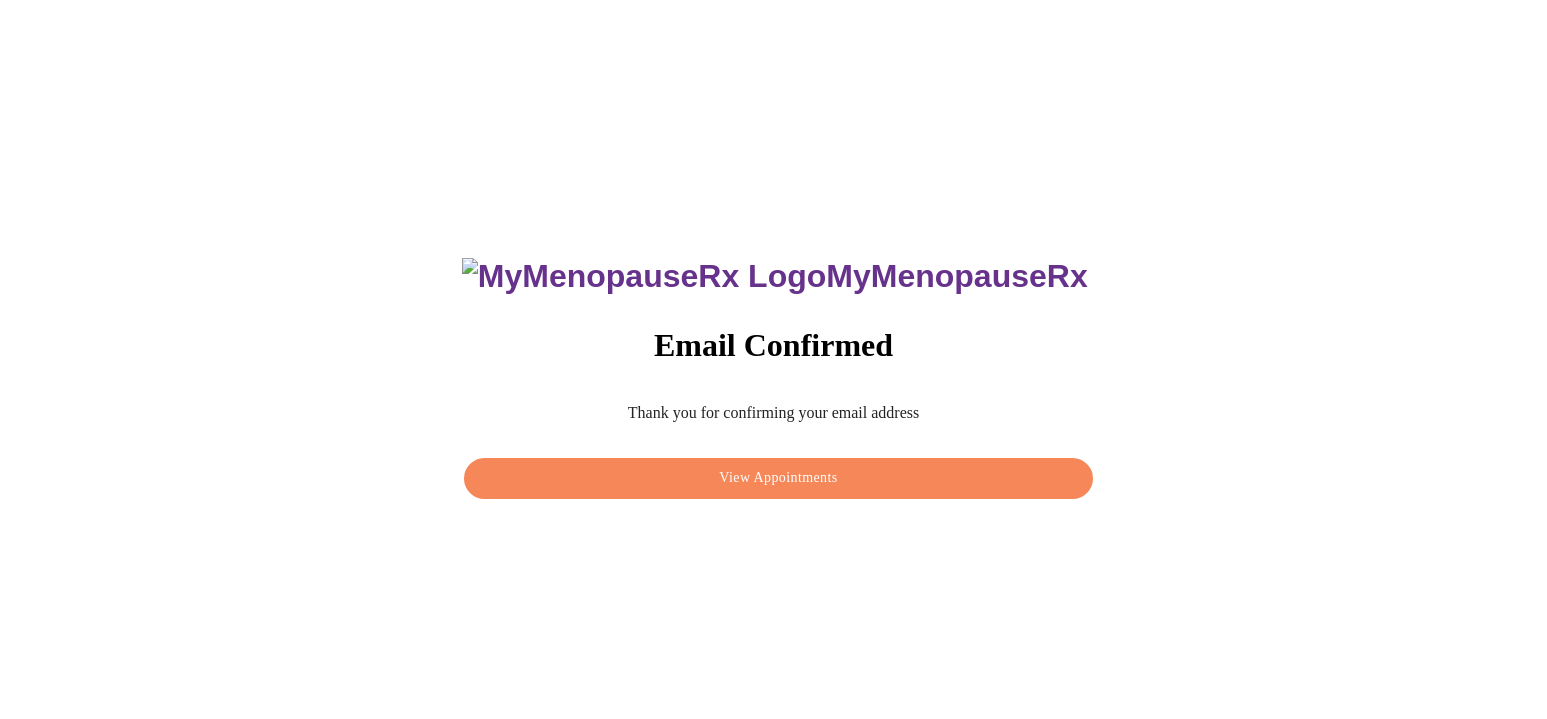 scroll, scrollTop: 0, scrollLeft: 0, axis: both 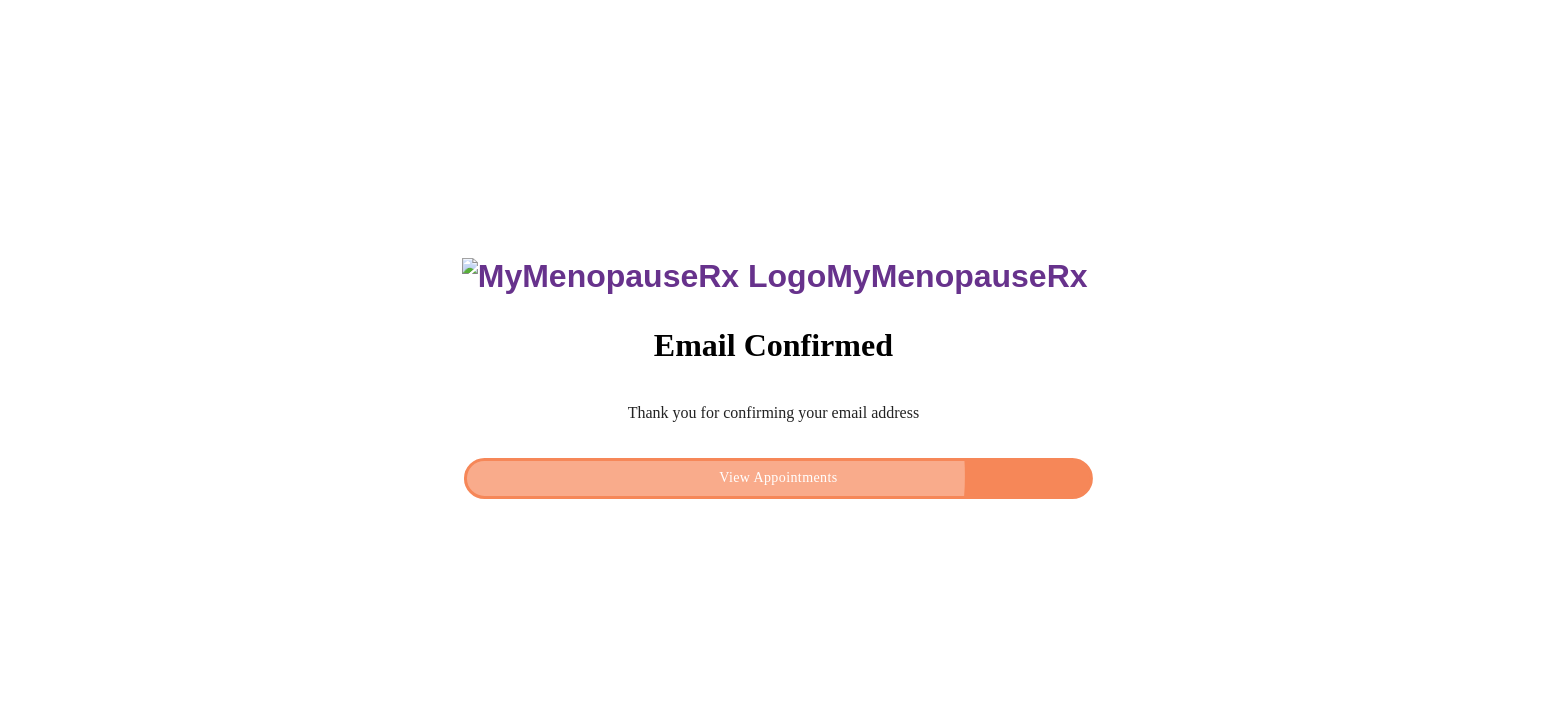 click on "View Appointments" at bounding box center [778, 478] 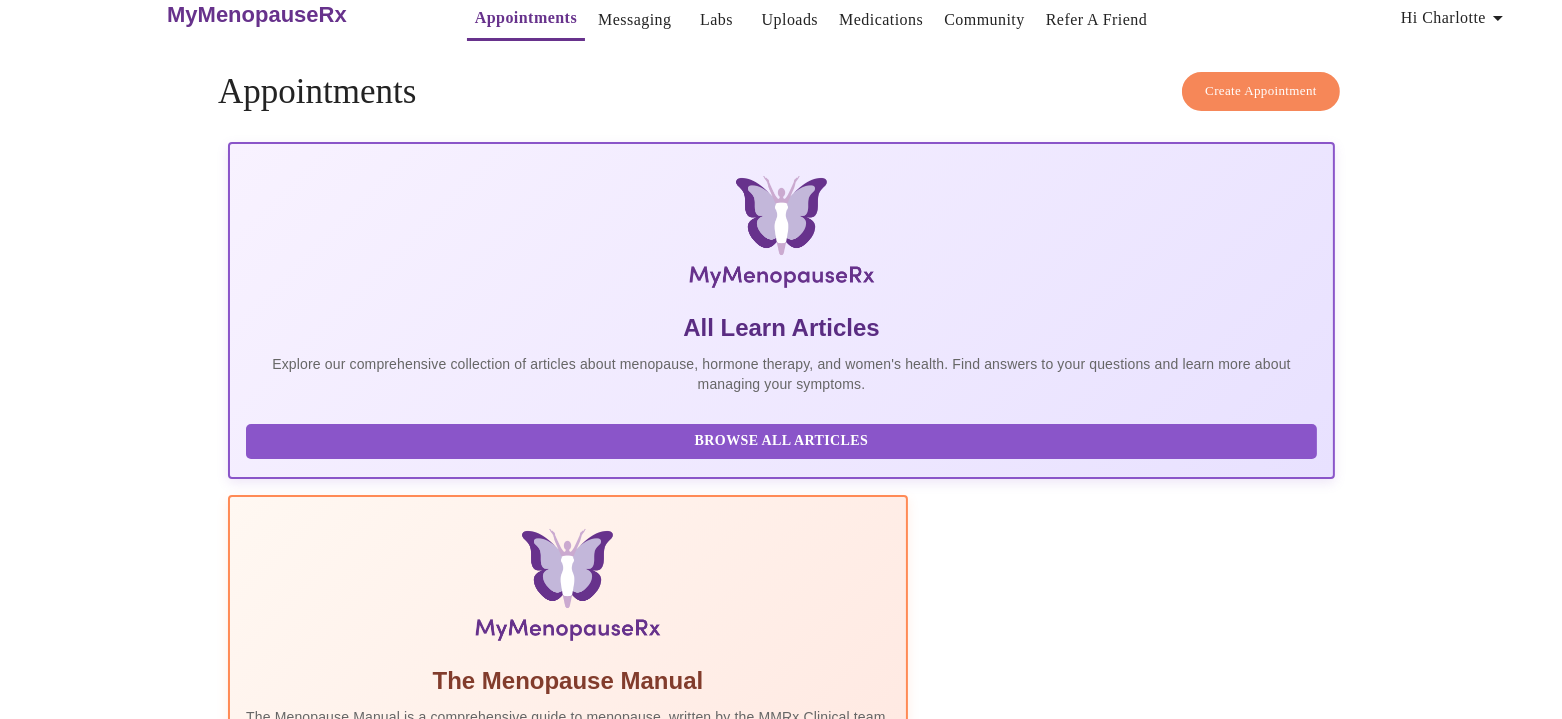 scroll, scrollTop: 0, scrollLeft: 0, axis: both 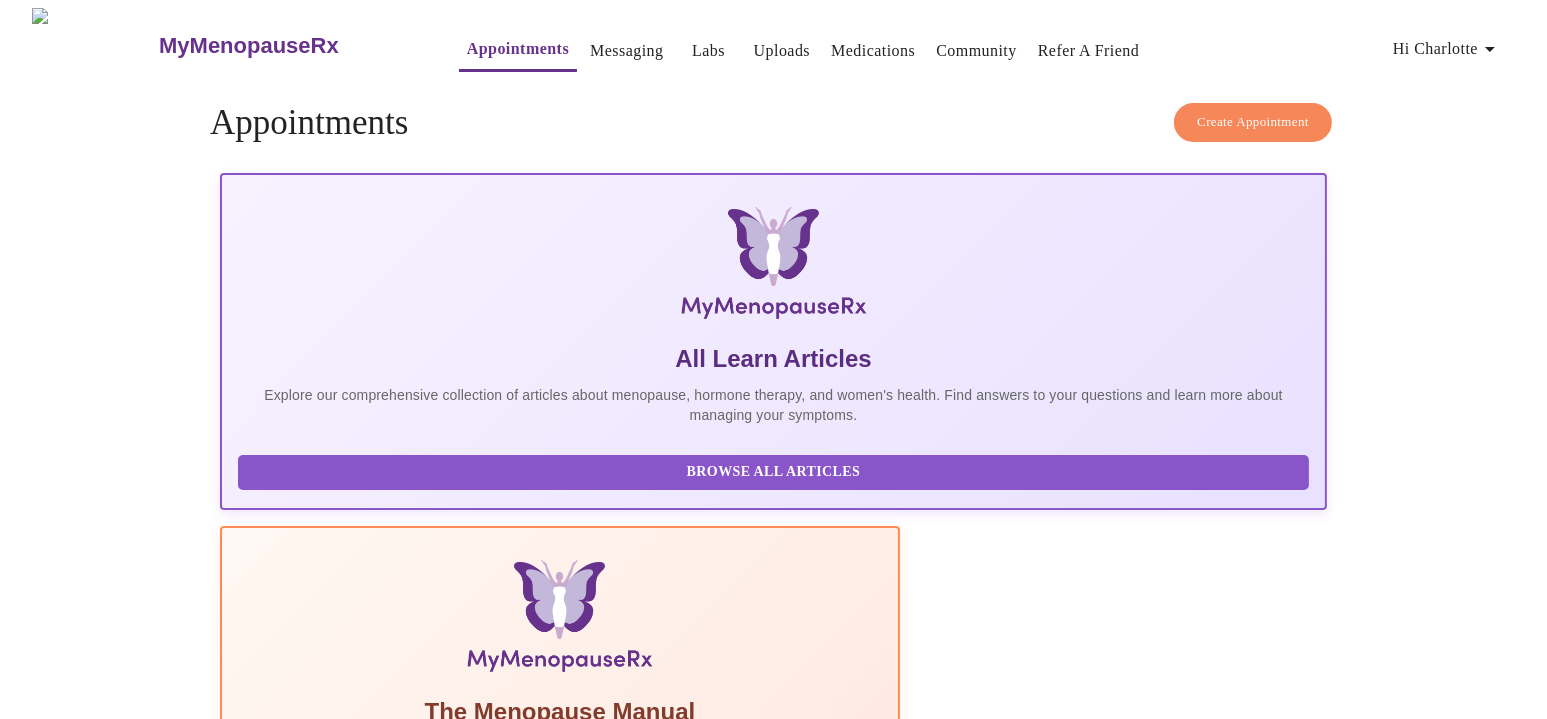 click on "Hi Charlotte" at bounding box center [1447, 49] 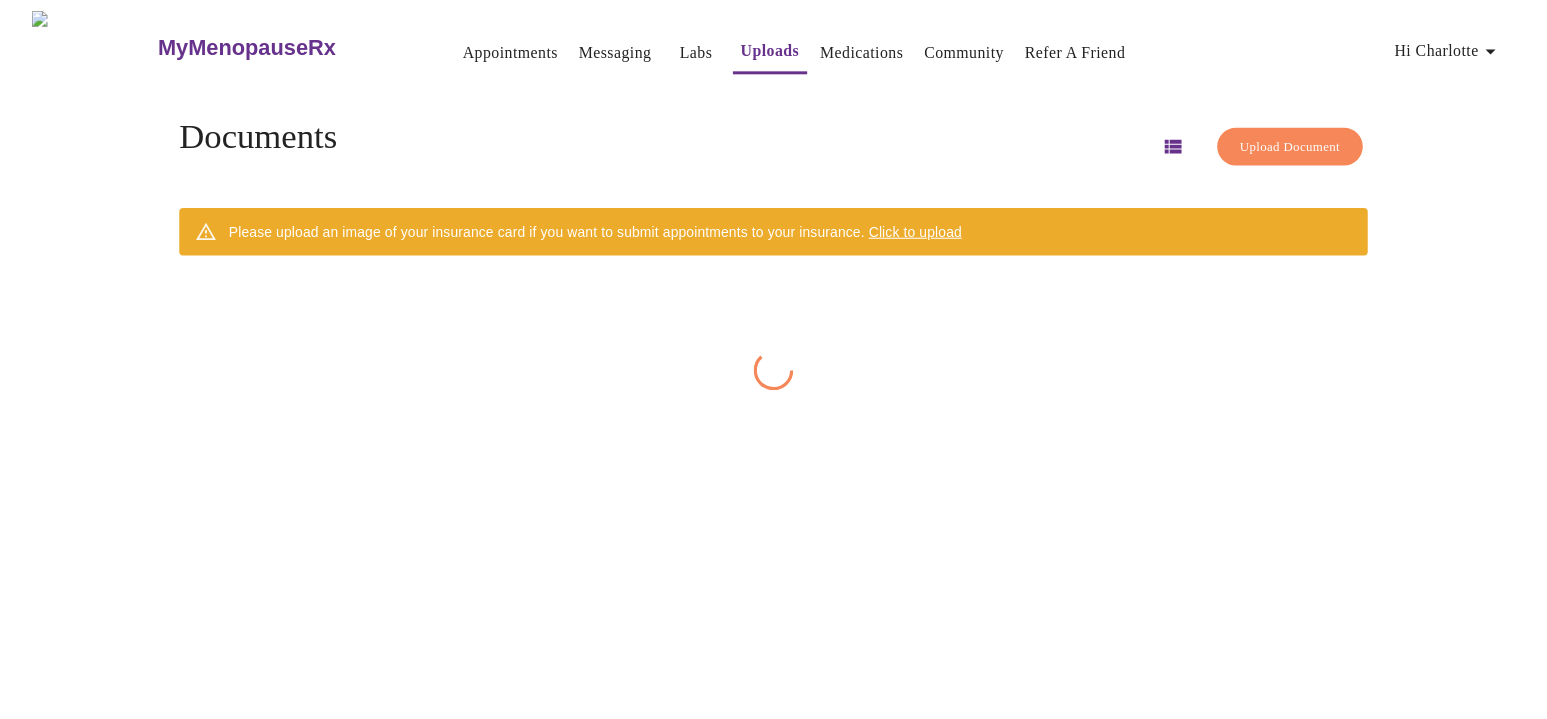 scroll, scrollTop: 0, scrollLeft: 0, axis: both 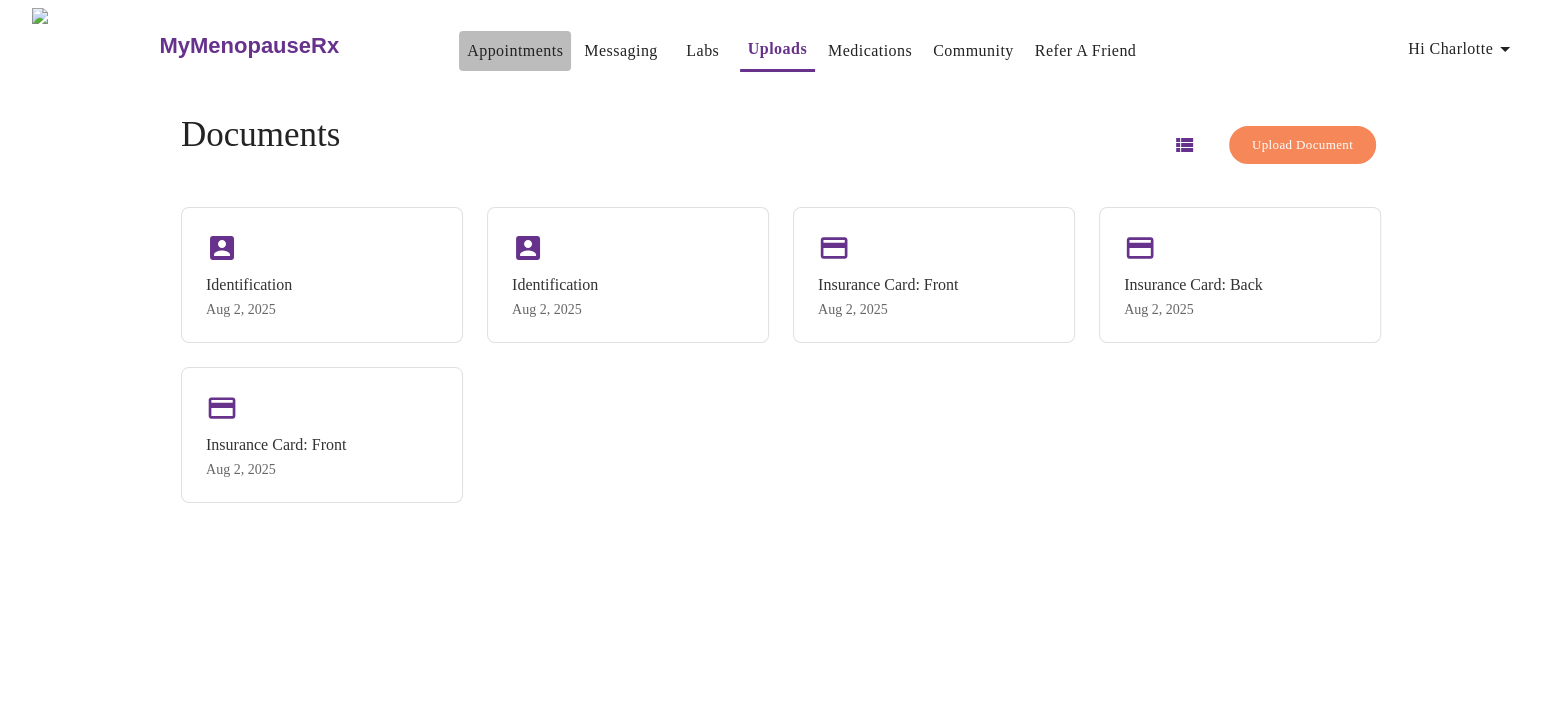 click on "Appointments" at bounding box center (515, 51) 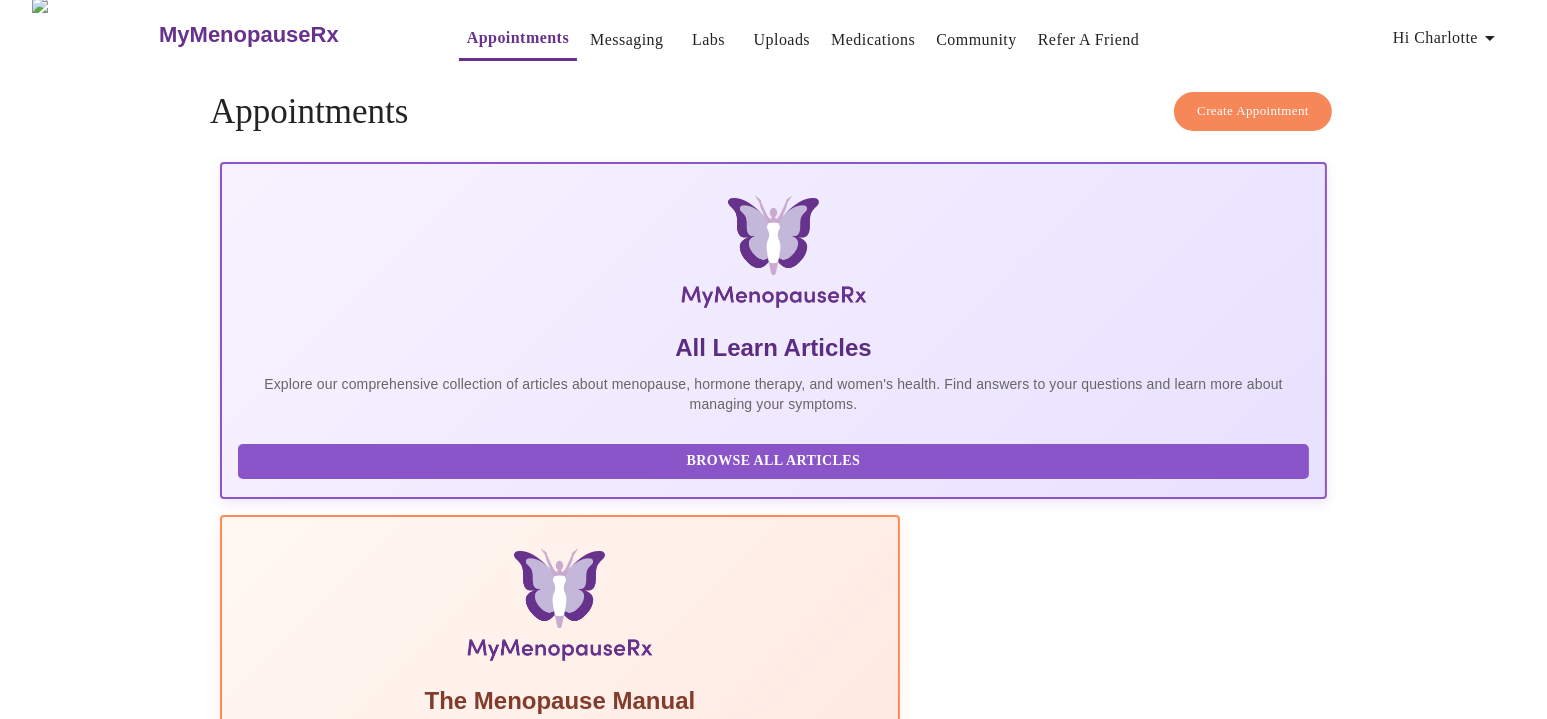 scroll, scrollTop: 0, scrollLeft: 0, axis: both 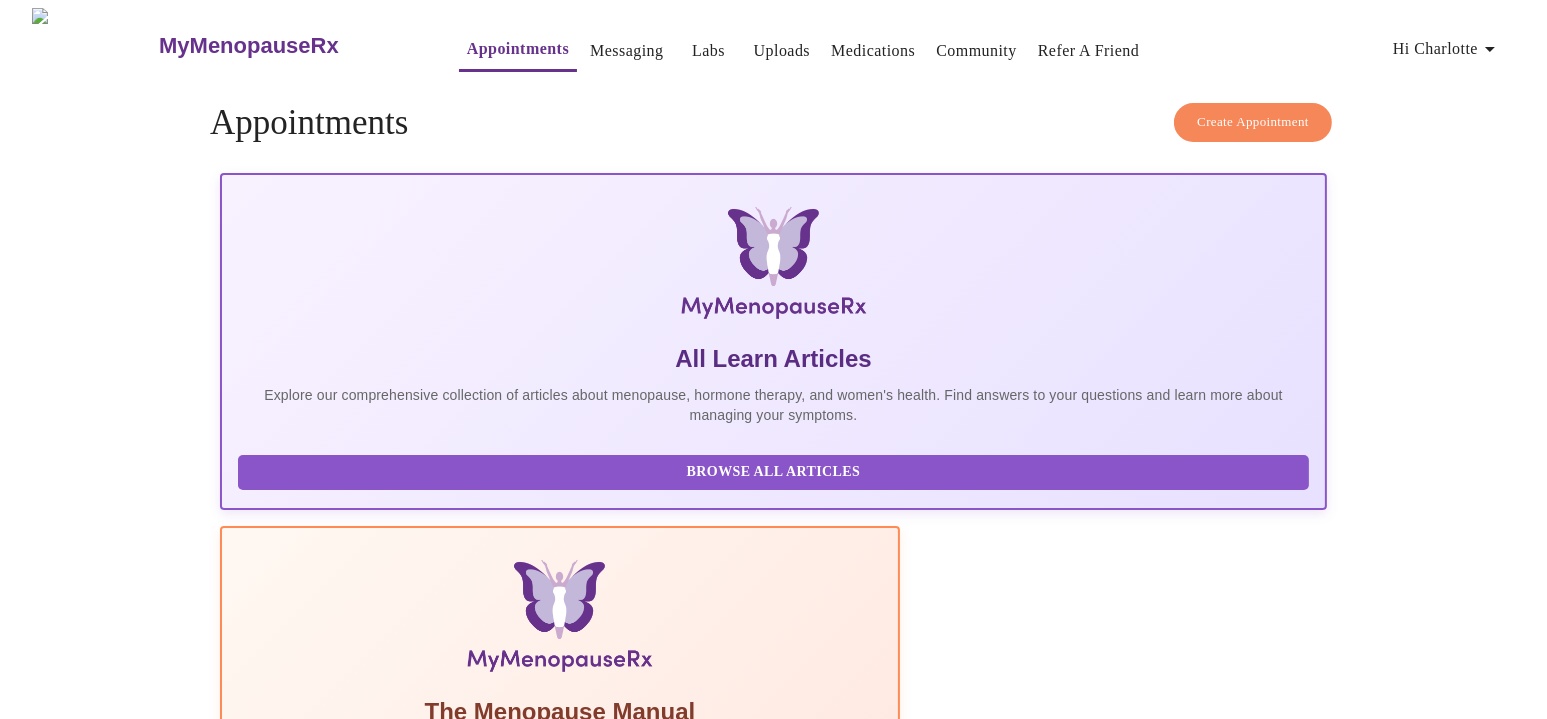 click on "Browse All Articles" at bounding box center (773, 472) 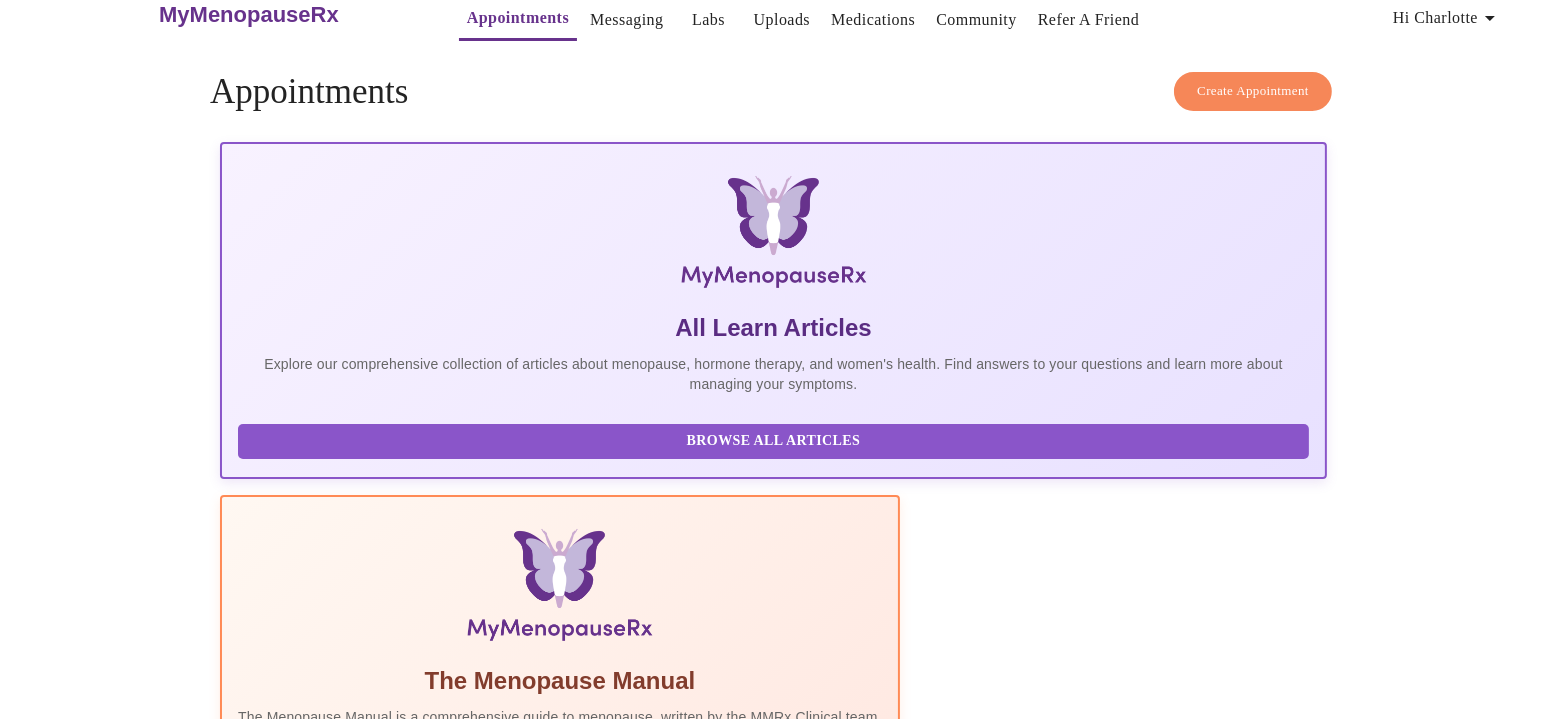 scroll, scrollTop: 0, scrollLeft: 0, axis: both 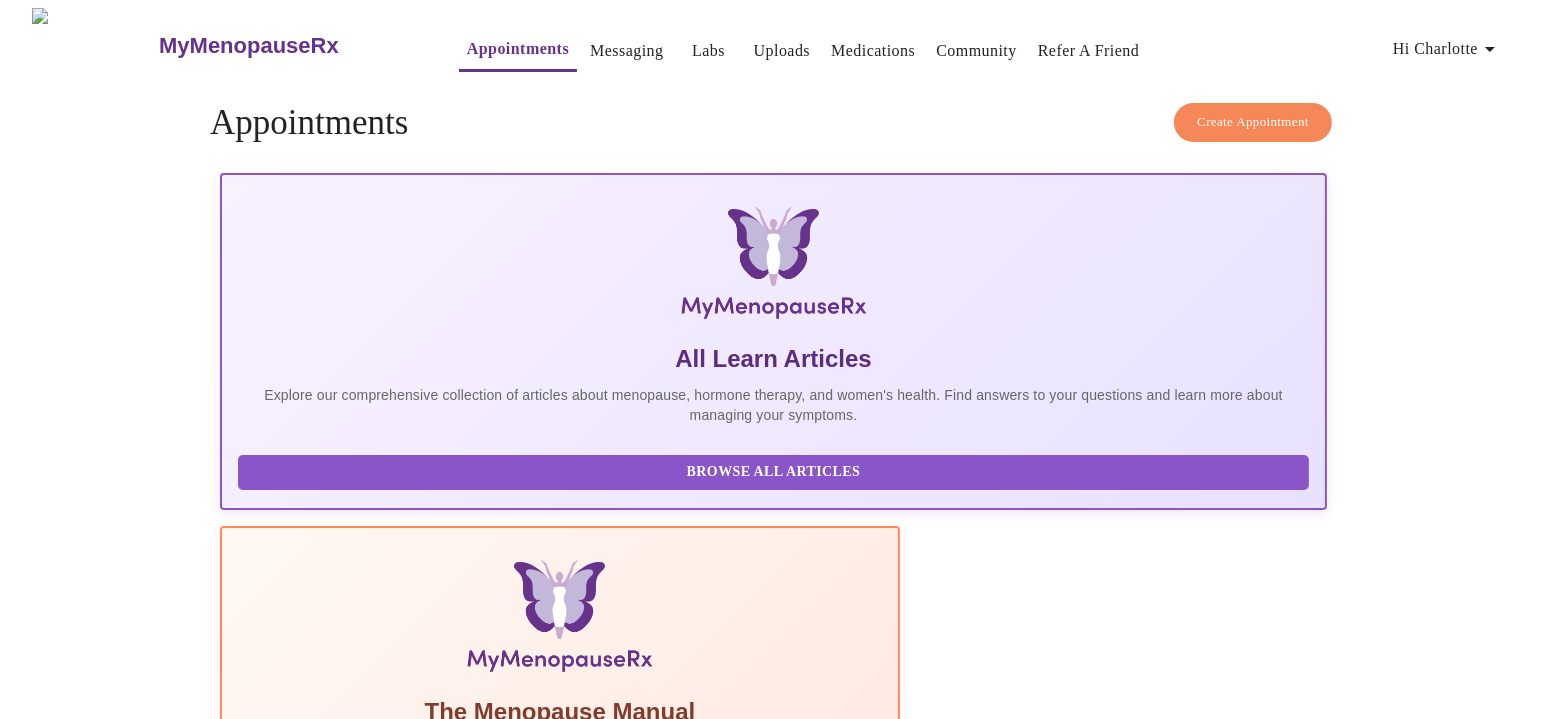 click on "Hi Charlotte" at bounding box center (1447, 49) 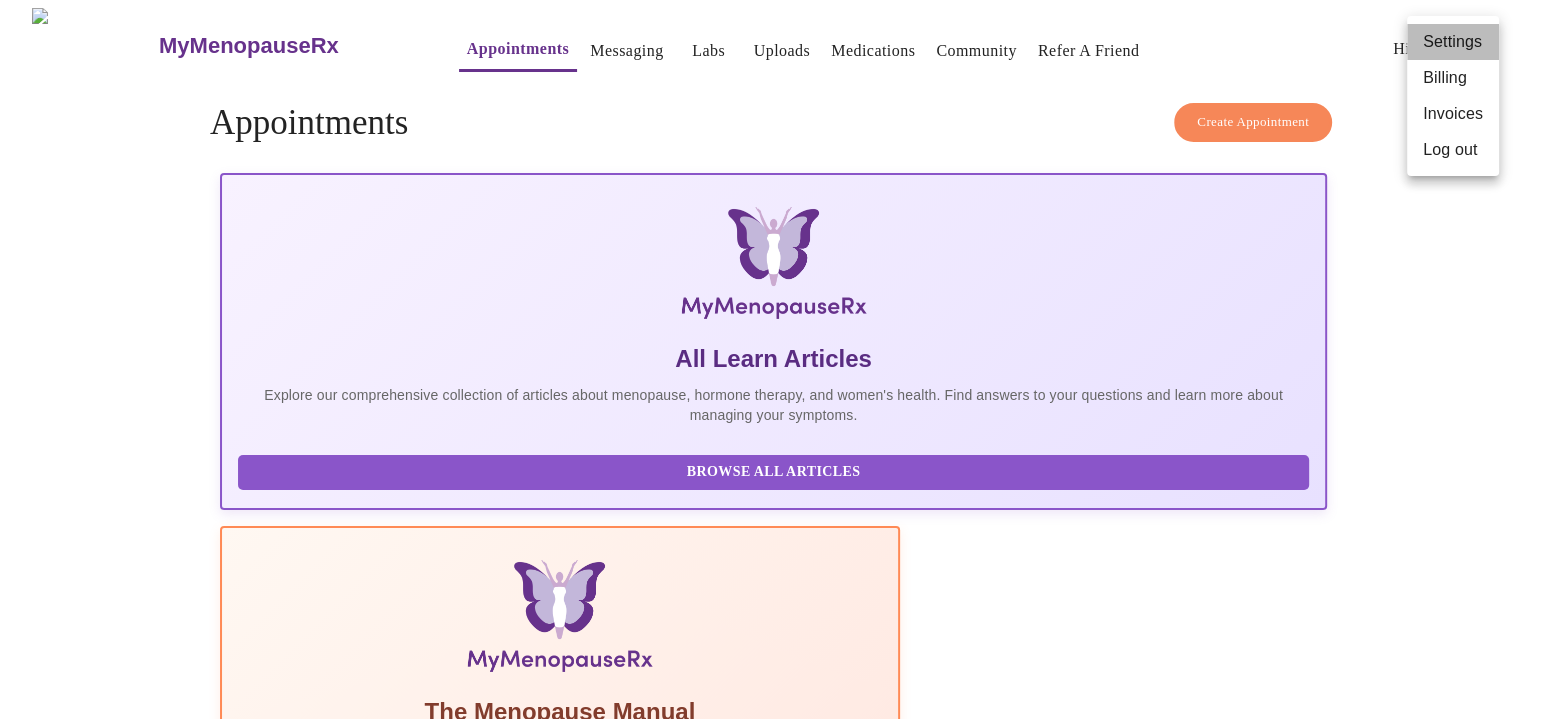 click on "Settings" at bounding box center (1453, 42) 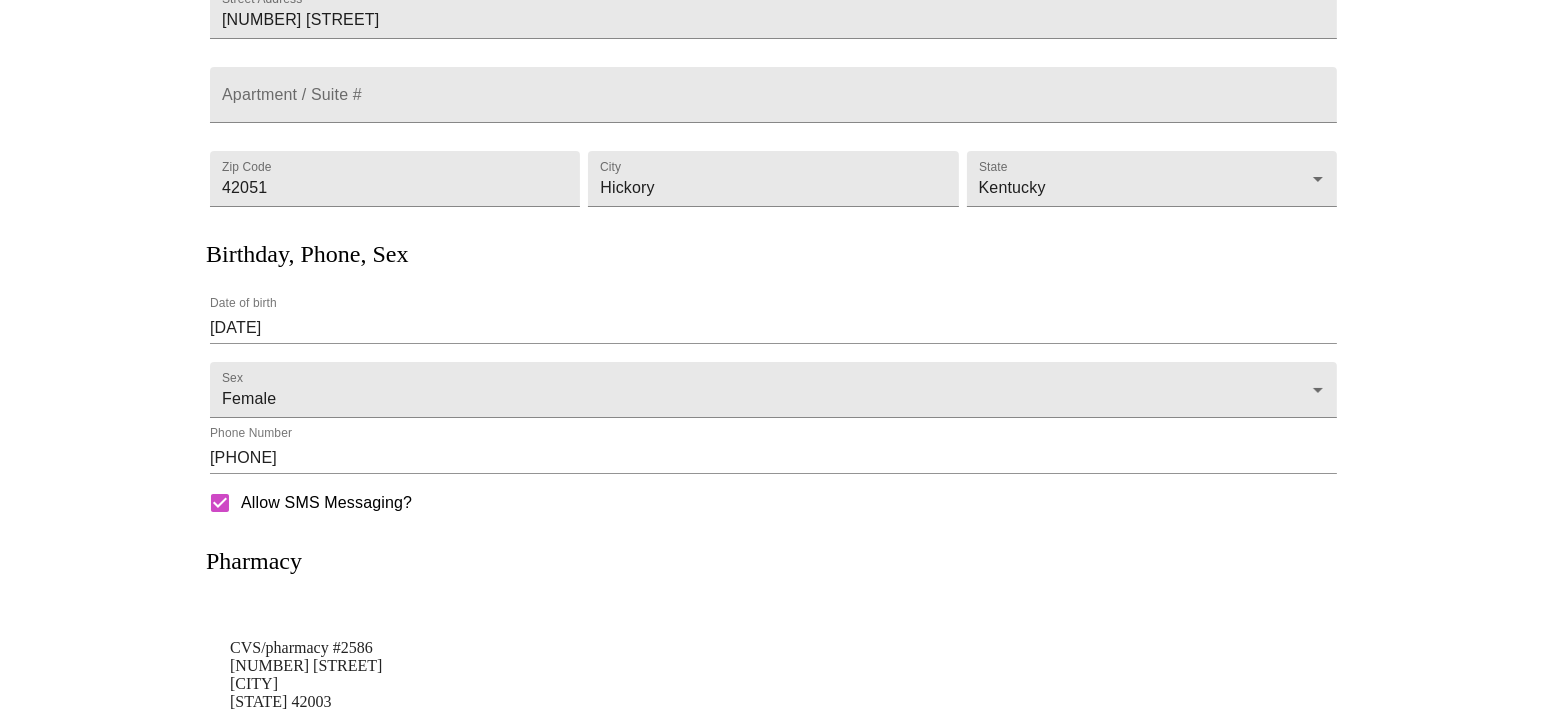 scroll, scrollTop: 0, scrollLeft: 0, axis: both 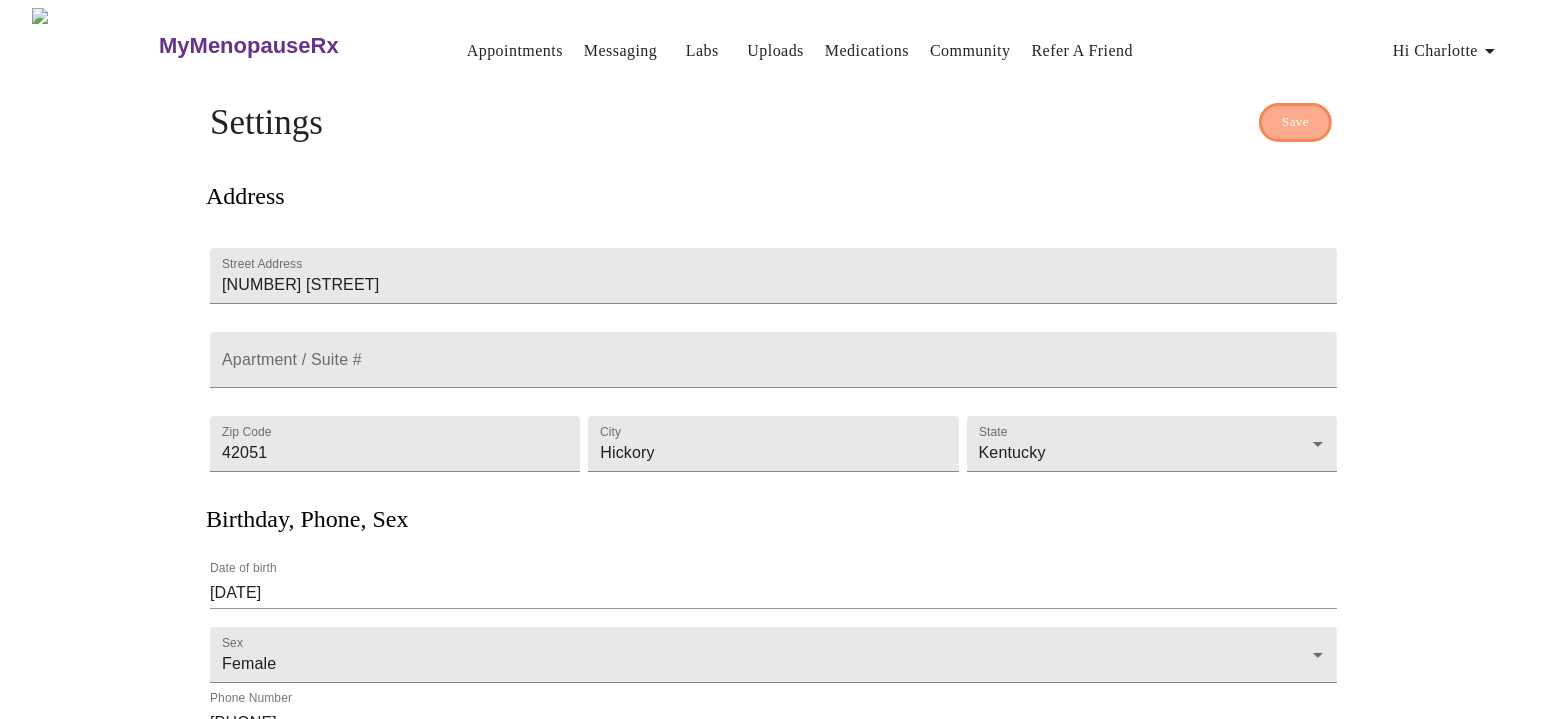 click on "Save" at bounding box center (1295, 122) 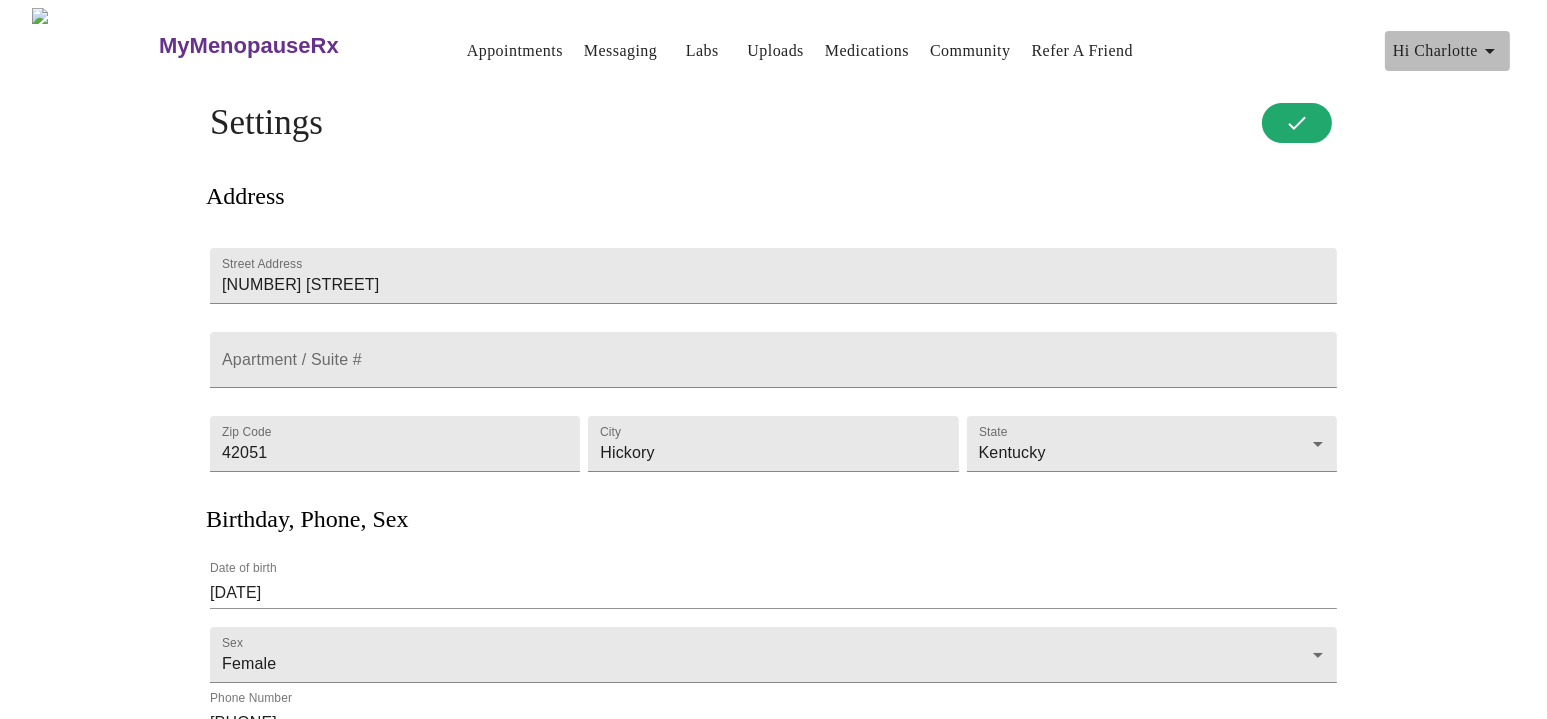 click 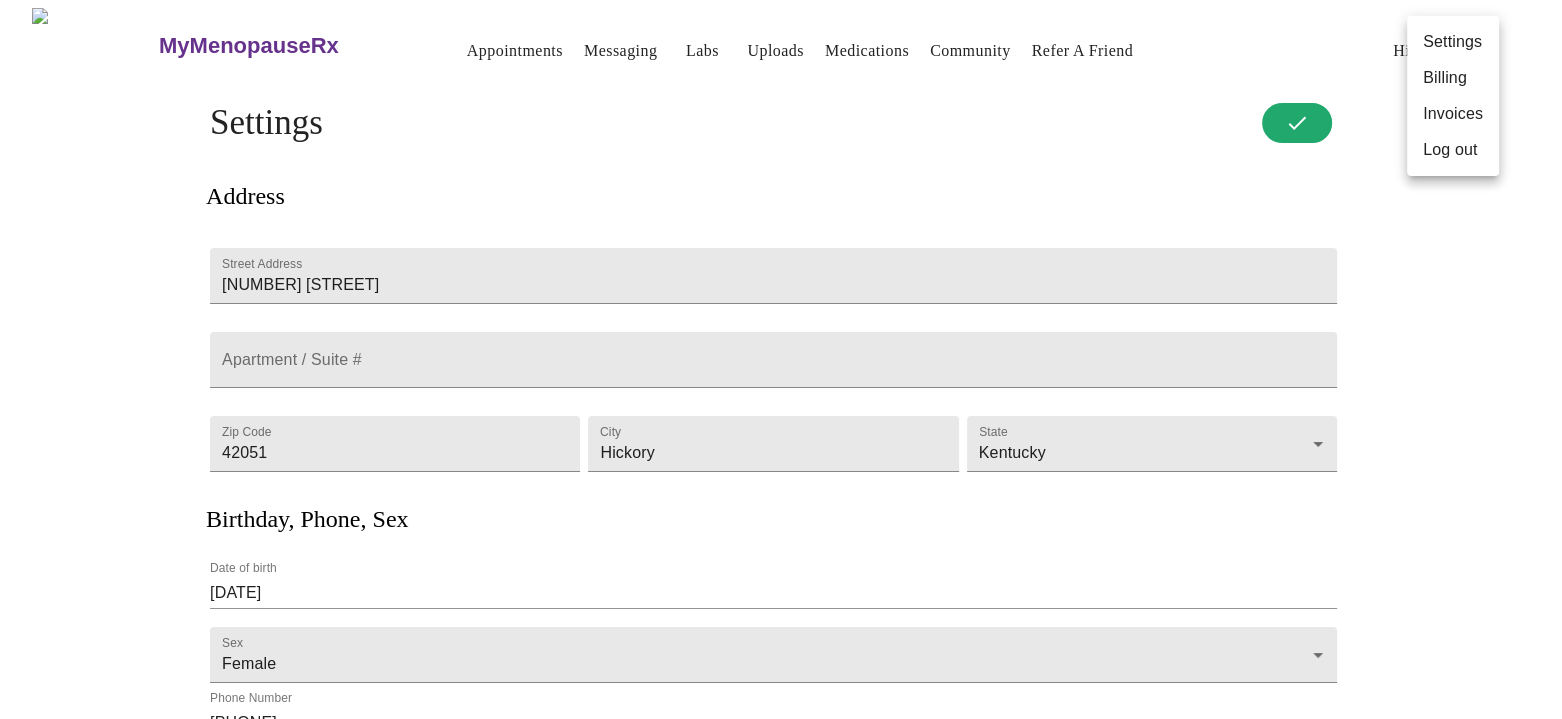 click on "Billing" at bounding box center [1453, 78] 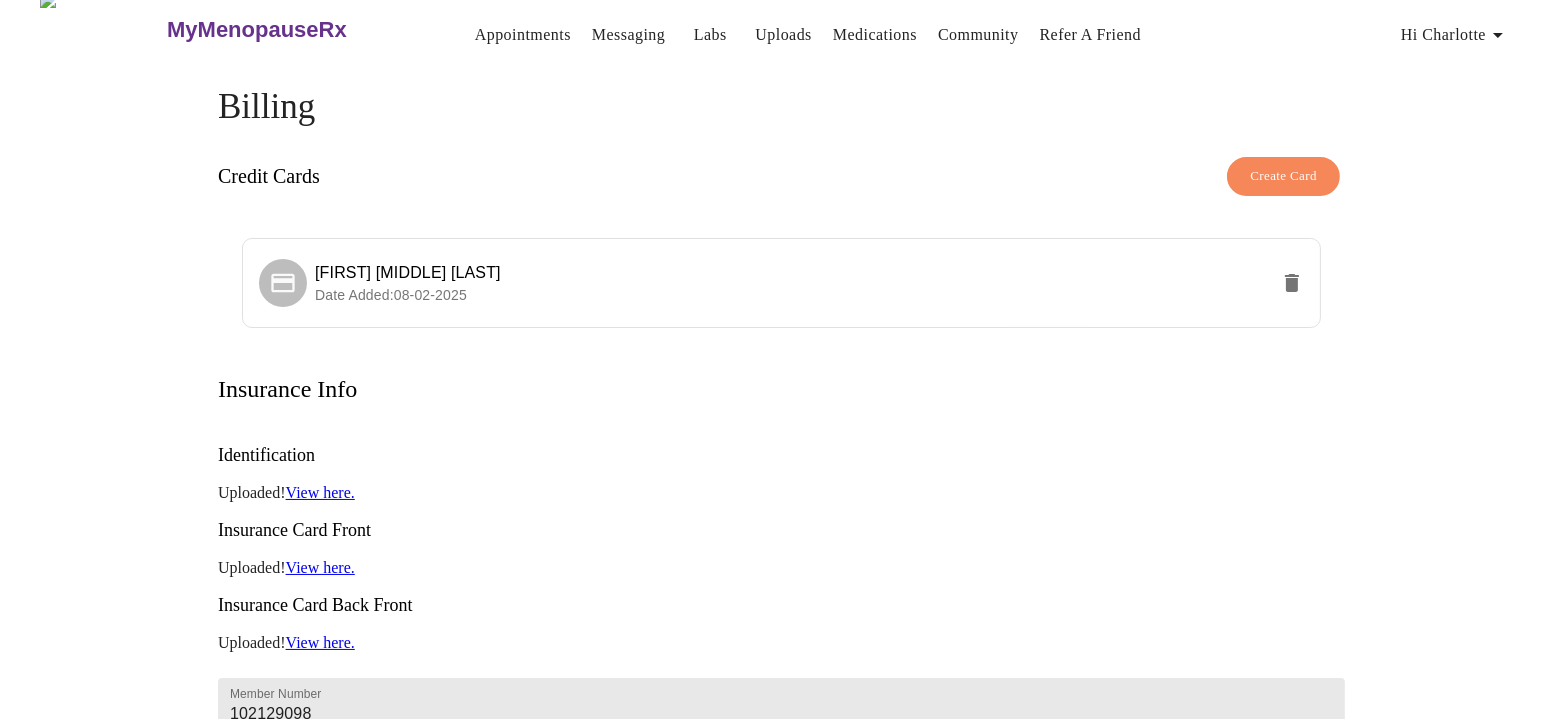 scroll, scrollTop: 0, scrollLeft: 0, axis: both 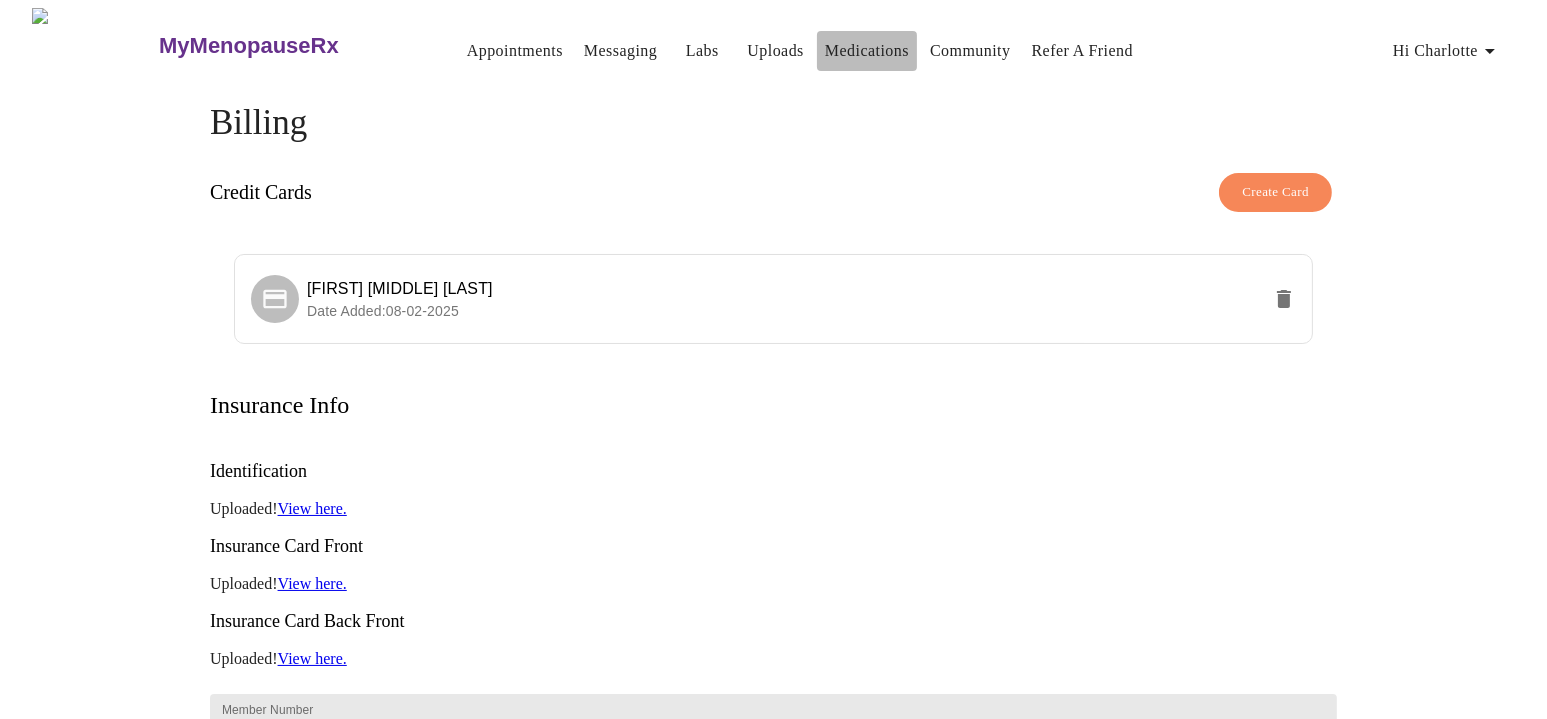 click on "Medications" at bounding box center (867, 51) 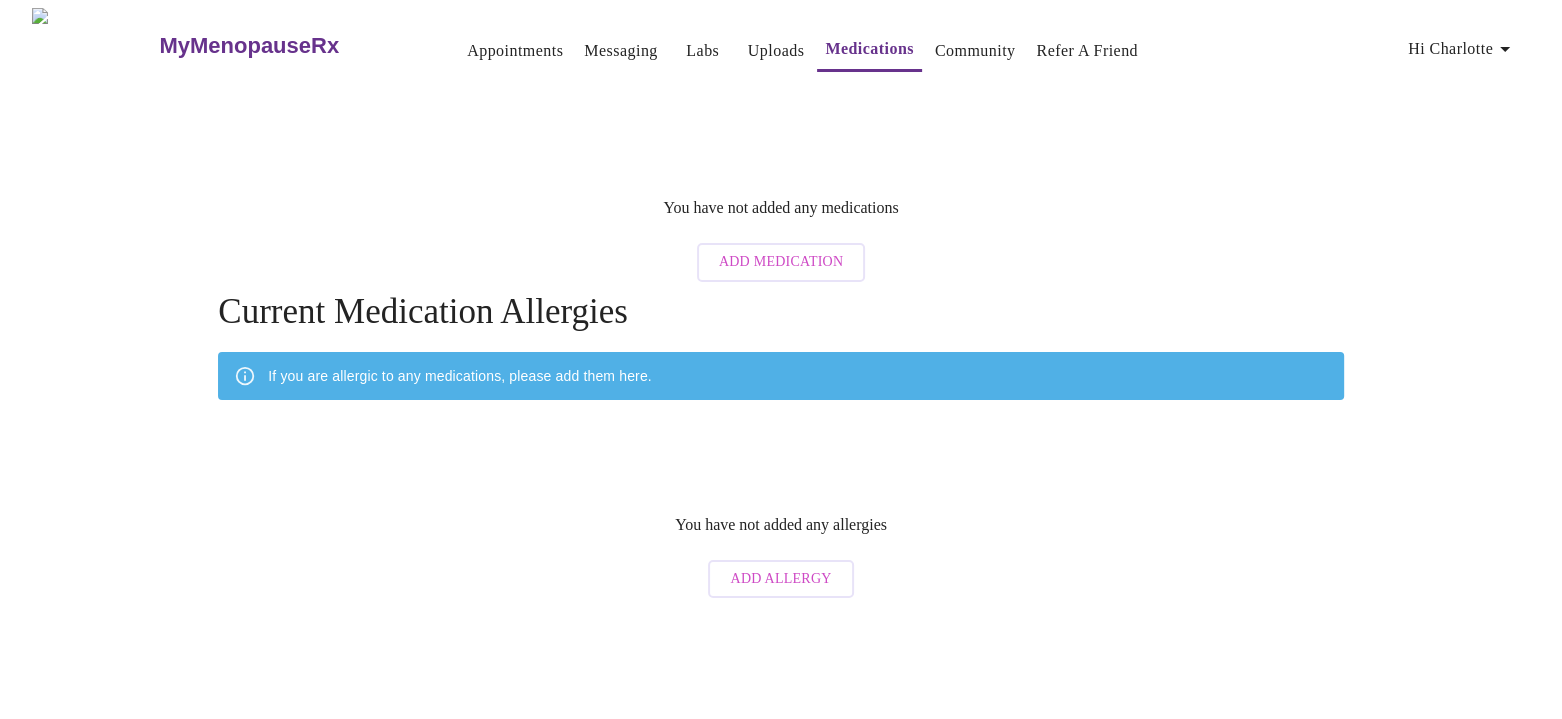 click on "Community" at bounding box center [975, 51] 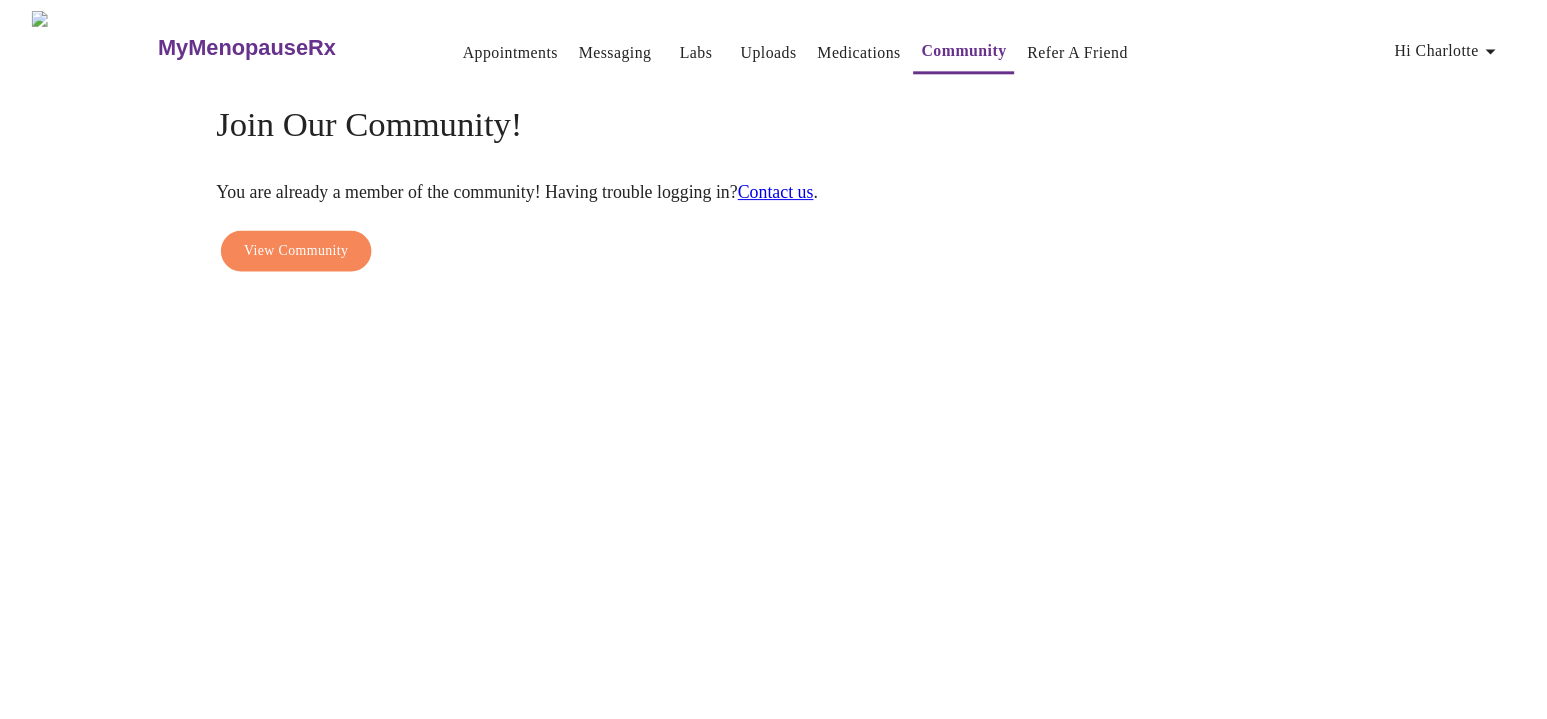 scroll, scrollTop: 0, scrollLeft: 0, axis: both 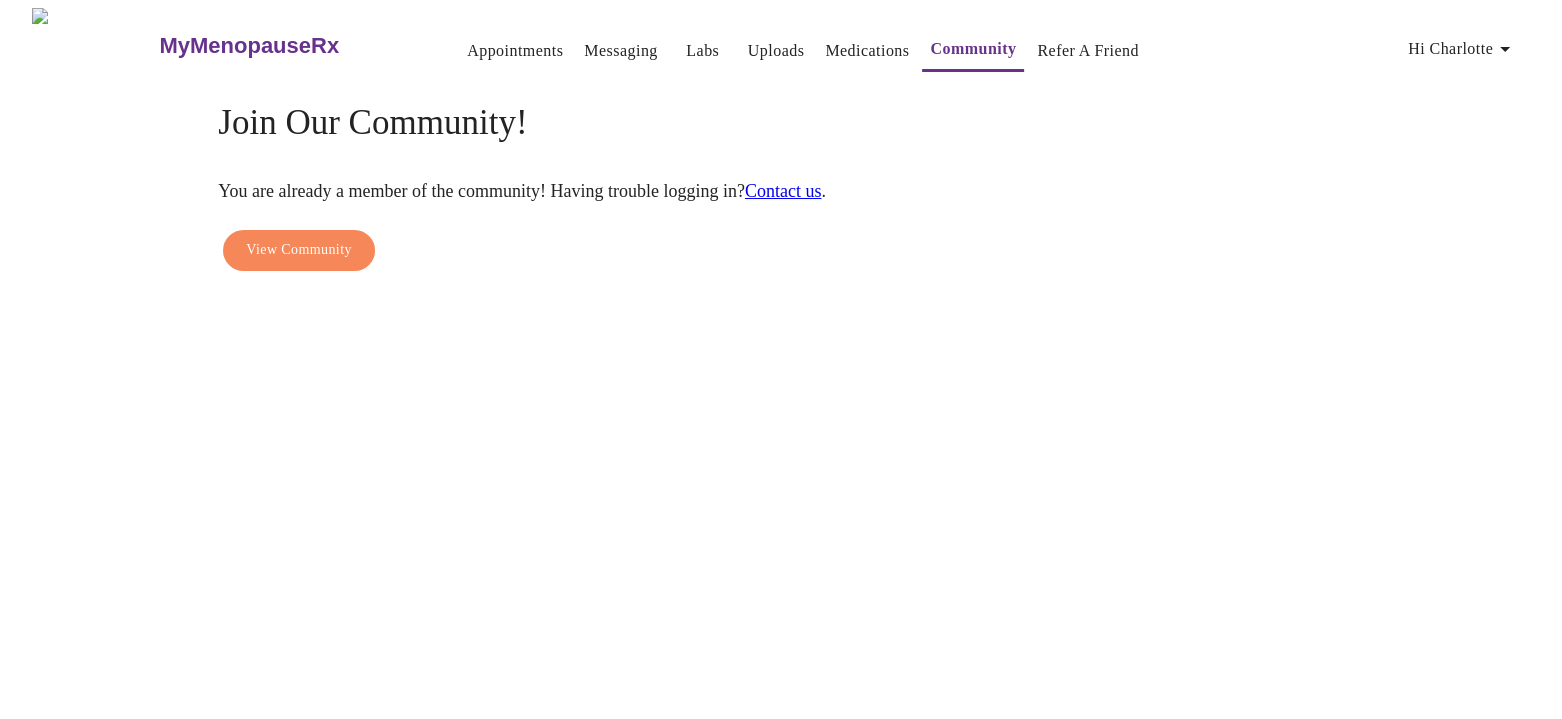 click on "Contact us" at bounding box center (783, 191) 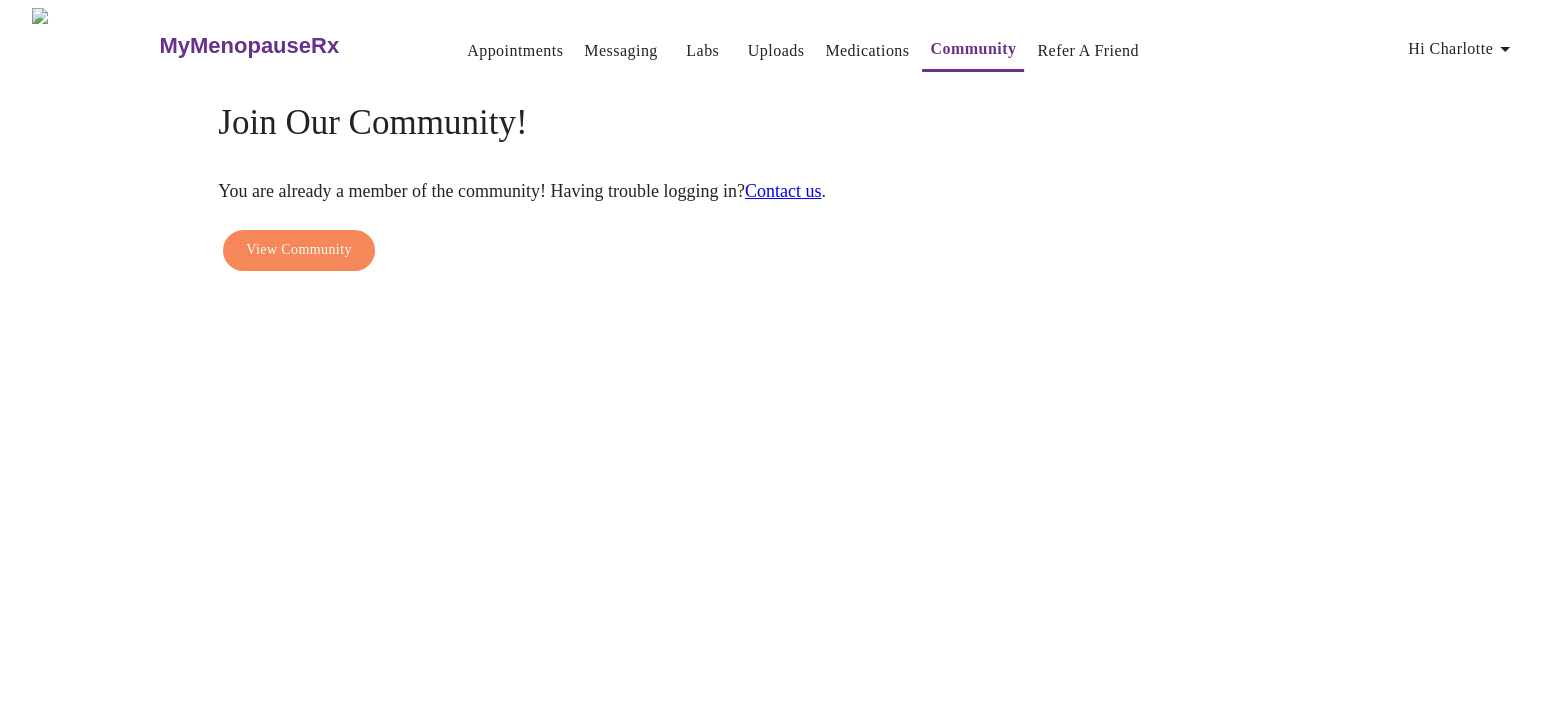click on "Messaging" at bounding box center (620, 51) 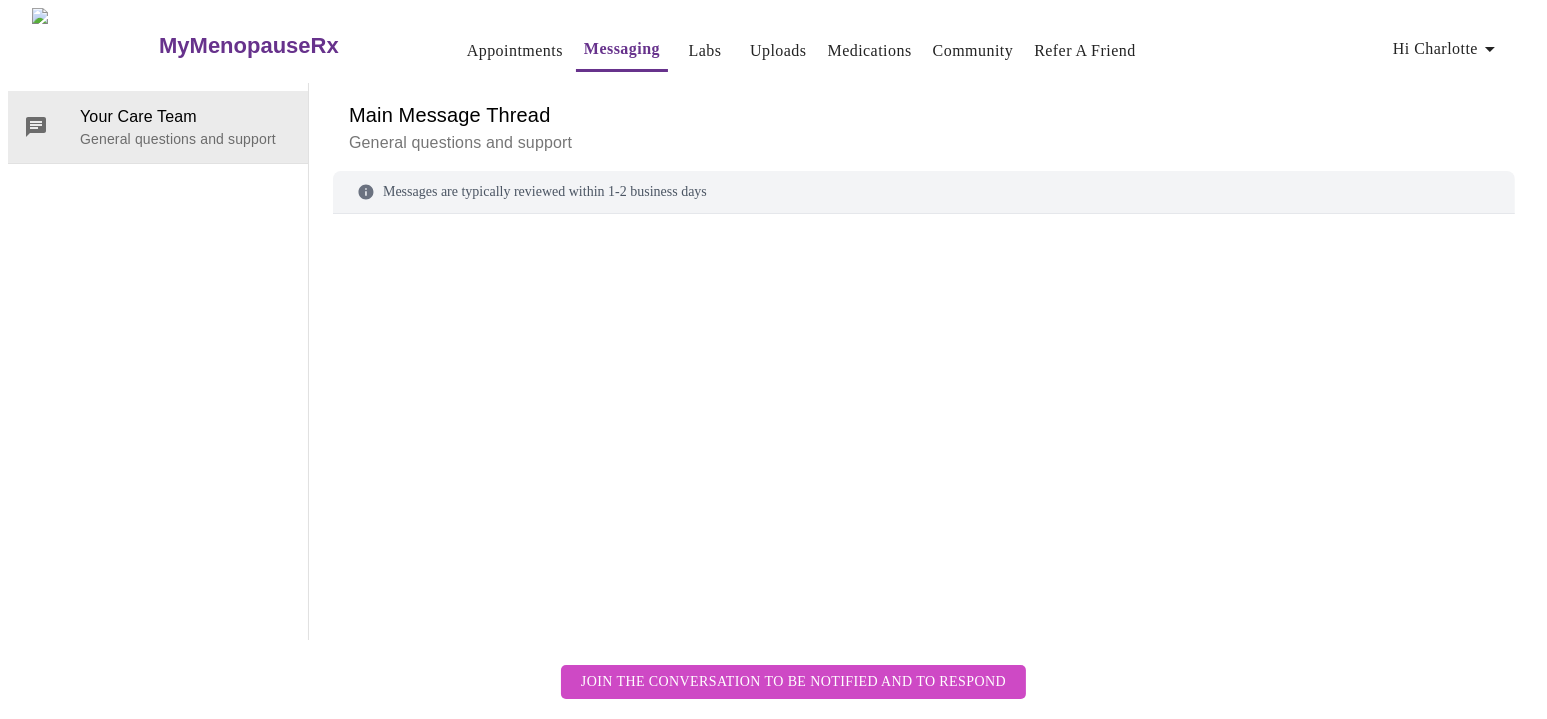 scroll, scrollTop: 74, scrollLeft: 0, axis: vertical 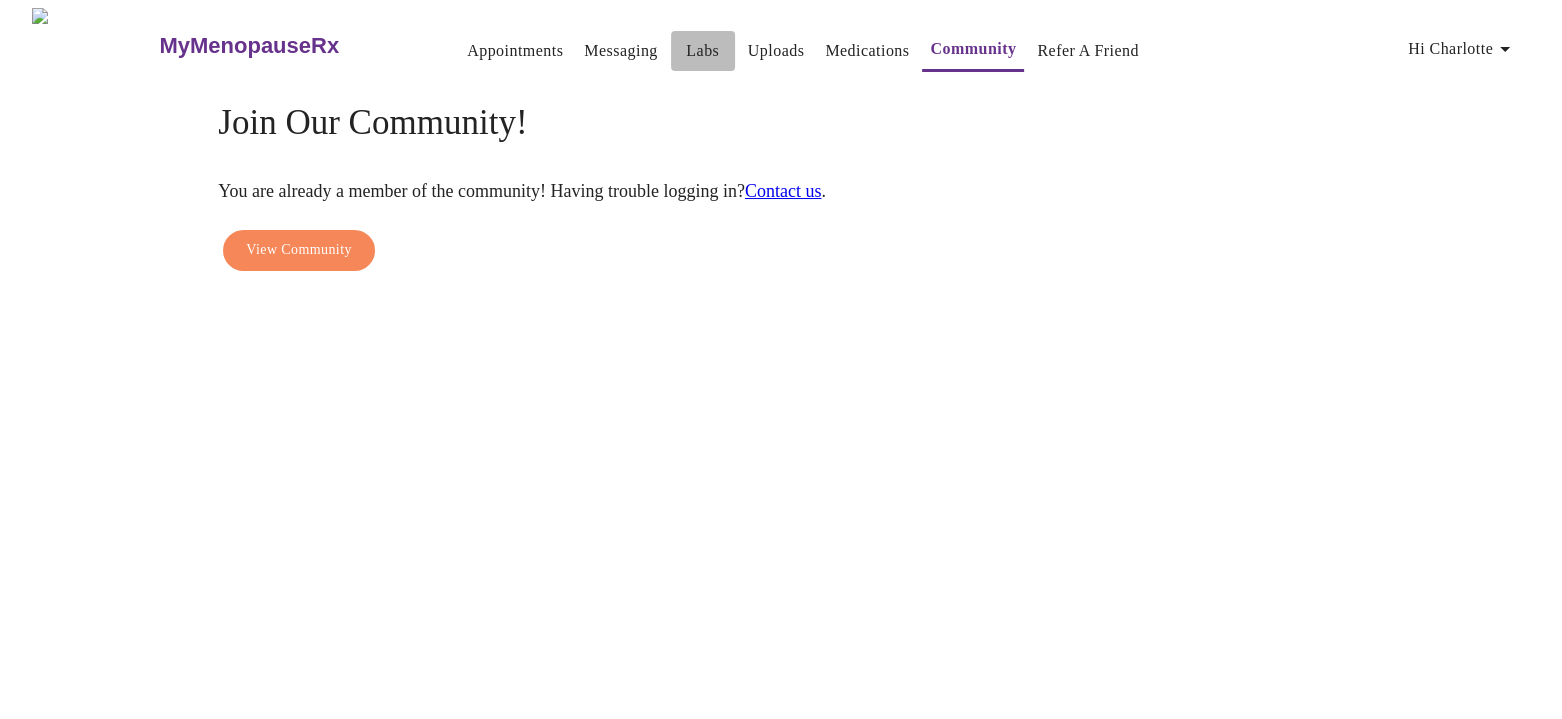 click on "Labs" at bounding box center [703, 51] 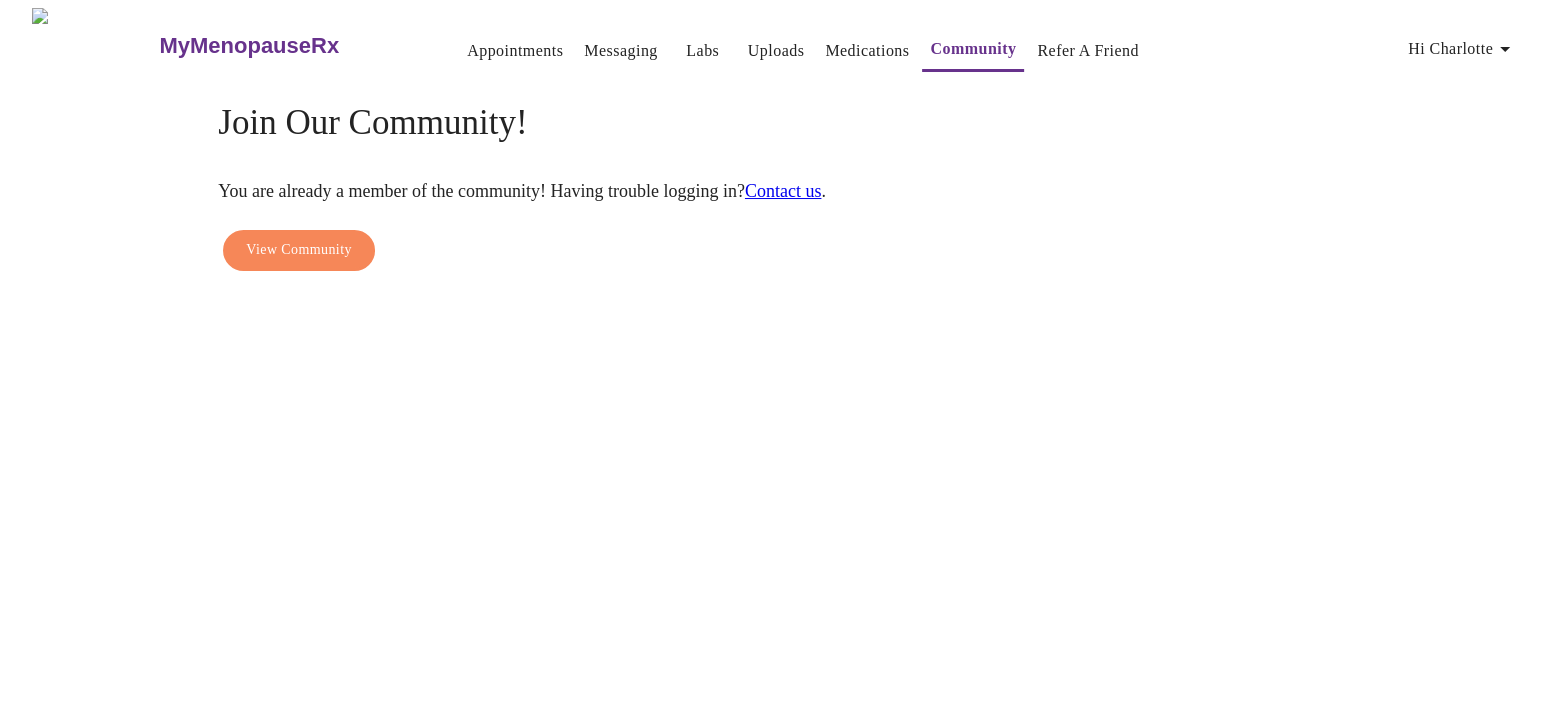 click on "Uploads" at bounding box center [776, 51] 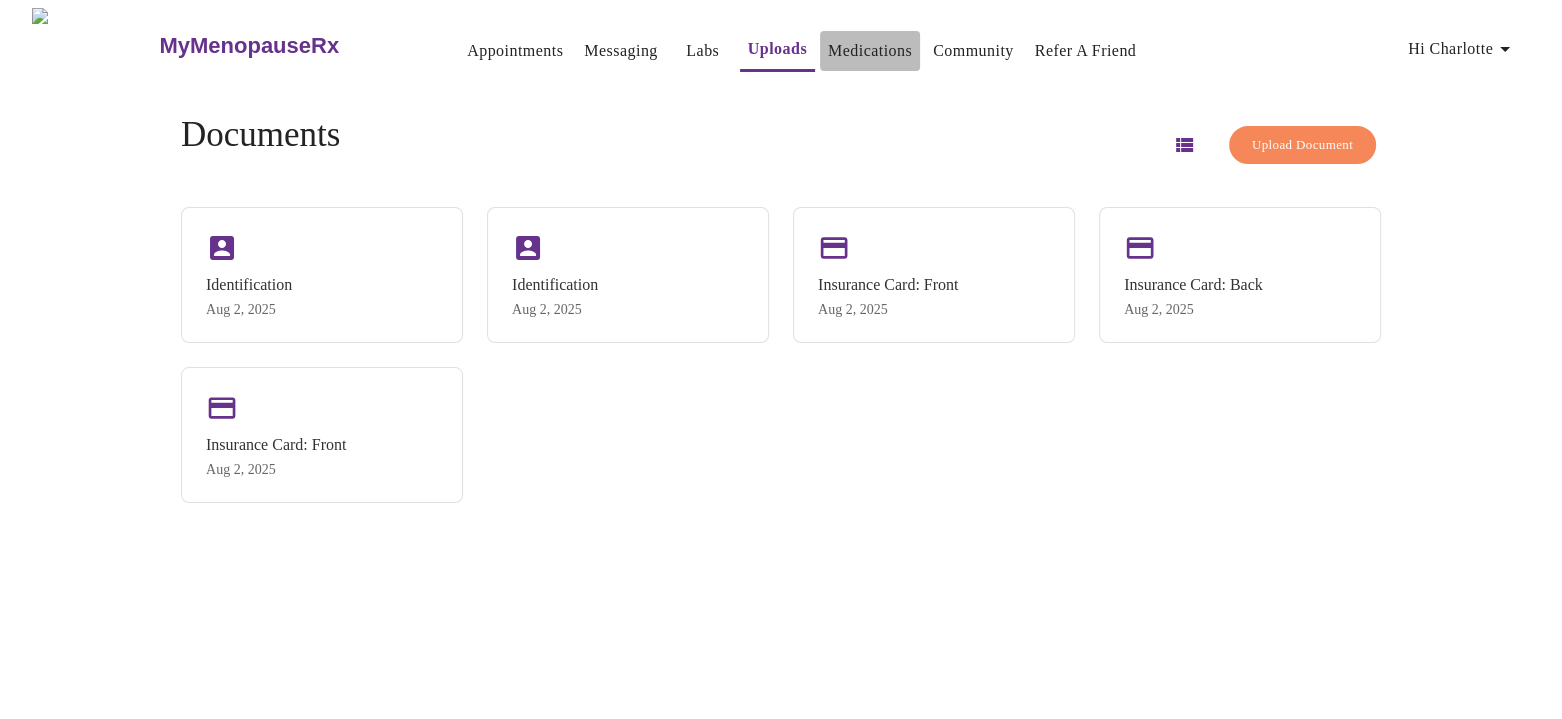 click on "Medications" at bounding box center (870, 51) 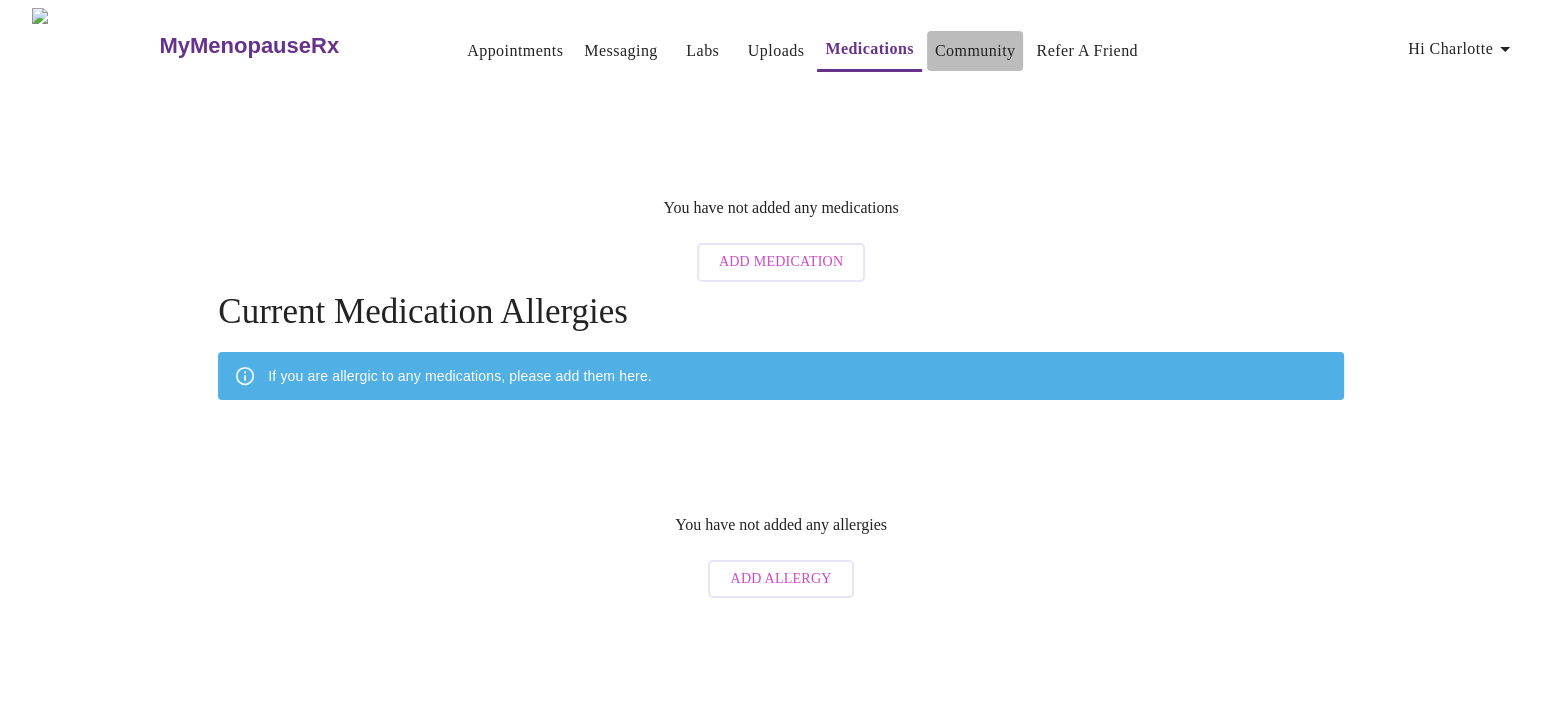 click on "Community" at bounding box center (975, 51) 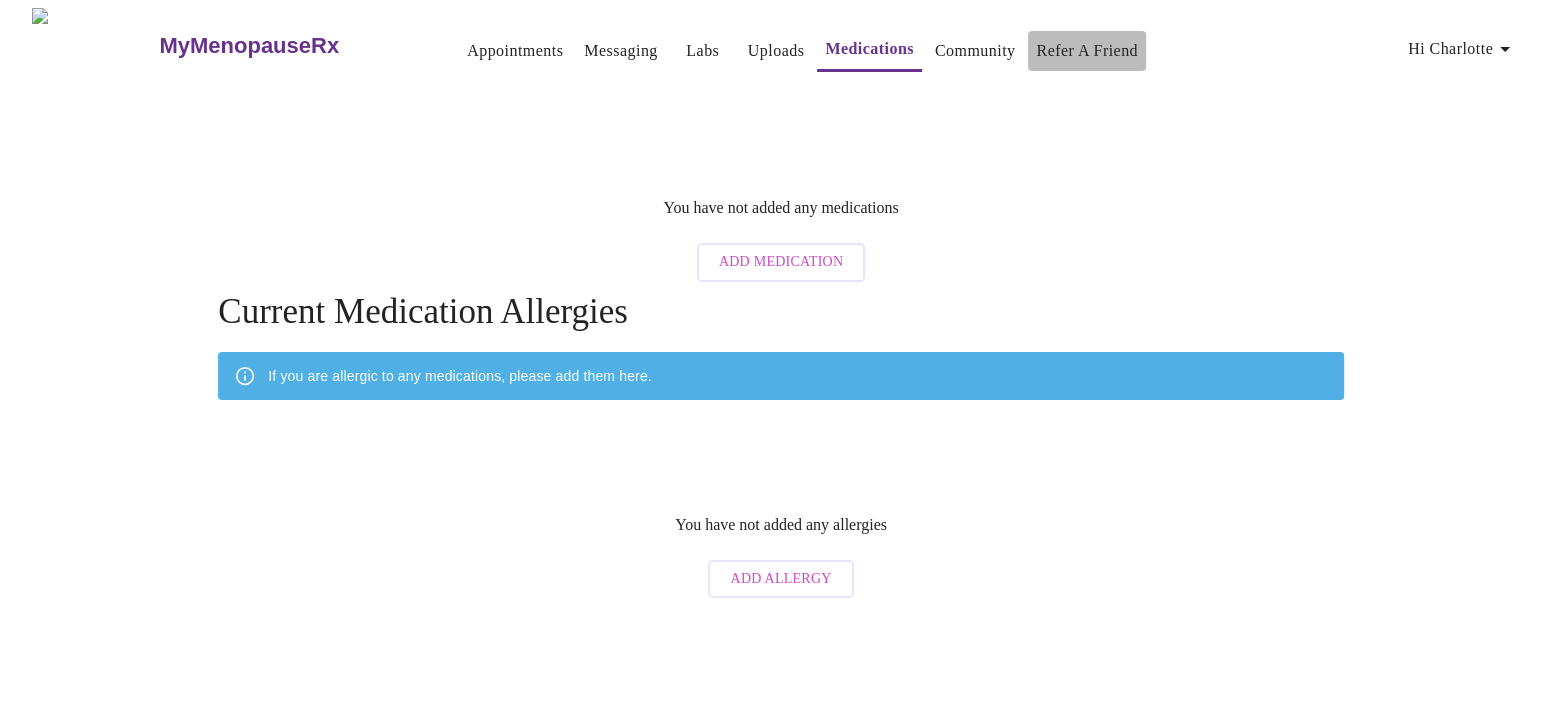 click on "Refer a Friend" at bounding box center [1087, 51] 